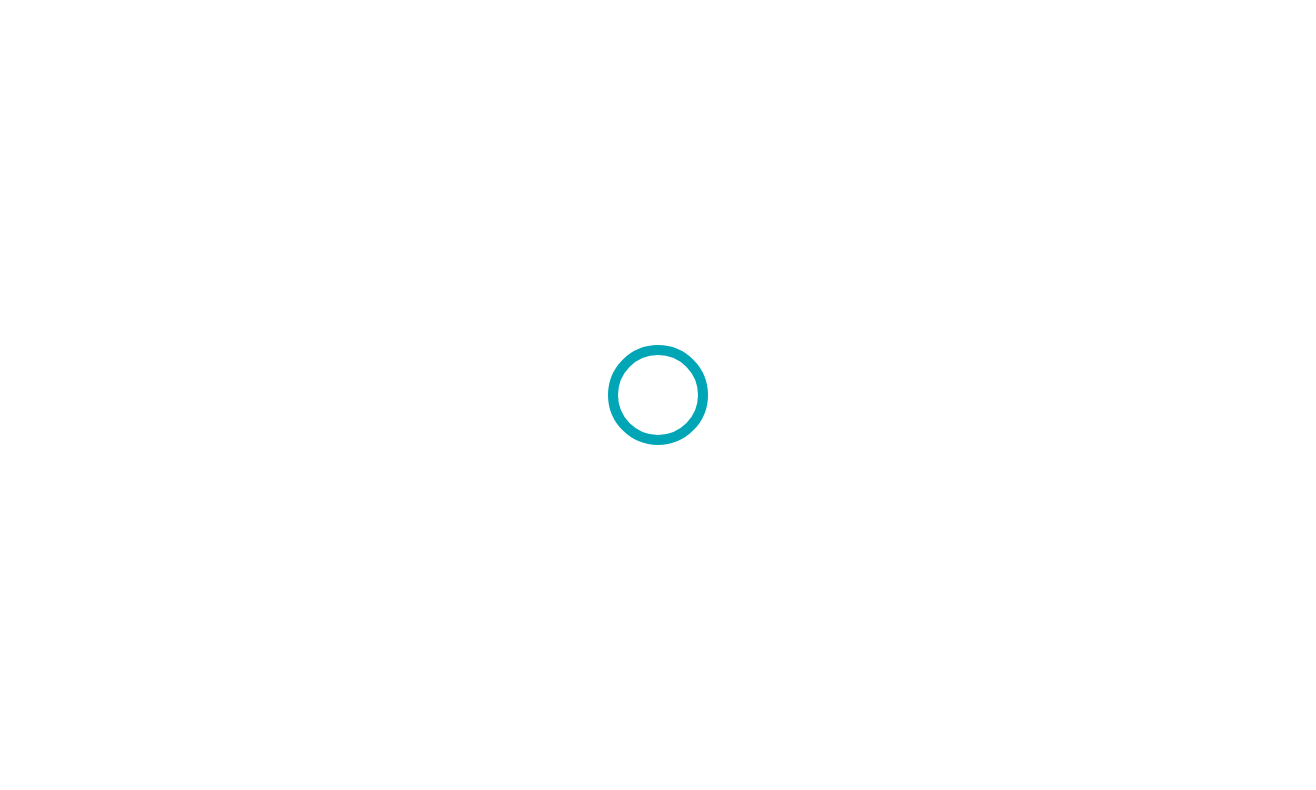 scroll, scrollTop: 0, scrollLeft: 0, axis: both 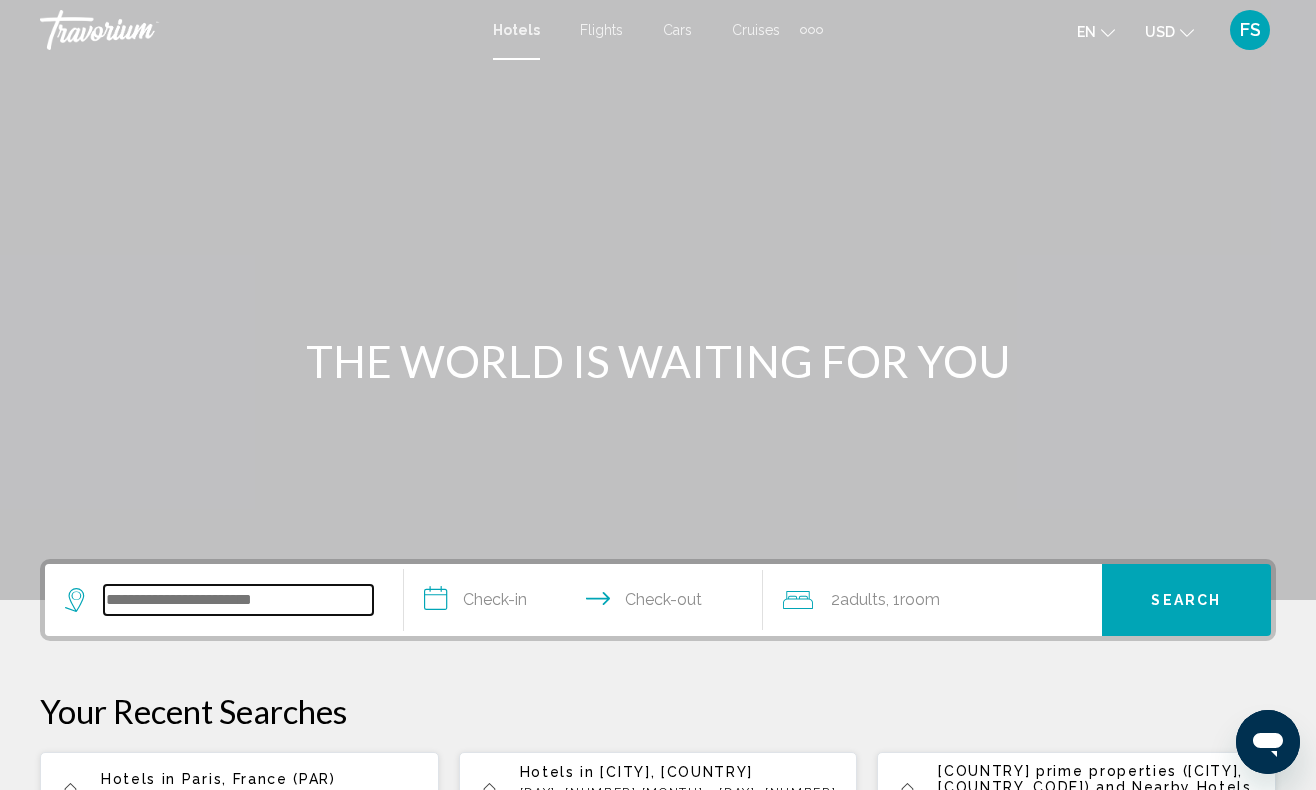 click at bounding box center (238, 600) 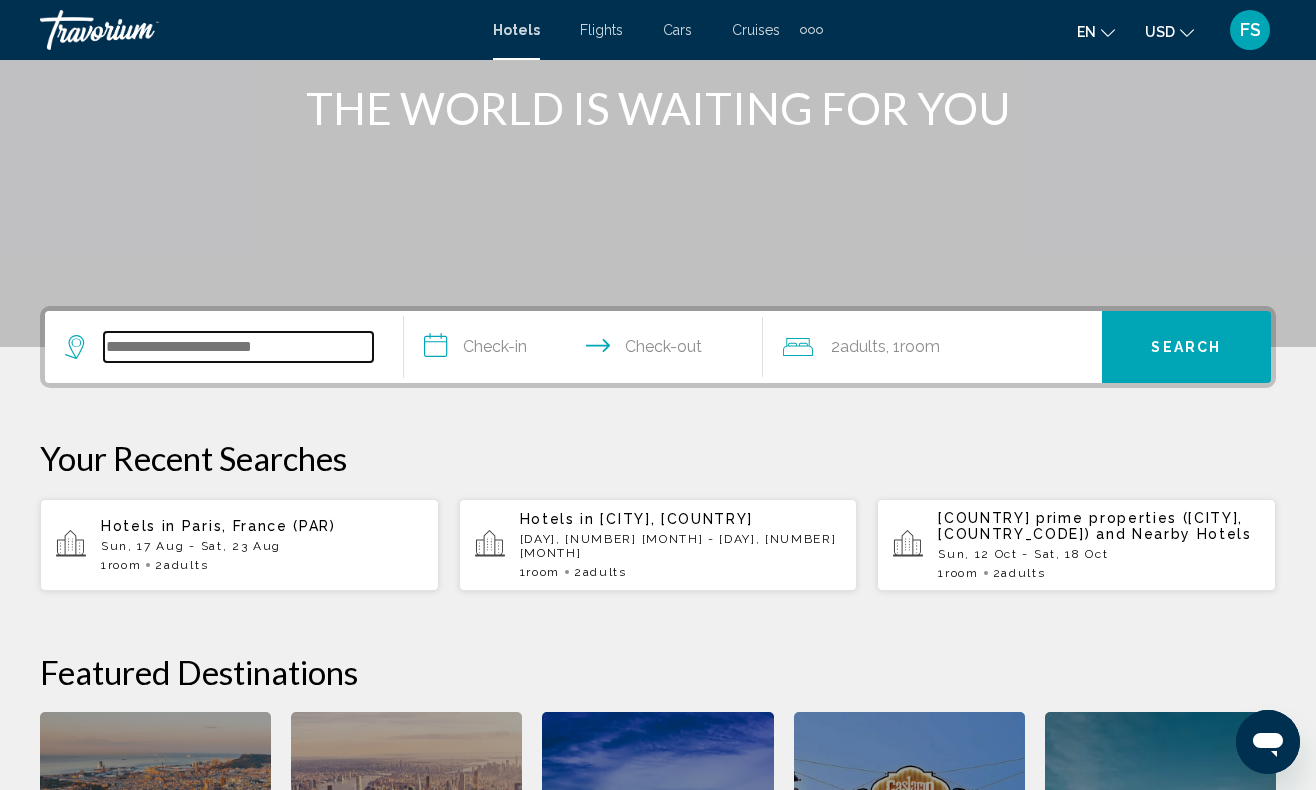scroll, scrollTop: 0, scrollLeft: 0, axis: both 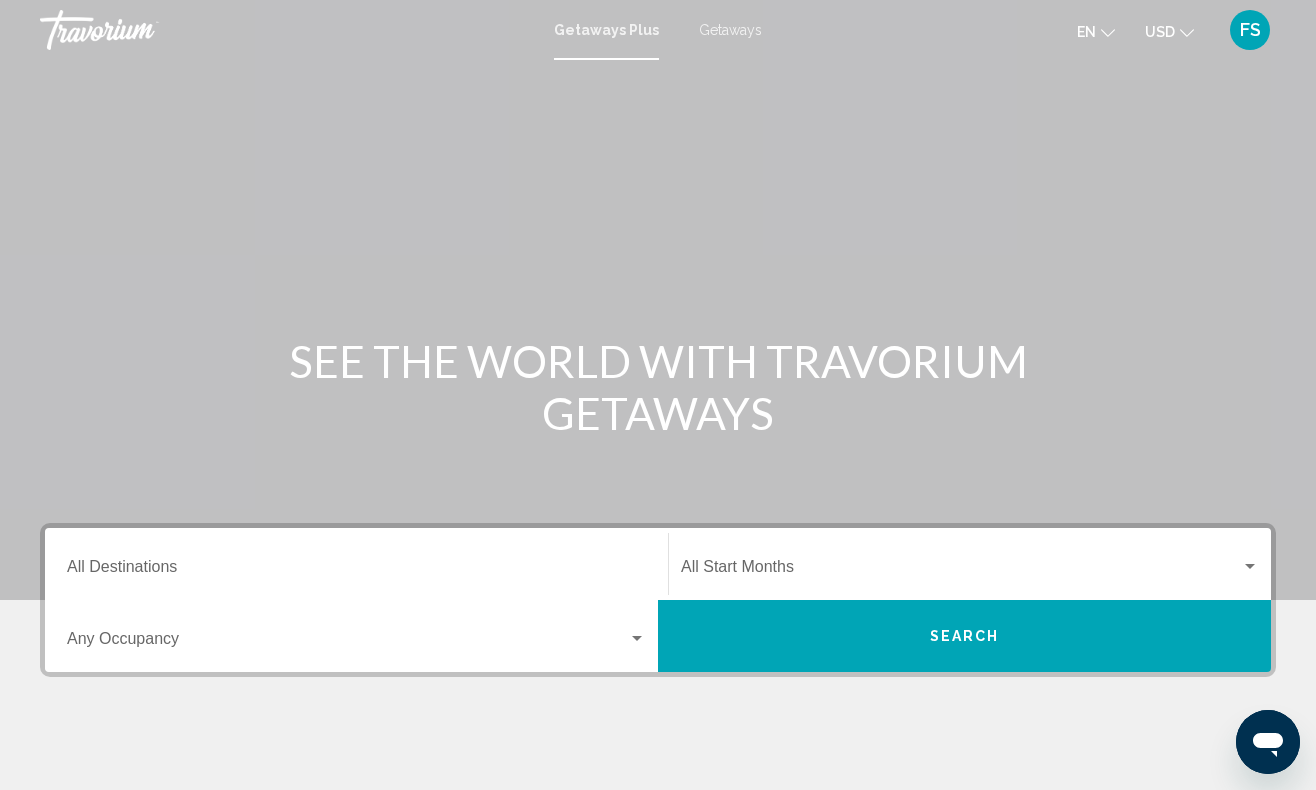 click on "Destination All Destinations" at bounding box center [356, 564] 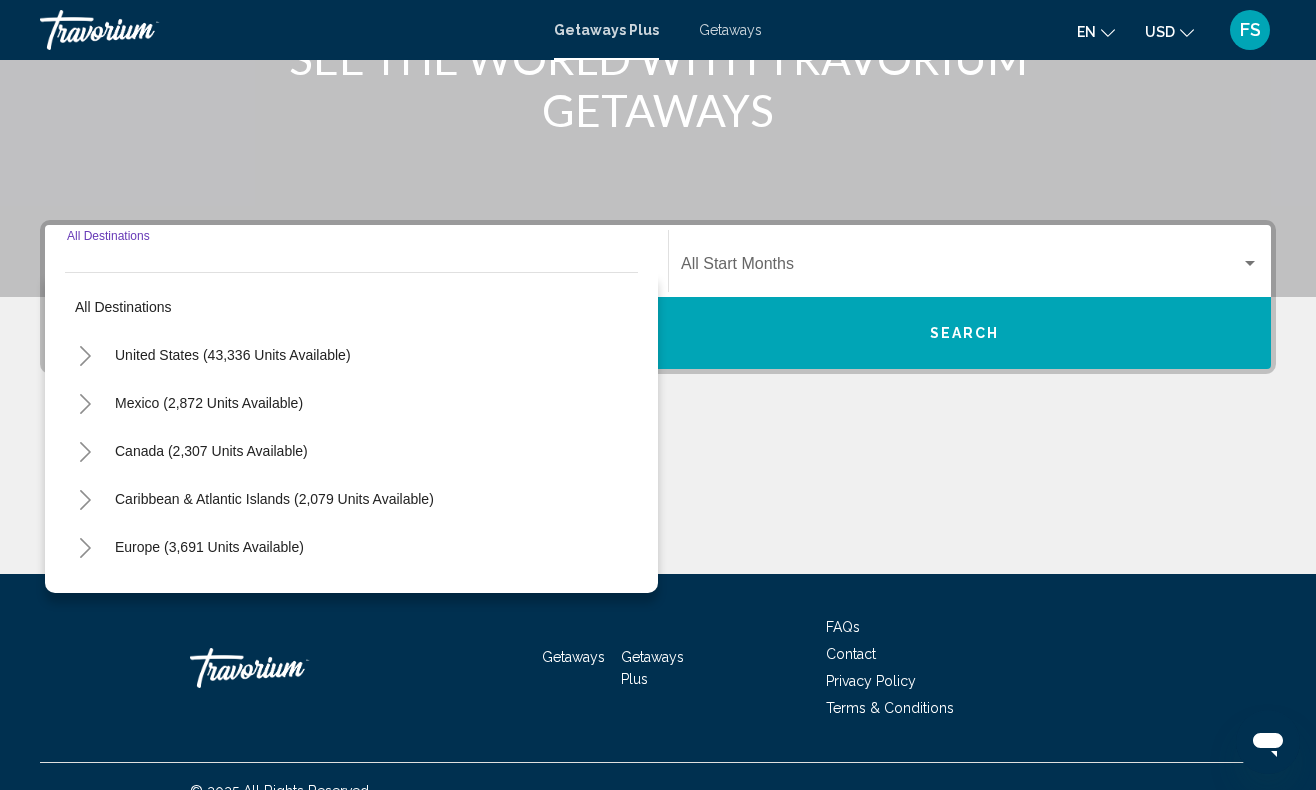 scroll, scrollTop: 332, scrollLeft: 0, axis: vertical 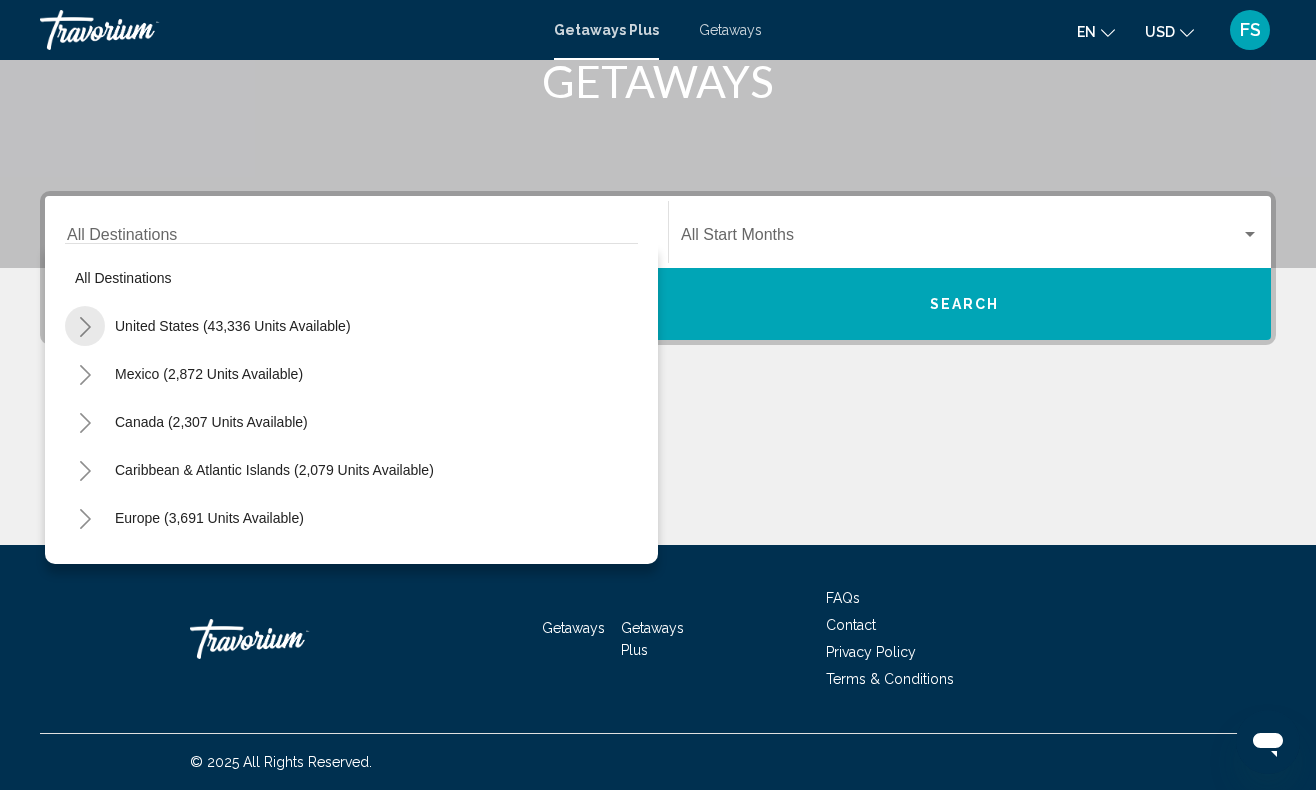 click 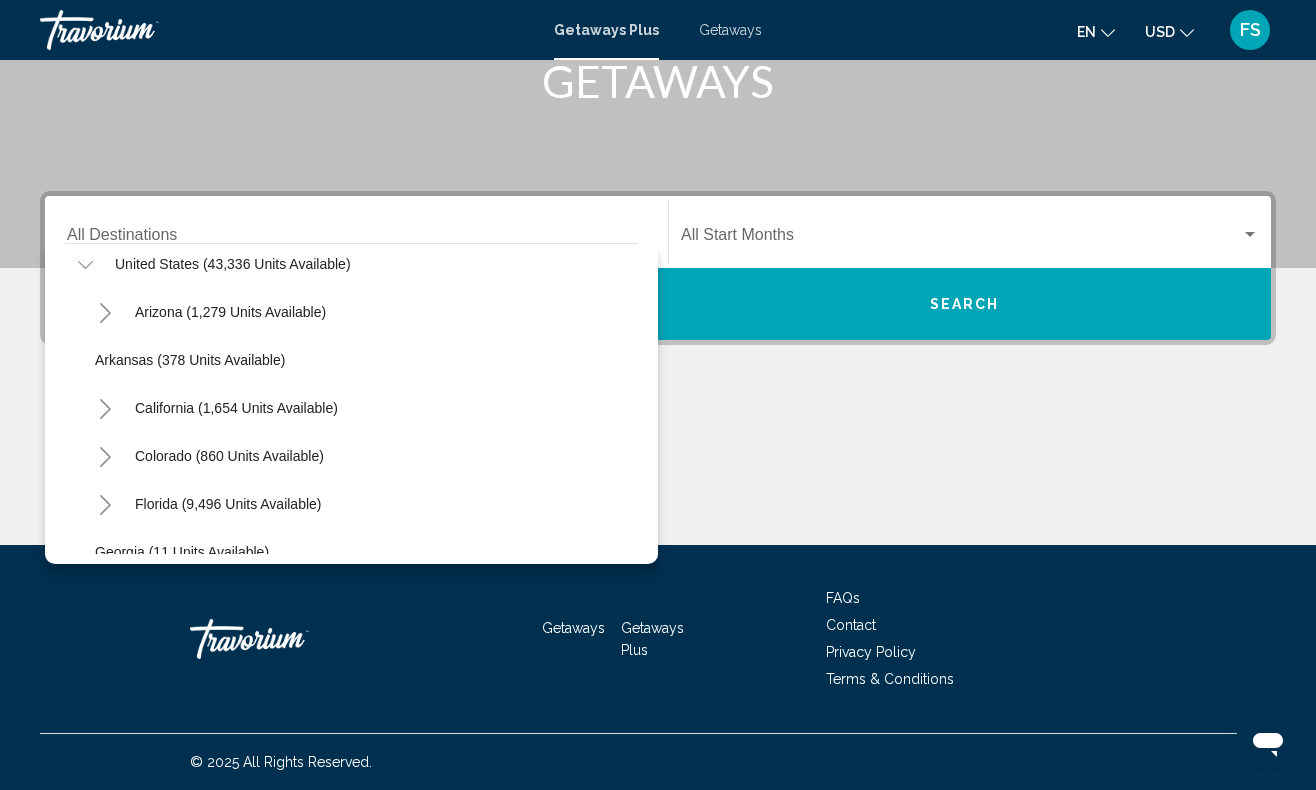 scroll, scrollTop: 54, scrollLeft: 0, axis: vertical 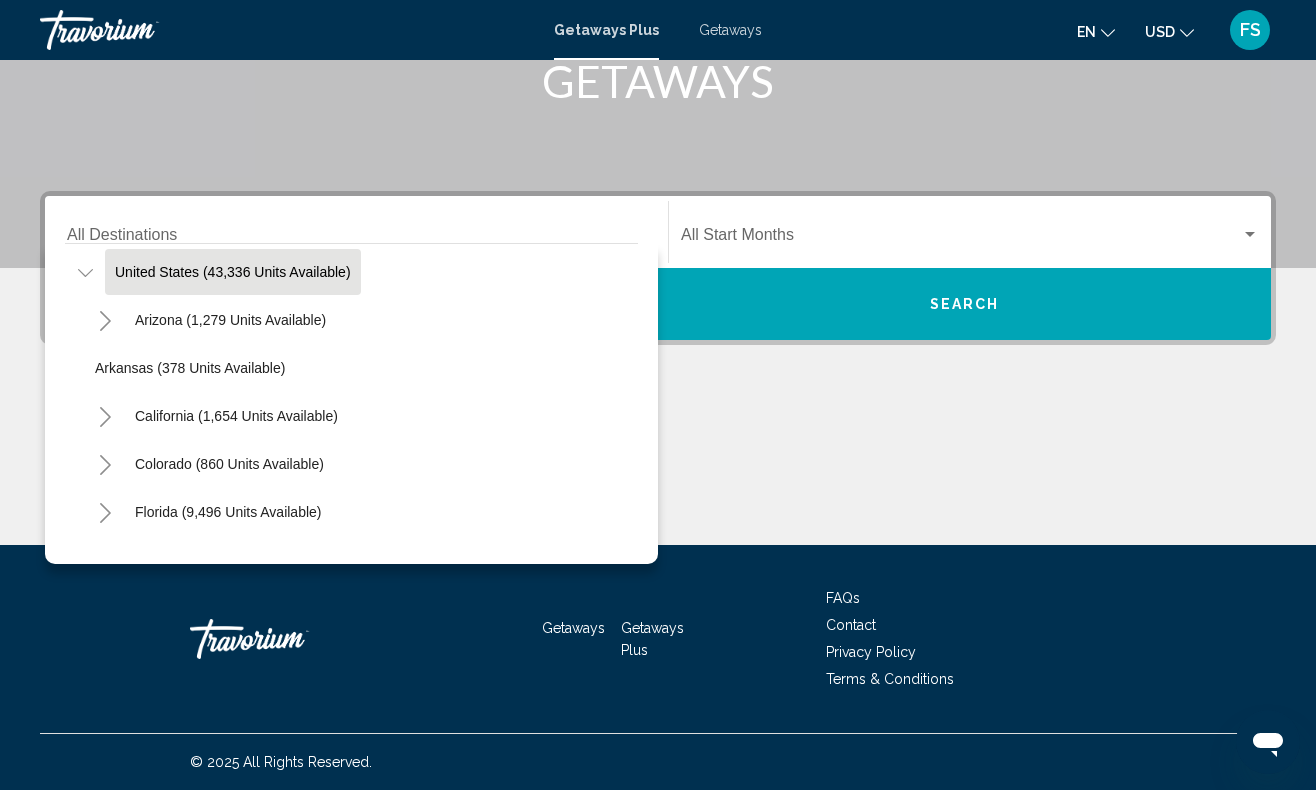 click on "United States (43,336 units available)" at bounding box center (209, 2192) 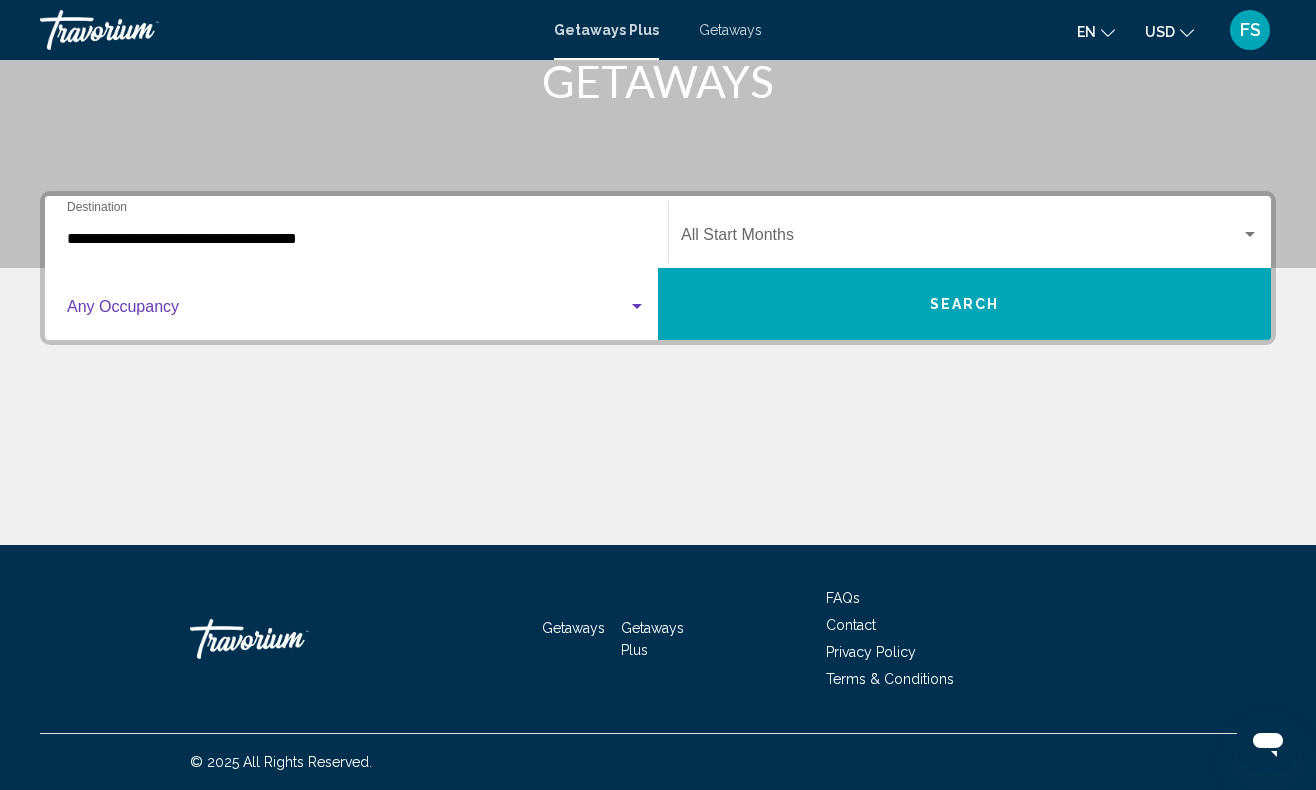 click at bounding box center (347, 311) 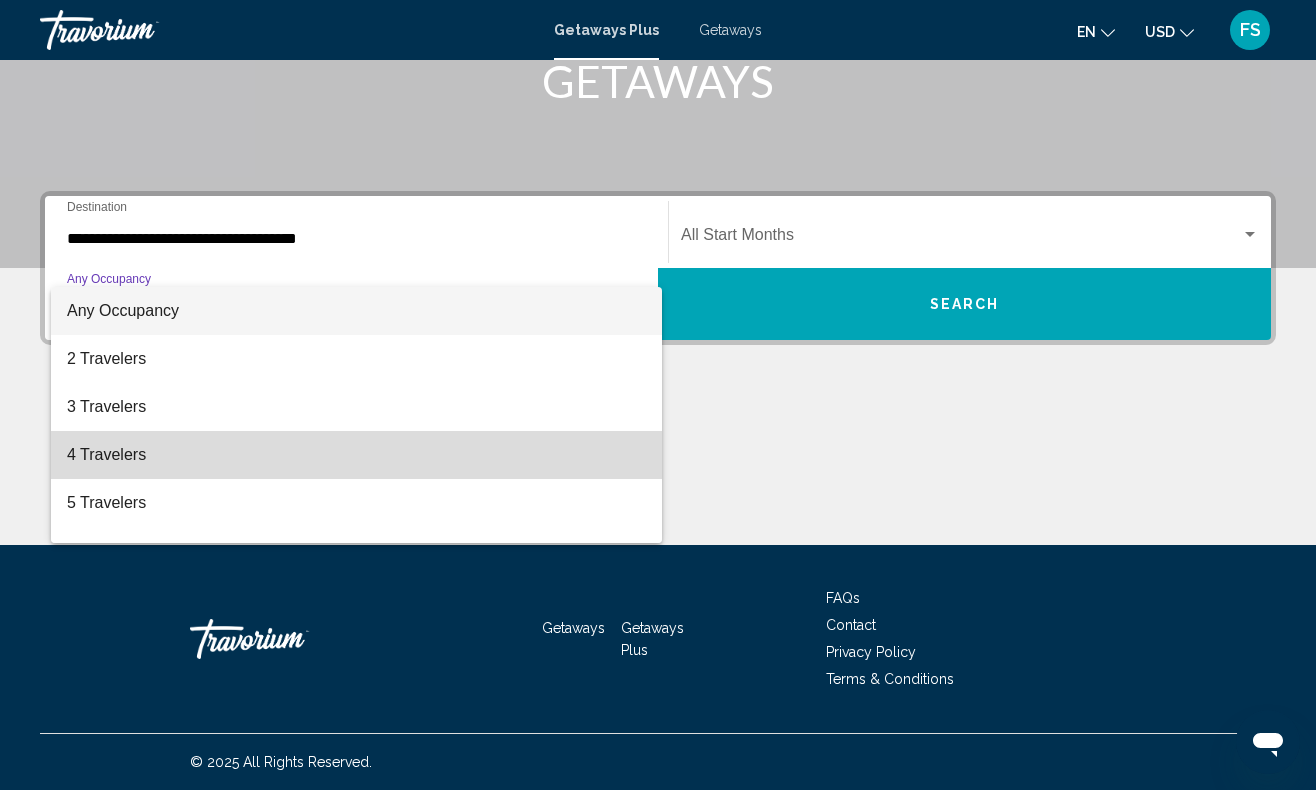 click on "4 Travelers" at bounding box center (356, 455) 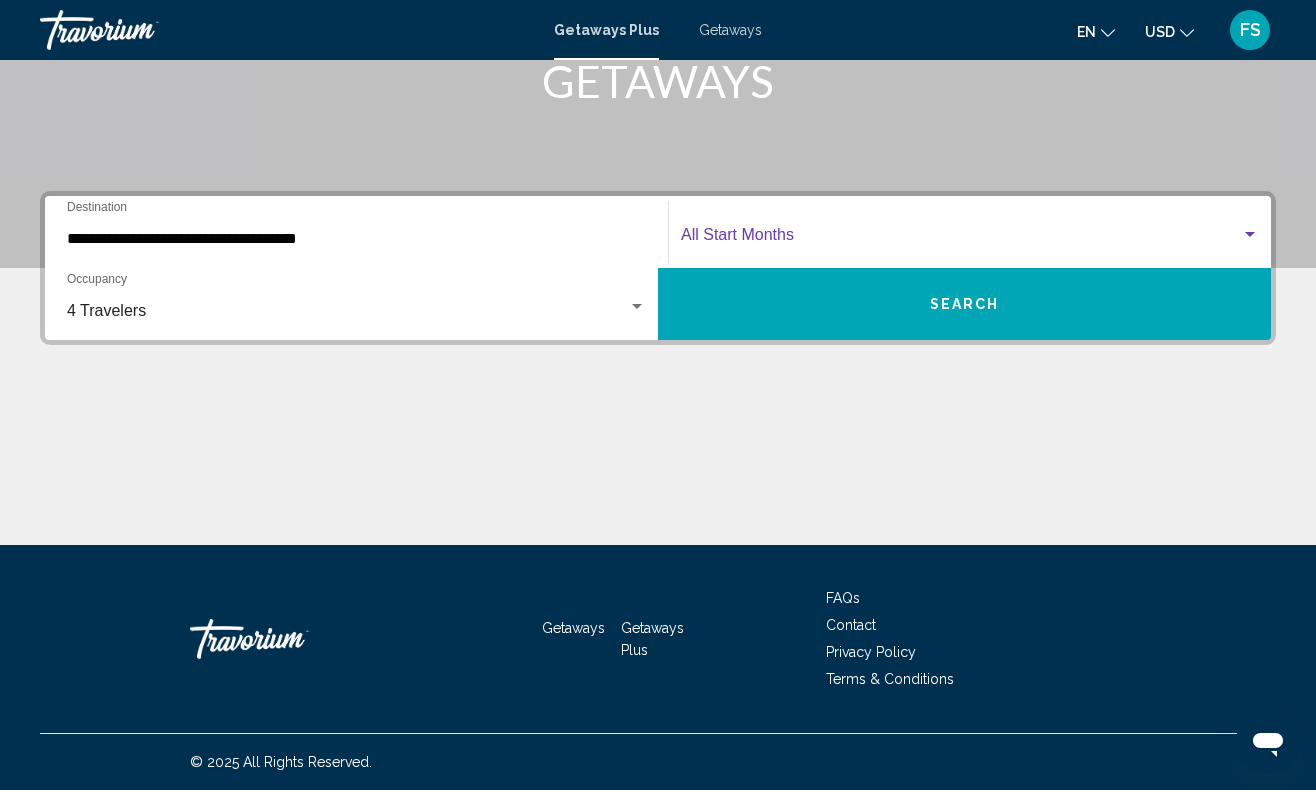 click at bounding box center [961, 239] 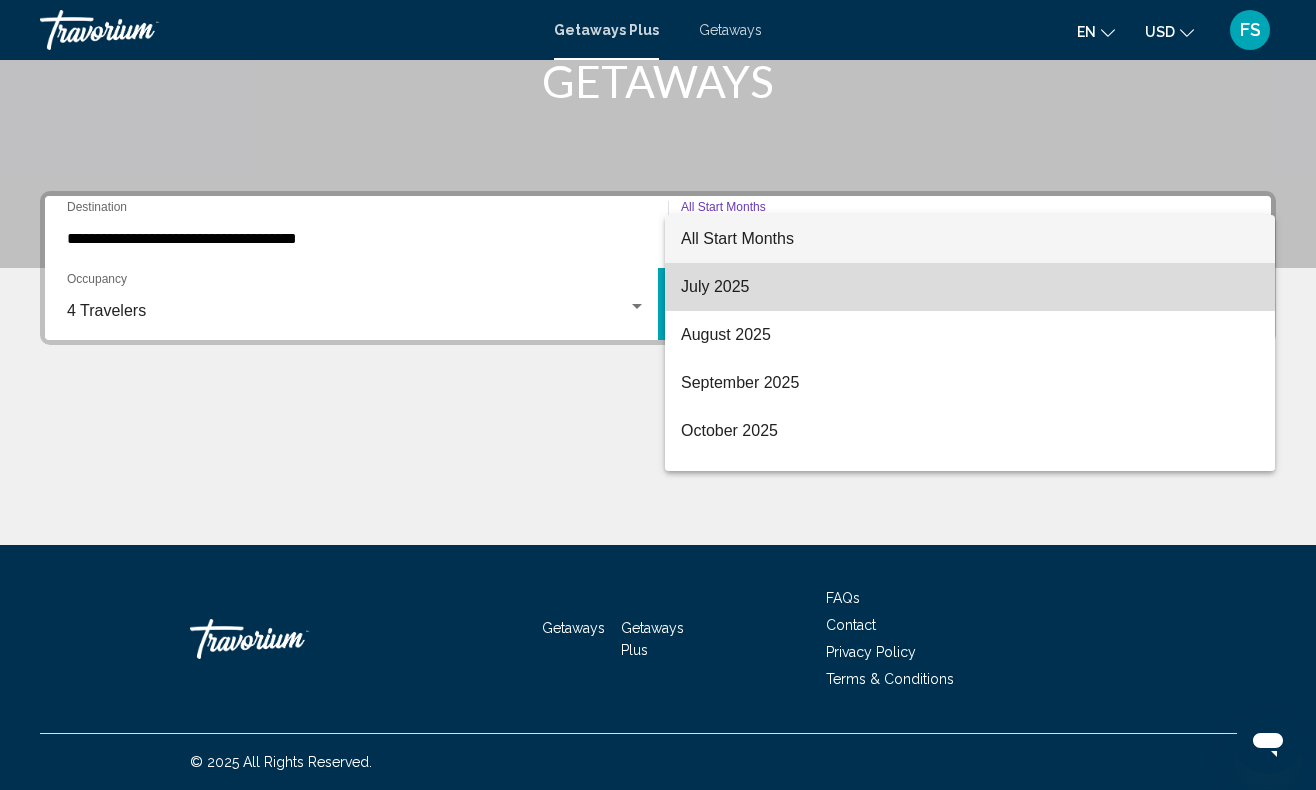 click on "July 2025" at bounding box center (970, 287) 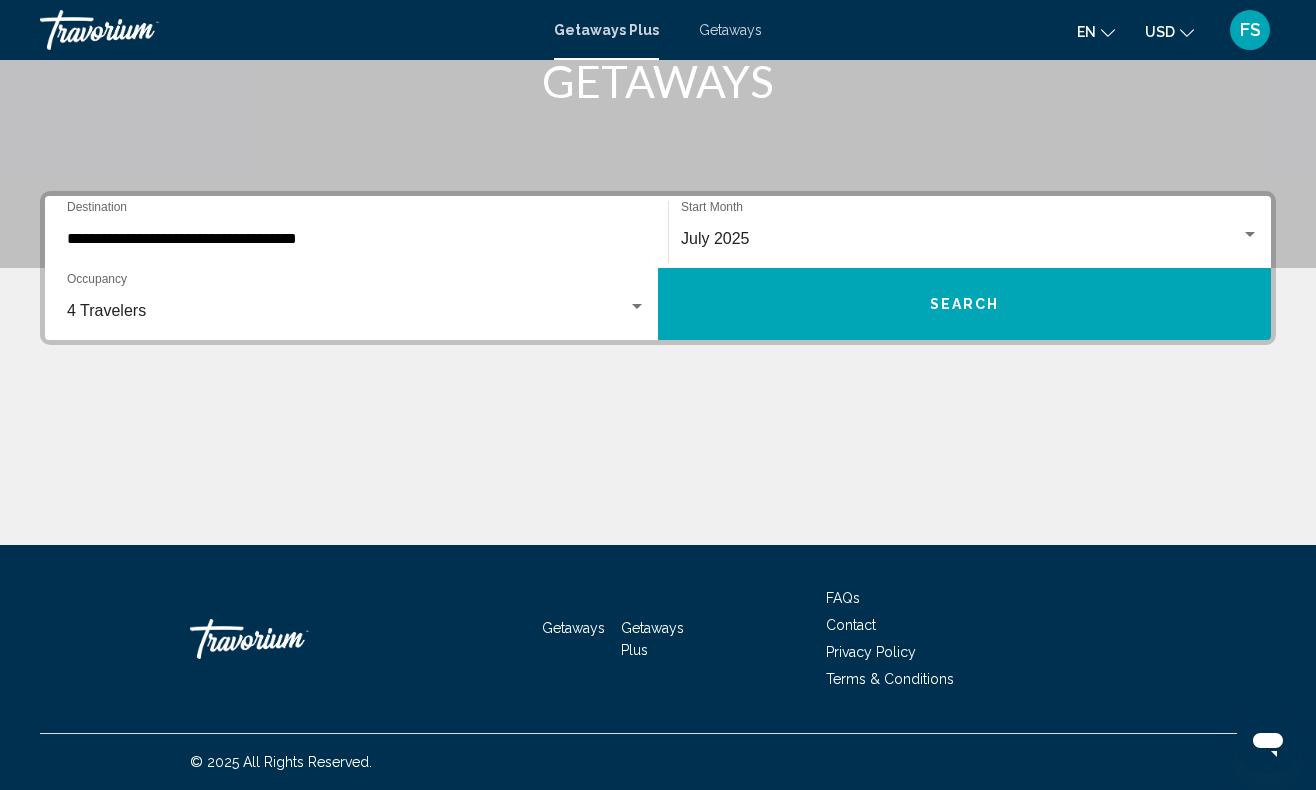 click on "Getaways" at bounding box center (730, 30) 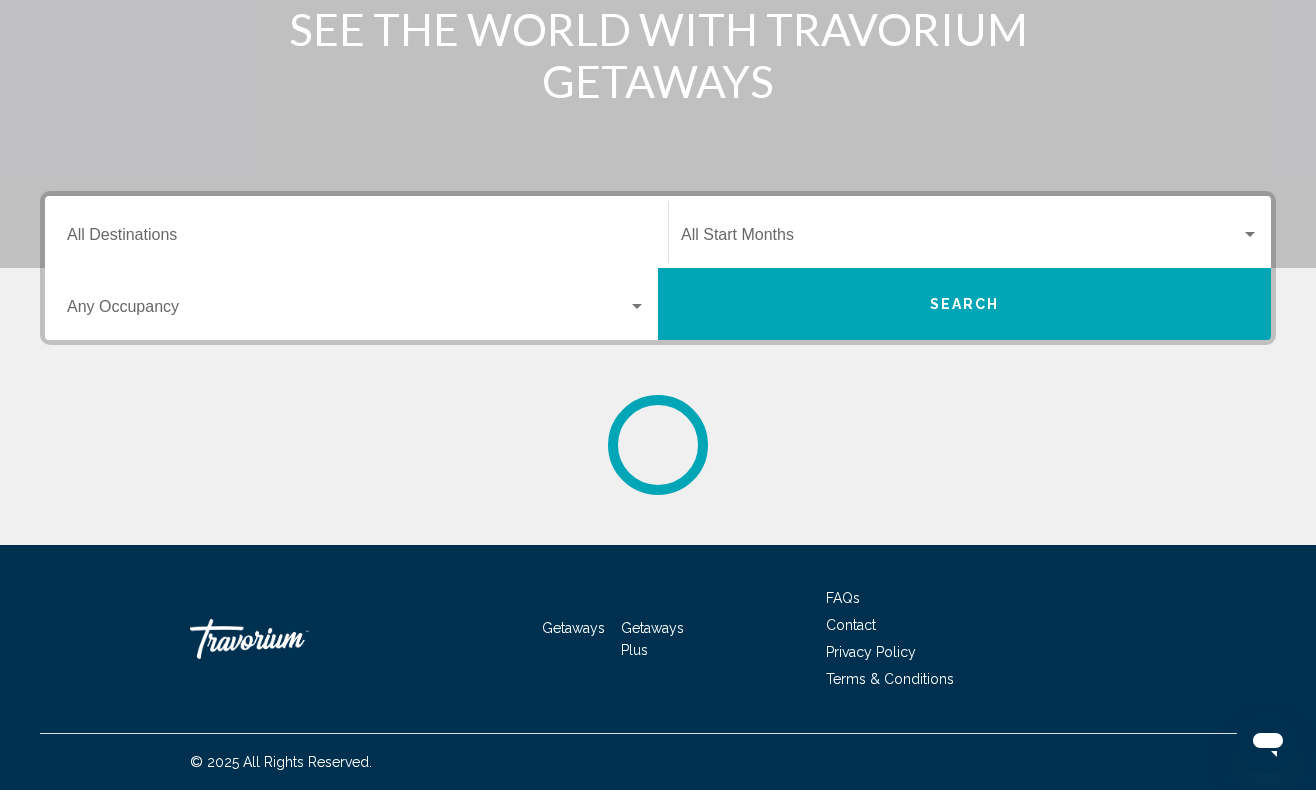 scroll, scrollTop: 0, scrollLeft: 0, axis: both 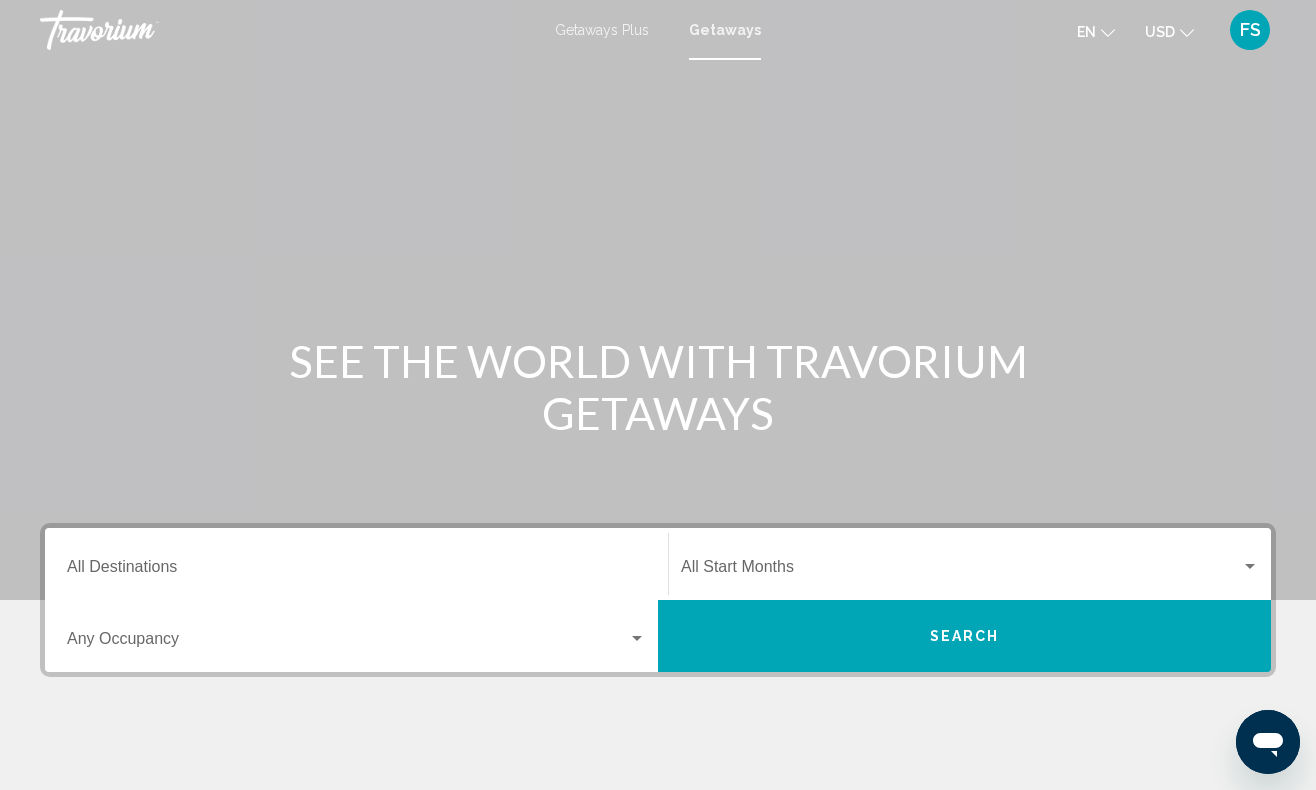 click on "Destination All Destinations" at bounding box center [356, 571] 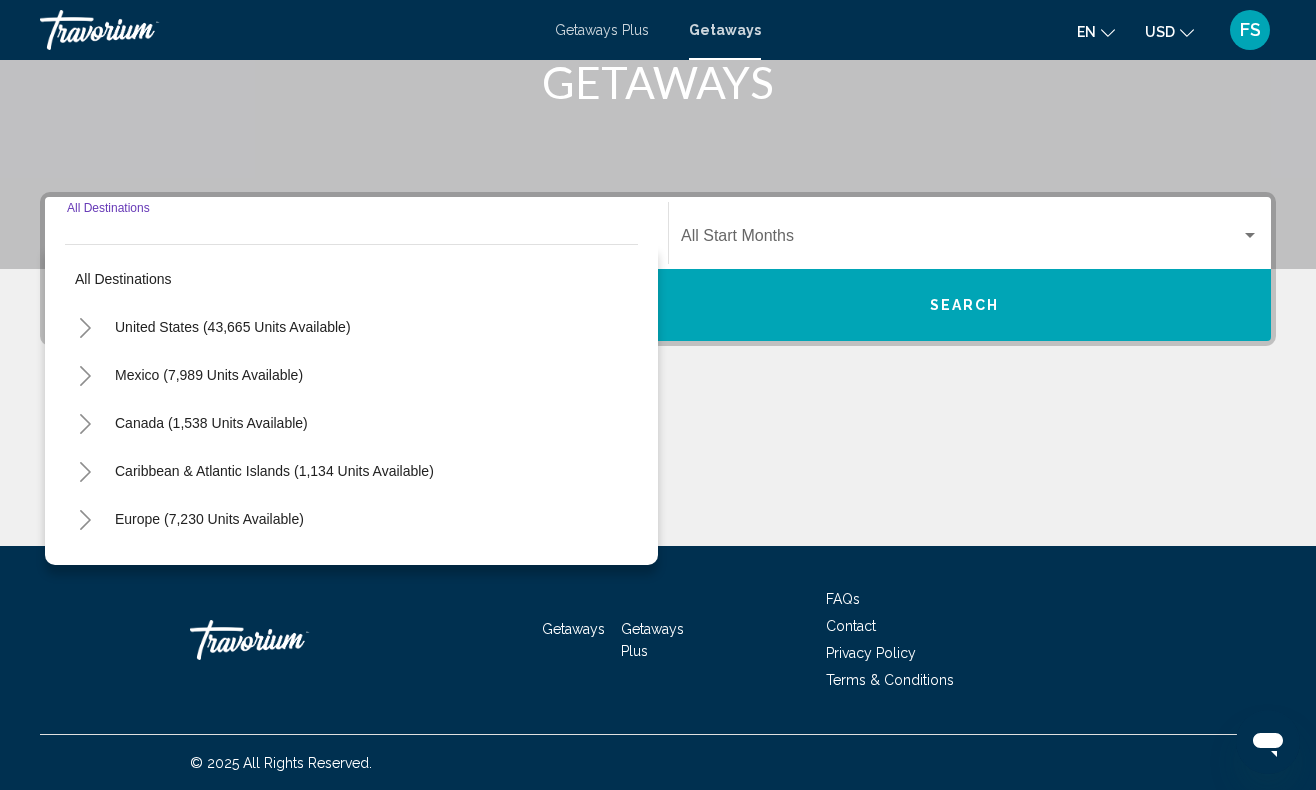 scroll, scrollTop: 332, scrollLeft: 0, axis: vertical 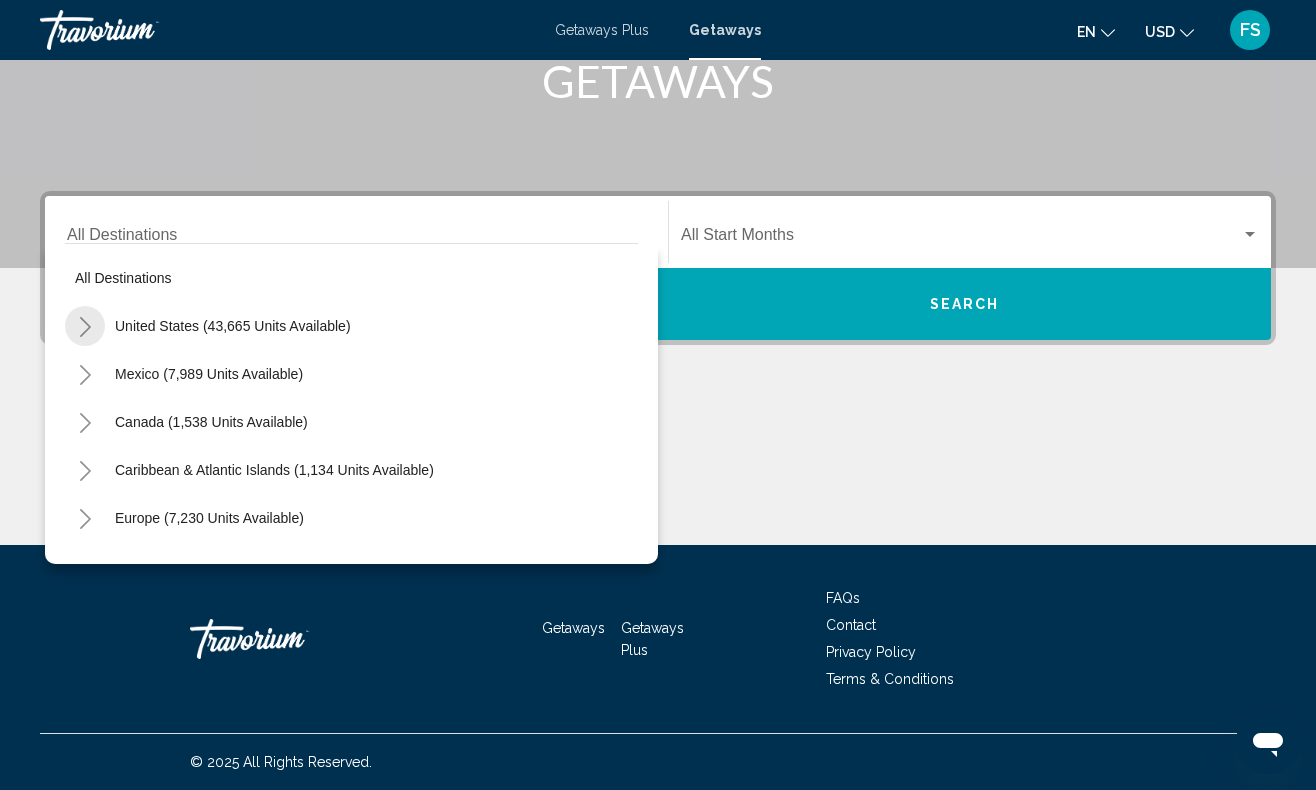 click 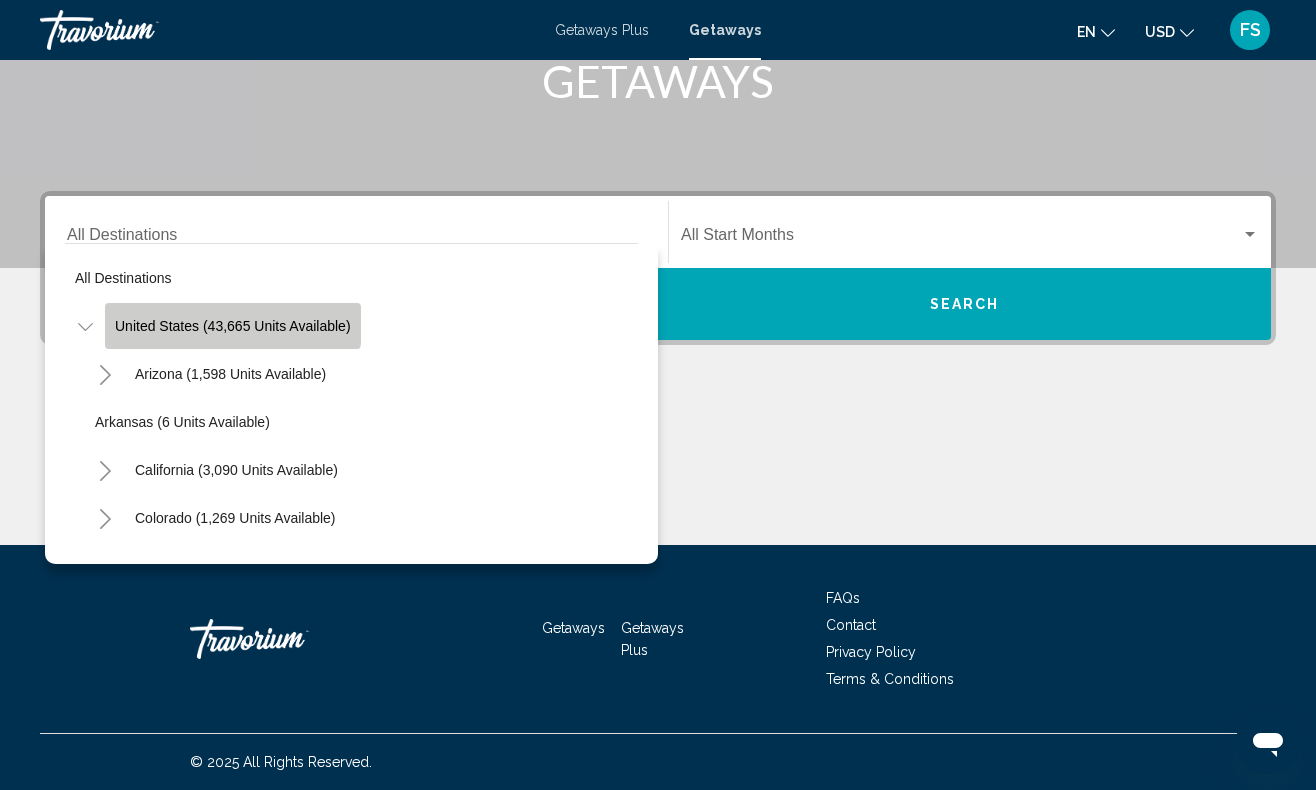 click on "United States (43,665 units available)" 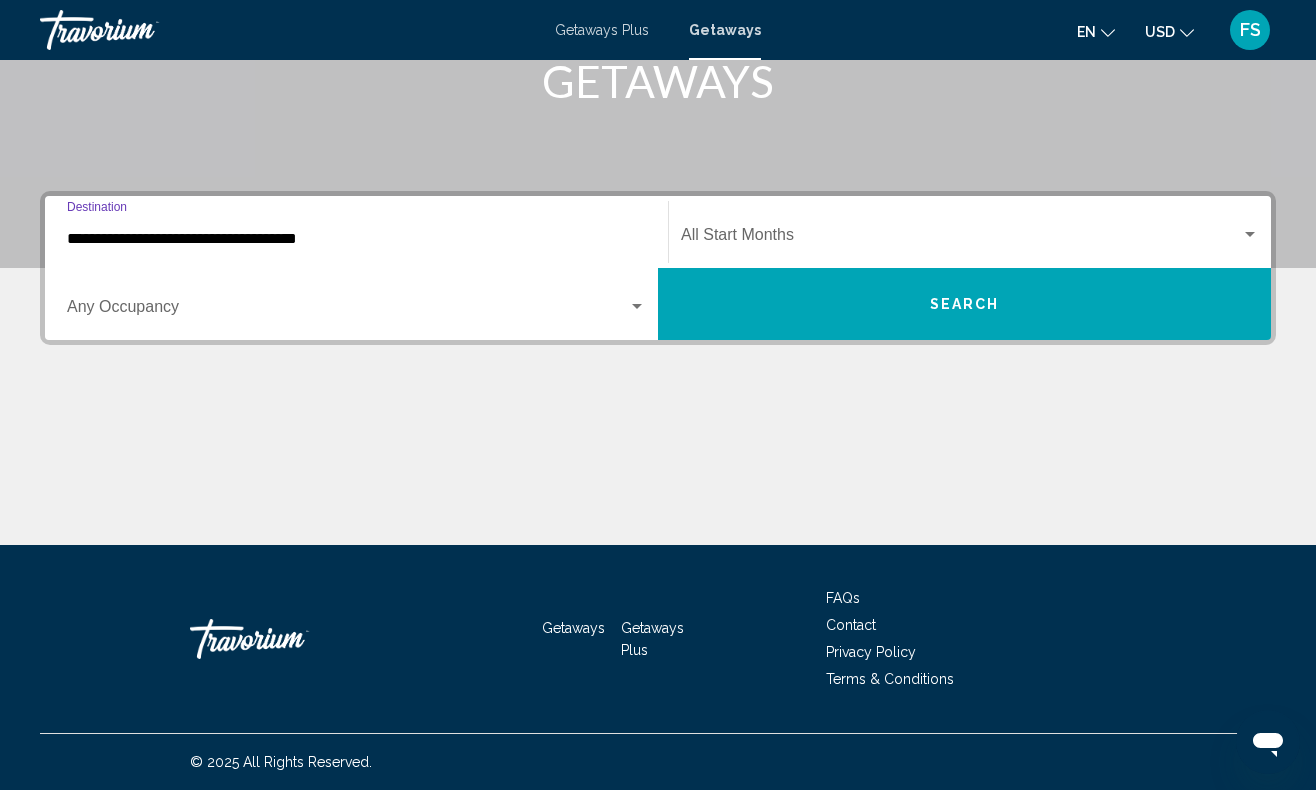 click on "Occupancy Any Occupancy" at bounding box center [356, 304] 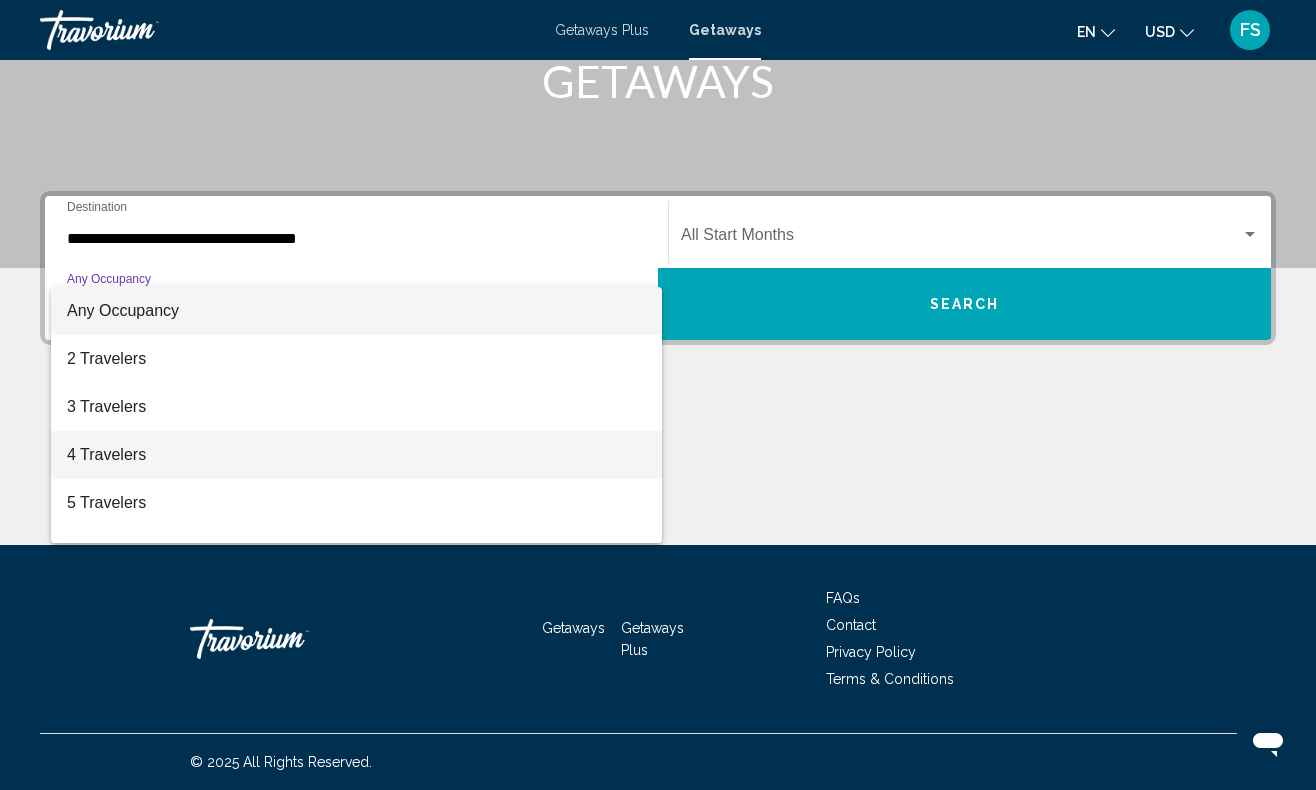 click on "4 Travelers" at bounding box center (356, 455) 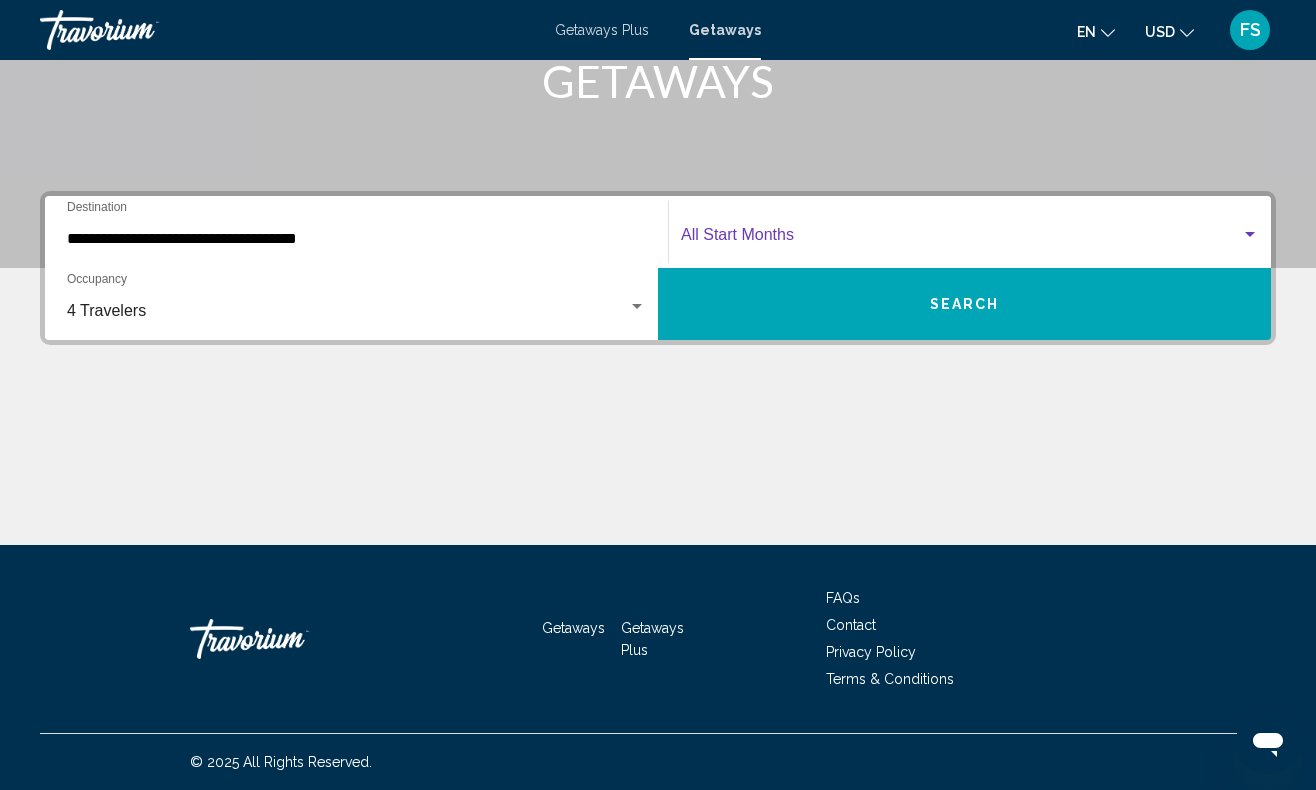 click at bounding box center [961, 239] 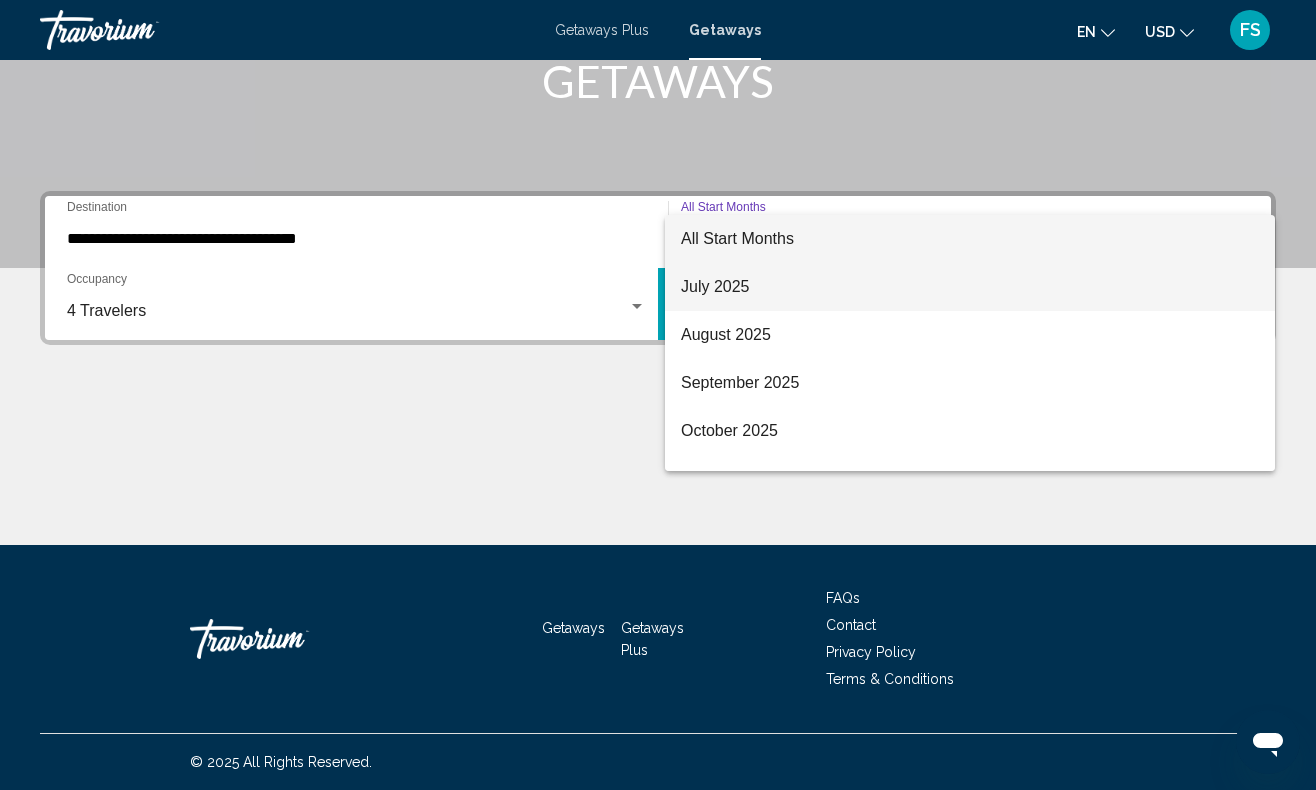 click on "July 2025" at bounding box center (970, 287) 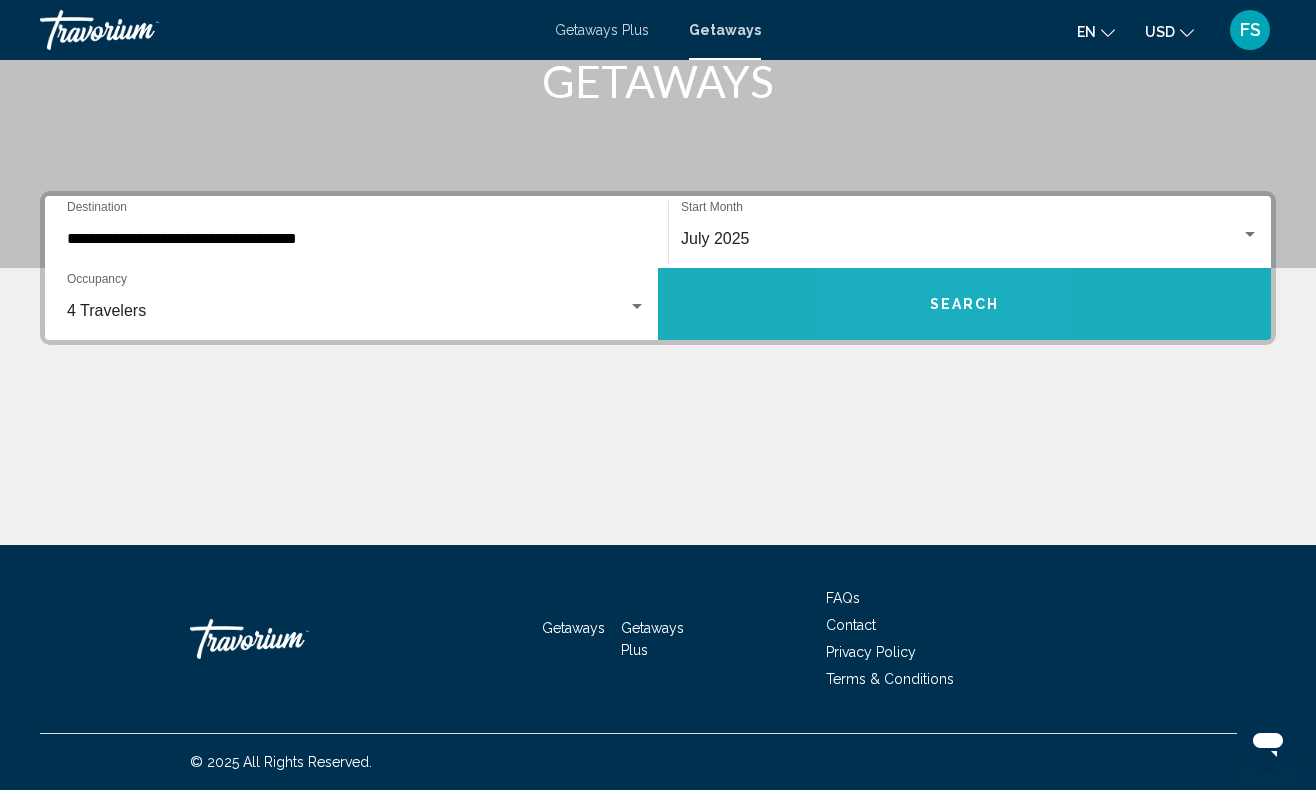 click on "Search" at bounding box center (964, 304) 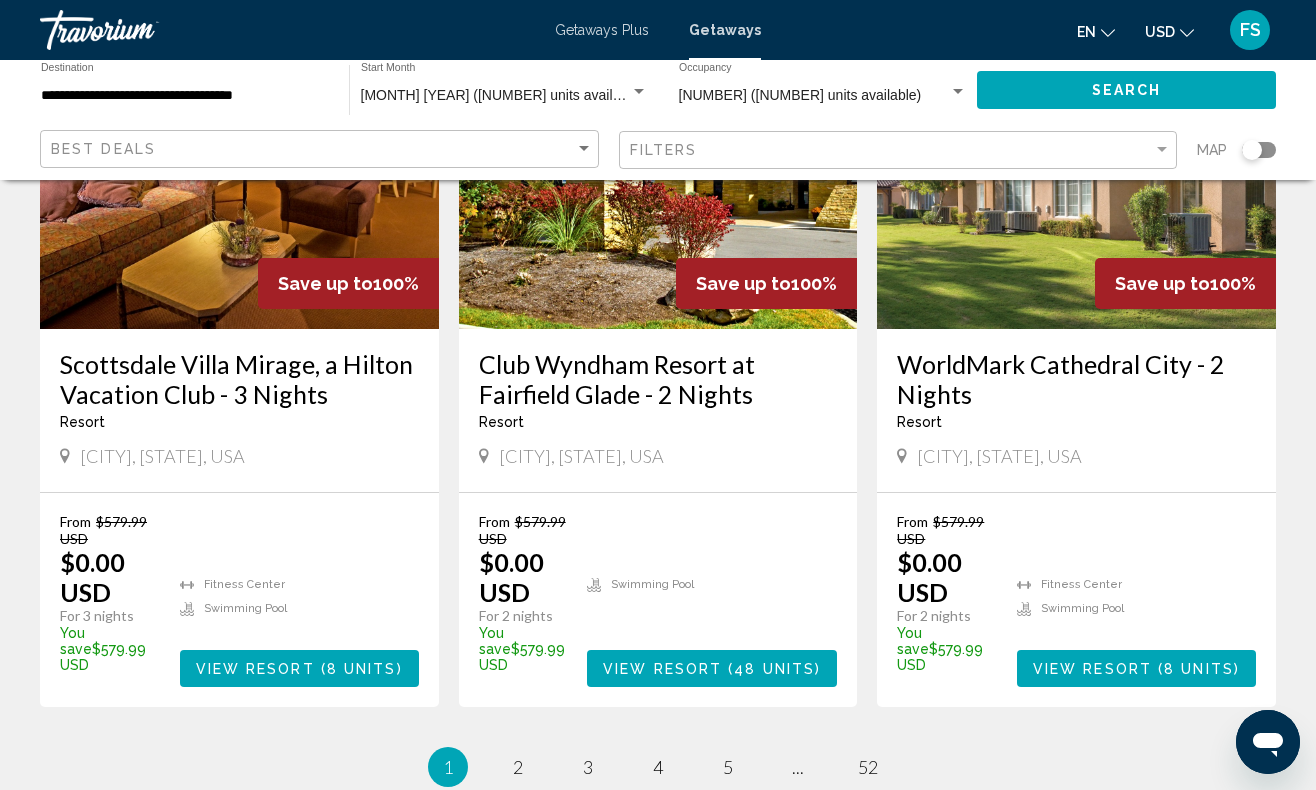 scroll, scrollTop: 2477, scrollLeft: 0, axis: vertical 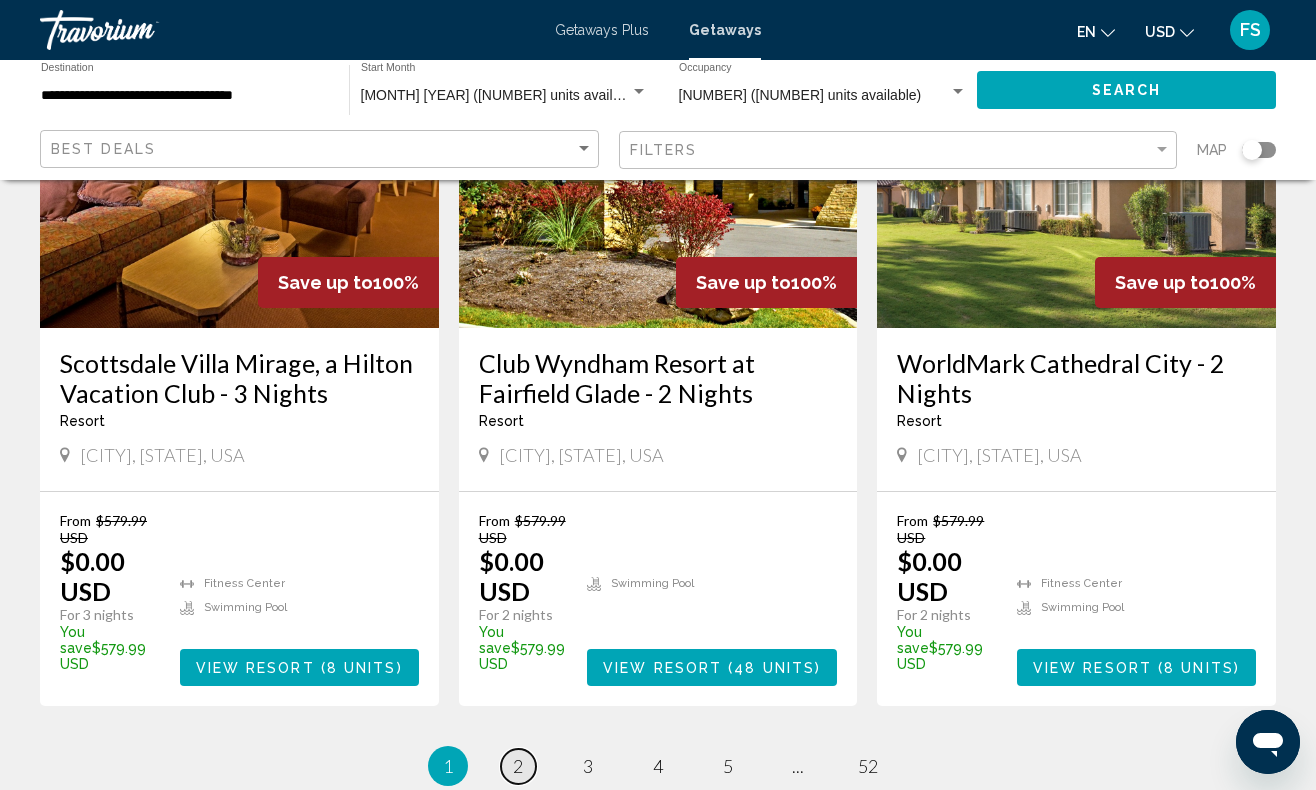 click on "2" at bounding box center (518, 766) 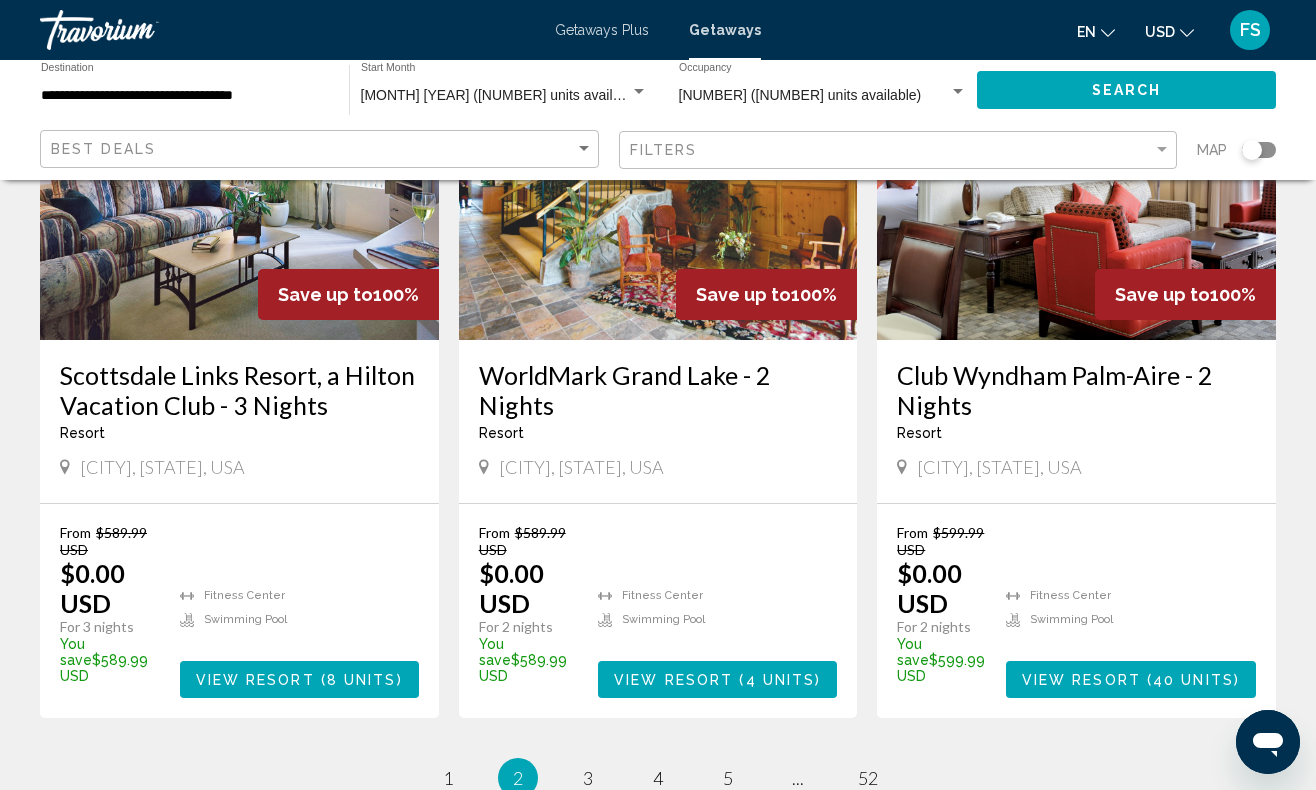 scroll, scrollTop: 2479, scrollLeft: 0, axis: vertical 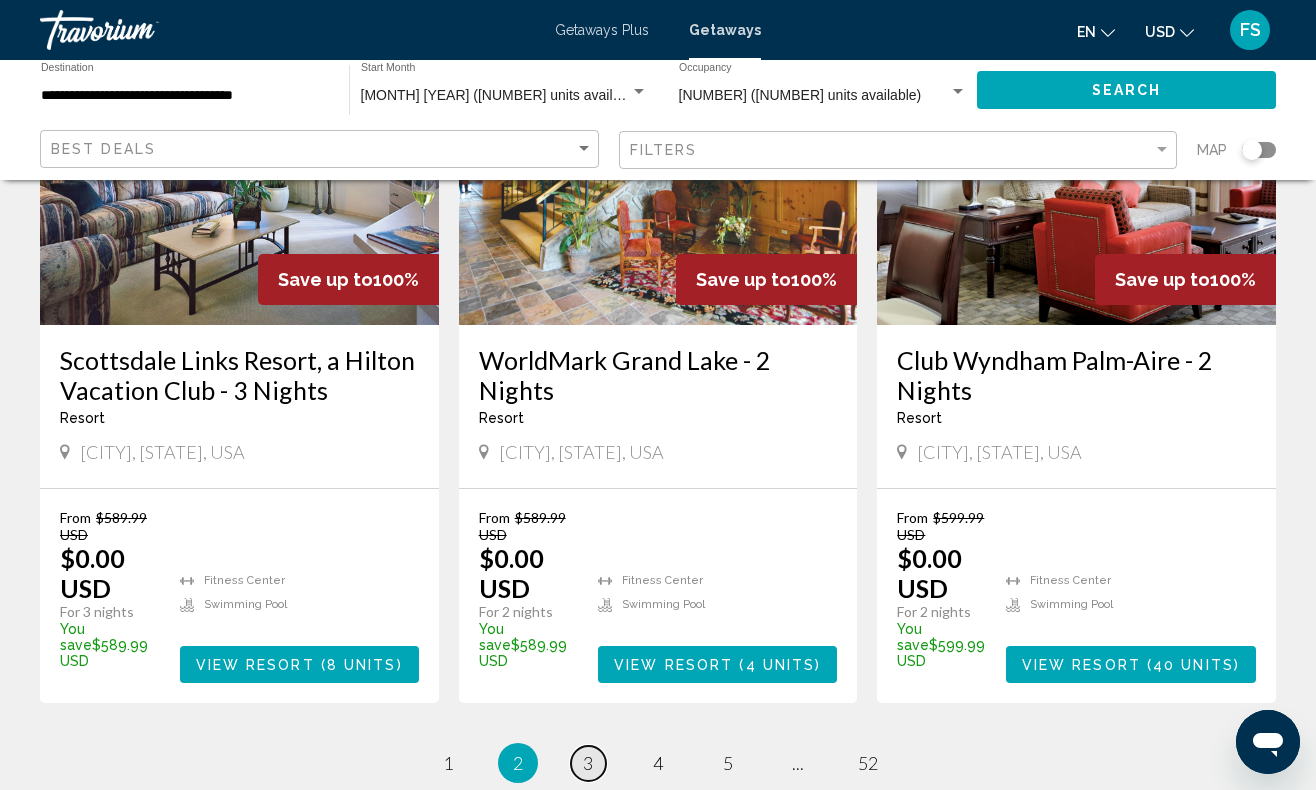 click on "3" at bounding box center (588, 763) 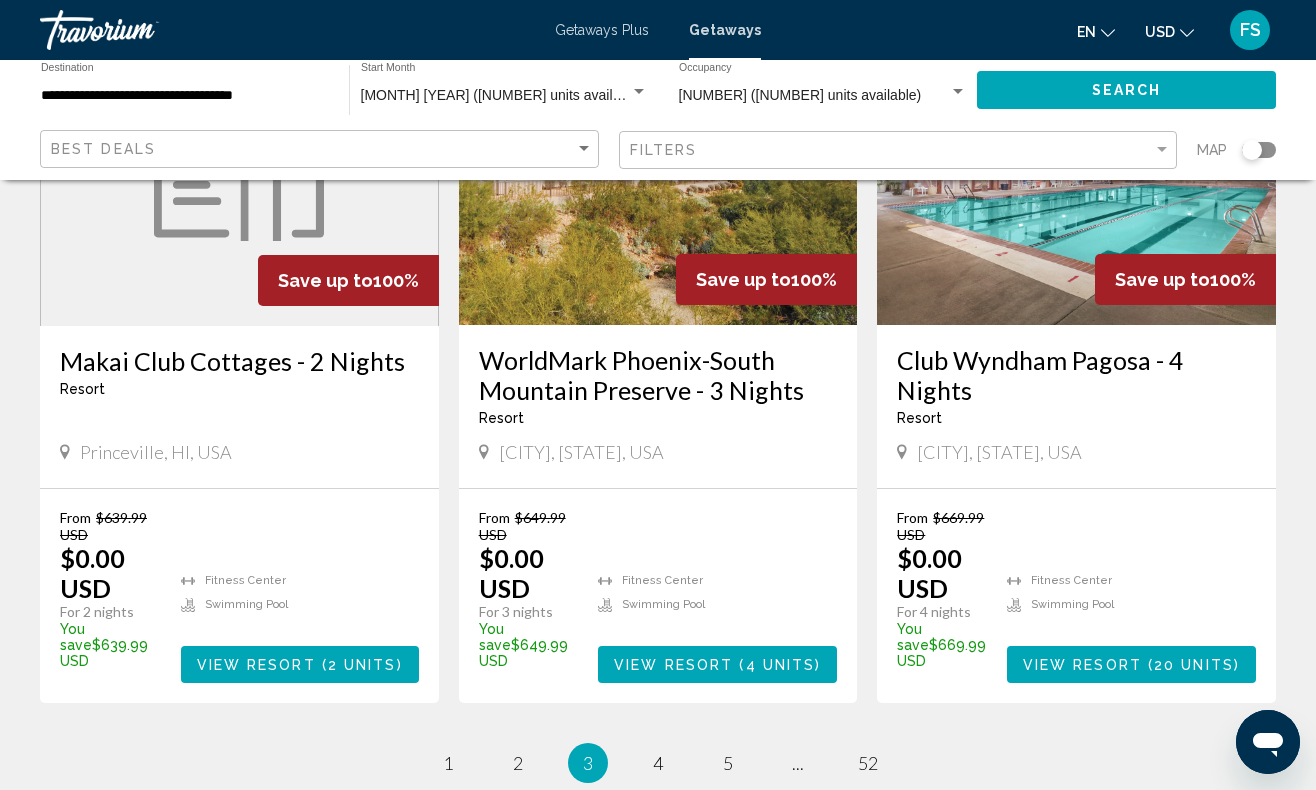 scroll, scrollTop: 2483, scrollLeft: 0, axis: vertical 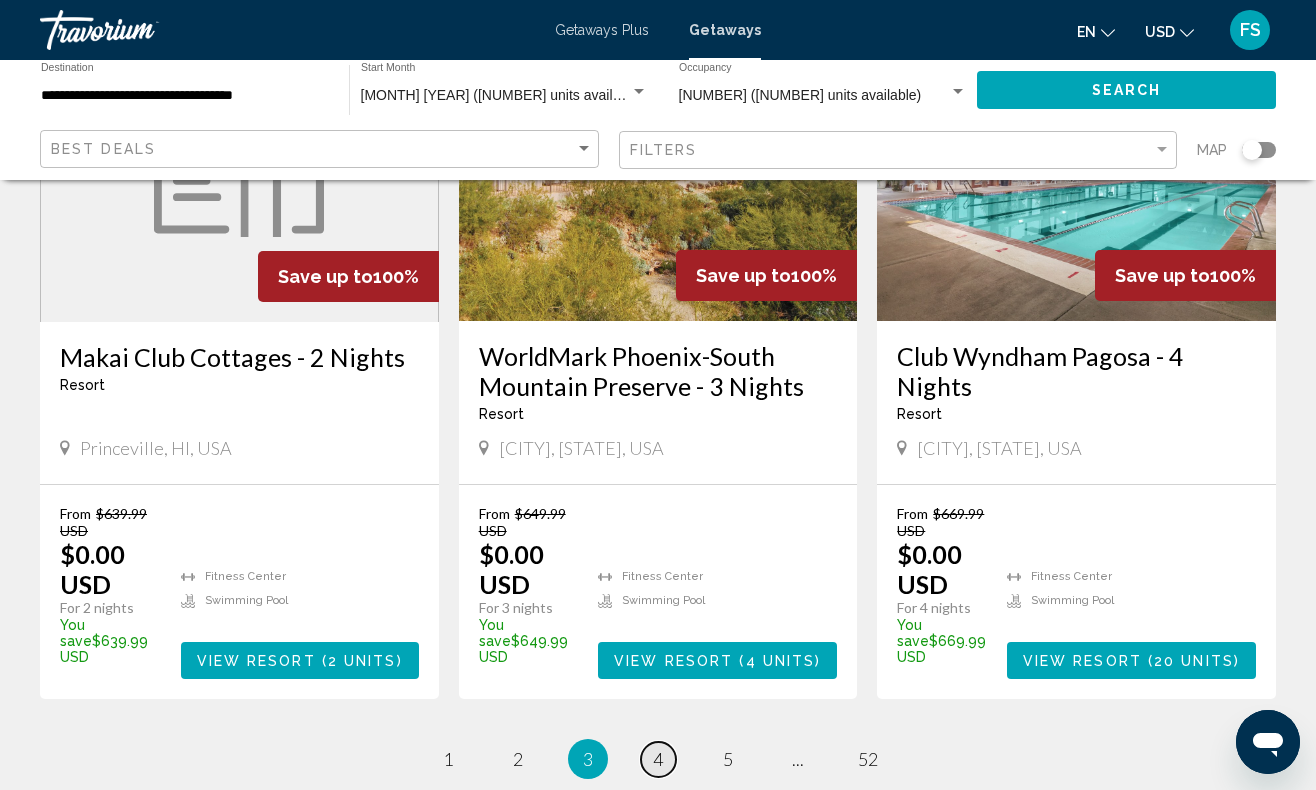 click on "4" at bounding box center (658, 759) 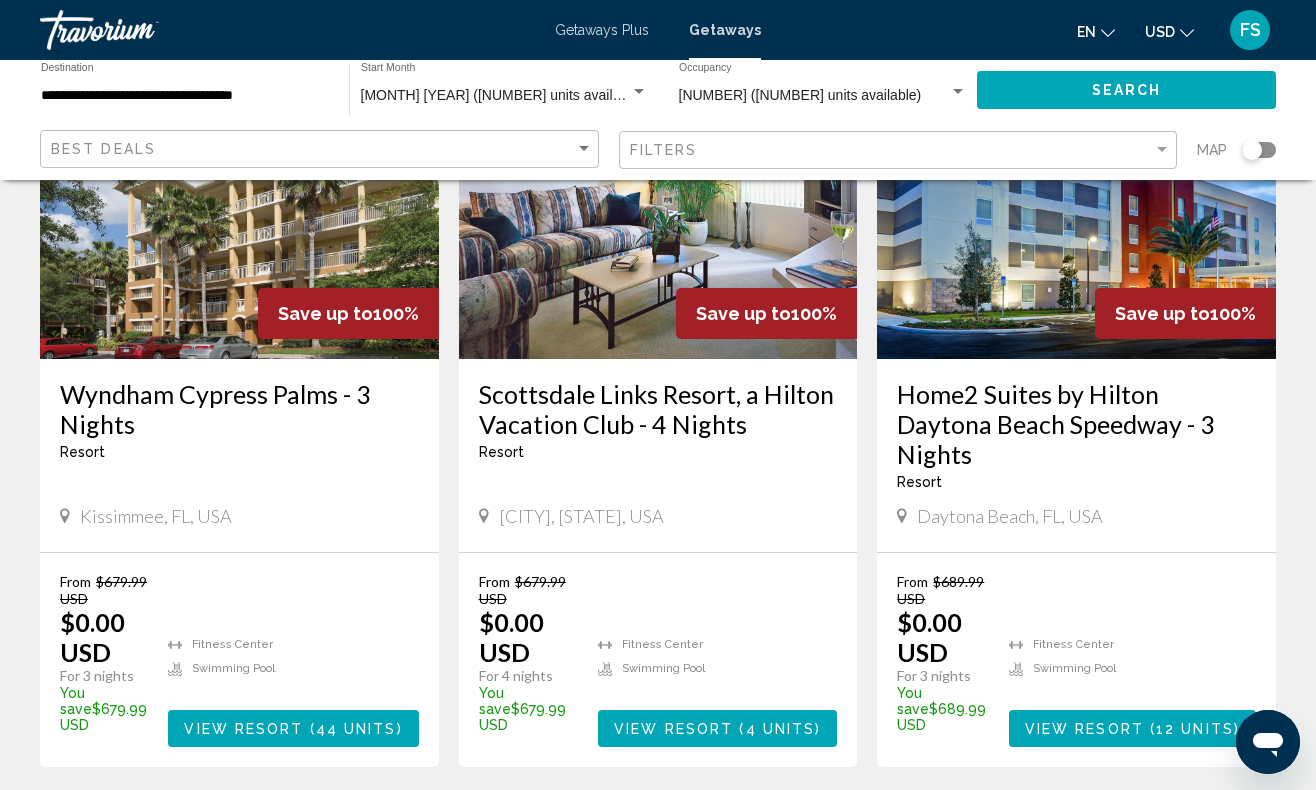 scroll, scrollTop: 2461, scrollLeft: 0, axis: vertical 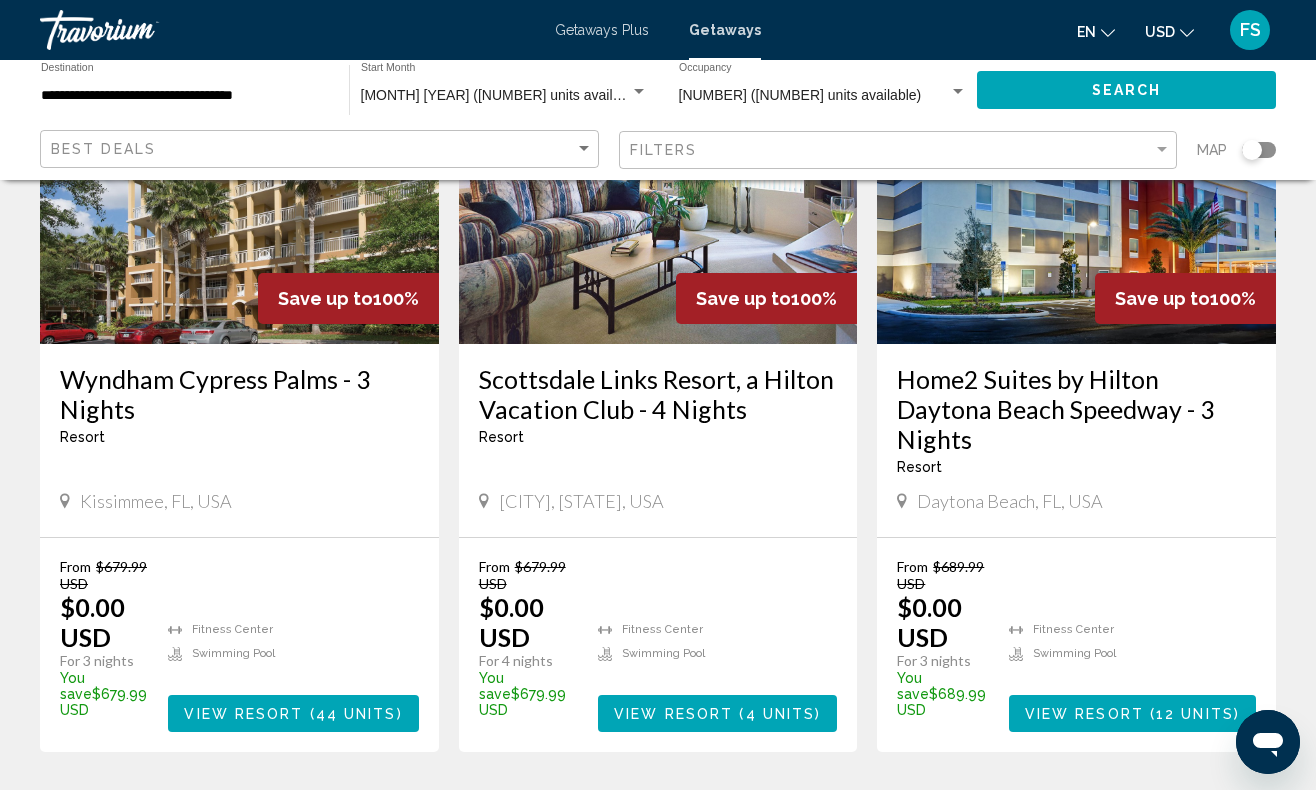 click on "5" at bounding box center (728, 812) 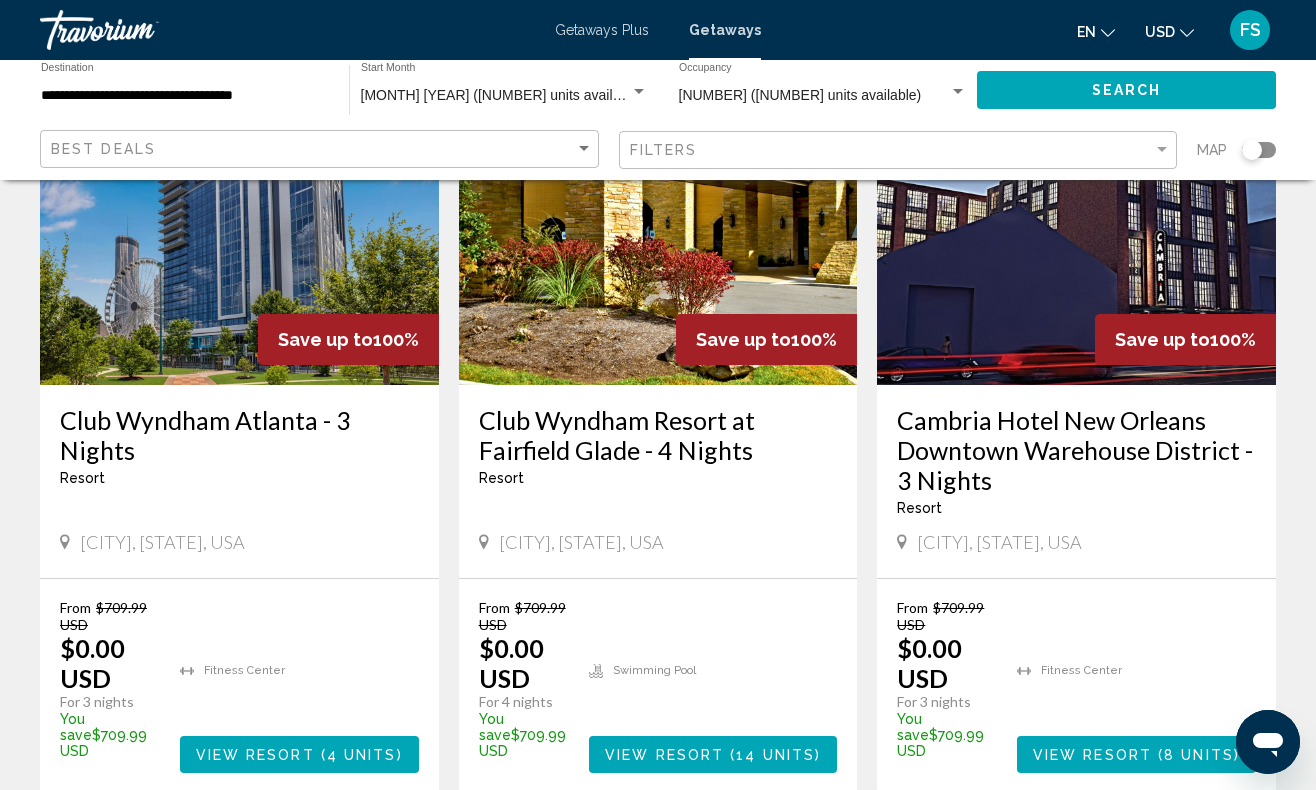 scroll, scrollTop: 2462, scrollLeft: 0, axis: vertical 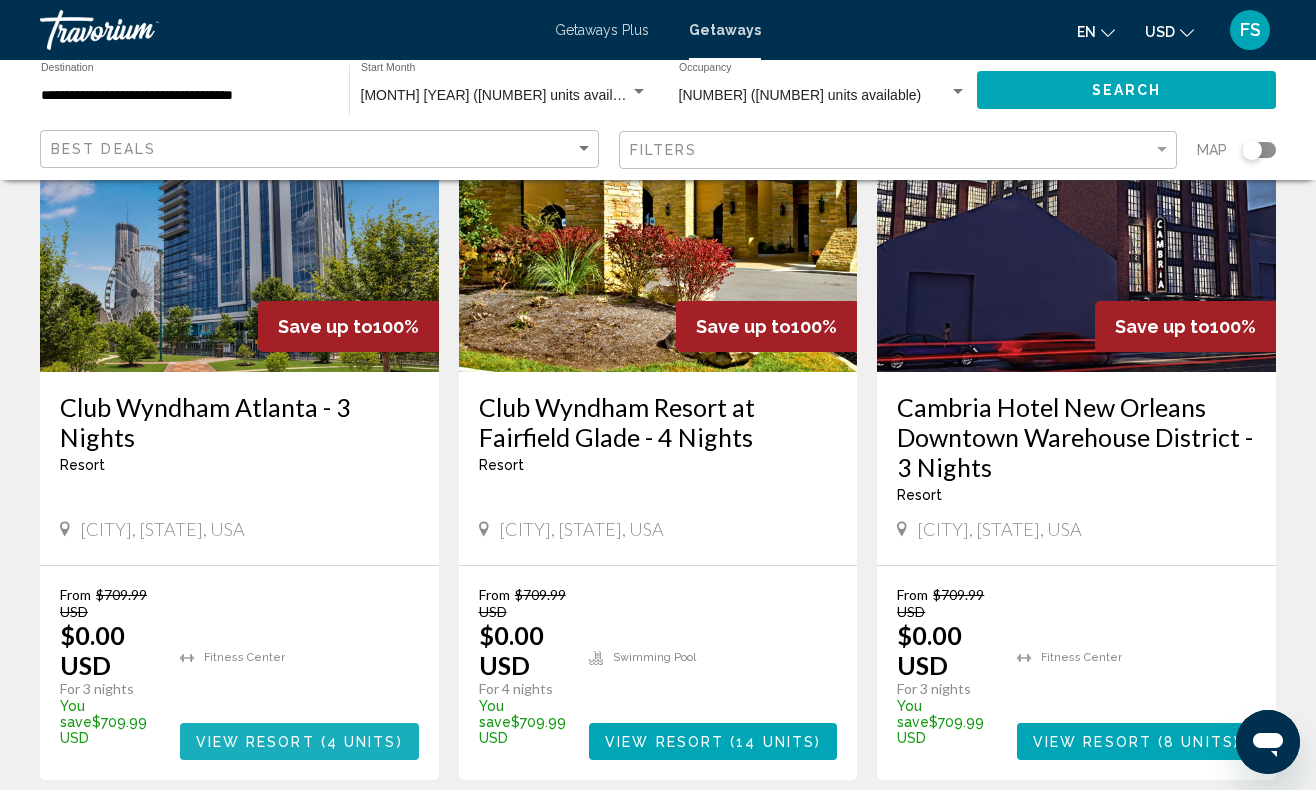 click on "View Resort" at bounding box center [255, 742] 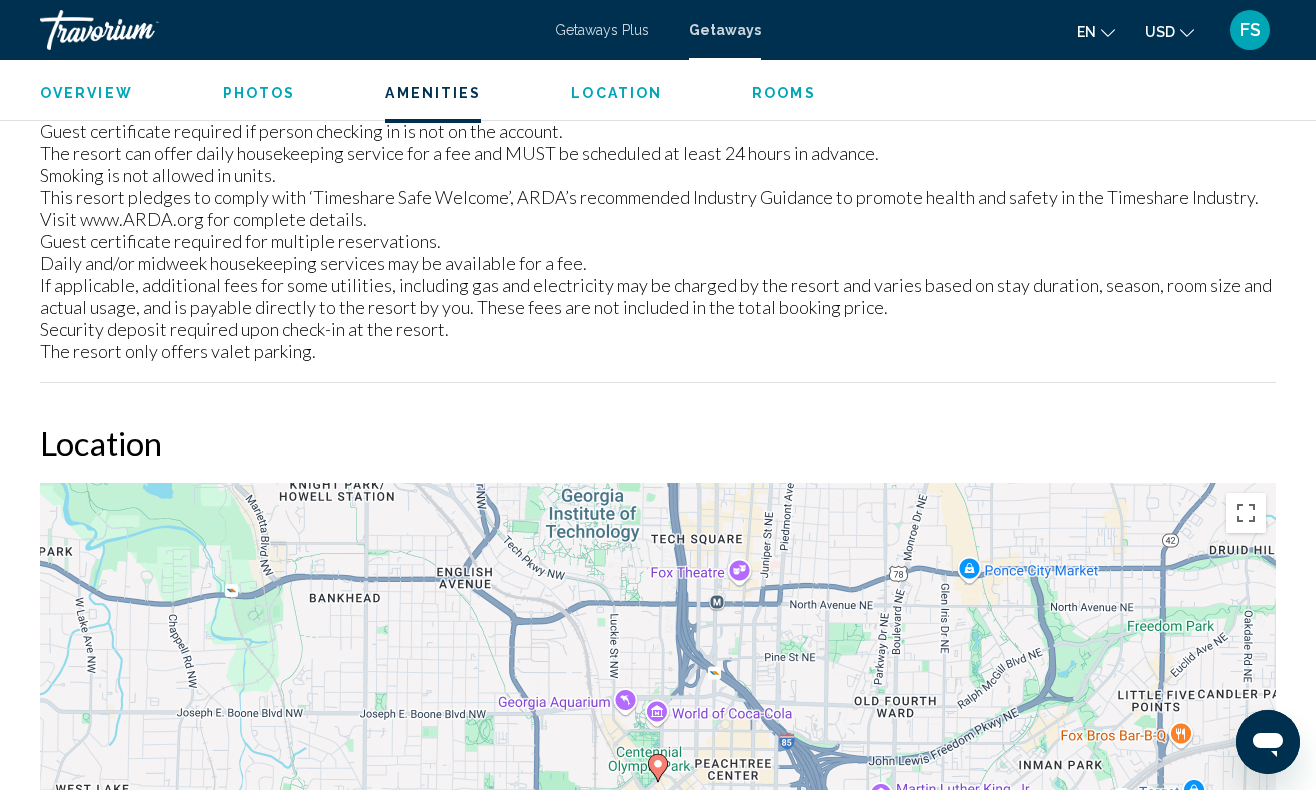 scroll, scrollTop: 2643, scrollLeft: 0, axis: vertical 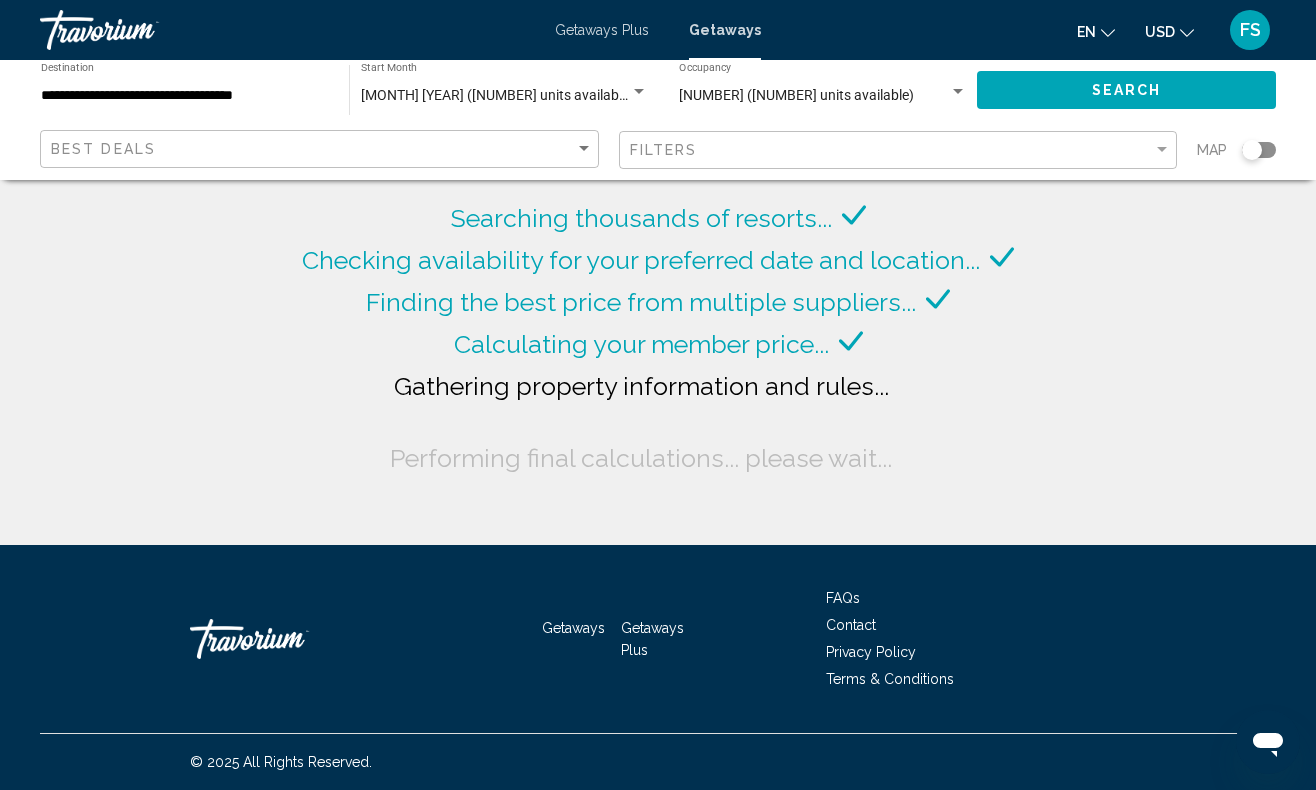 click on "4 (9,176 units available)" at bounding box center (814, 96) 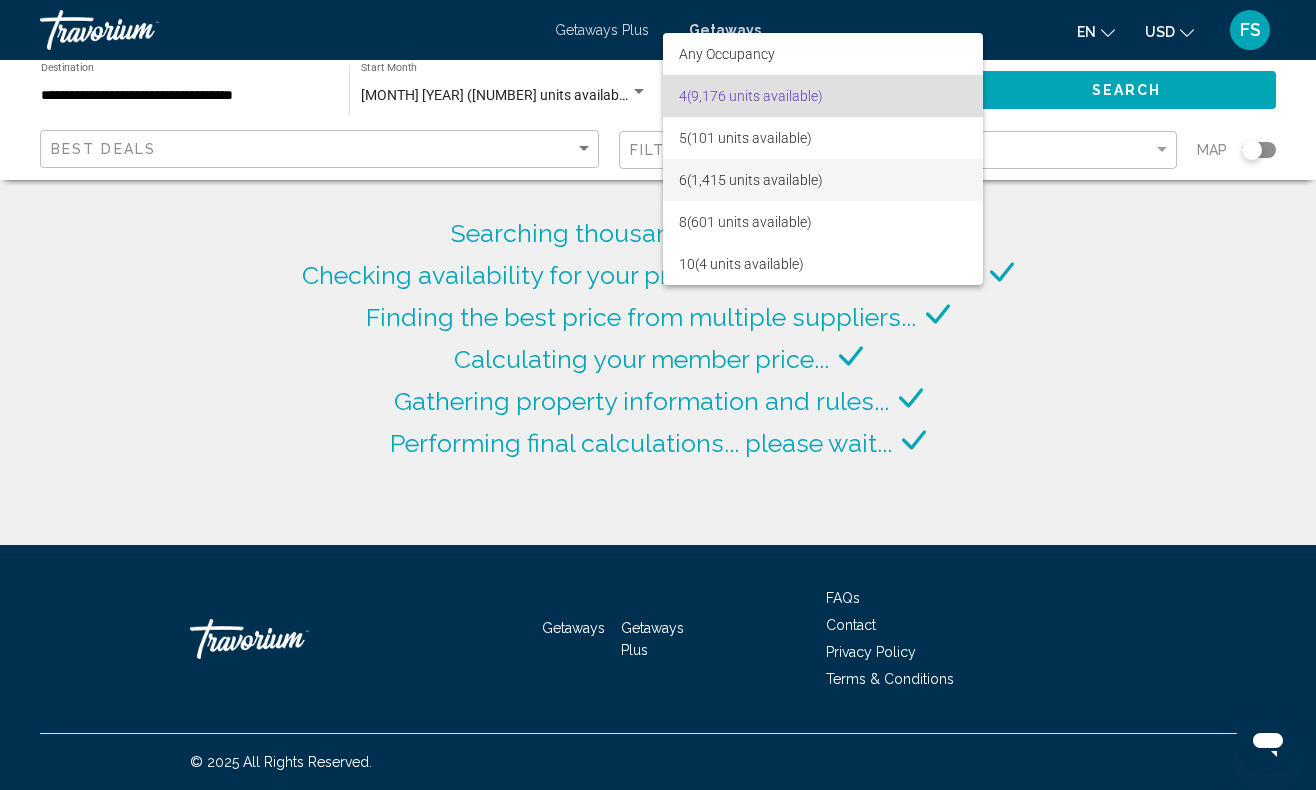 click on "6  (1,415 units available)" at bounding box center (823, 180) 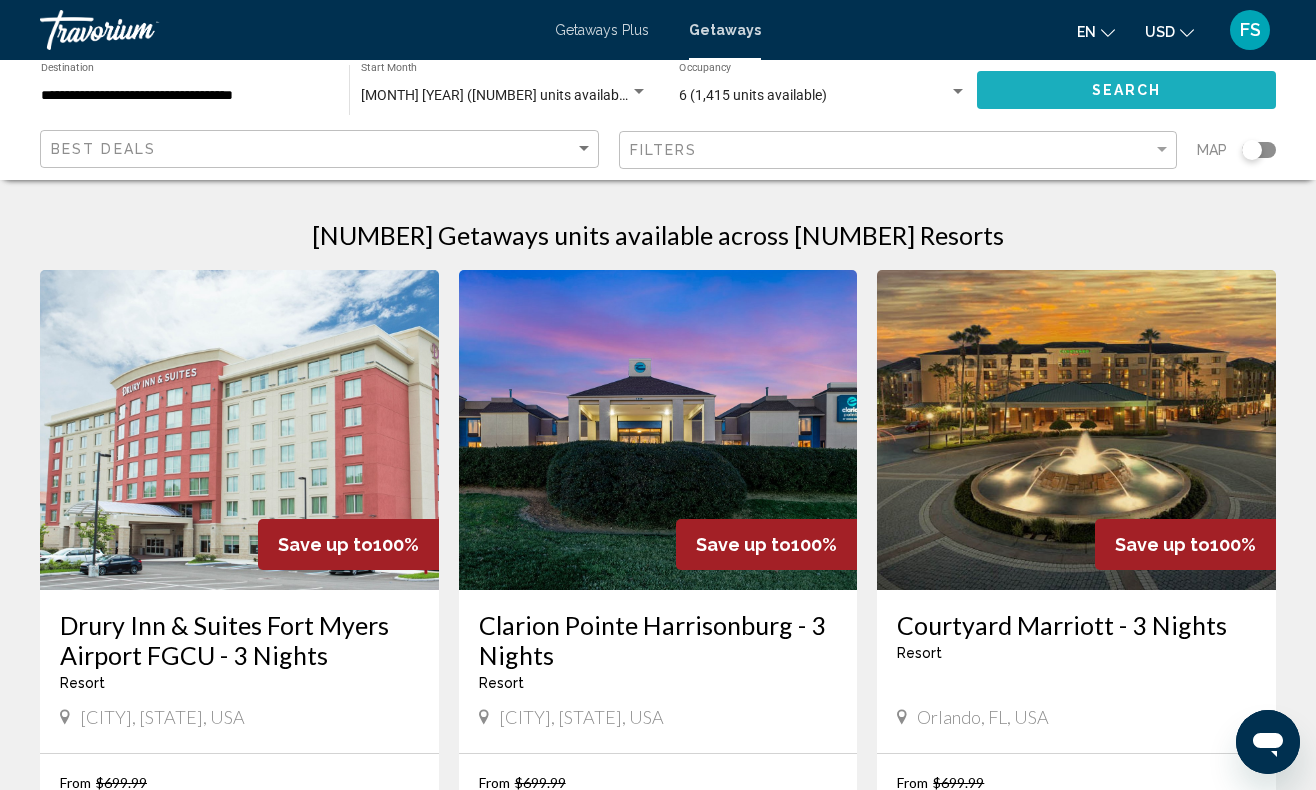 click on "Search" 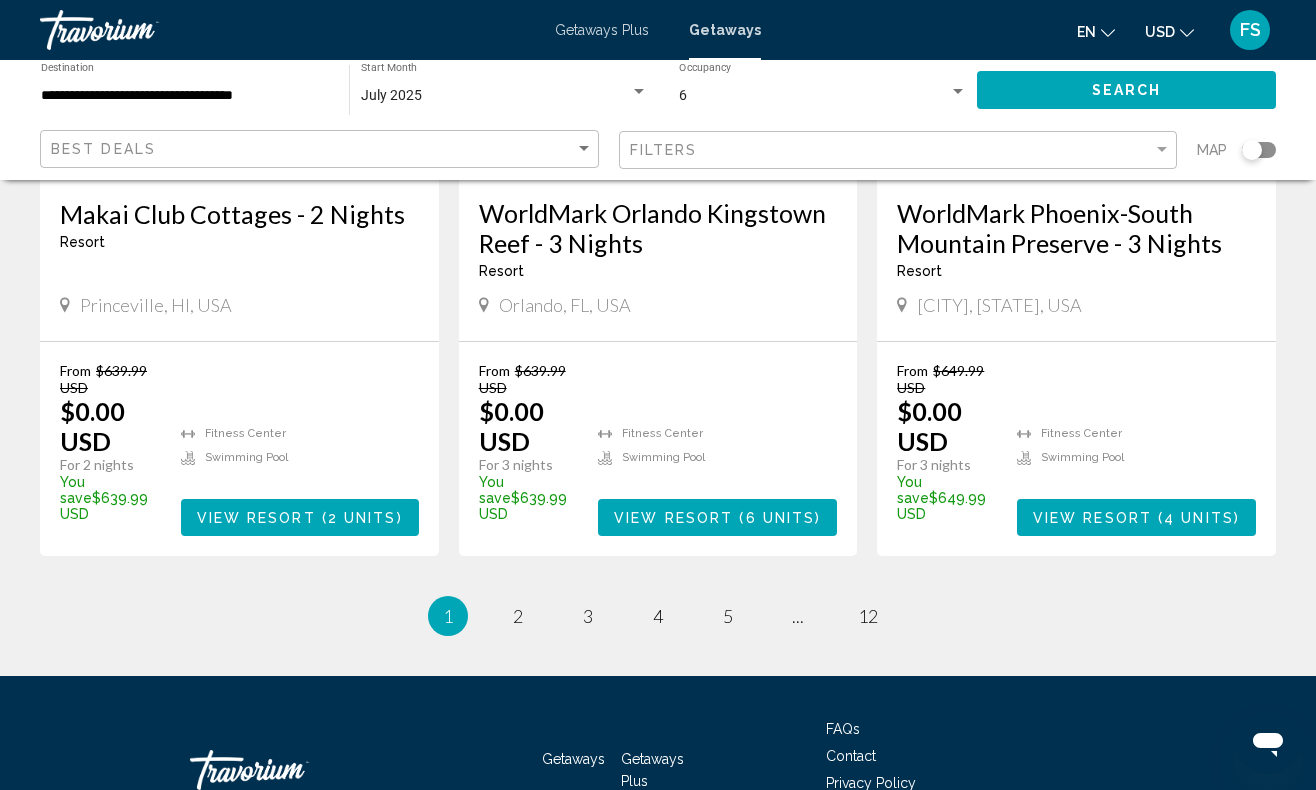 scroll, scrollTop: 2656, scrollLeft: 0, axis: vertical 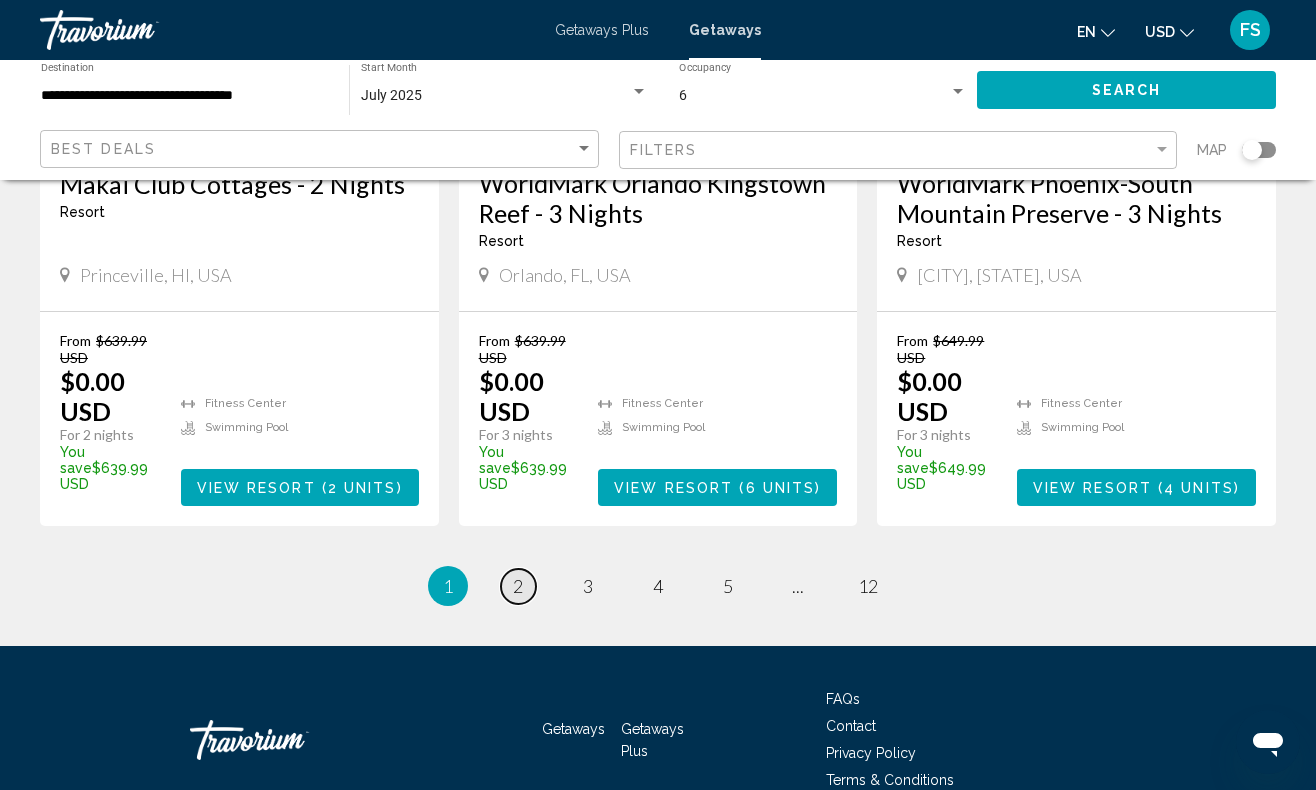 click on "2" at bounding box center [518, 586] 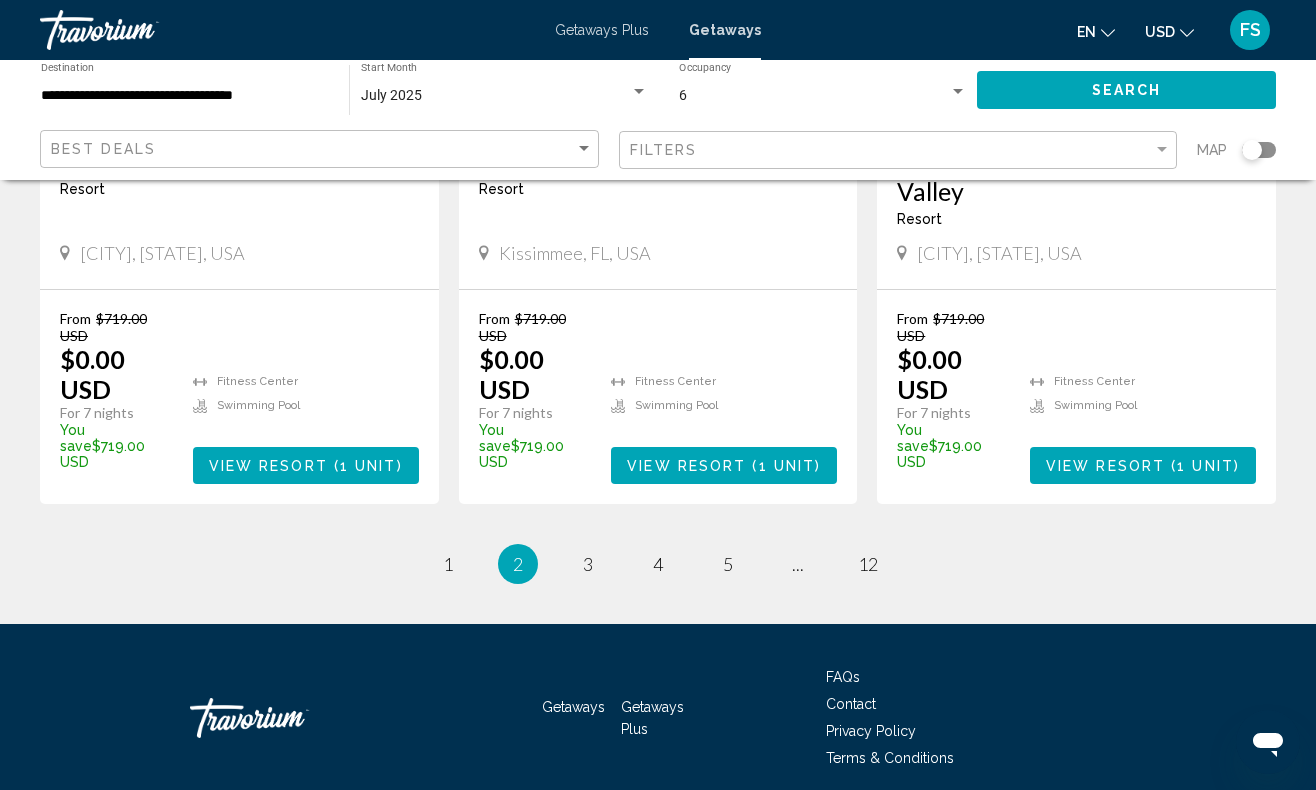 scroll, scrollTop: 2682, scrollLeft: 0, axis: vertical 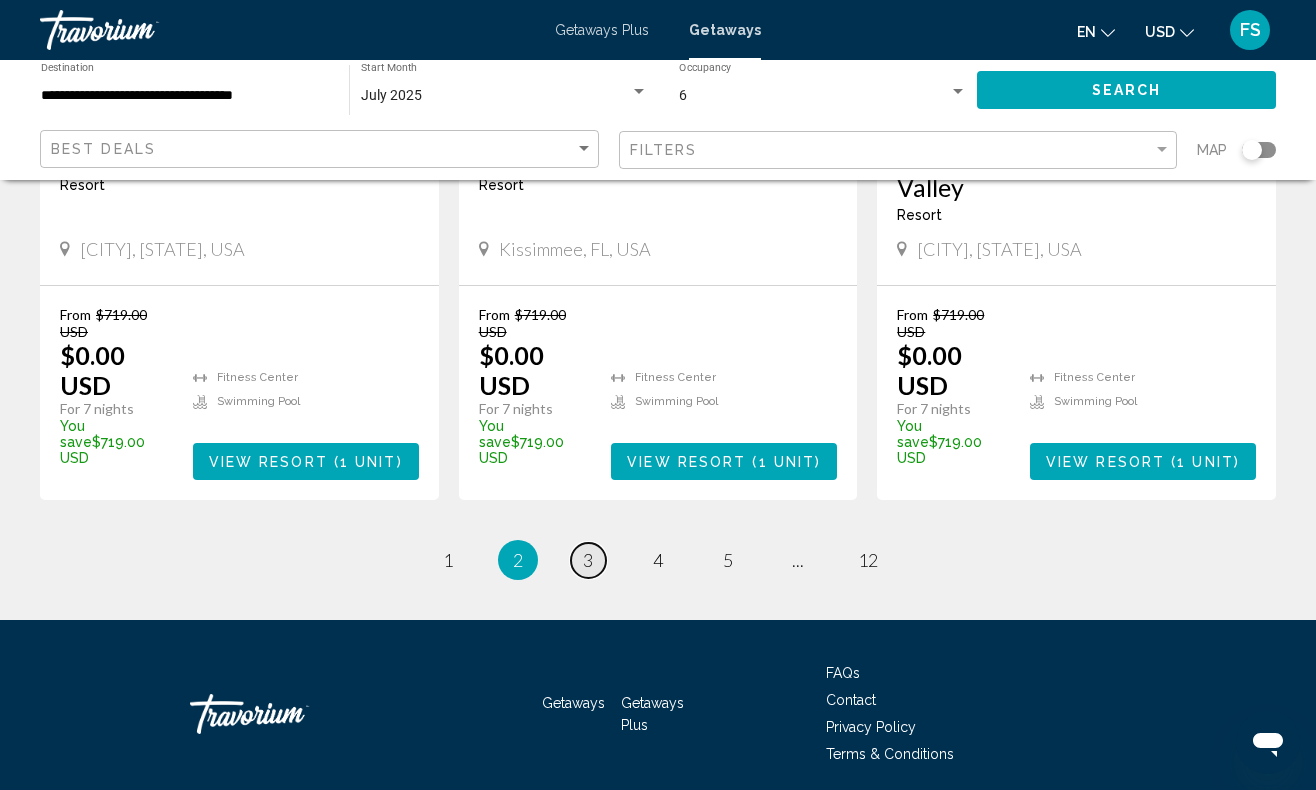 click on "3" at bounding box center [588, 560] 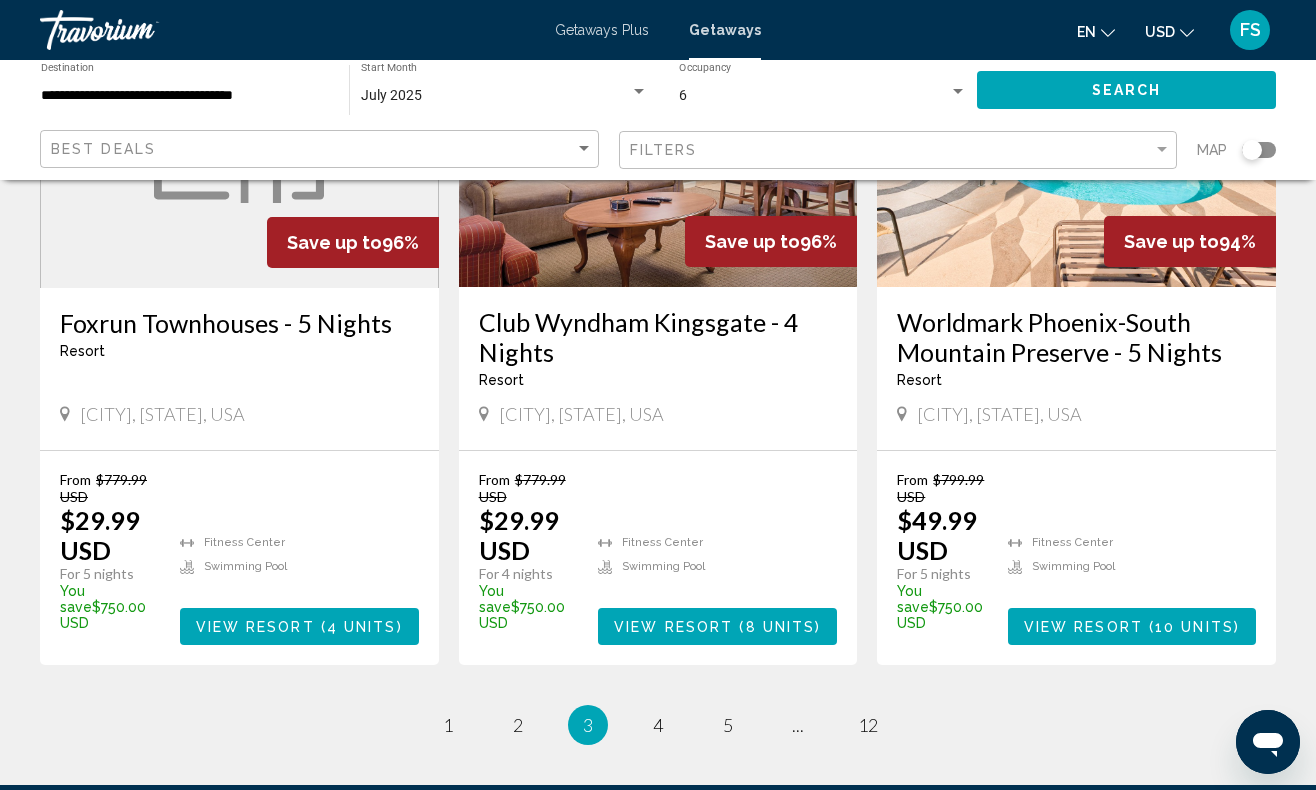 scroll, scrollTop: 2528, scrollLeft: 0, axis: vertical 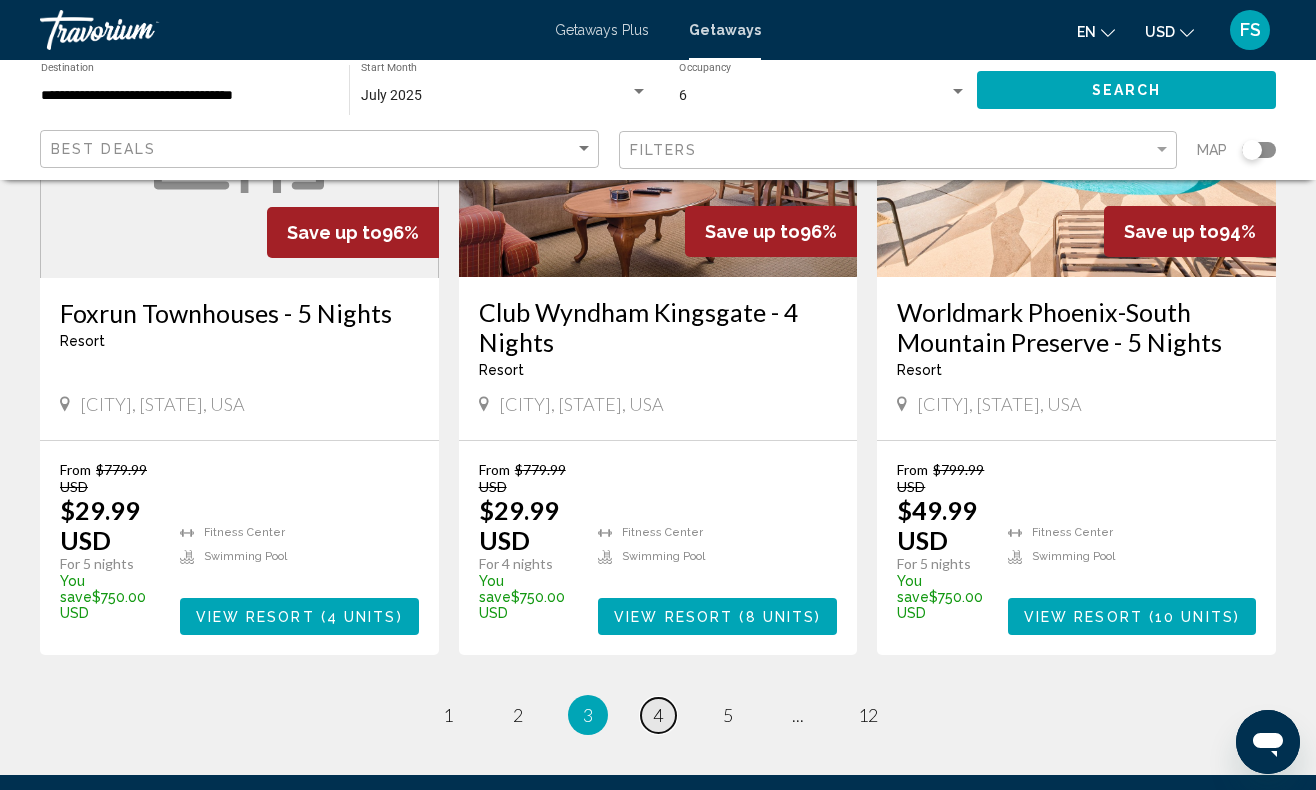click on "4" at bounding box center (658, 715) 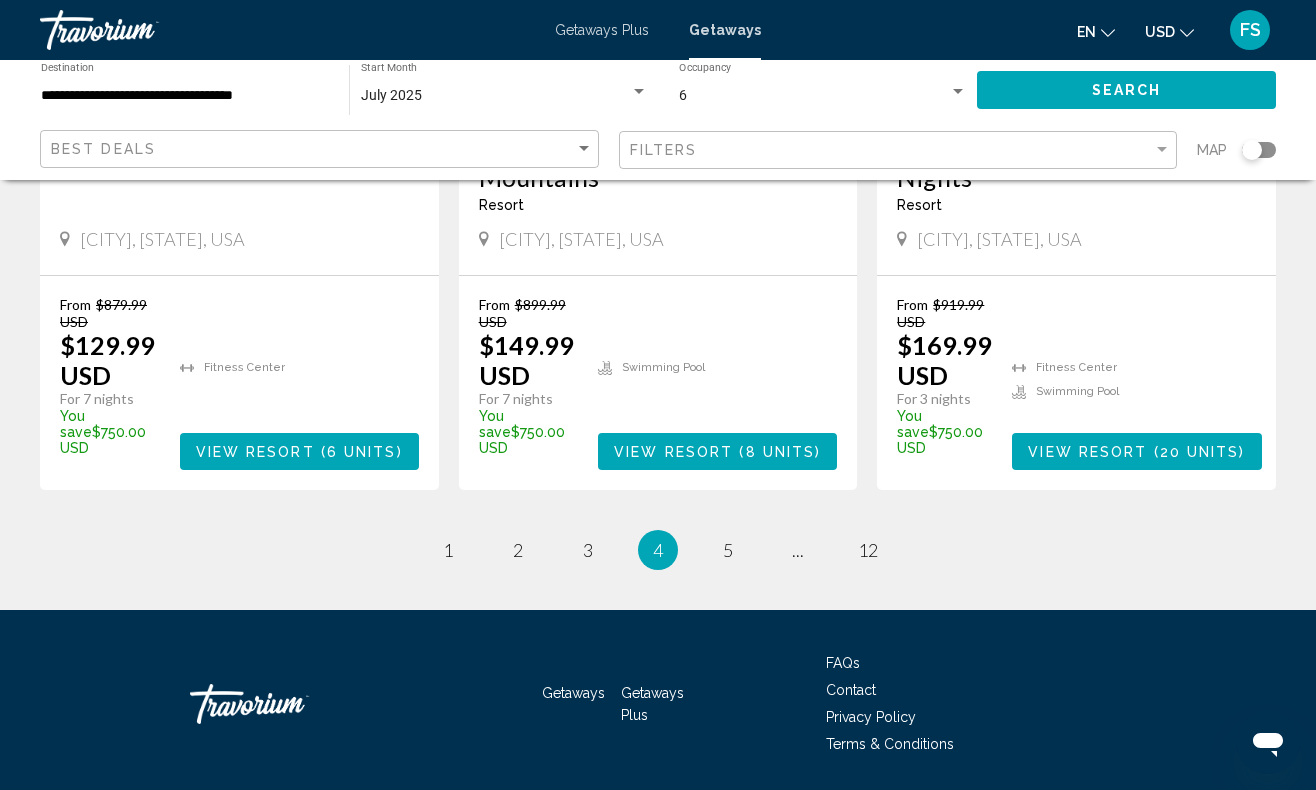 scroll, scrollTop: 2693, scrollLeft: 0, axis: vertical 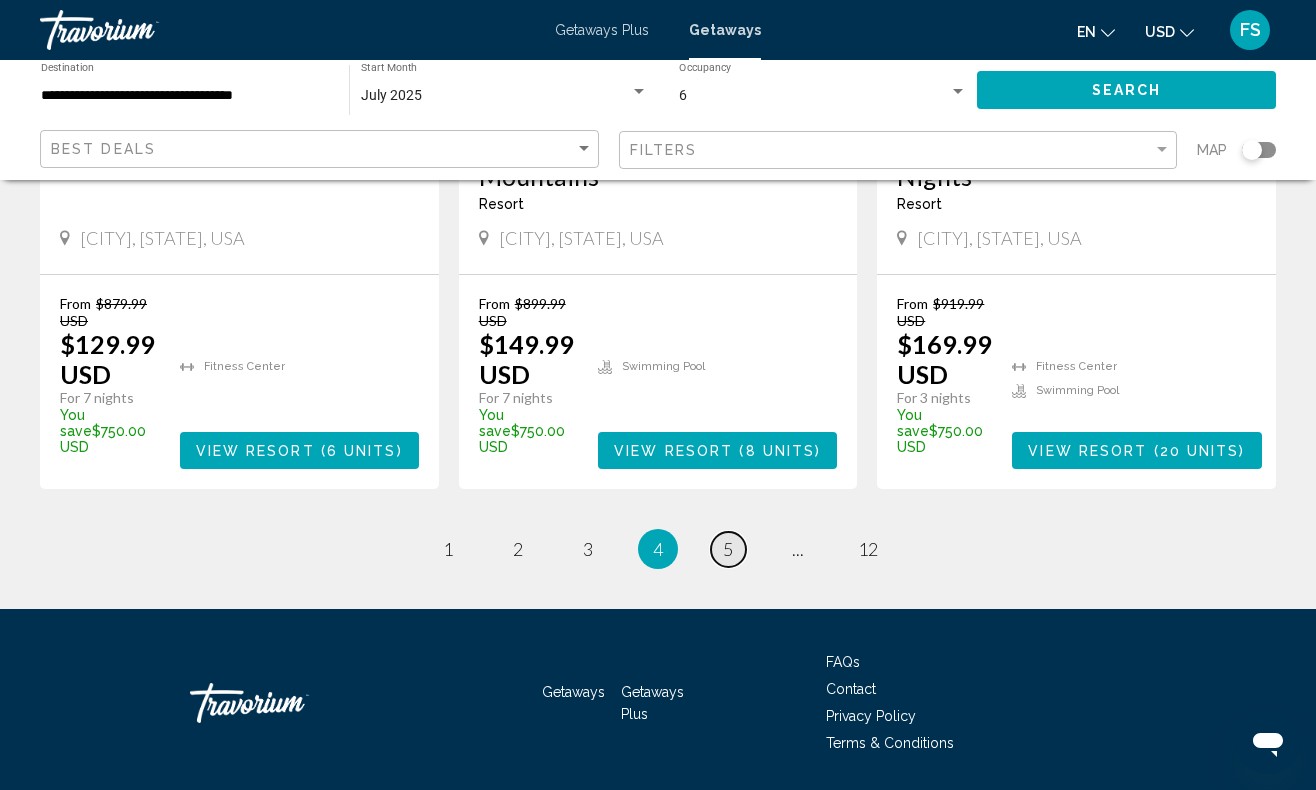 click on "5" at bounding box center [728, 549] 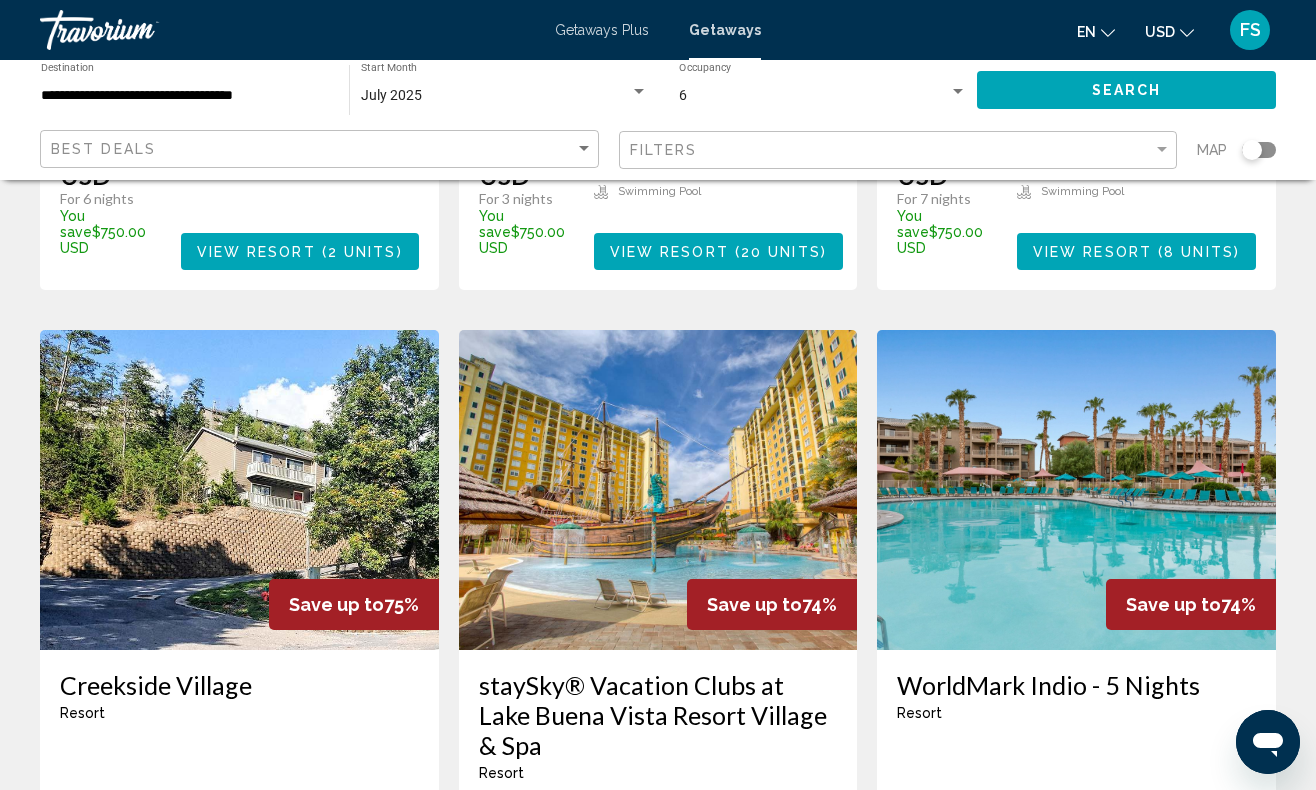 scroll, scrollTop: 0, scrollLeft: 0, axis: both 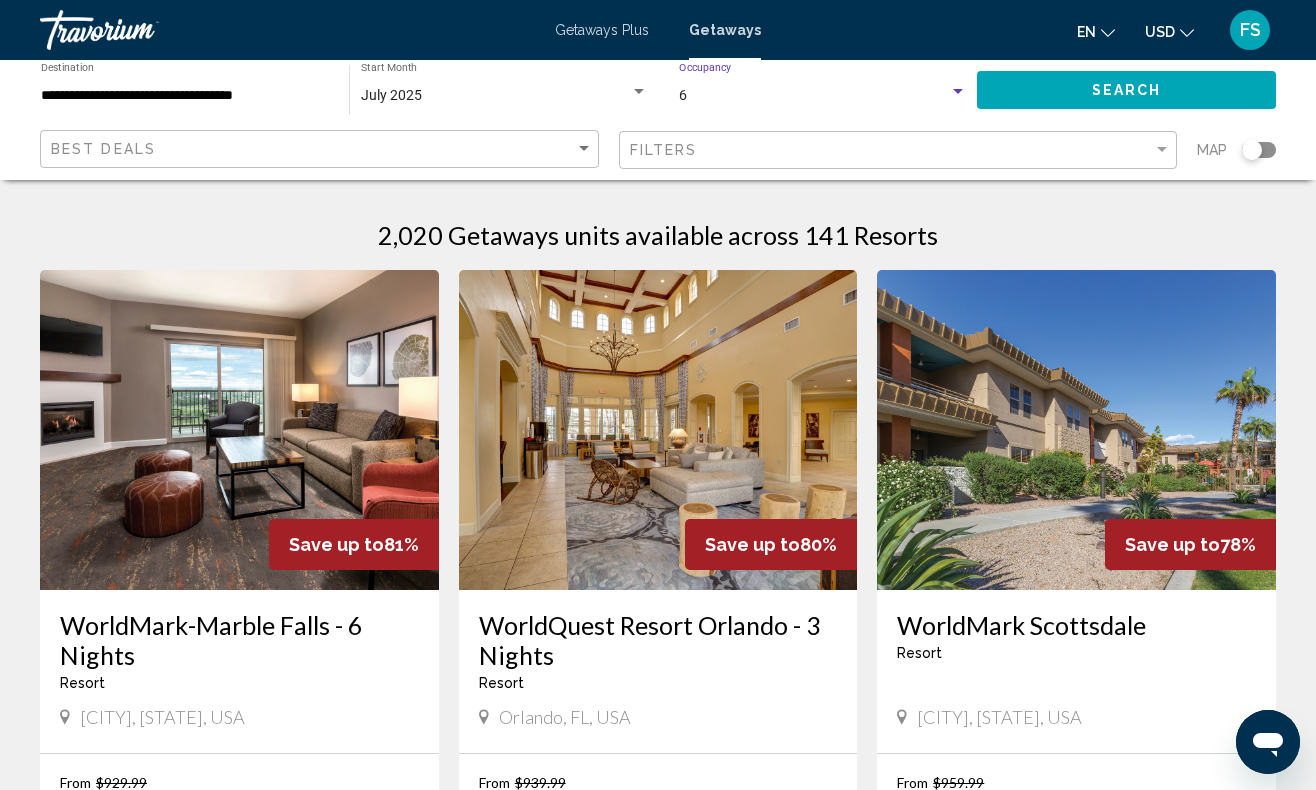 click on "6" at bounding box center [814, 96] 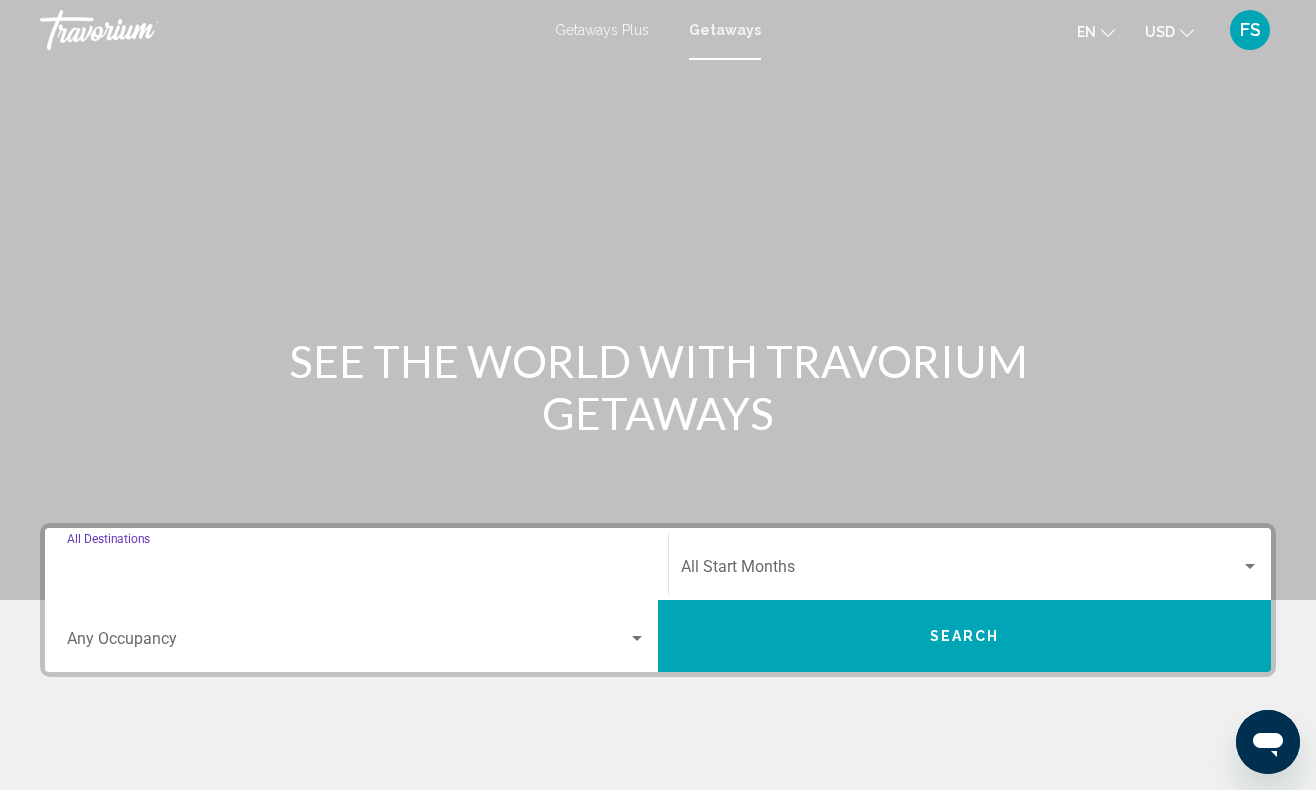 click on "Destination All Destinations" at bounding box center [356, 571] 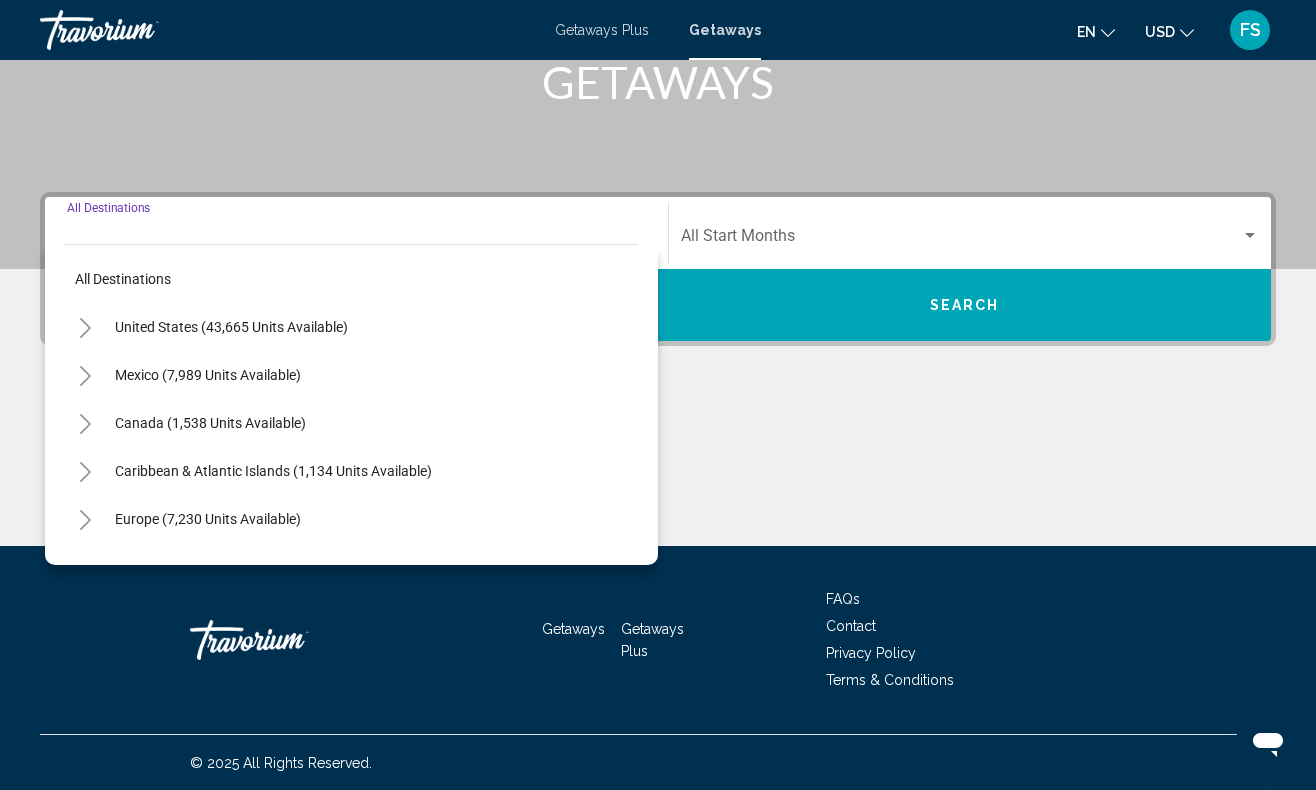 scroll, scrollTop: 332, scrollLeft: 0, axis: vertical 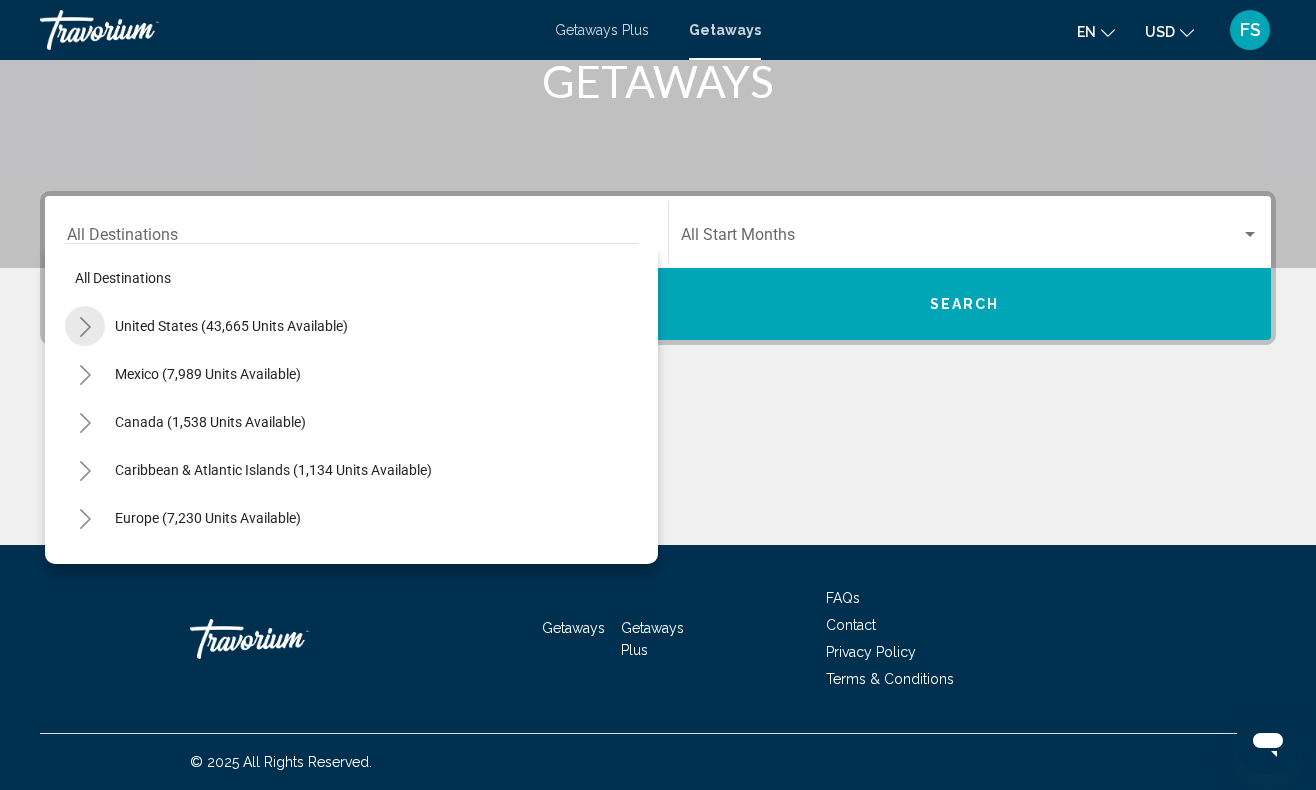 click 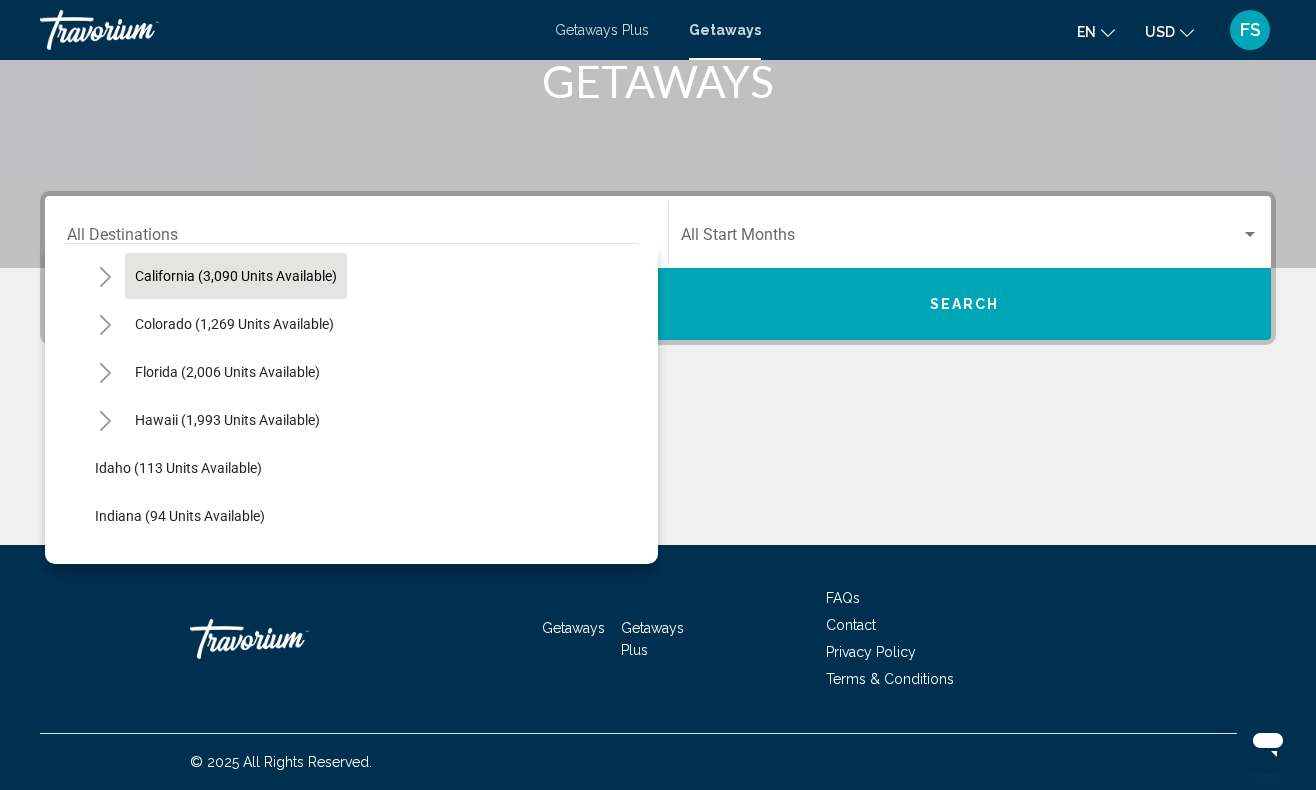scroll, scrollTop: 178, scrollLeft: 0, axis: vertical 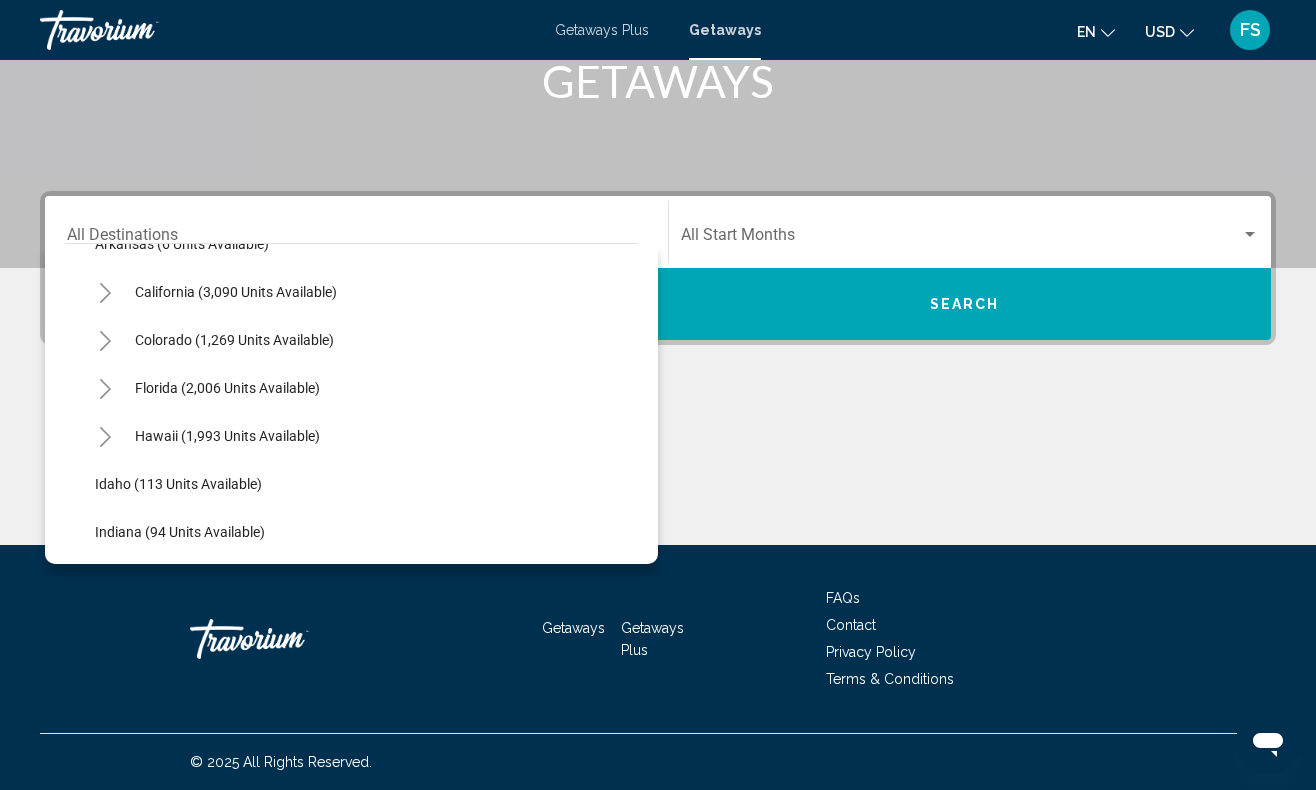 click 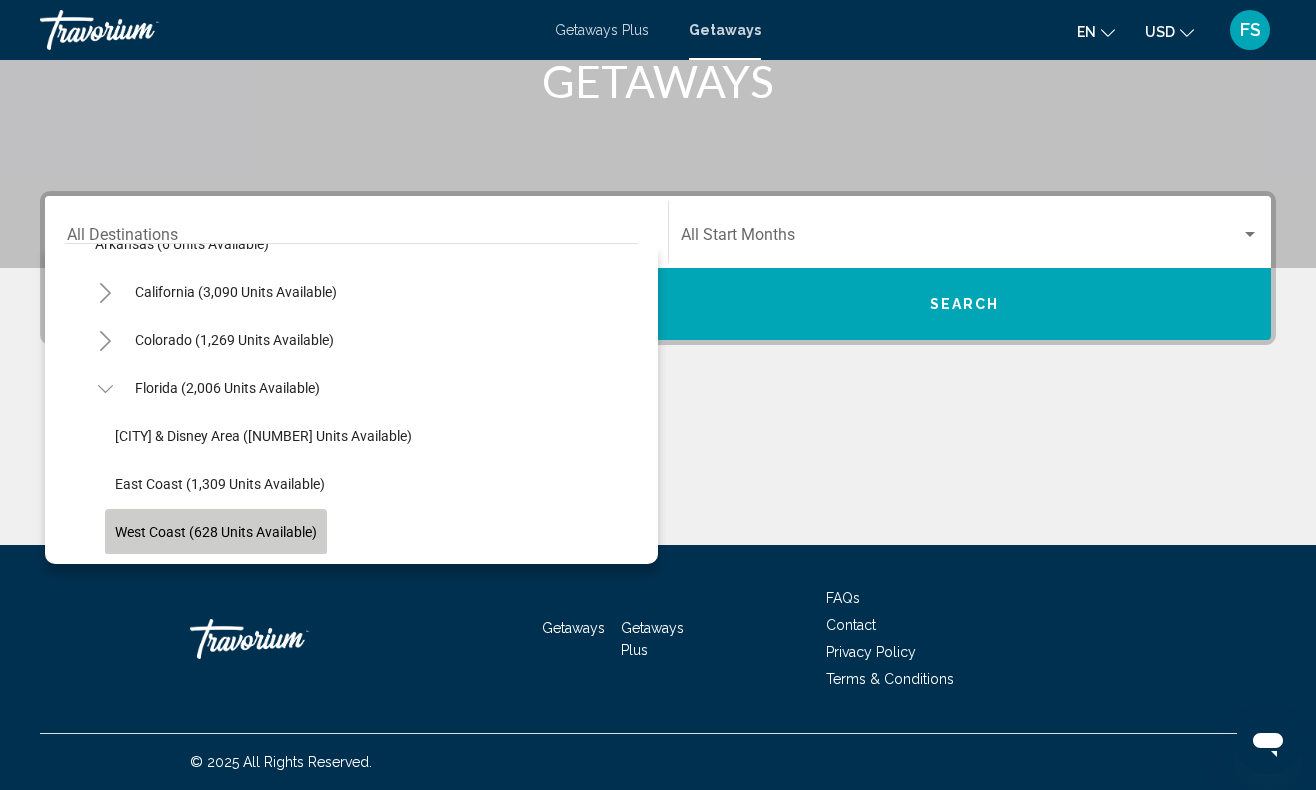 click on "West Coast (628 units available)" 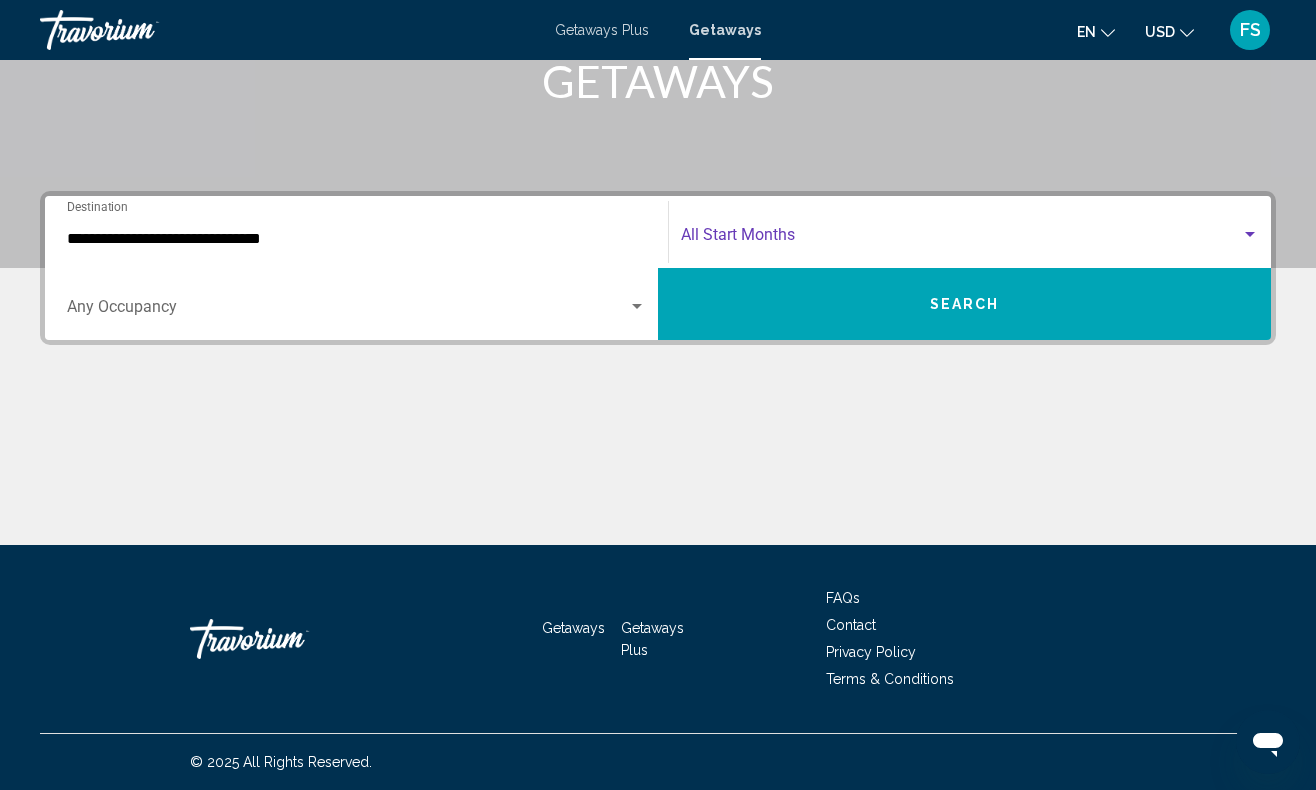 click at bounding box center (961, 239) 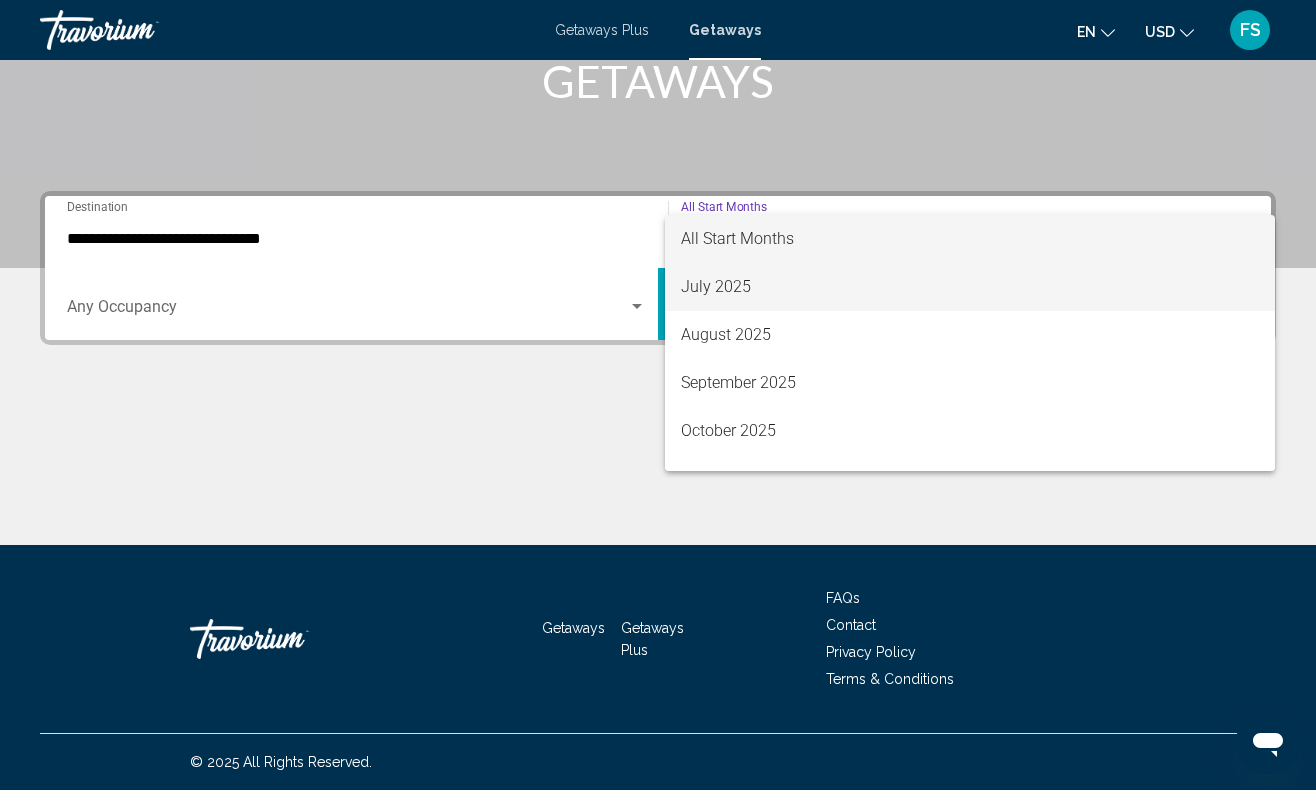 click on "July 2025" at bounding box center (970, 287) 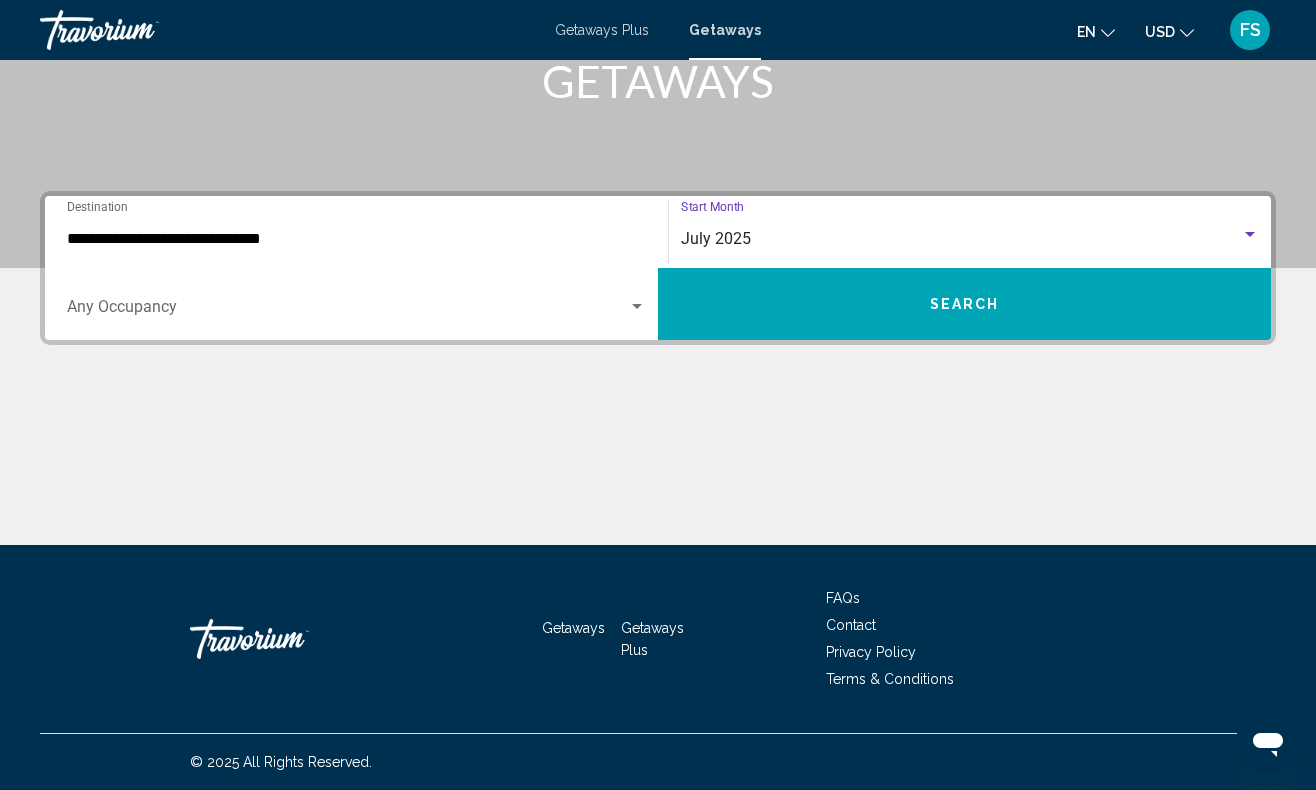 click at bounding box center (347, 311) 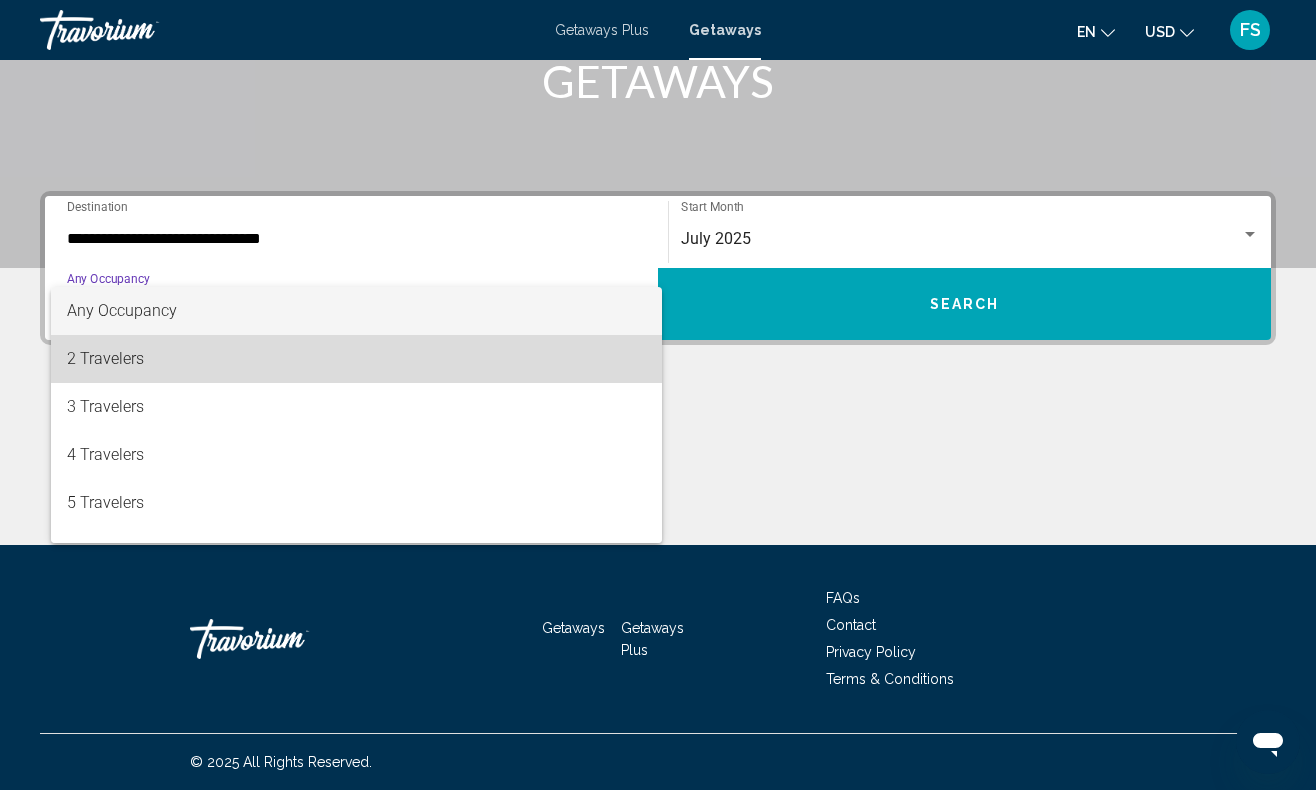 click on "2 Travelers" at bounding box center [356, 359] 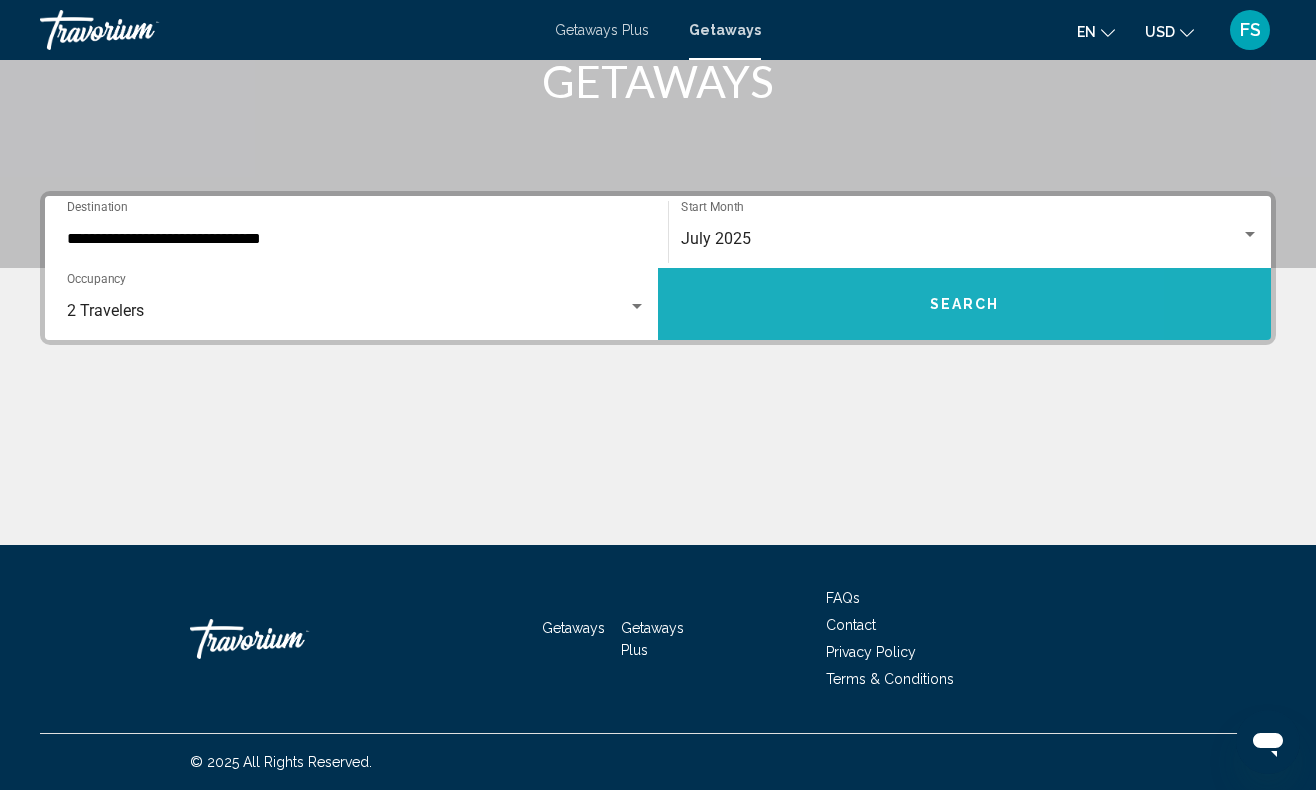 click on "Search" at bounding box center [965, 305] 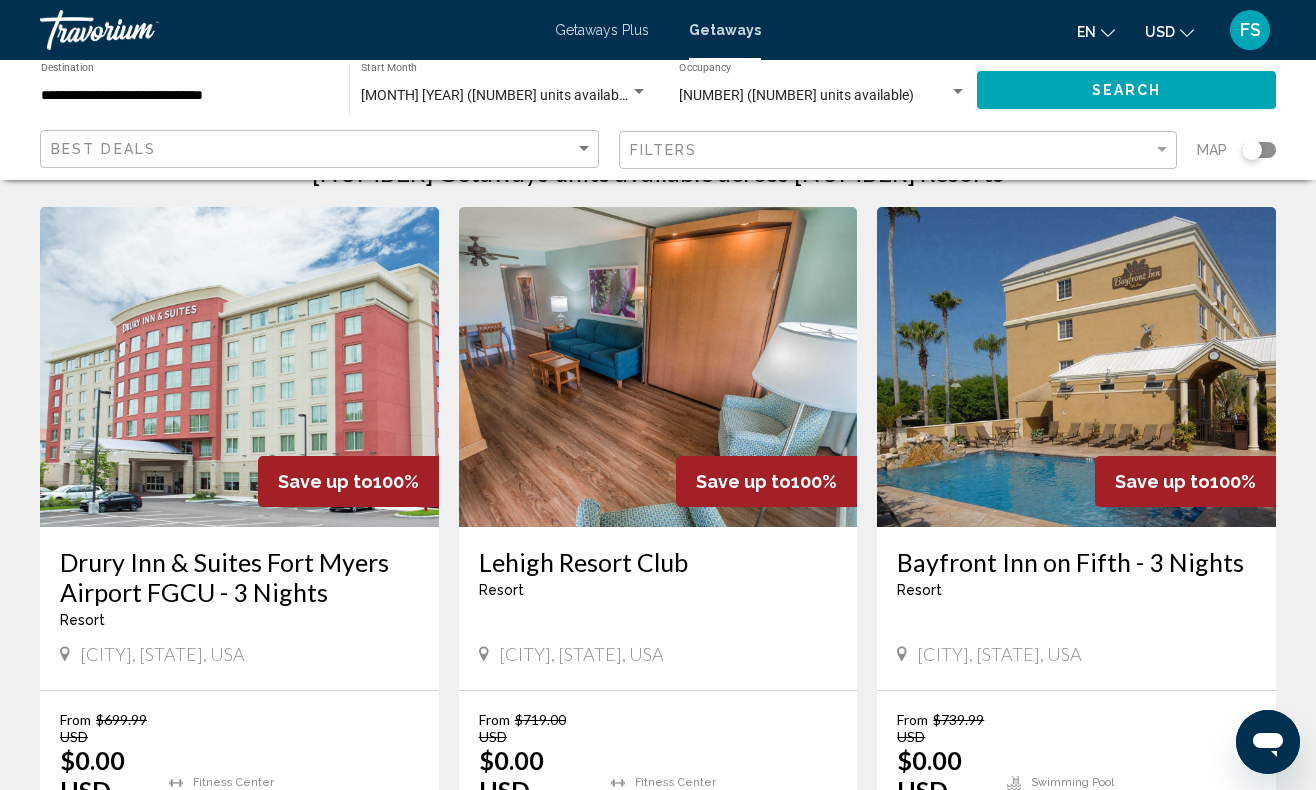 scroll, scrollTop: 38, scrollLeft: 0, axis: vertical 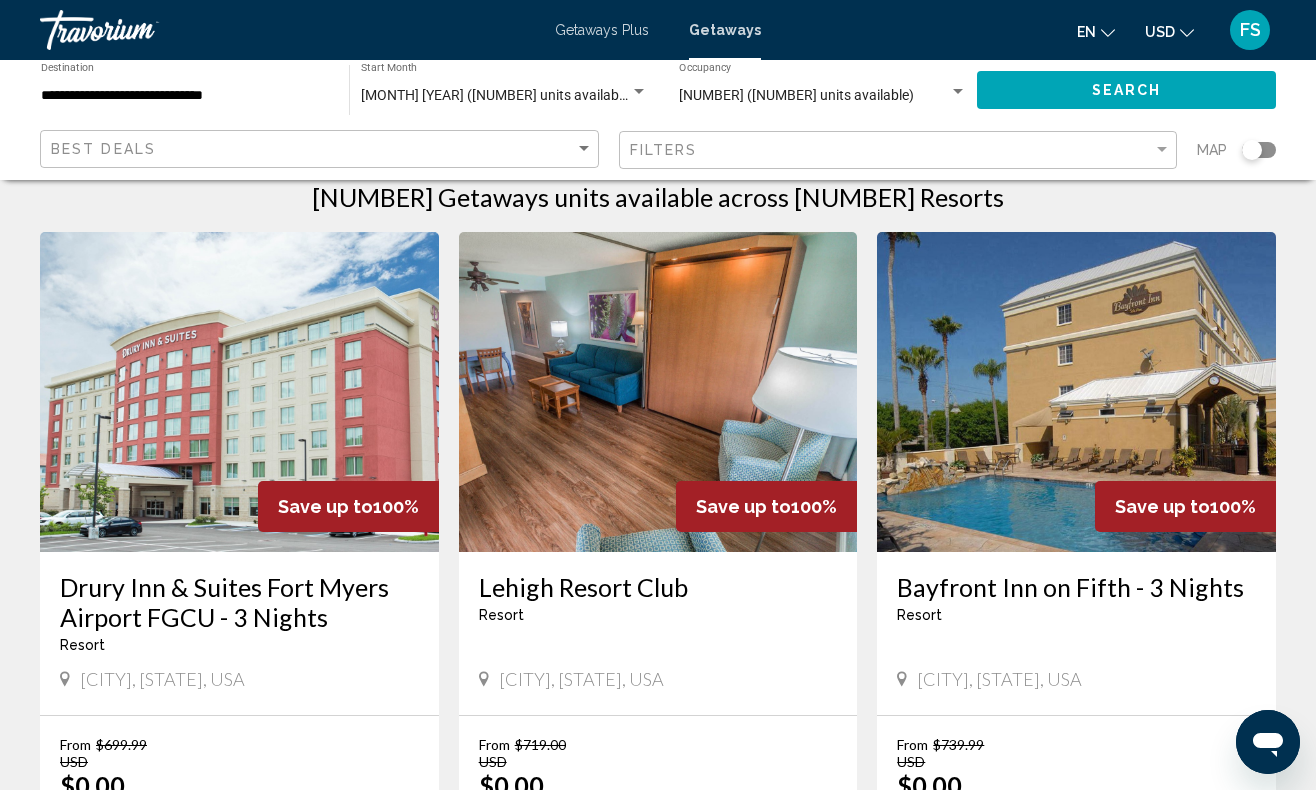 click at bounding box center [658, 392] 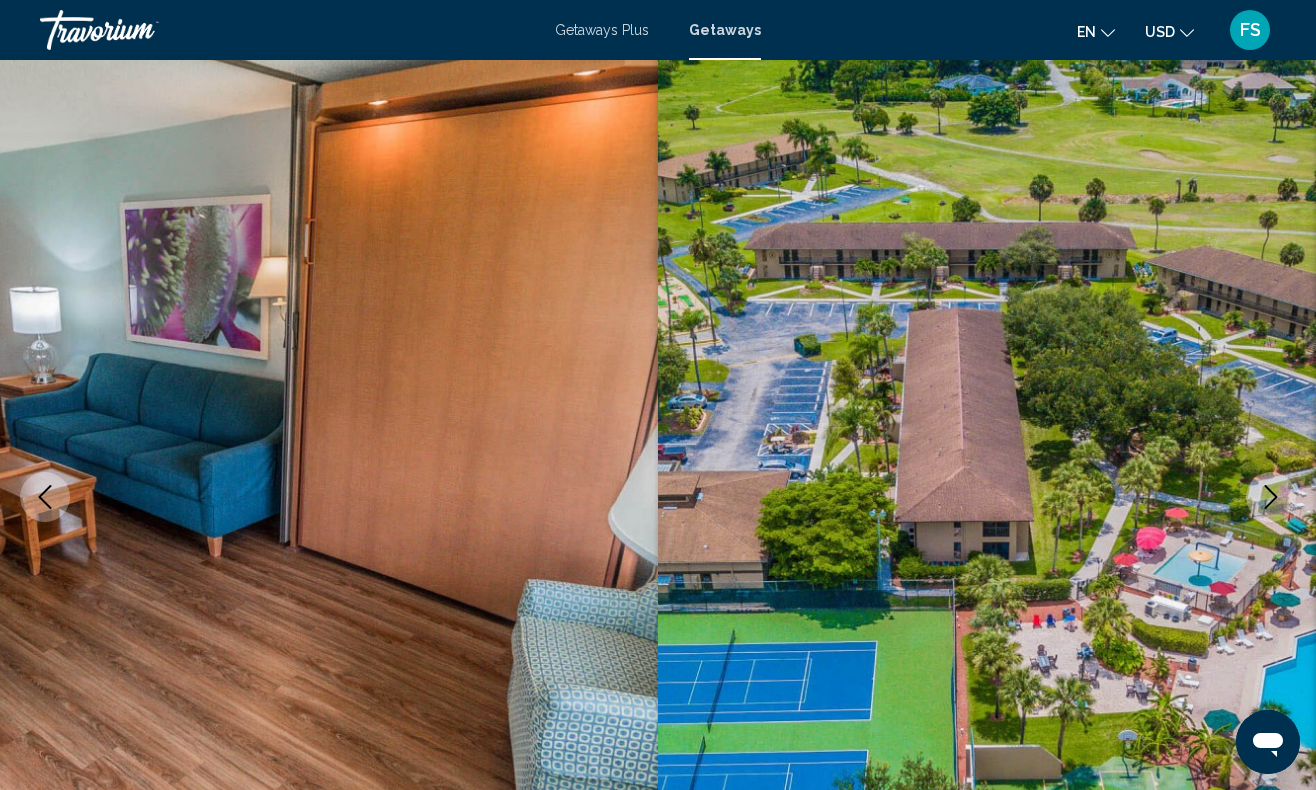 scroll, scrollTop: 140, scrollLeft: 0, axis: vertical 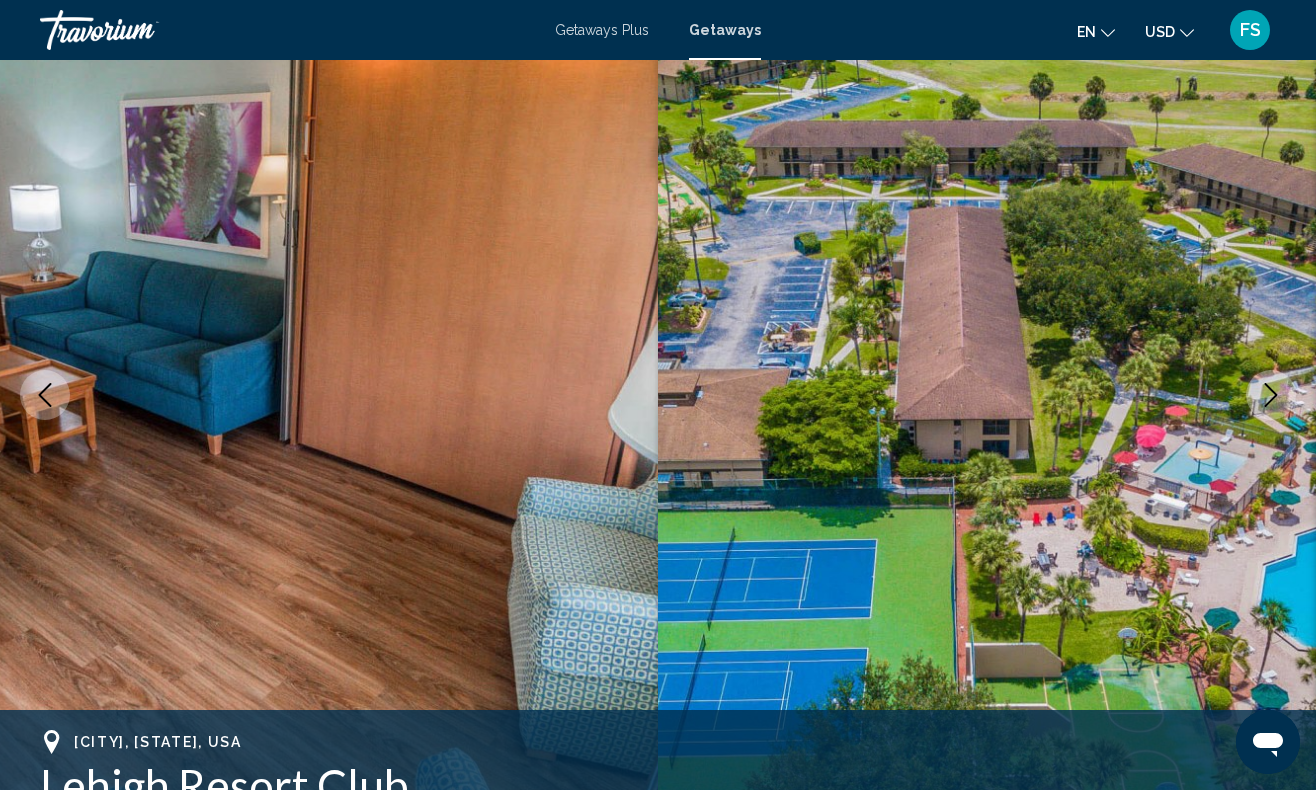 click 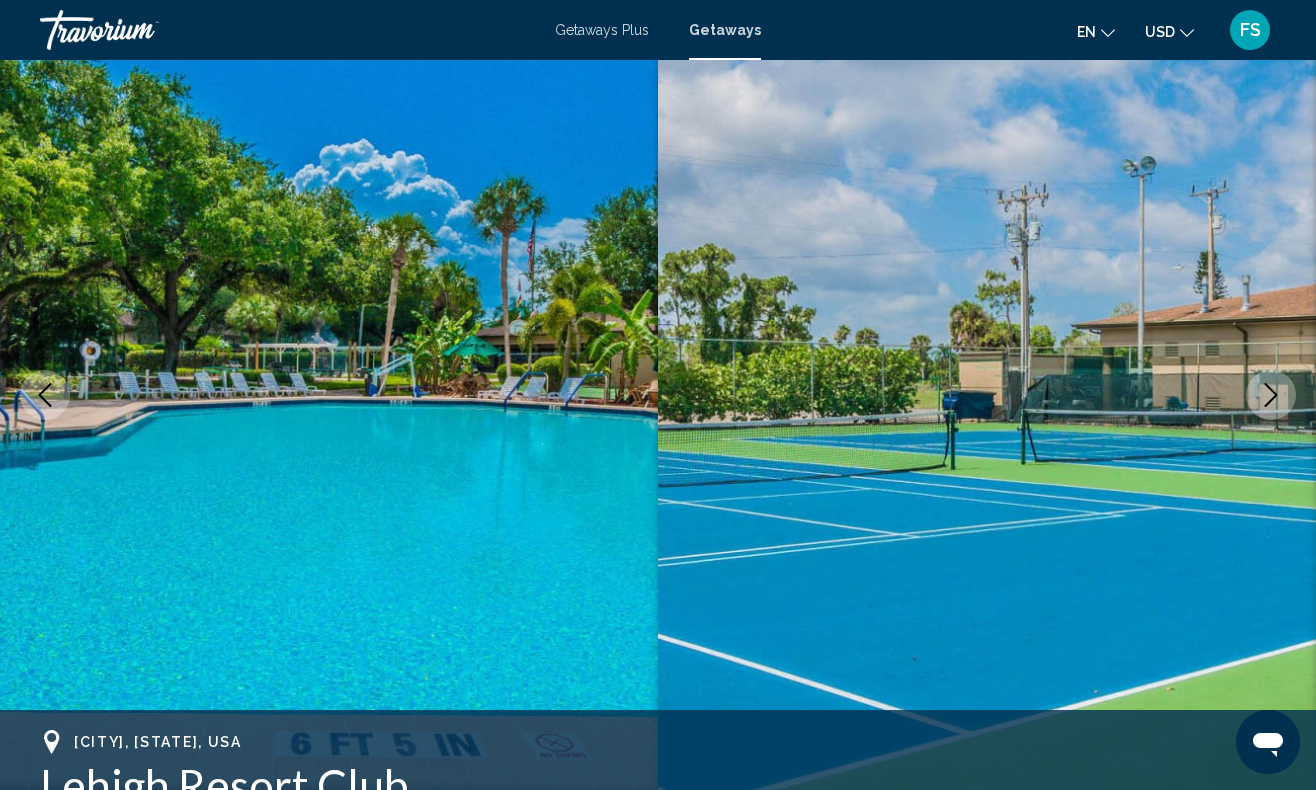 click 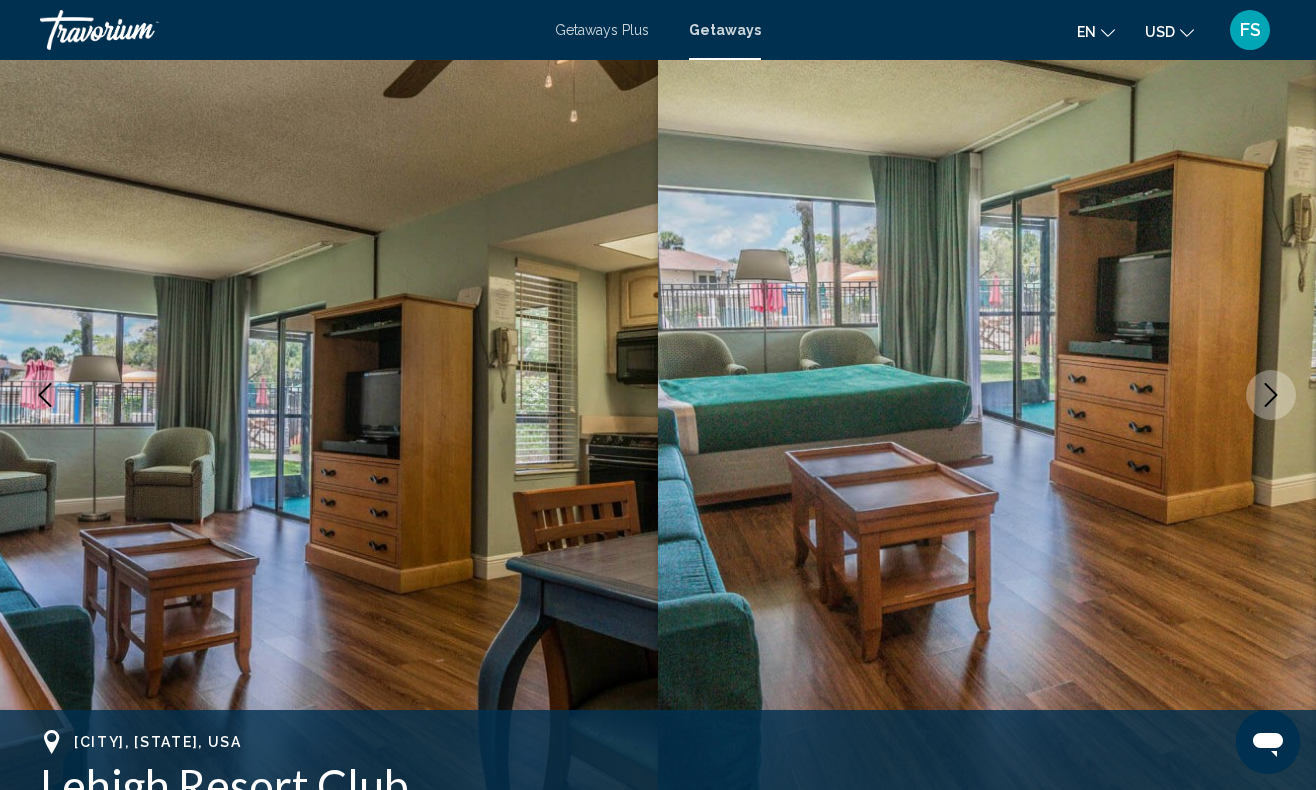 click 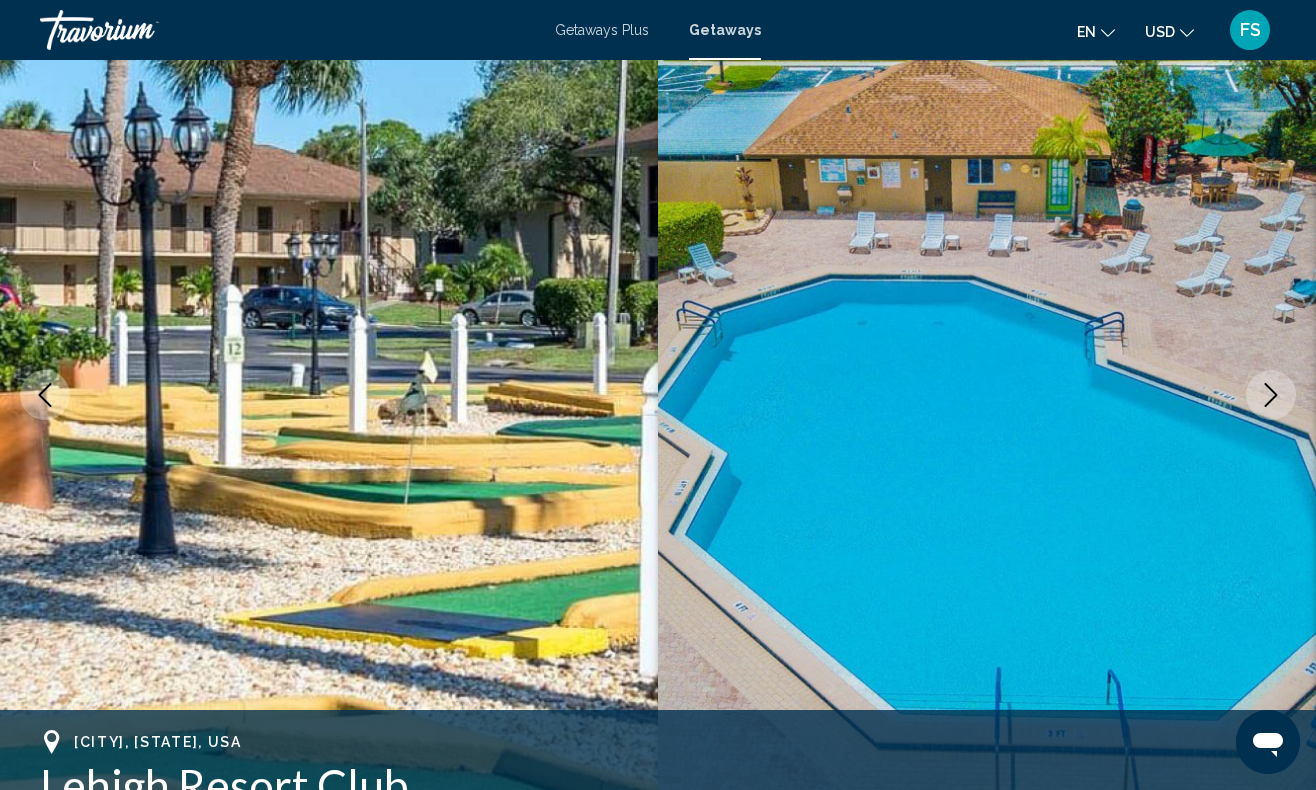 click 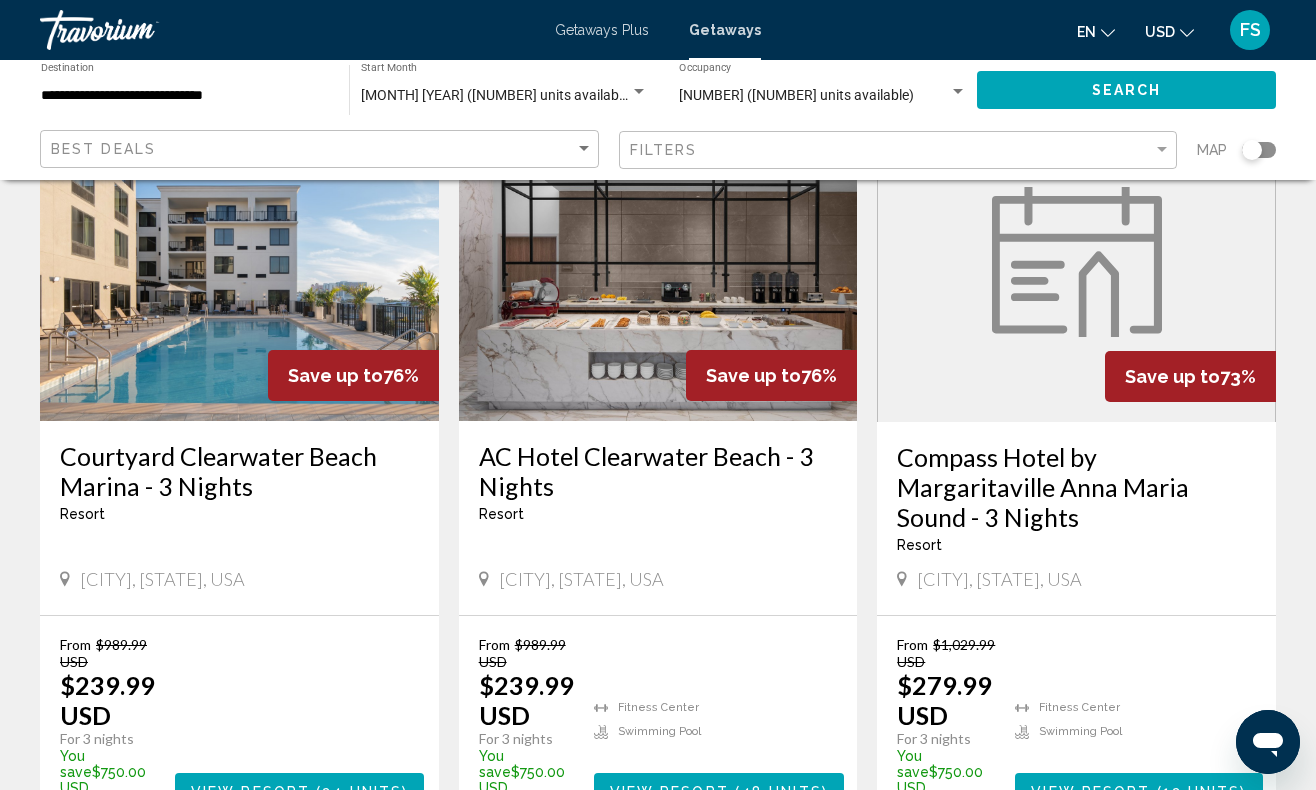 scroll, scrollTop: 2405, scrollLeft: 0, axis: vertical 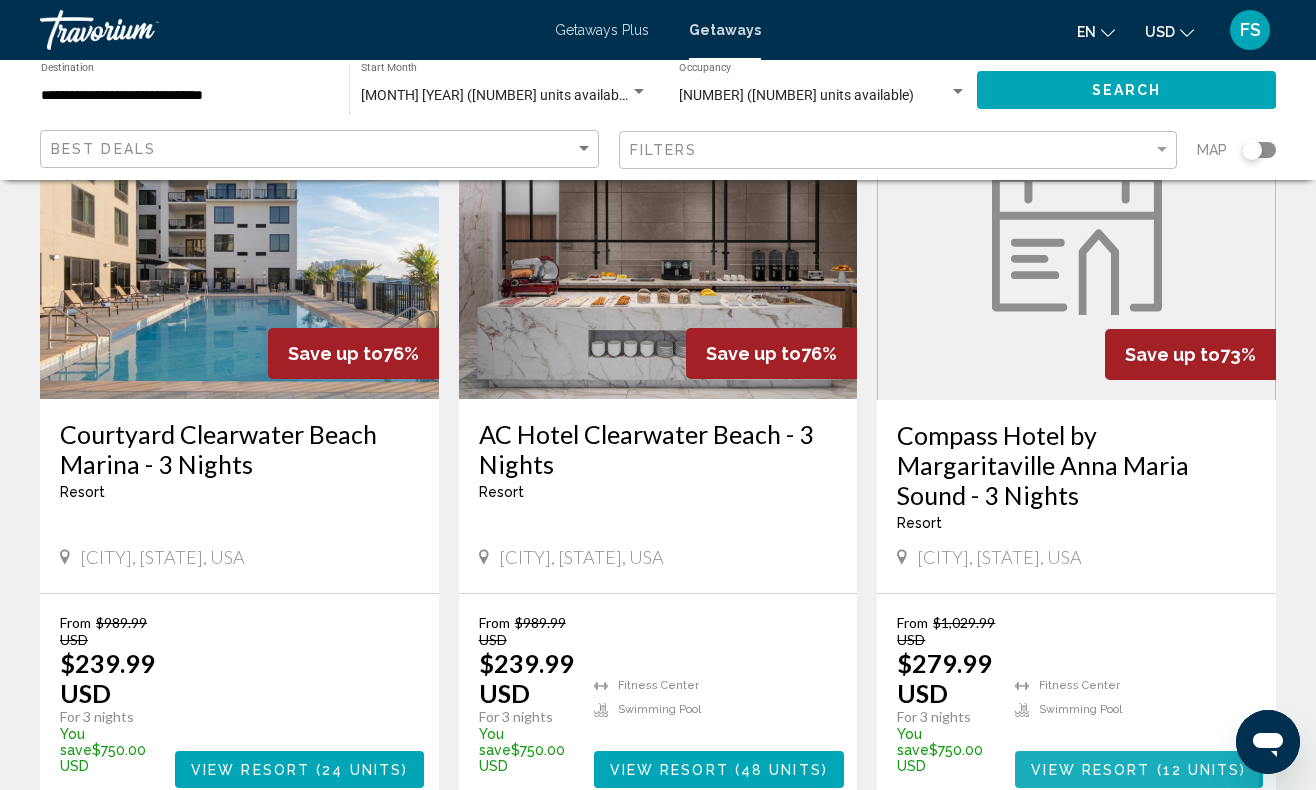click on "View Resort" at bounding box center [1090, 770] 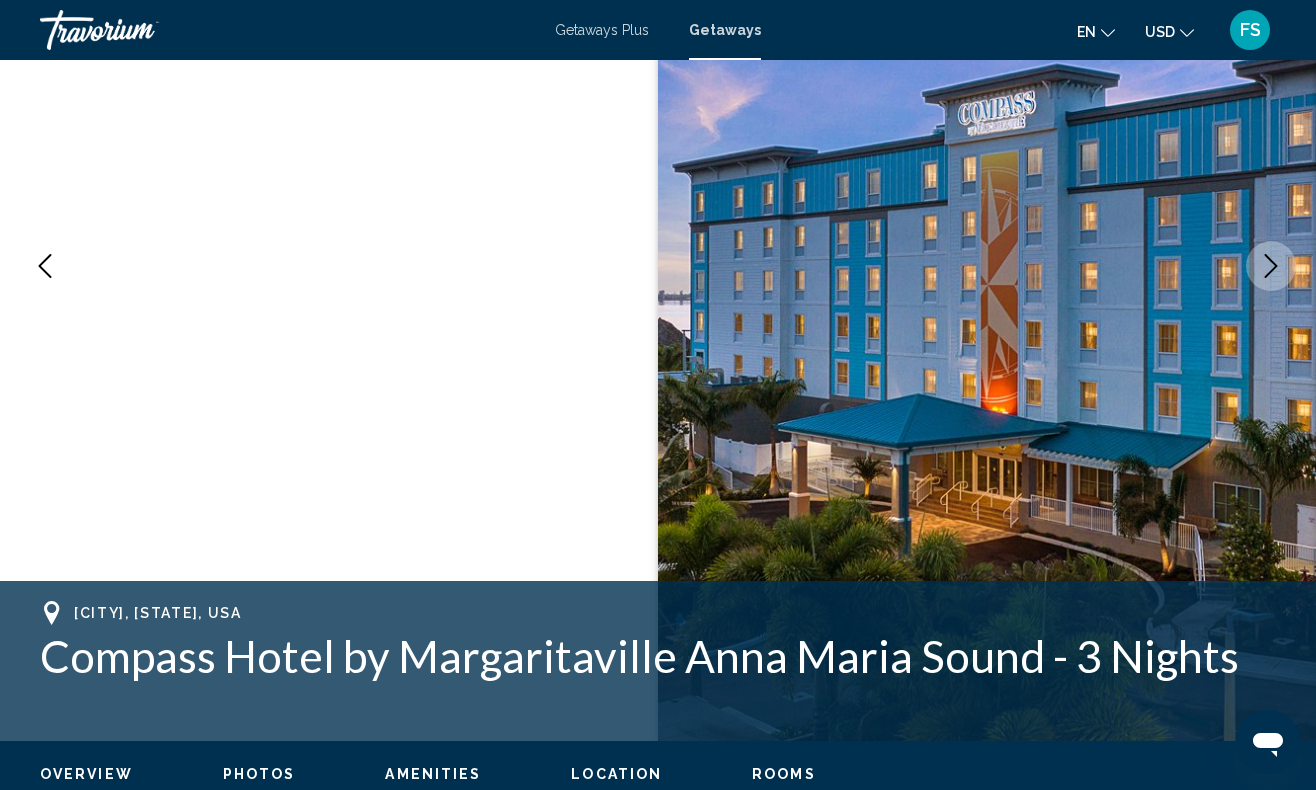 scroll, scrollTop: 266, scrollLeft: 0, axis: vertical 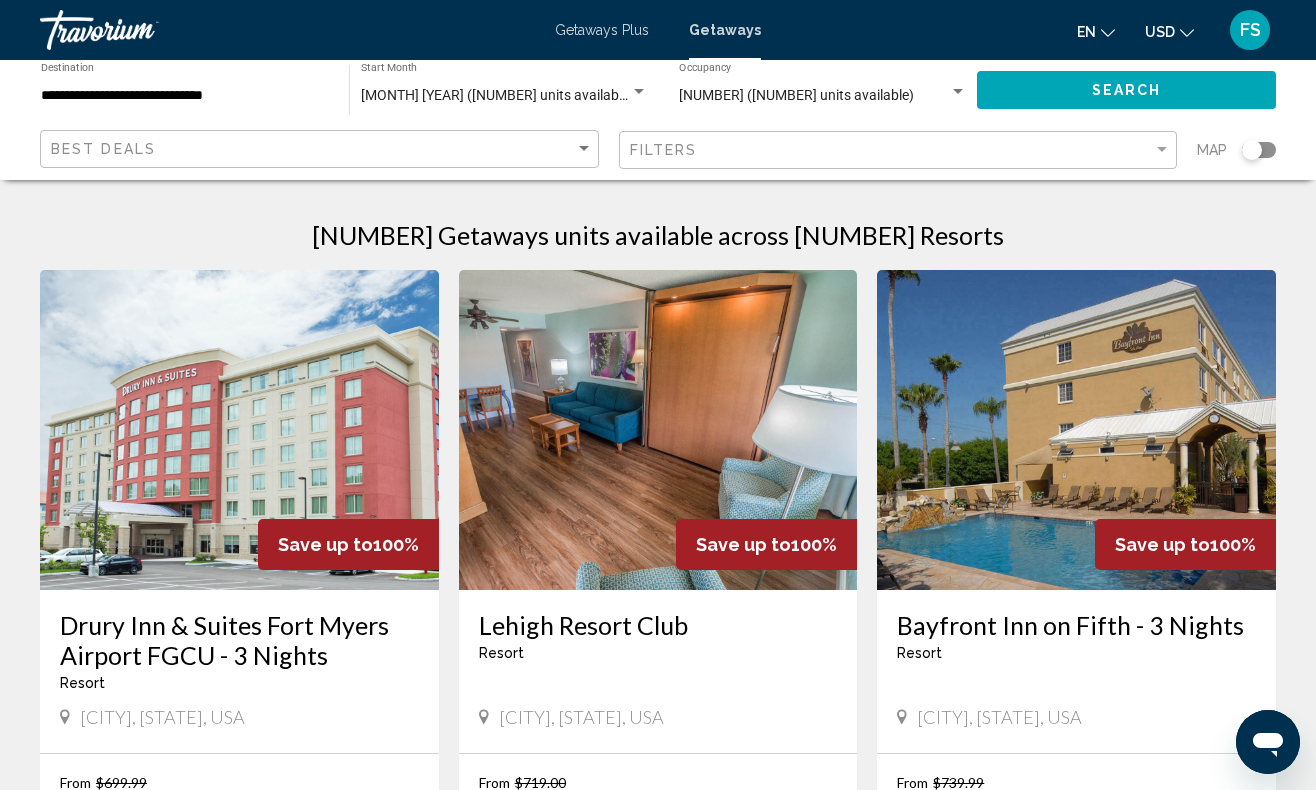 click 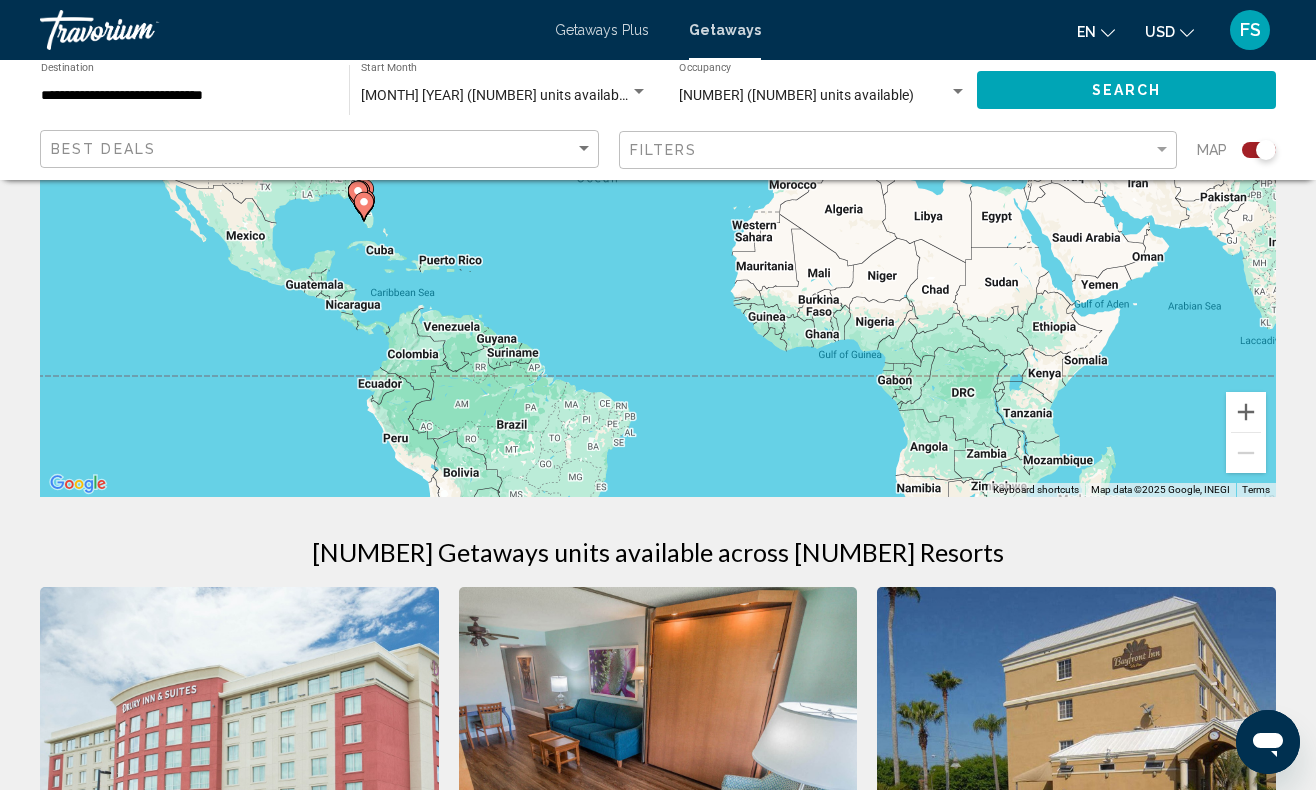 scroll, scrollTop: 73, scrollLeft: 0, axis: vertical 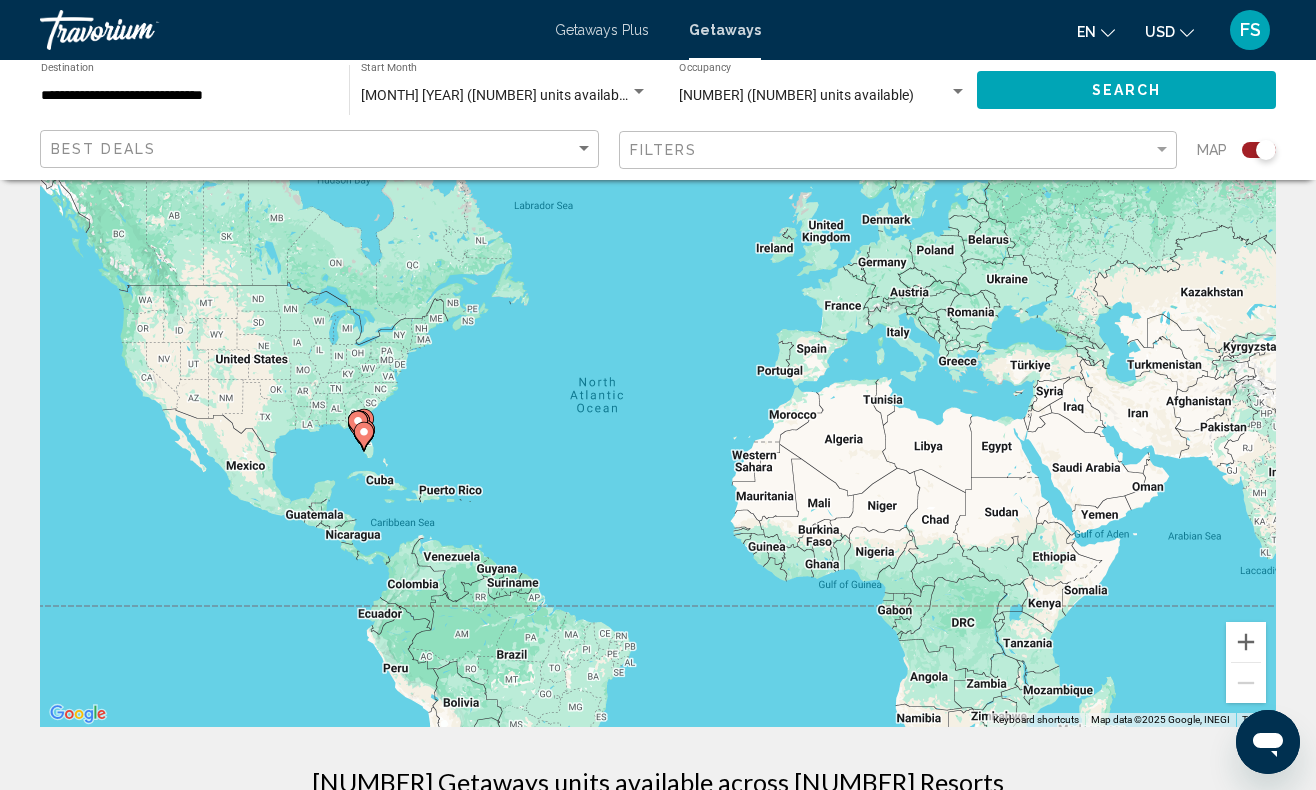 click at bounding box center (364, 436) 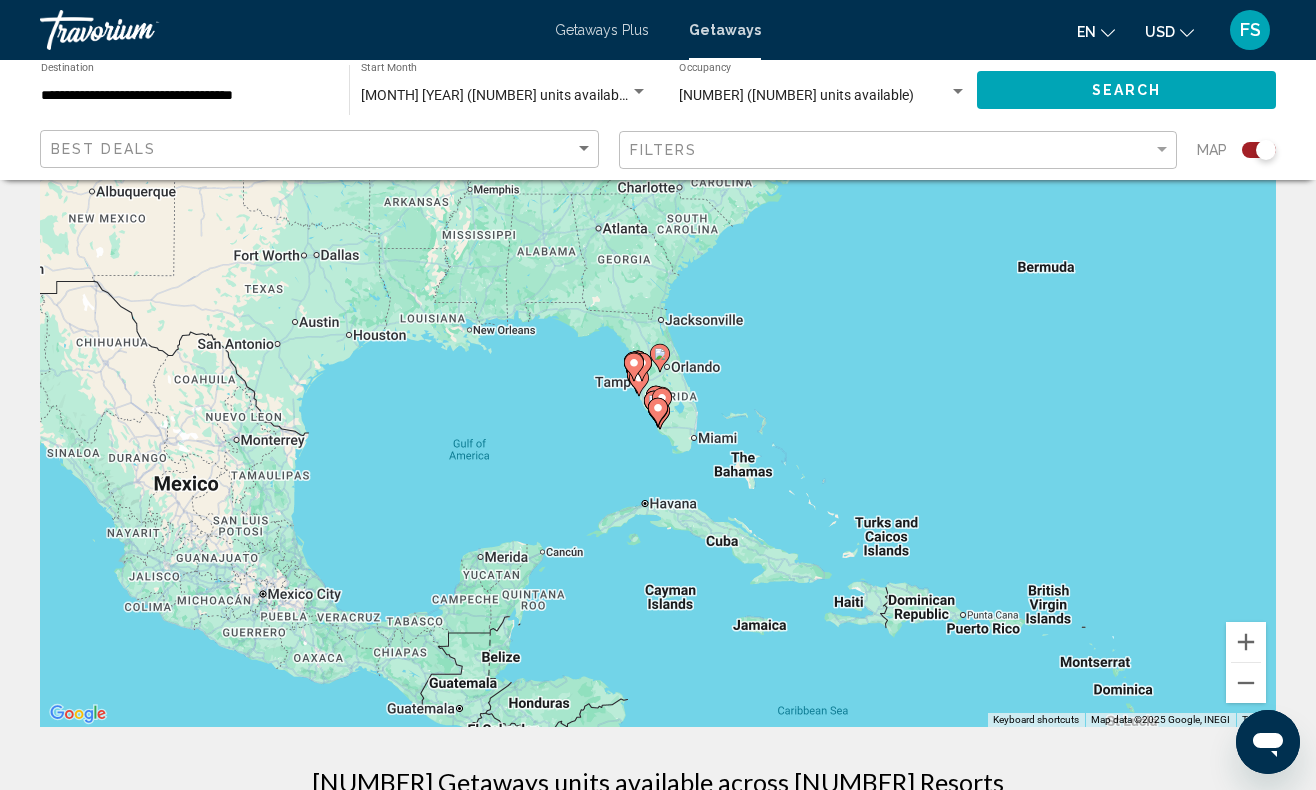 click at bounding box center [658, 412] 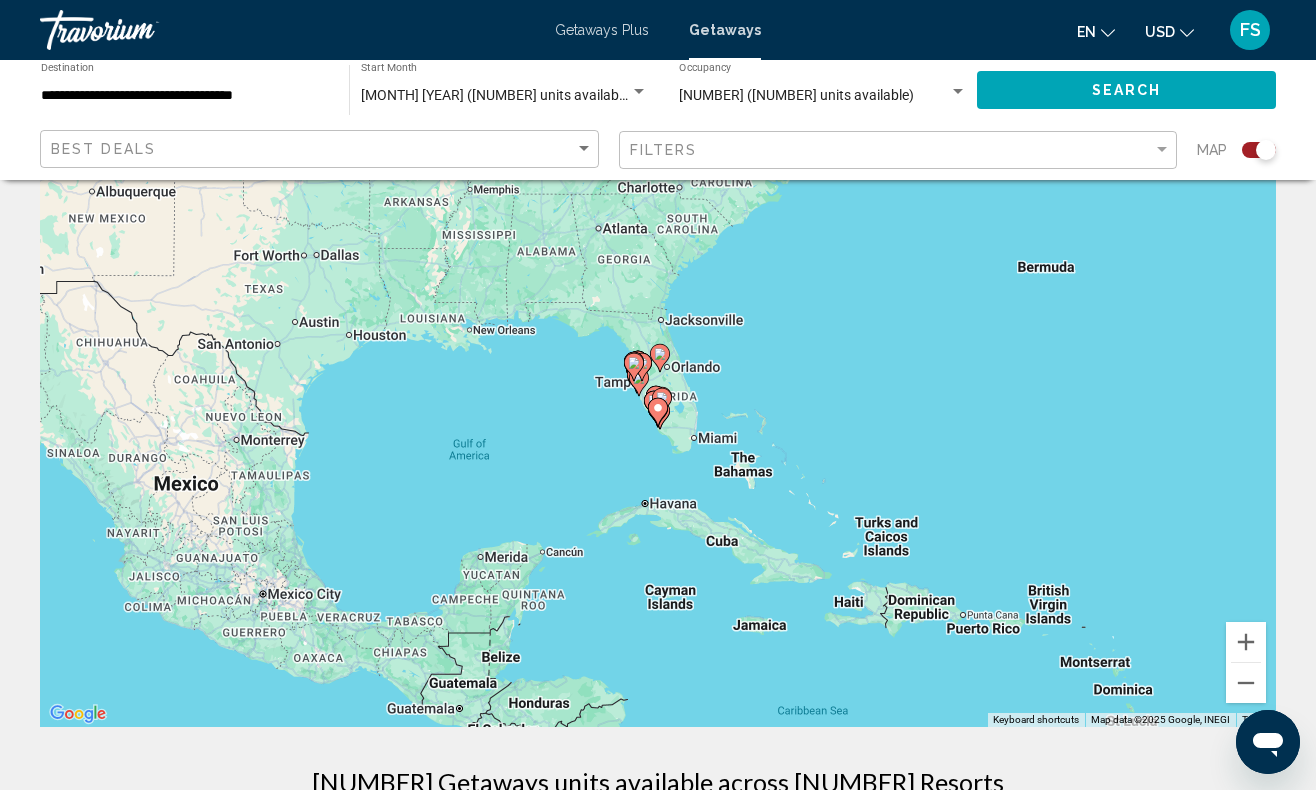 type on "**********" 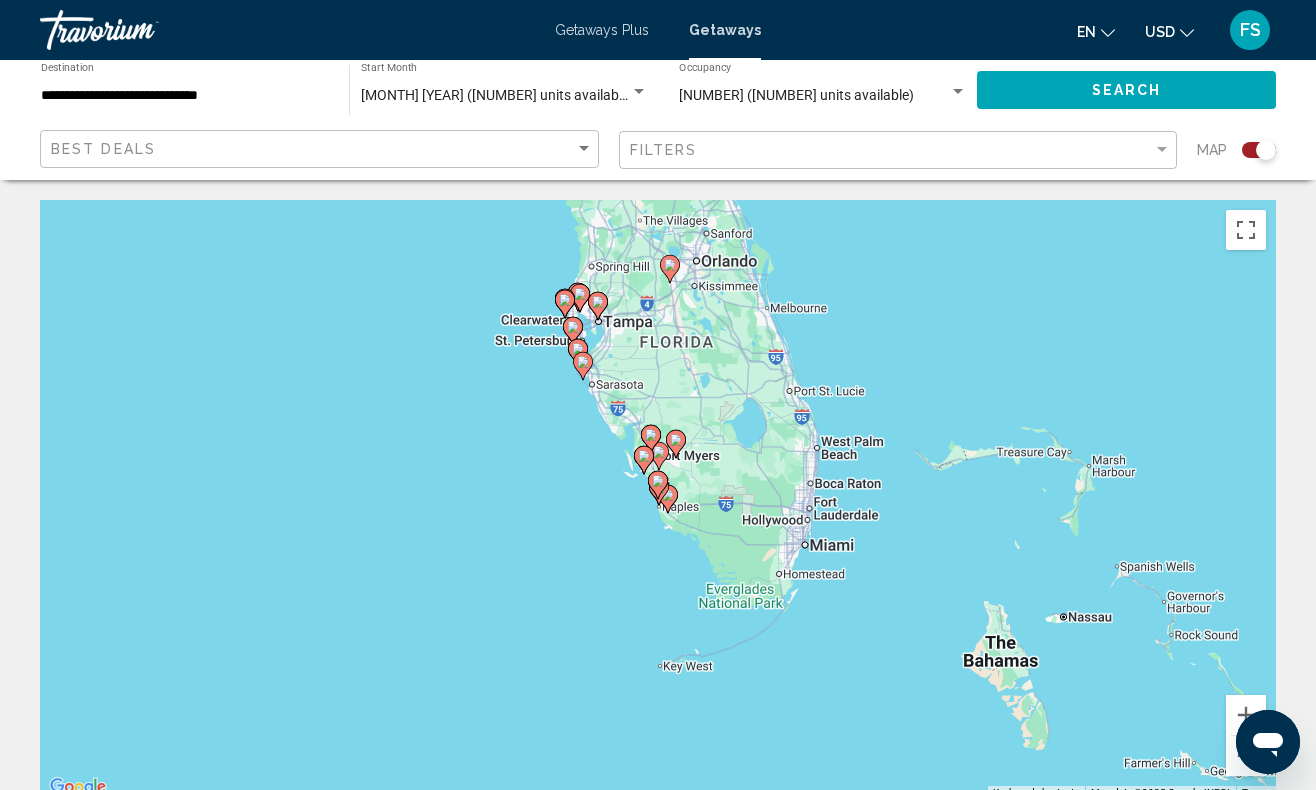scroll, scrollTop: 10, scrollLeft: 0, axis: vertical 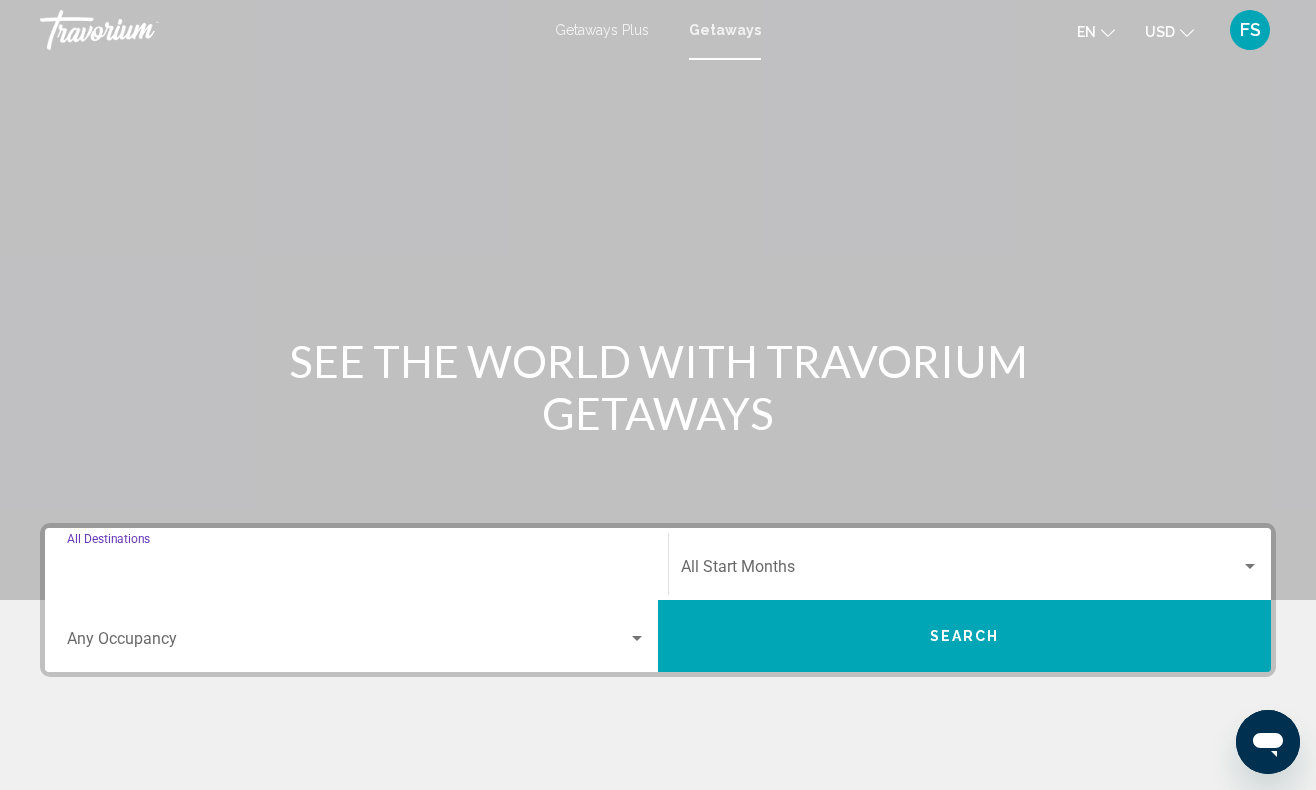 click on "Destination All Destinations" at bounding box center (356, 571) 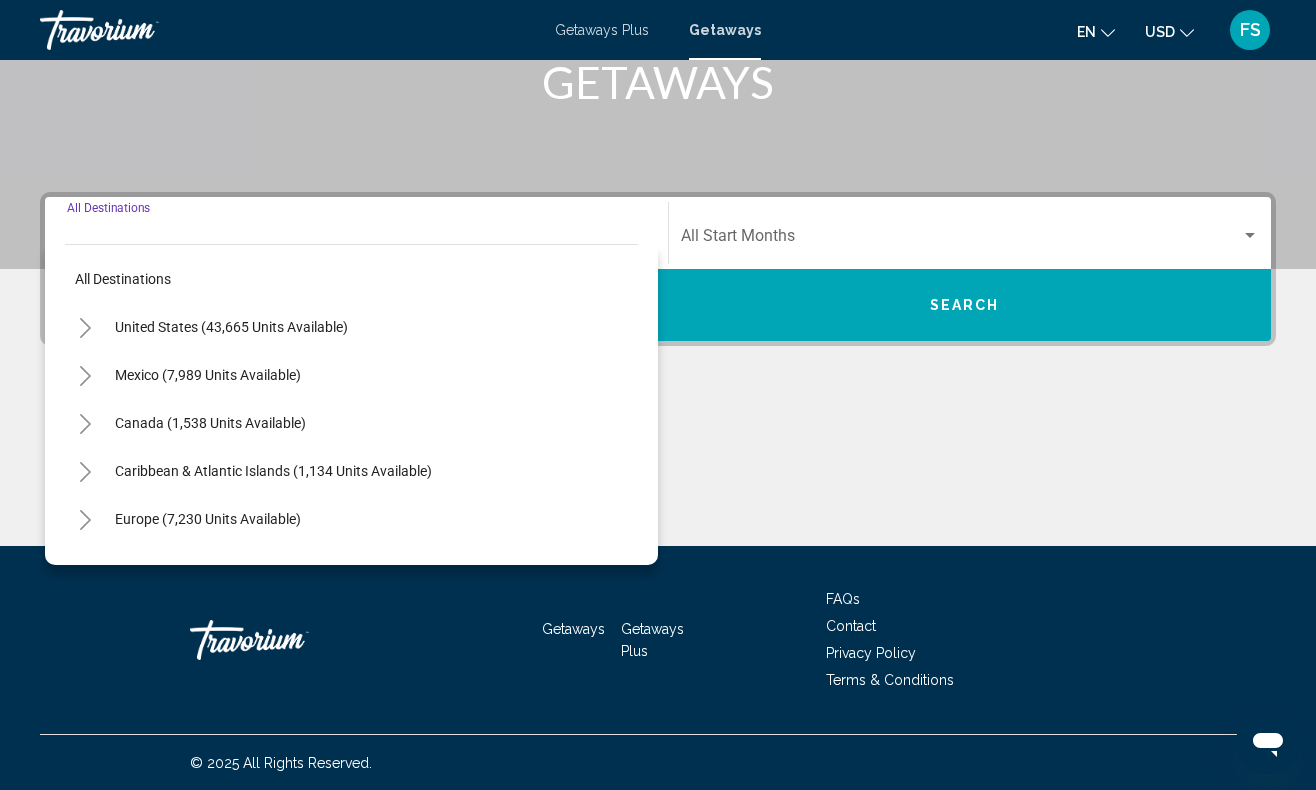 scroll, scrollTop: 332, scrollLeft: 0, axis: vertical 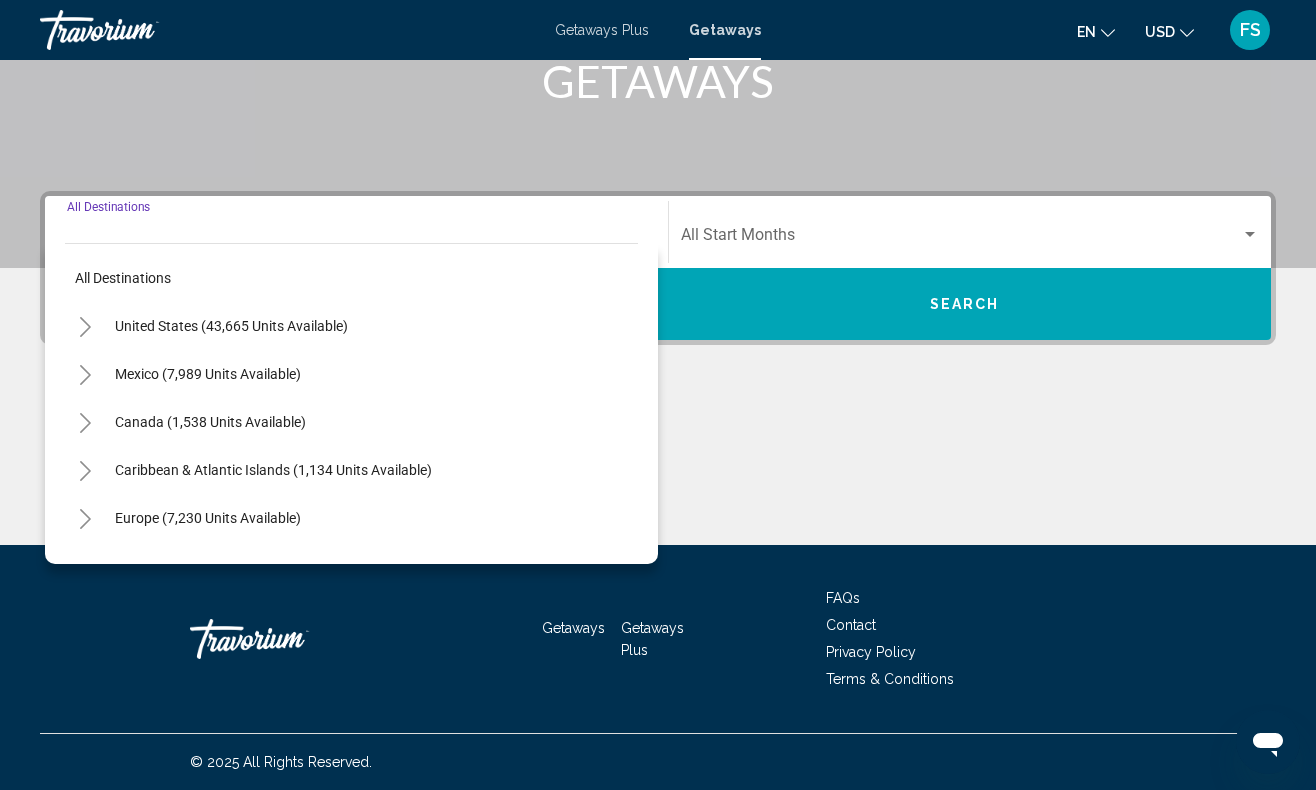 click 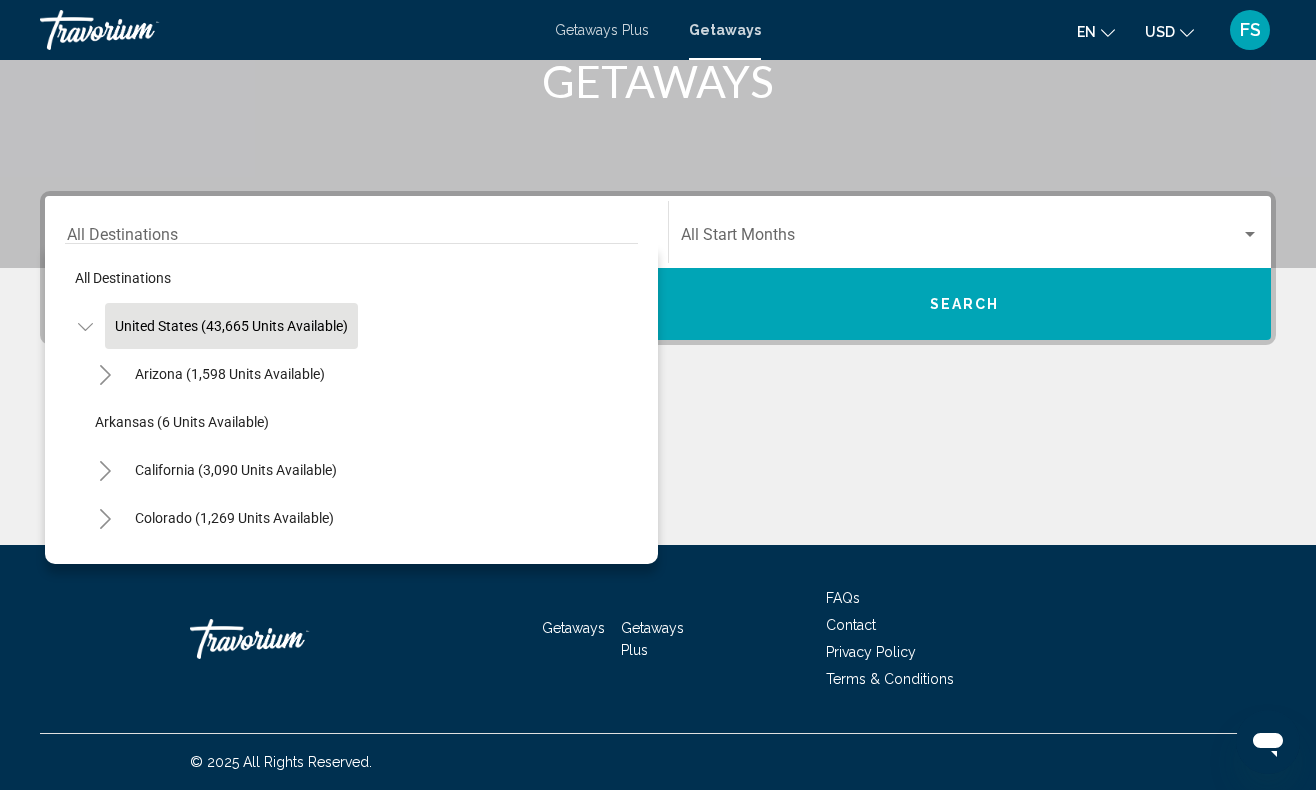 click on "United States (43,665 units available)" at bounding box center [208, 2054] 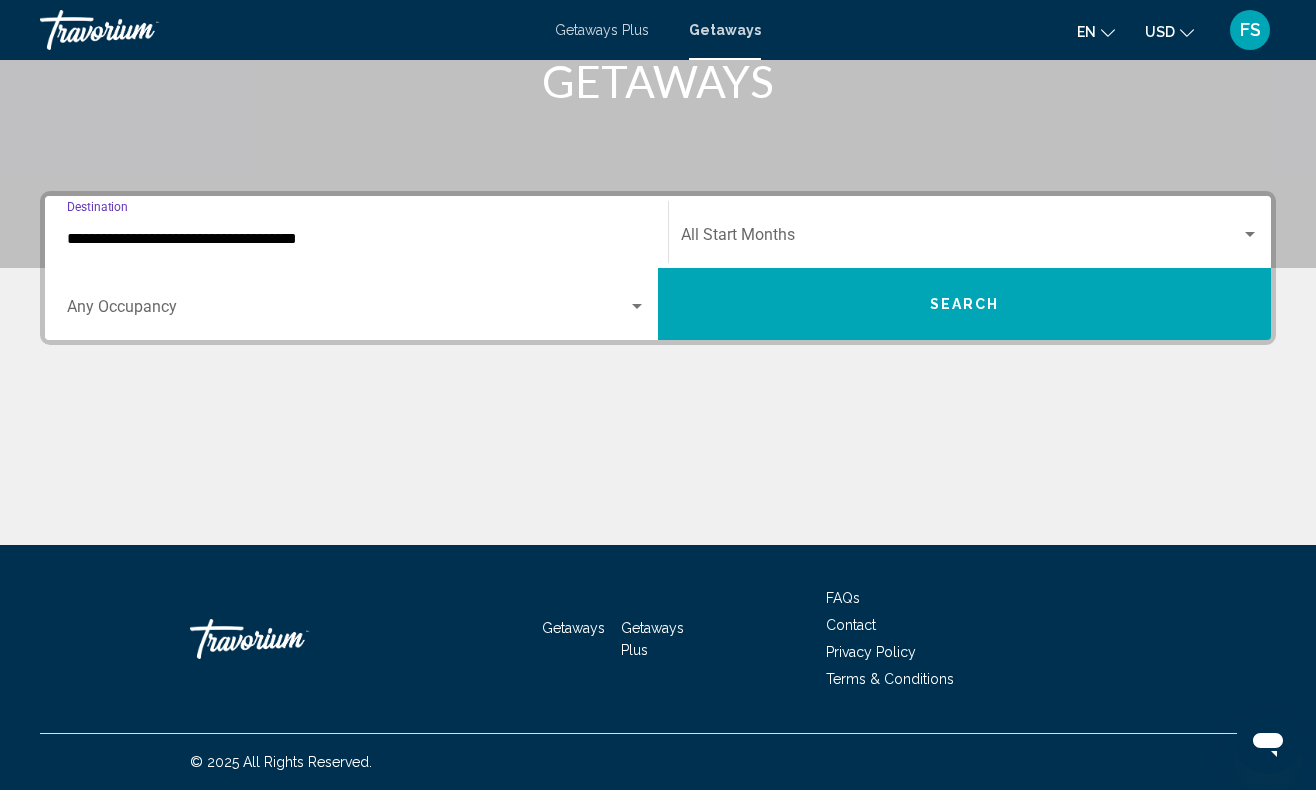 click at bounding box center (637, 306) 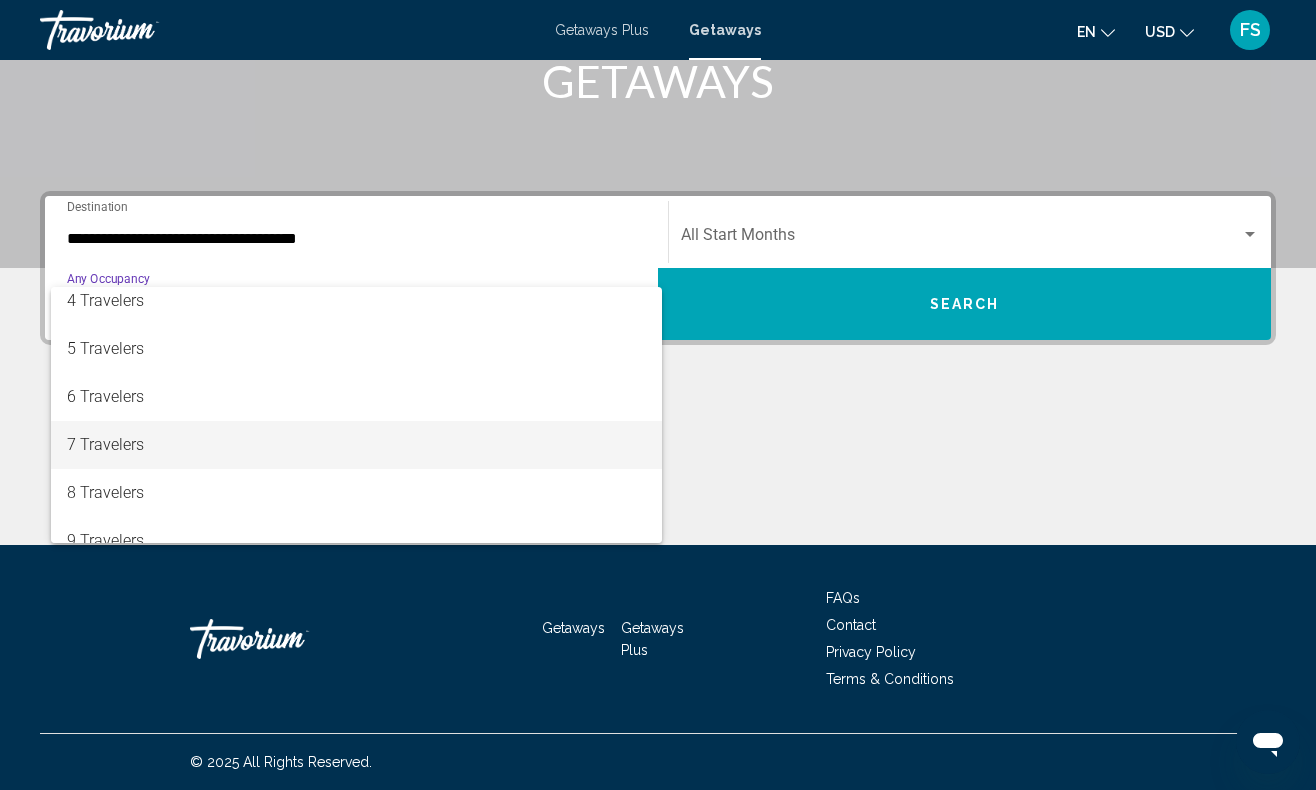 scroll, scrollTop: 185, scrollLeft: 0, axis: vertical 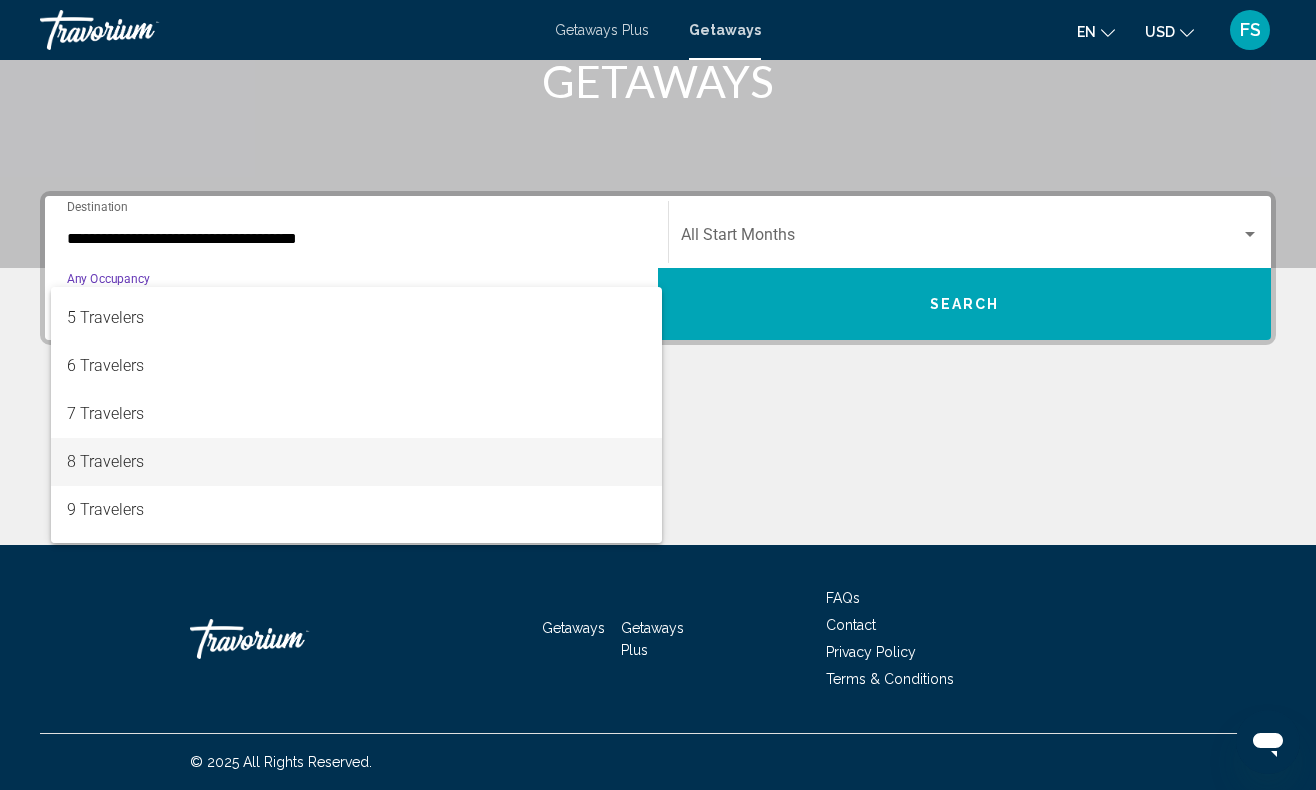 click on "8 Travelers" at bounding box center (356, 462) 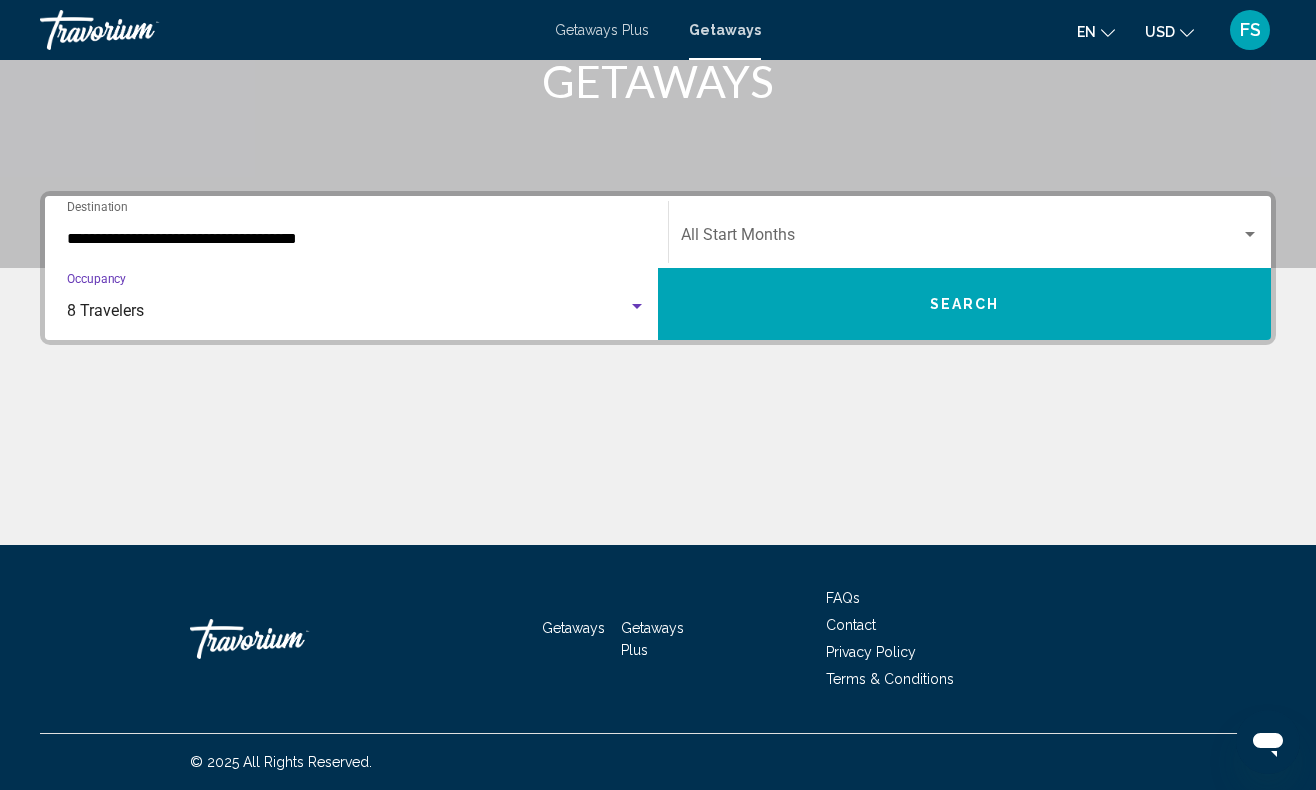 click at bounding box center (961, 239) 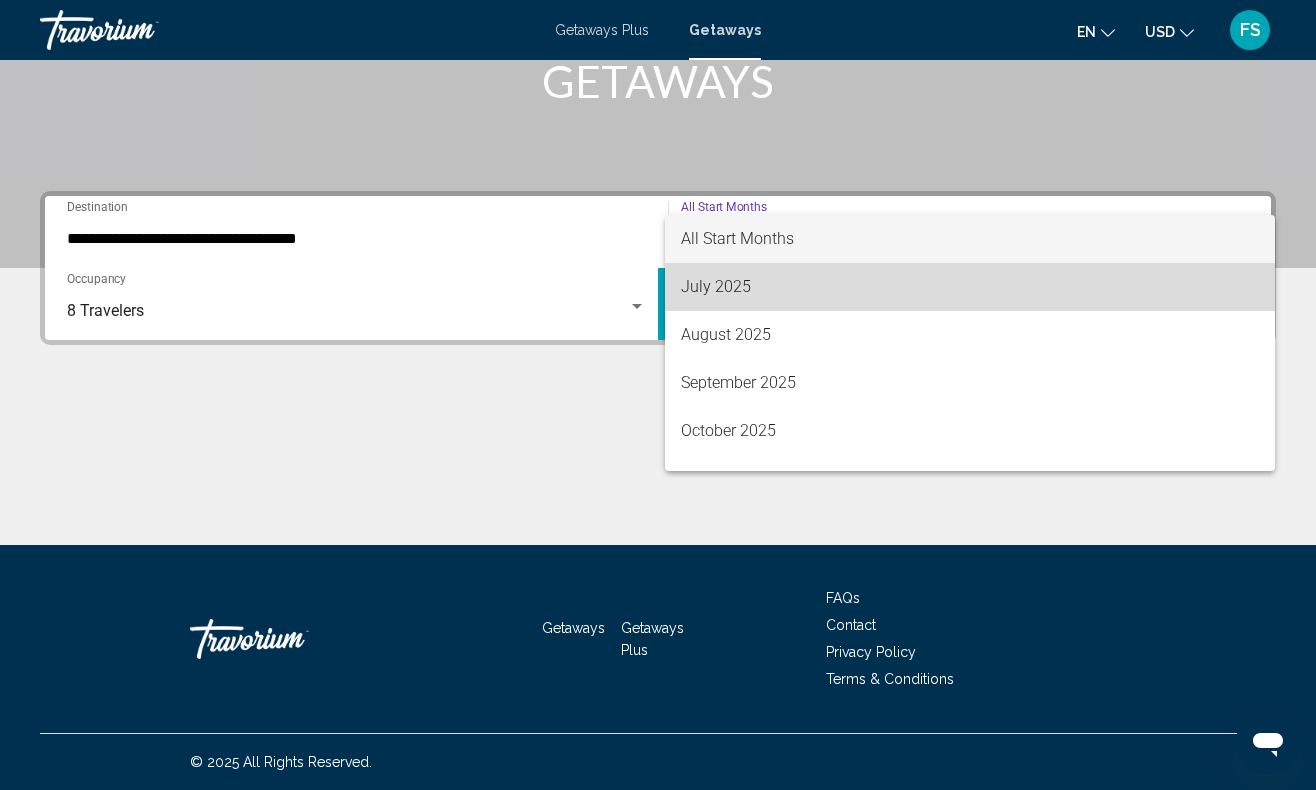 click on "July 2025" at bounding box center (970, 287) 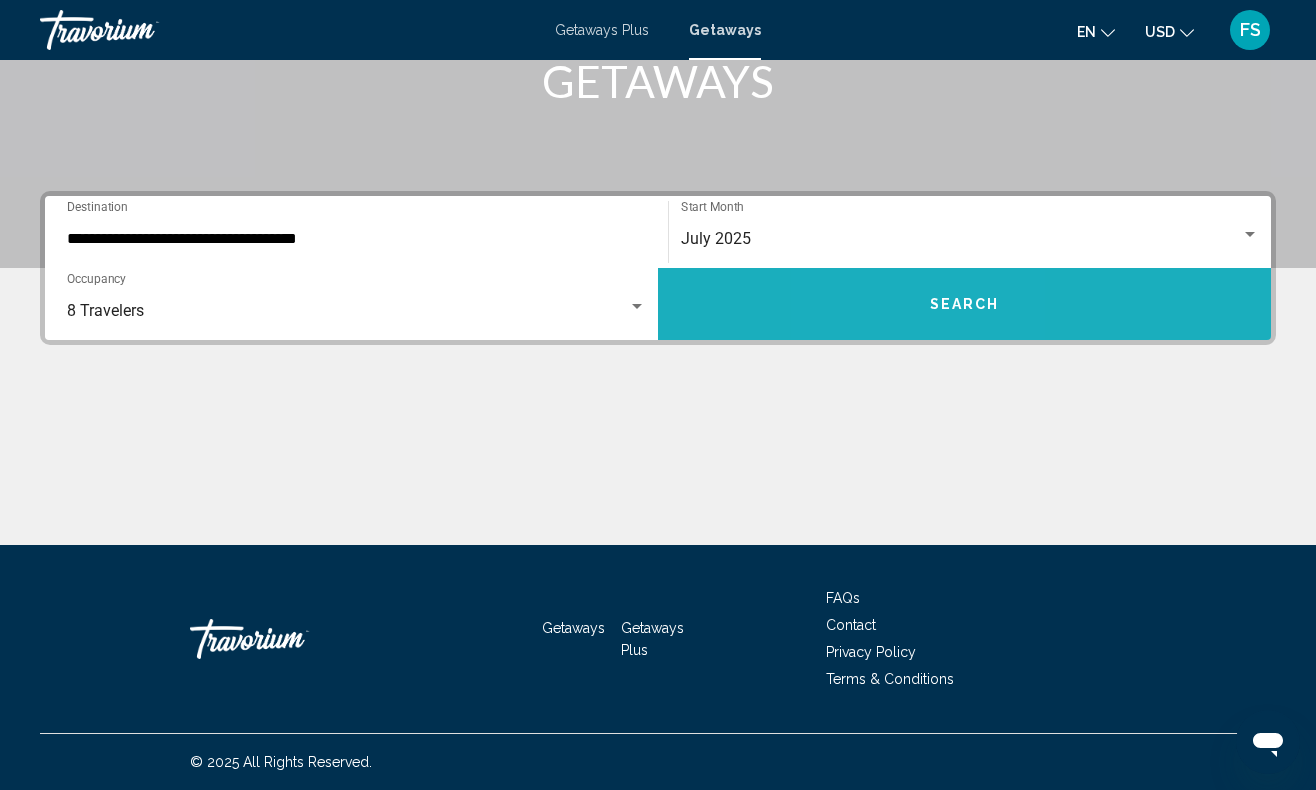 click on "Search" at bounding box center (964, 304) 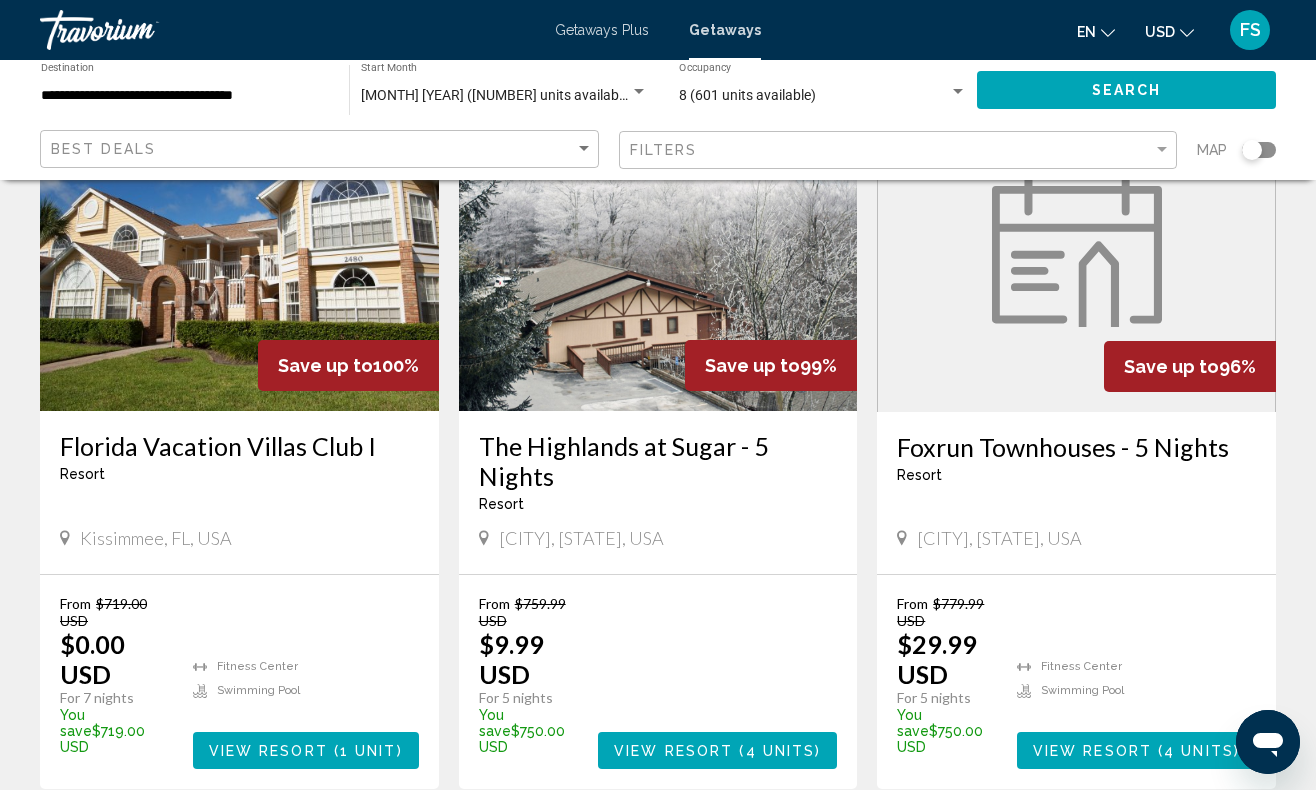 scroll, scrollTop: 902, scrollLeft: 0, axis: vertical 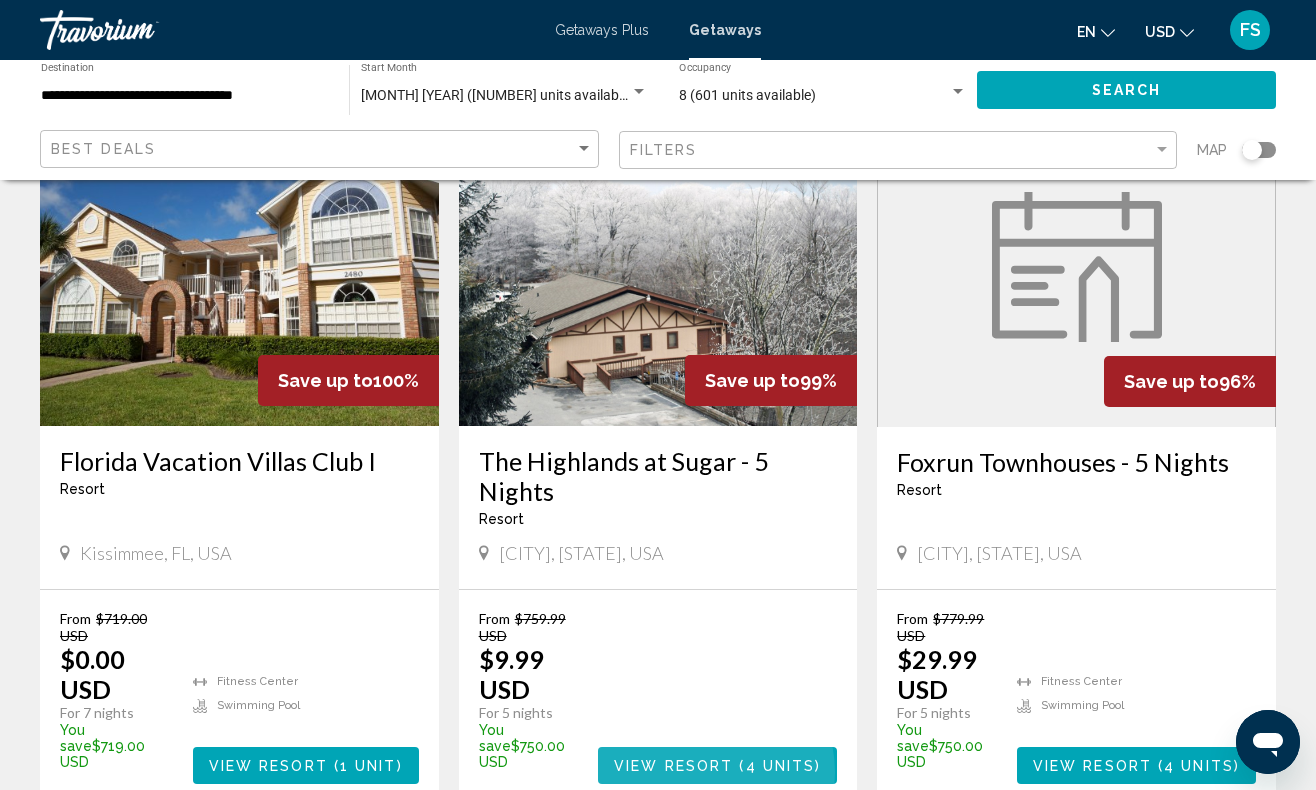 click on "View Resort" at bounding box center (673, 766) 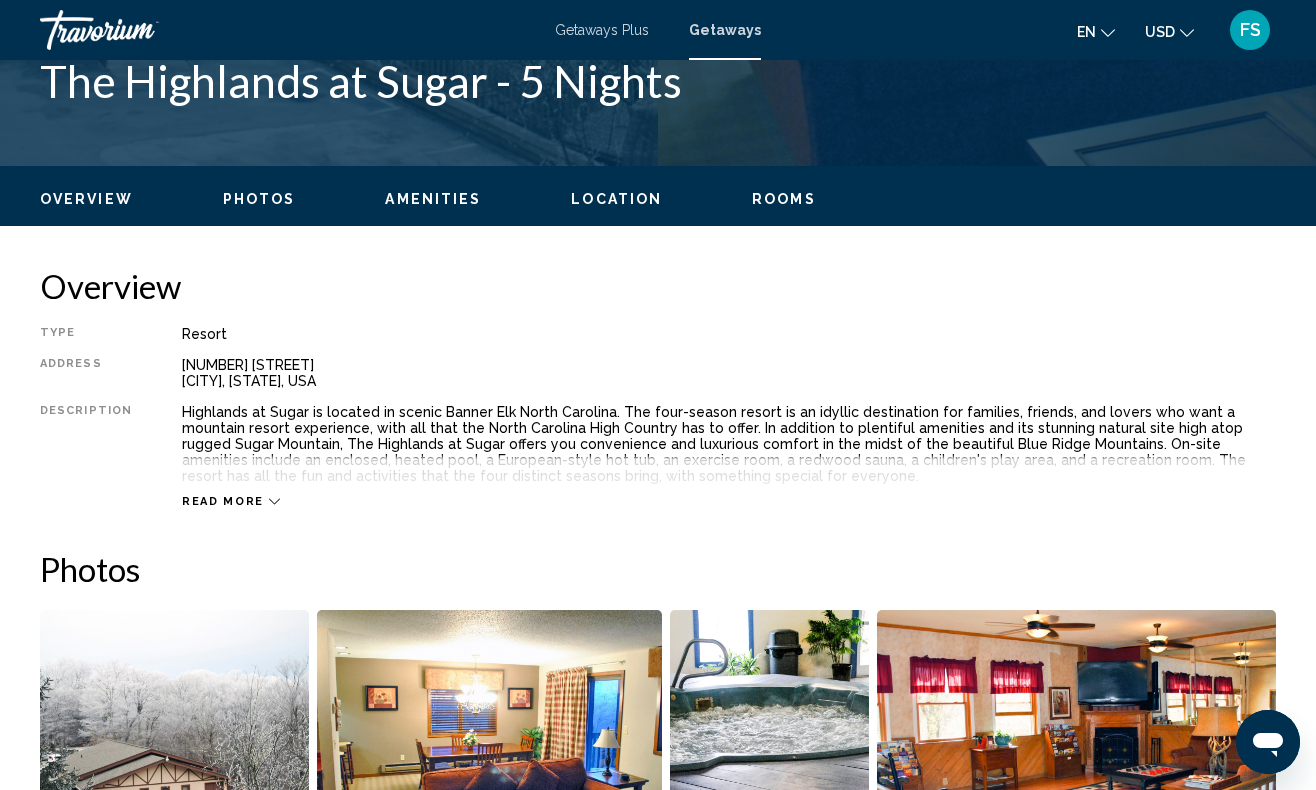 scroll, scrollTop: 845, scrollLeft: 0, axis: vertical 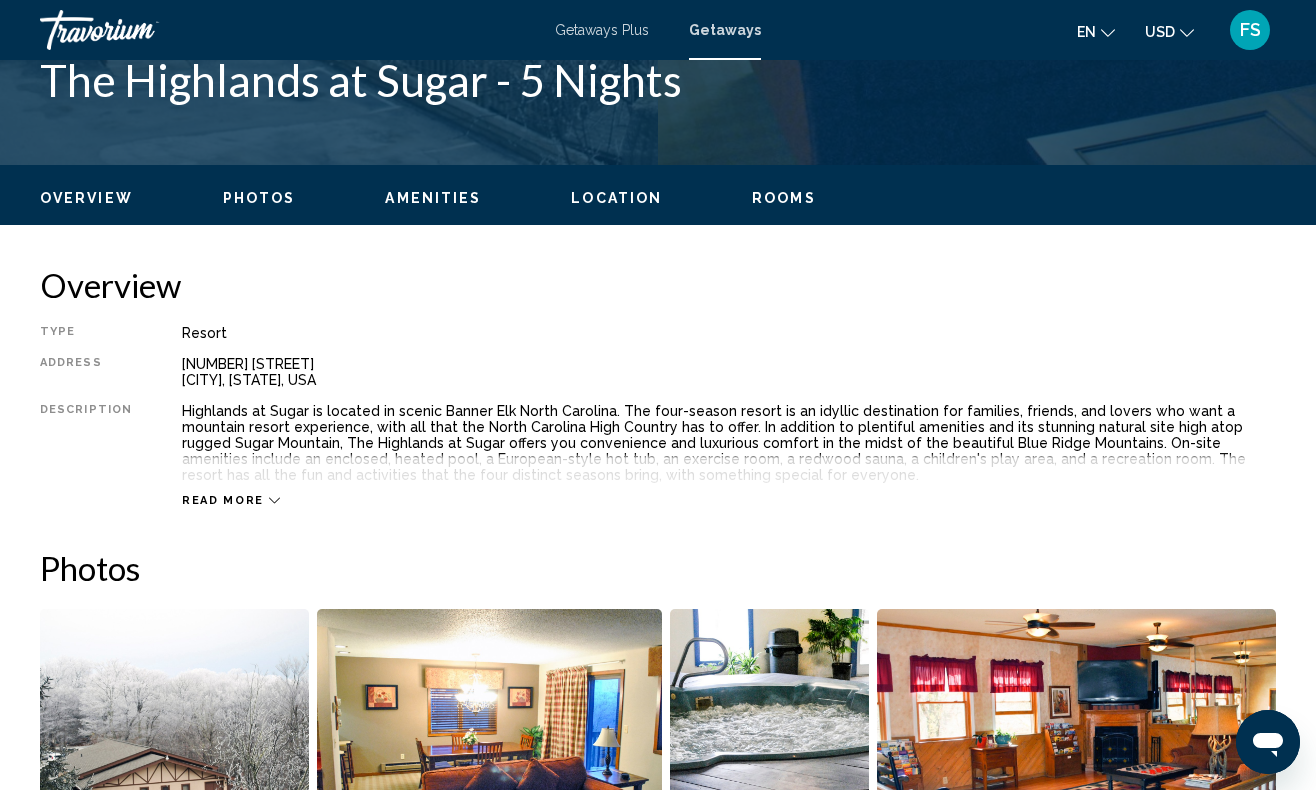 drag, startPoint x: 177, startPoint y: 378, endPoint x: 338, endPoint y: 374, distance: 161.04968 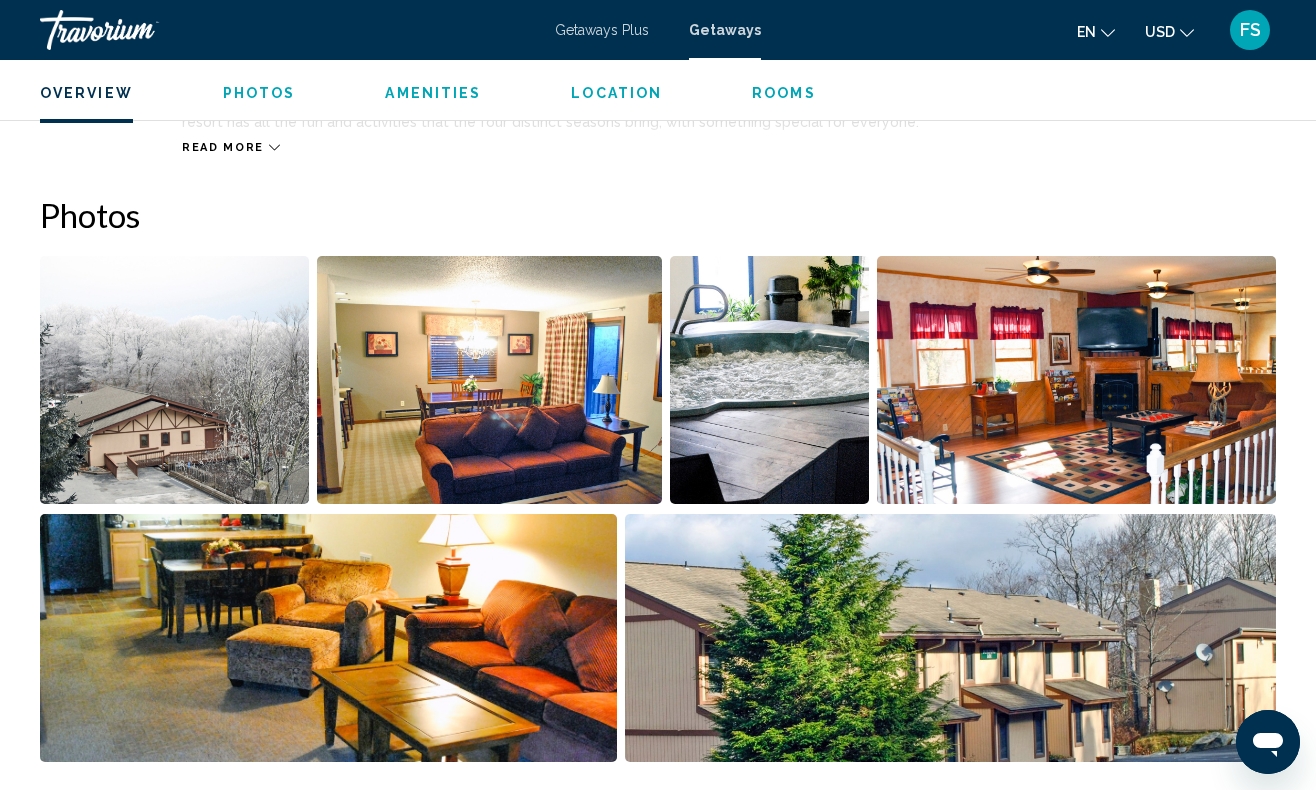 scroll, scrollTop: 1197, scrollLeft: 0, axis: vertical 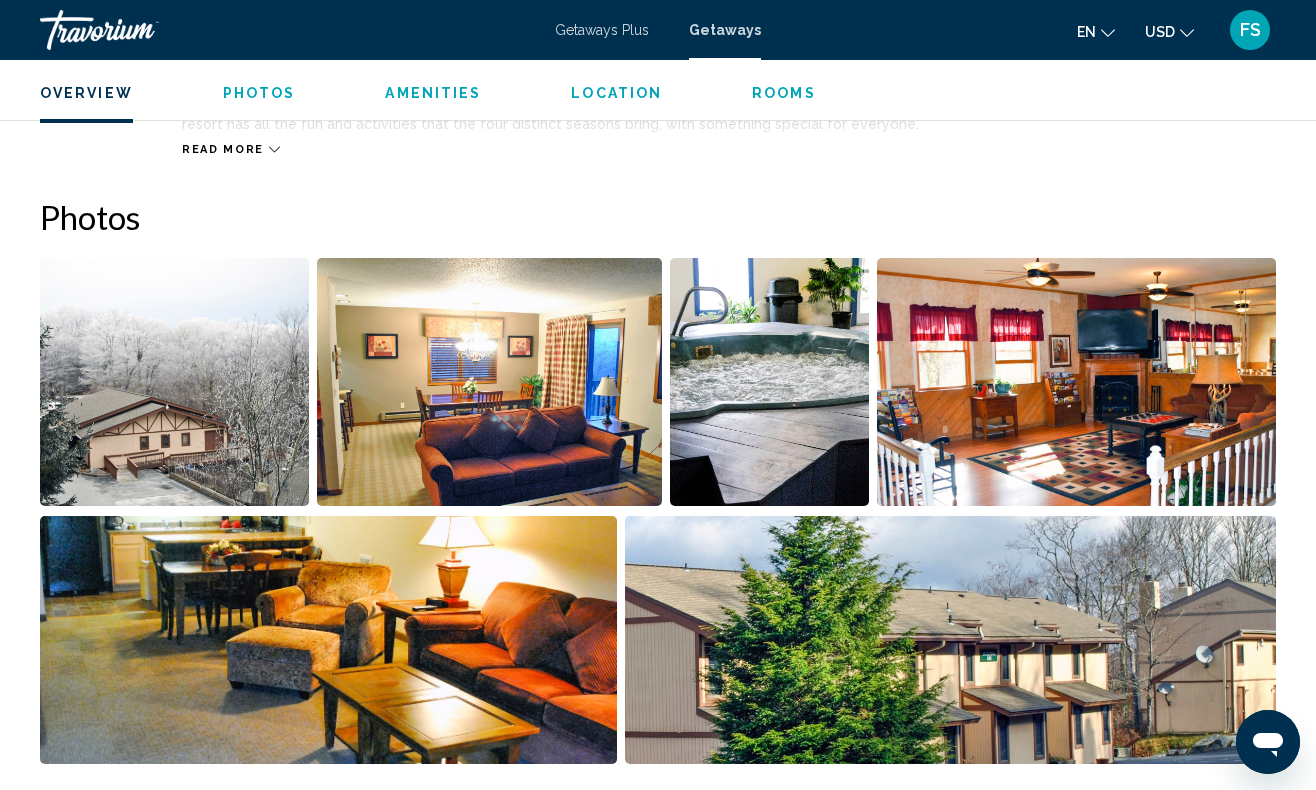 click at bounding box center [489, 382] 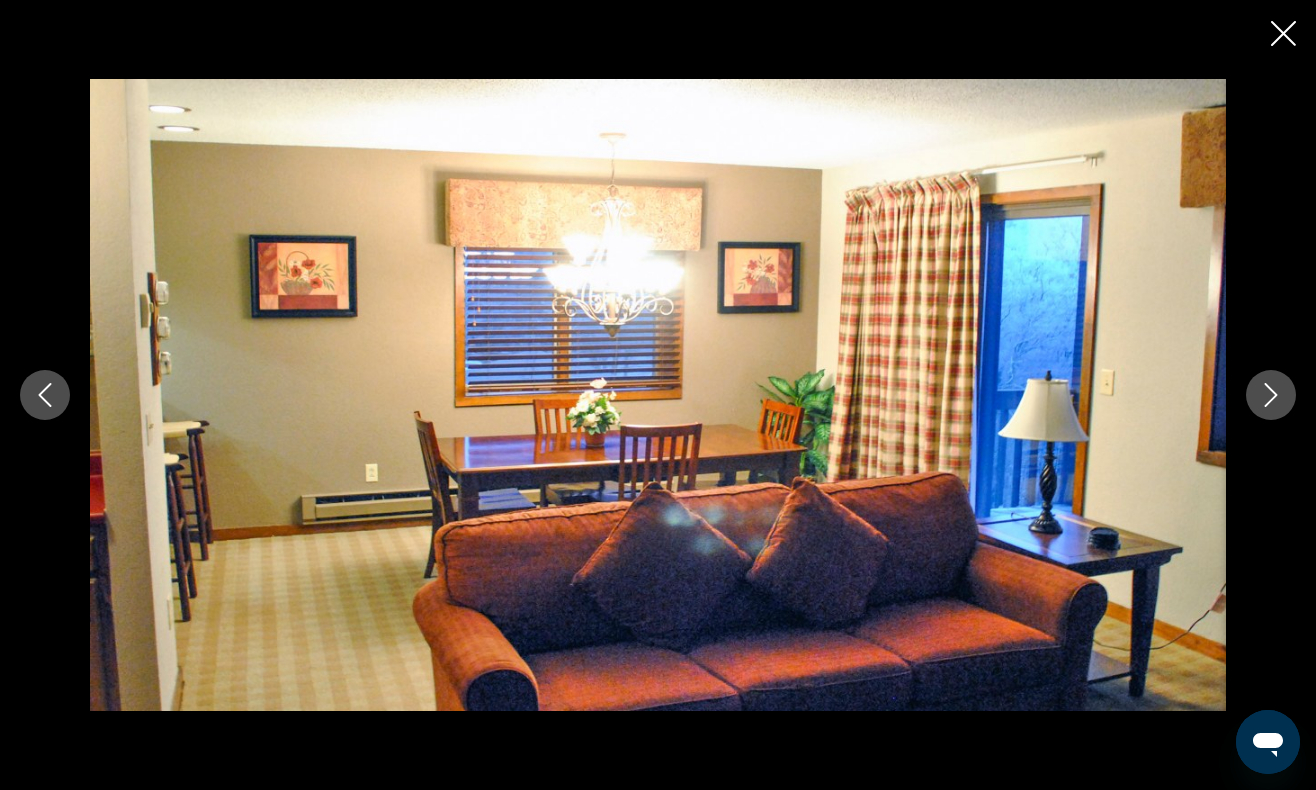 click 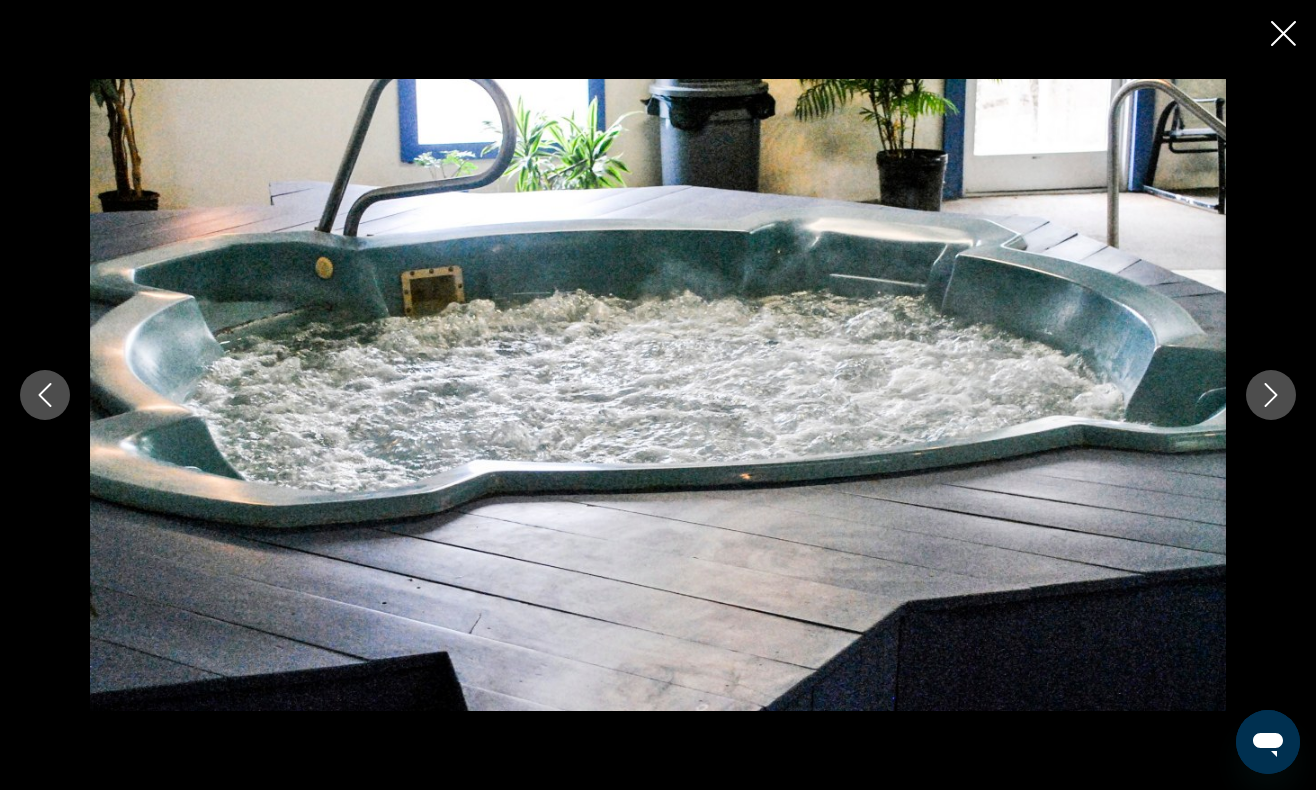 click 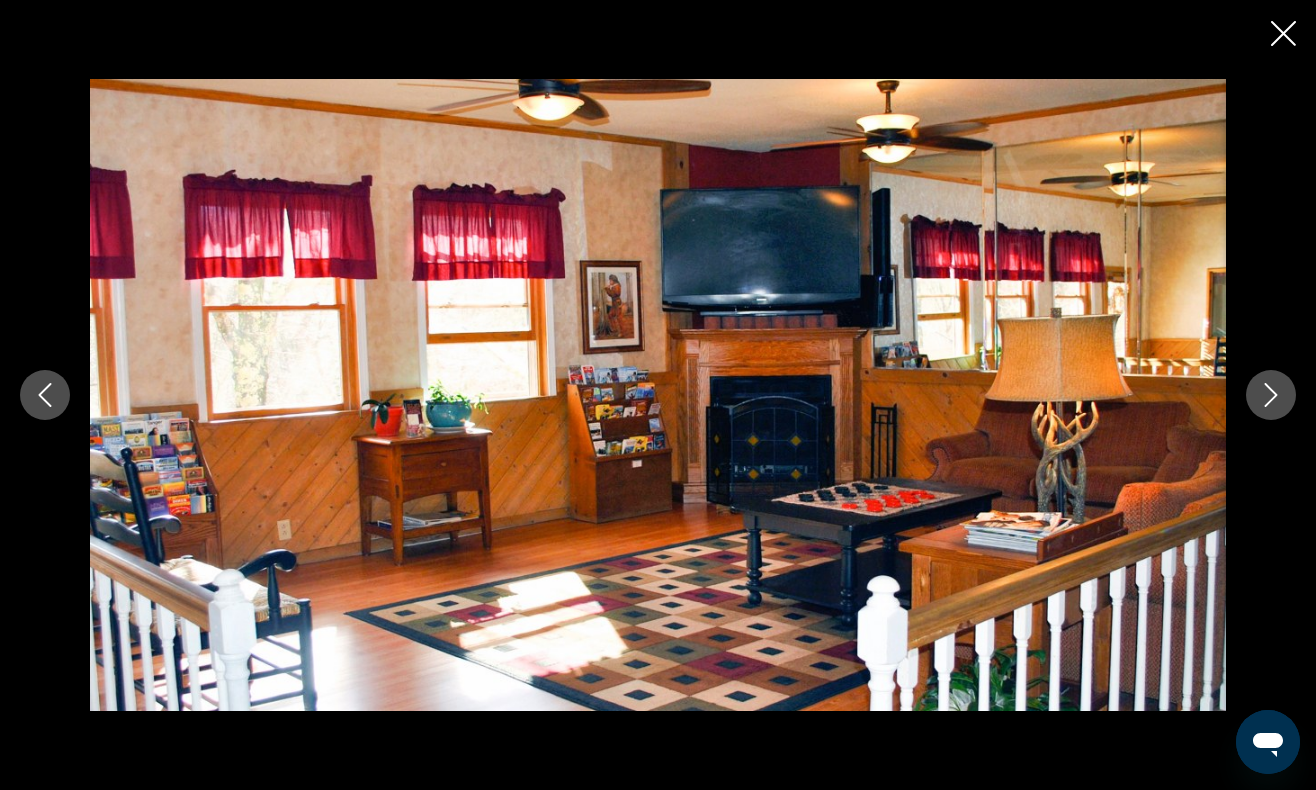 click 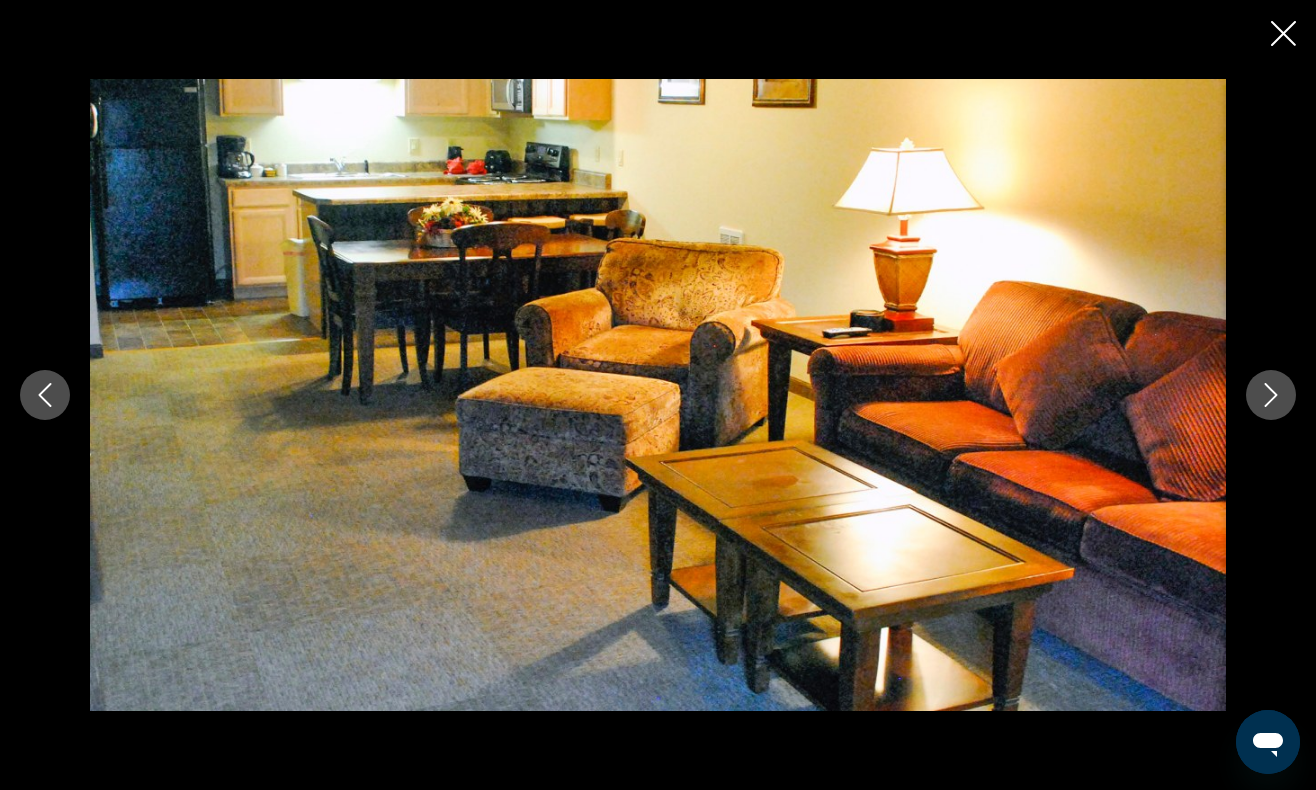 click 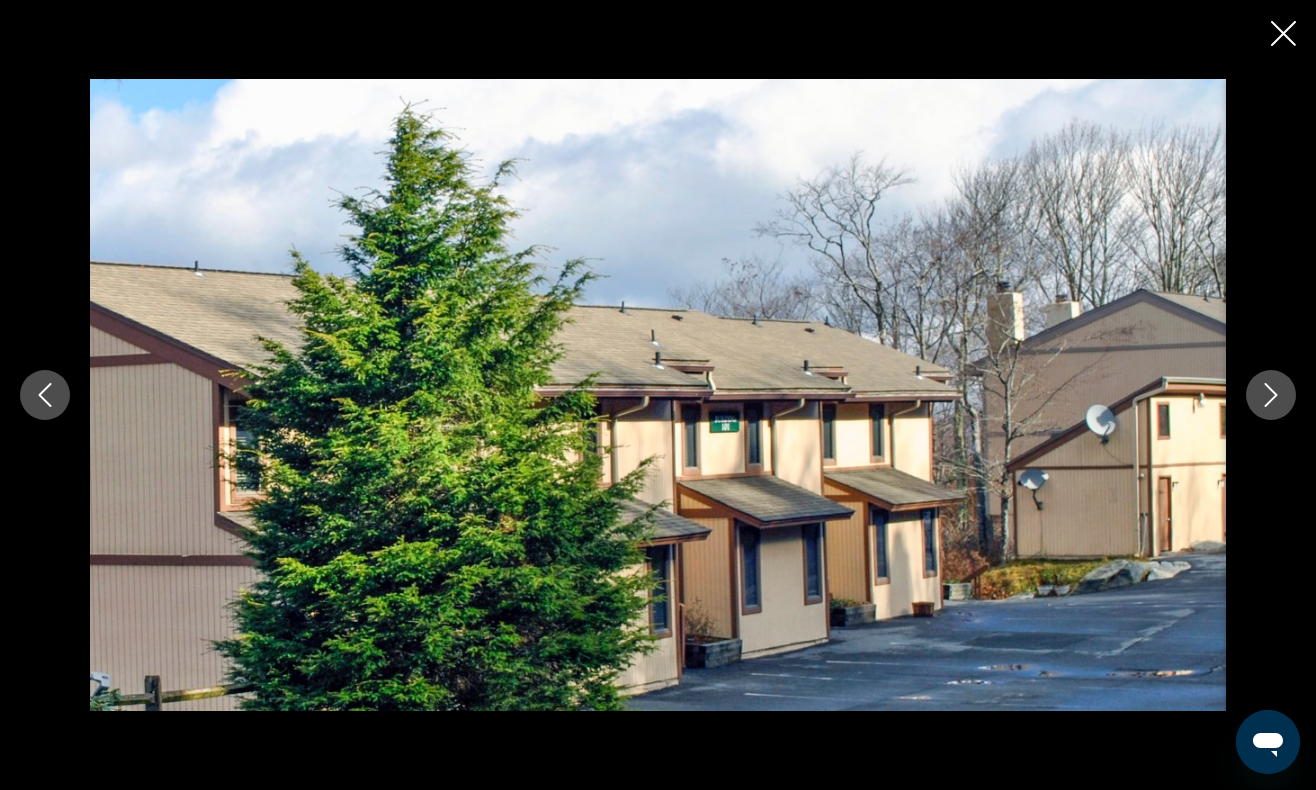 click 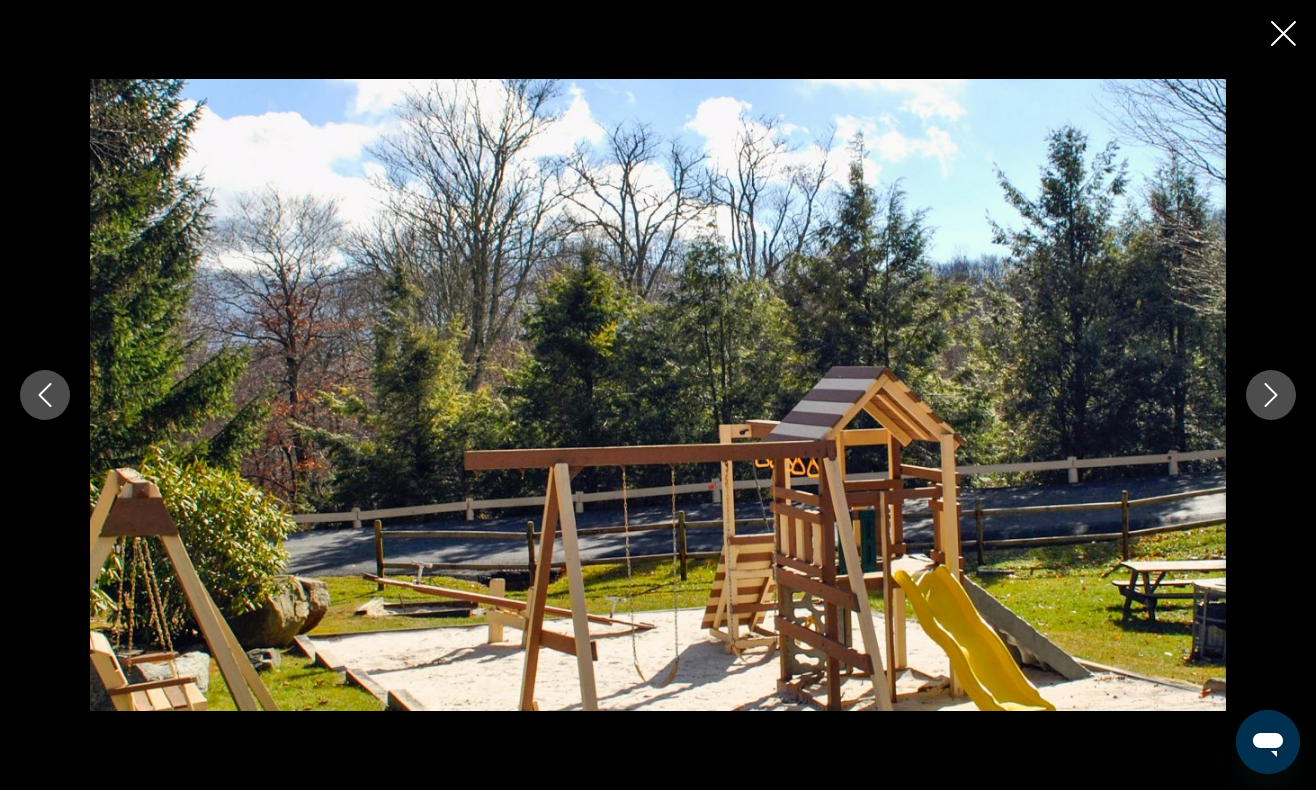 click 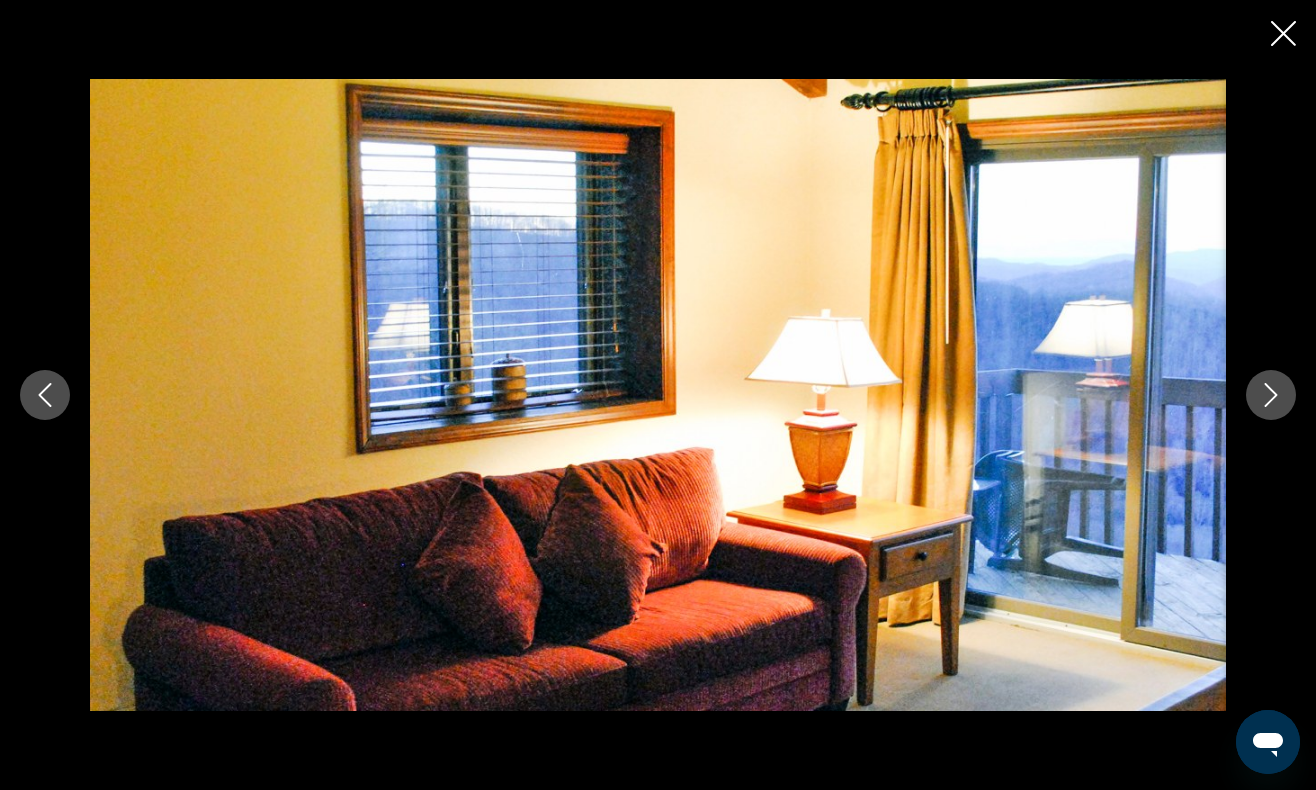 click 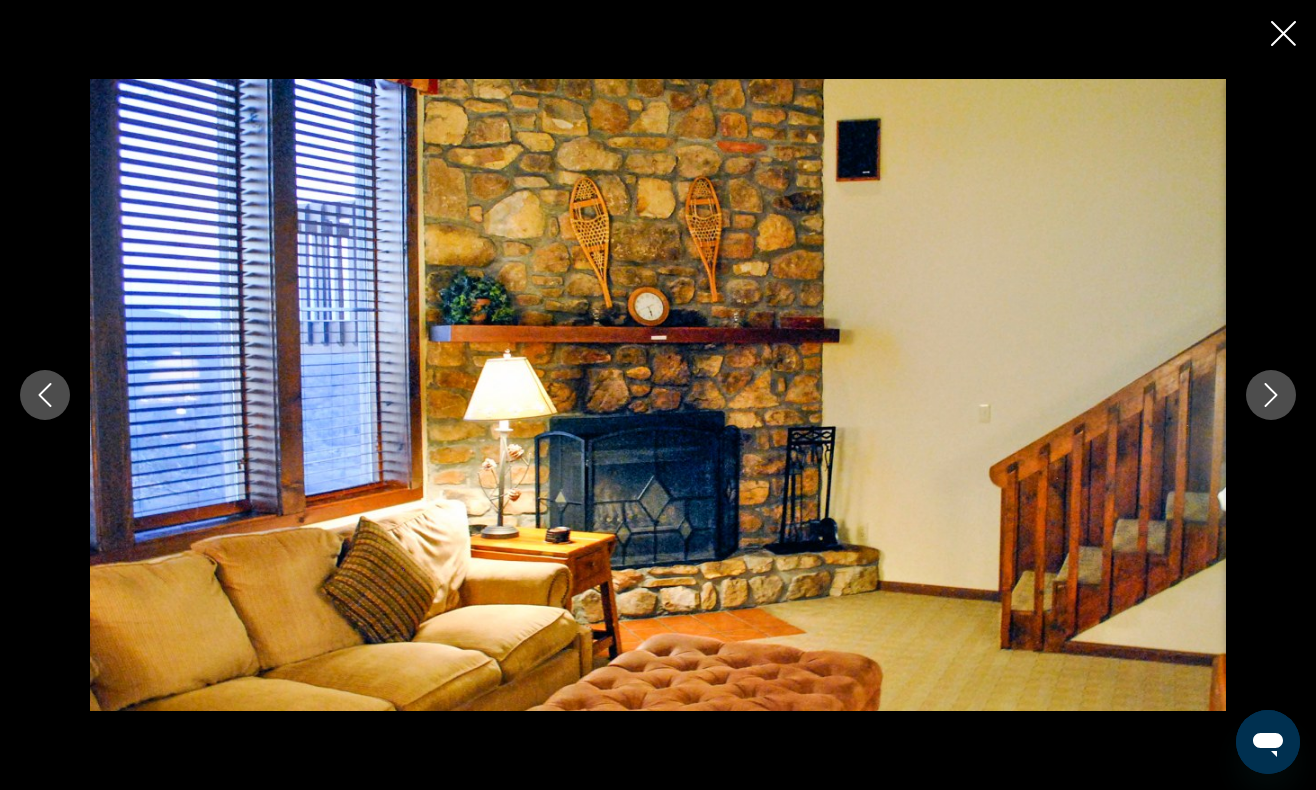 click 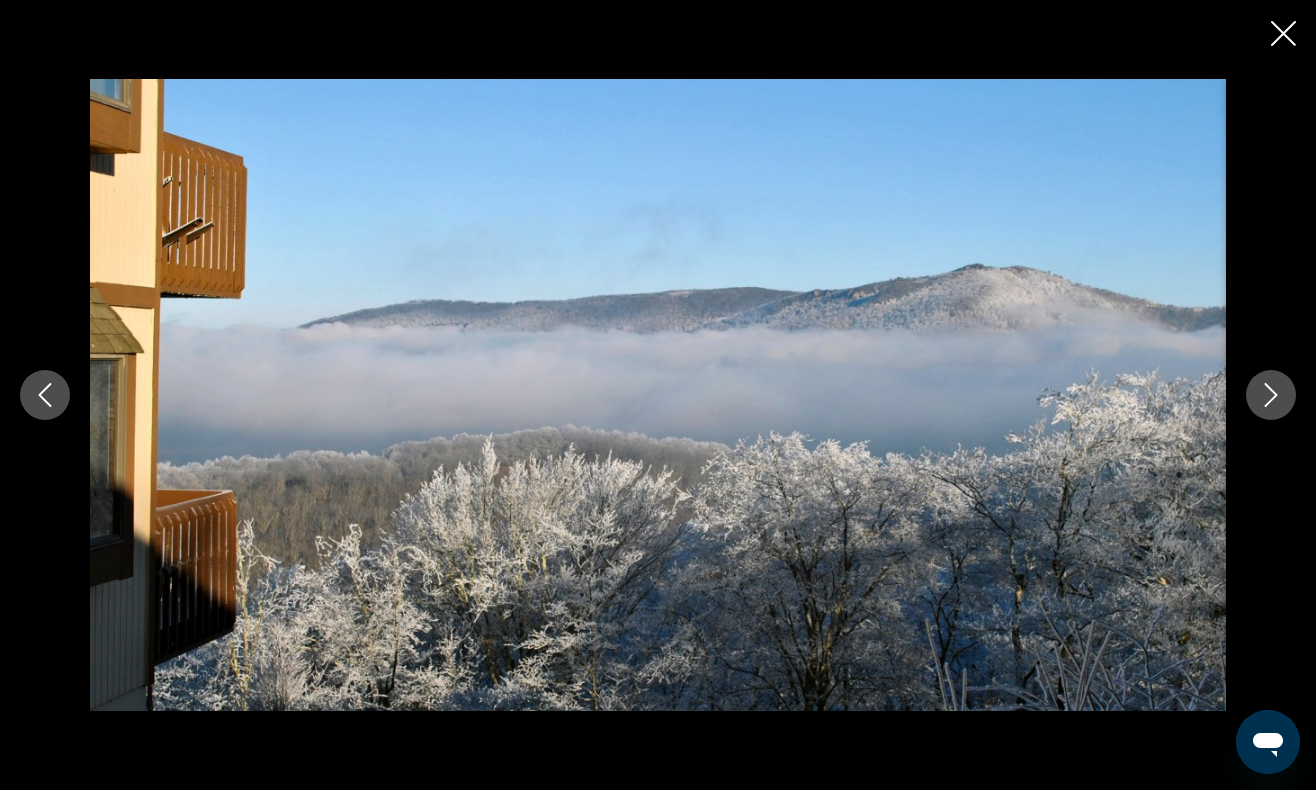 click 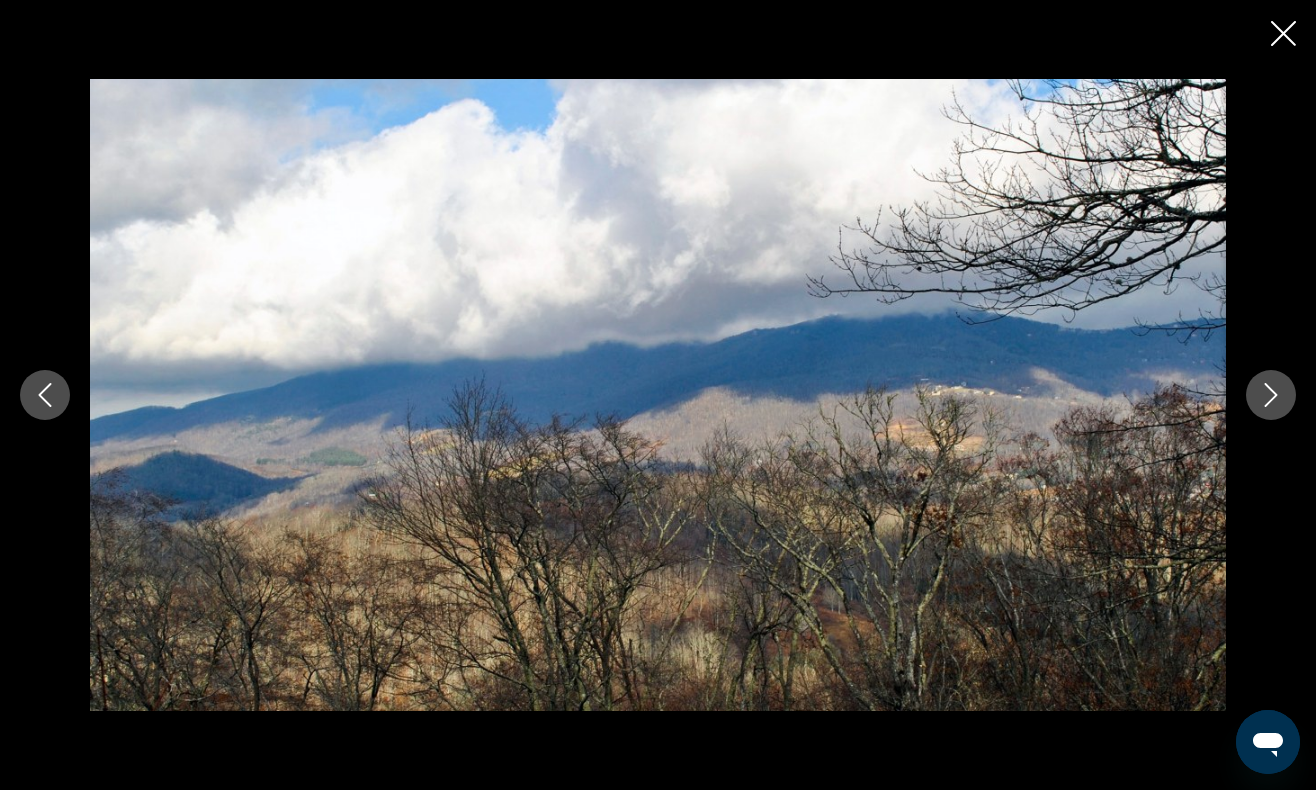 click 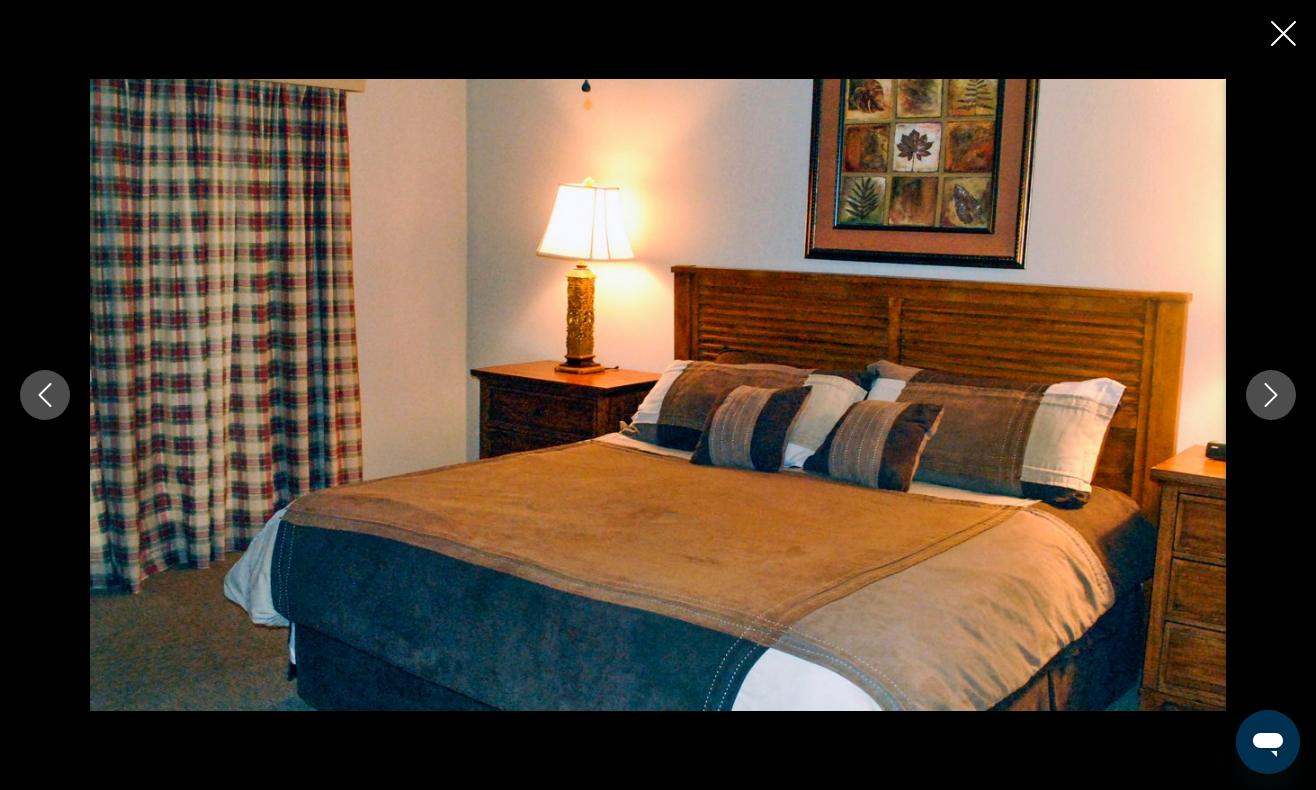 click 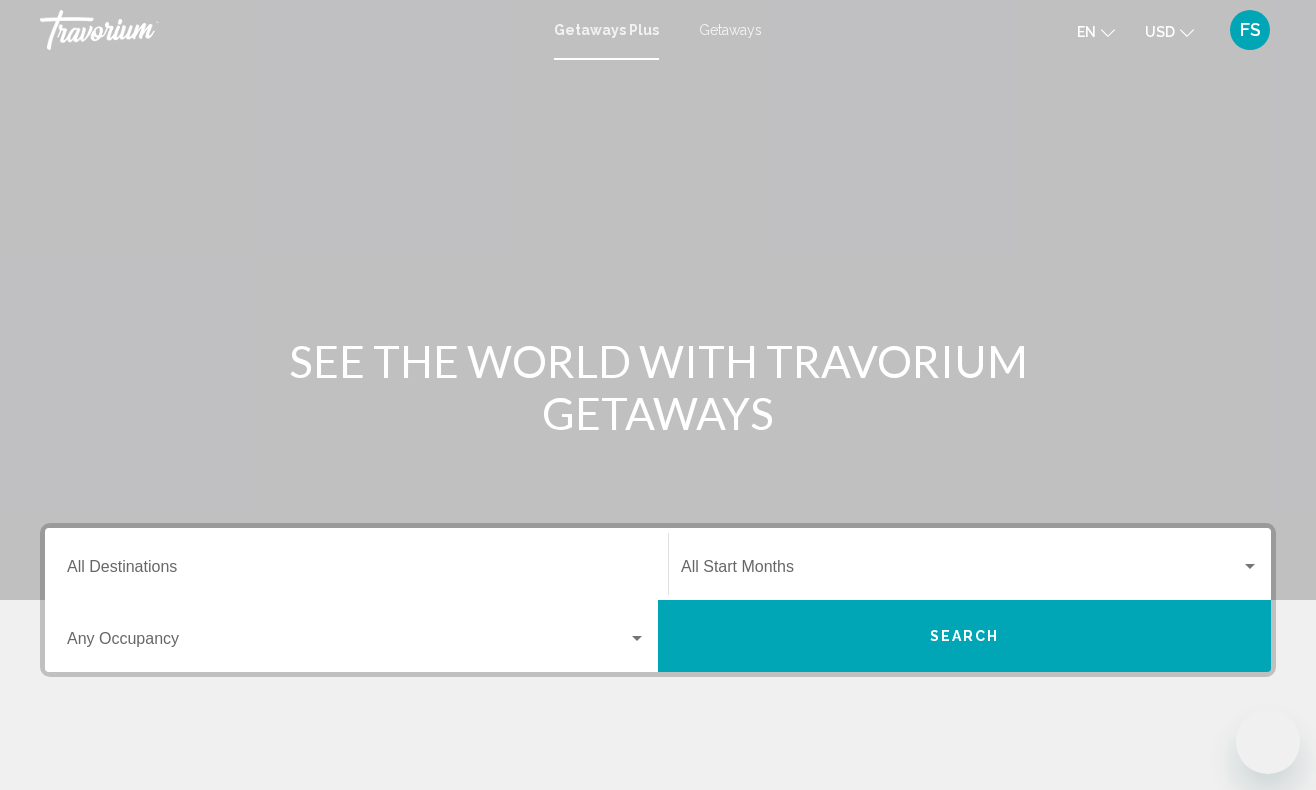 scroll, scrollTop: 0, scrollLeft: 0, axis: both 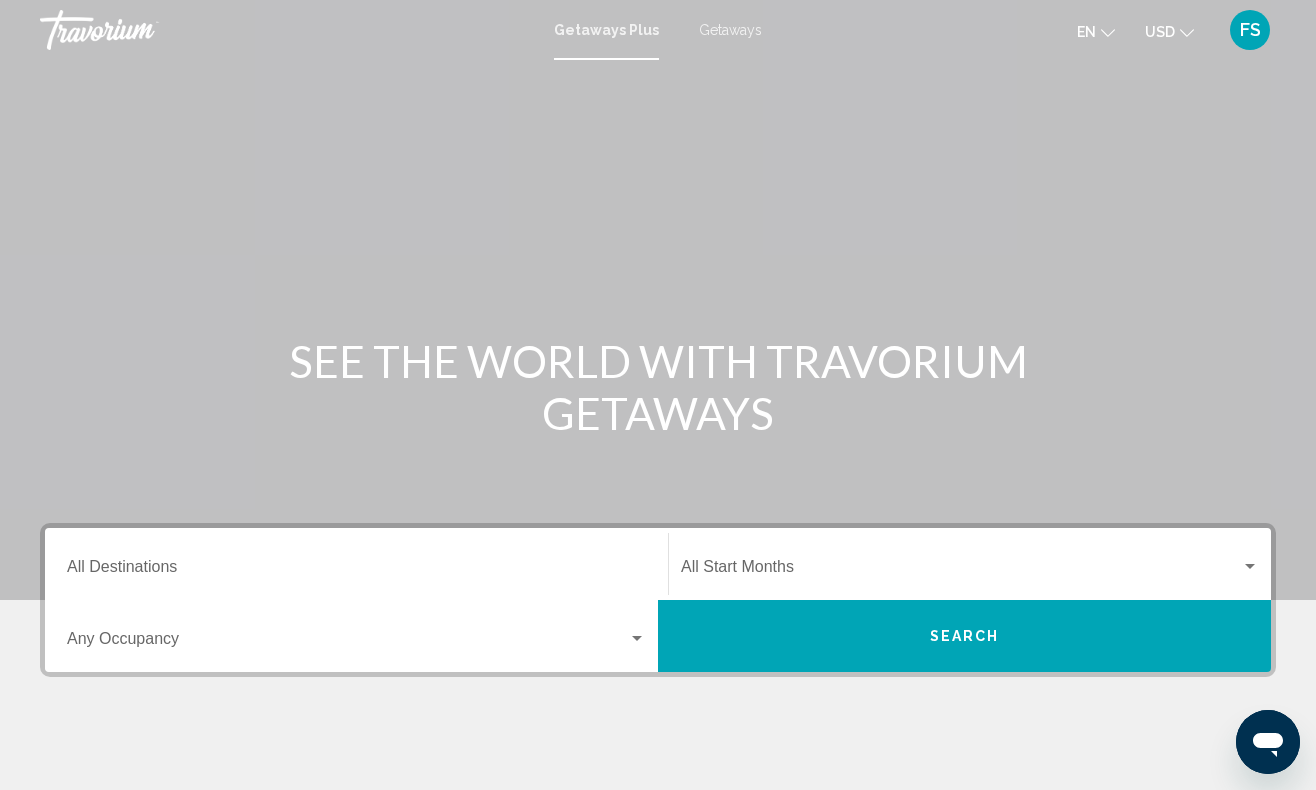 click on "Getaways" at bounding box center [730, 30] 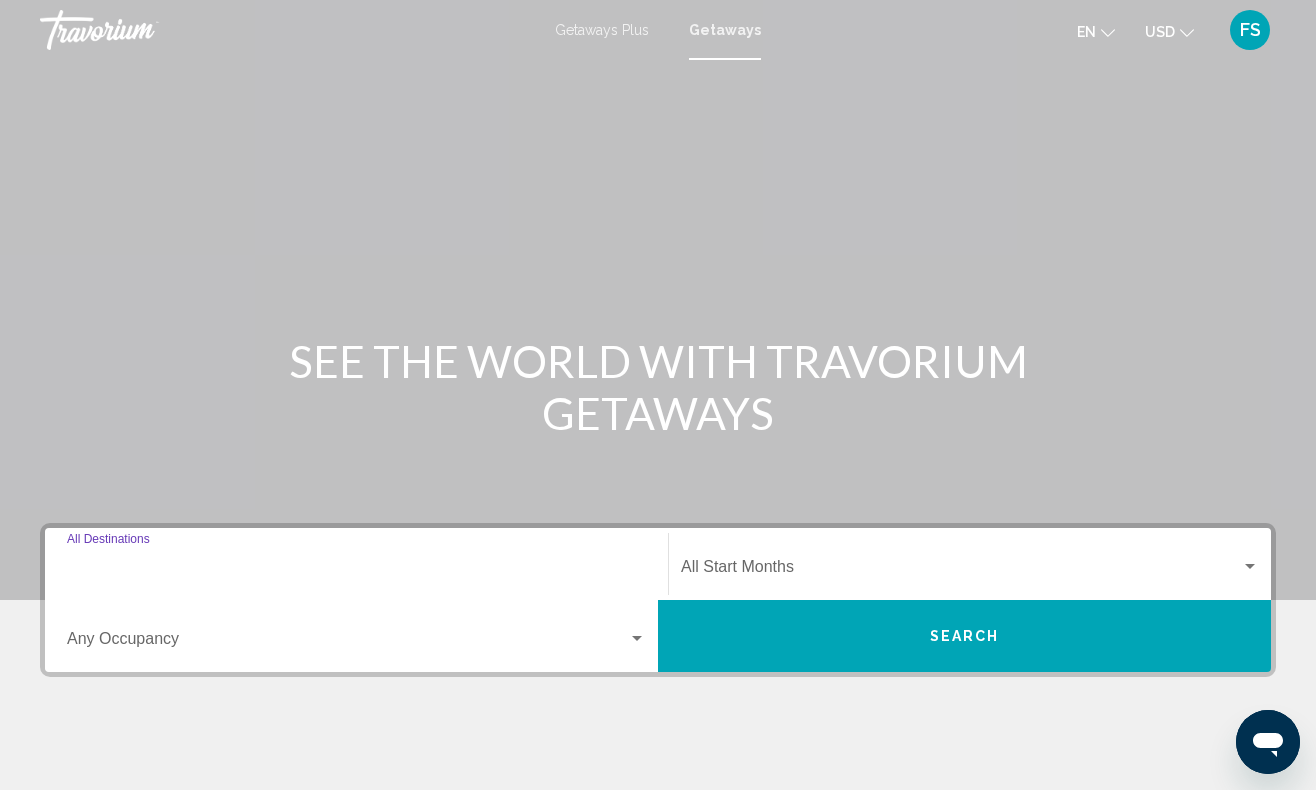 click on "Destination All Destinations" at bounding box center (356, 571) 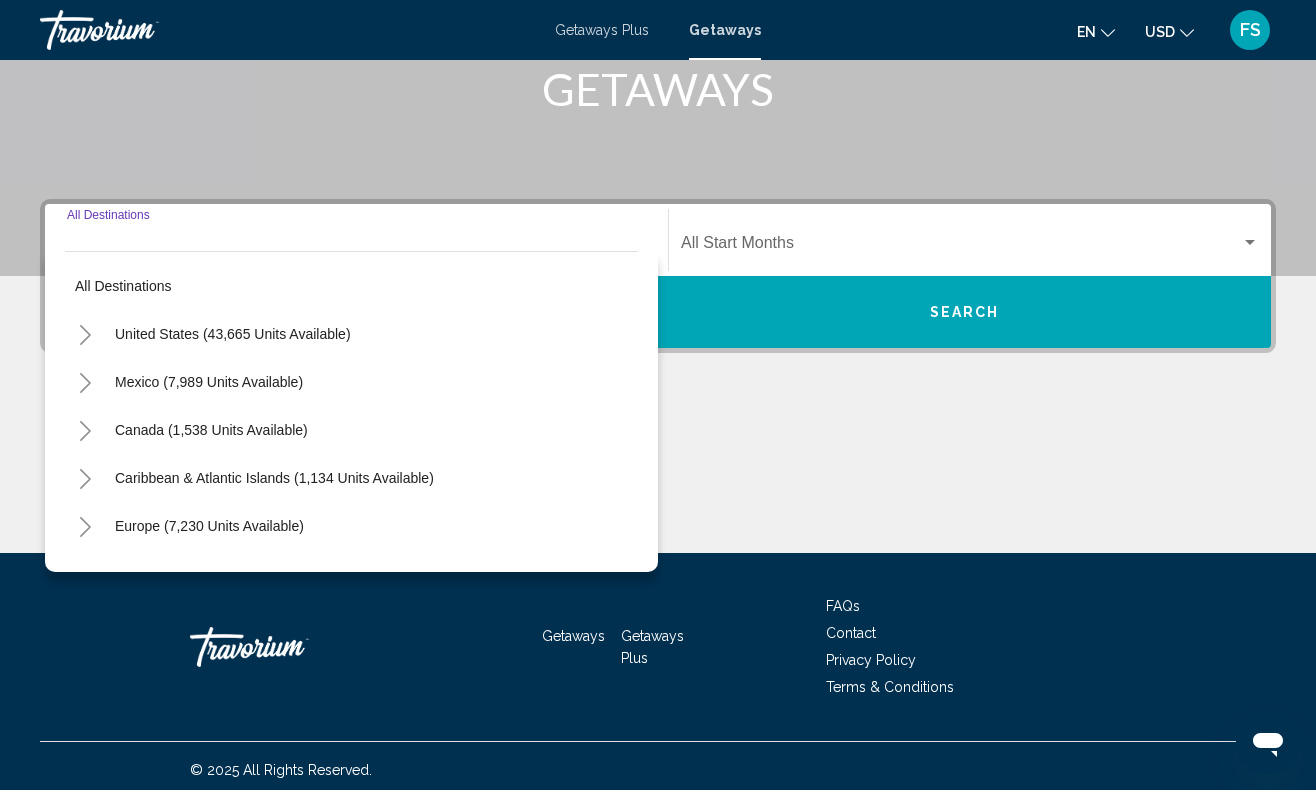 scroll, scrollTop: 332, scrollLeft: 0, axis: vertical 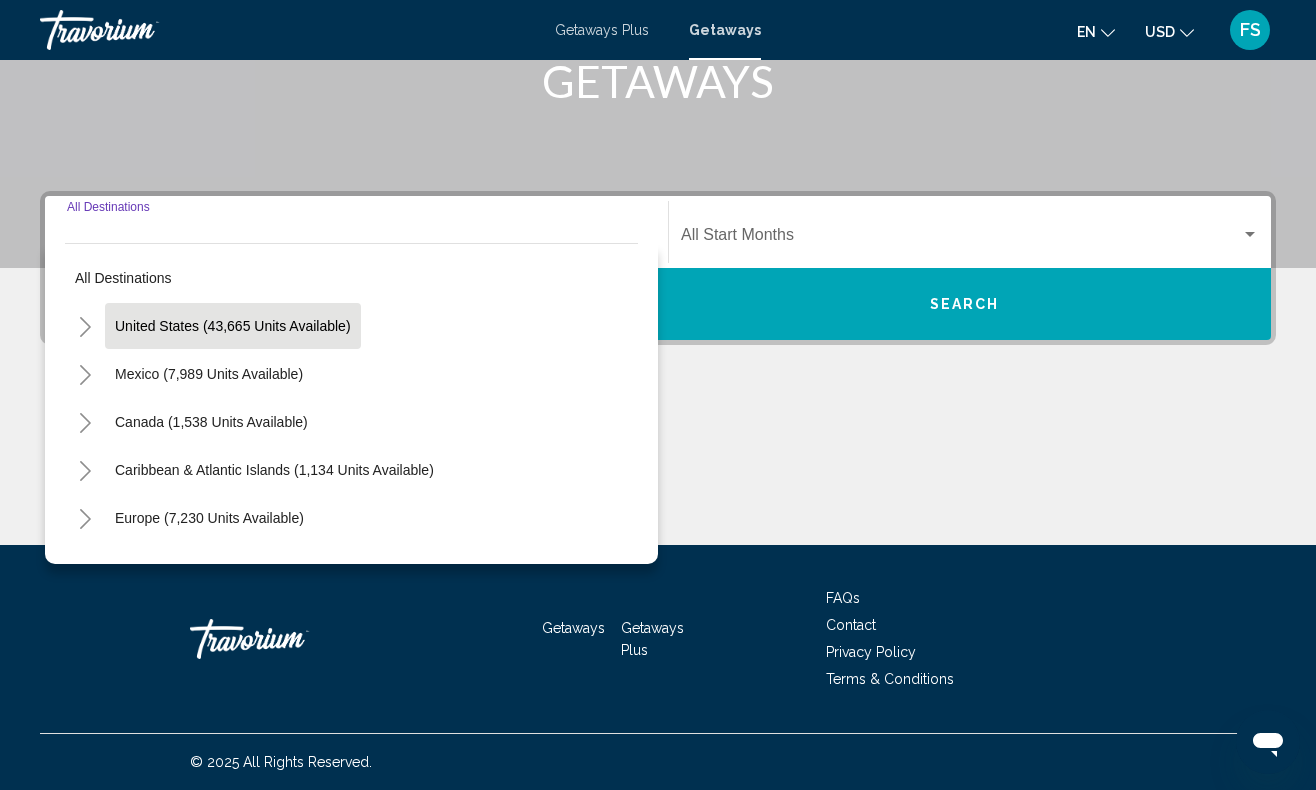 click on "United States (43,665 units available)" at bounding box center [209, 374] 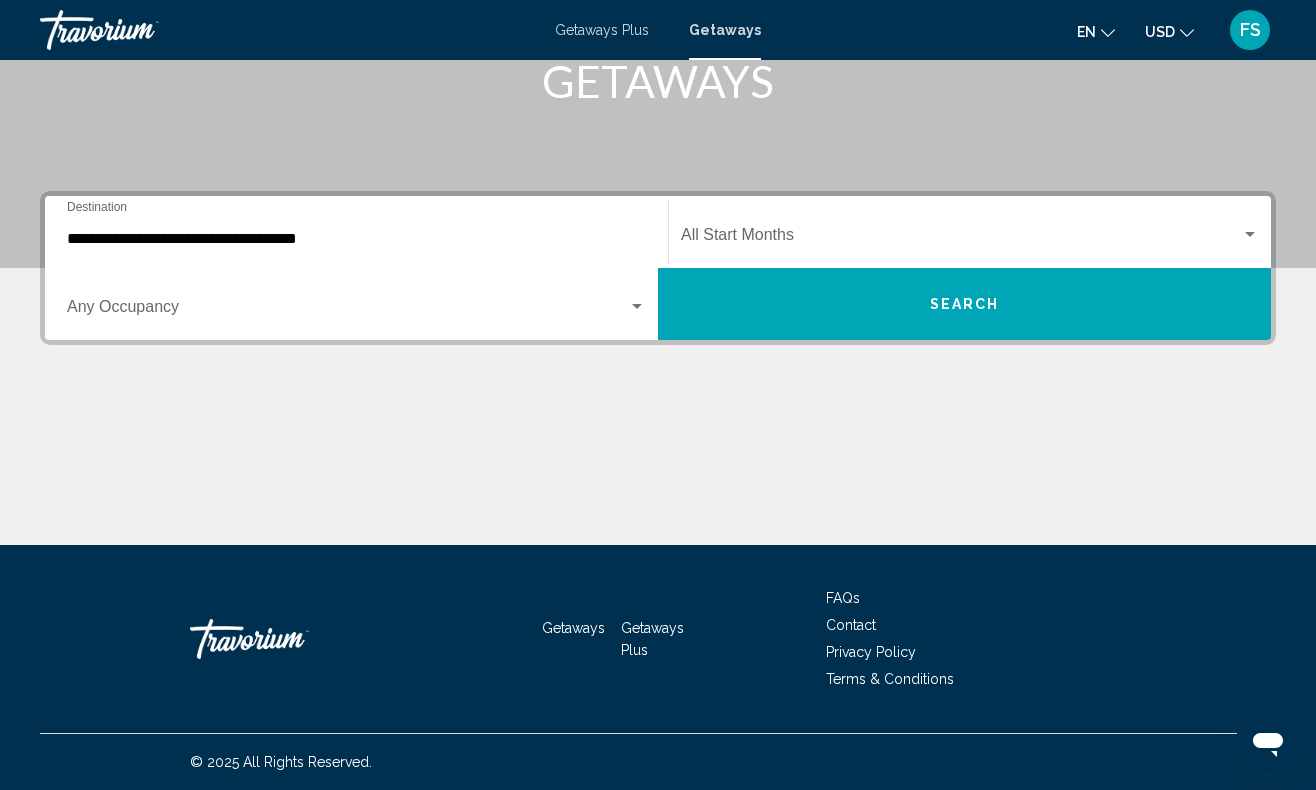 click on "Start Month All Start Months" 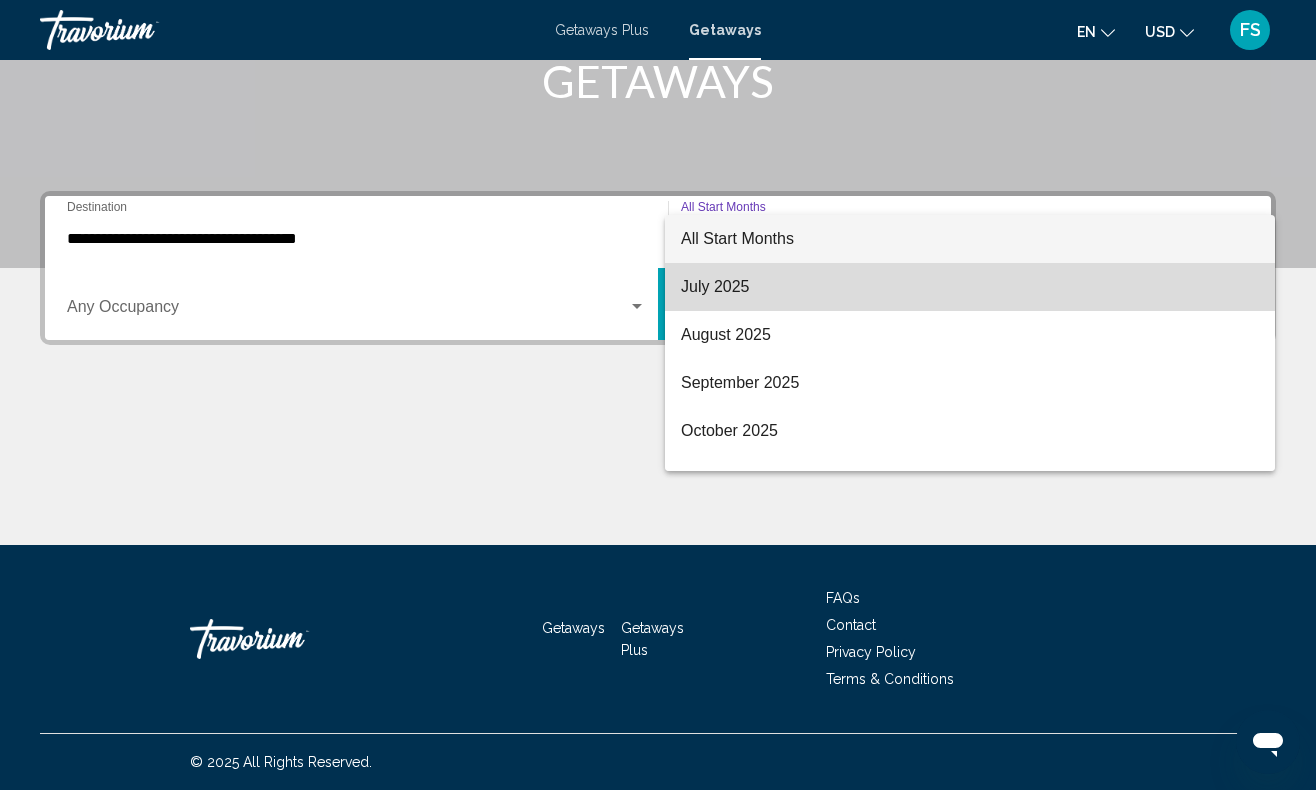 click on "July 2025" at bounding box center (970, 287) 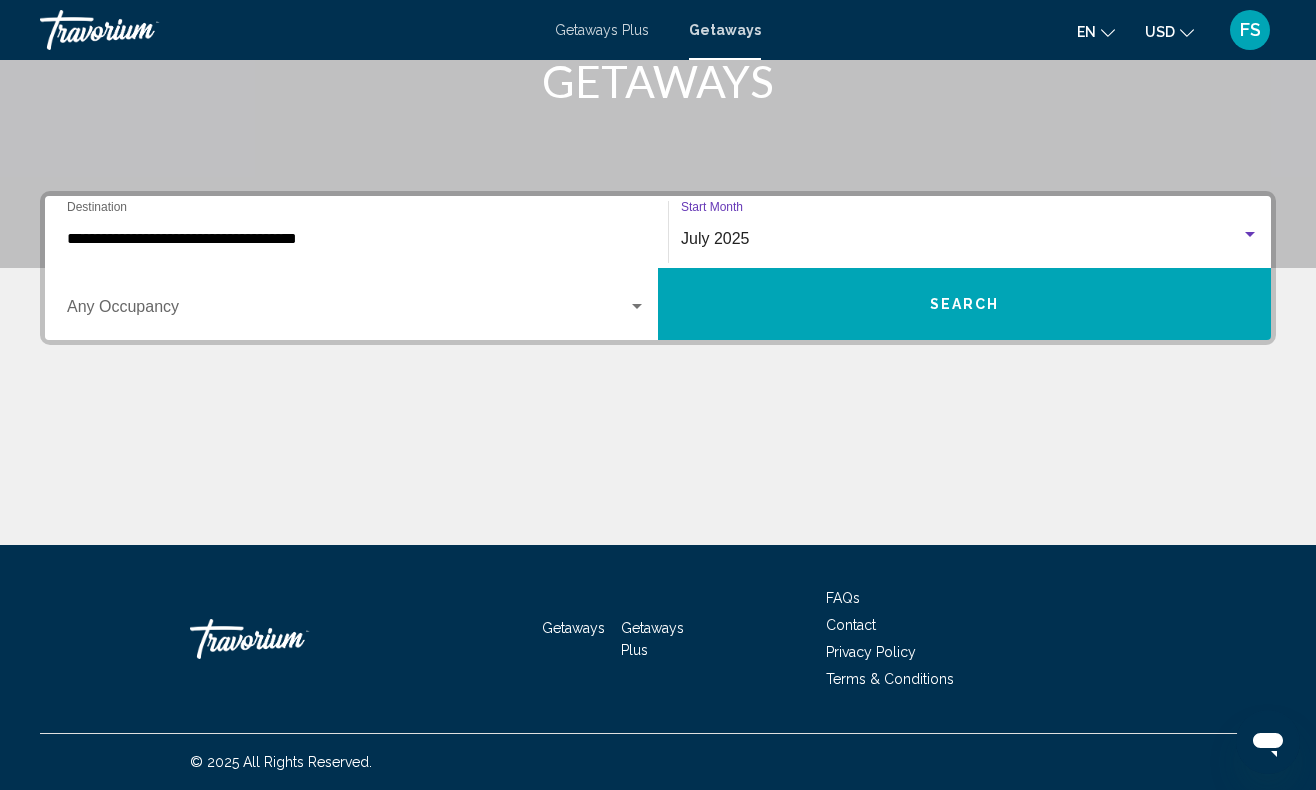 click at bounding box center (637, 306) 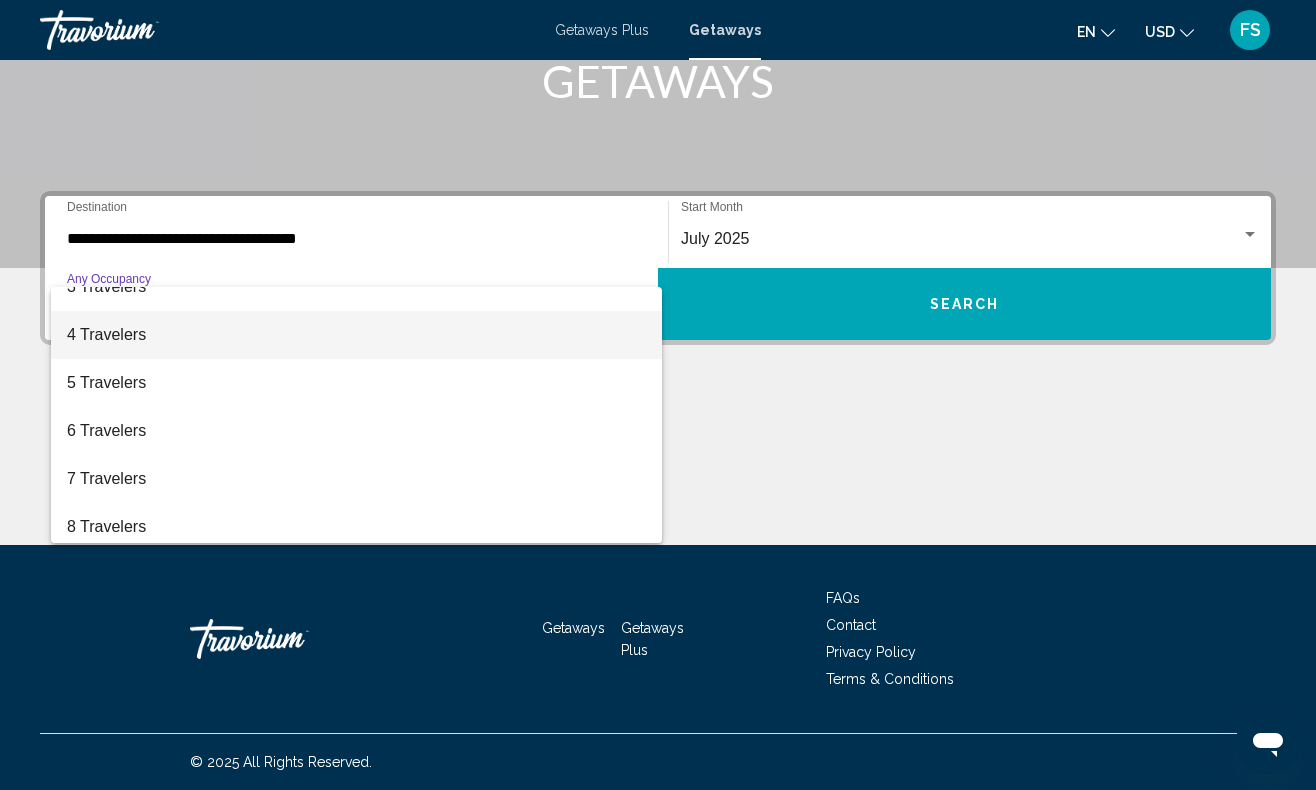 scroll, scrollTop: 125, scrollLeft: 0, axis: vertical 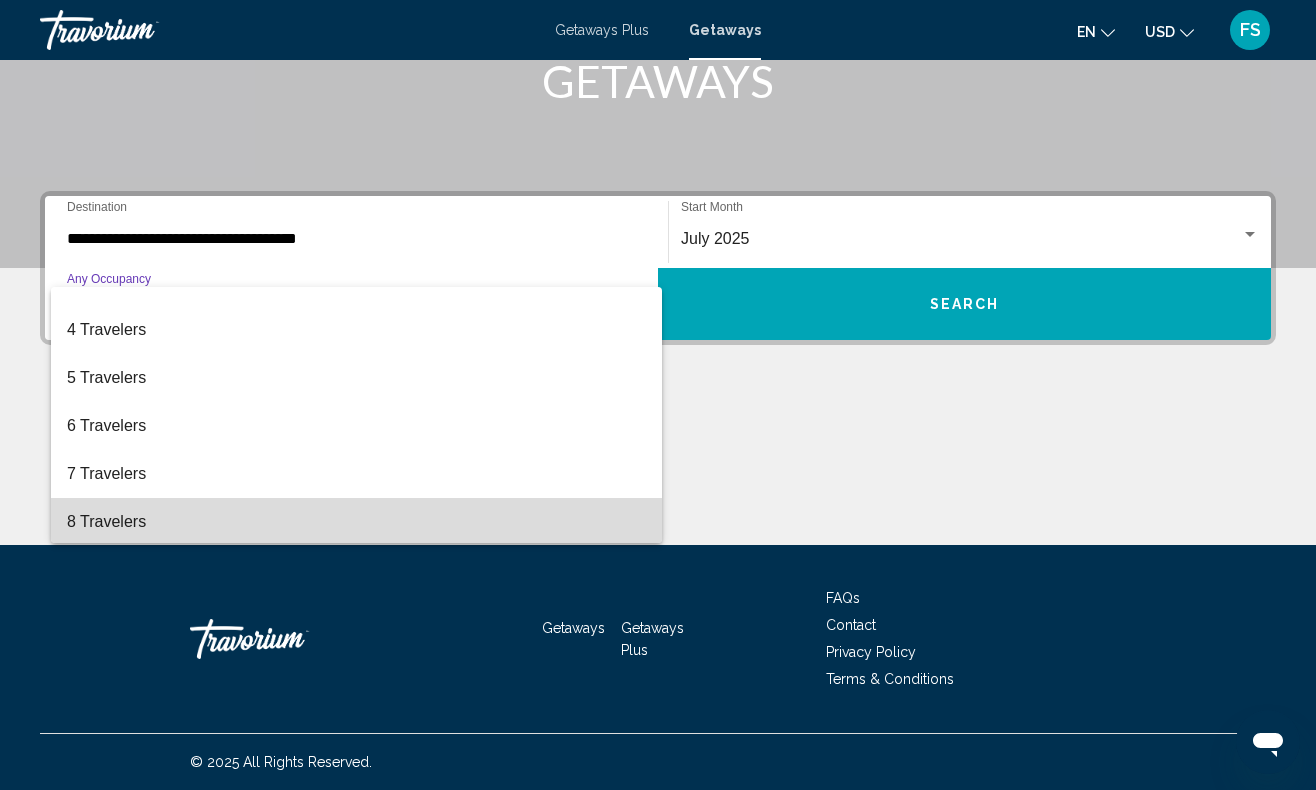 click on "8 Travelers" at bounding box center [356, 522] 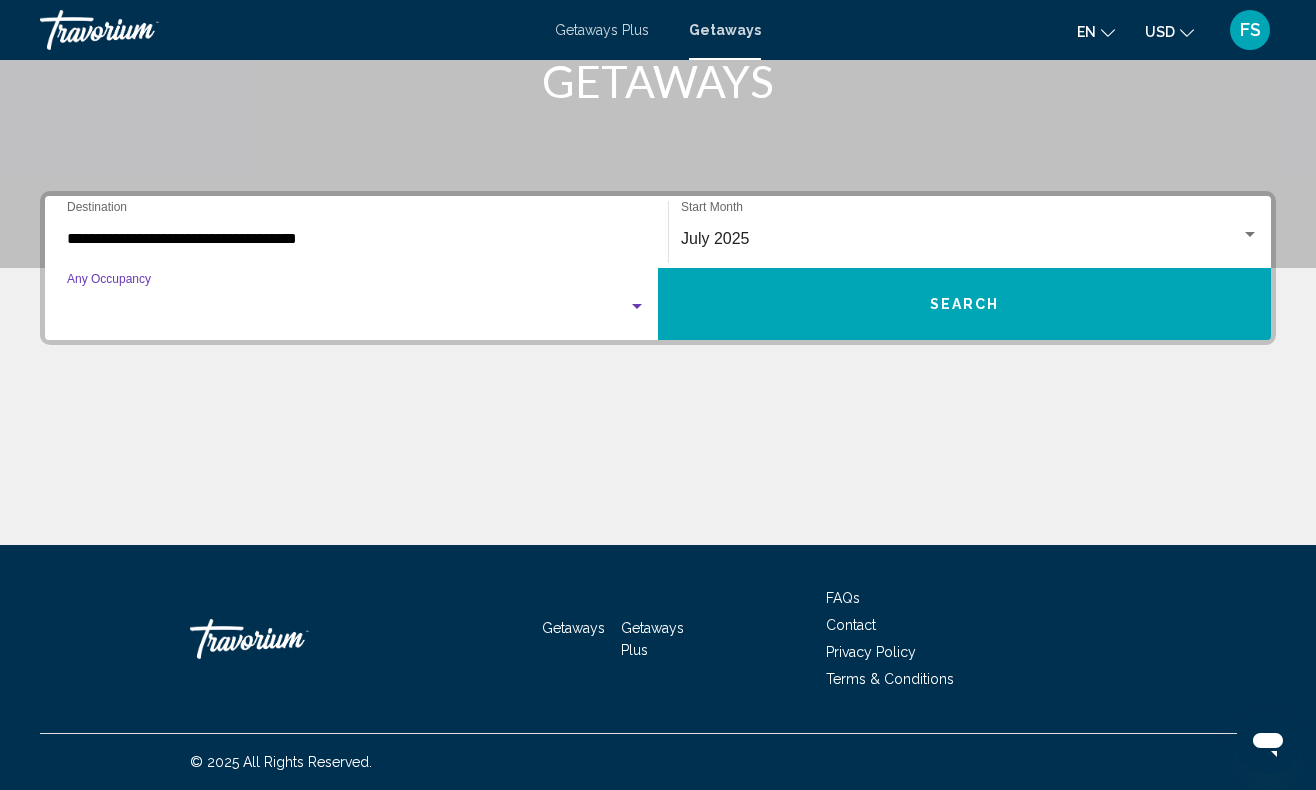 scroll, scrollTop: 128, scrollLeft: 0, axis: vertical 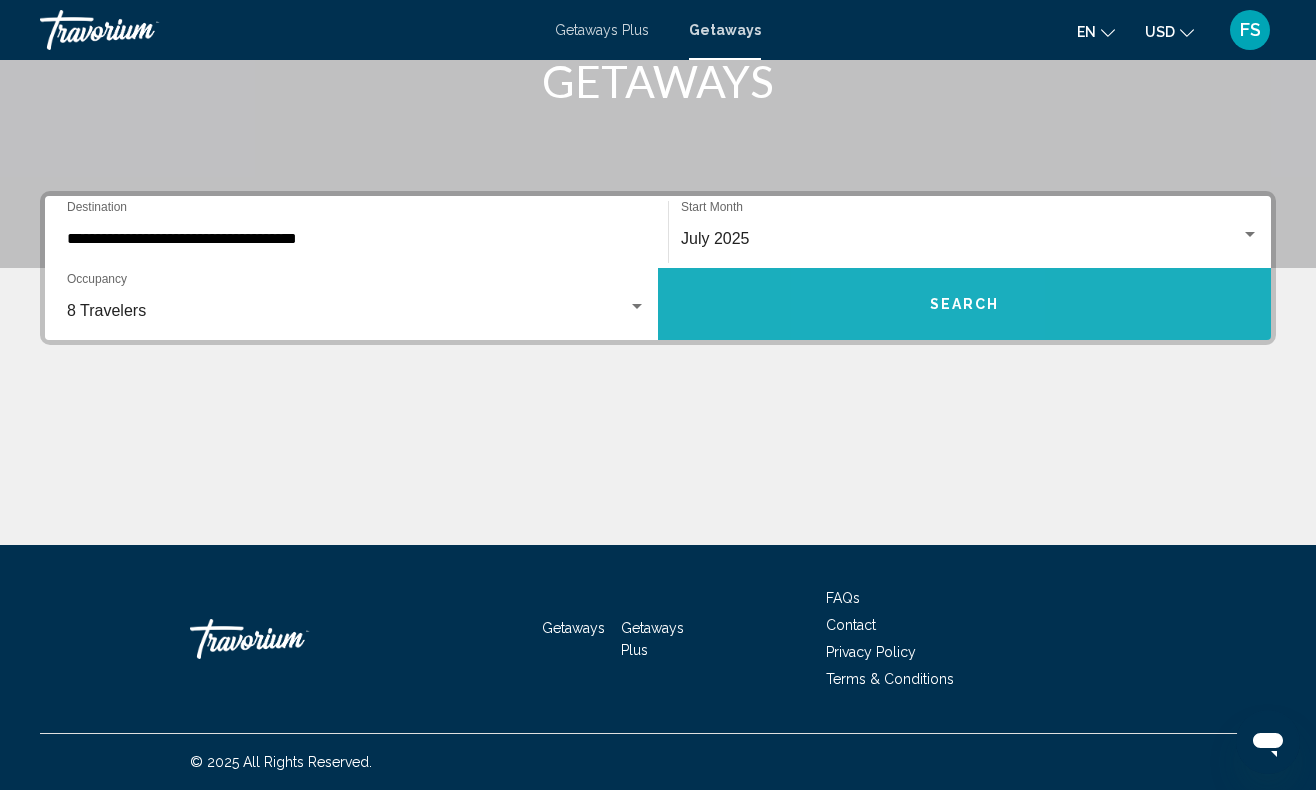 click on "Search" at bounding box center (964, 304) 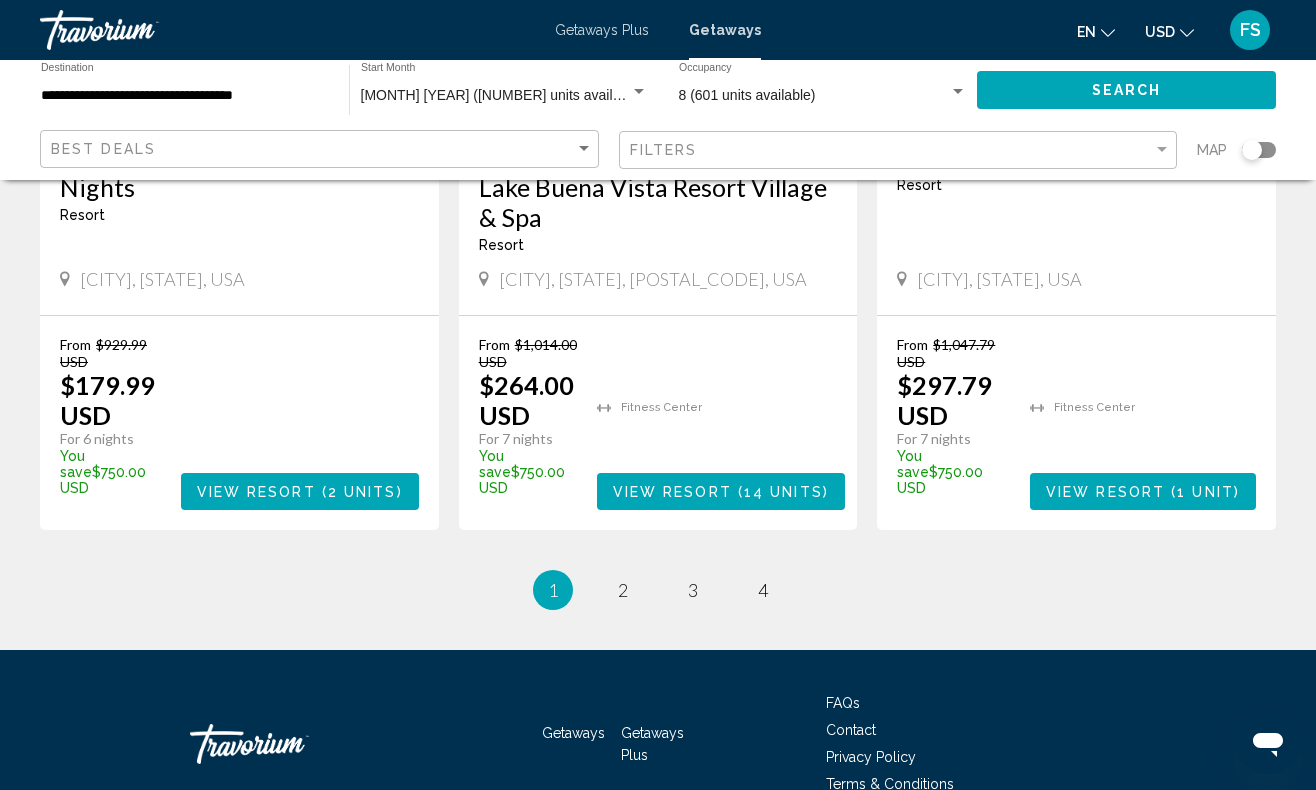 scroll, scrollTop: 2693, scrollLeft: 0, axis: vertical 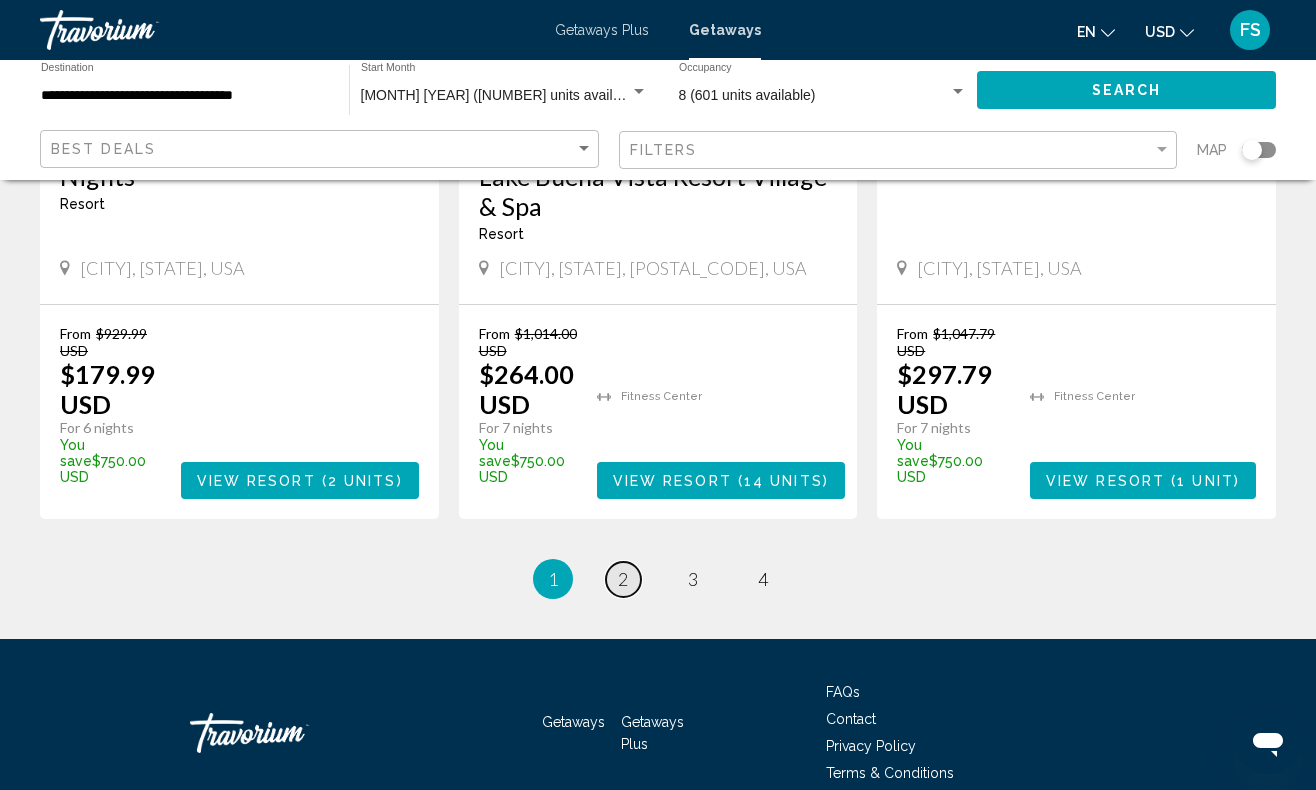 click on "2" at bounding box center [623, 579] 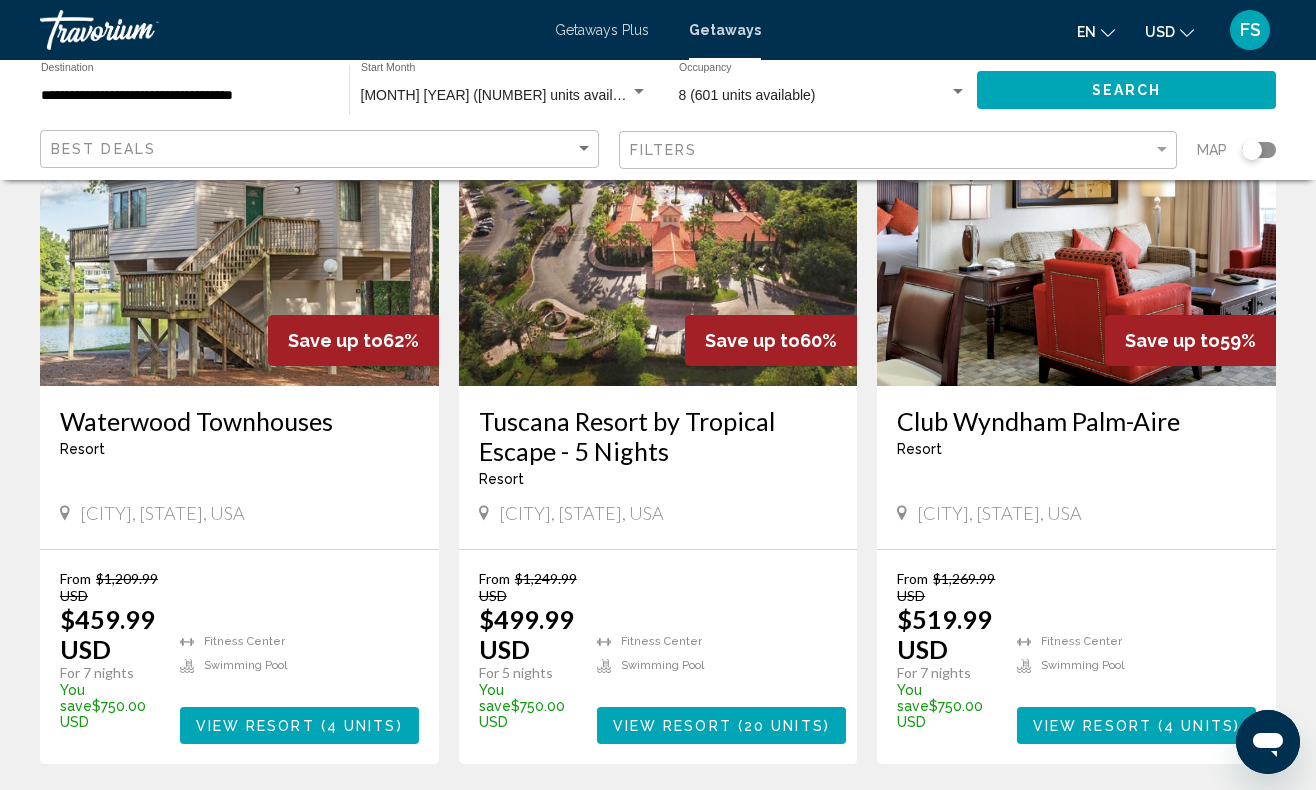 scroll, scrollTop: 2422, scrollLeft: 0, axis: vertical 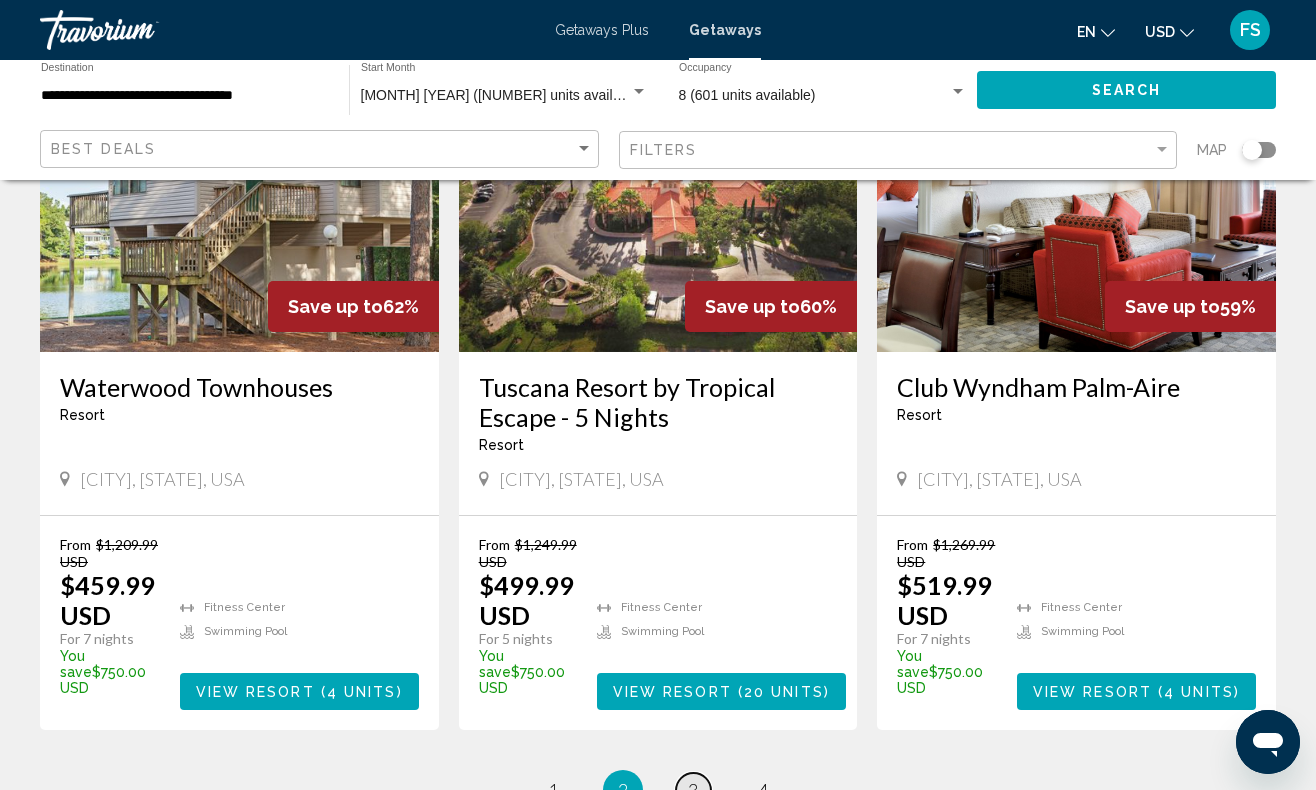 click on "page  3" at bounding box center (693, 790) 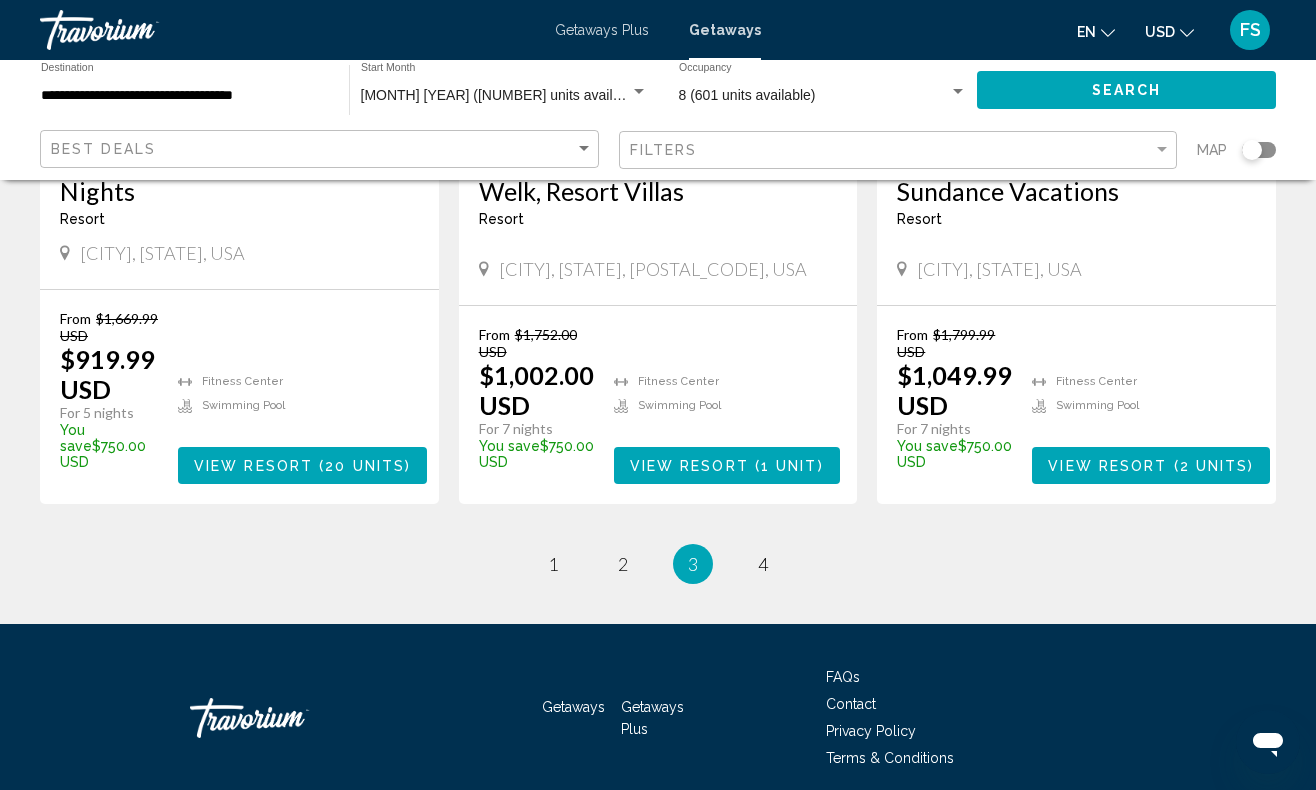scroll, scrollTop: 2693, scrollLeft: 0, axis: vertical 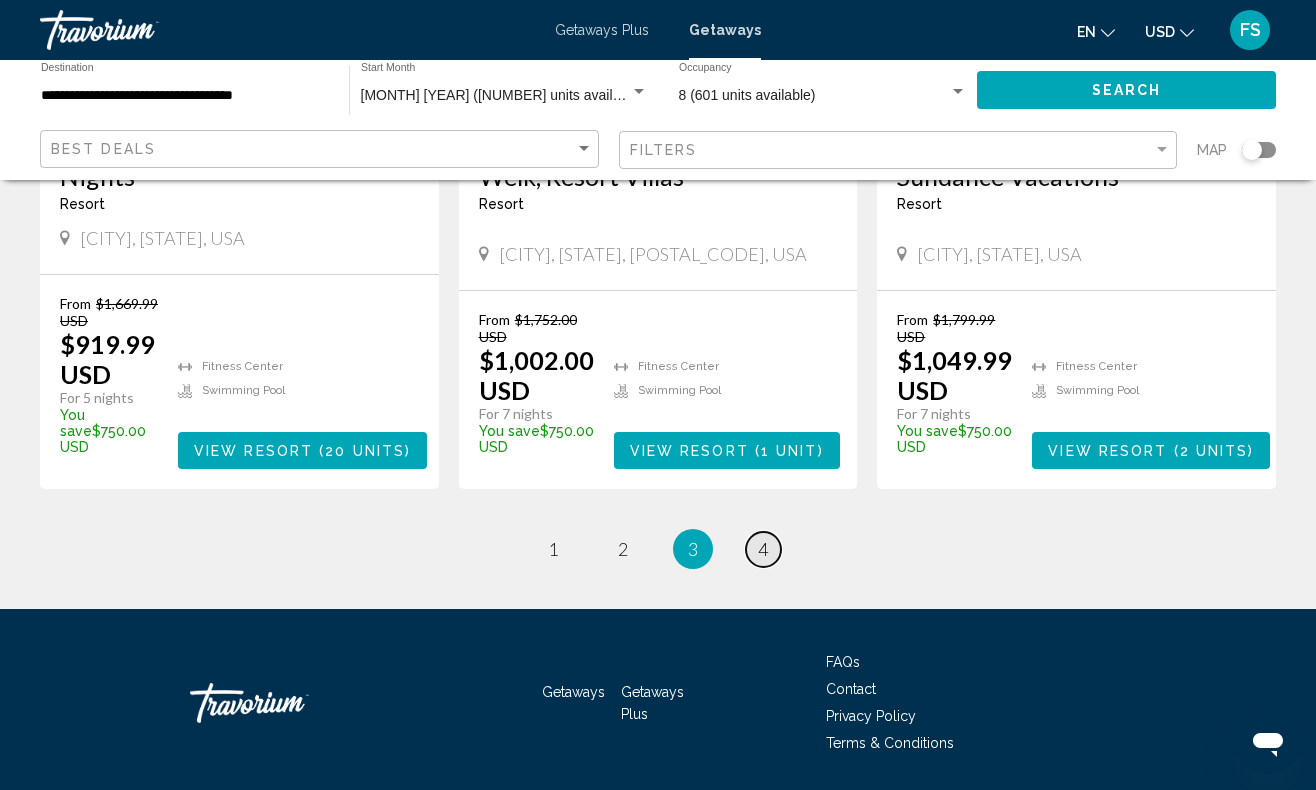 click on "page  4" at bounding box center (763, 549) 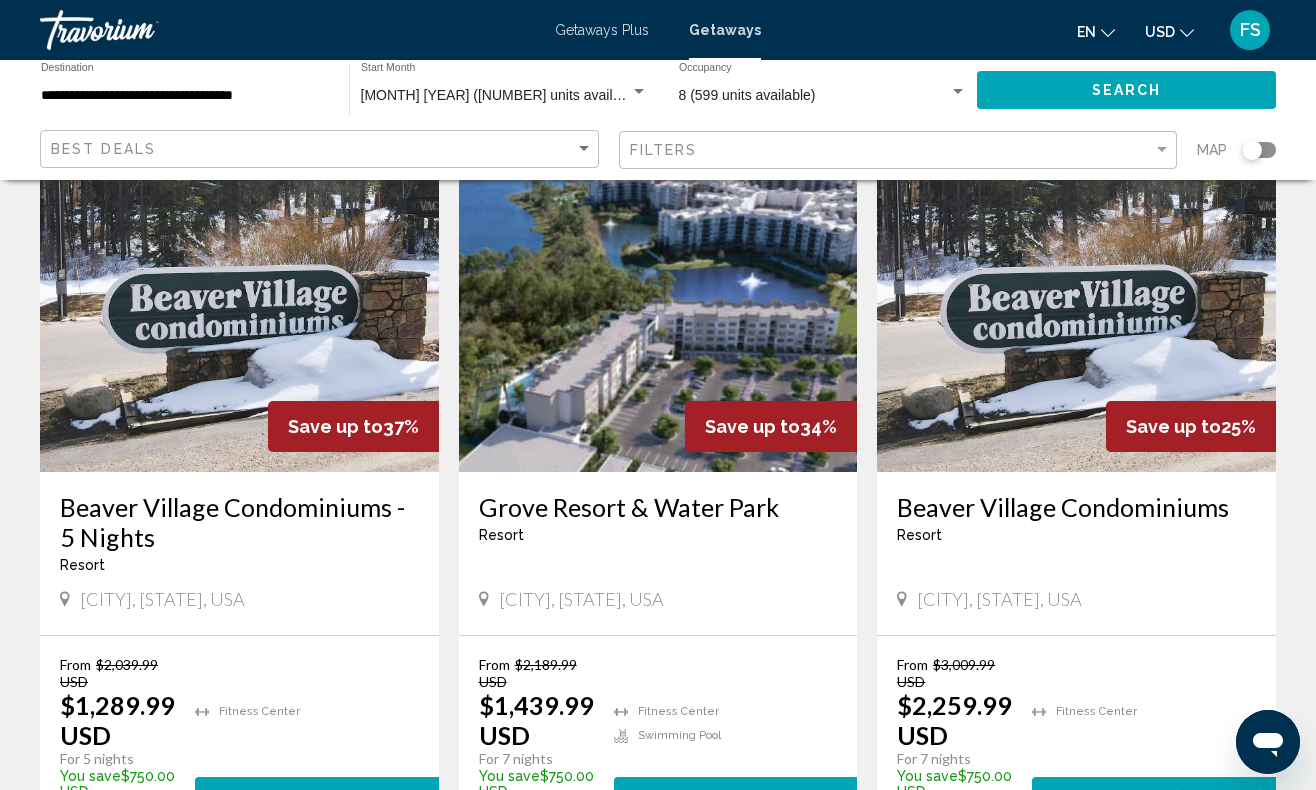 scroll, scrollTop: 0, scrollLeft: 0, axis: both 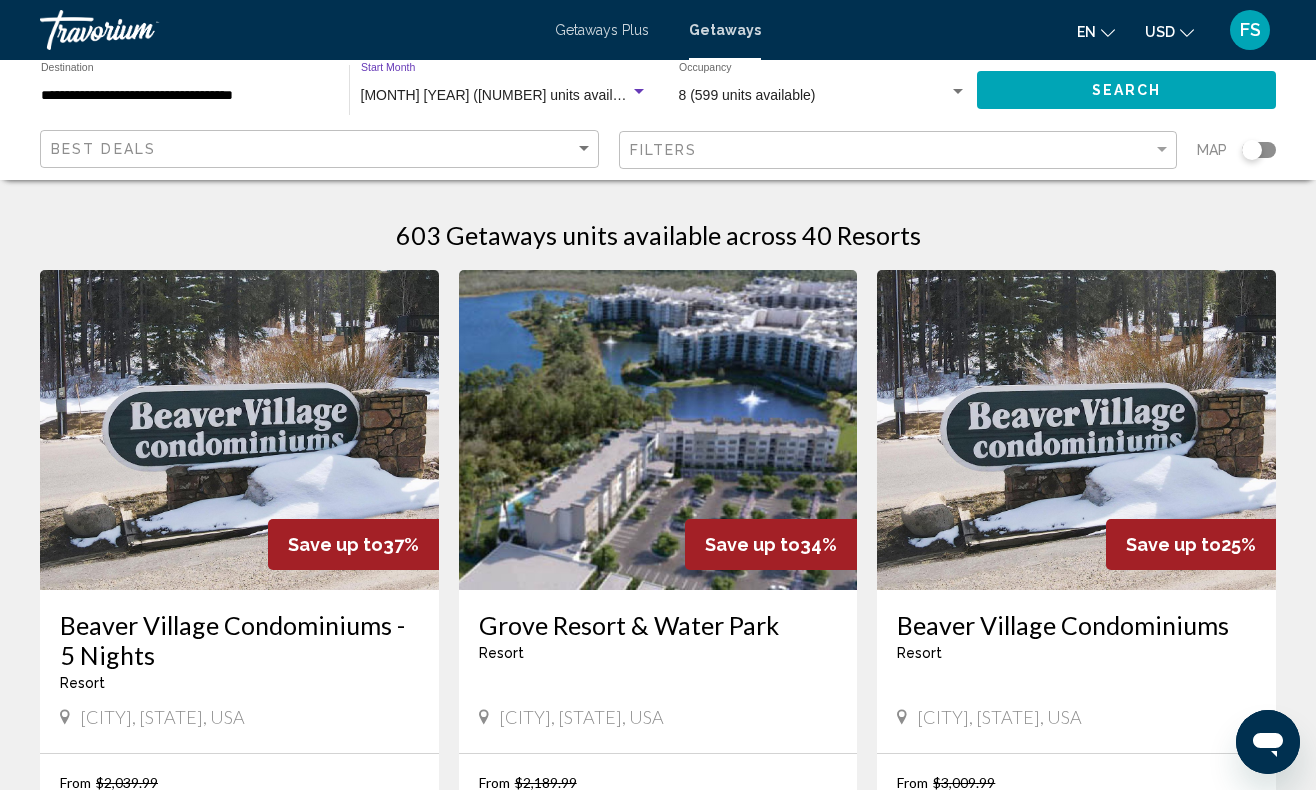 click on "July 2025 (603 units available)" at bounding box center [502, 95] 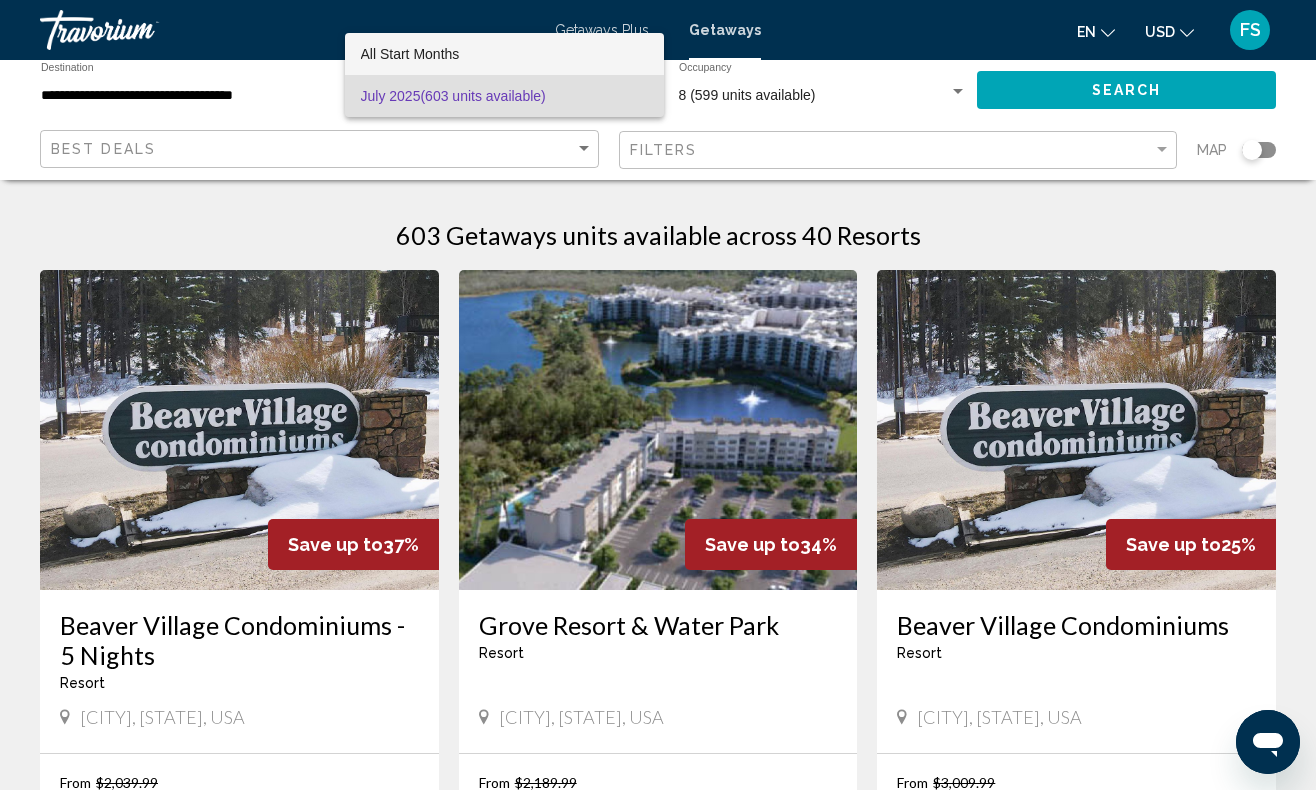 click on "All Start Months" at bounding box center (410, 54) 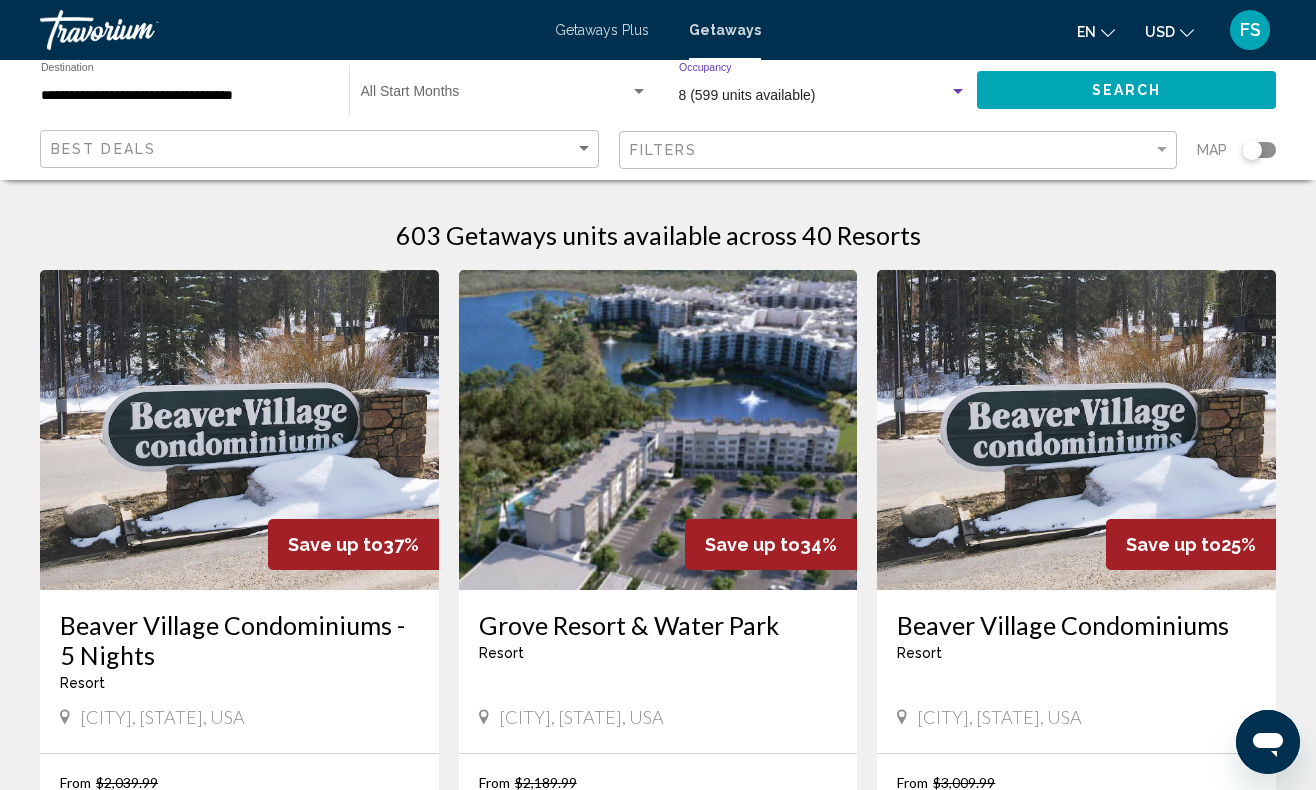 click on "8 (599 units available)" at bounding box center [747, 95] 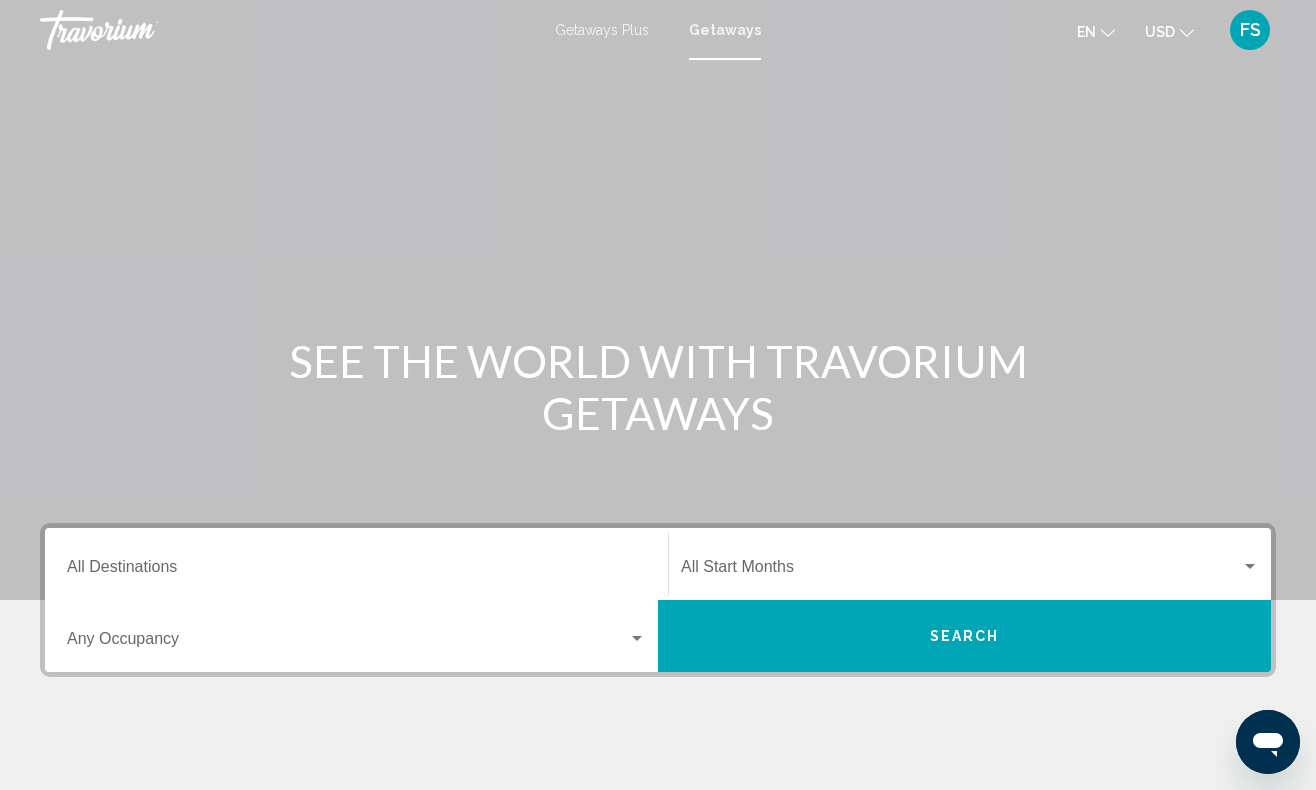click on "Getaways" at bounding box center [725, 30] 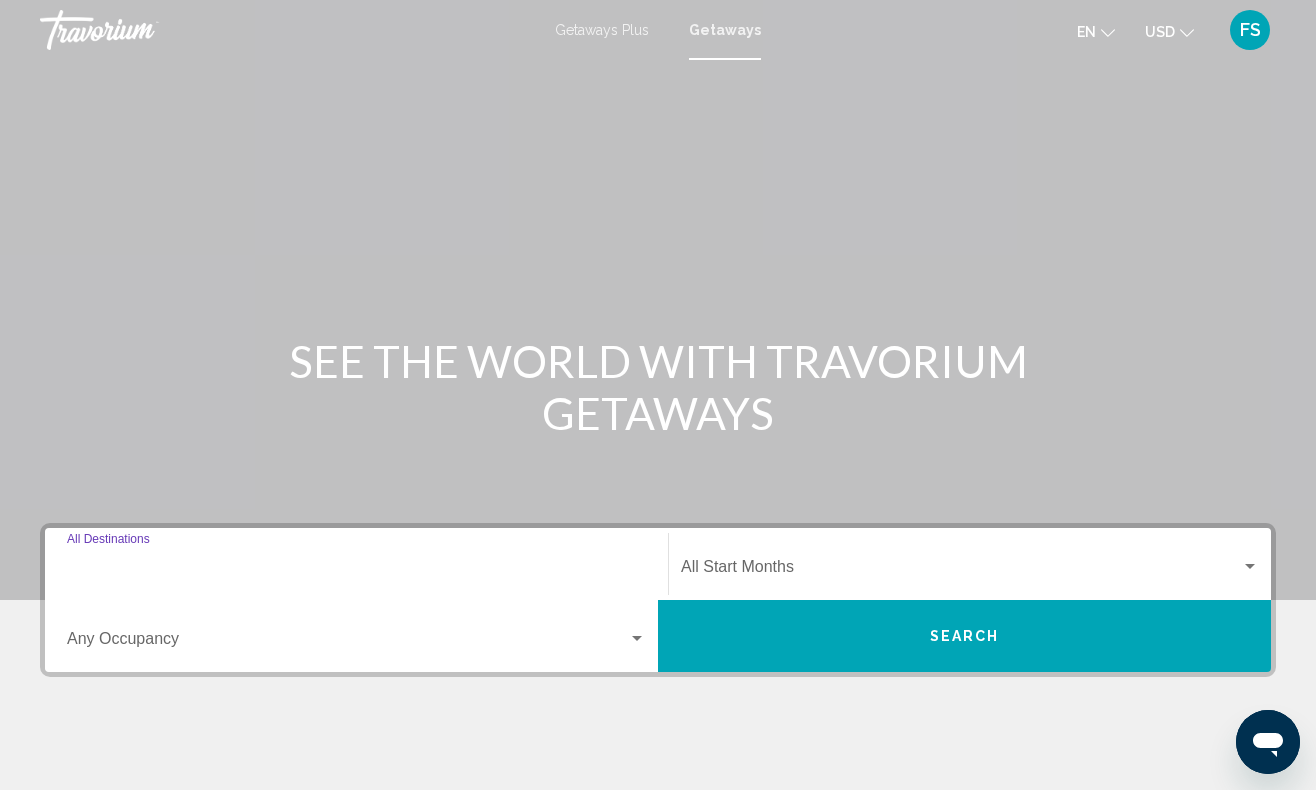 click on "Destination All Destinations" at bounding box center [356, 571] 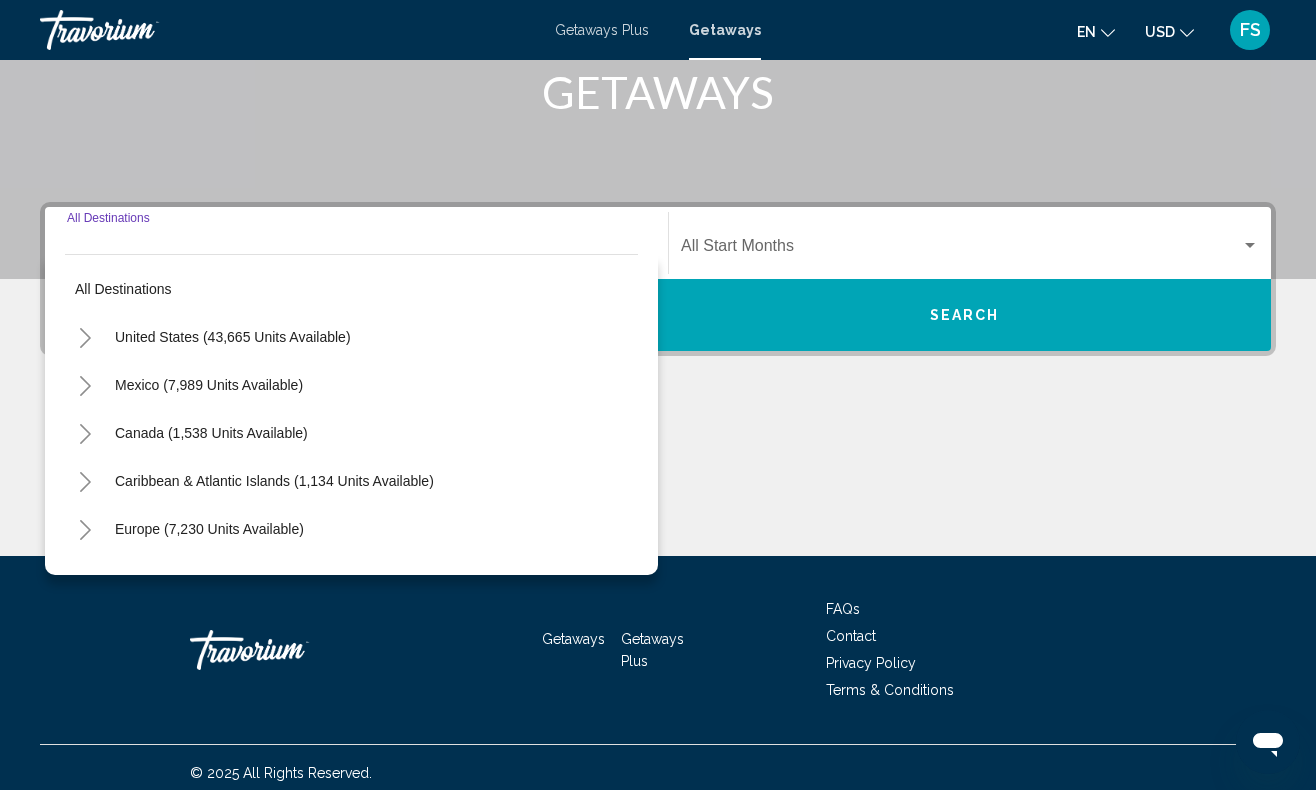 scroll, scrollTop: 332, scrollLeft: 0, axis: vertical 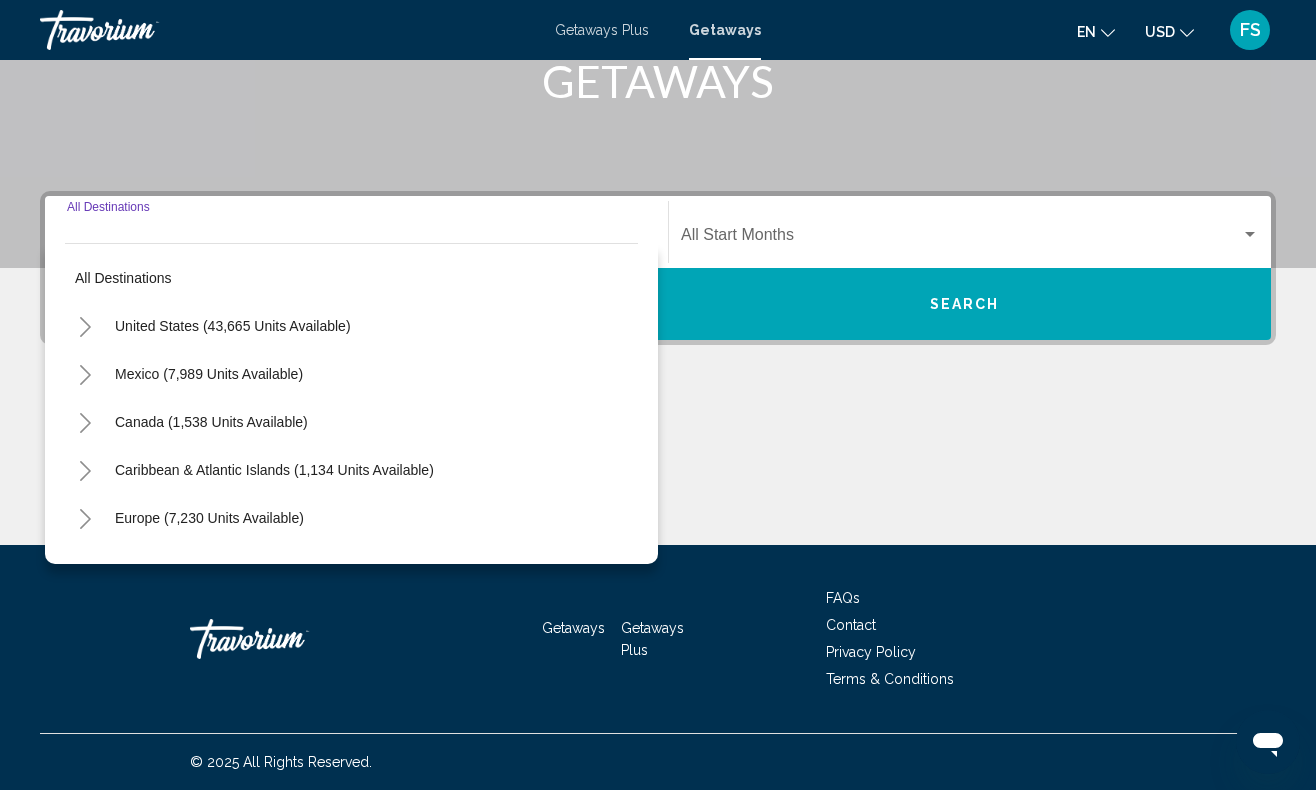 click 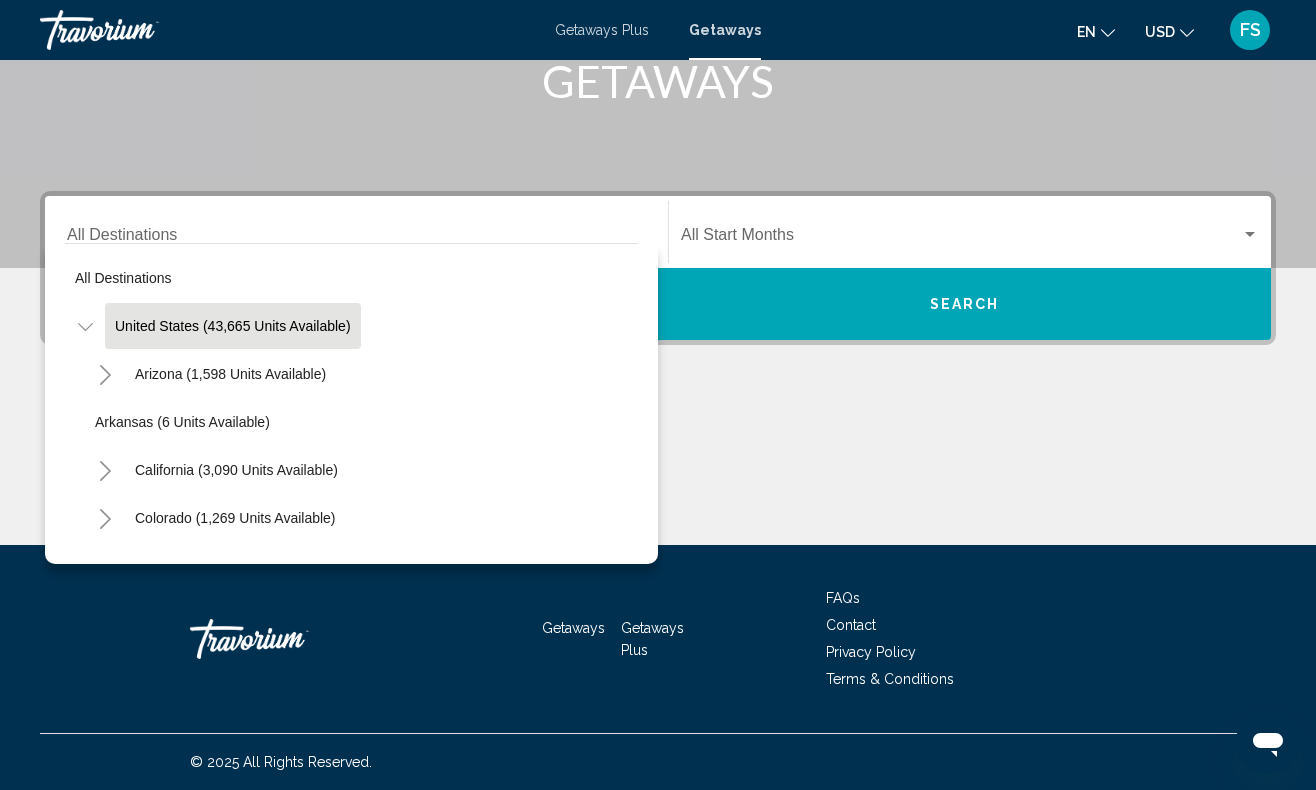 click on "United States (43,665 units available)" at bounding box center (209, 2054) 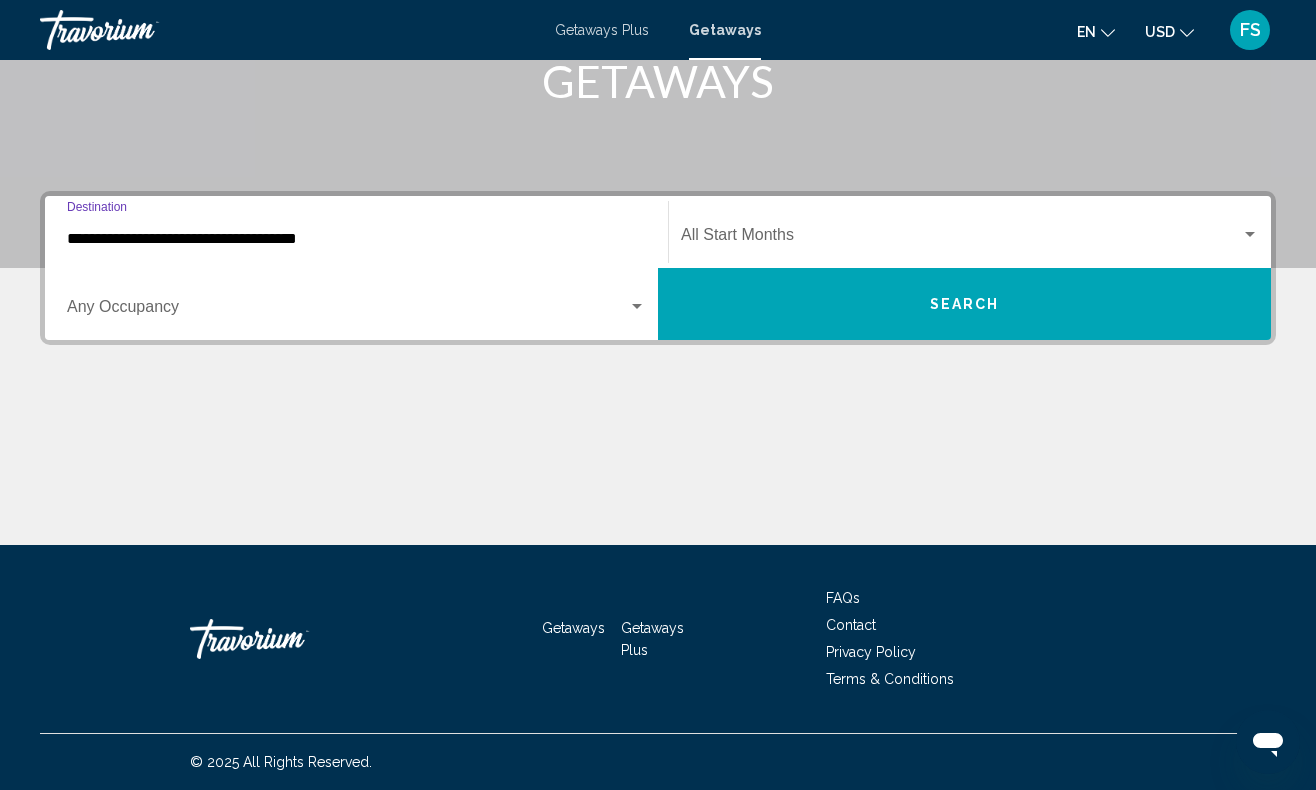click at bounding box center [961, 239] 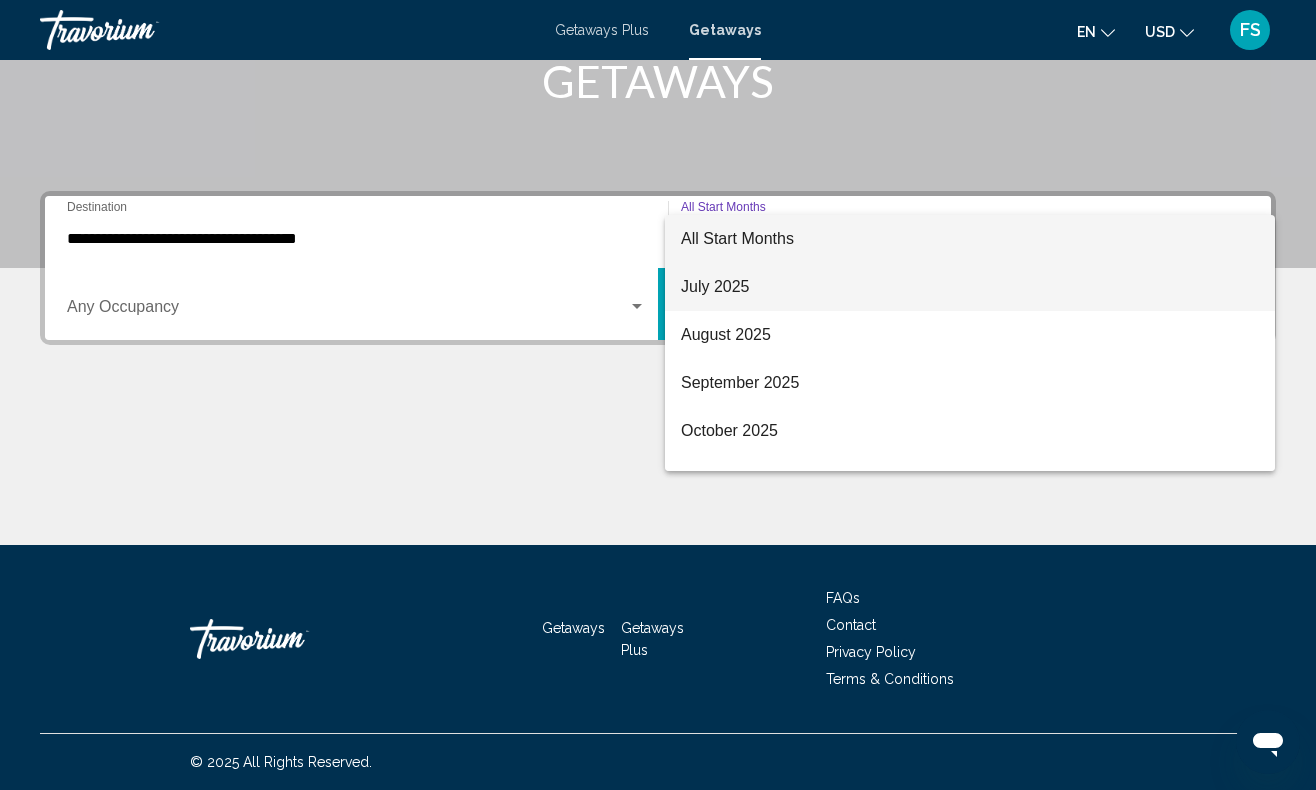 click on "July 2025" at bounding box center [970, 287] 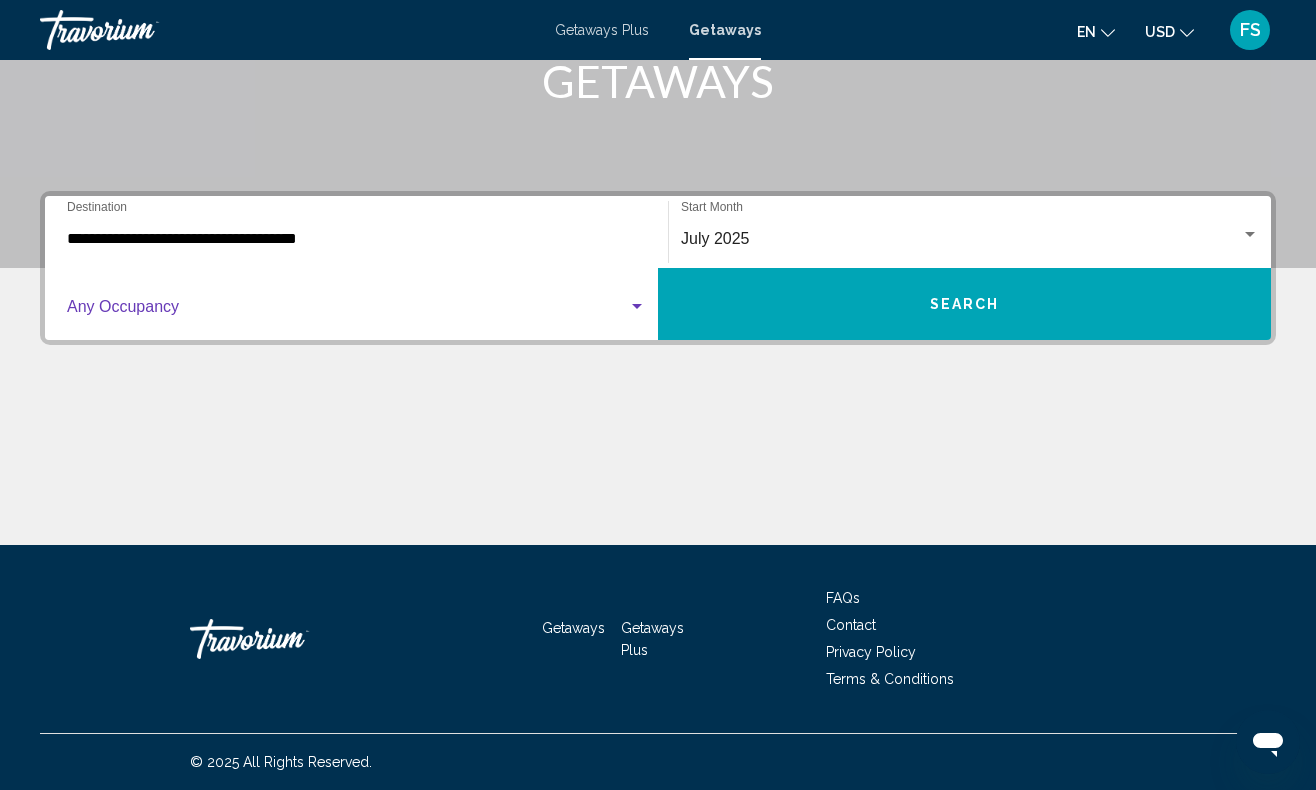 click at bounding box center (637, 306) 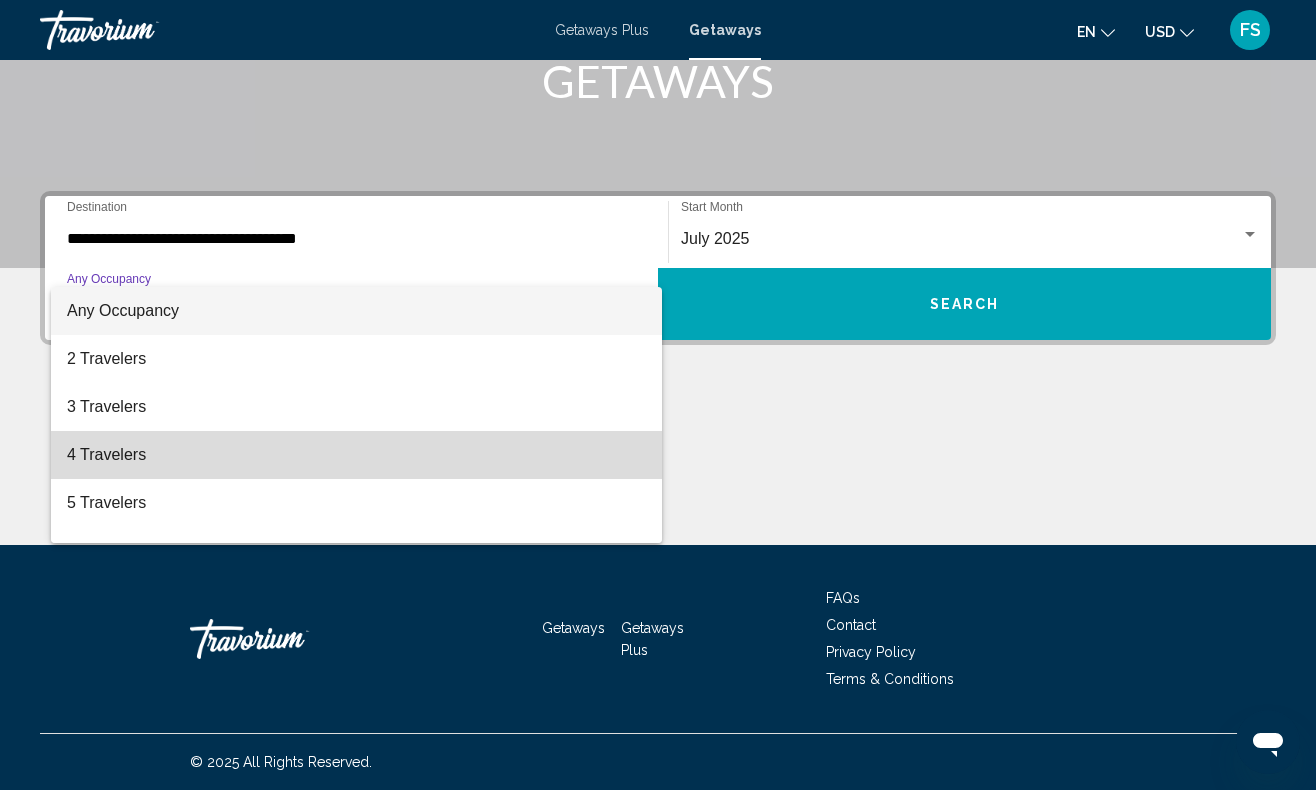 click on "4 Travelers" at bounding box center (356, 455) 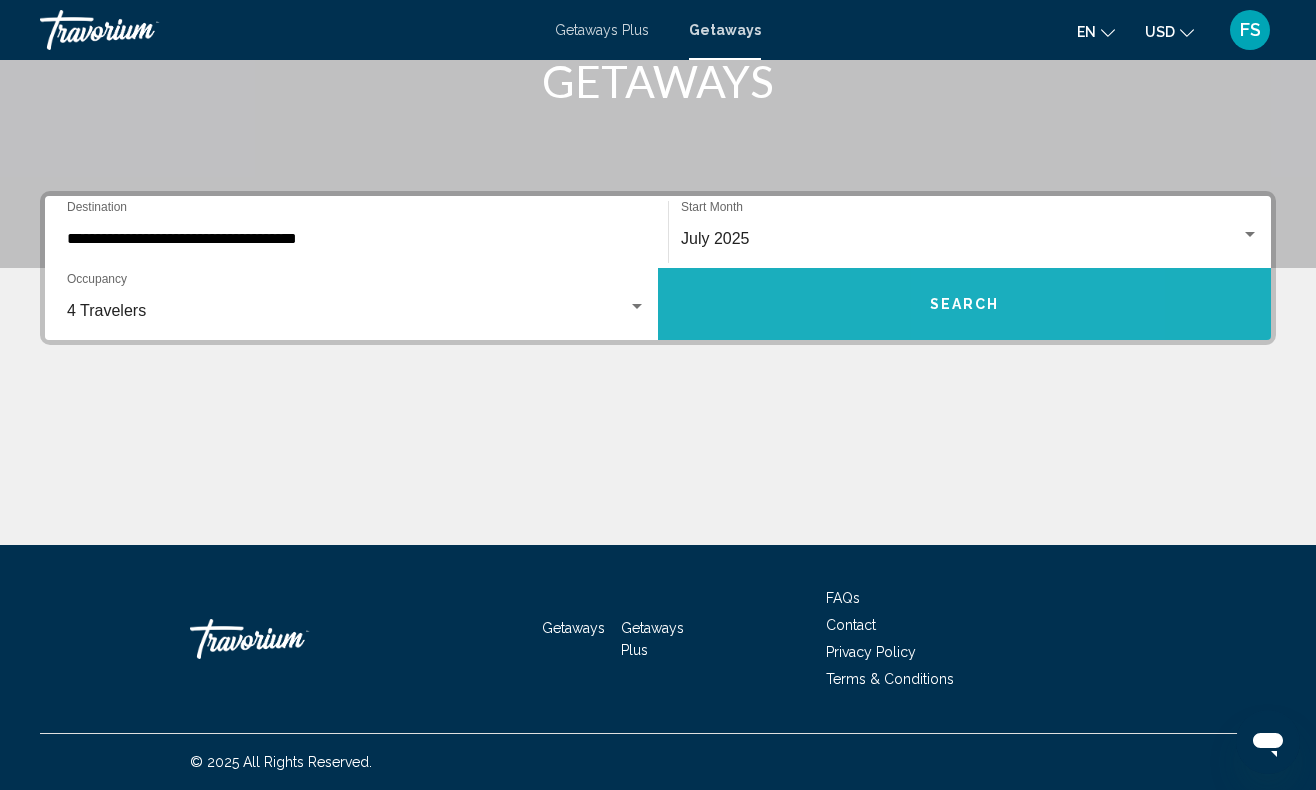 click on "Search" at bounding box center [965, 305] 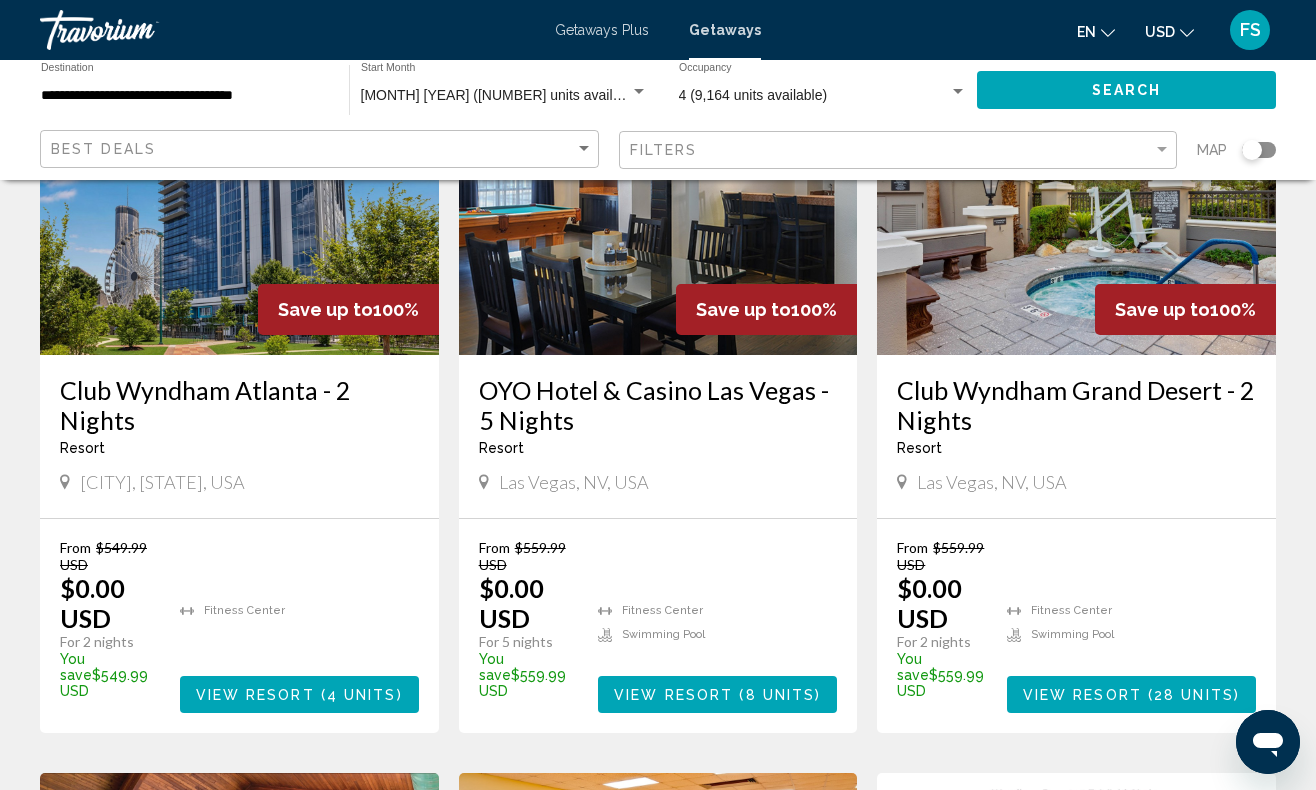 scroll, scrollTop: 967, scrollLeft: 0, axis: vertical 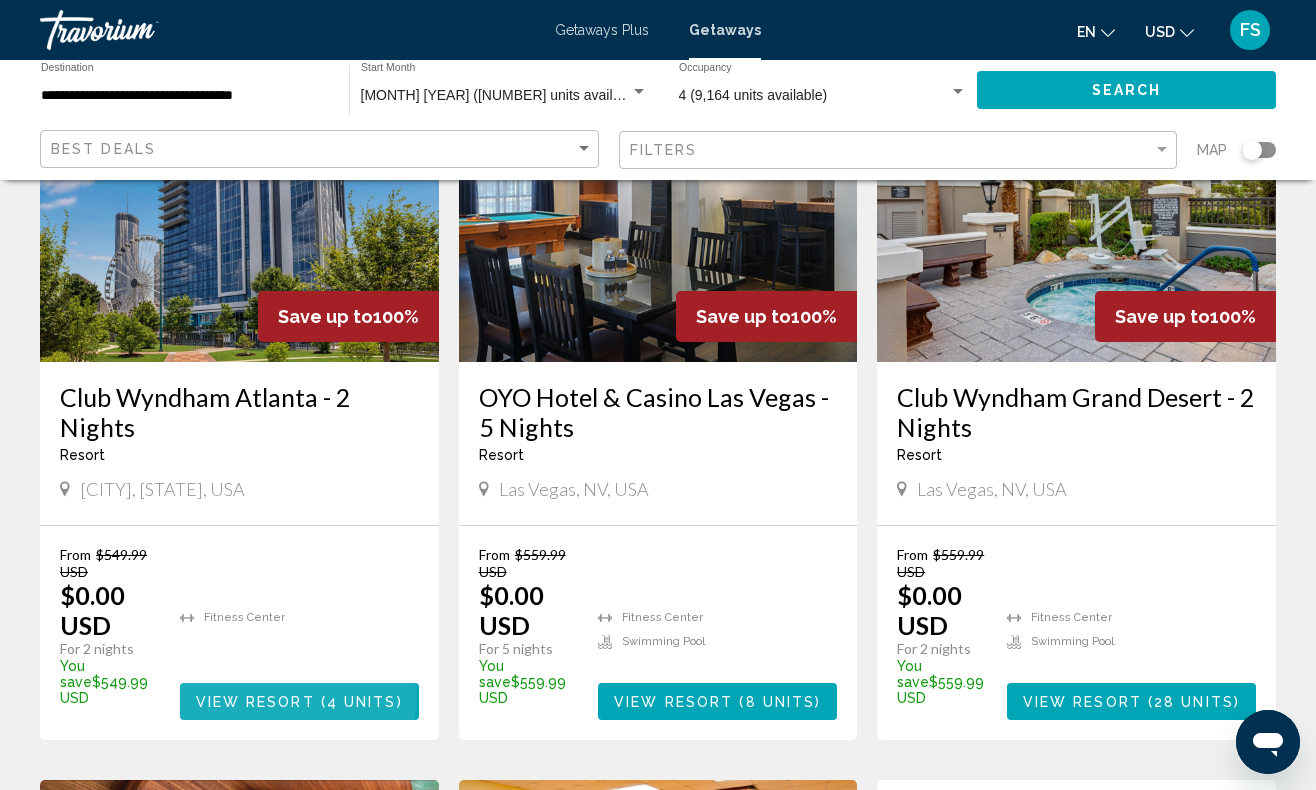 click on "View Resort" at bounding box center (255, 702) 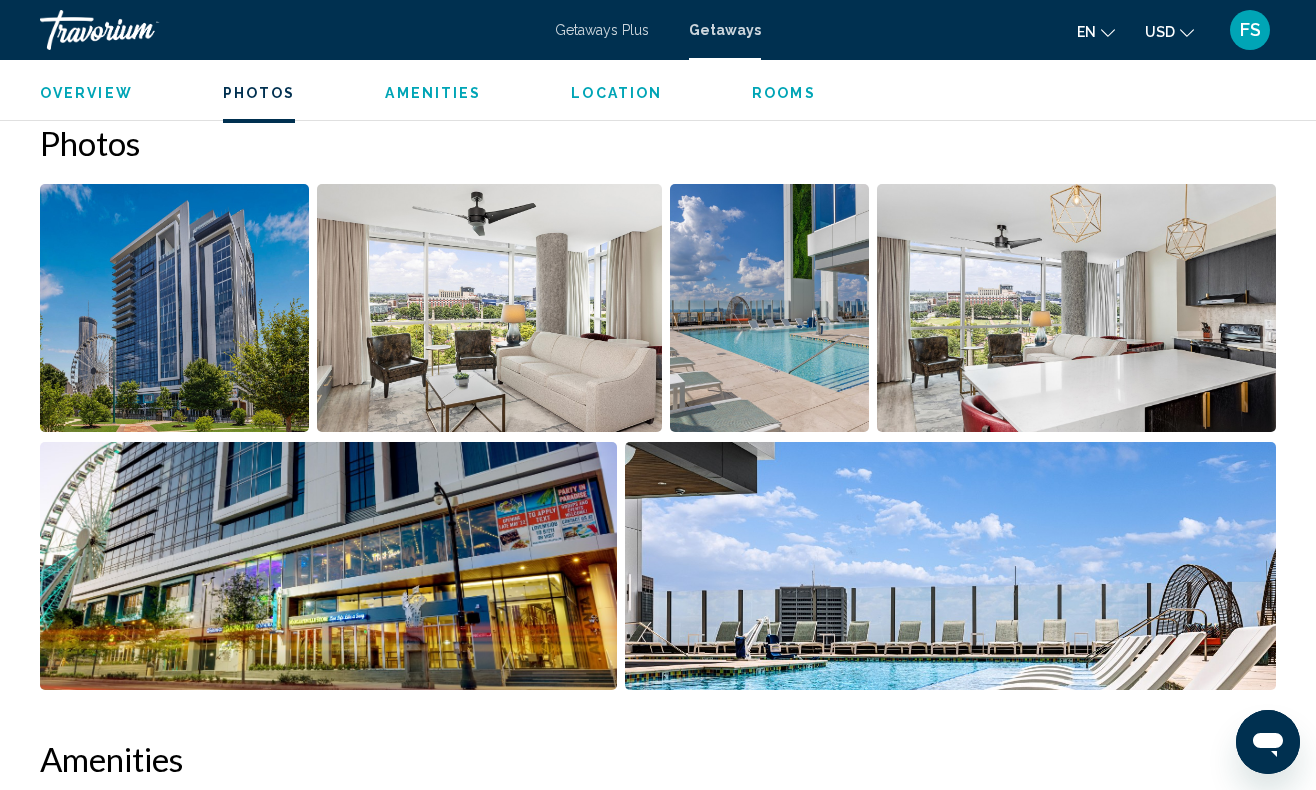 scroll, scrollTop: 1097, scrollLeft: 0, axis: vertical 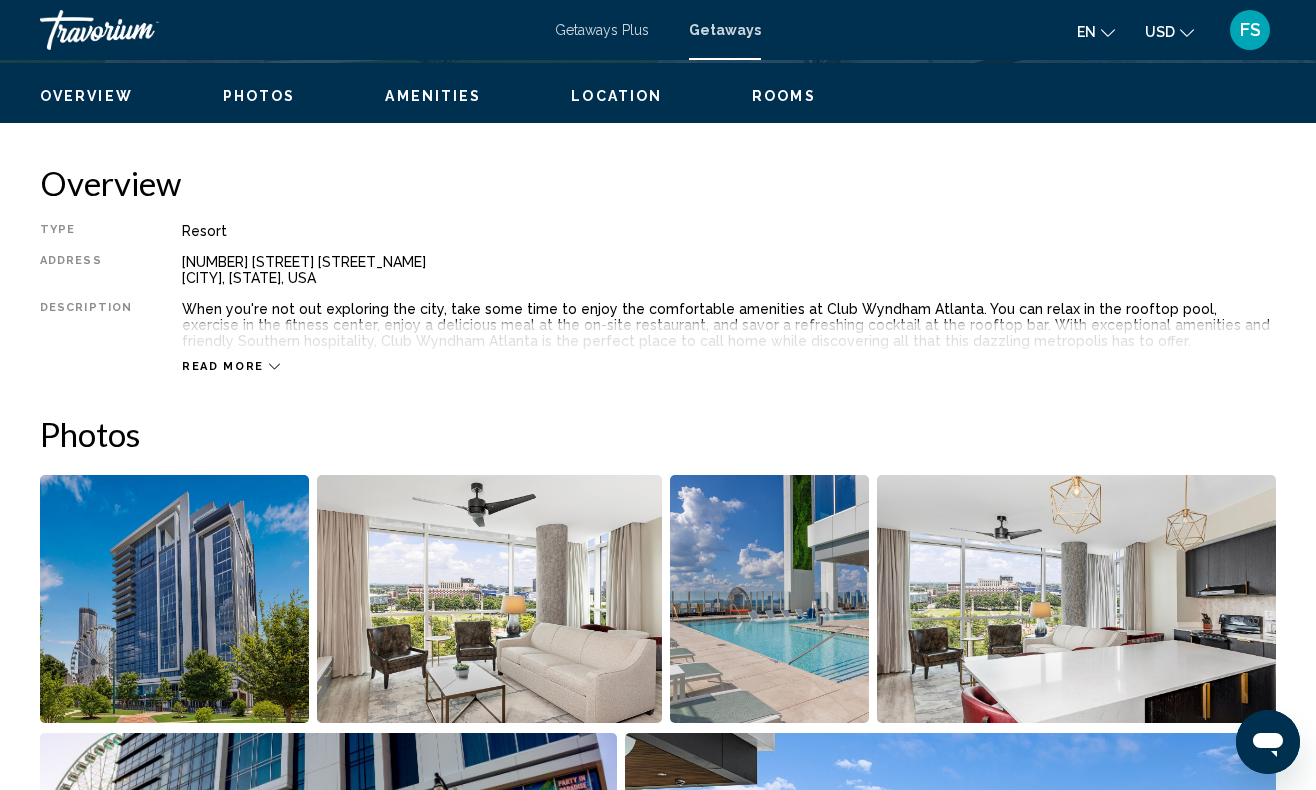 click at bounding box center (489, 599) 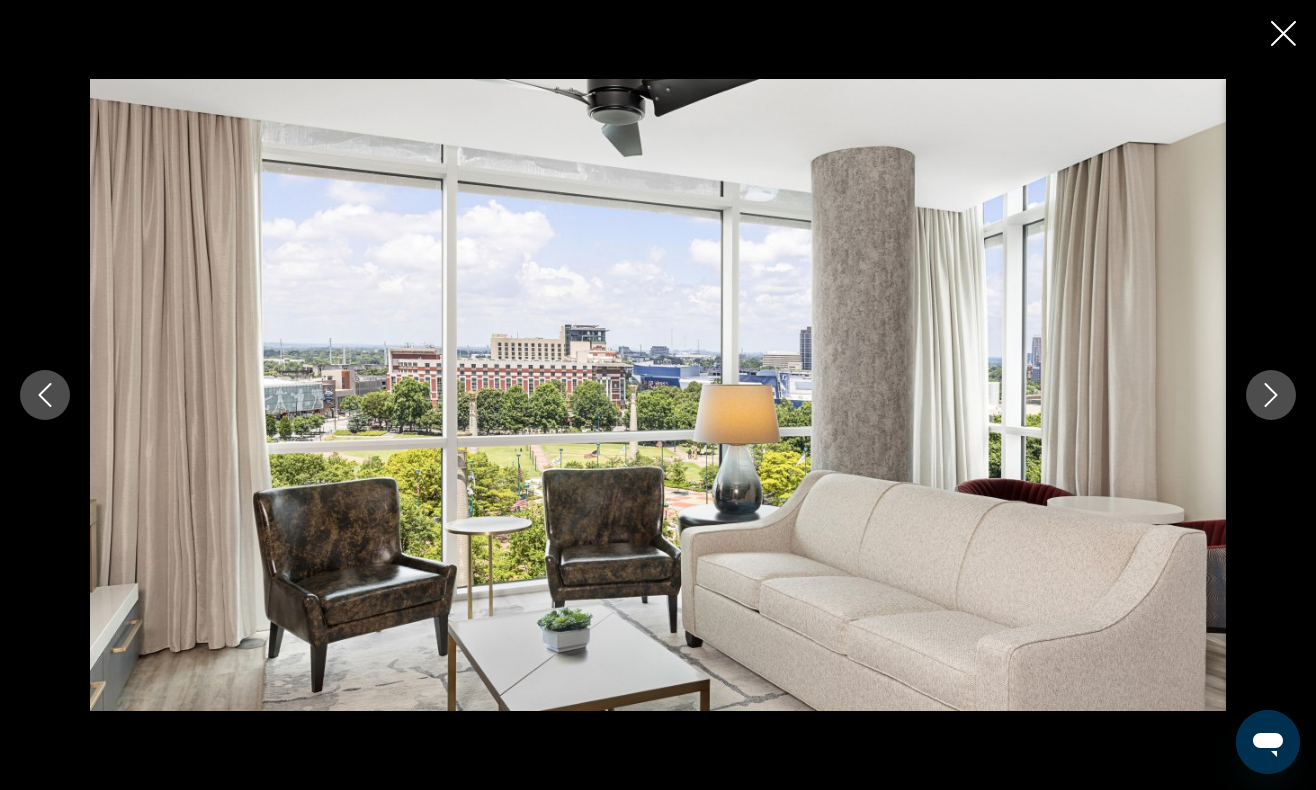 click 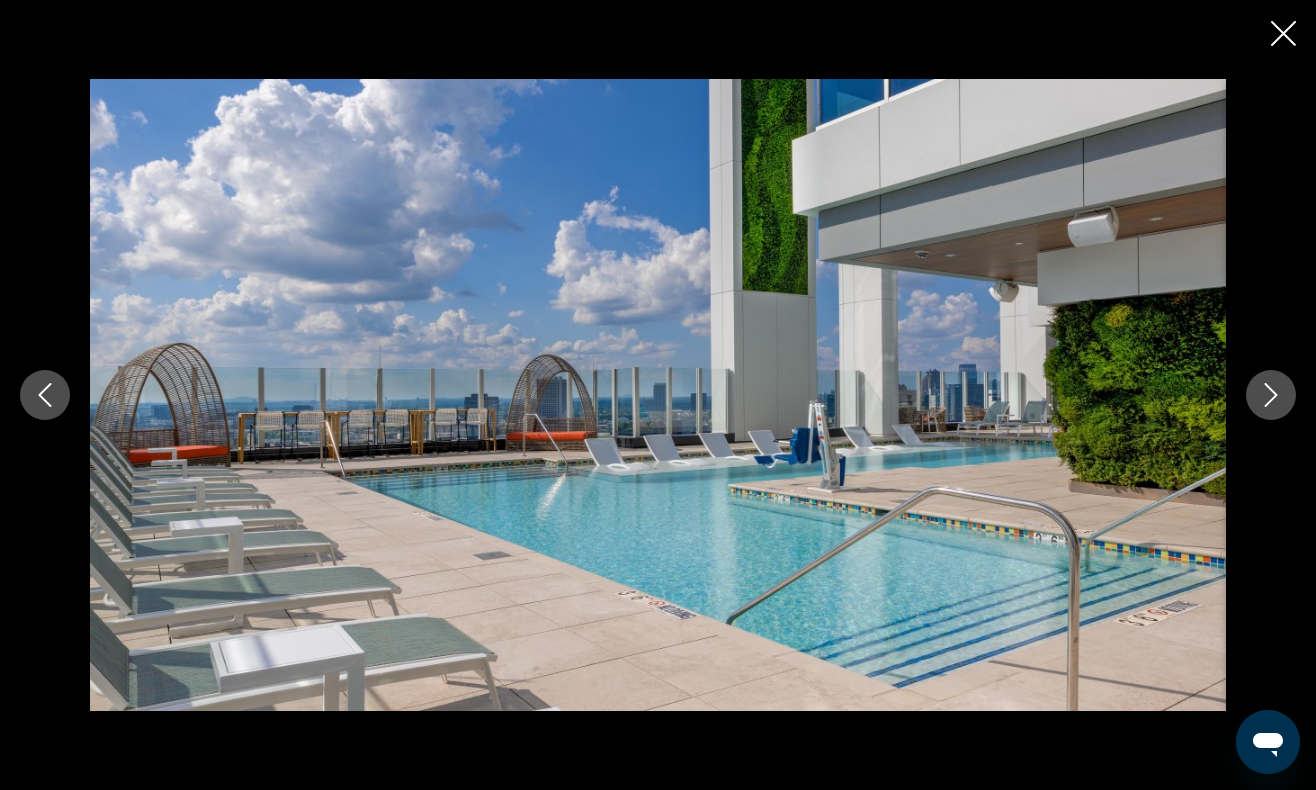 click 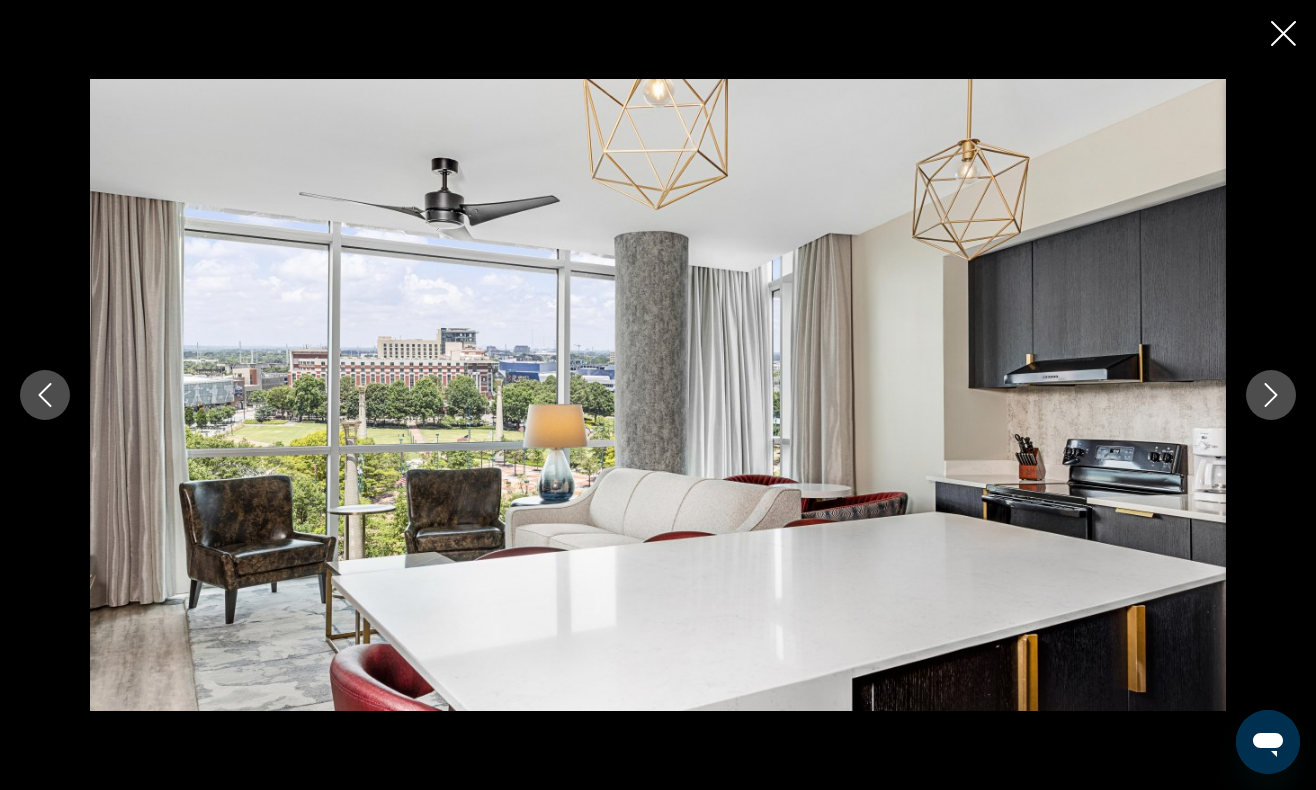 click 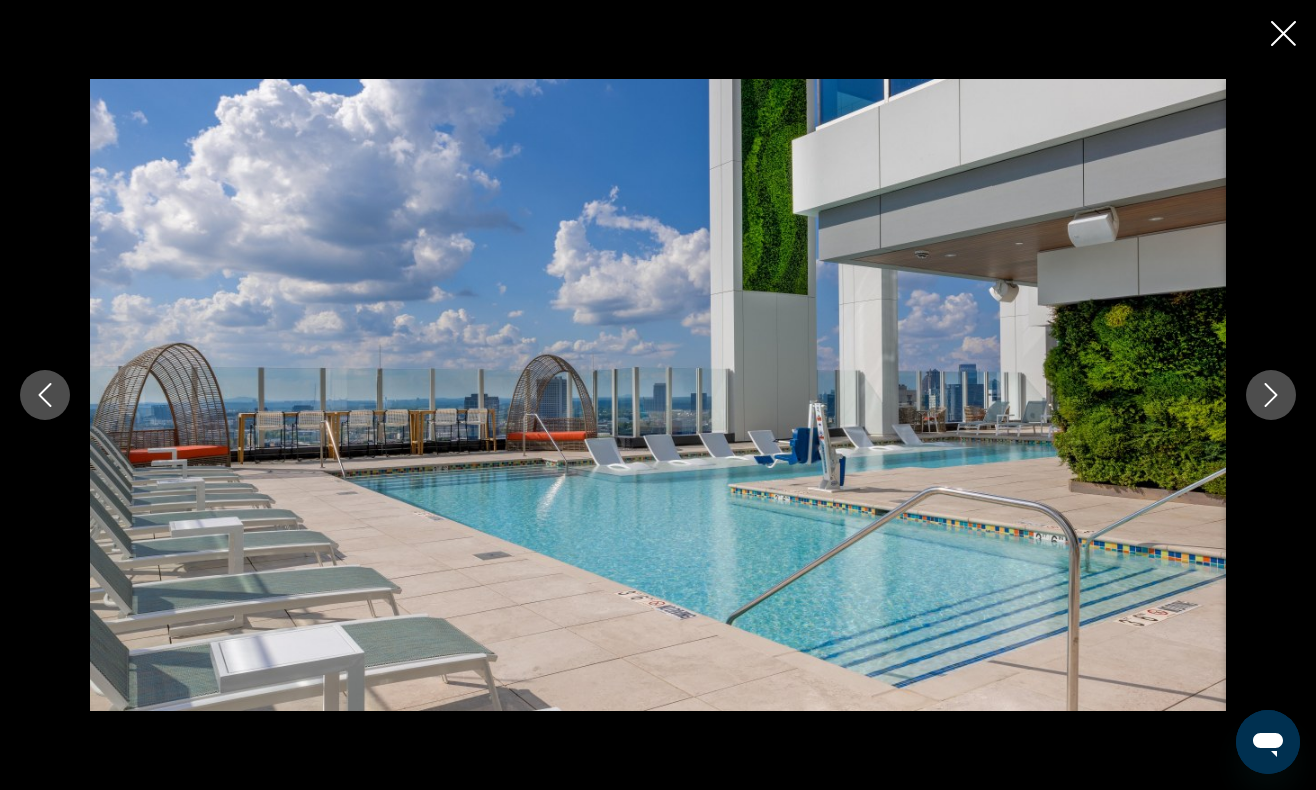 click 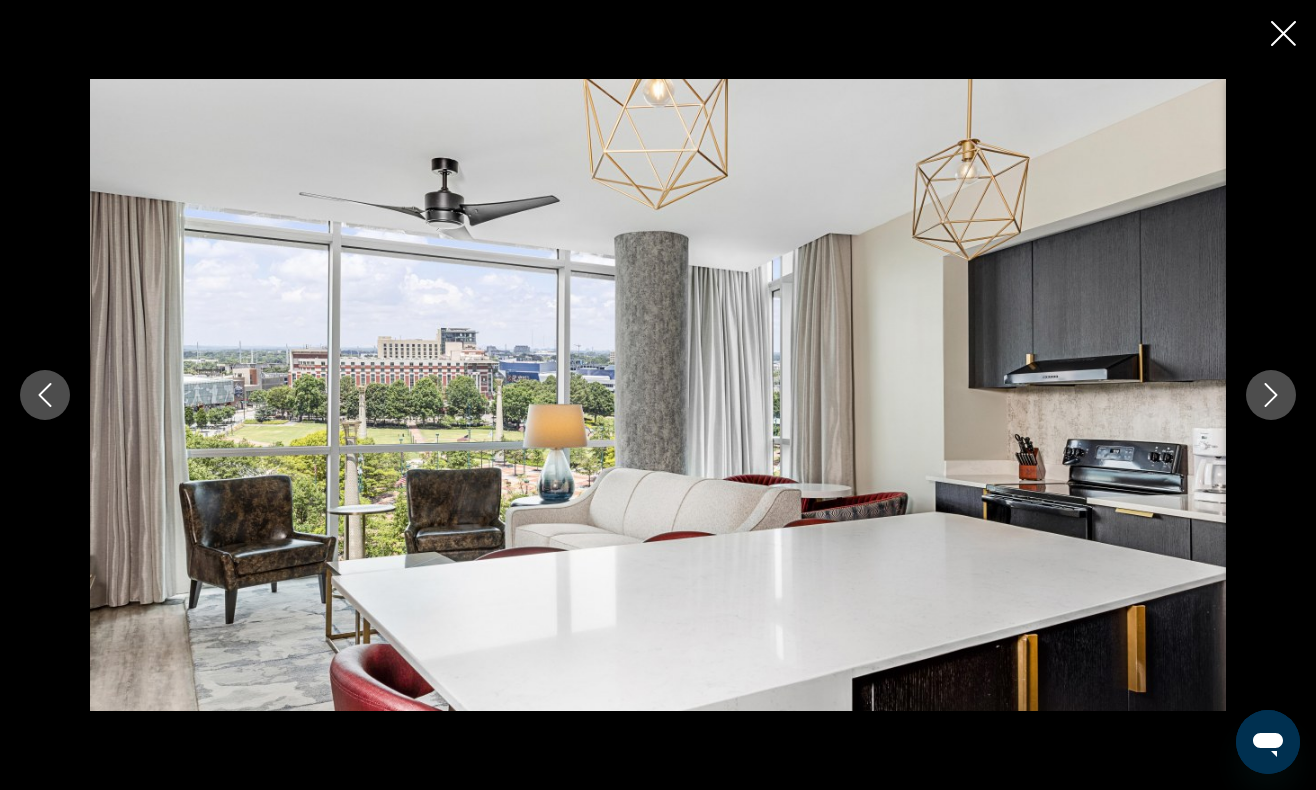 click 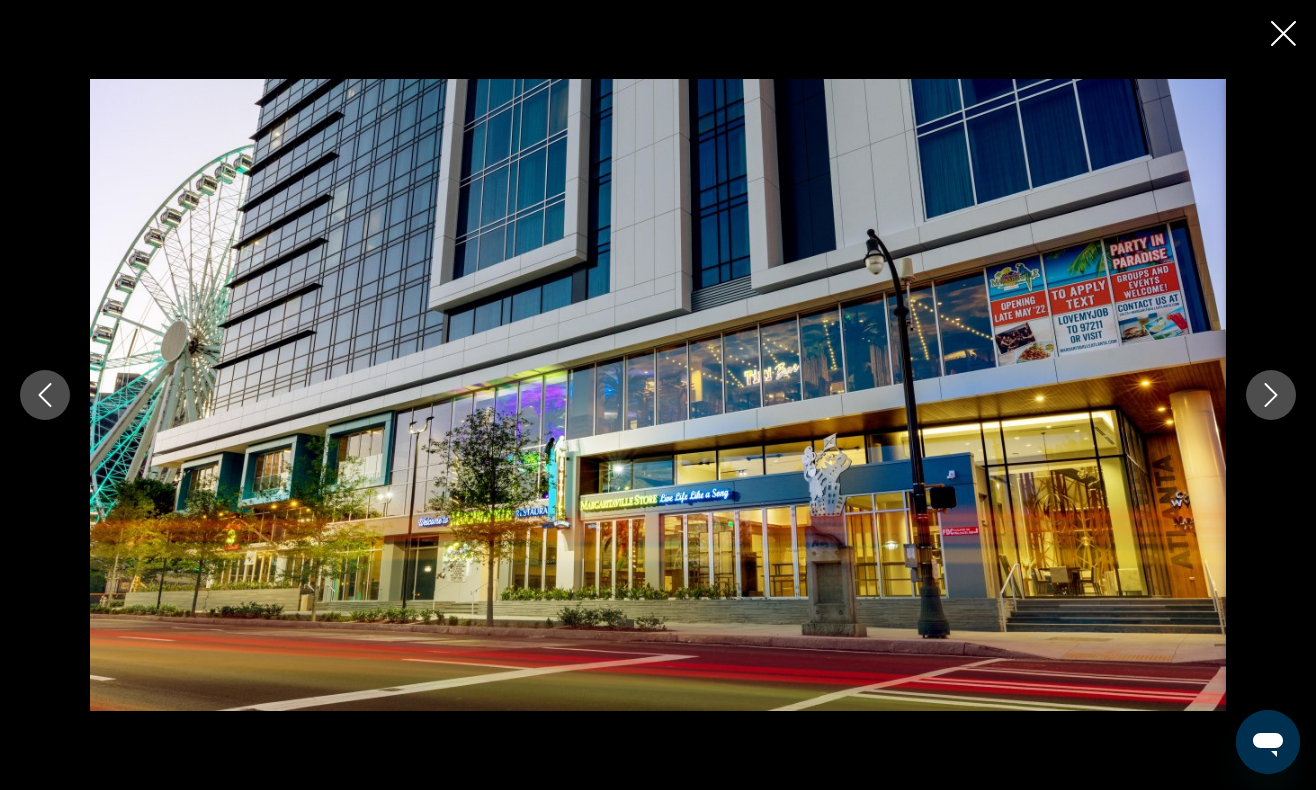 click 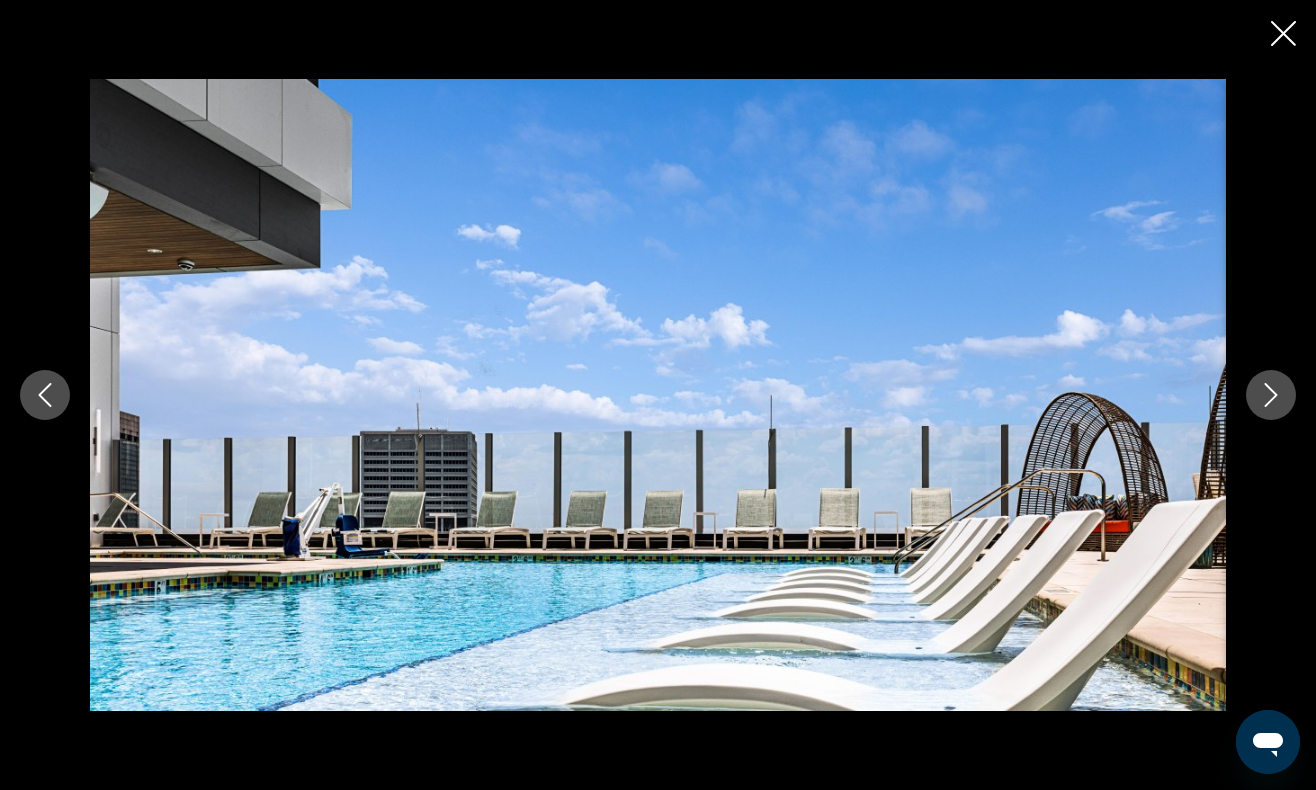 click 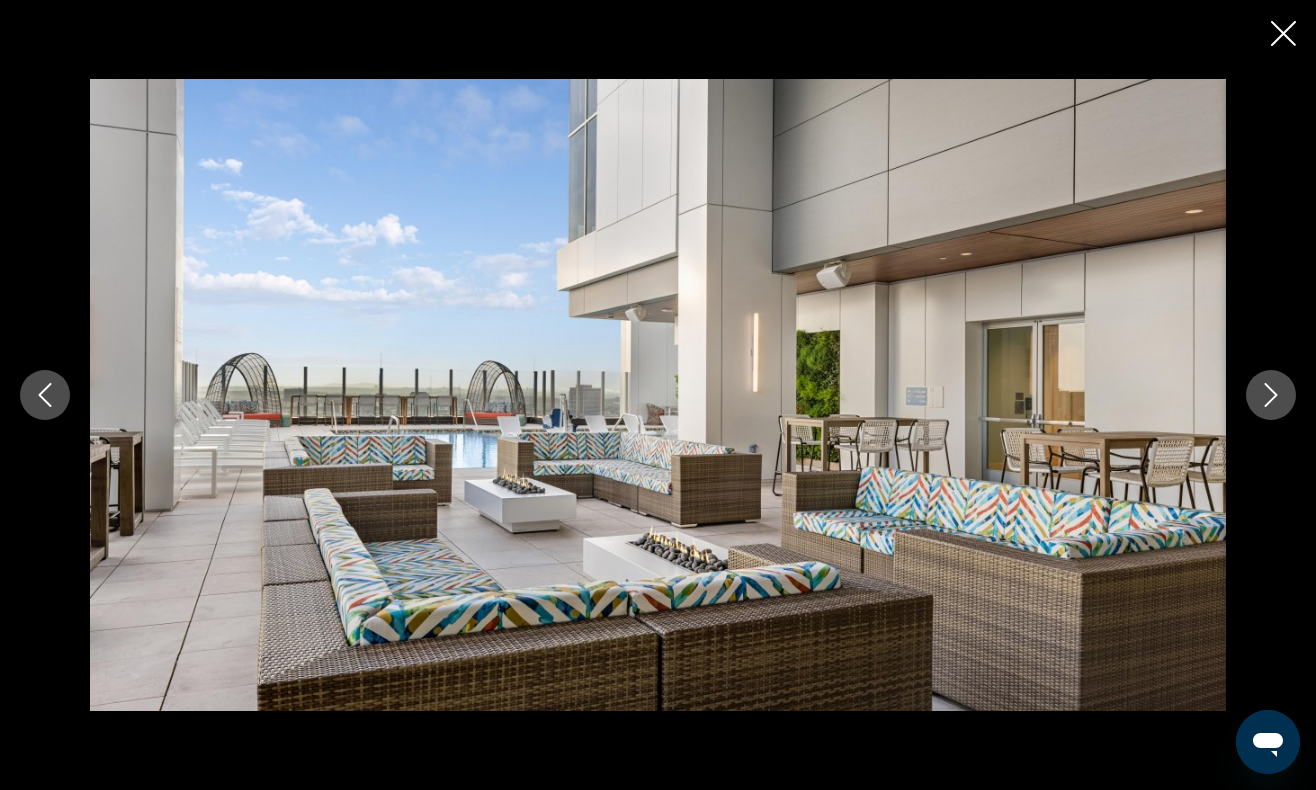 click 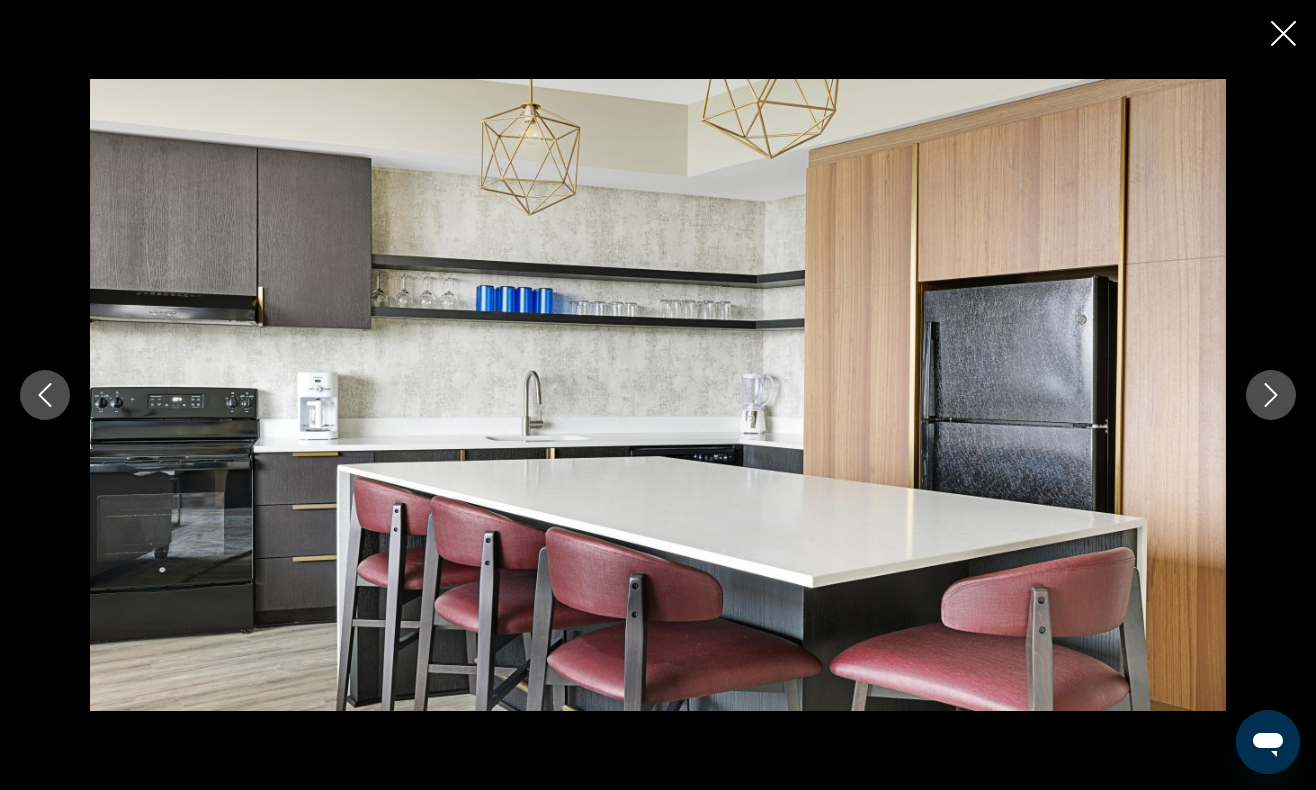 click 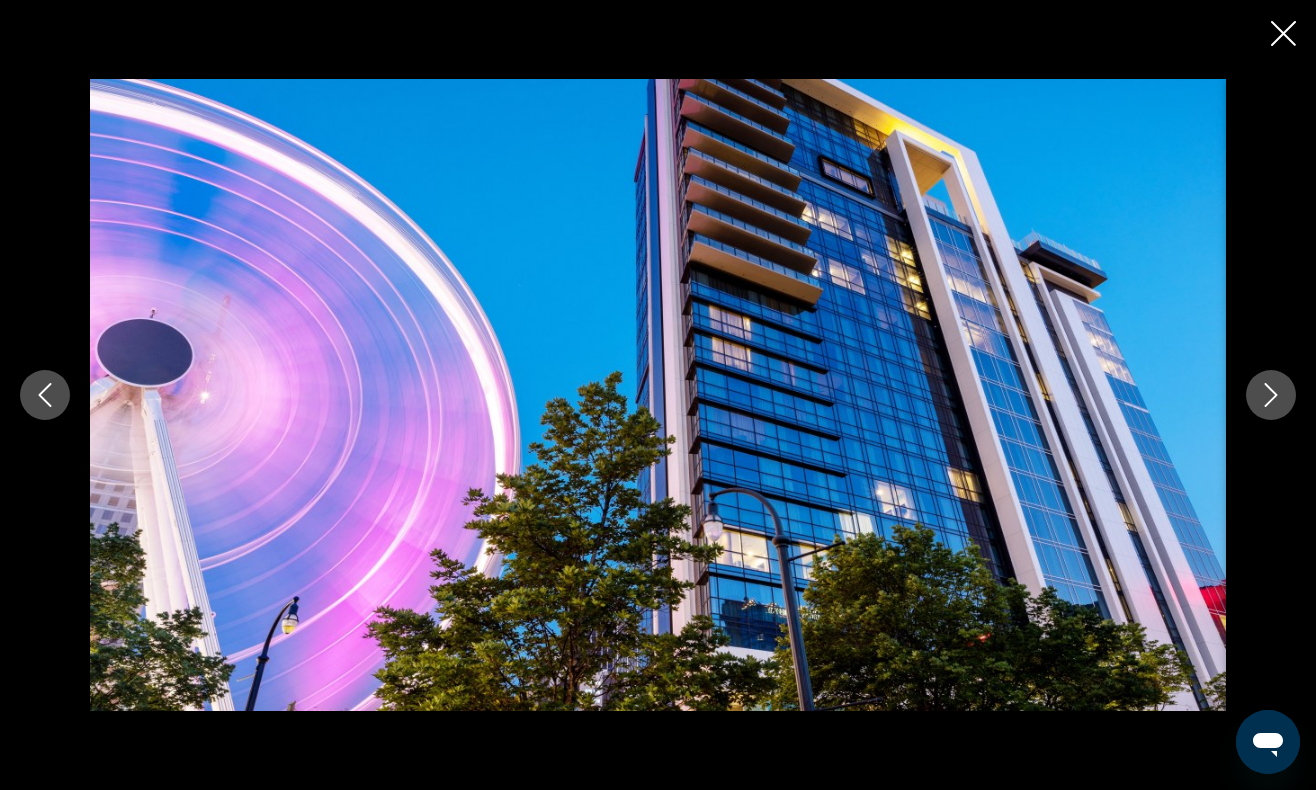 click 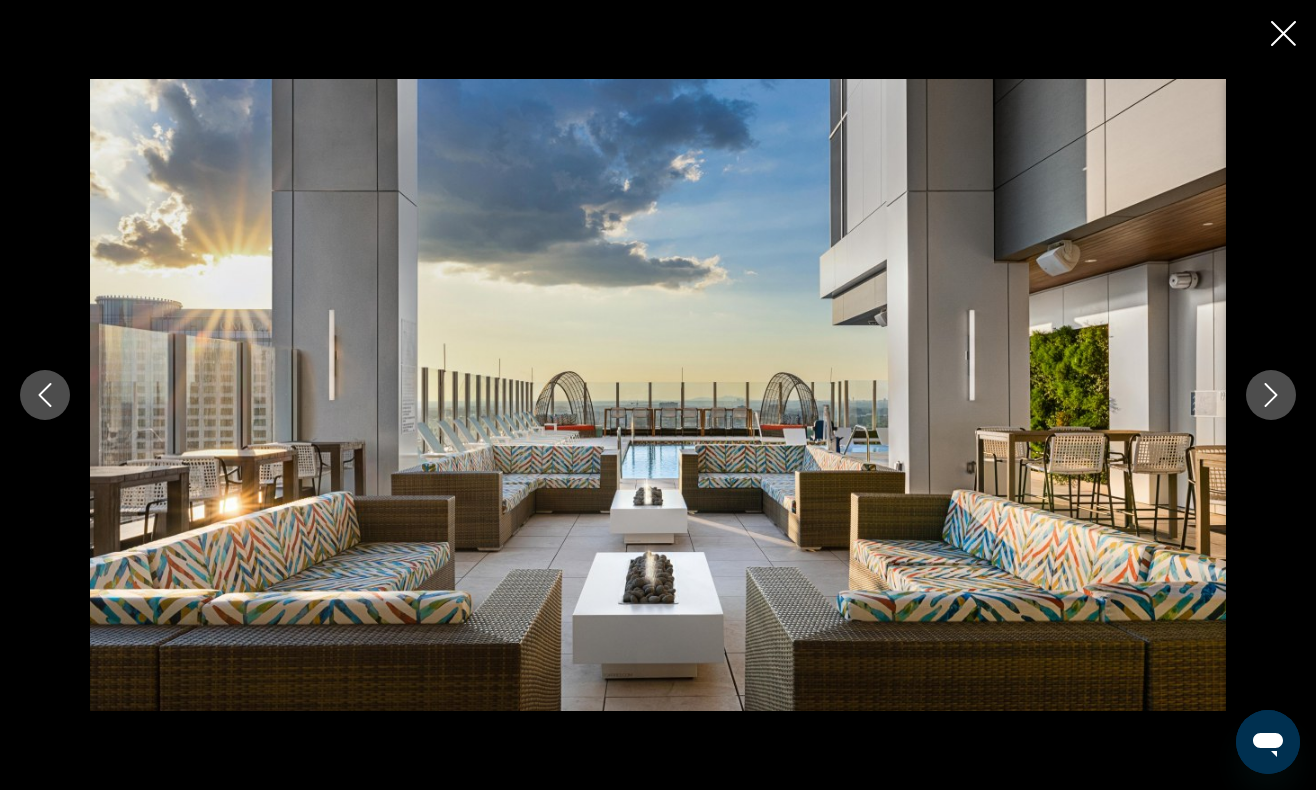 click 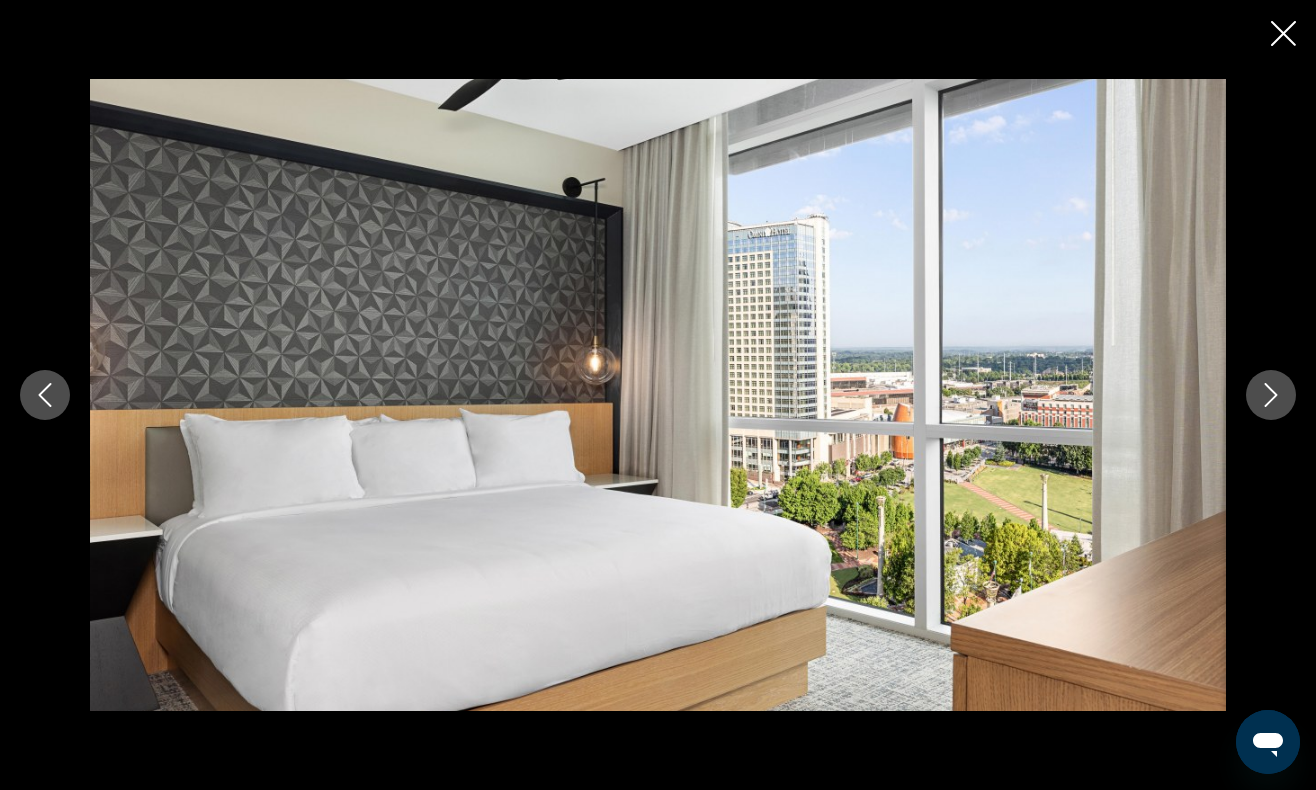 click 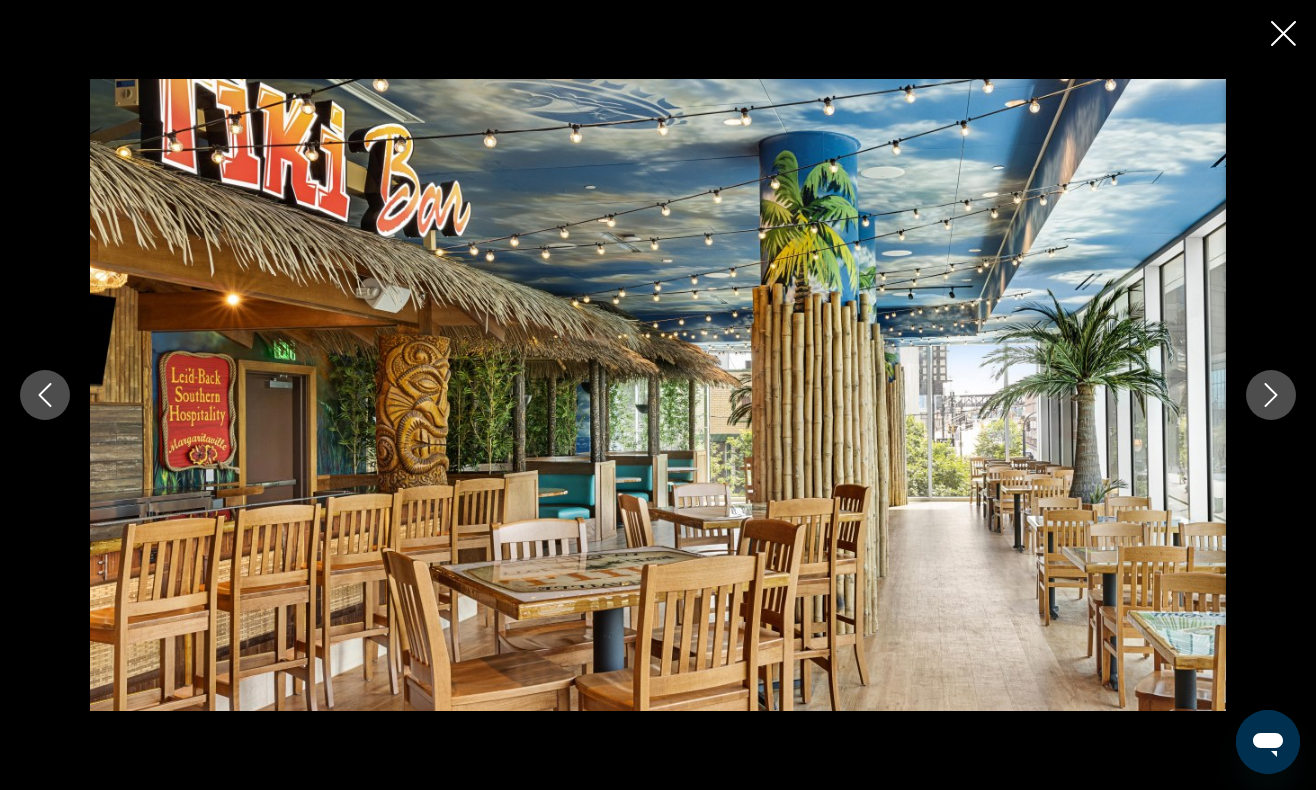 scroll, scrollTop: 0, scrollLeft: 0, axis: both 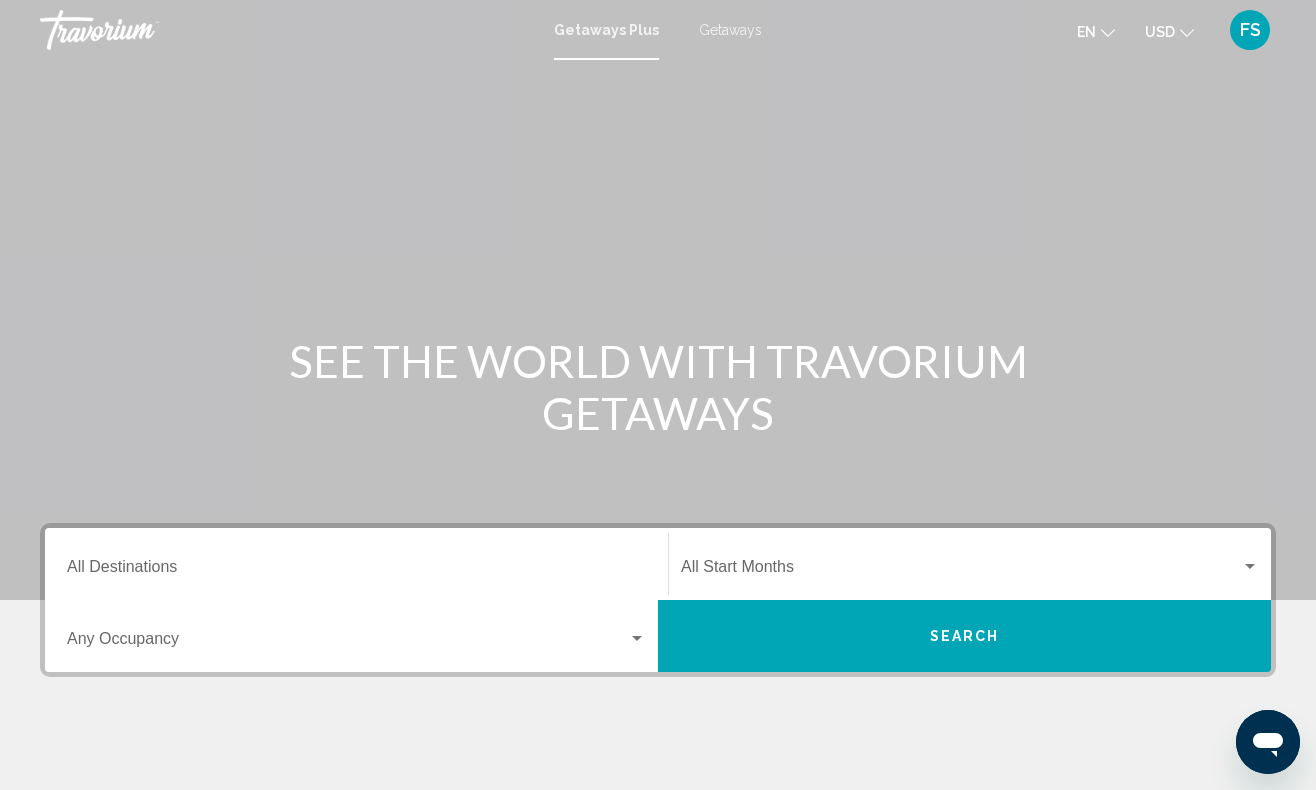 click on "Destination All Destinations" at bounding box center (356, 571) 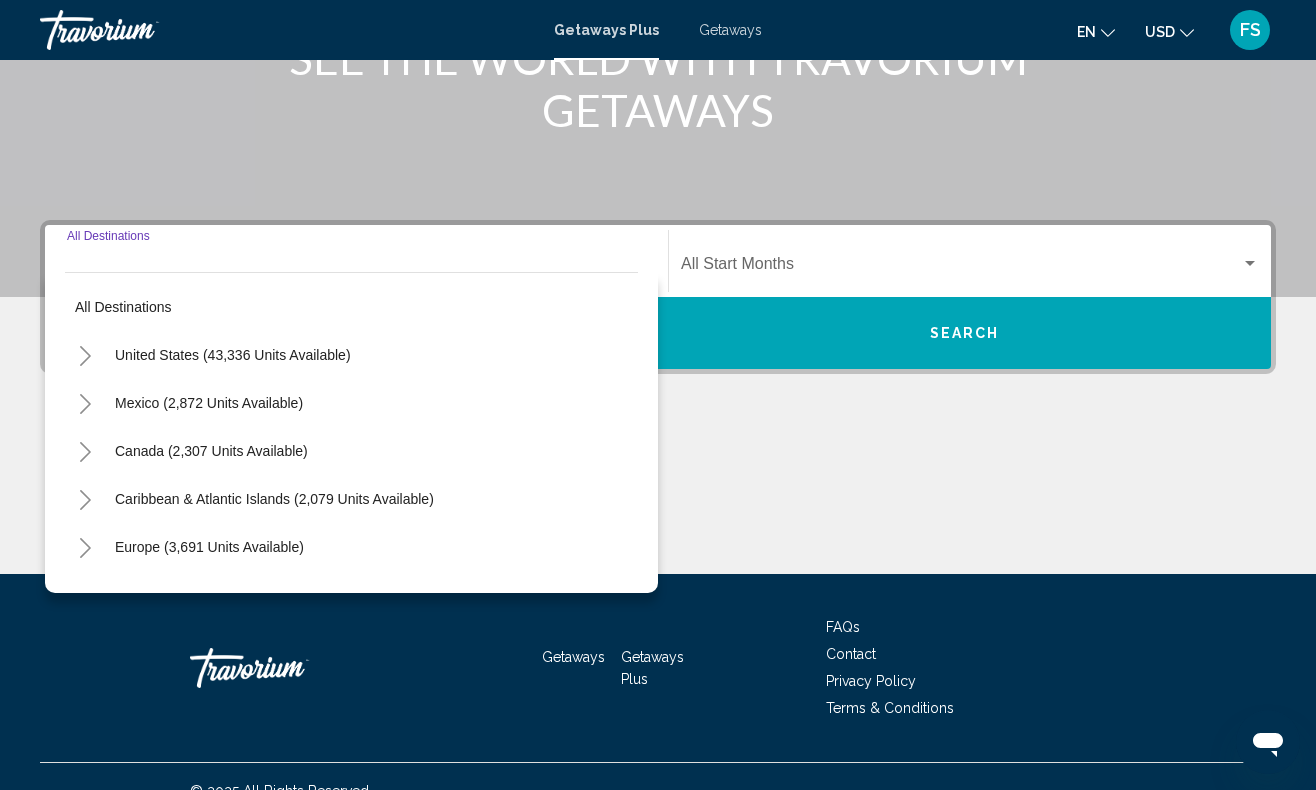 scroll, scrollTop: 332, scrollLeft: 0, axis: vertical 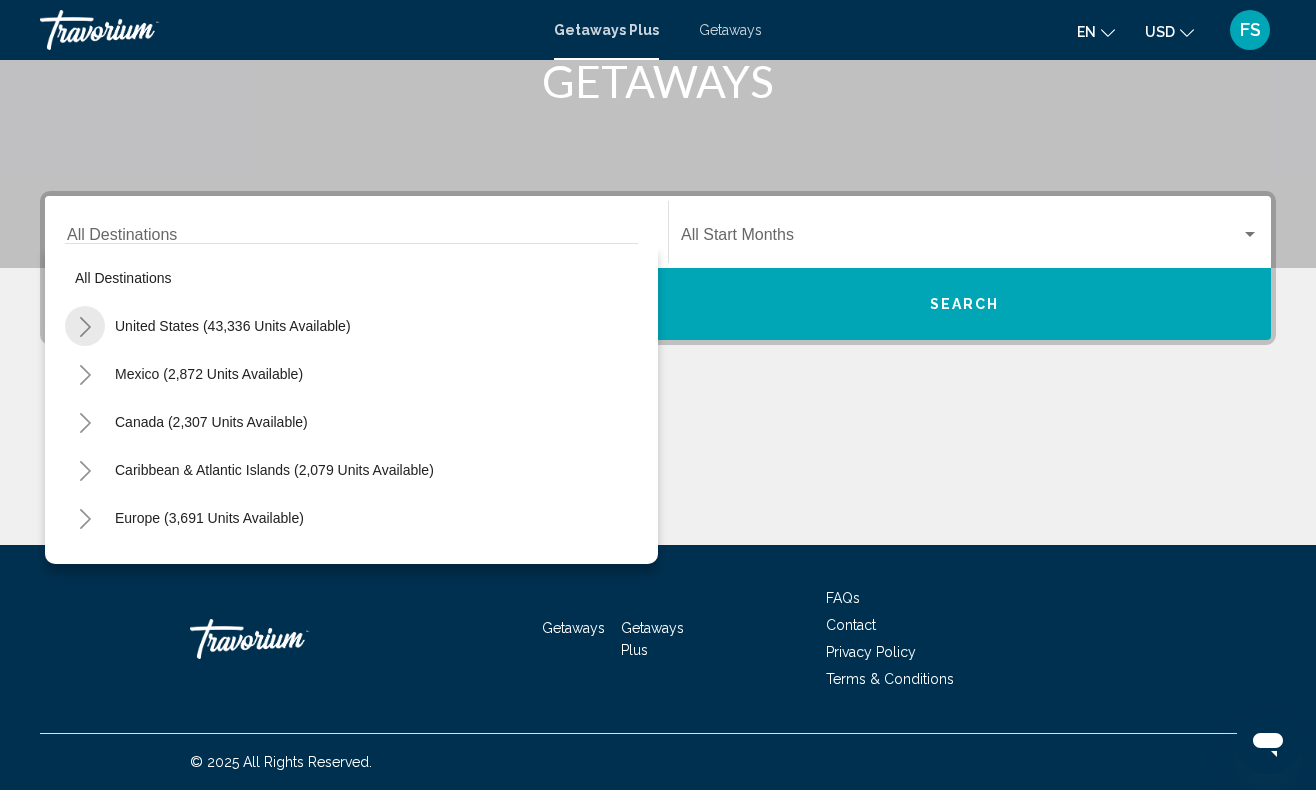 click 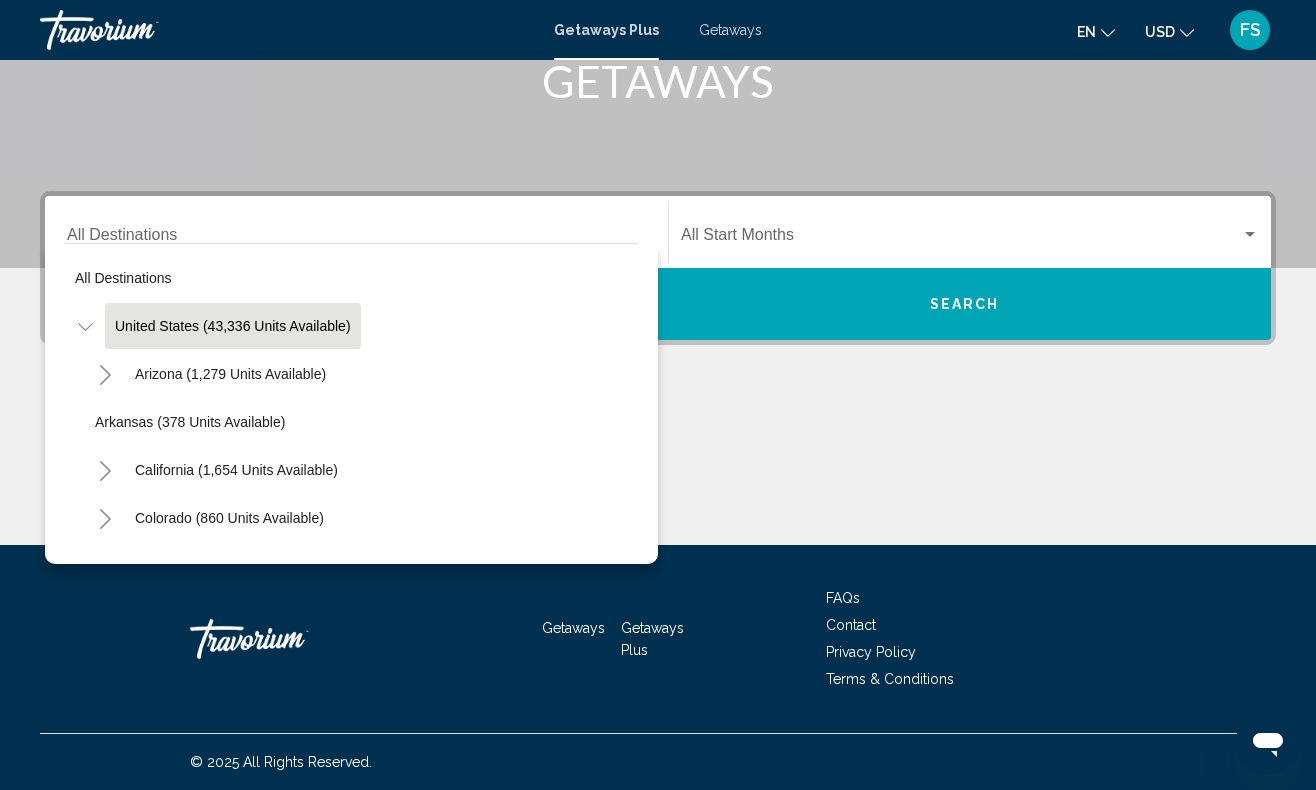 click on "United States (43,336 units available)" at bounding box center [209, 2246] 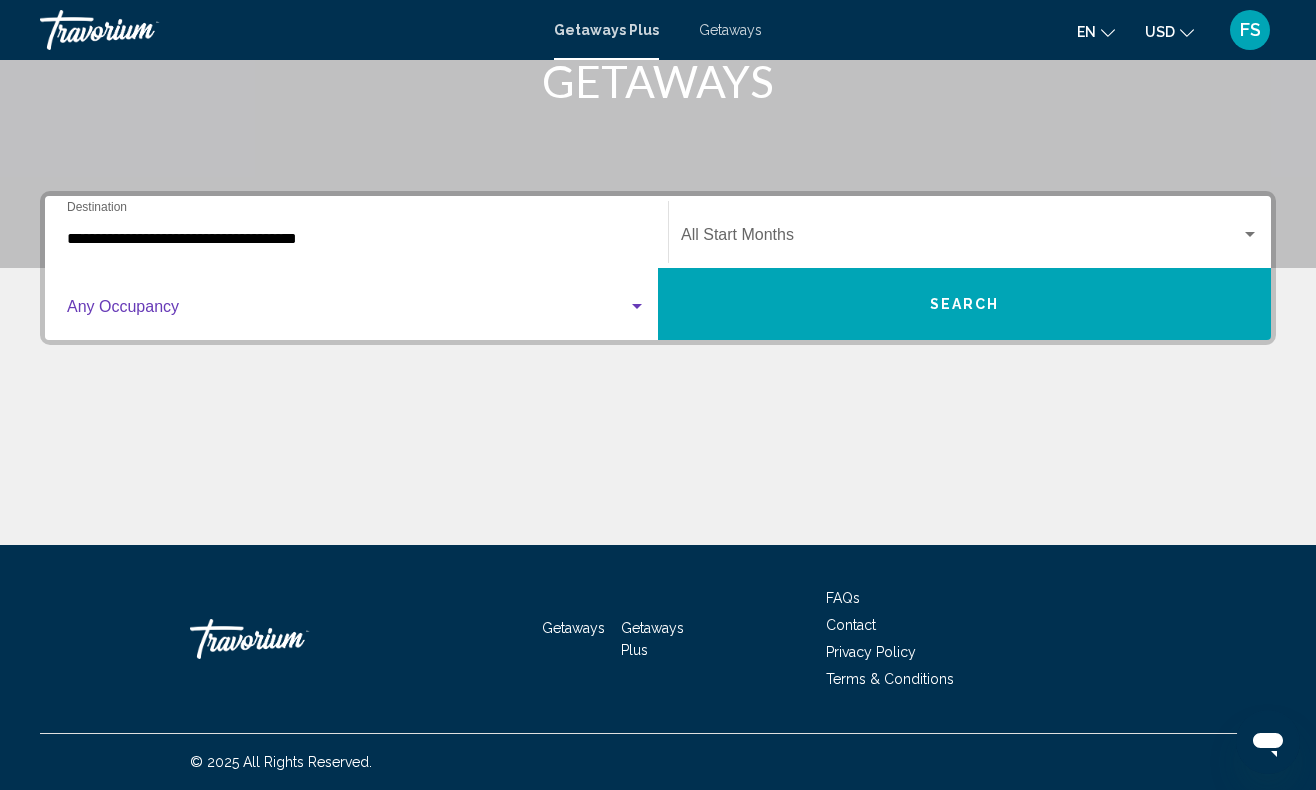 click at bounding box center (347, 311) 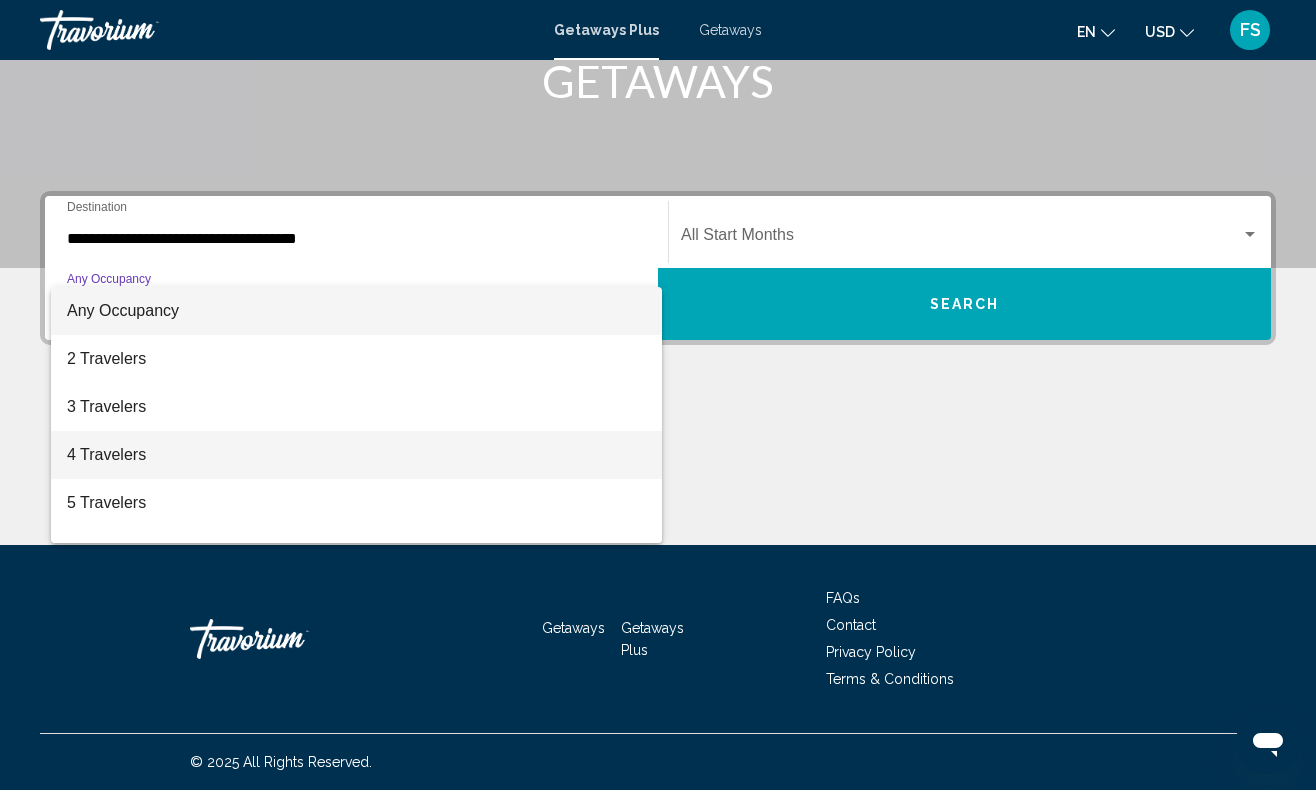 click on "4 Travelers" at bounding box center (356, 455) 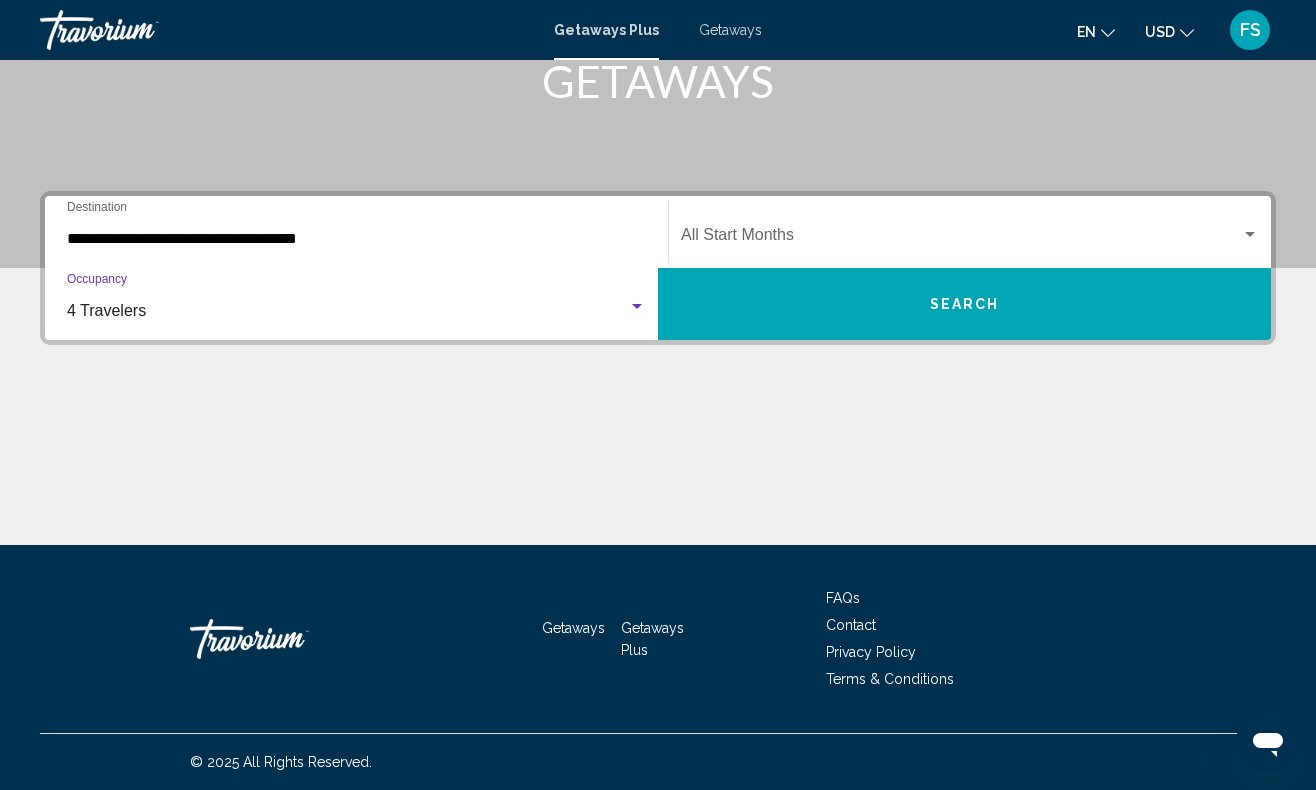 click on "Start Month All Start Months" 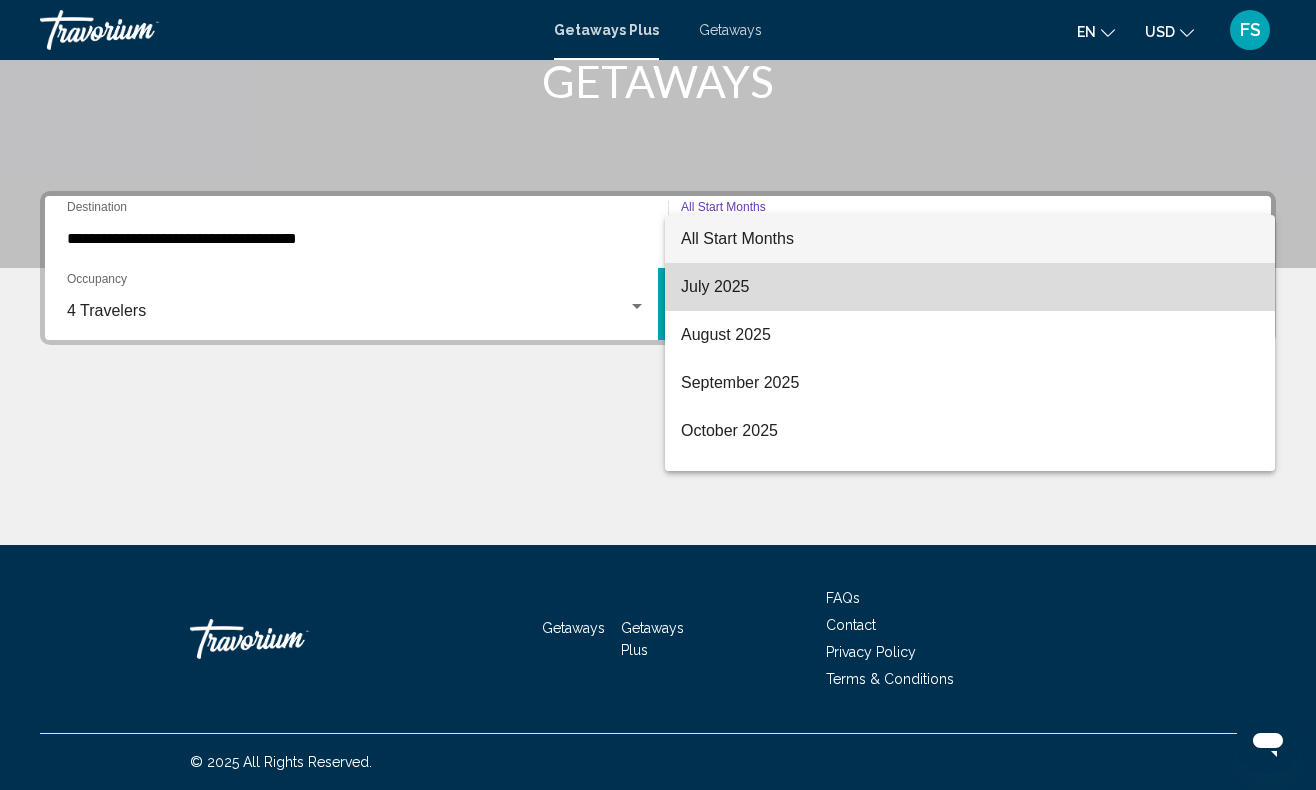 click on "July 2025" at bounding box center [970, 287] 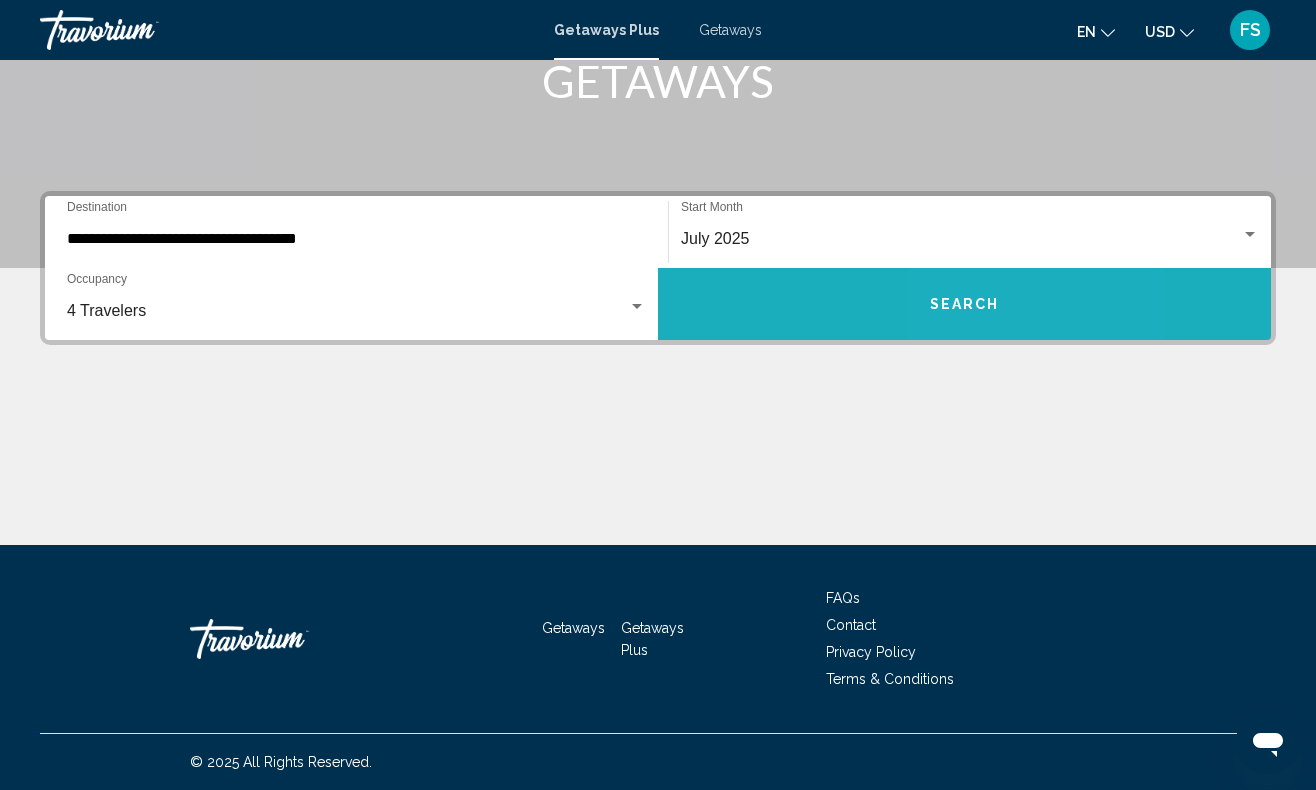 click on "Search" at bounding box center [964, 304] 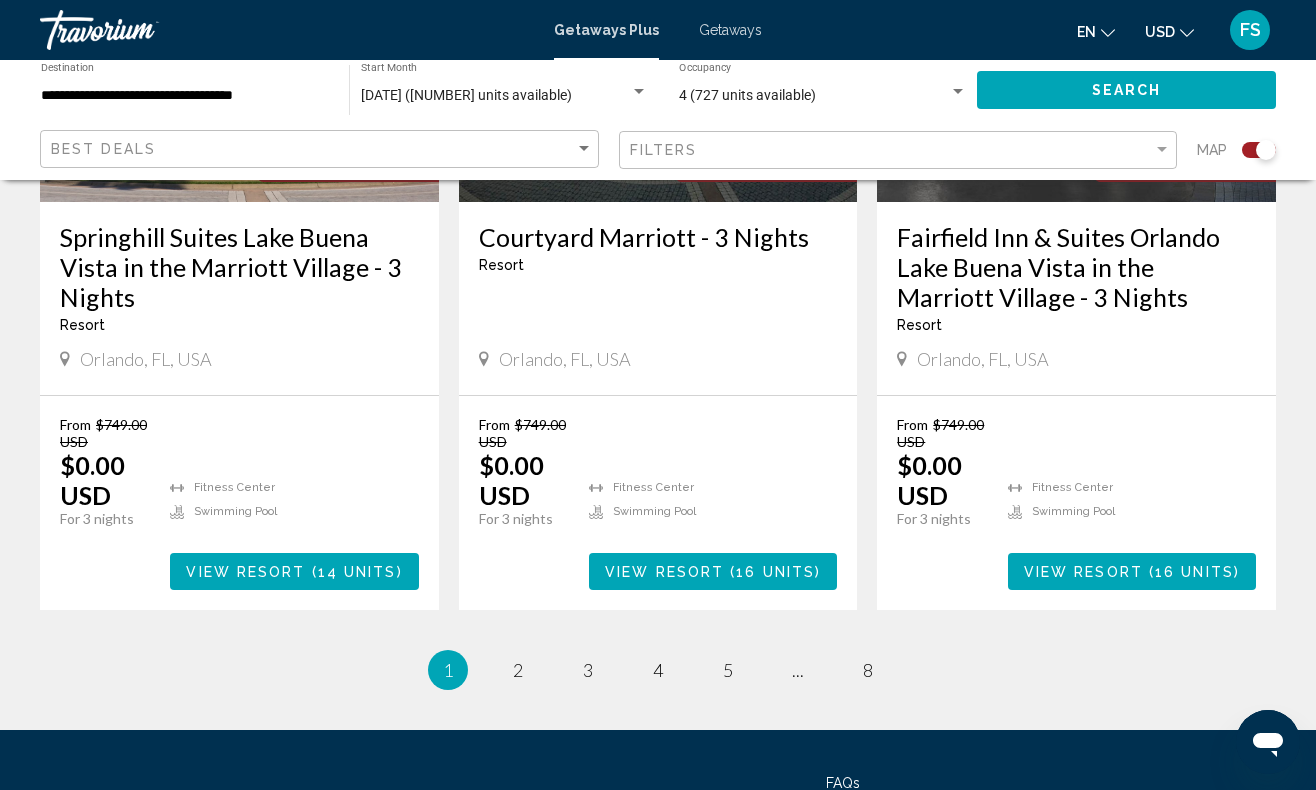 scroll, scrollTop: 3286, scrollLeft: 0, axis: vertical 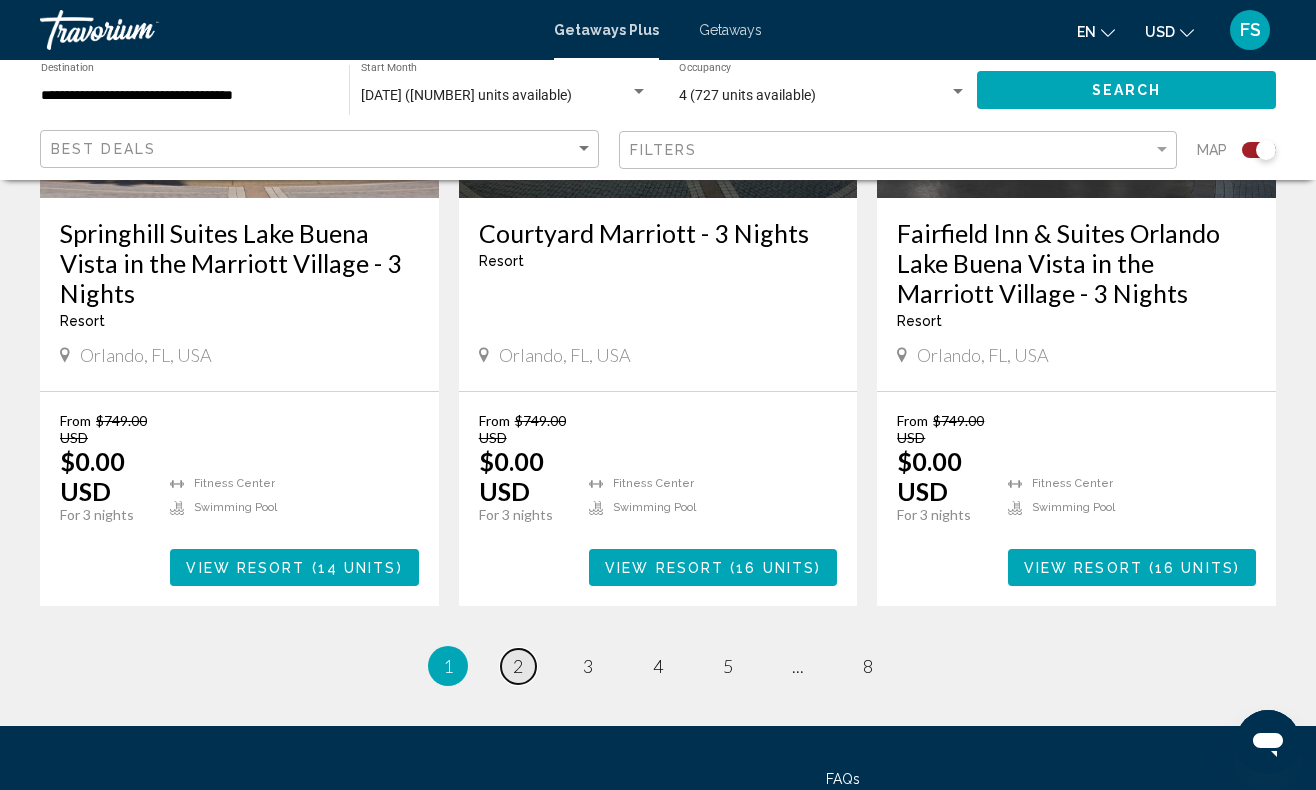 click on "2" at bounding box center (518, 666) 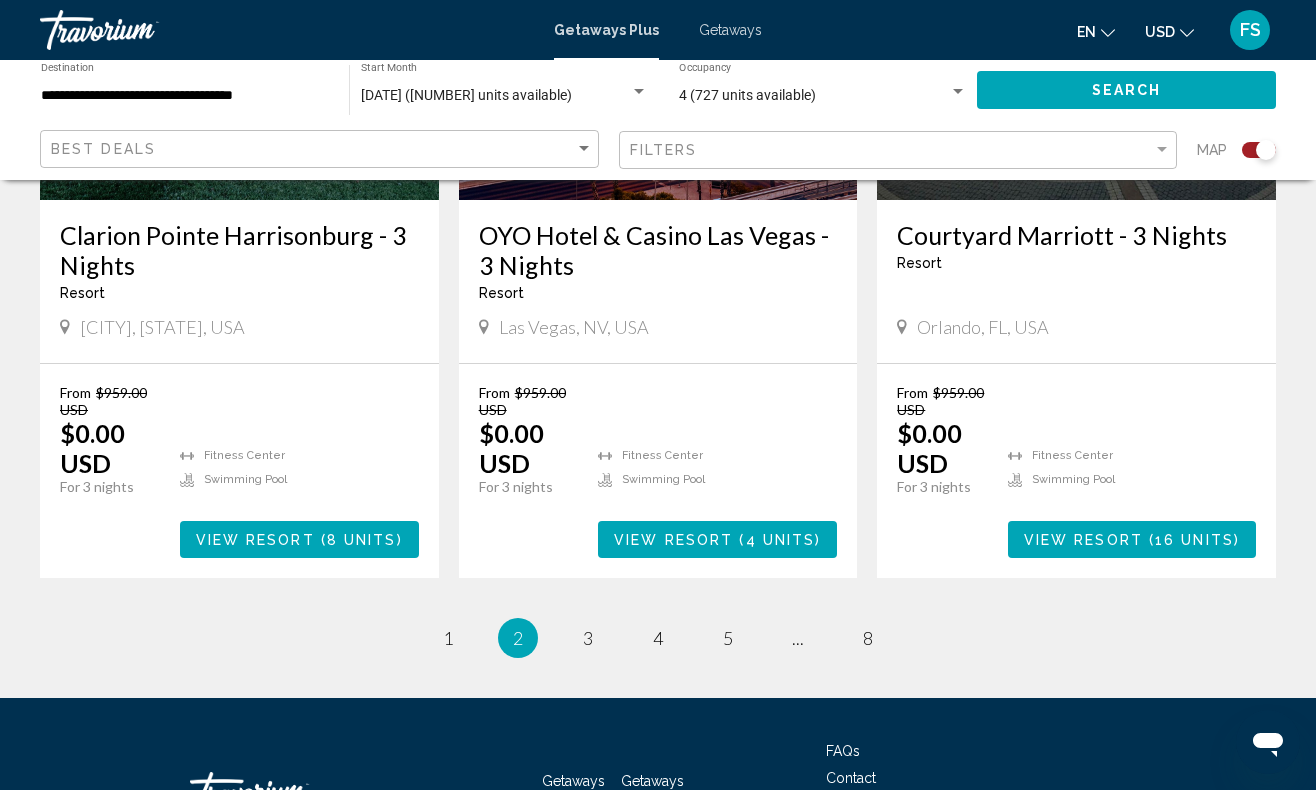 scroll, scrollTop: 3284, scrollLeft: 0, axis: vertical 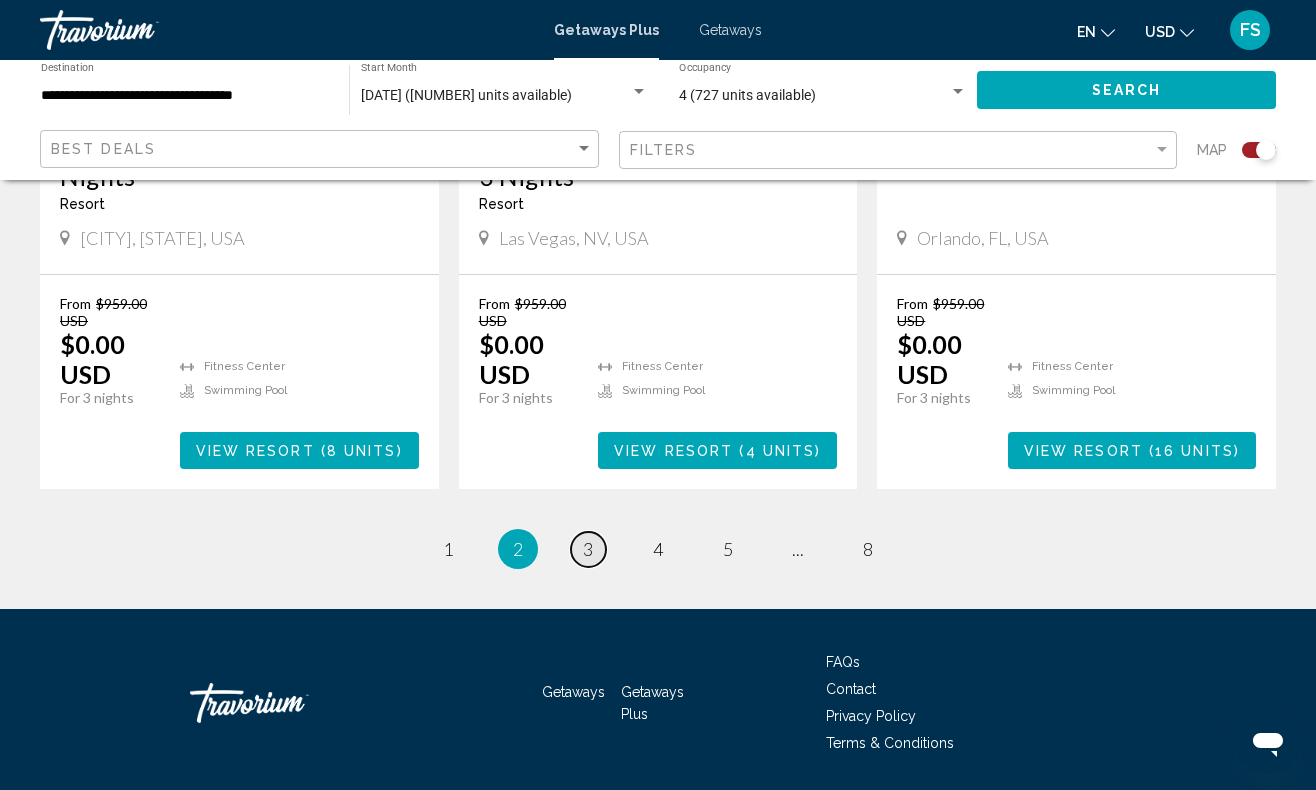 click on "3" at bounding box center (588, 549) 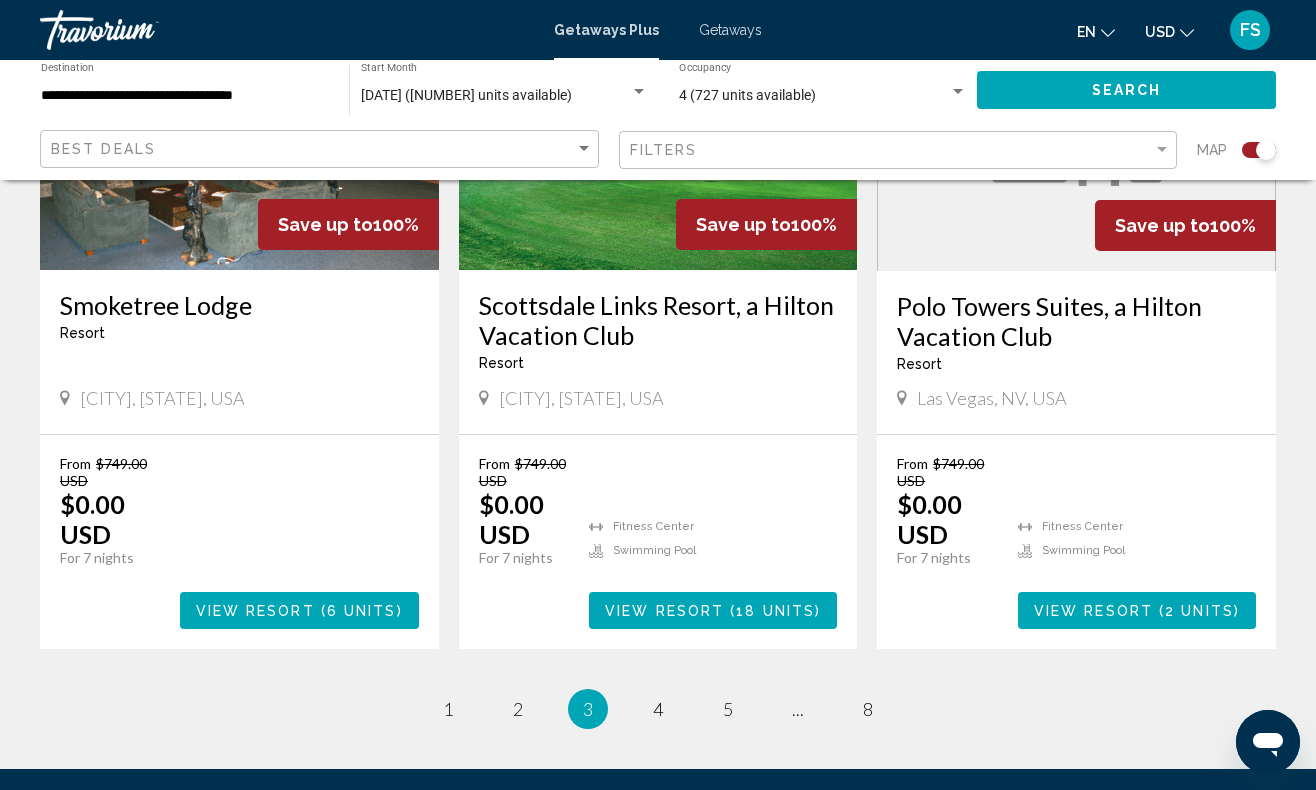 scroll, scrollTop: 3152, scrollLeft: 0, axis: vertical 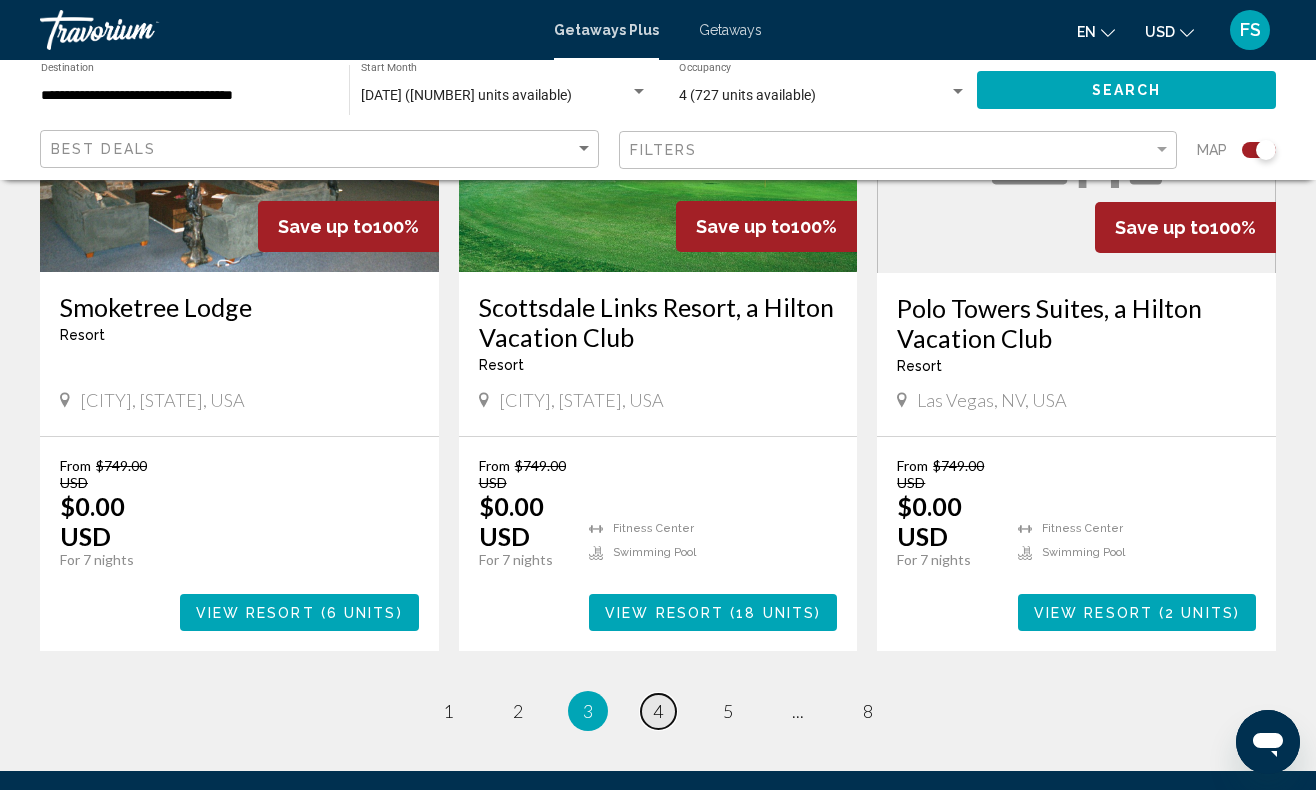 click on "4" at bounding box center [658, 711] 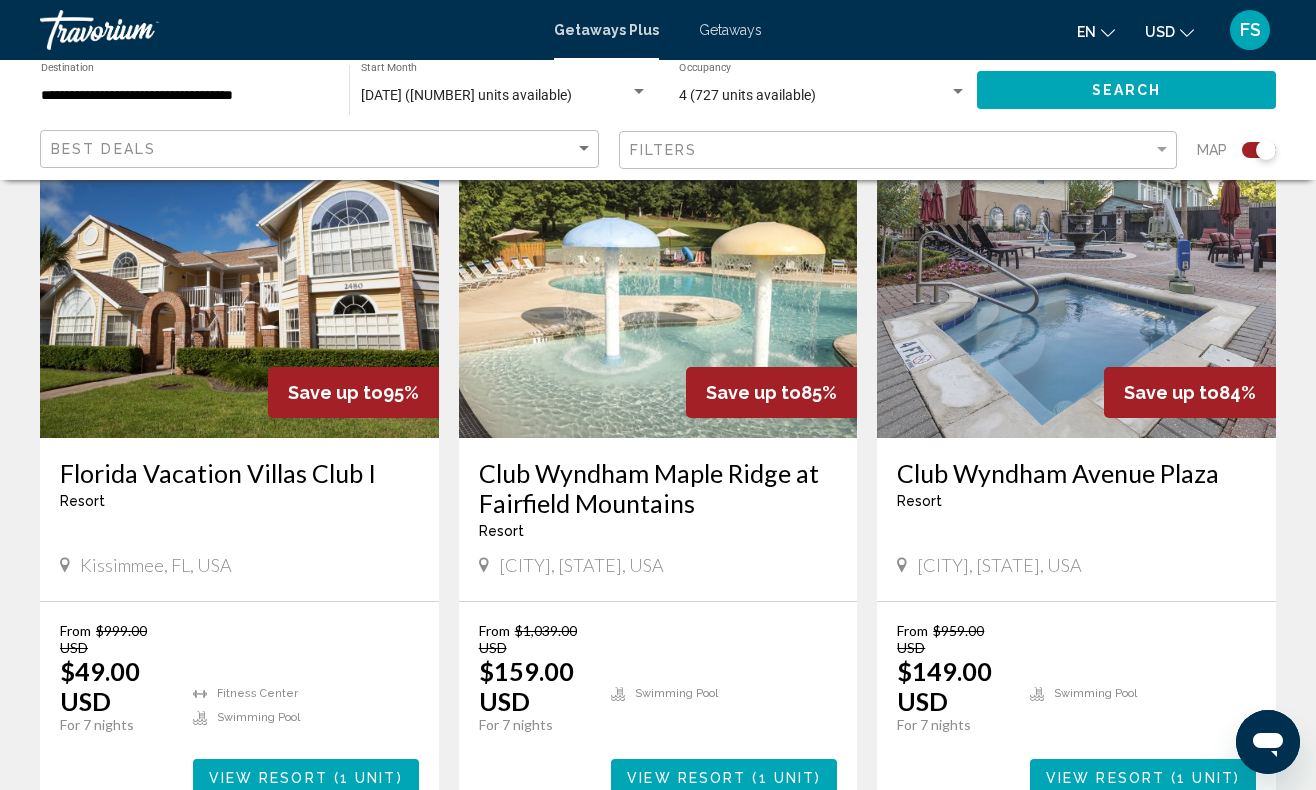 scroll, scrollTop: 2955, scrollLeft: 0, axis: vertical 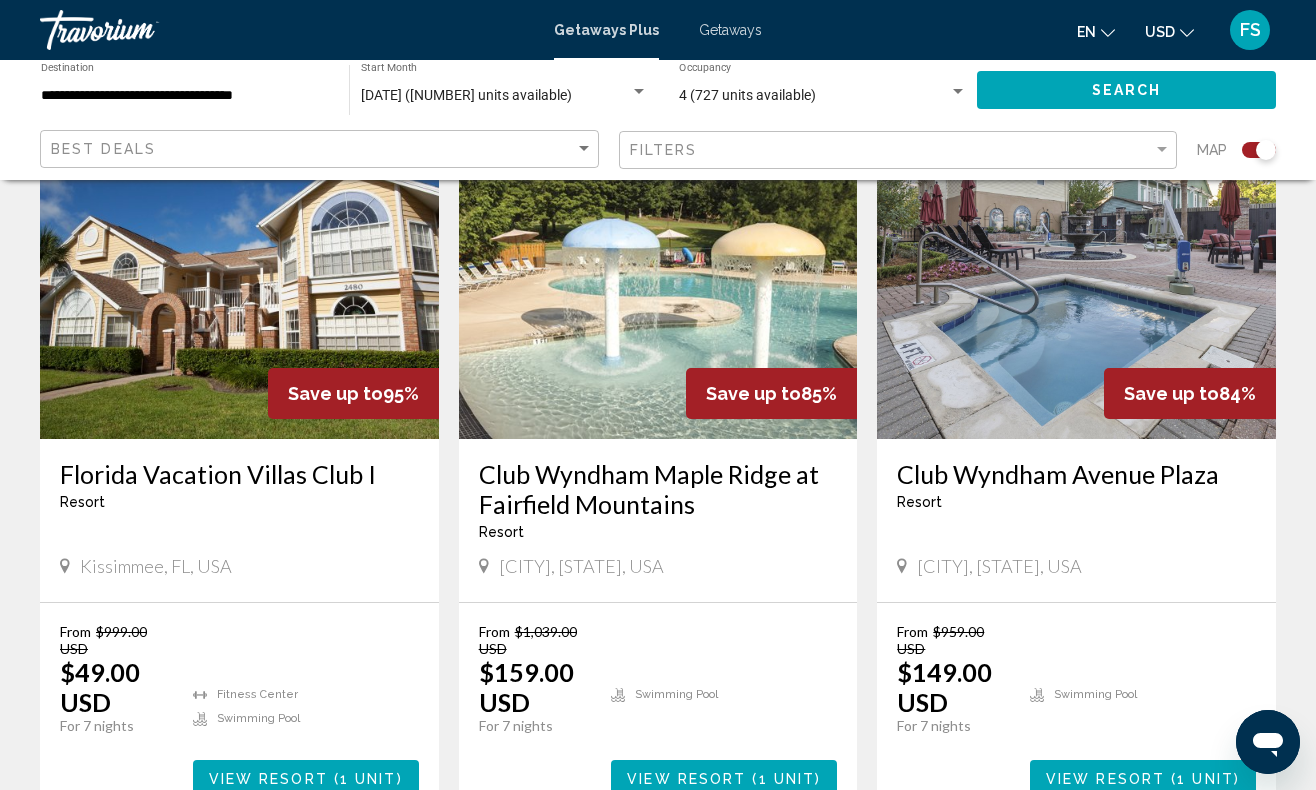 click on "View Resort" at bounding box center [268, 779] 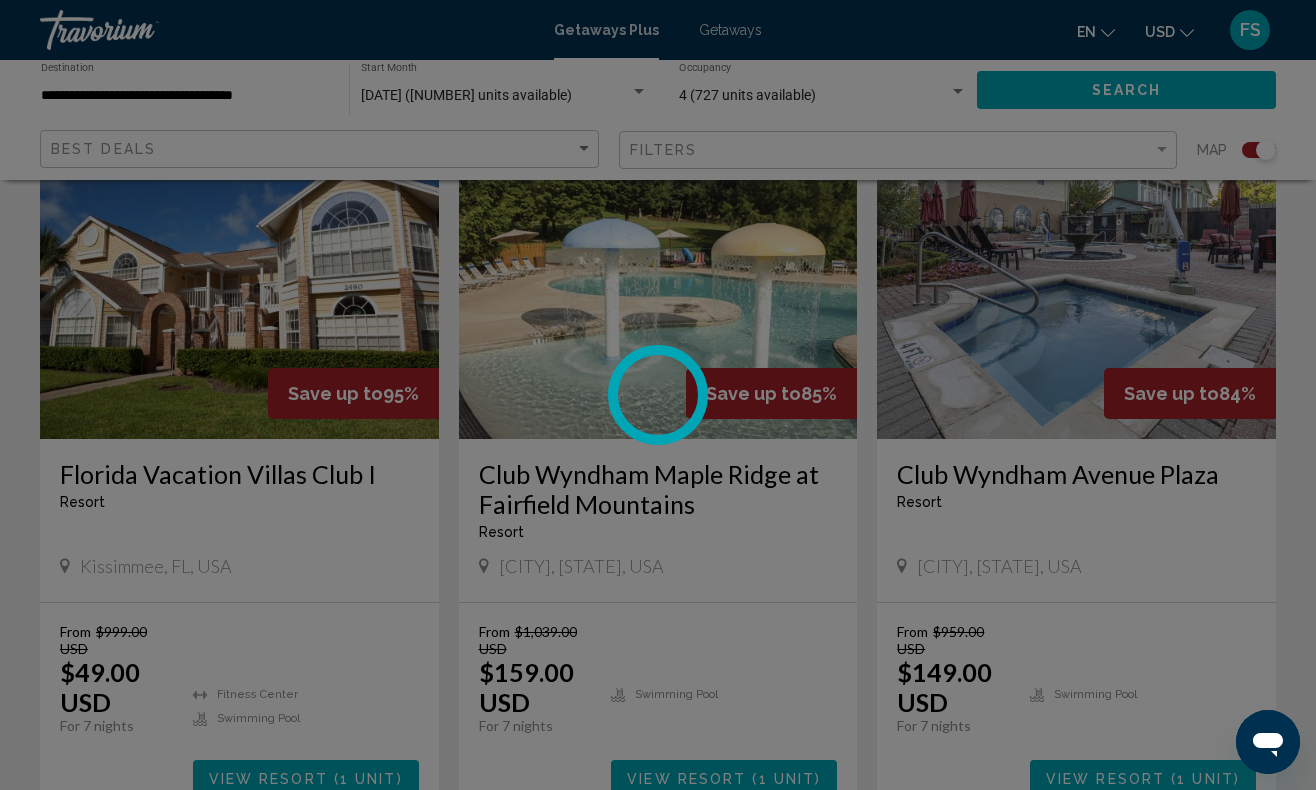 scroll, scrollTop: 140, scrollLeft: 0, axis: vertical 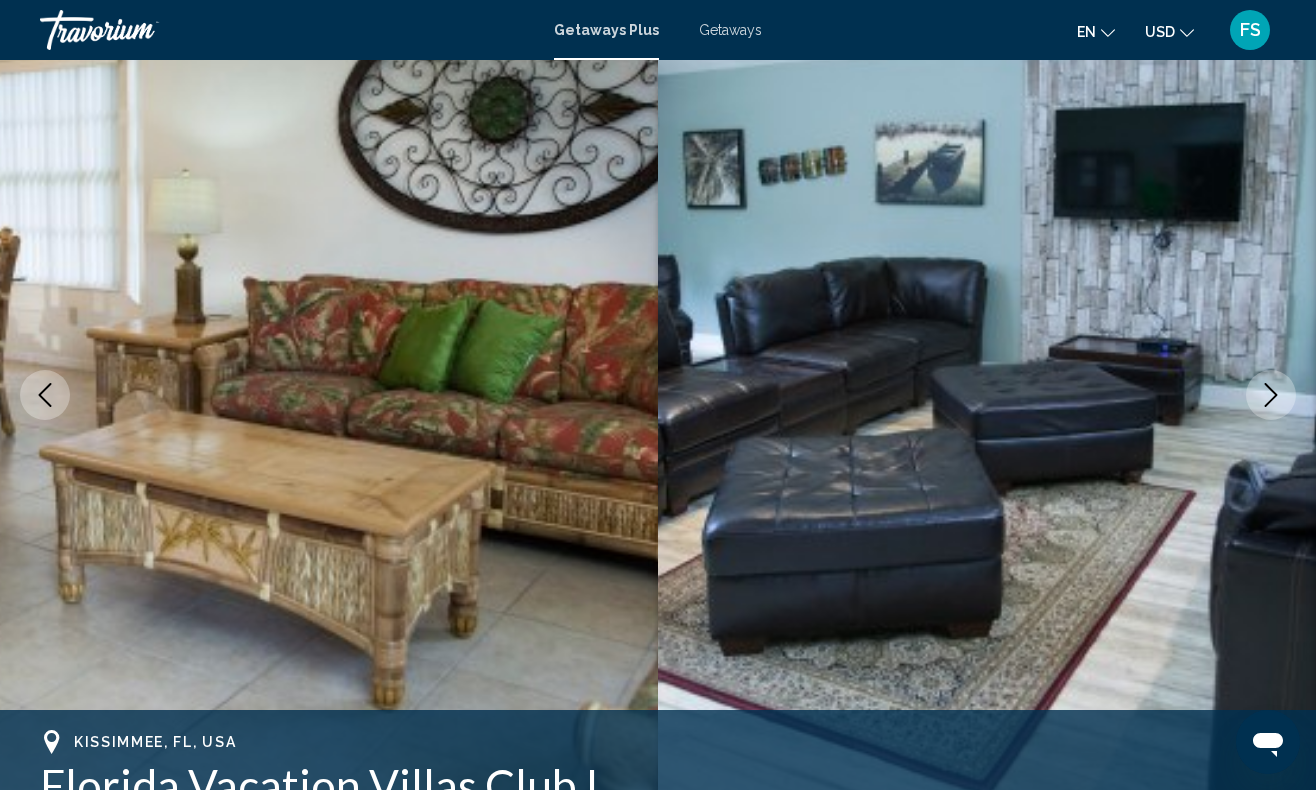 click 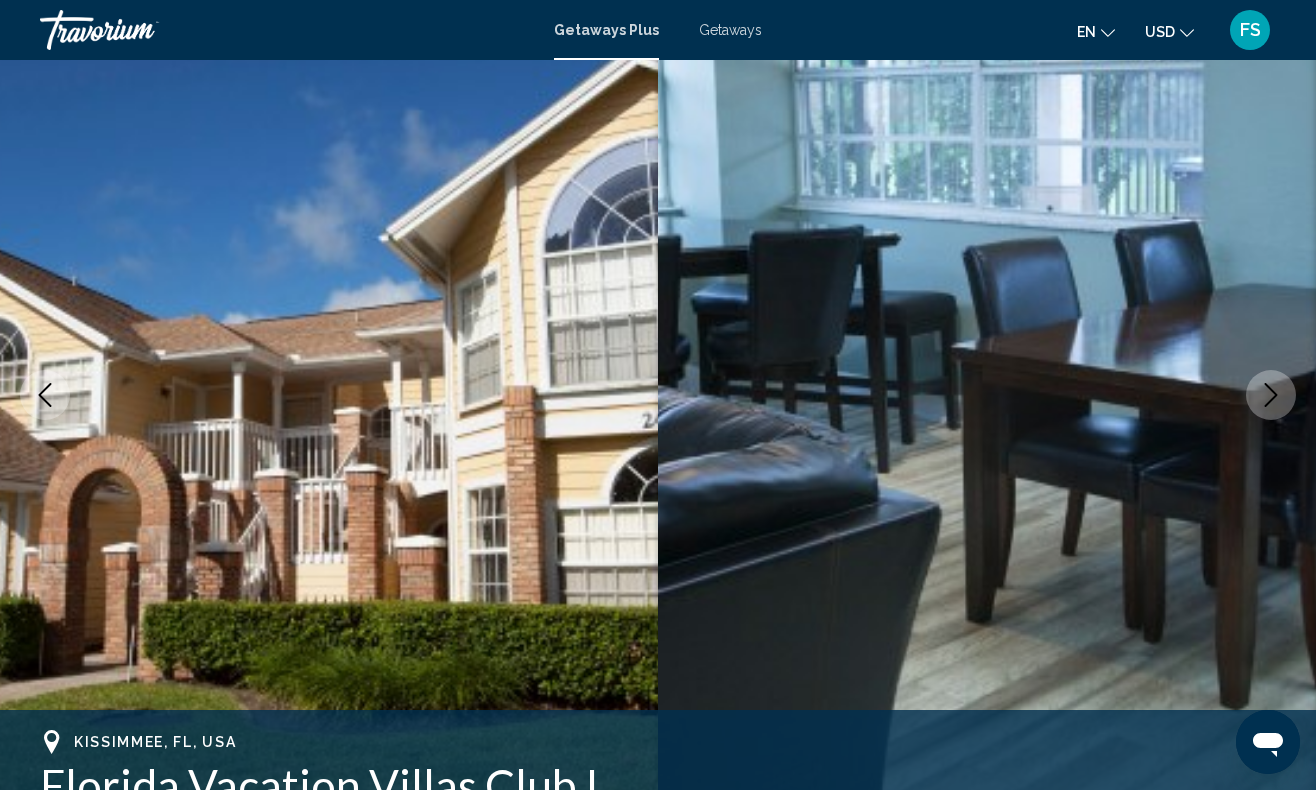 click 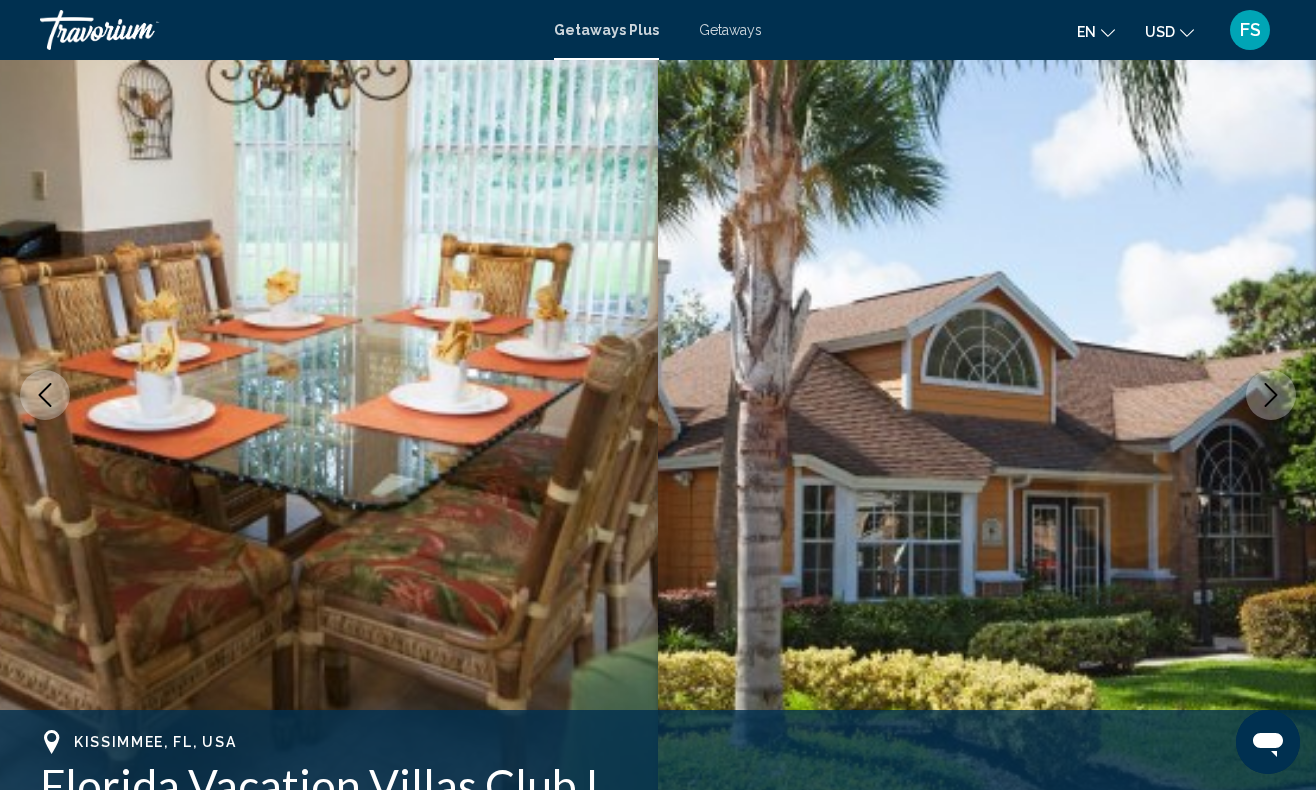 click 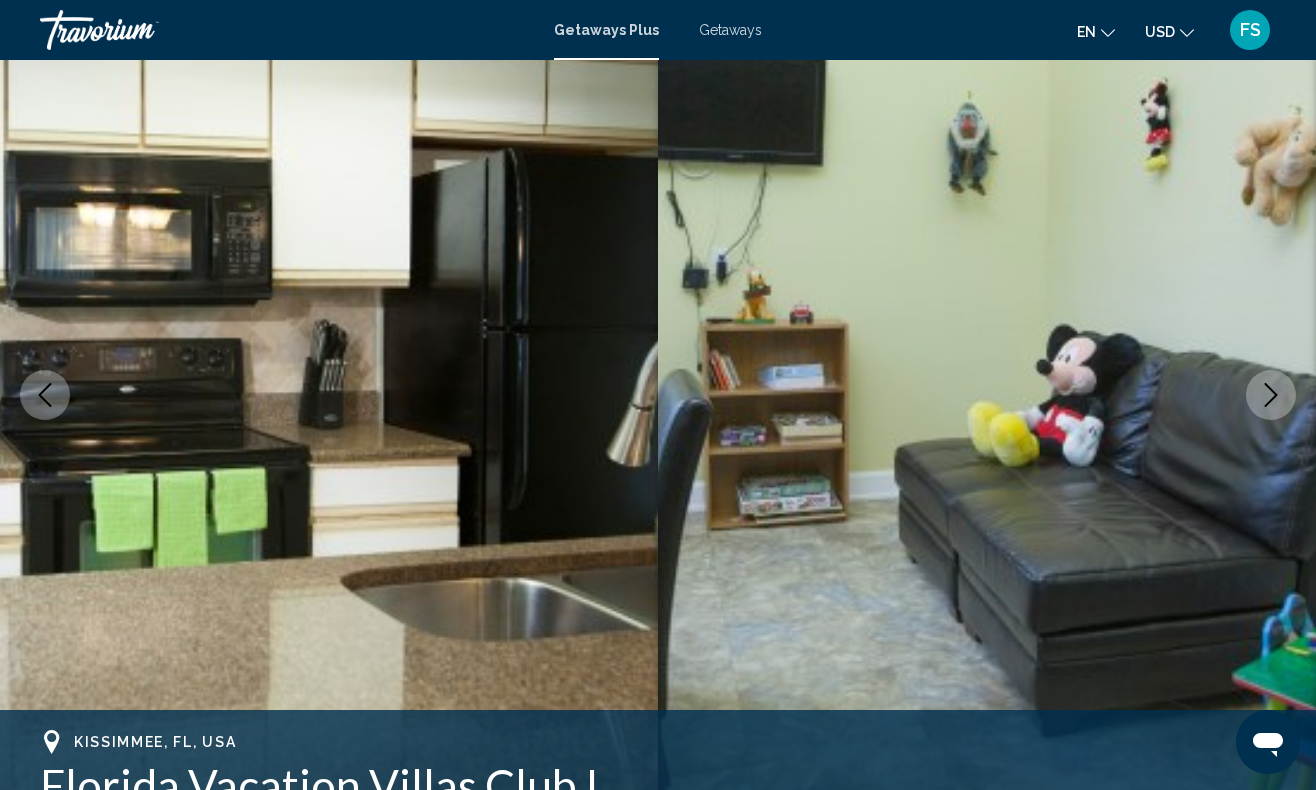 click 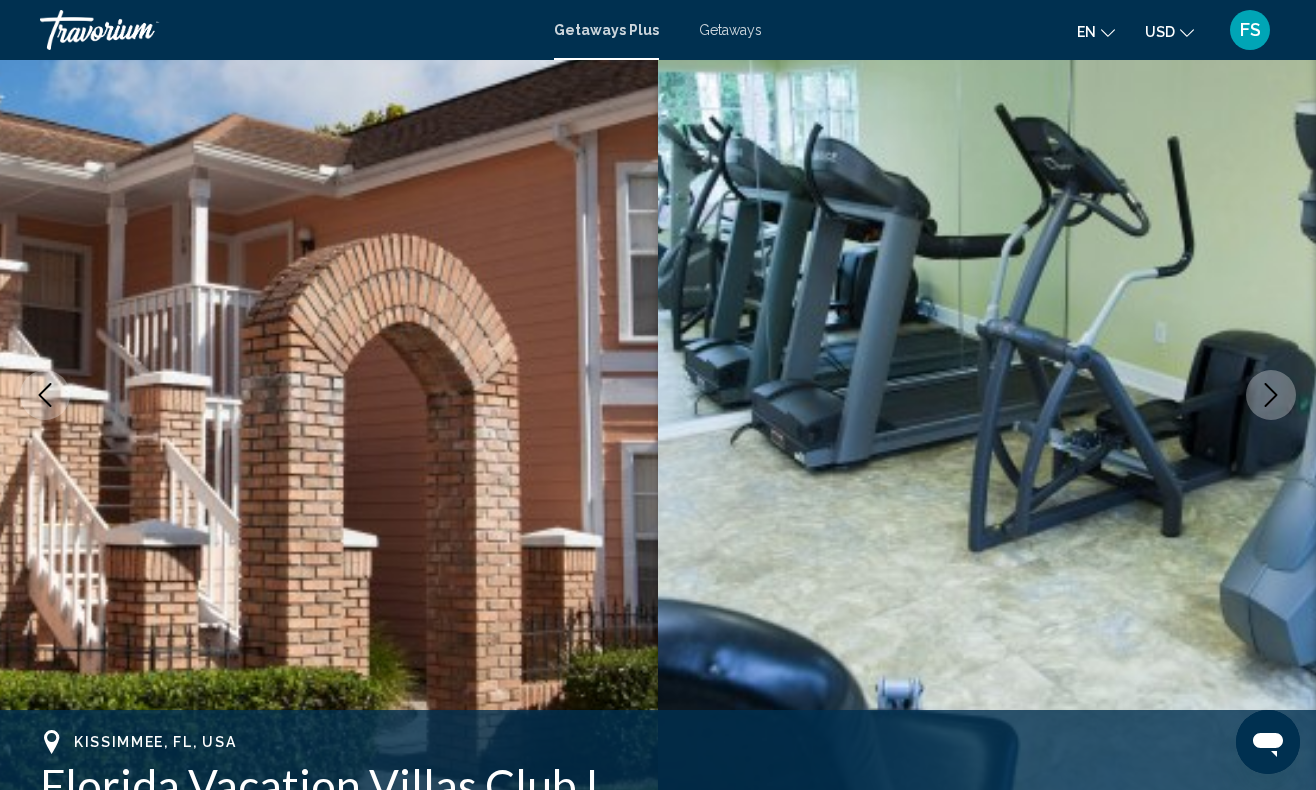 click 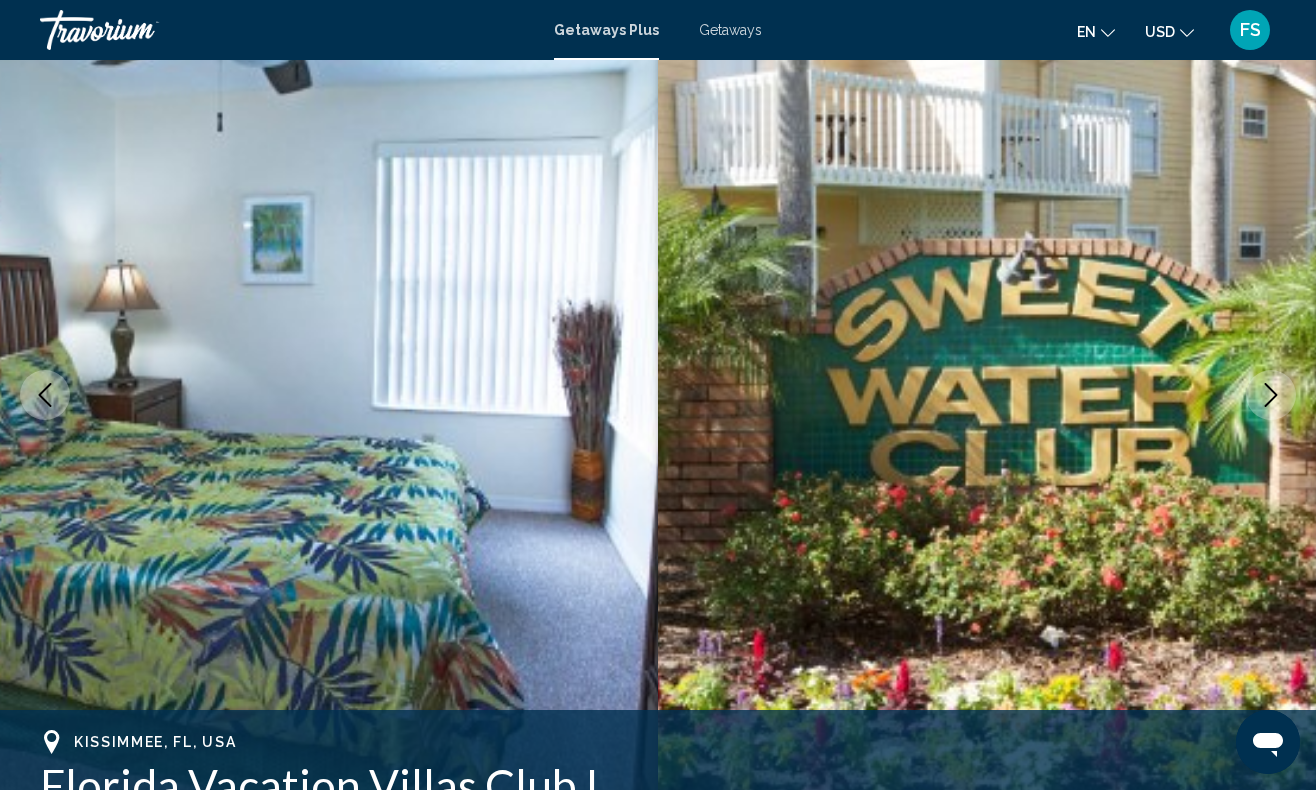 click 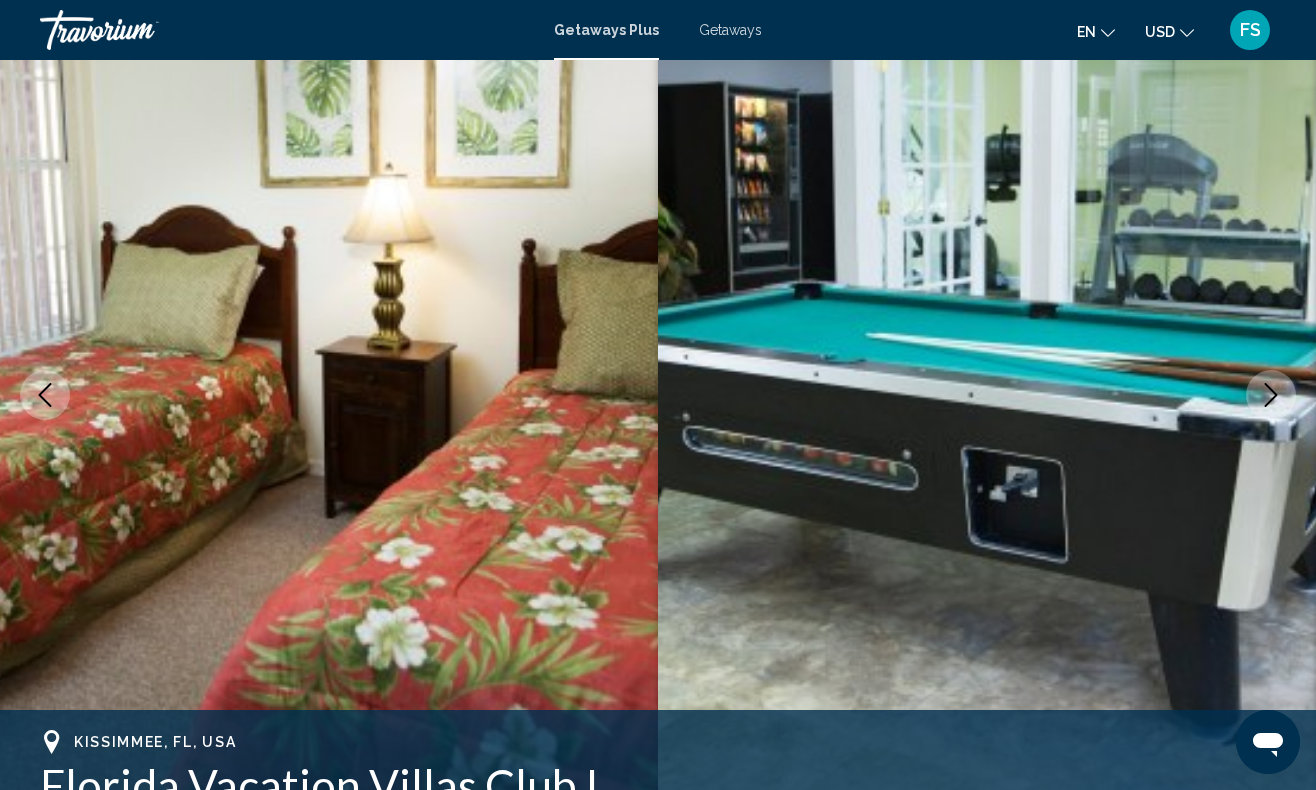 click 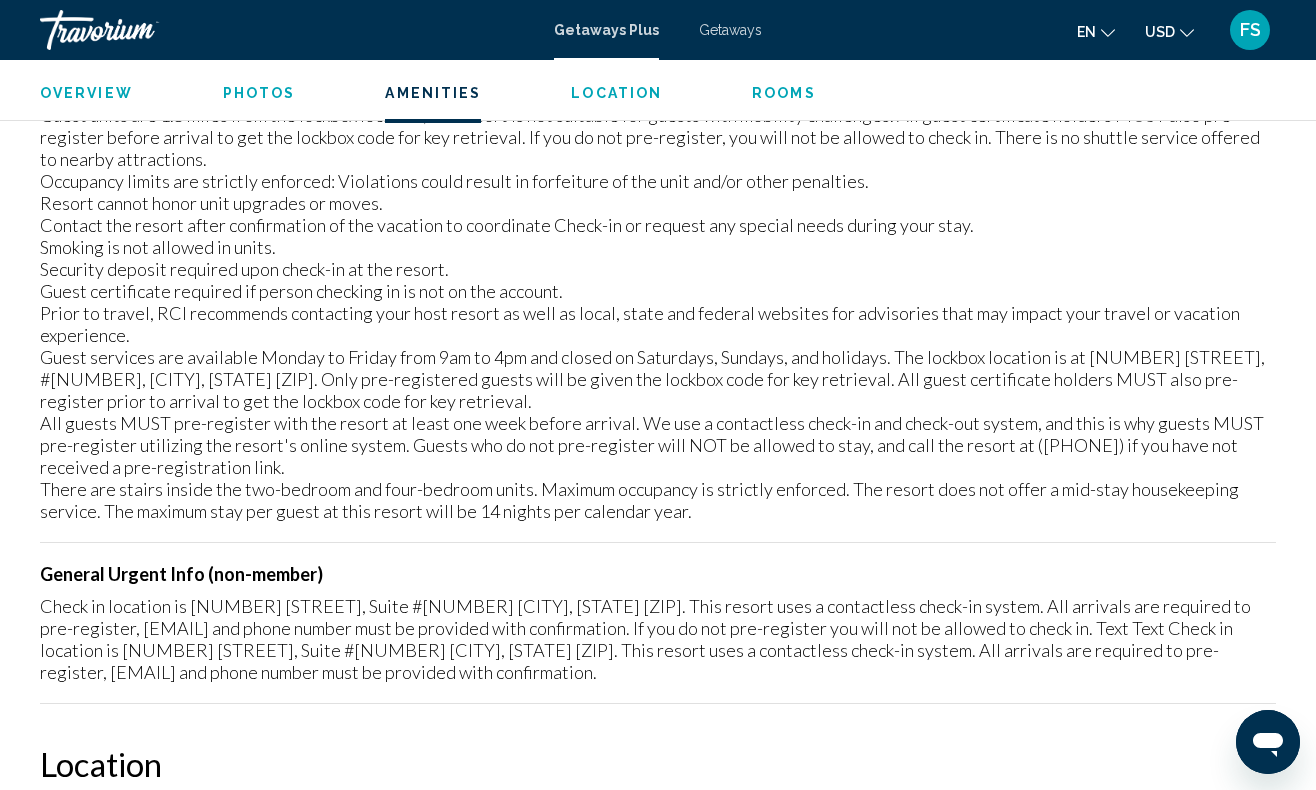 scroll, scrollTop: 2714, scrollLeft: 0, axis: vertical 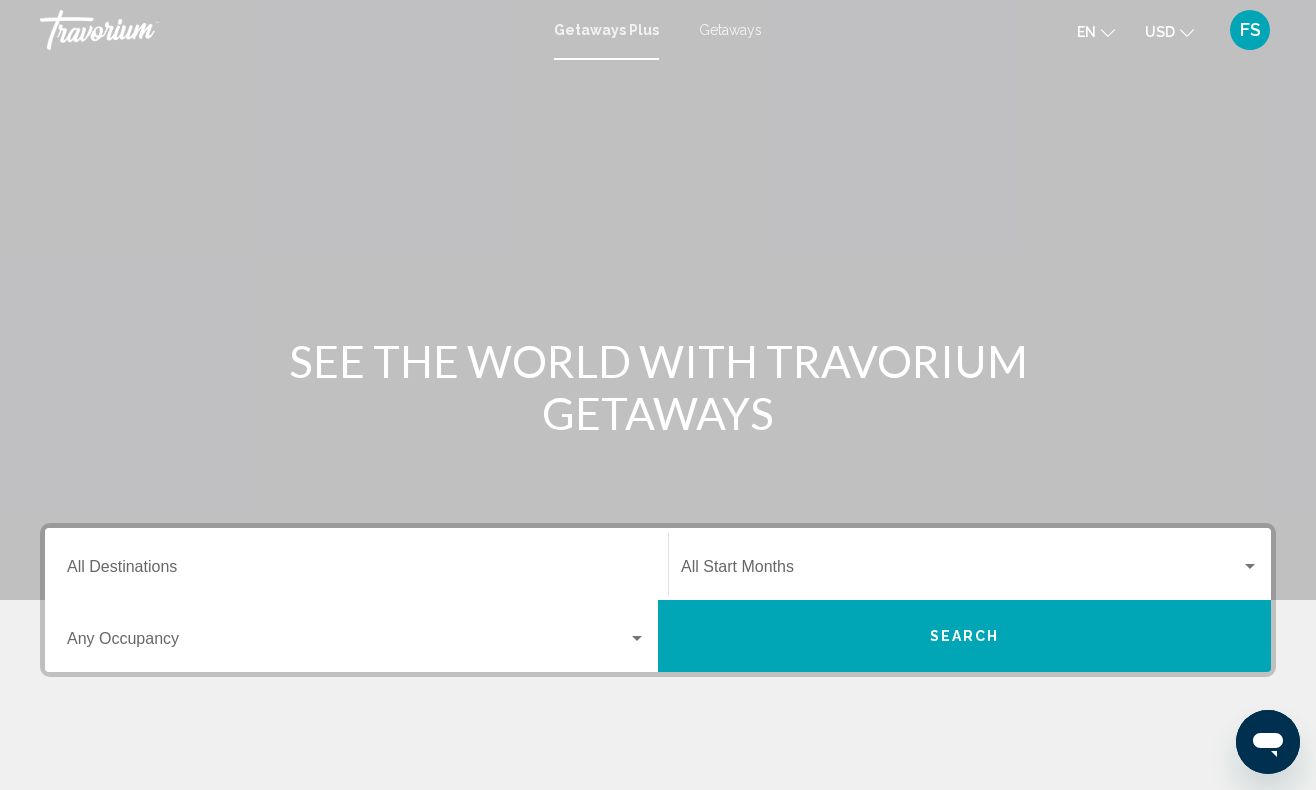 click on "Getaways" at bounding box center (730, 30) 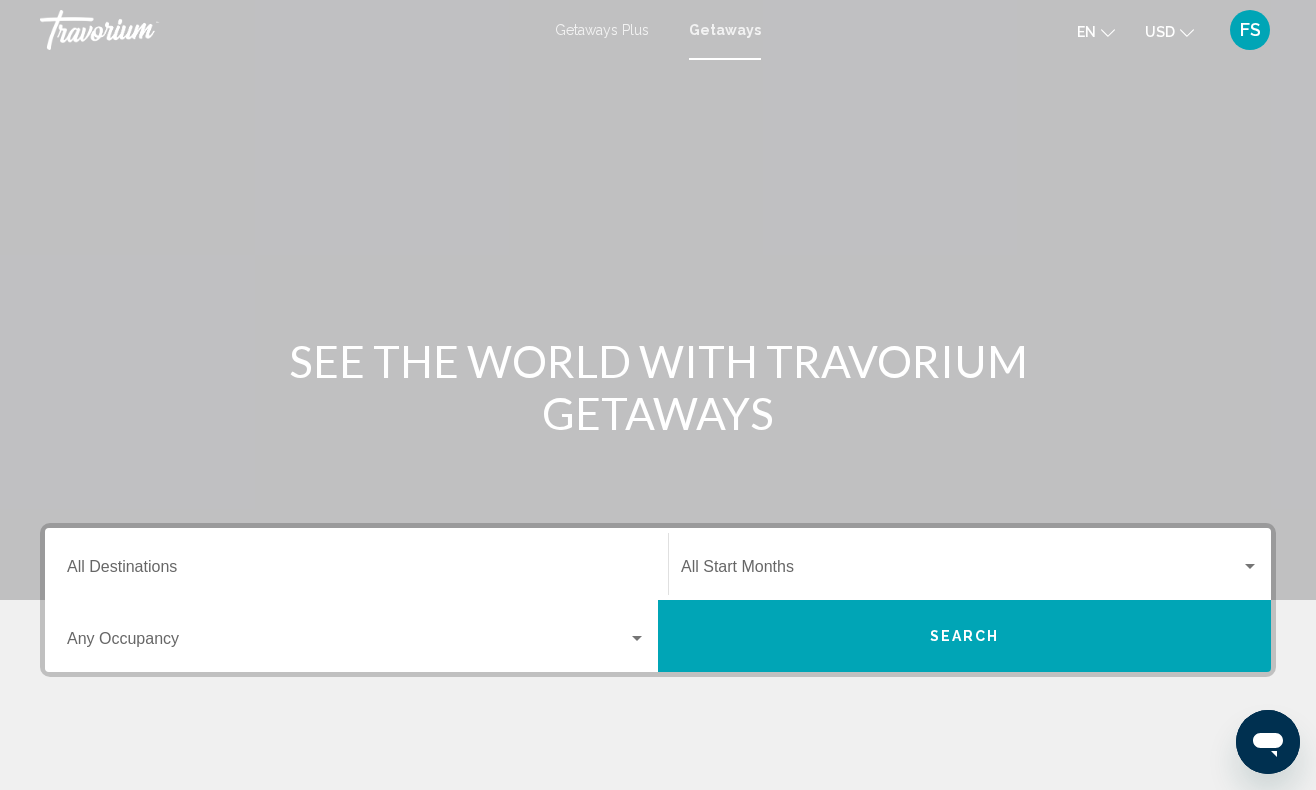 click on "Destination All Destinations" at bounding box center [356, 571] 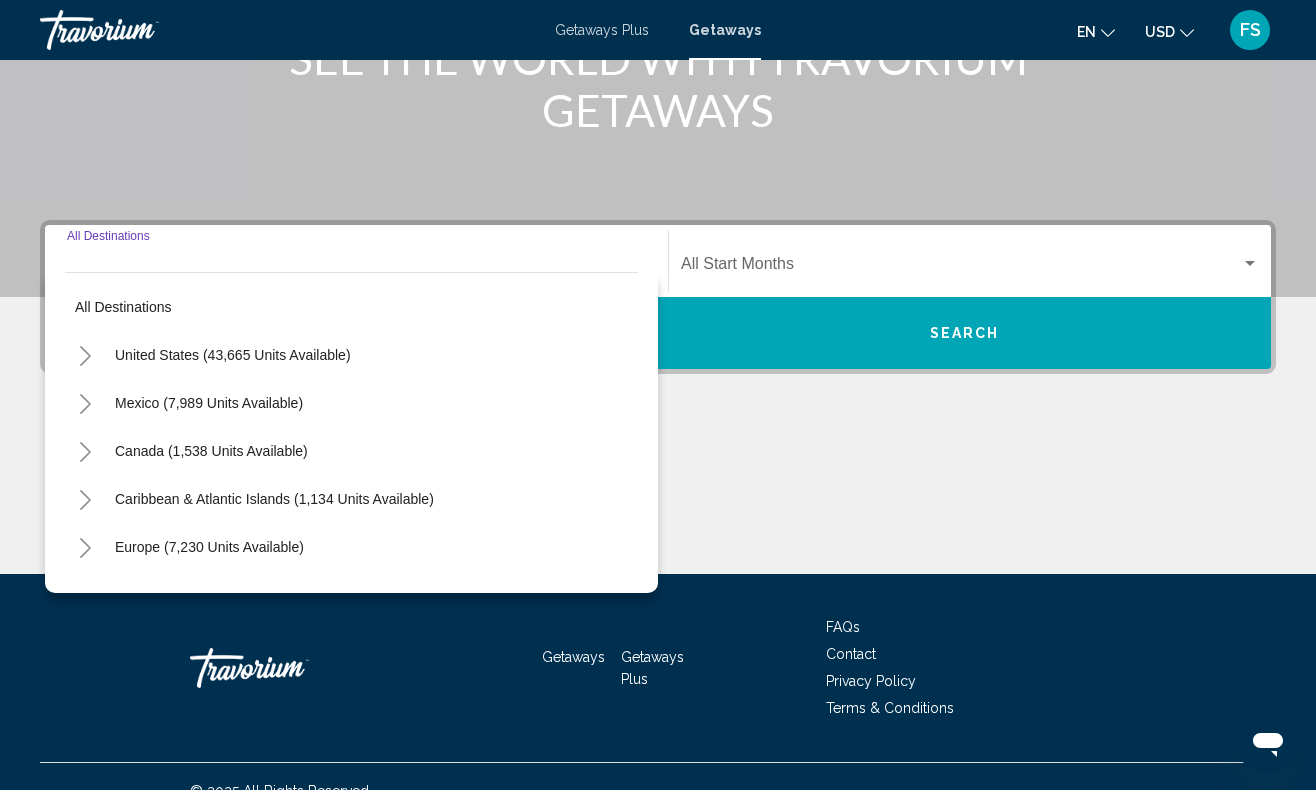 scroll, scrollTop: 332, scrollLeft: 0, axis: vertical 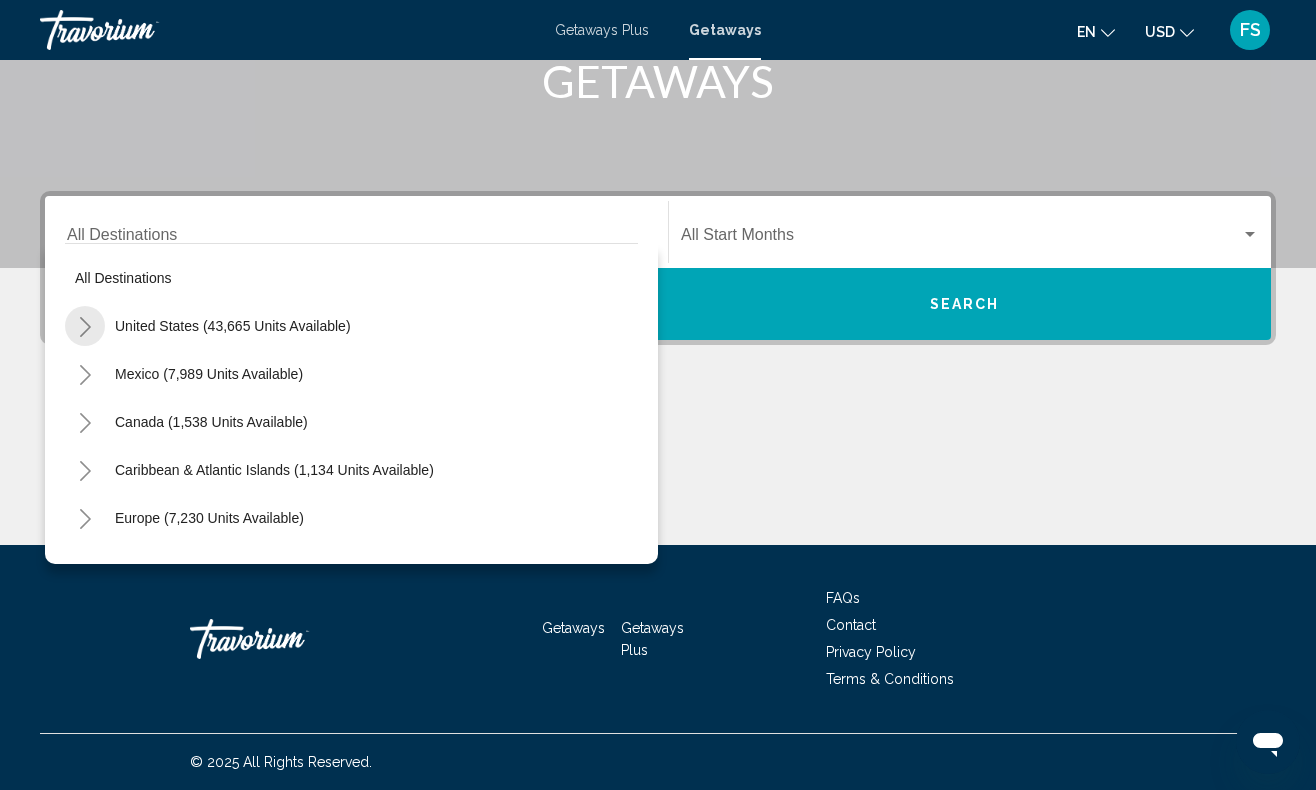 click 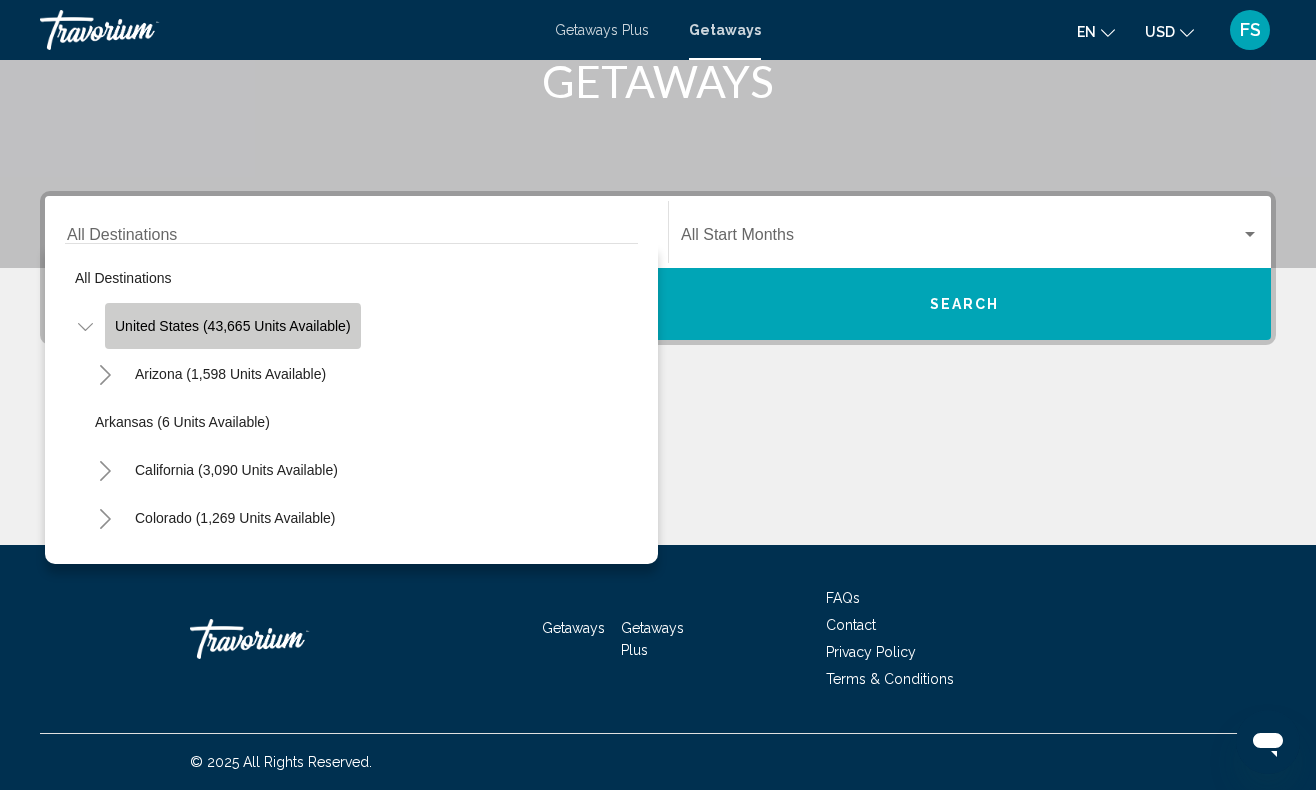 click on "United States (43,665 units available)" 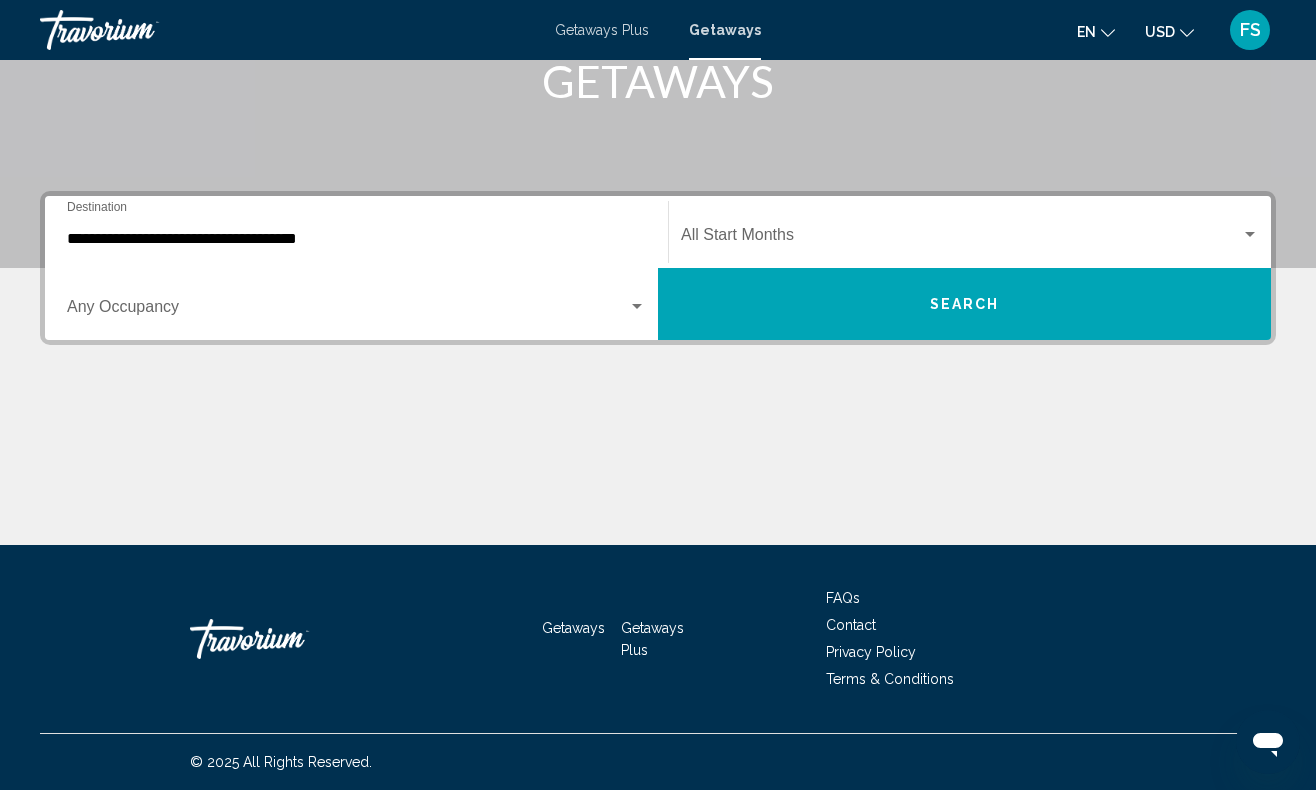click on "Start Month All Start Months" 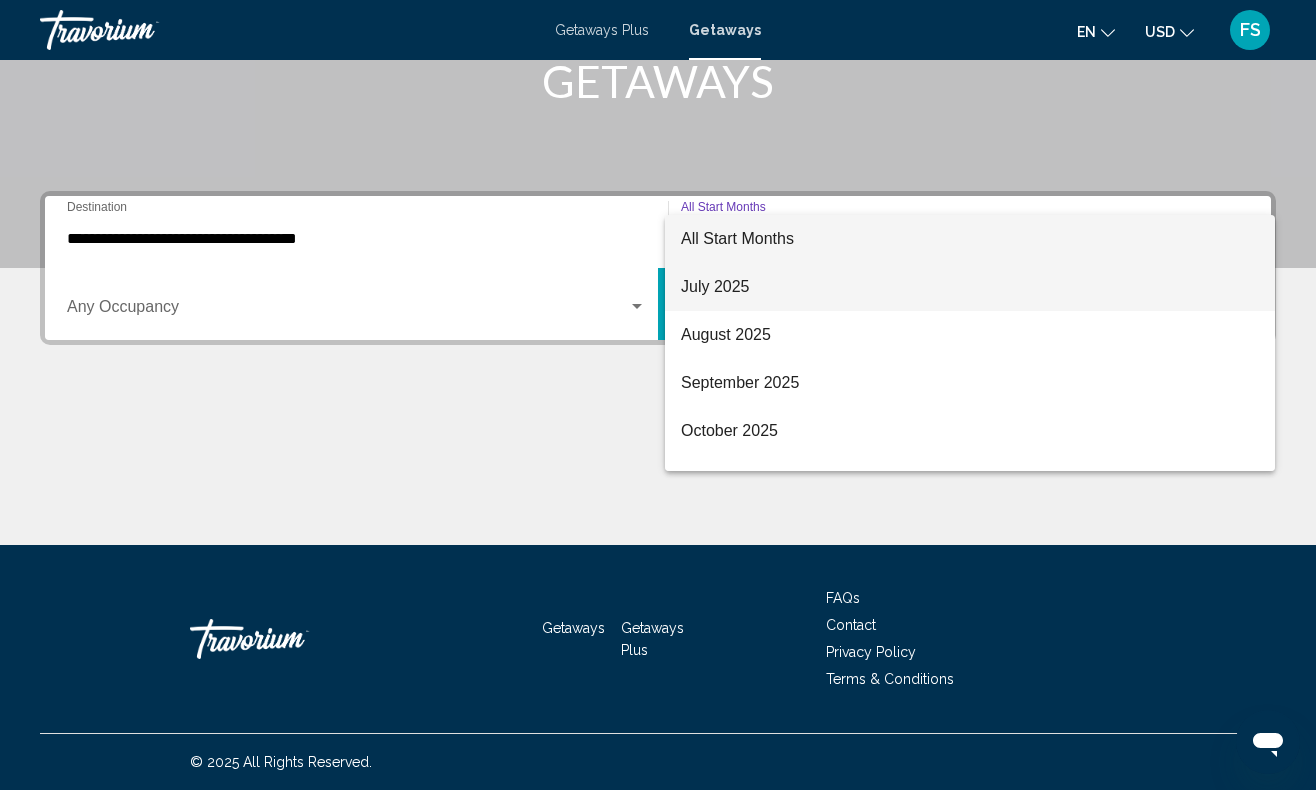click on "July 2025" at bounding box center (970, 287) 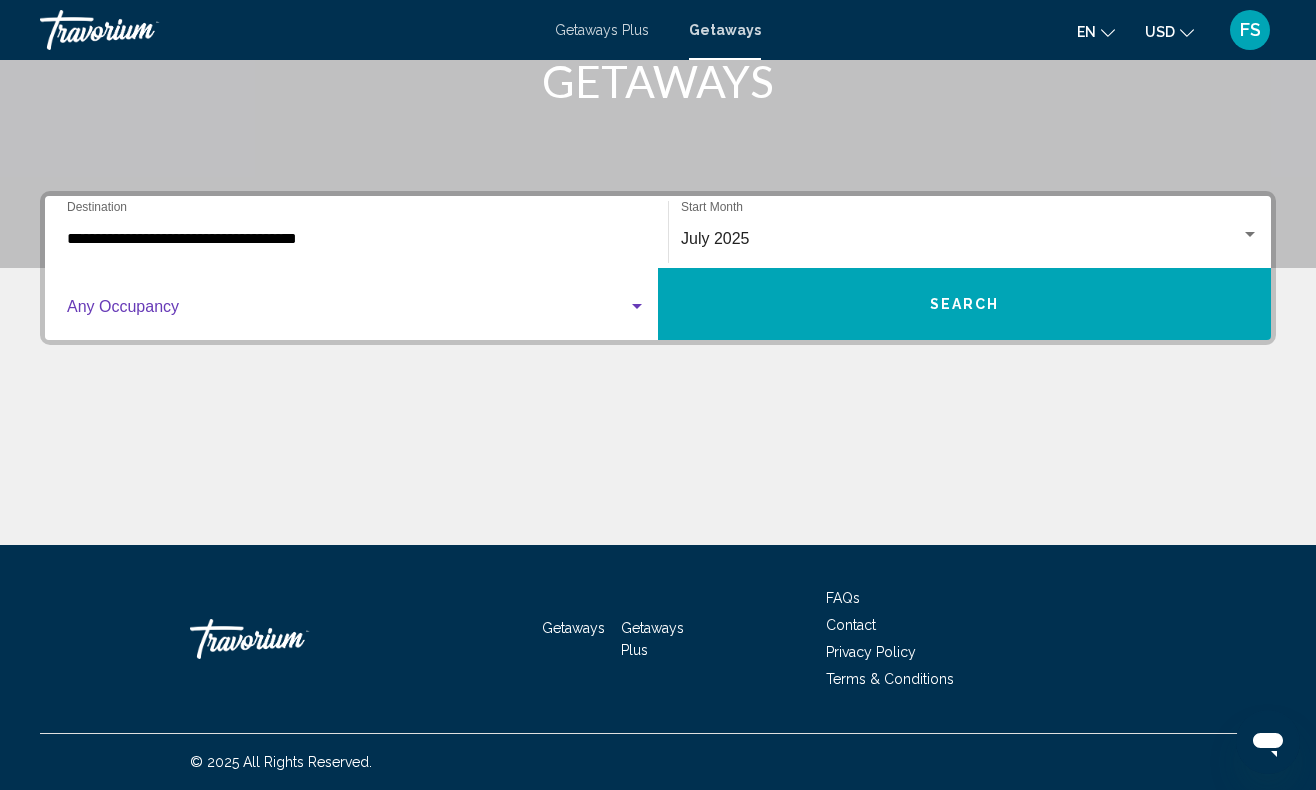 click at bounding box center [347, 311] 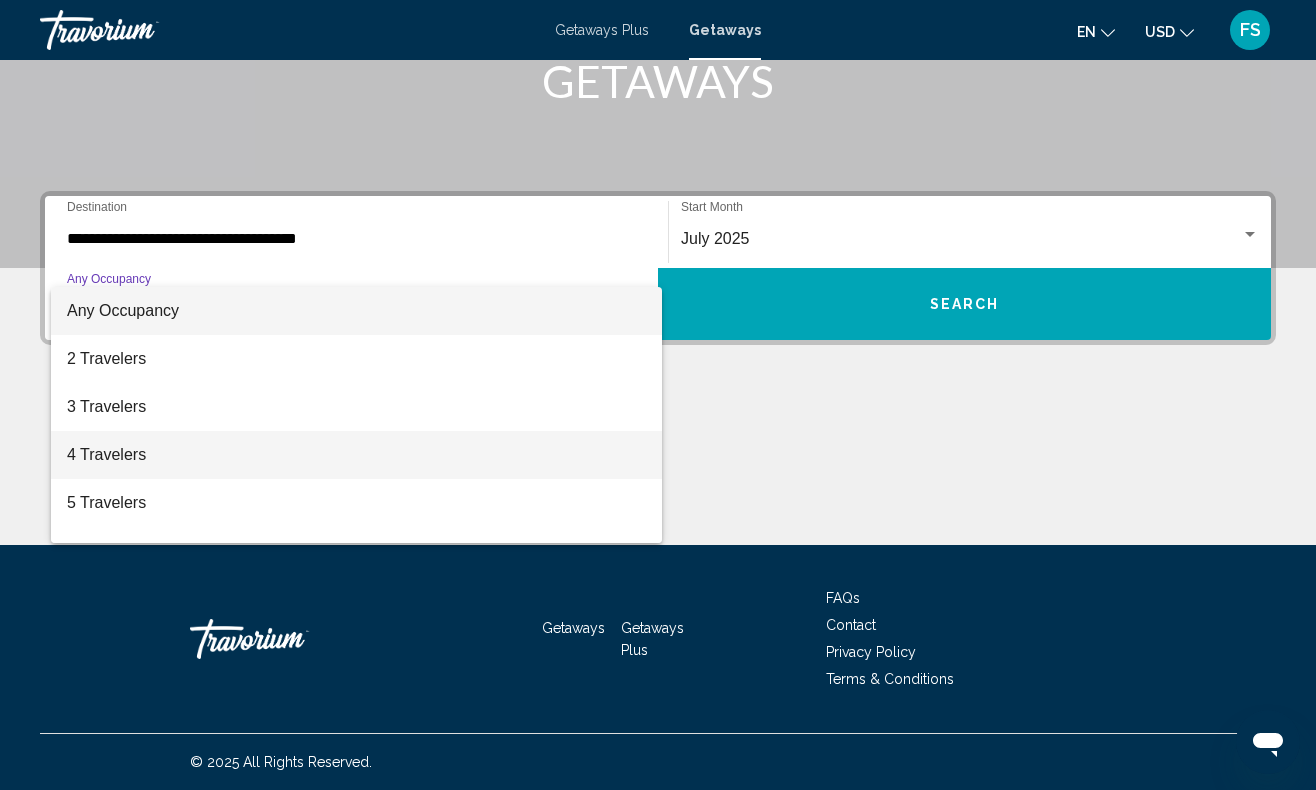 click on "4 Travelers" at bounding box center (356, 455) 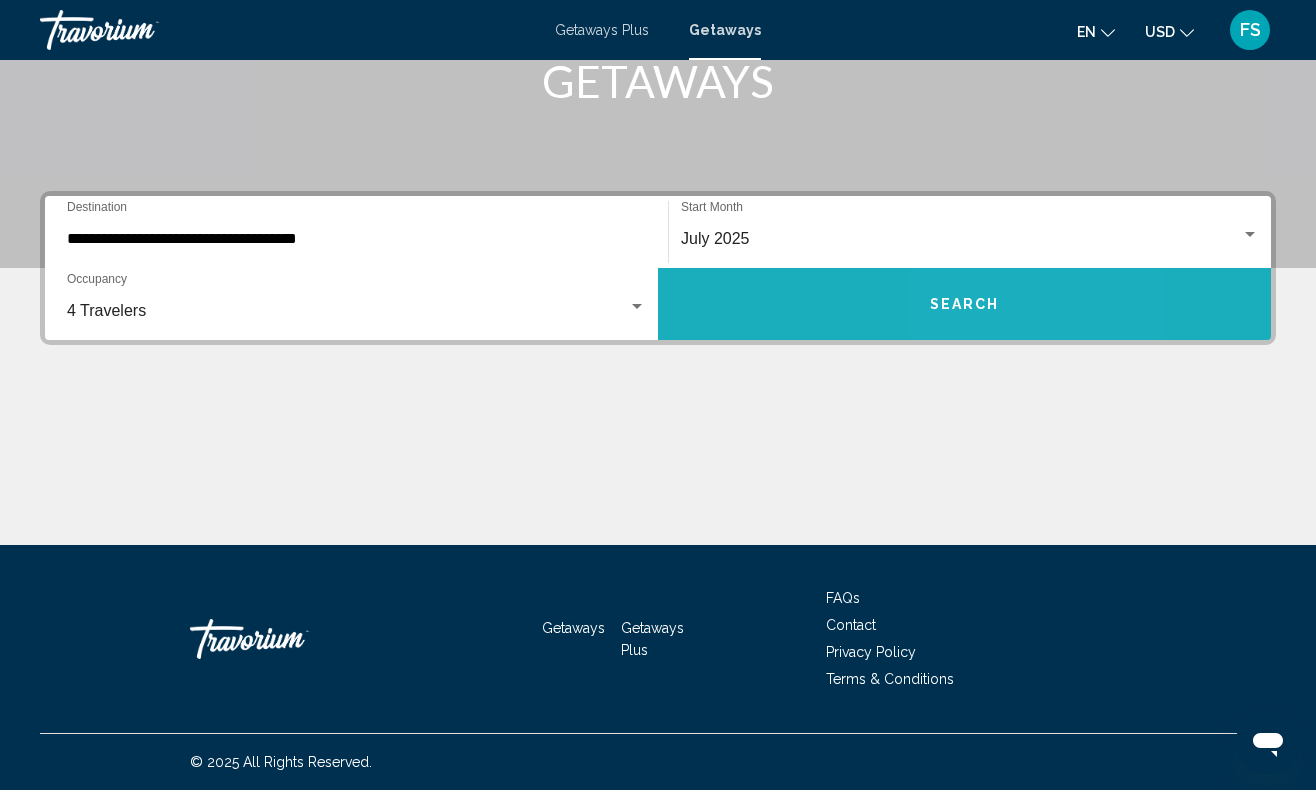 click on "Search" at bounding box center [965, 305] 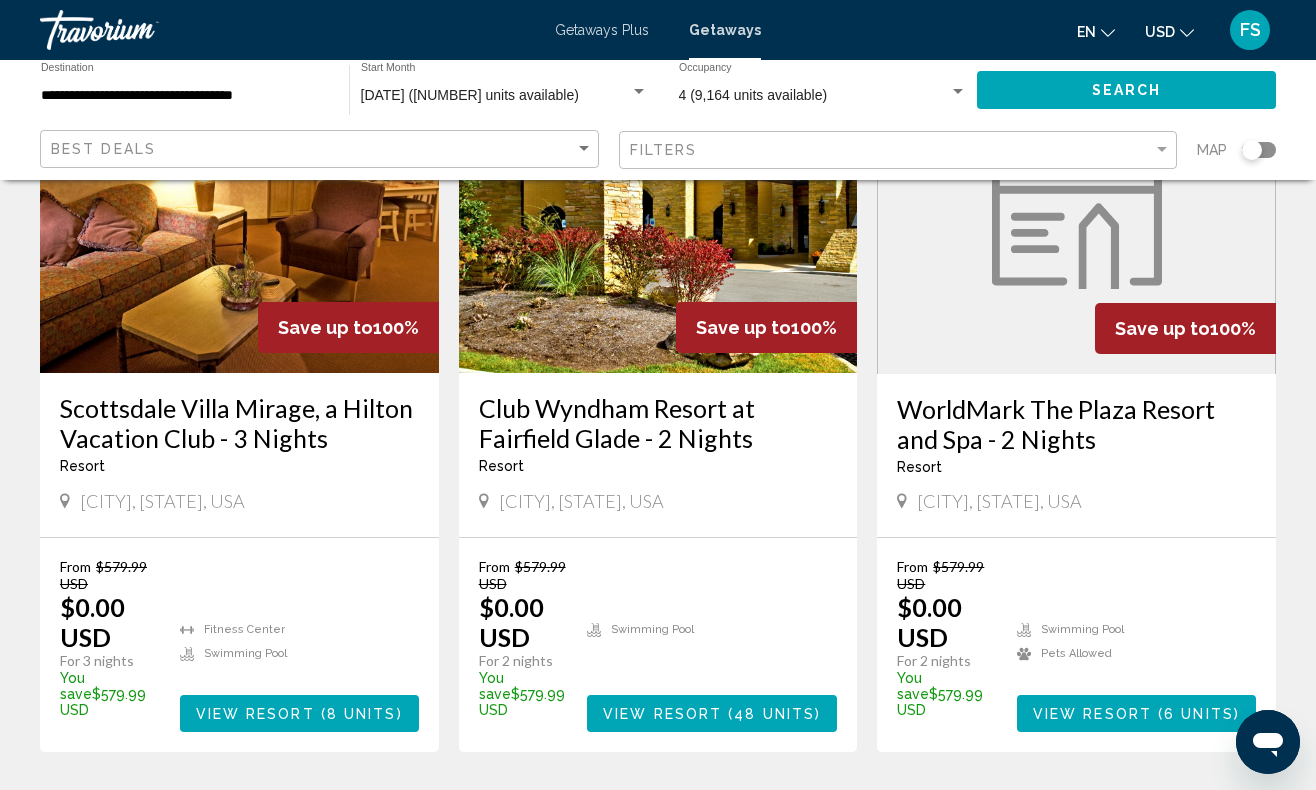 scroll, scrollTop: 2433, scrollLeft: 0, axis: vertical 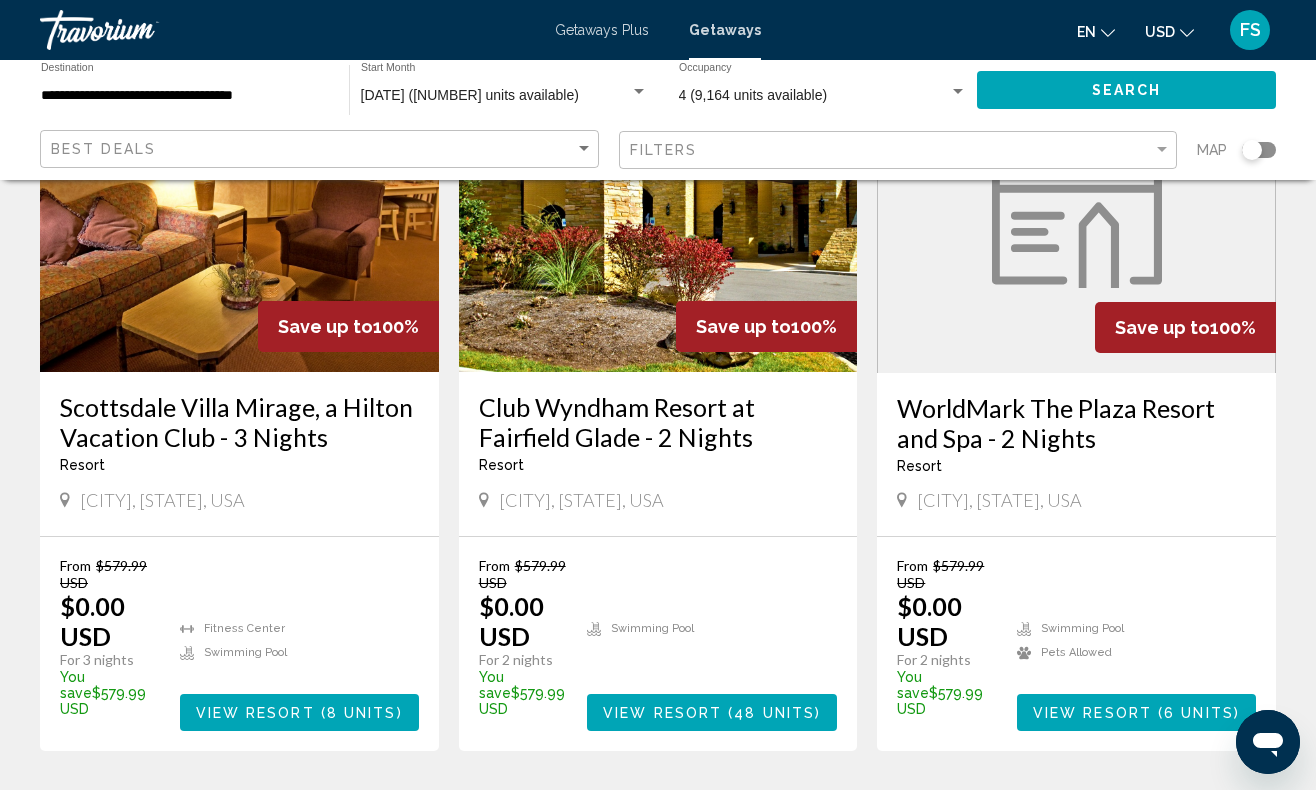 click on "2" at bounding box center (518, 811) 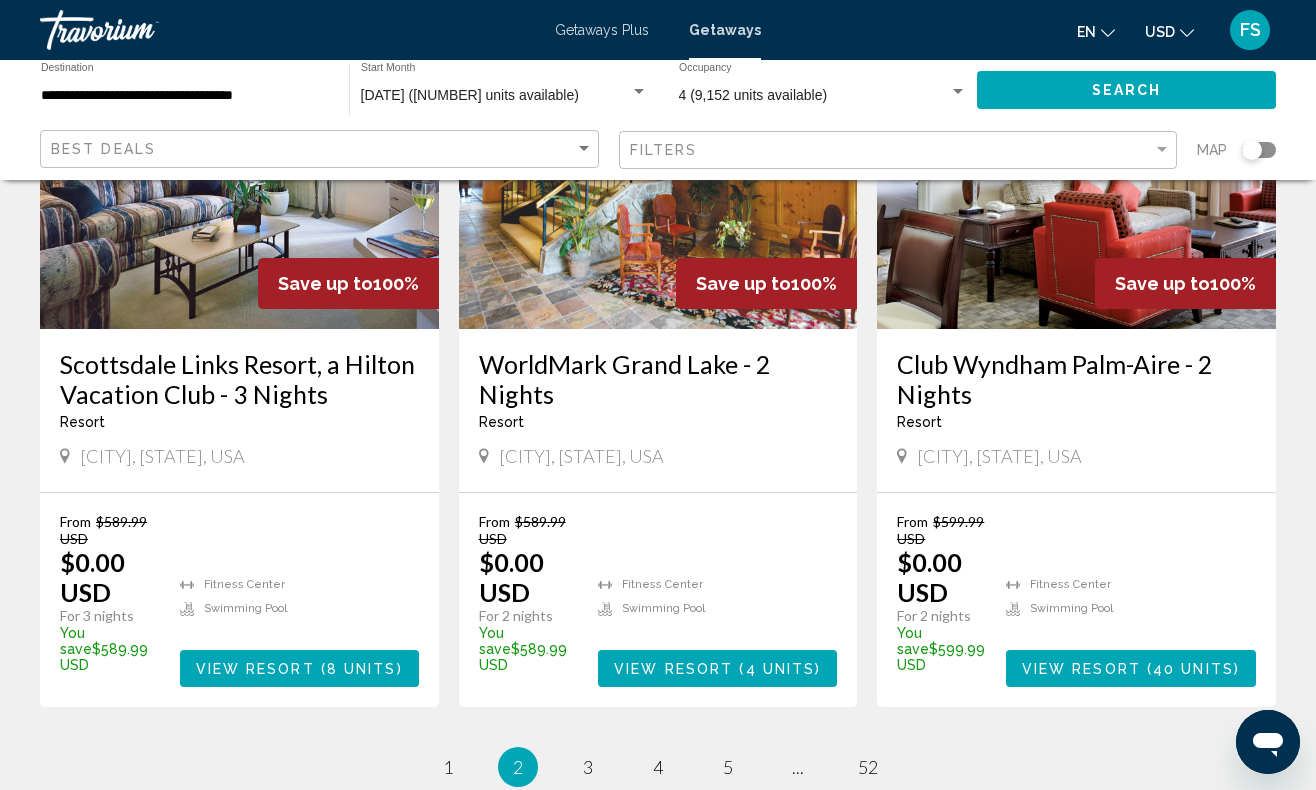 scroll, scrollTop: 2483, scrollLeft: 0, axis: vertical 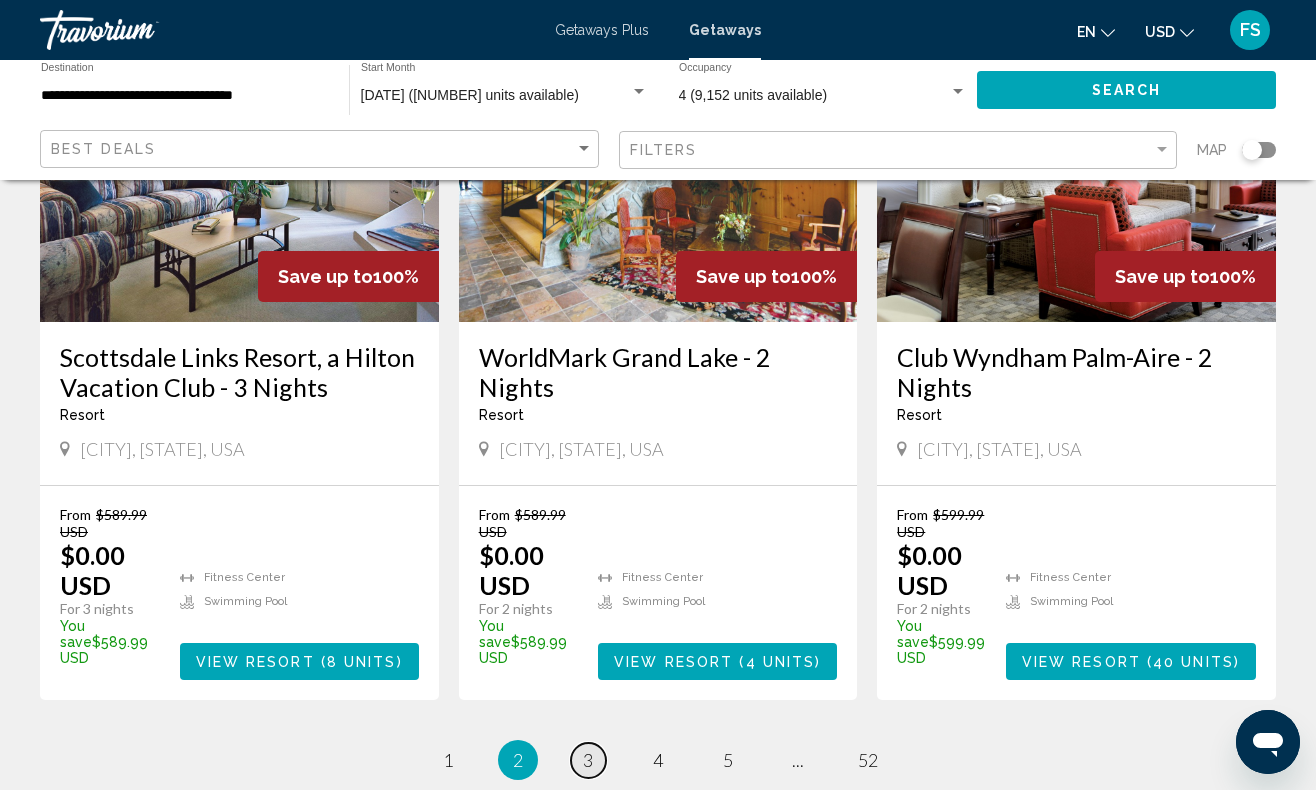 click on "page  3" at bounding box center (588, 760) 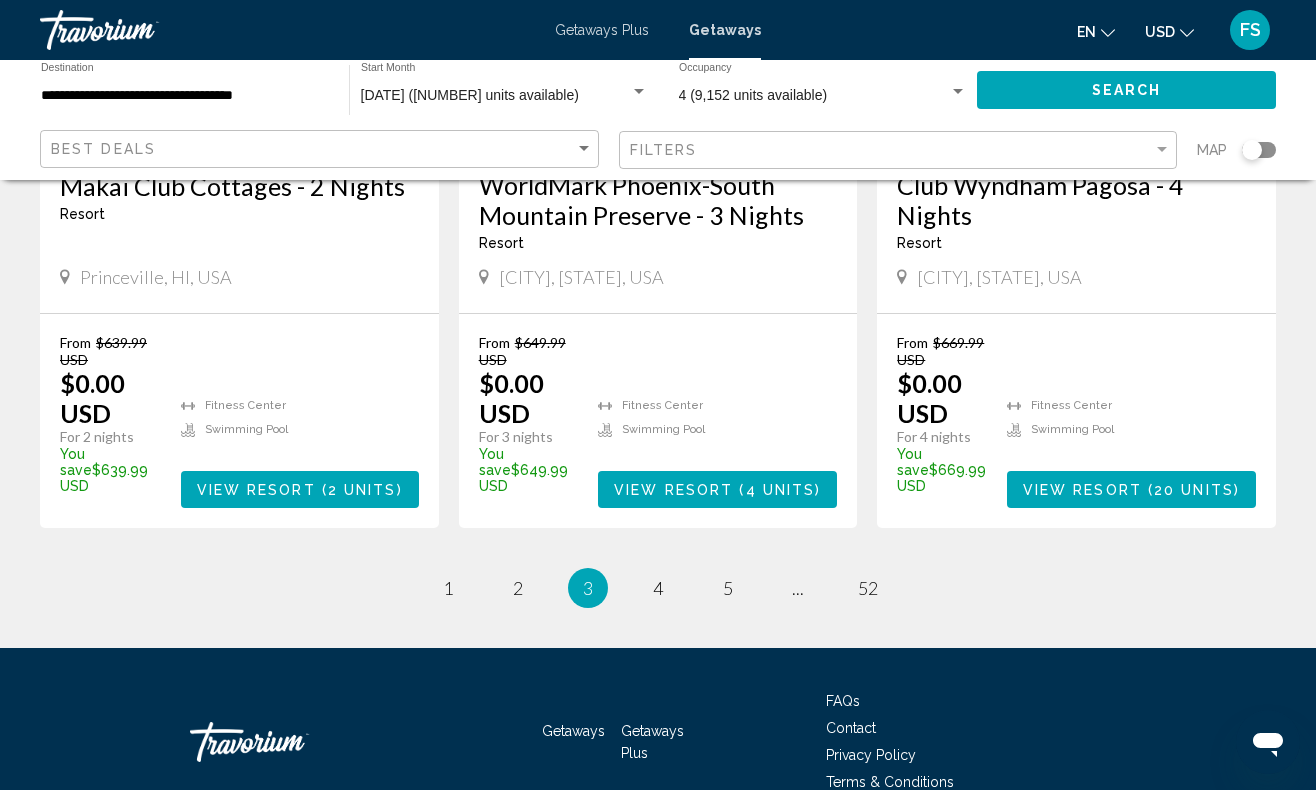 scroll, scrollTop: 2656, scrollLeft: 0, axis: vertical 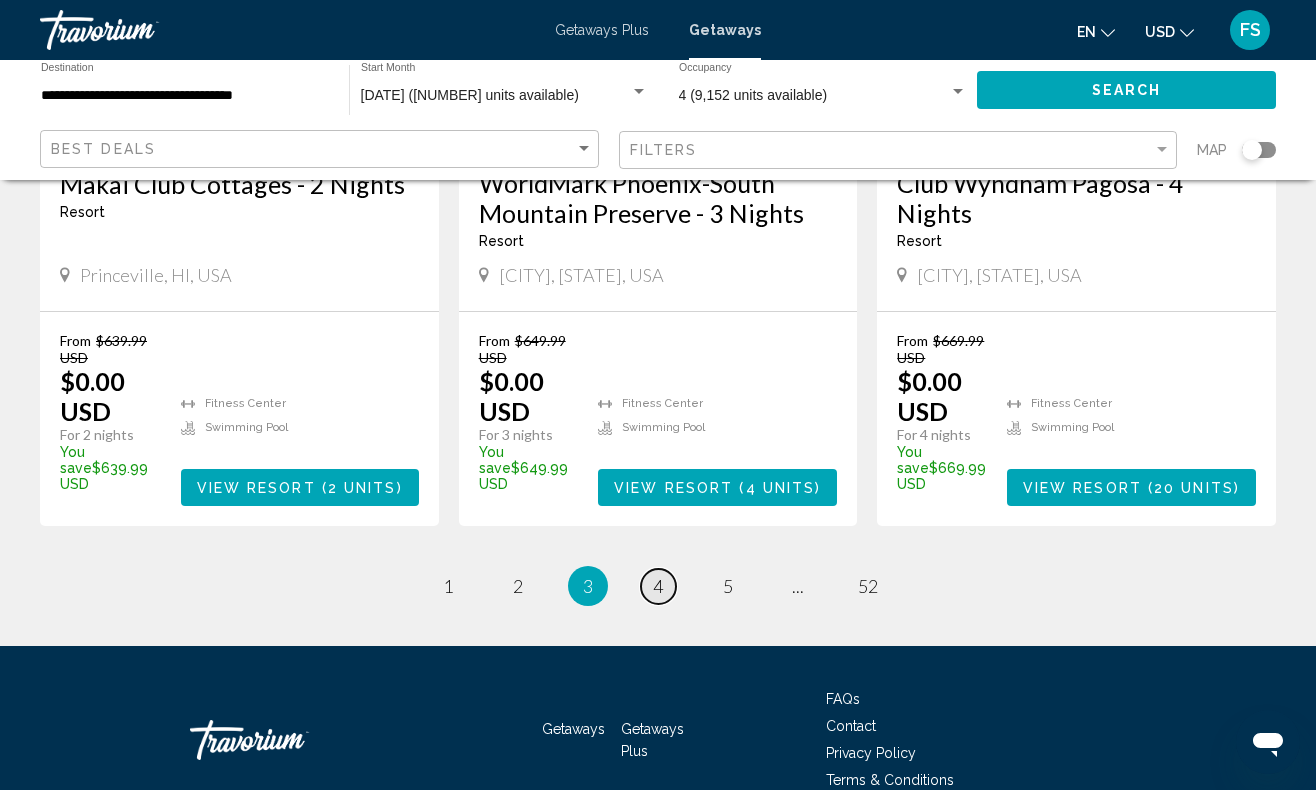 click on "4" at bounding box center (658, 586) 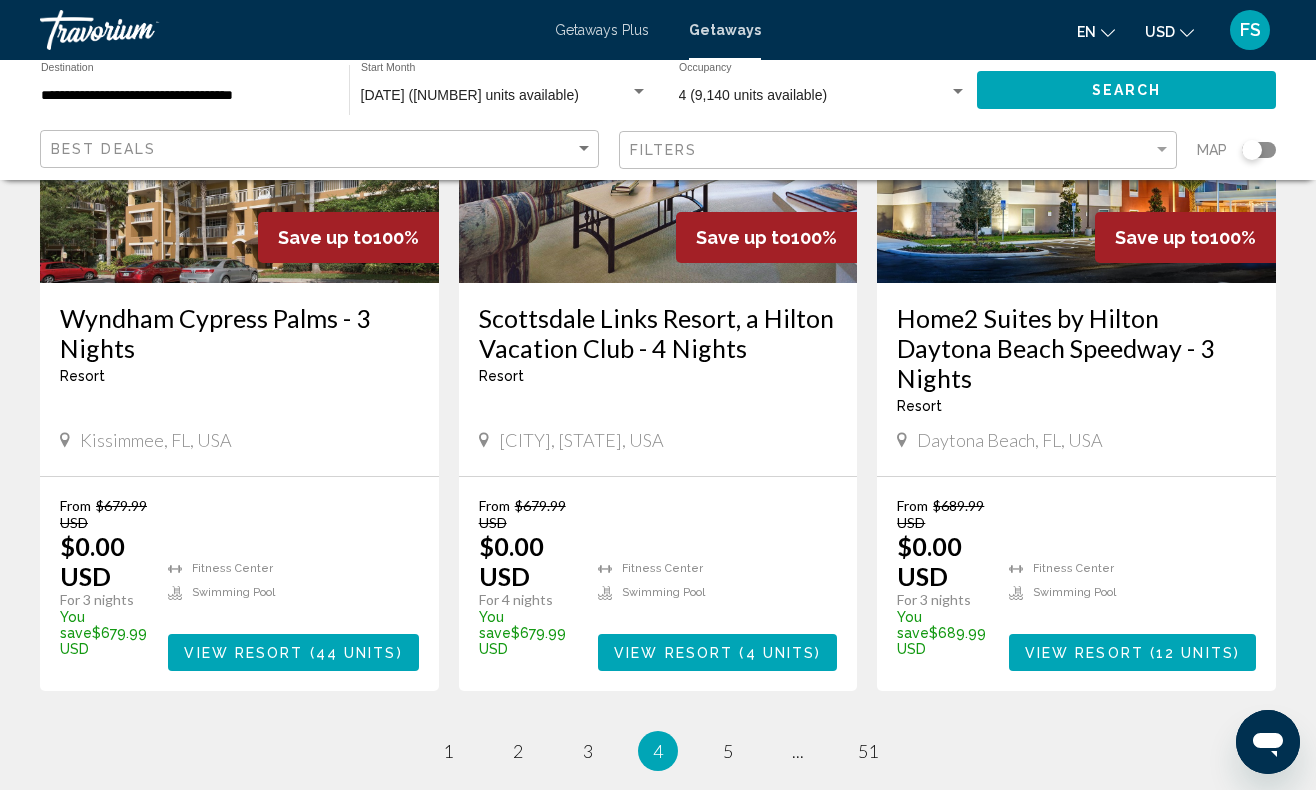 scroll, scrollTop: 2526, scrollLeft: 0, axis: vertical 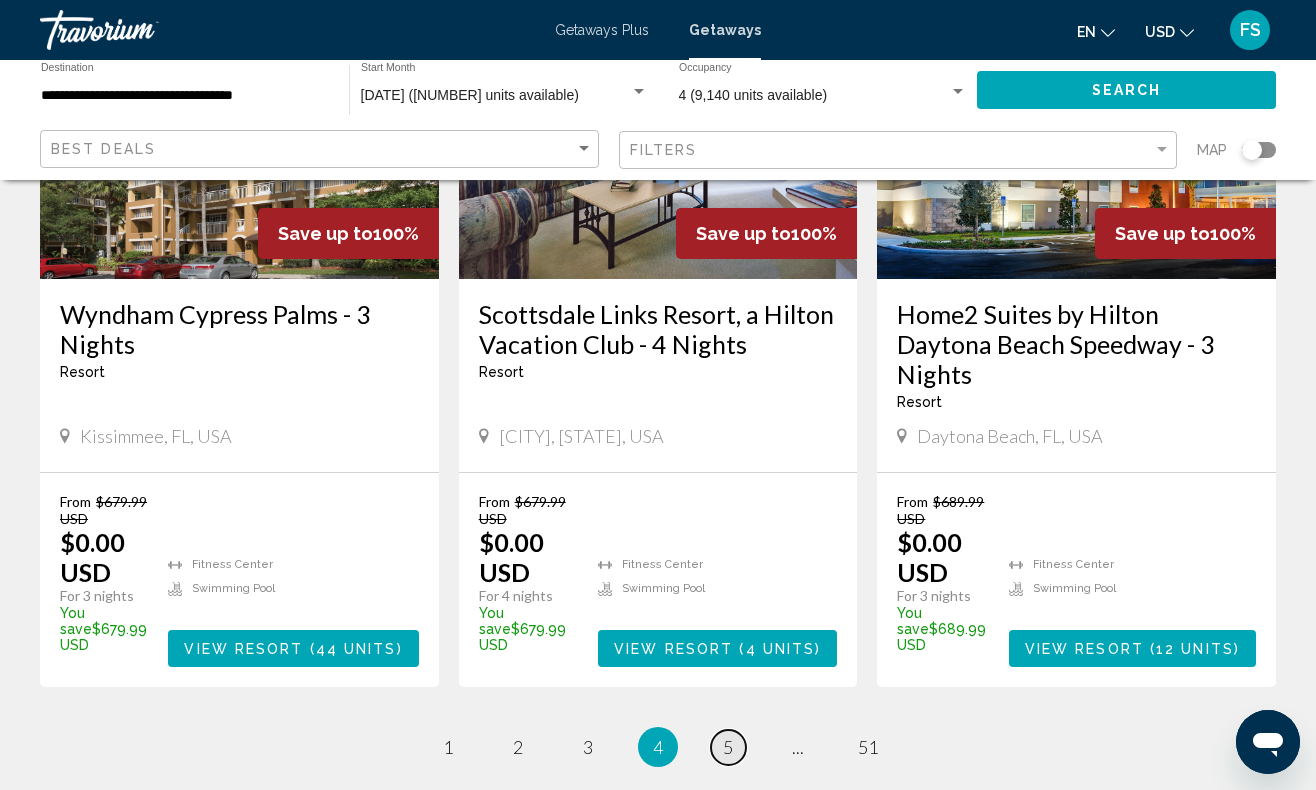 click on "5" at bounding box center (728, 747) 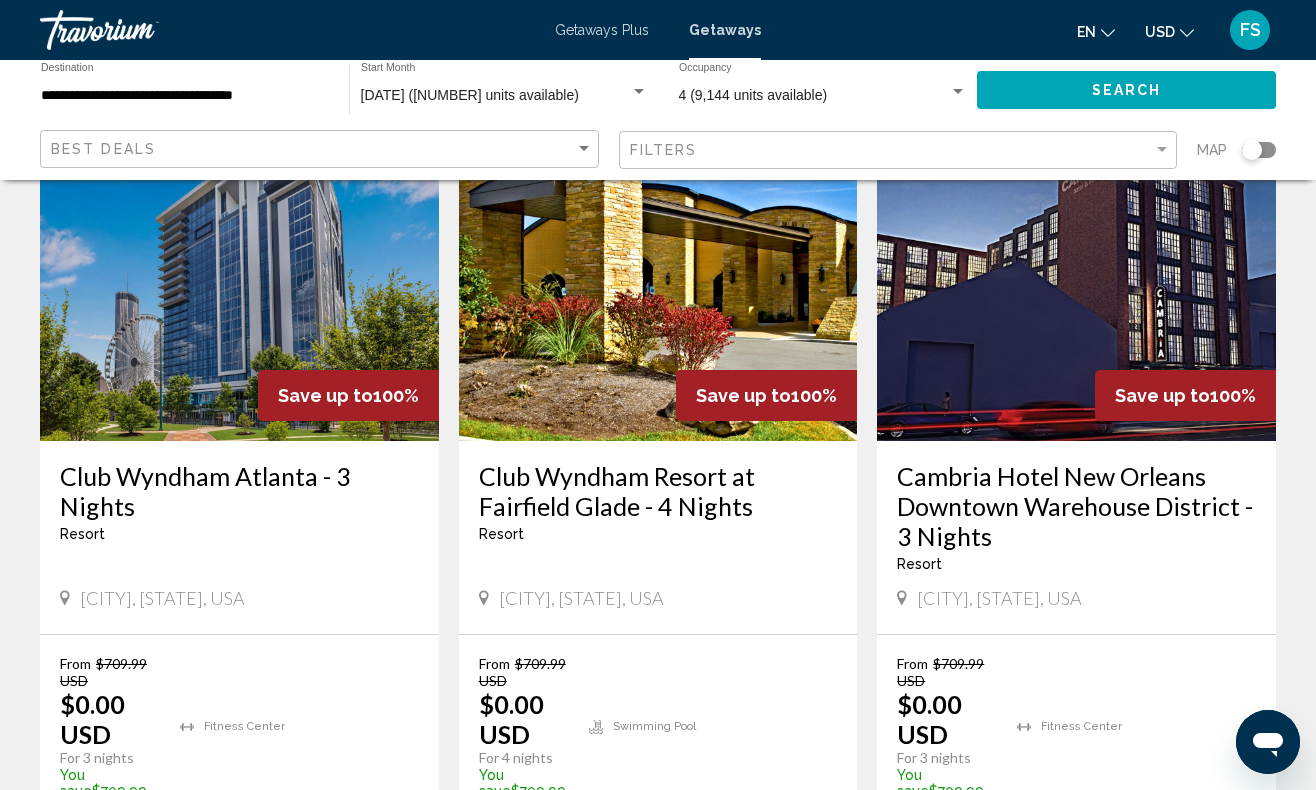 scroll, scrollTop: 2395, scrollLeft: 0, axis: vertical 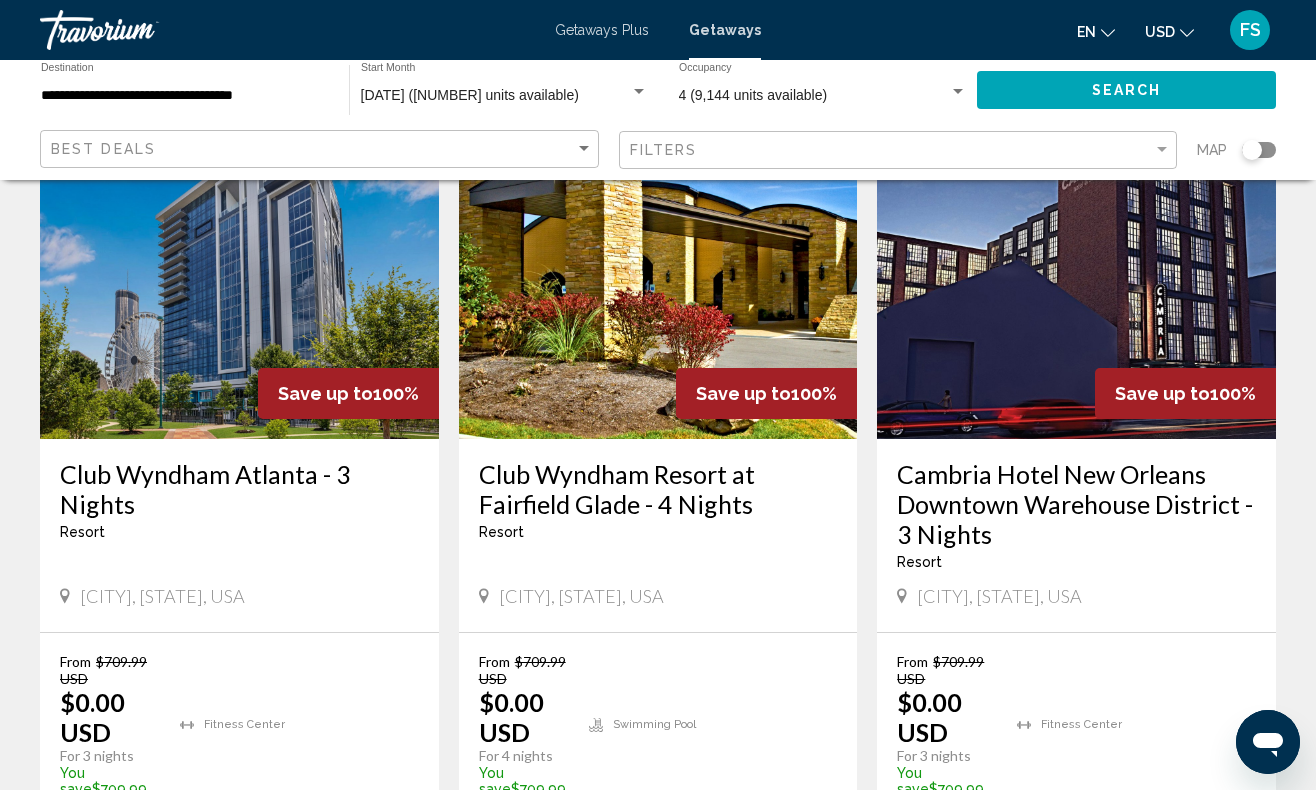 click on "View Resort" at bounding box center (255, 809) 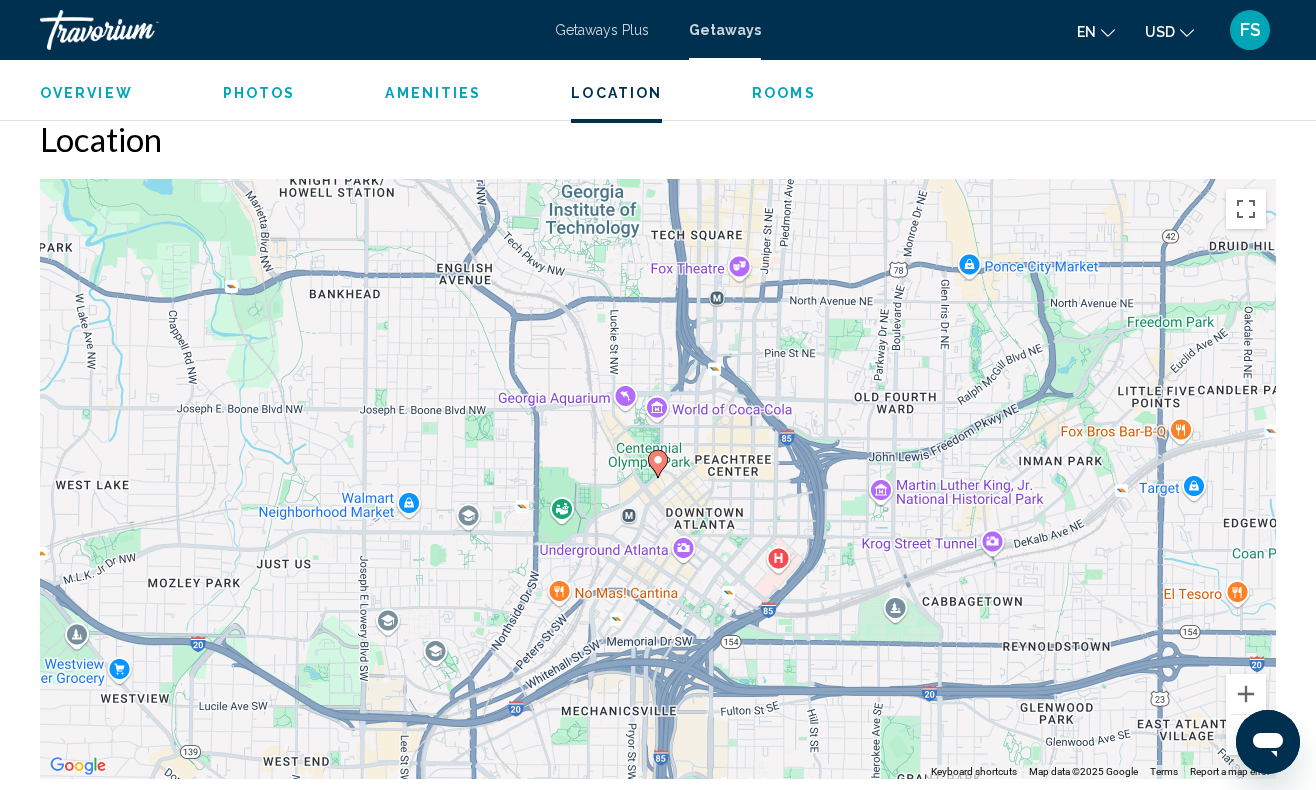 scroll, scrollTop: 2758, scrollLeft: 0, axis: vertical 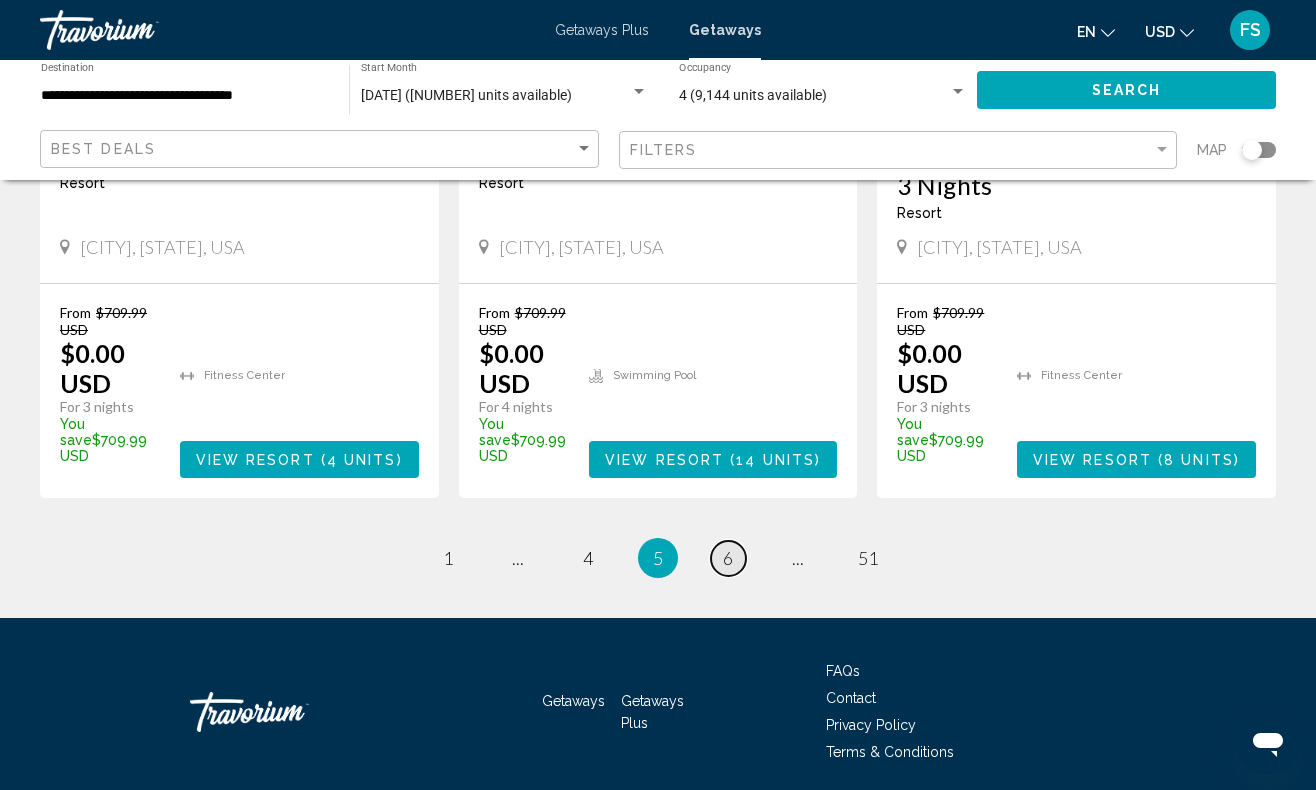 click on "page  6" at bounding box center (728, 558) 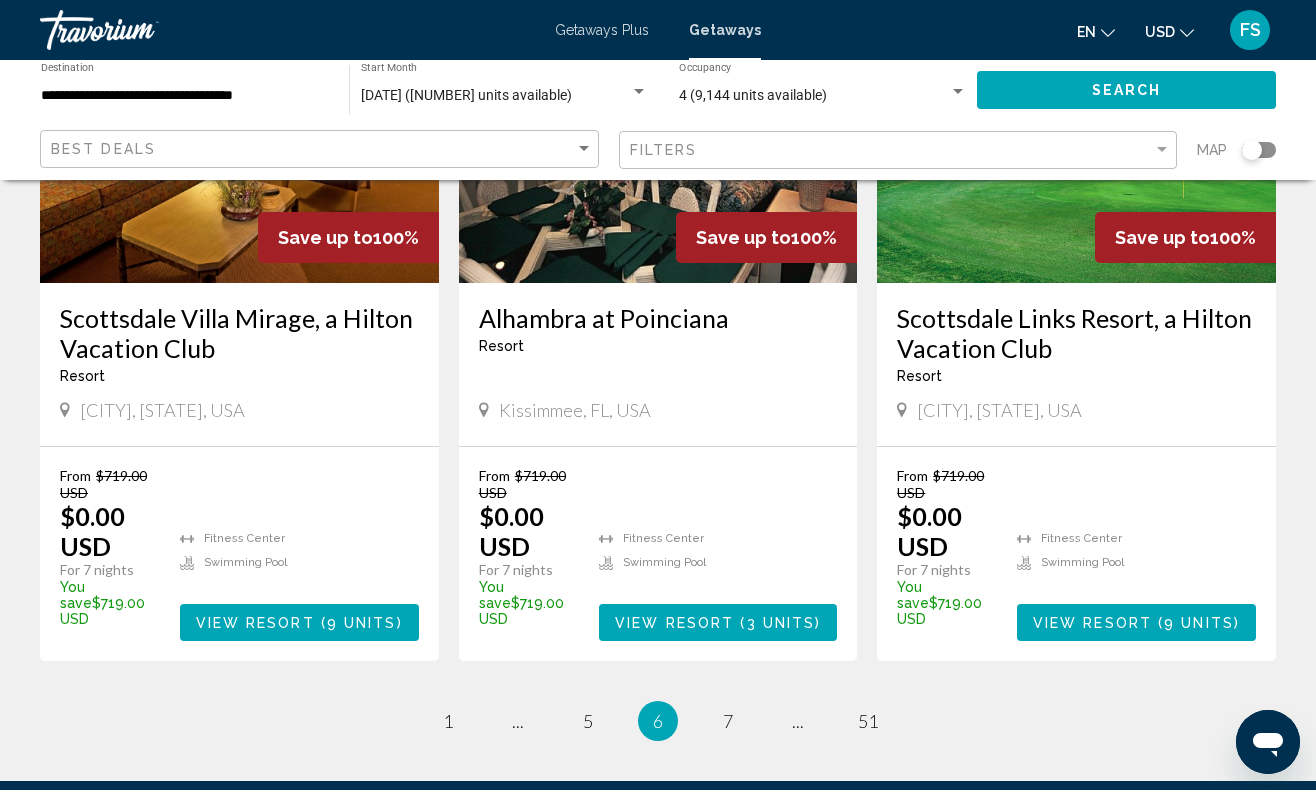 scroll, scrollTop: 2496, scrollLeft: 0, axis: vertical 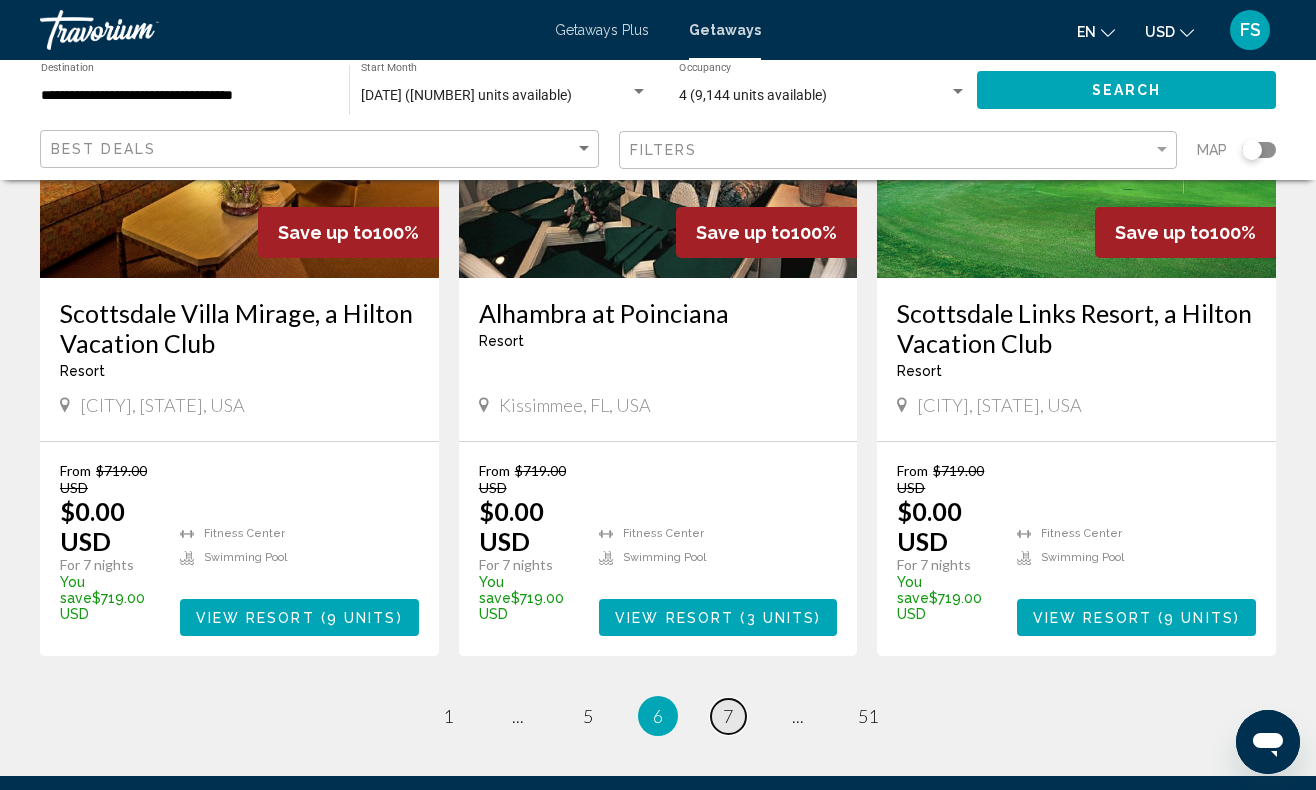 click on "7" at bounding box center (728, 716) 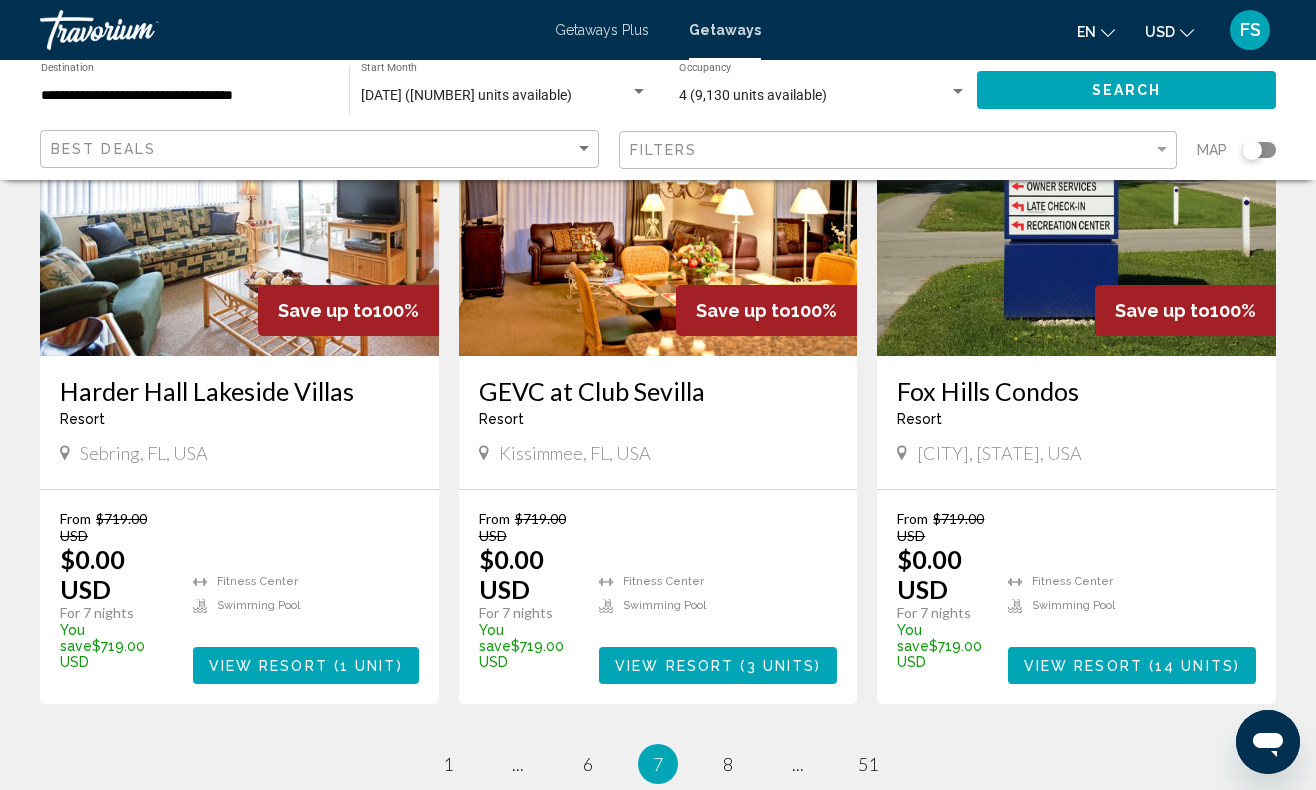 scroll, scrollTop: 2421, scrollLeft: 0, axis: vertical 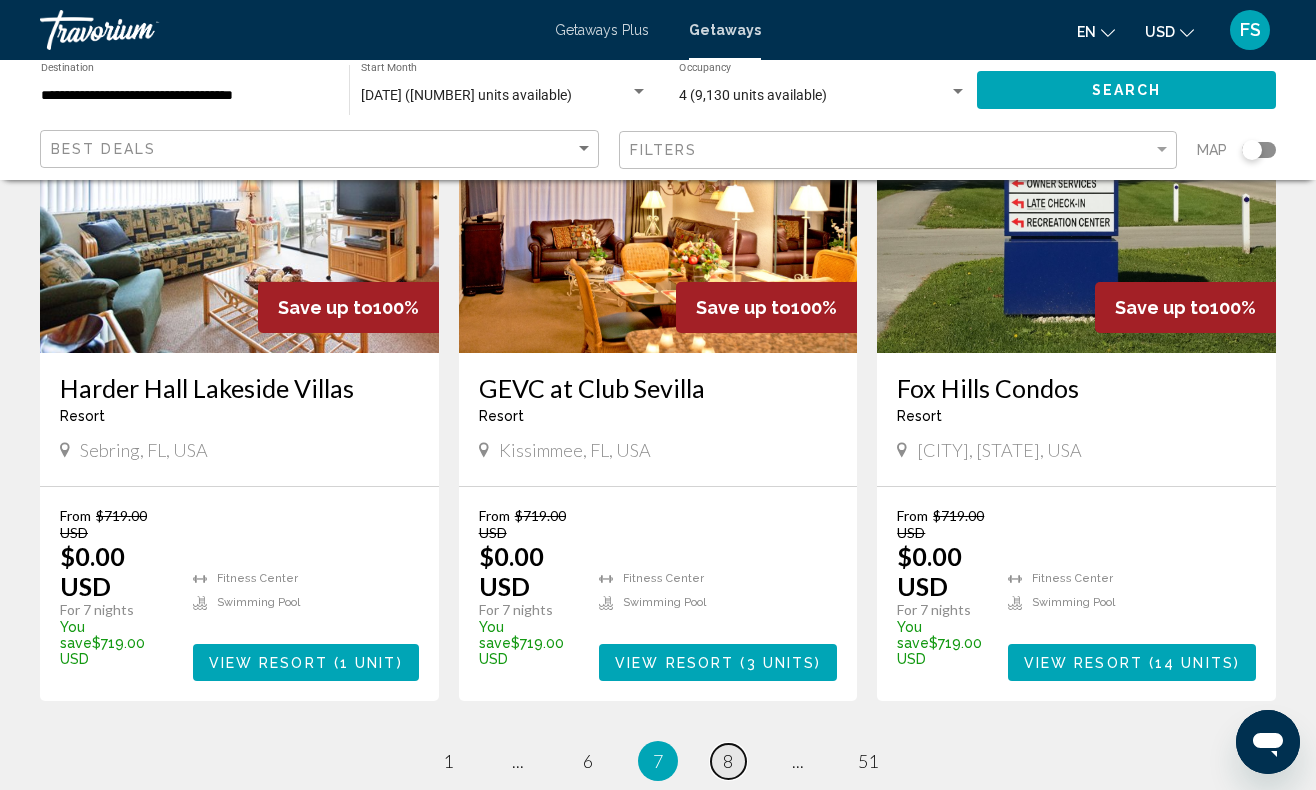 click on "8" at bounding box center [728, 761] 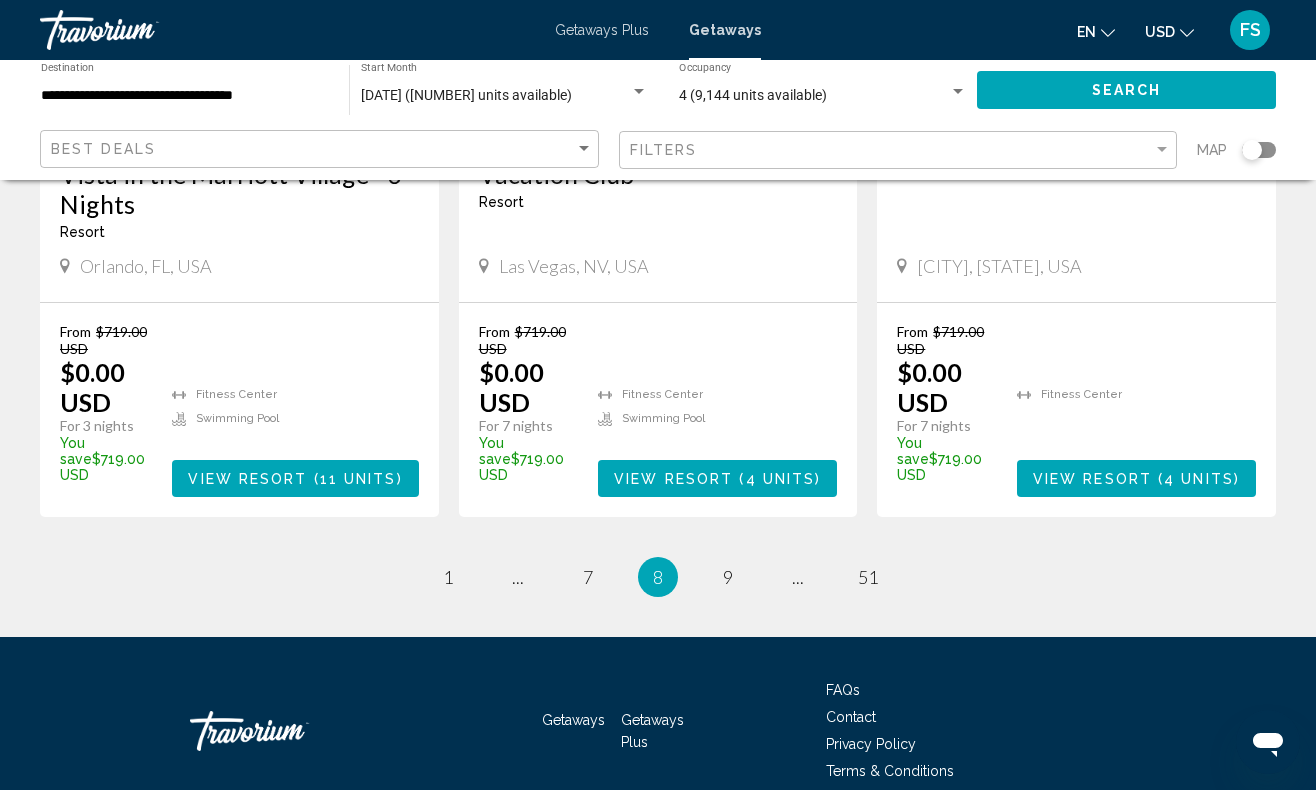 scroll, scrollTop: 2732, scrollLeft: 0, axis: vertical 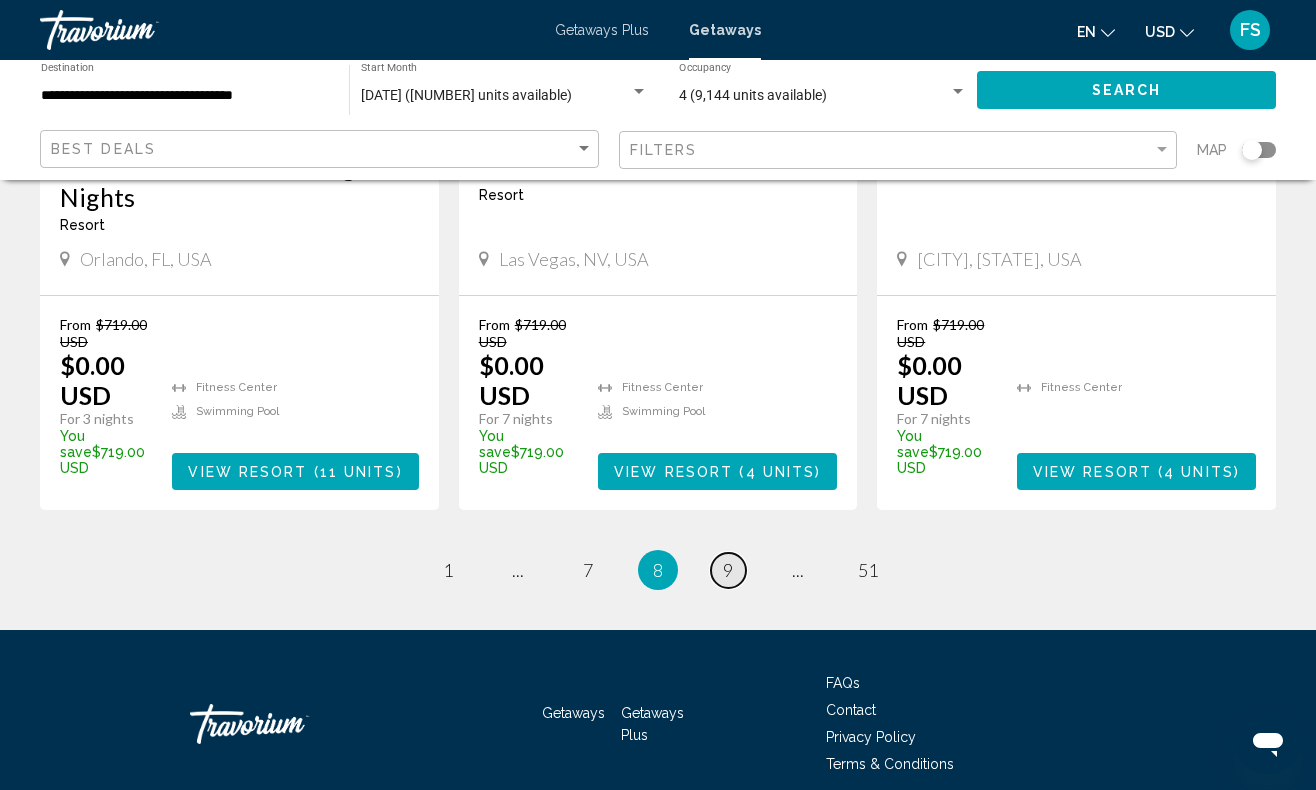 click on "9" at bounding box center [728, 570] 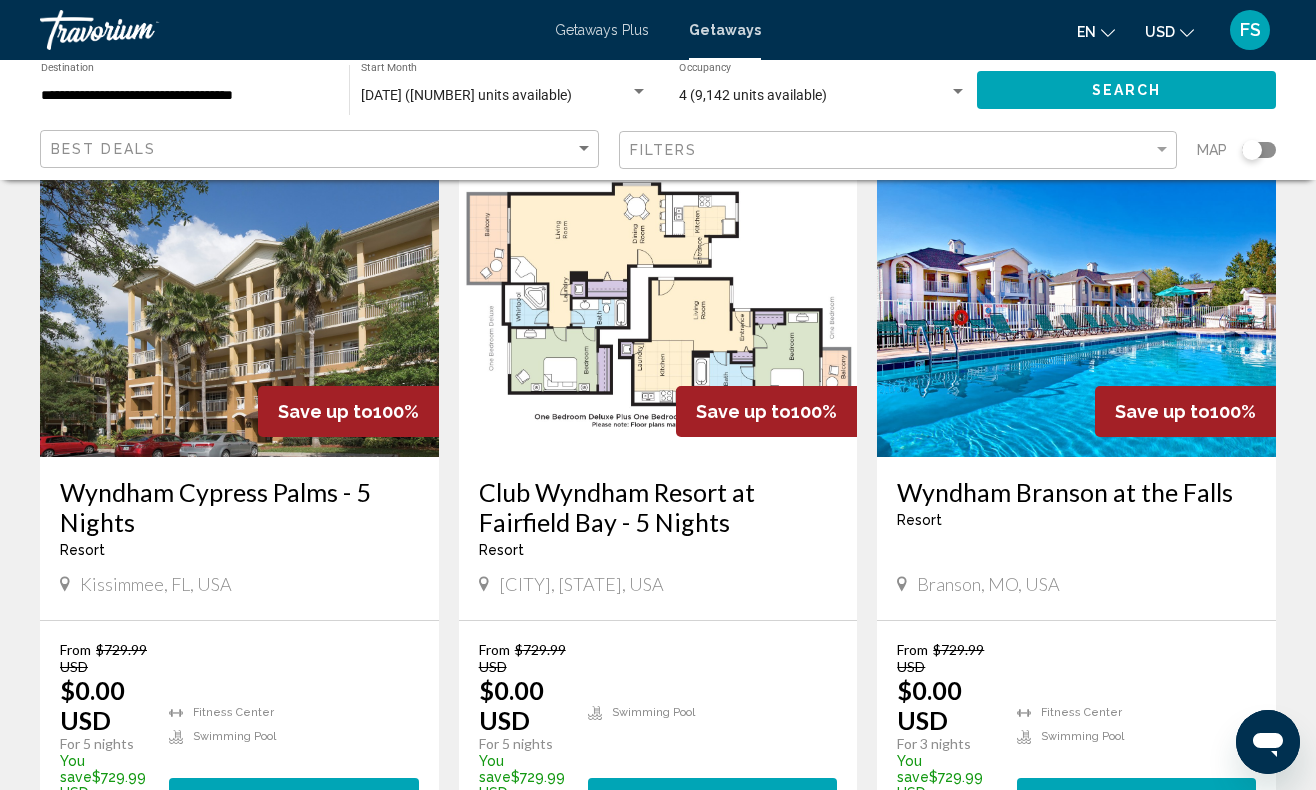 scroll, scrollTop: 904, scrollLeft: 0, axis: vertical 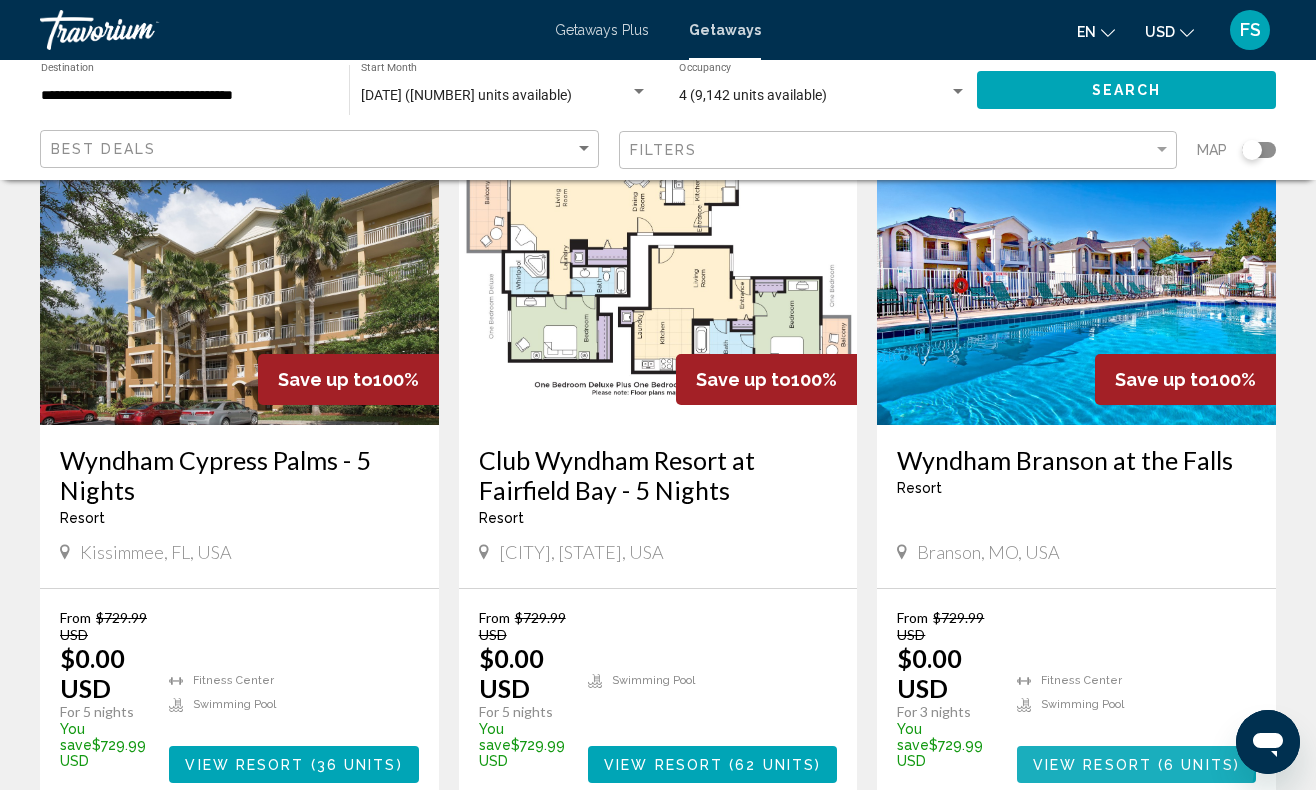 click on "View Resort" at bounding box center (1092, 765) 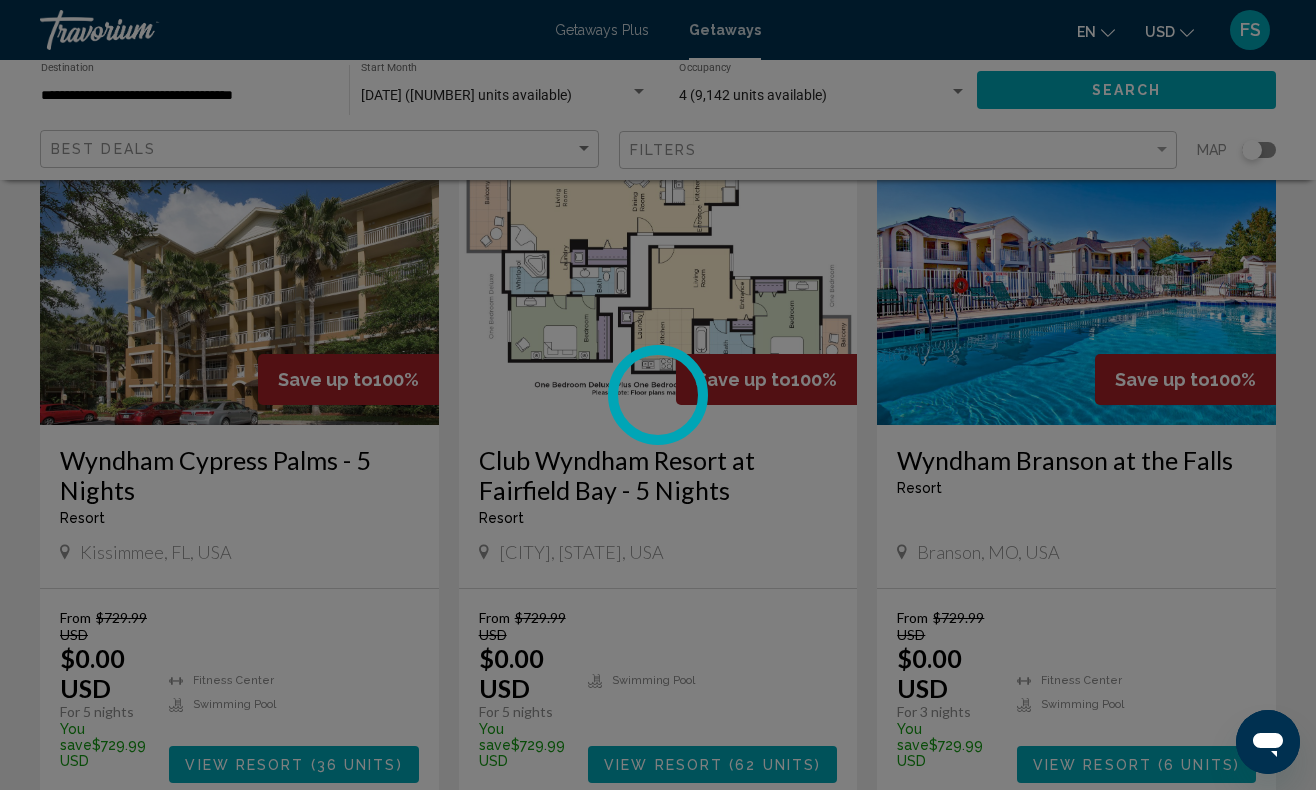 scroll, scrollTop: 140, scrollLeft: 0, axis: vertical 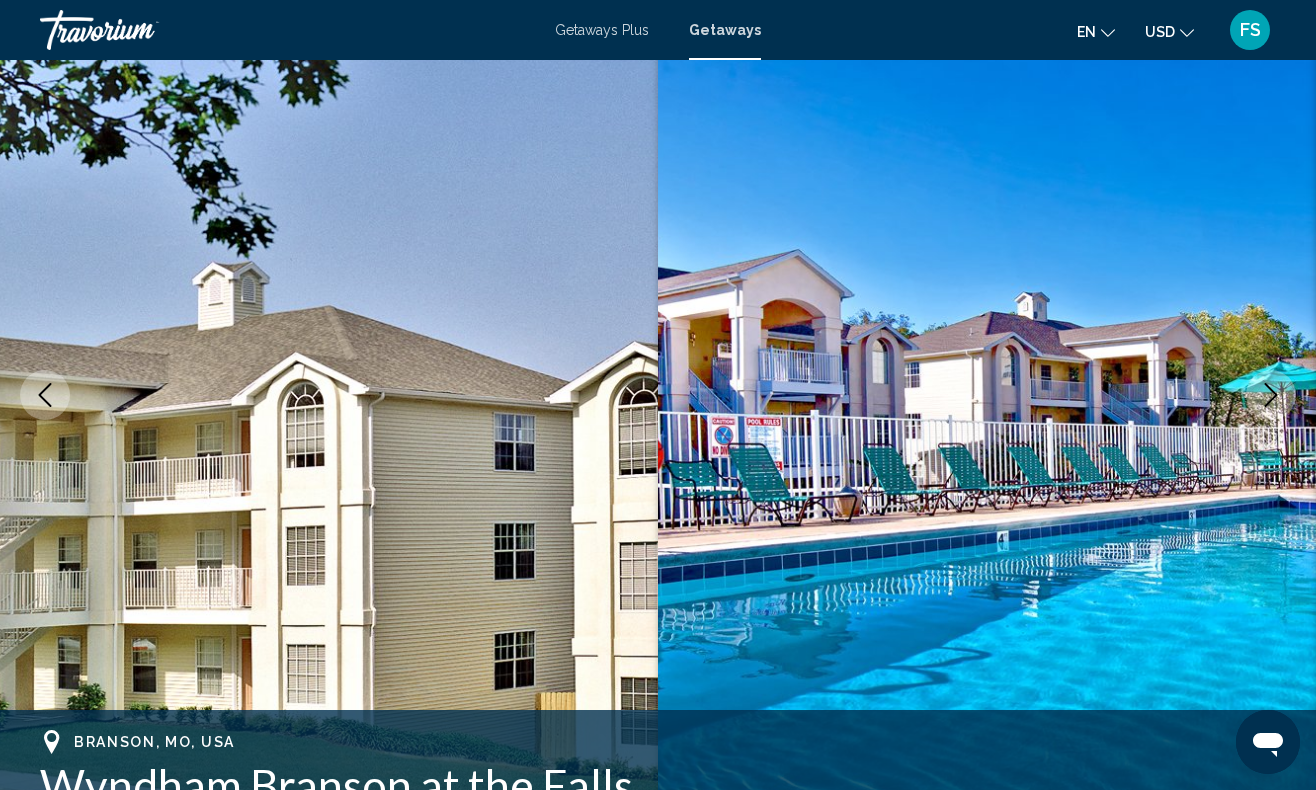 click 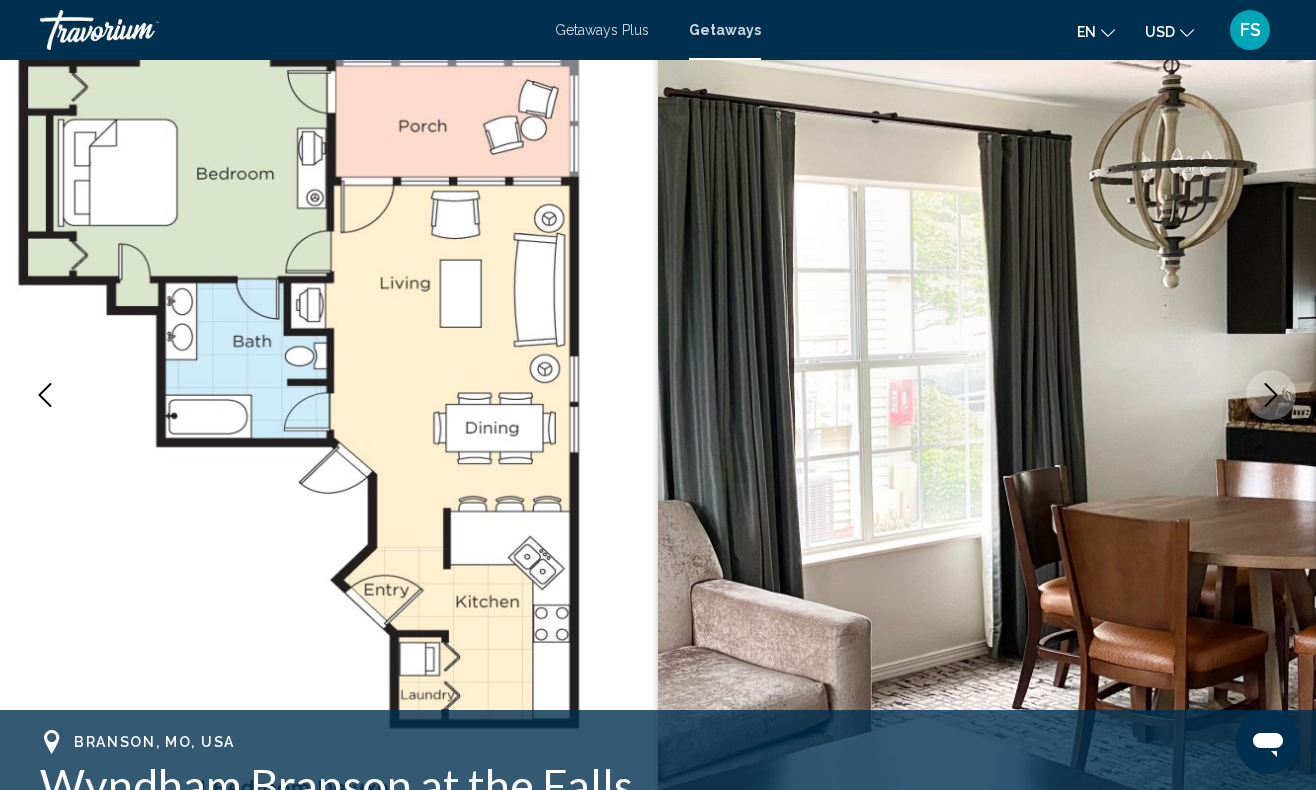 click 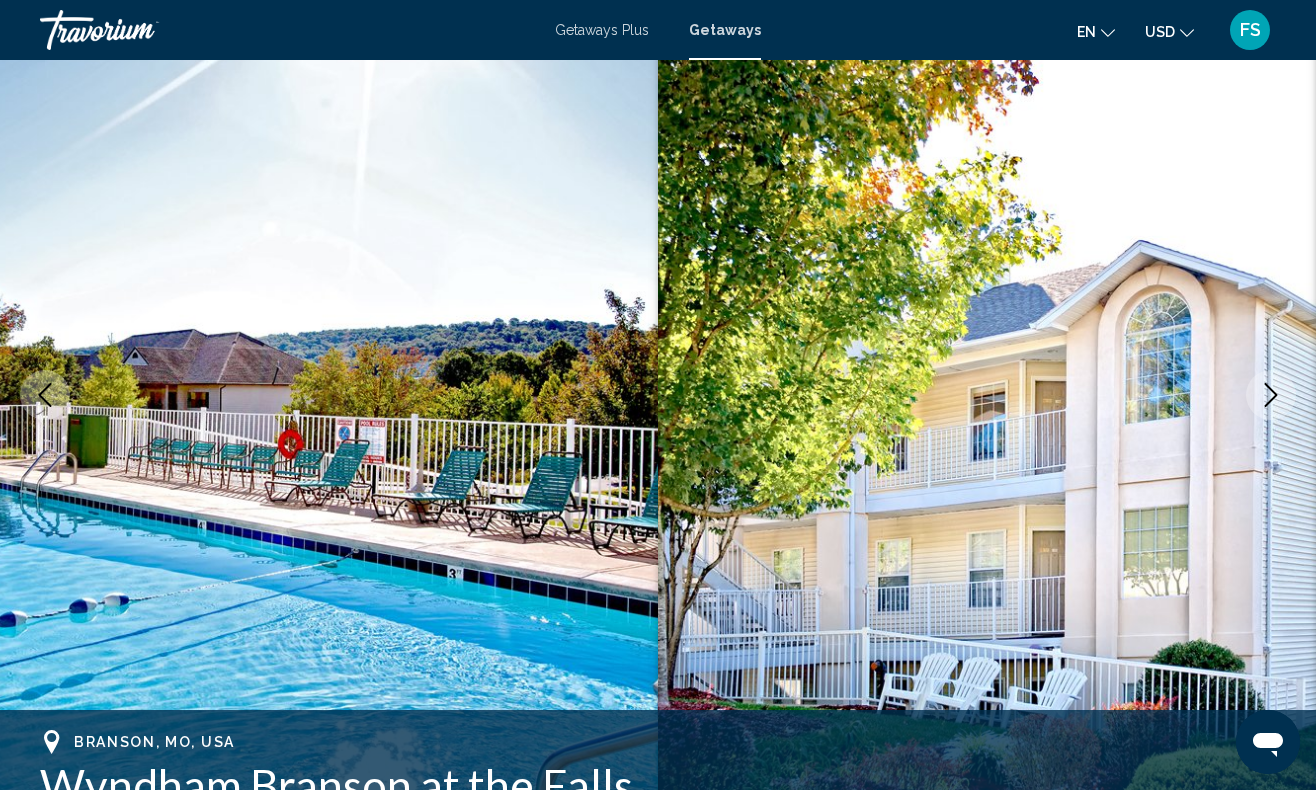 click 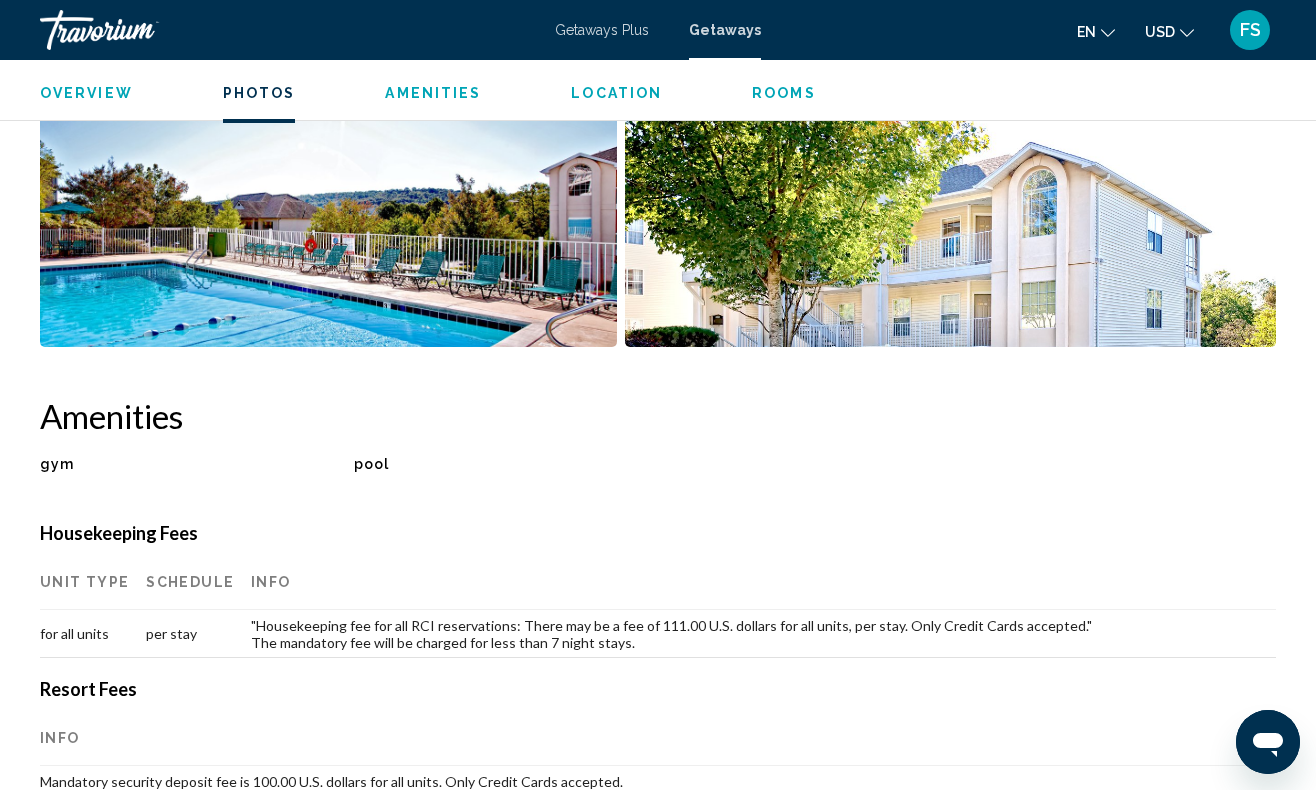 scroll, scrollTop: 1435, scrollLeft: 0, axis: vertical 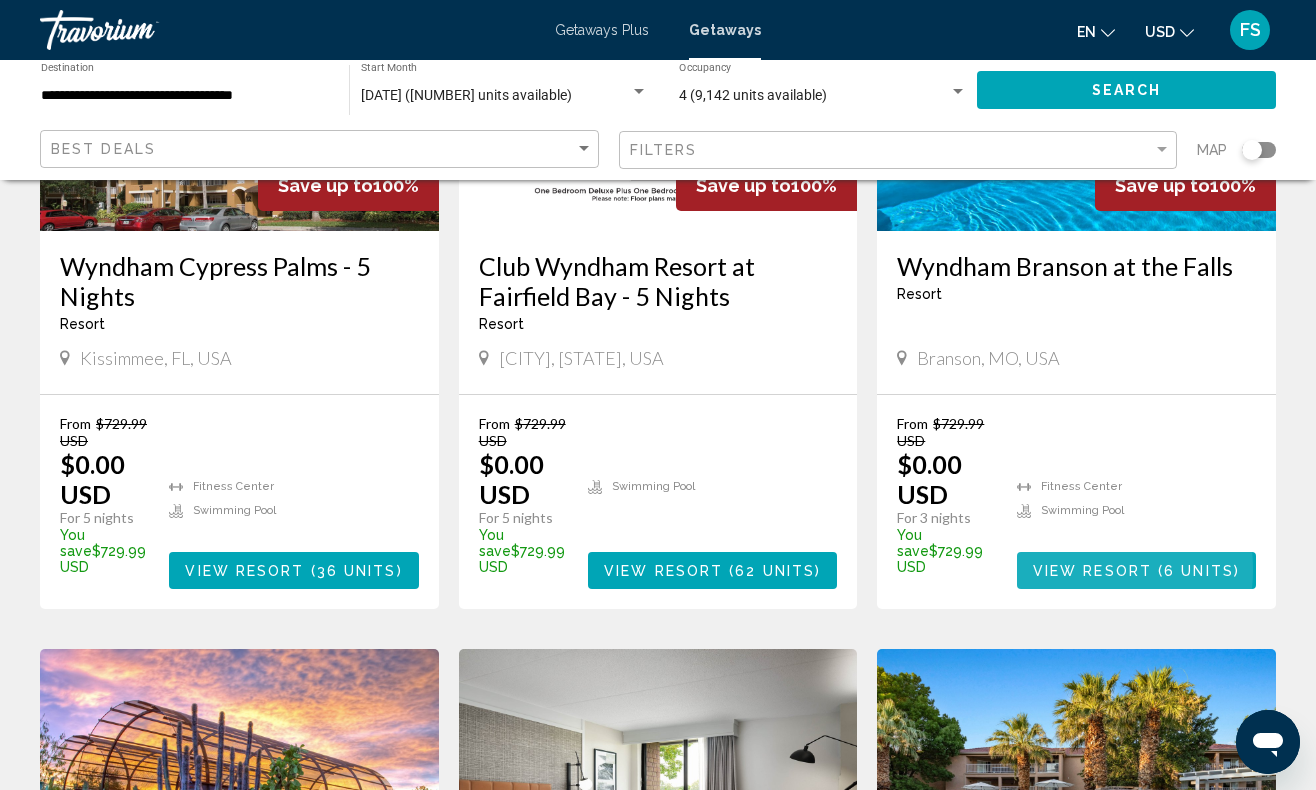 click on "View Resort" at bounding box center (1092, 571) 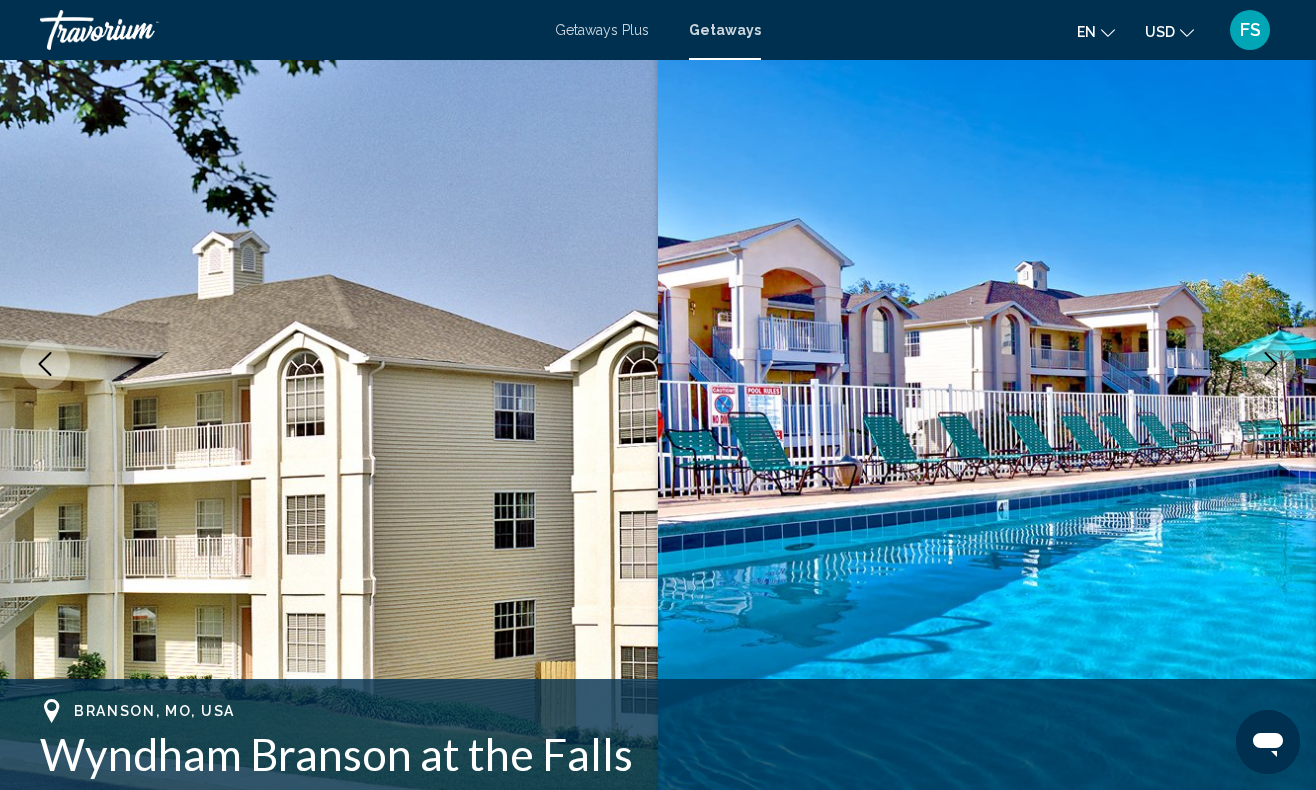 scroll, scrollTop: 0, scrollLeft: 0, axis: both 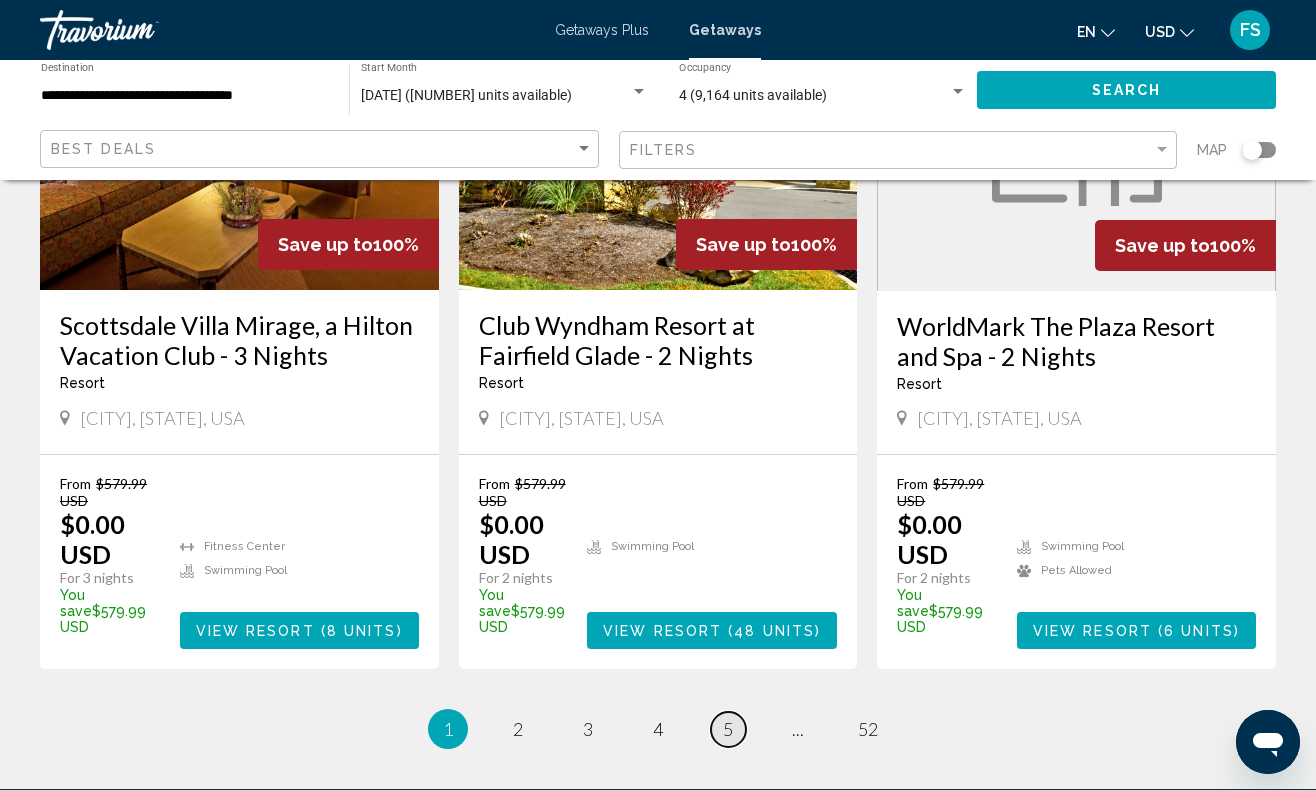 click on "5" at bounding box center (728, 729) 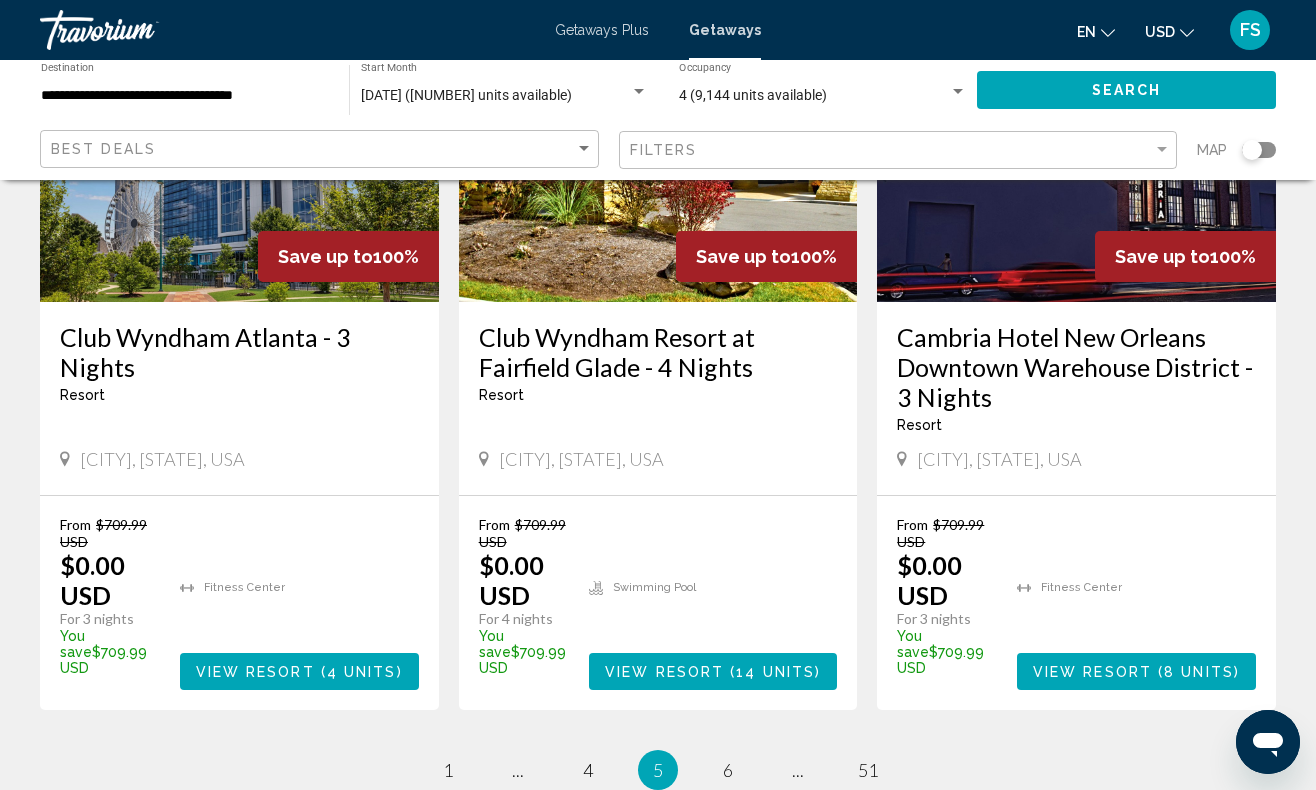 scroll, scrollTop: 2538, scrollLeft: 0, axis: vertical 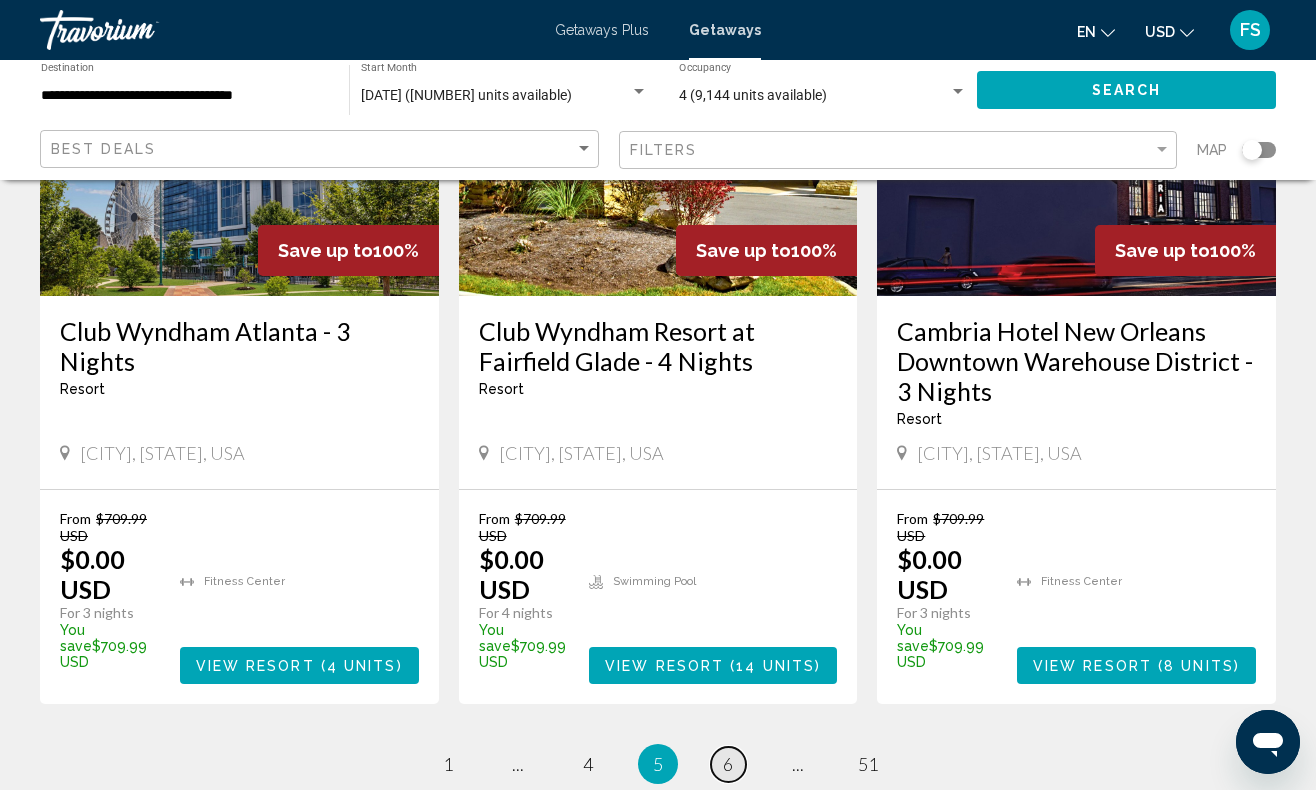 click on "6" at bounding box center [728, 764] 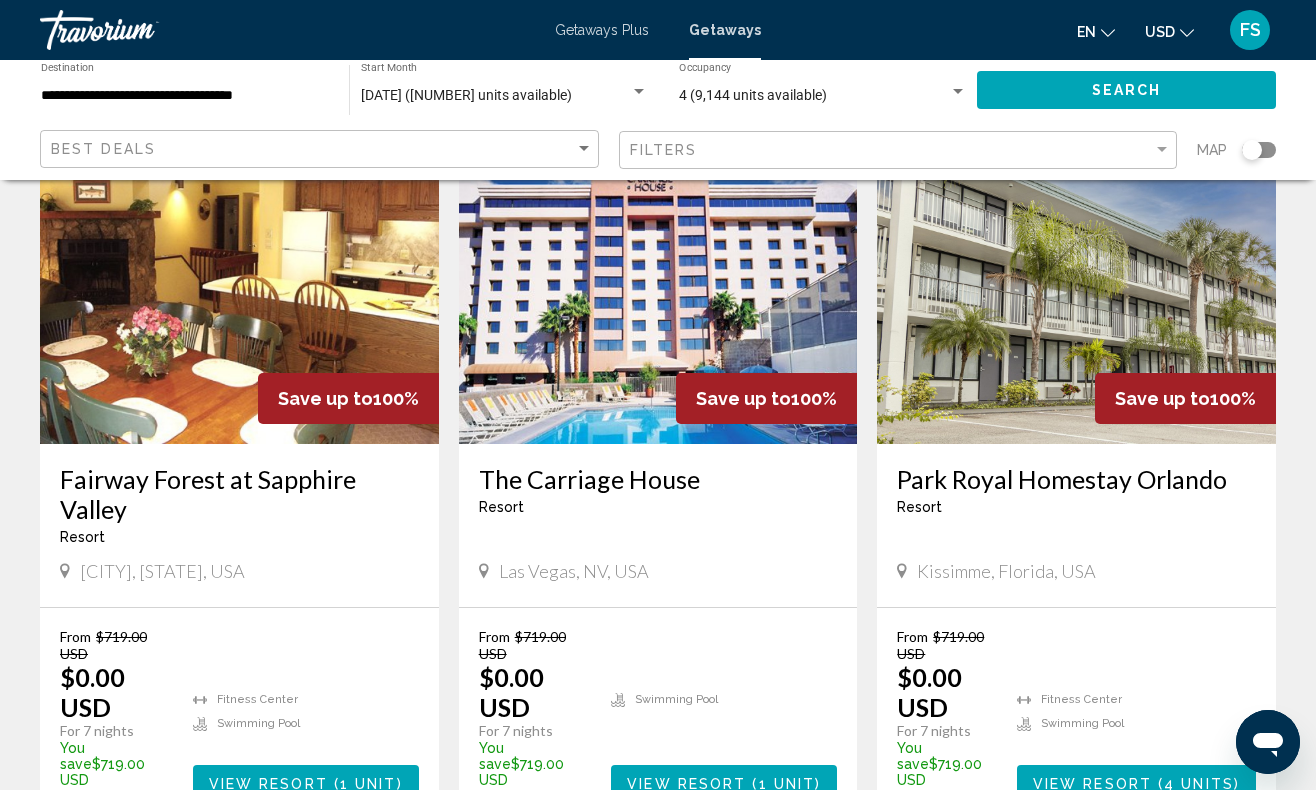 scroll, scrollTop: 1590, scrollLeft: 0, axis: vertical 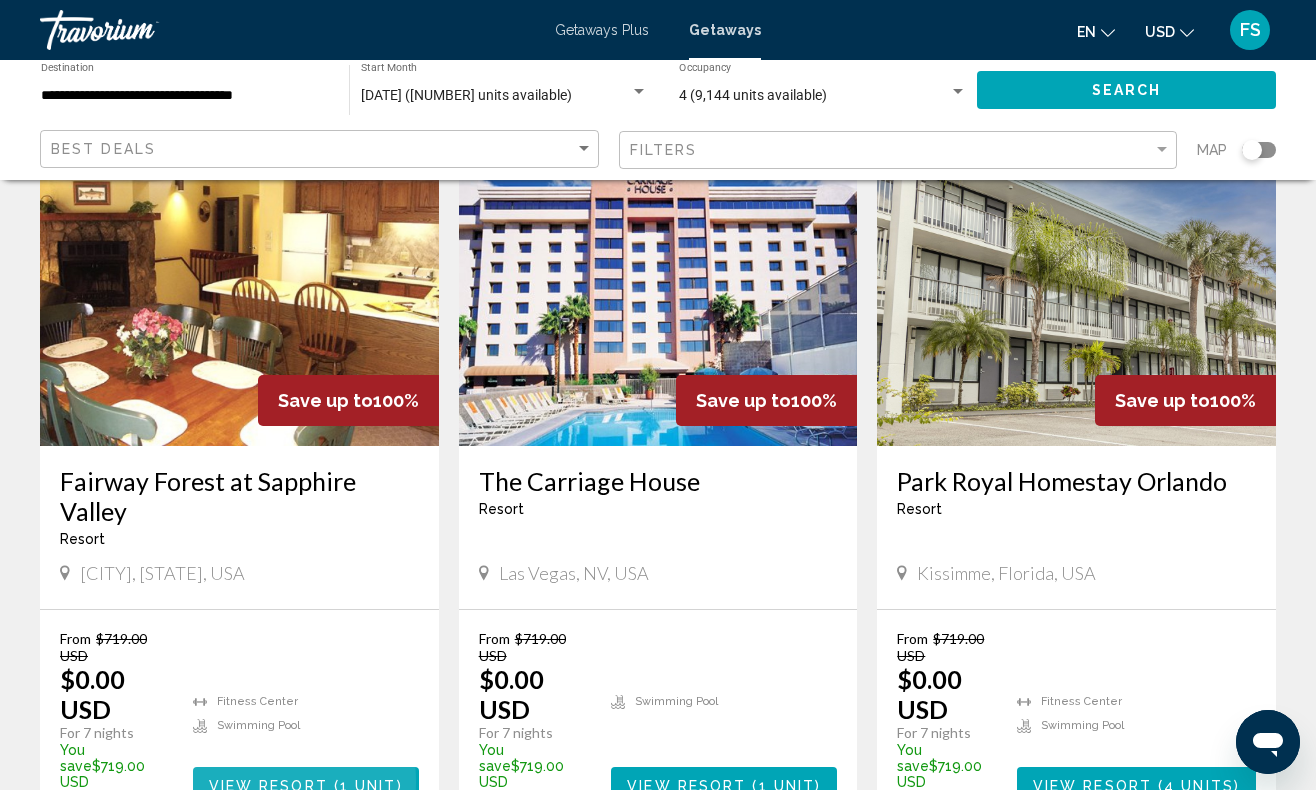 click on "View Resort" at bounding box center [268, 786] 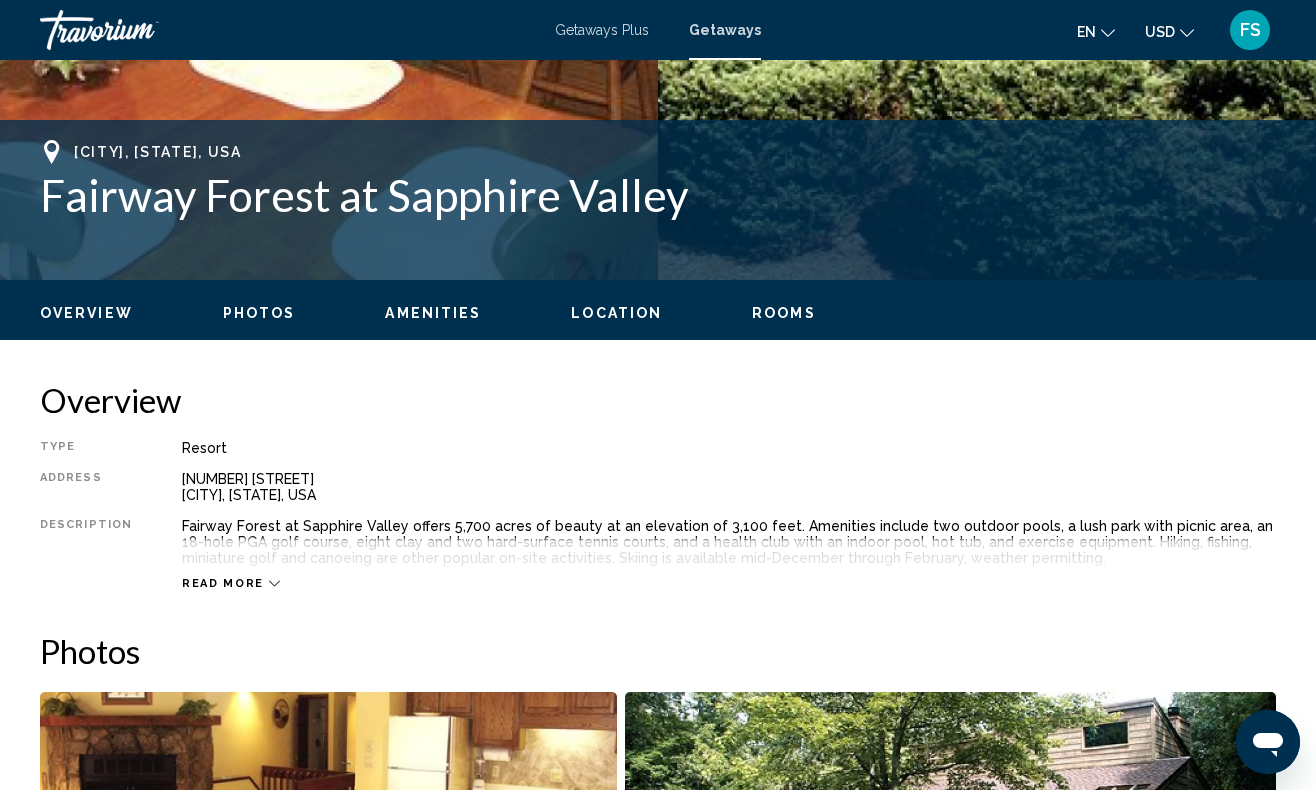scroll, scrollTop: 310, scrollLeft: 0, axis: vertical 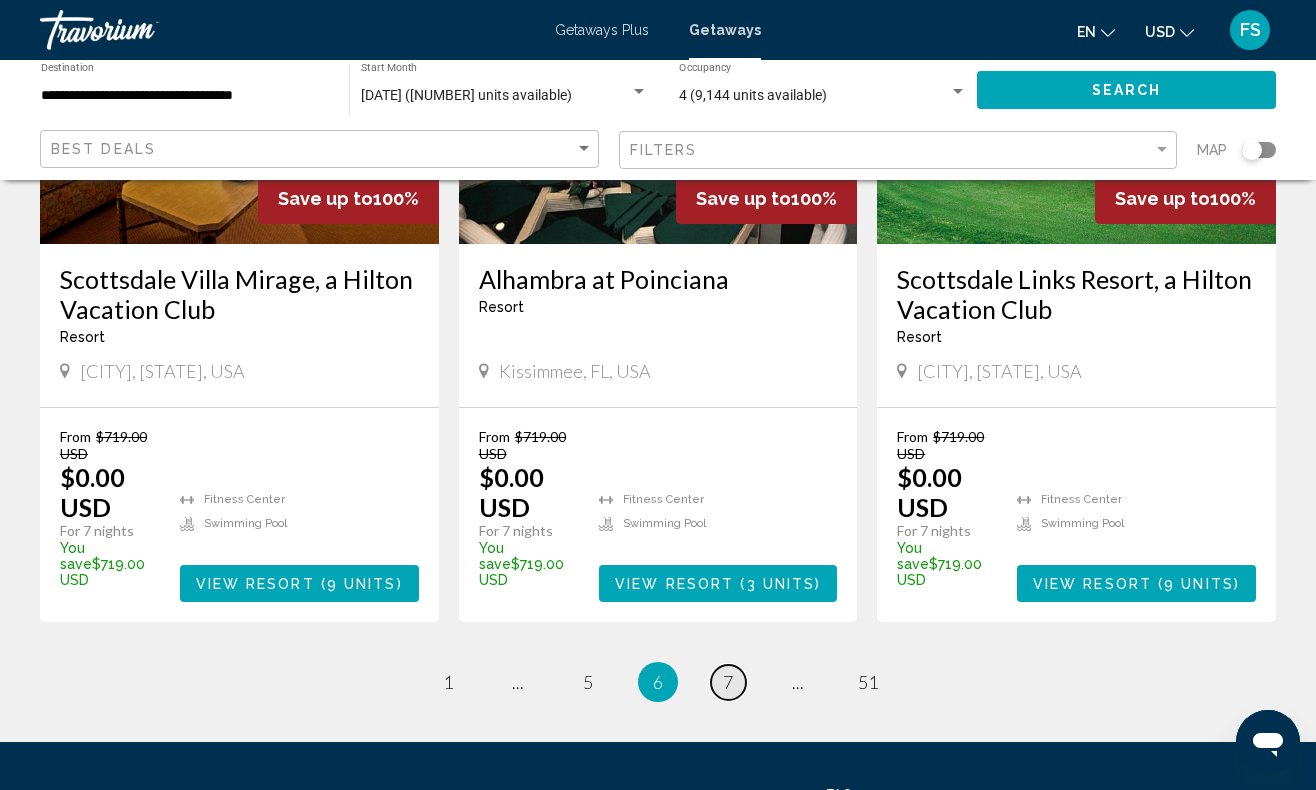click on "7" at bounding box center [728, 682] 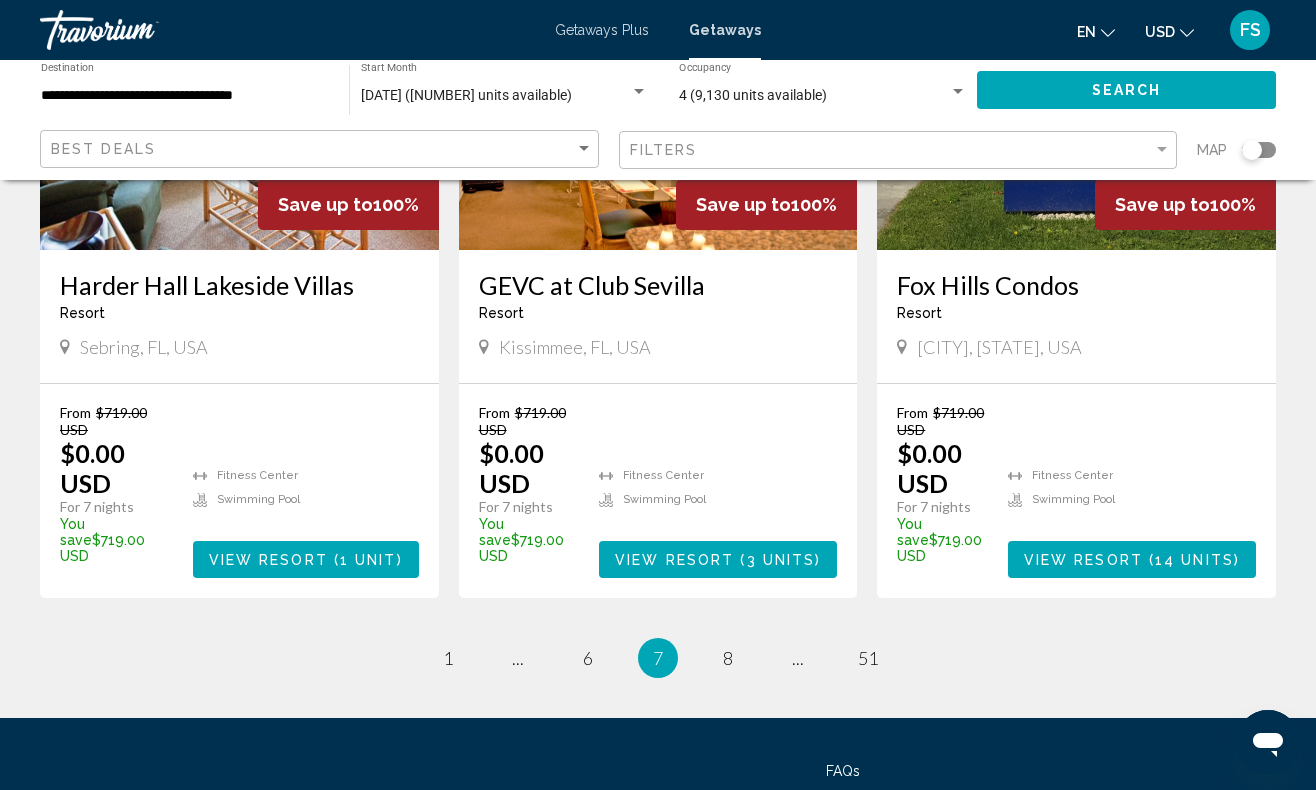 scroll, scrollTop: 2525, scrollLeft: 0, axis: vertical 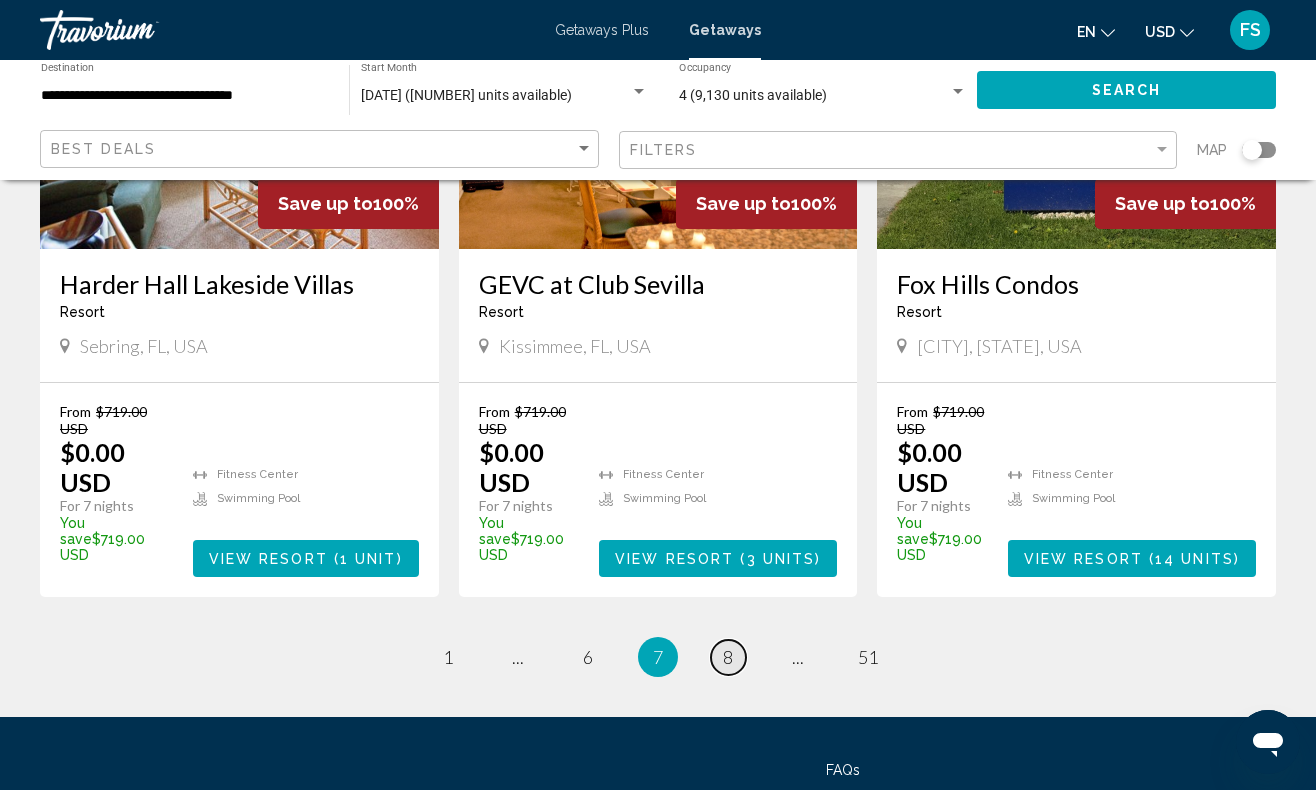 click on "page  8" at bounding box center (728, 657) 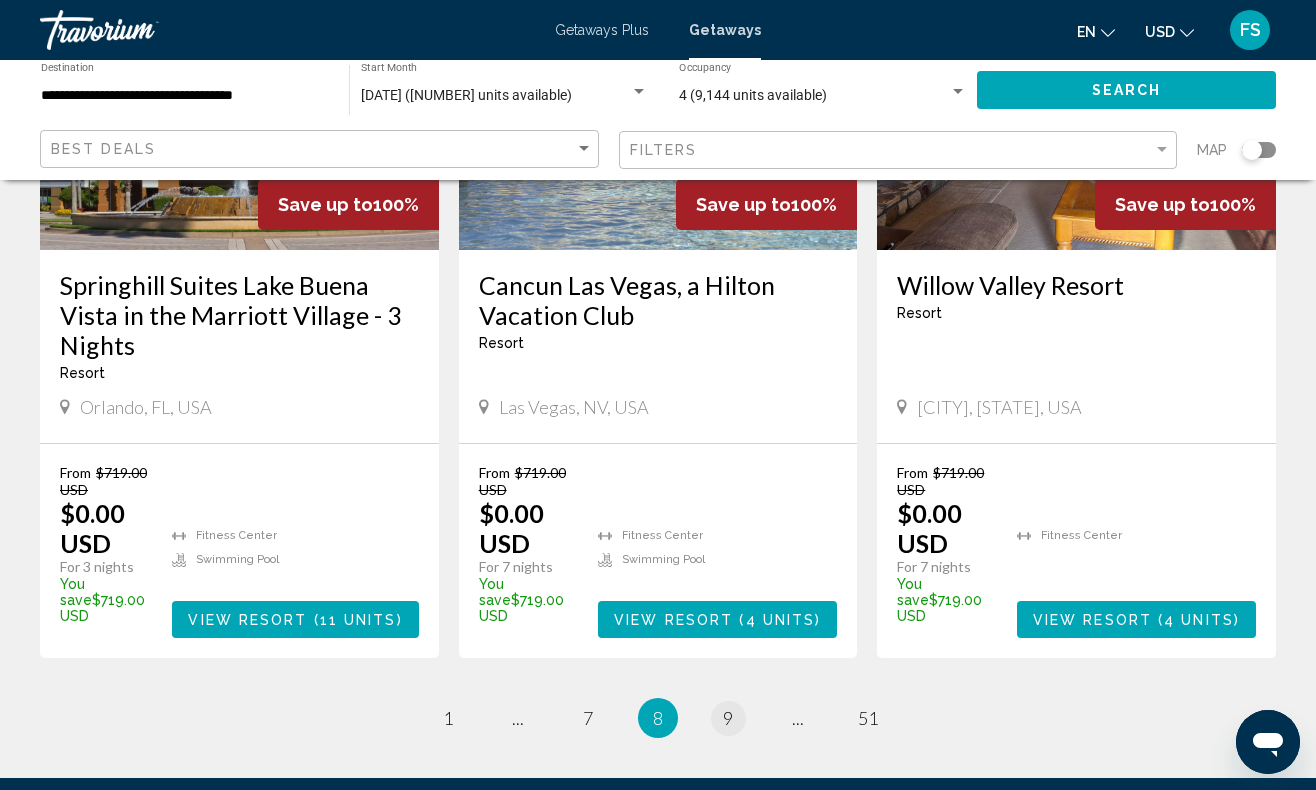 scroll, scrollTop: 2587, scrollLeft: 0, axis: vertical 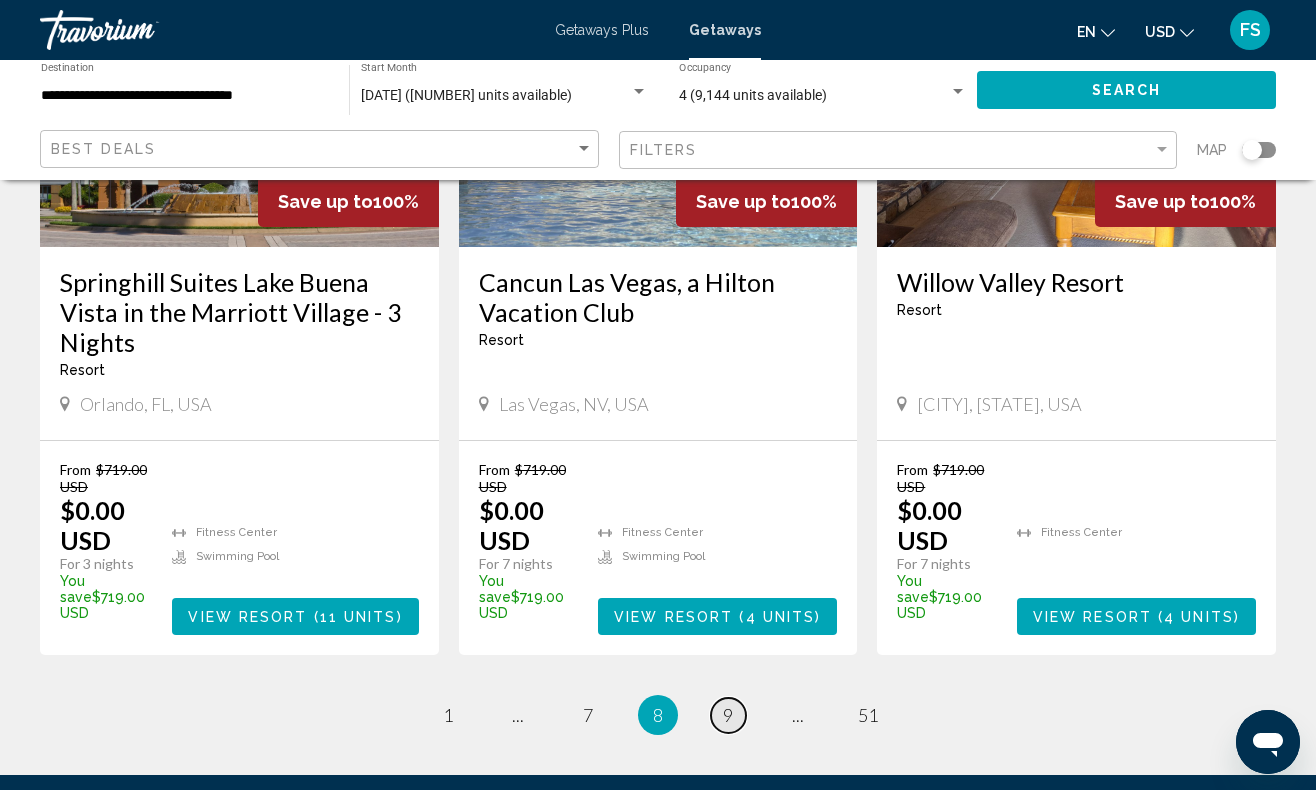 click on "9" at bounding box center (728, 715) 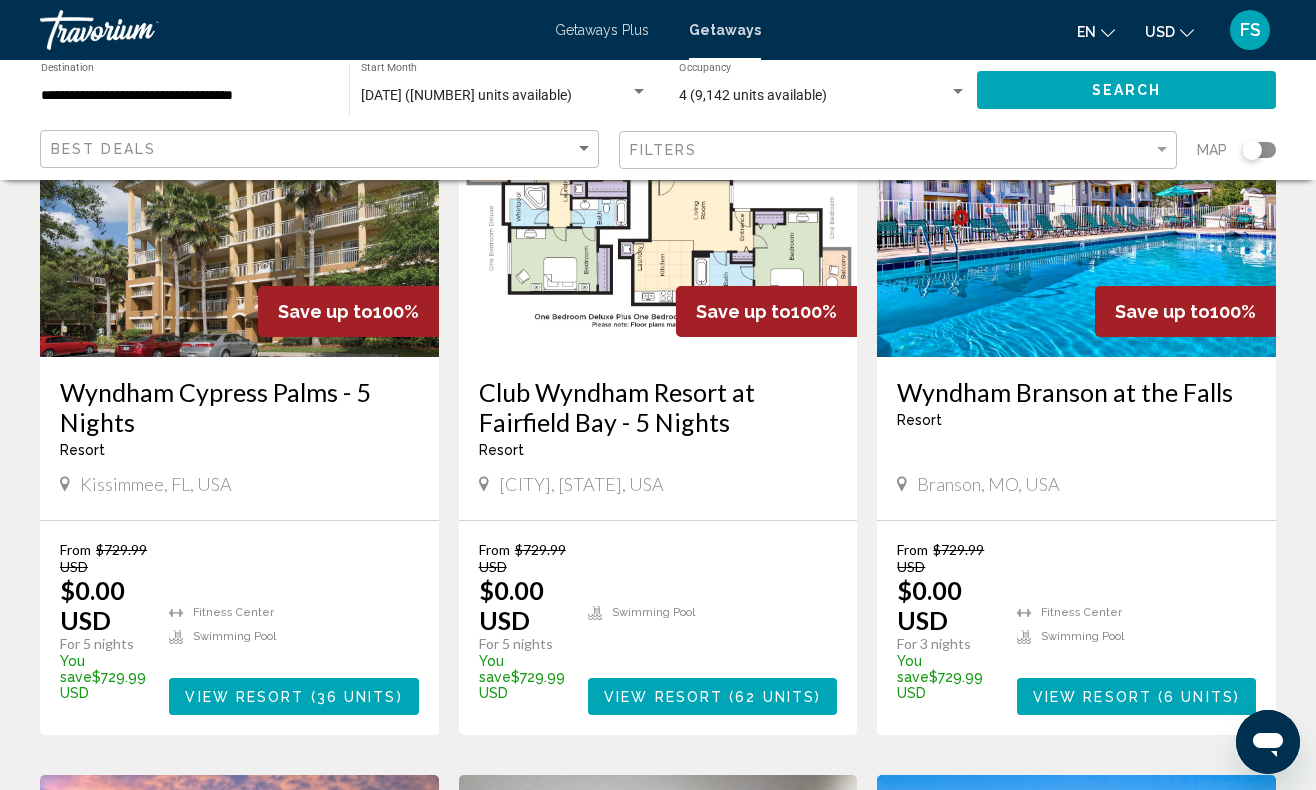 scroll, scrollTop: 965, scrollLeft: 0, axis: vertical 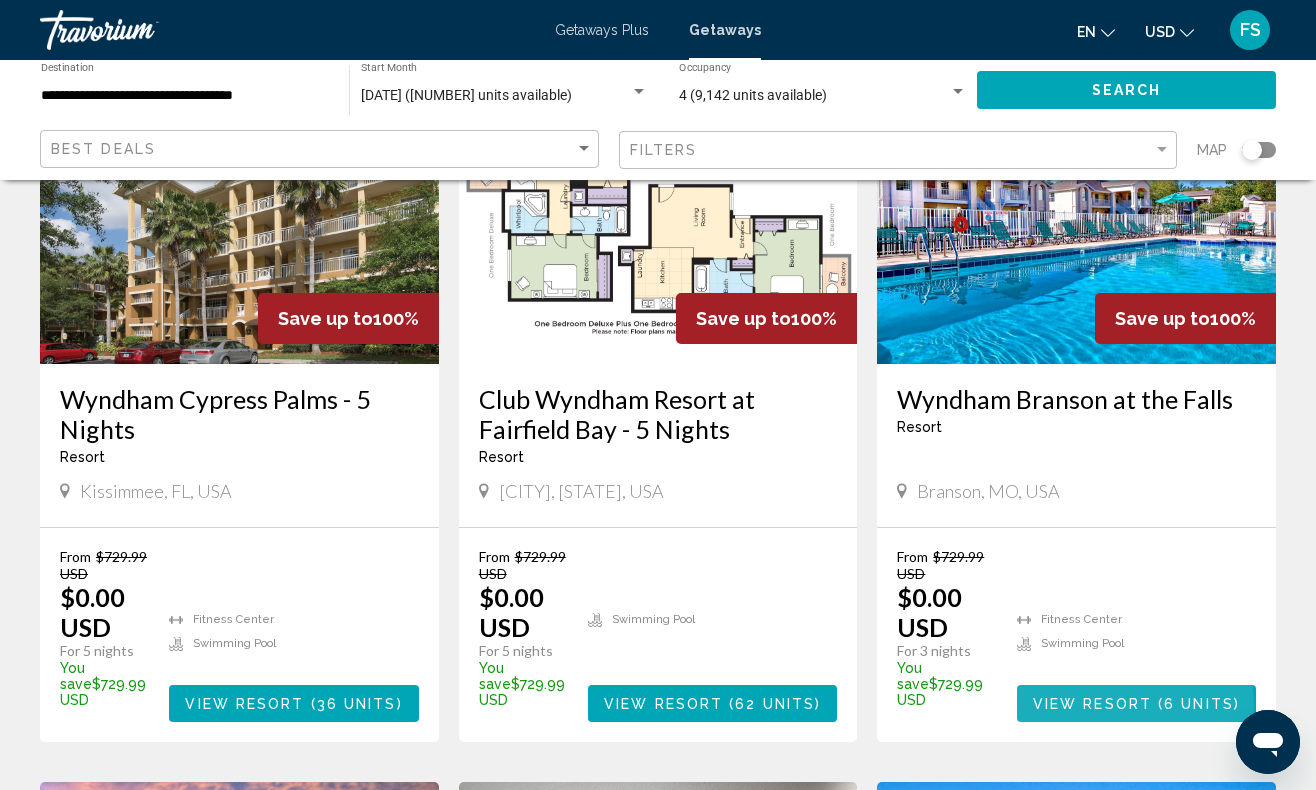 click on "View Resort" at bounding box center (1092, 704) 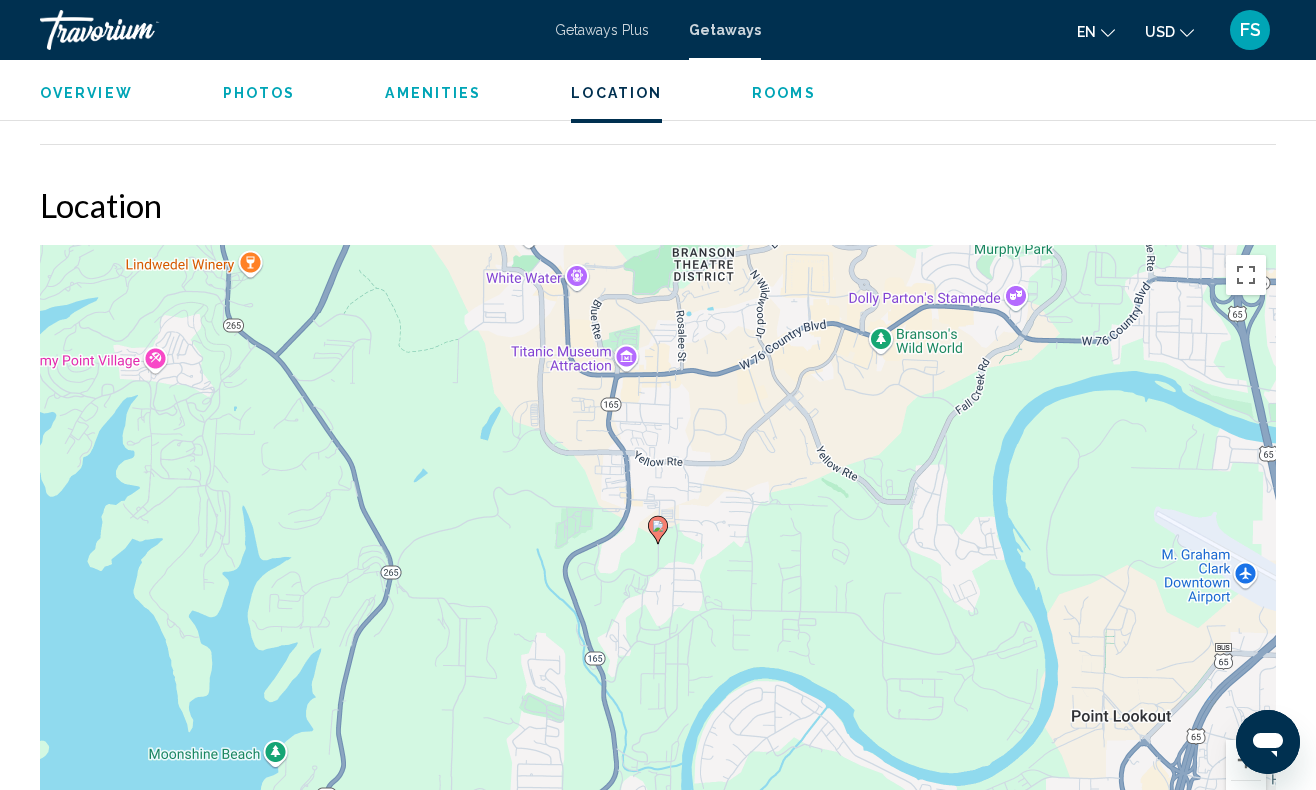scroll, scrollTop: 2796, scrollLeft: 0, axis: vertical 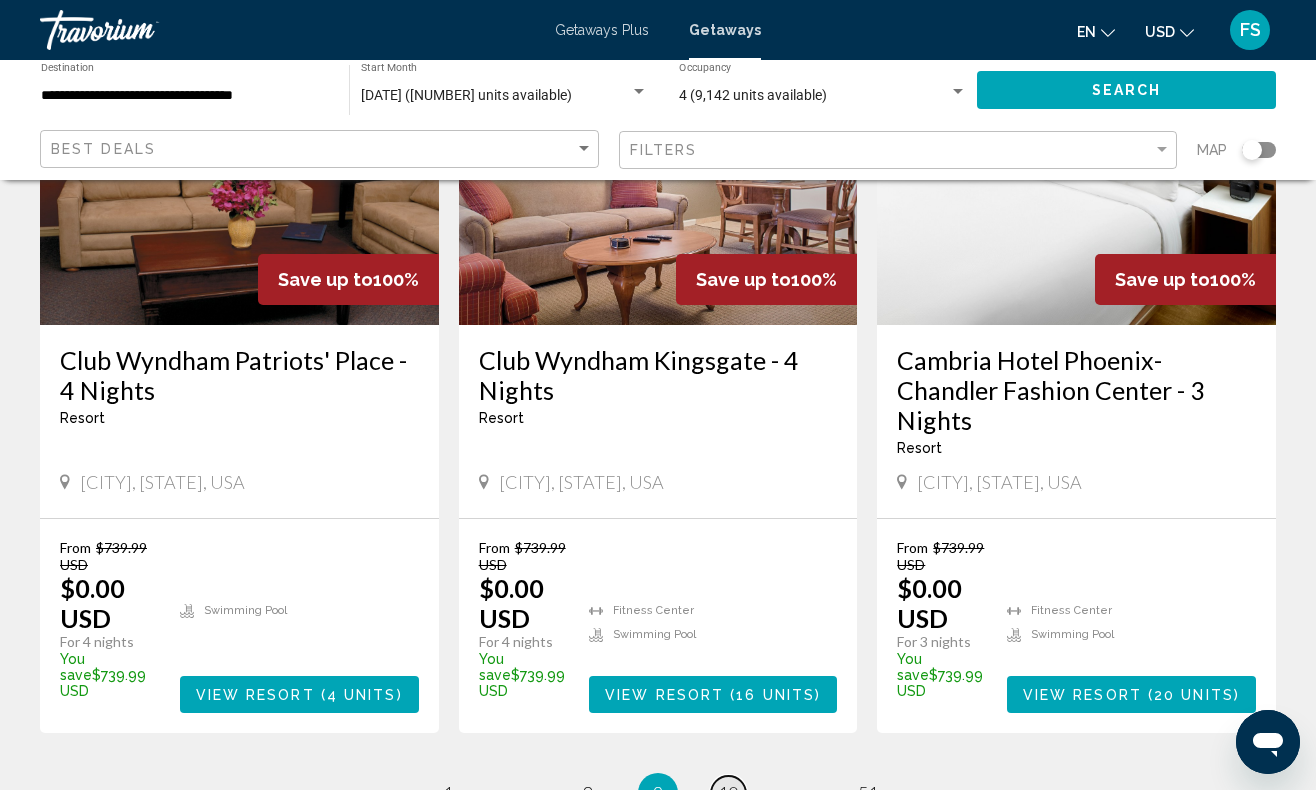 click on "10" at bounding box center (728, 793) 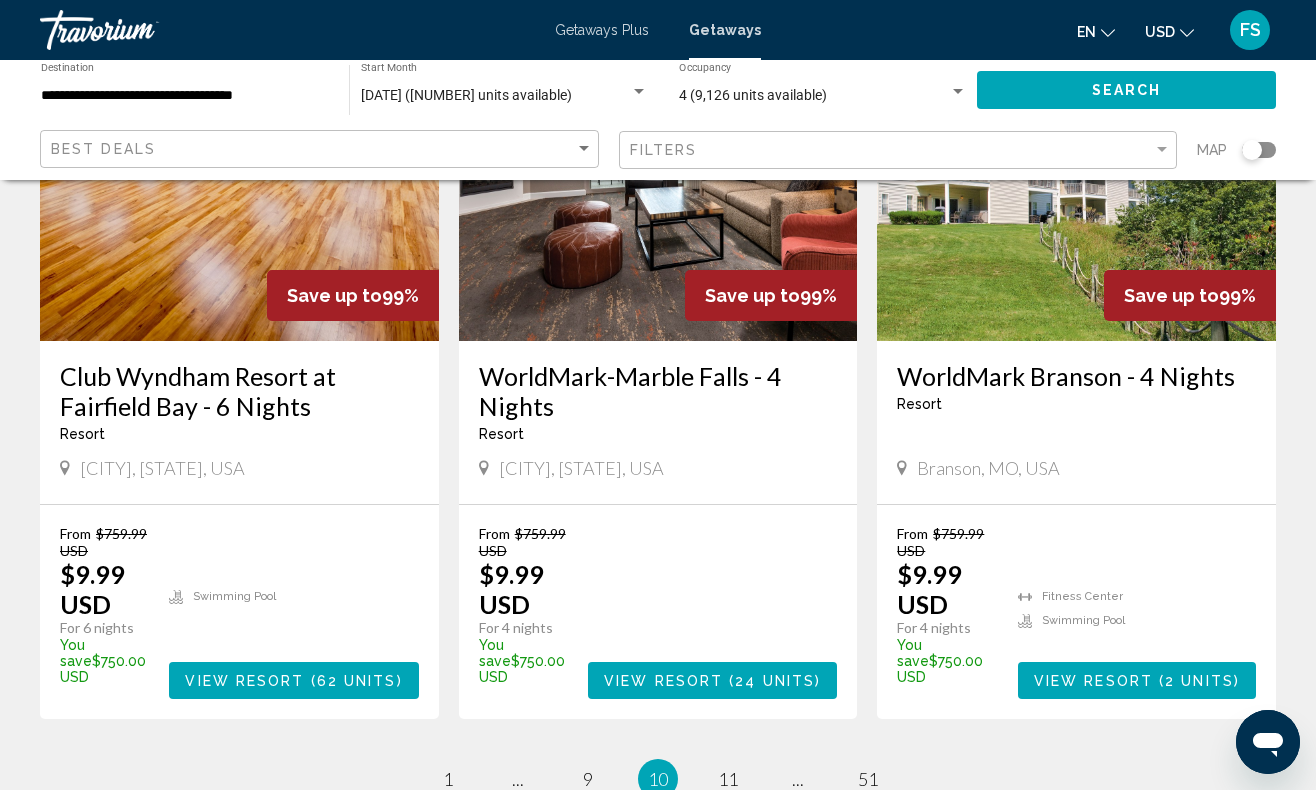 scroll, scrollTop: 2494, scrollLeft: 0, axis: vertical 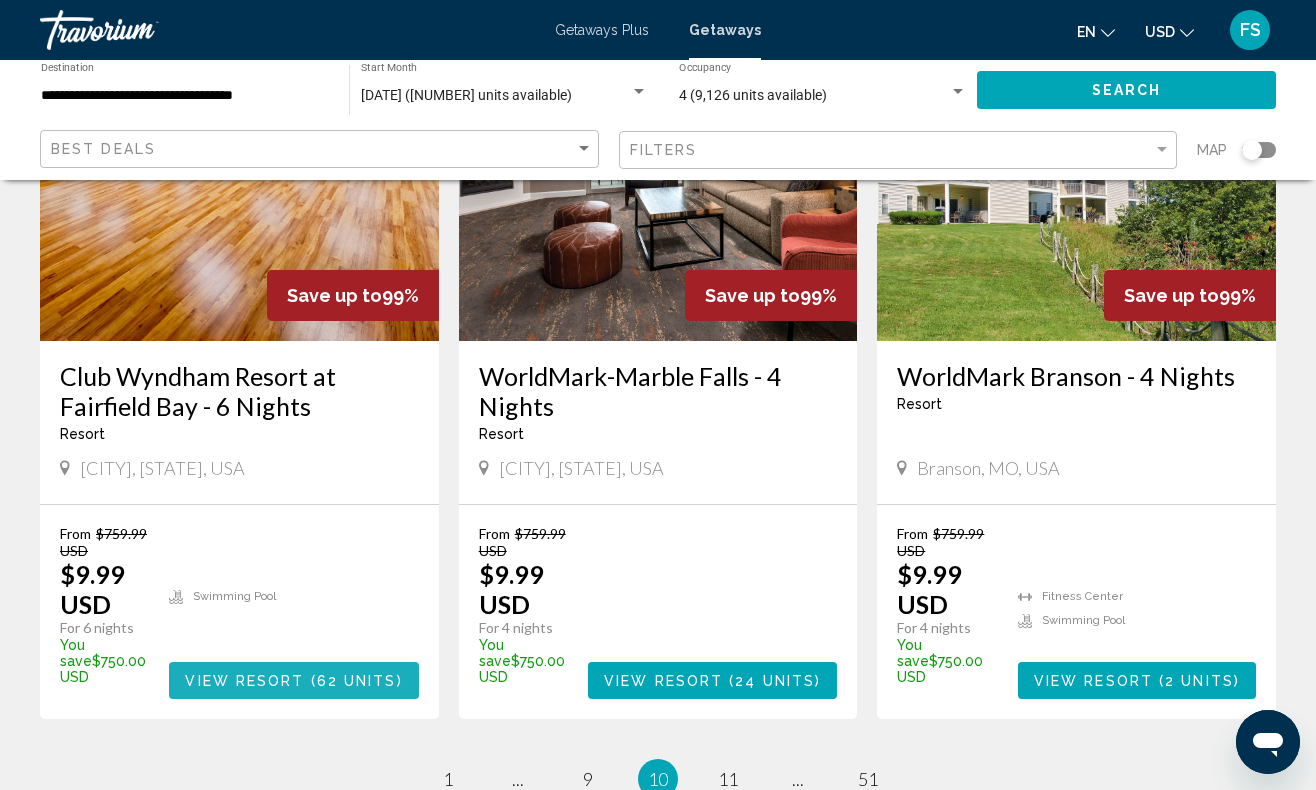 click at bounding box center [308, 681] 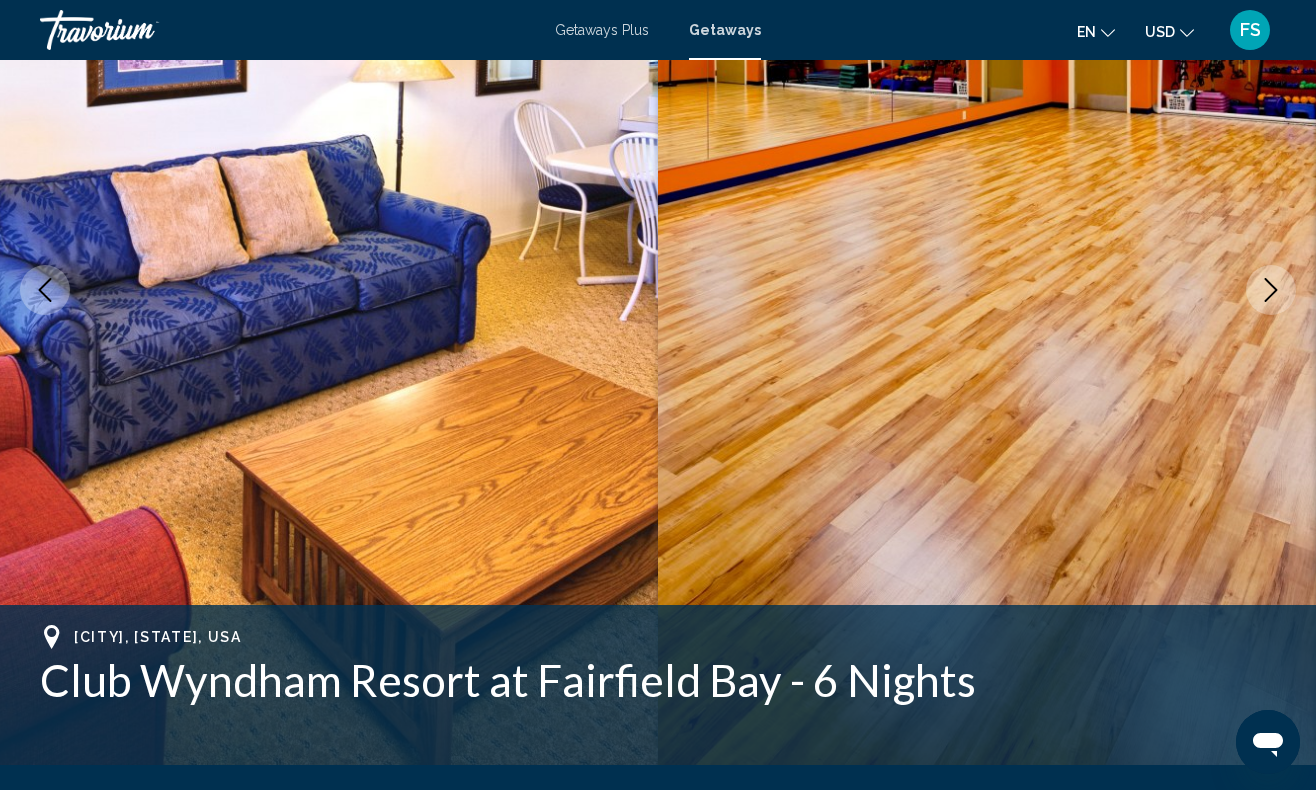 scroll, scrollTop: 0, scrollLeft: 0, axis: both 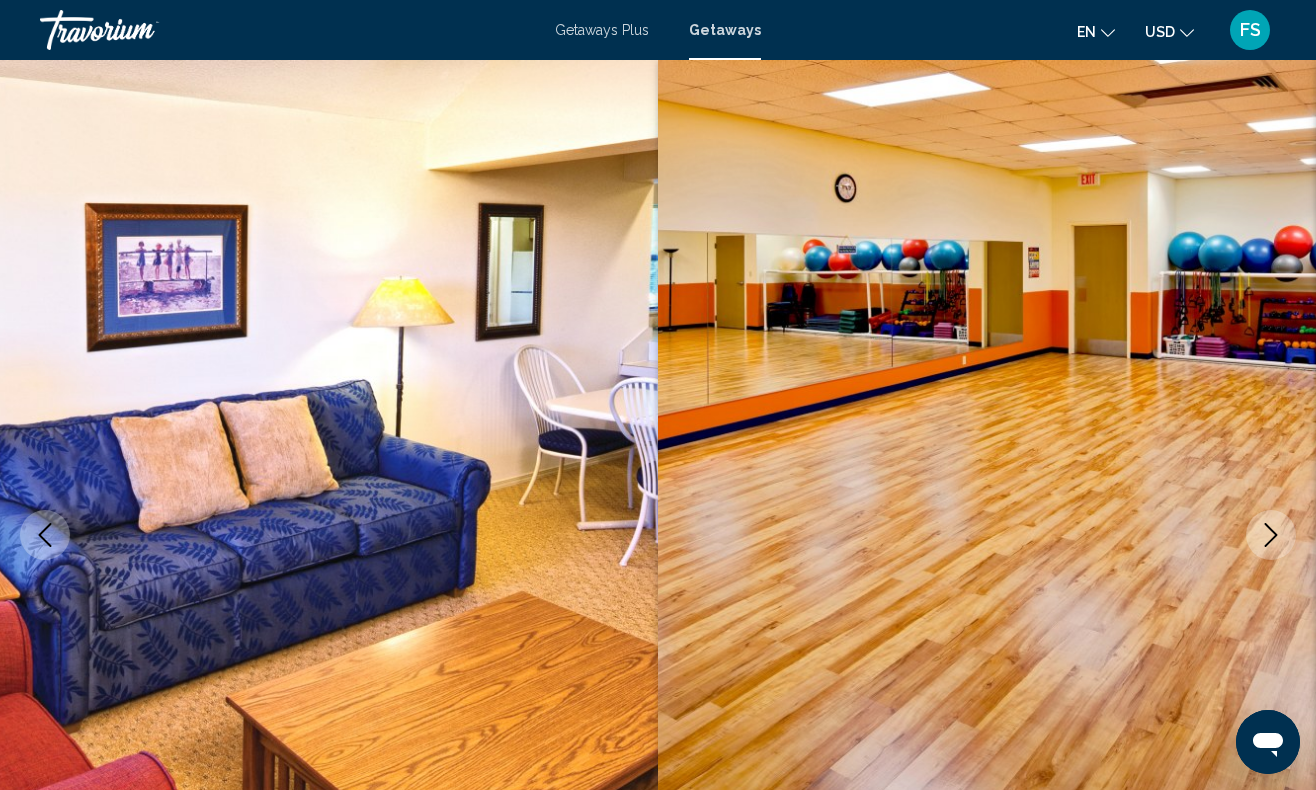 click on "Getaways" at bounding box center [725, 30] 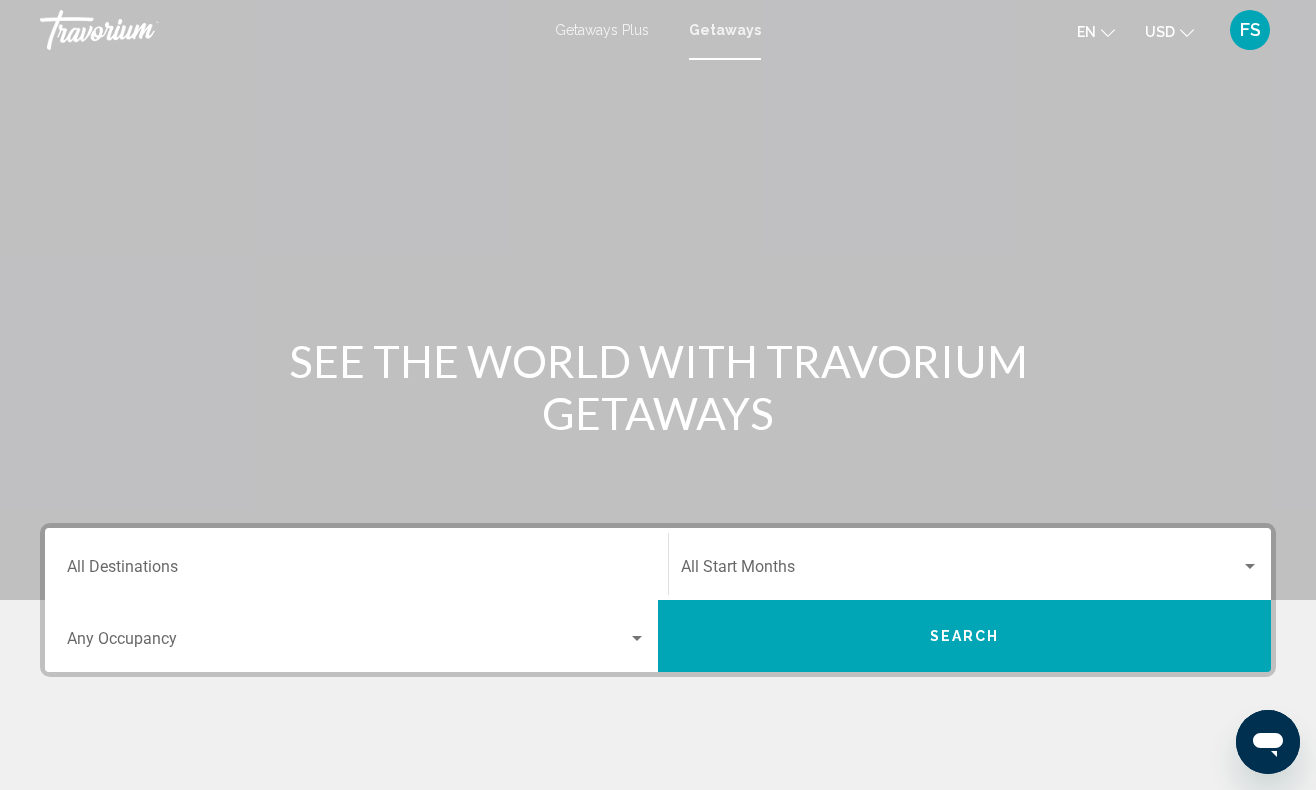 click on "Getaways Plus" at bounding box center (602, 30) 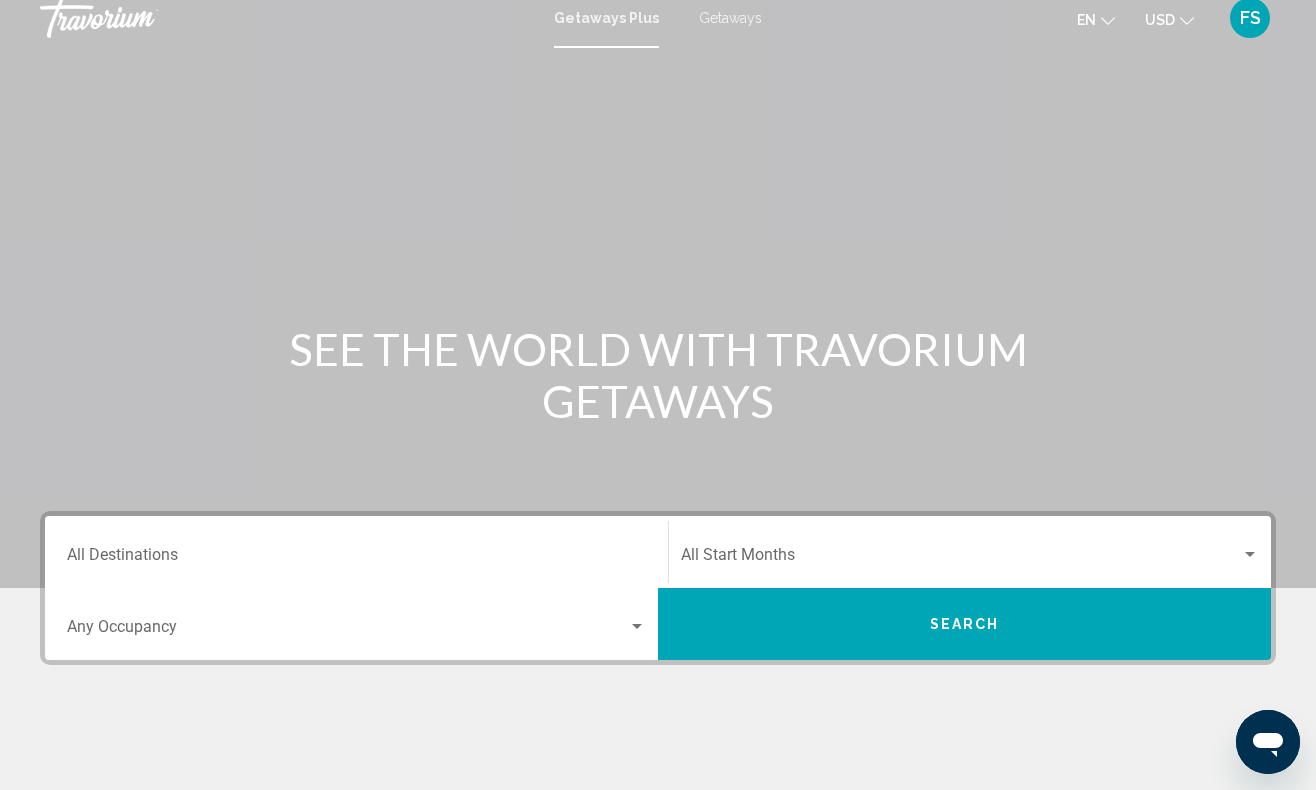 scroll, scrollTop: 0, scrollLeft: 0, axis: both 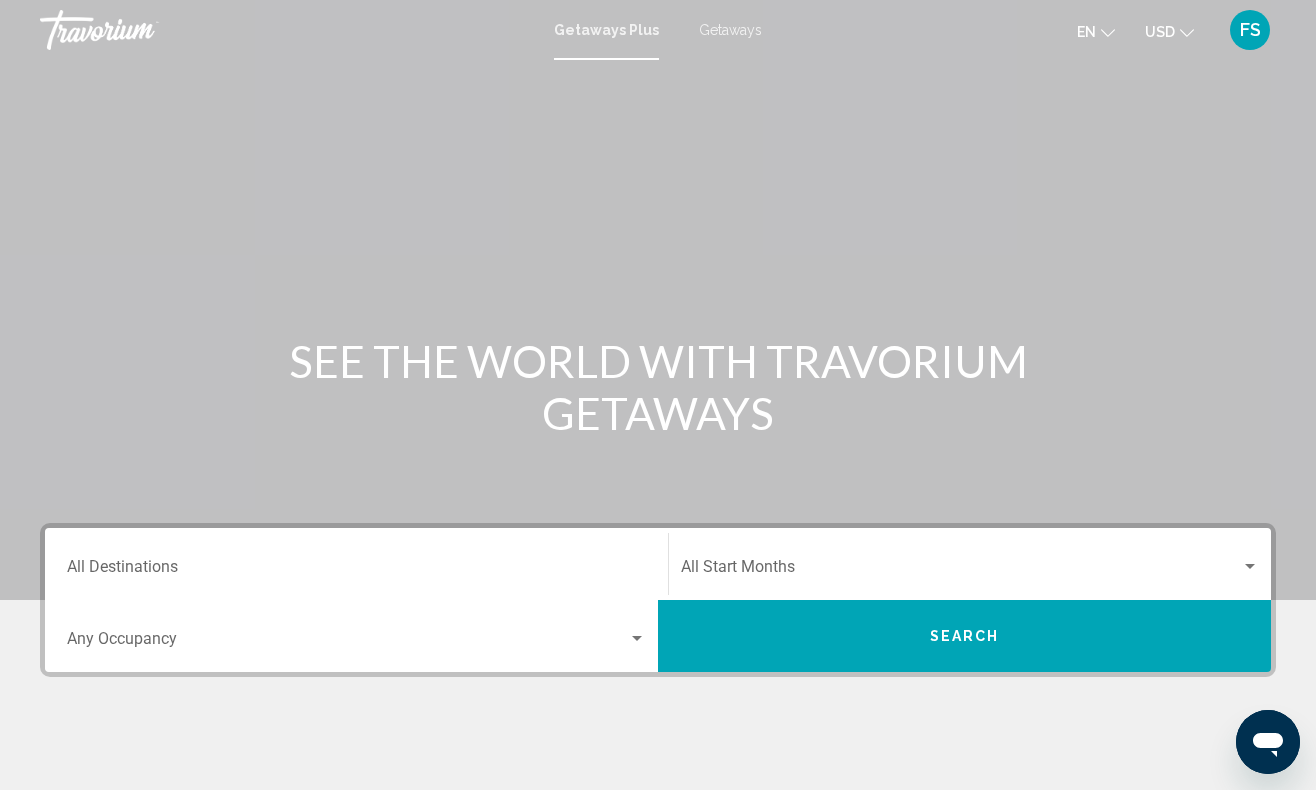 click on "Getaways" at bounding box center (730, 30) 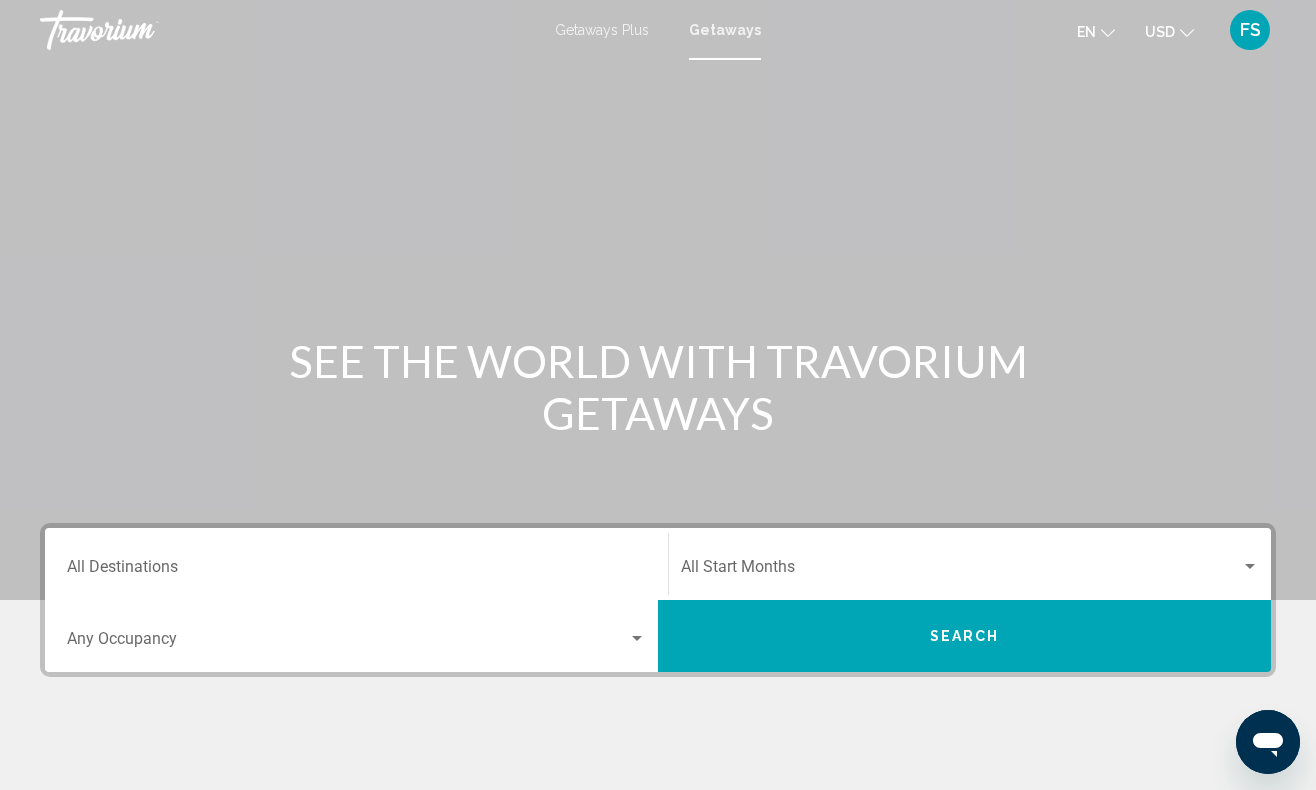 click on "Destination All Destinations" at bounding box center (356, 564) 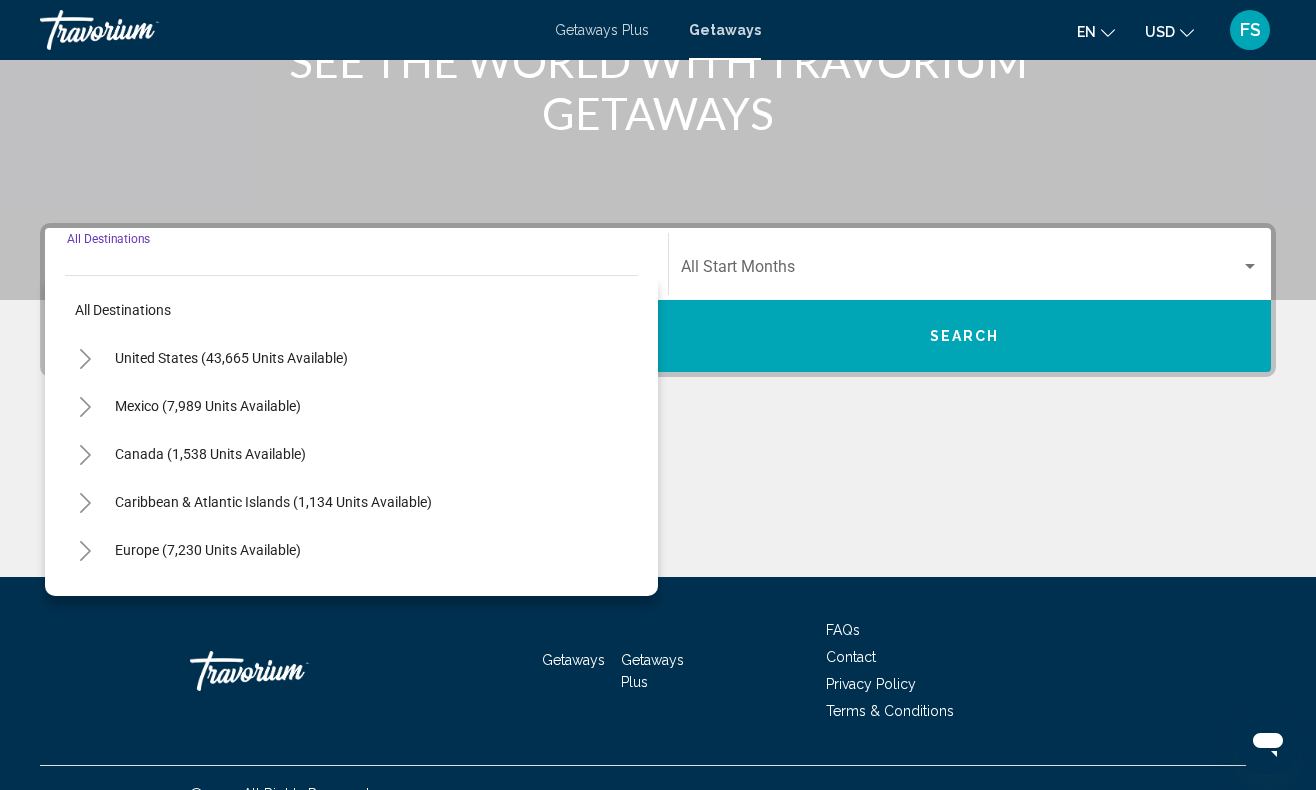 scroll, scrollTop: 332, scrollLeft: 0, axis: vertical 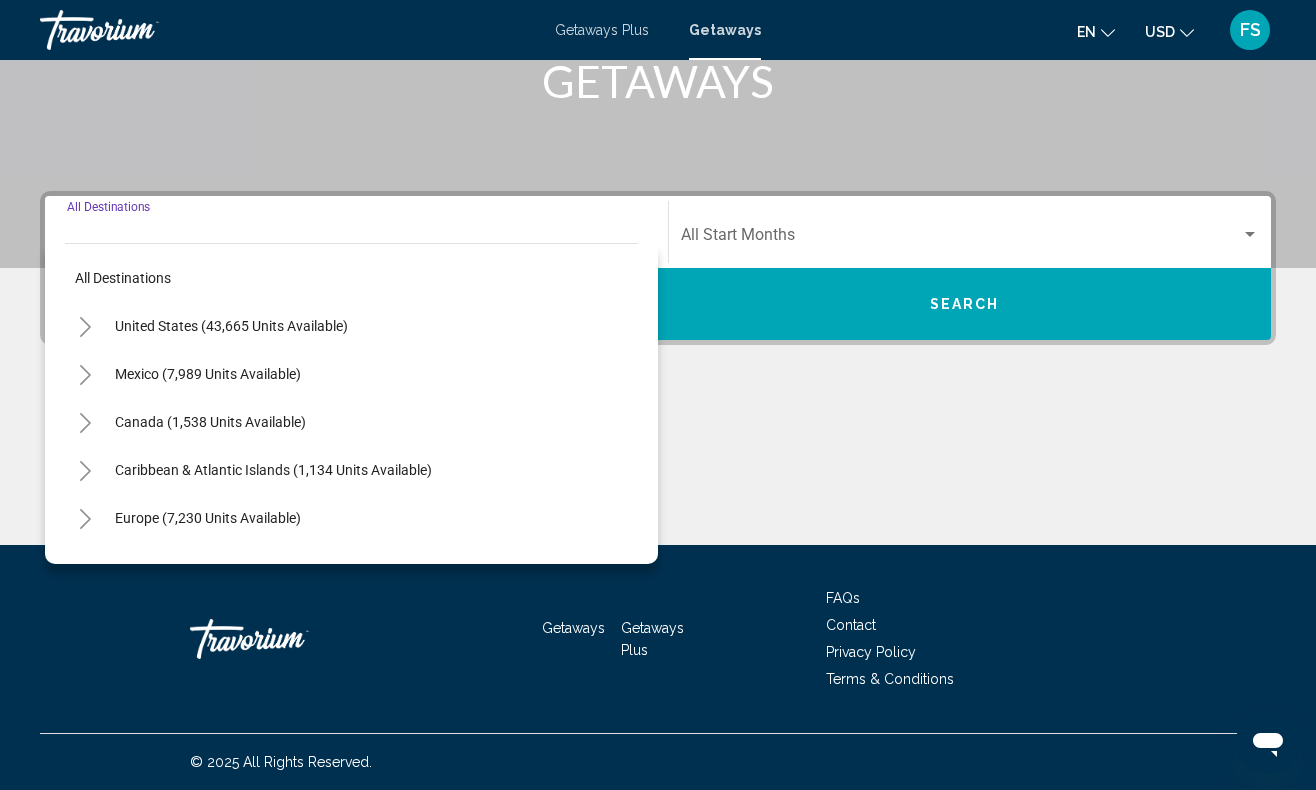 click 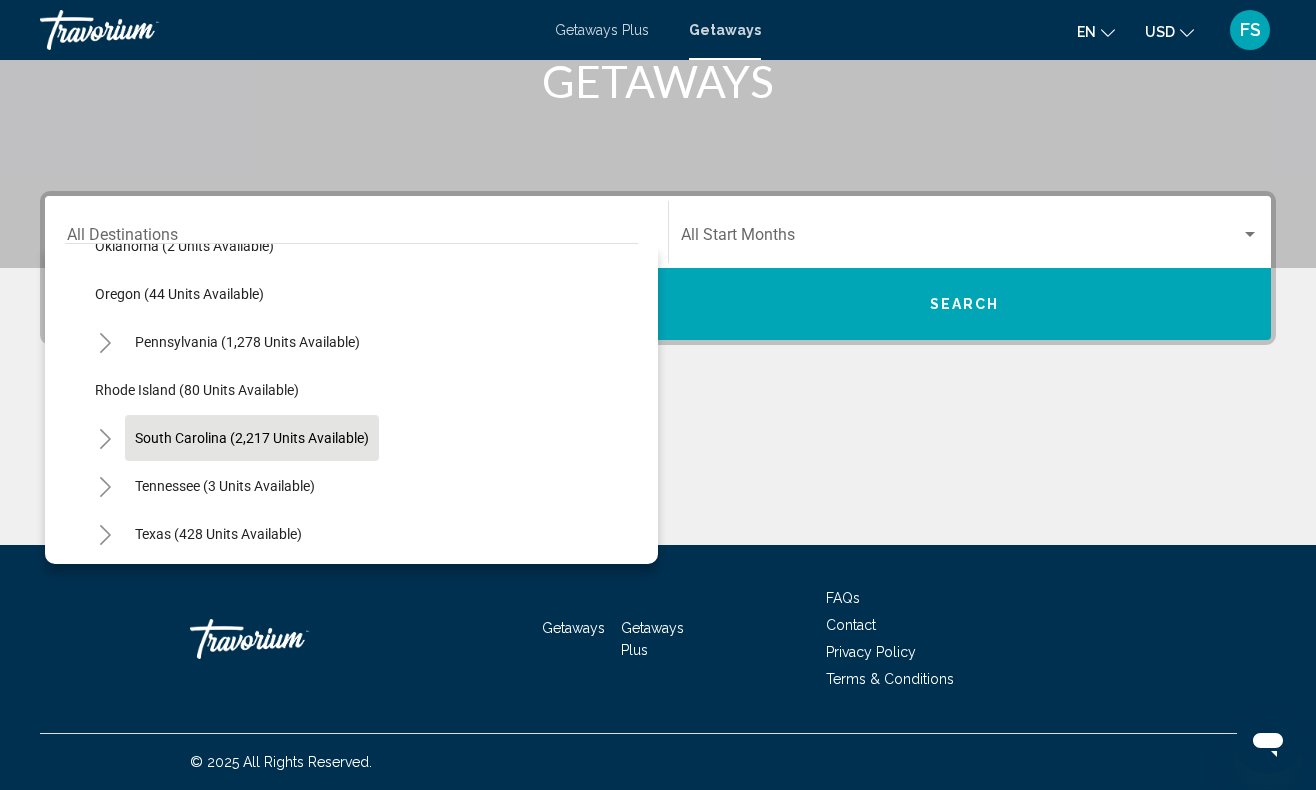 scroll, scrollTop: 1234, scrollLeft: 0, axis: vertical 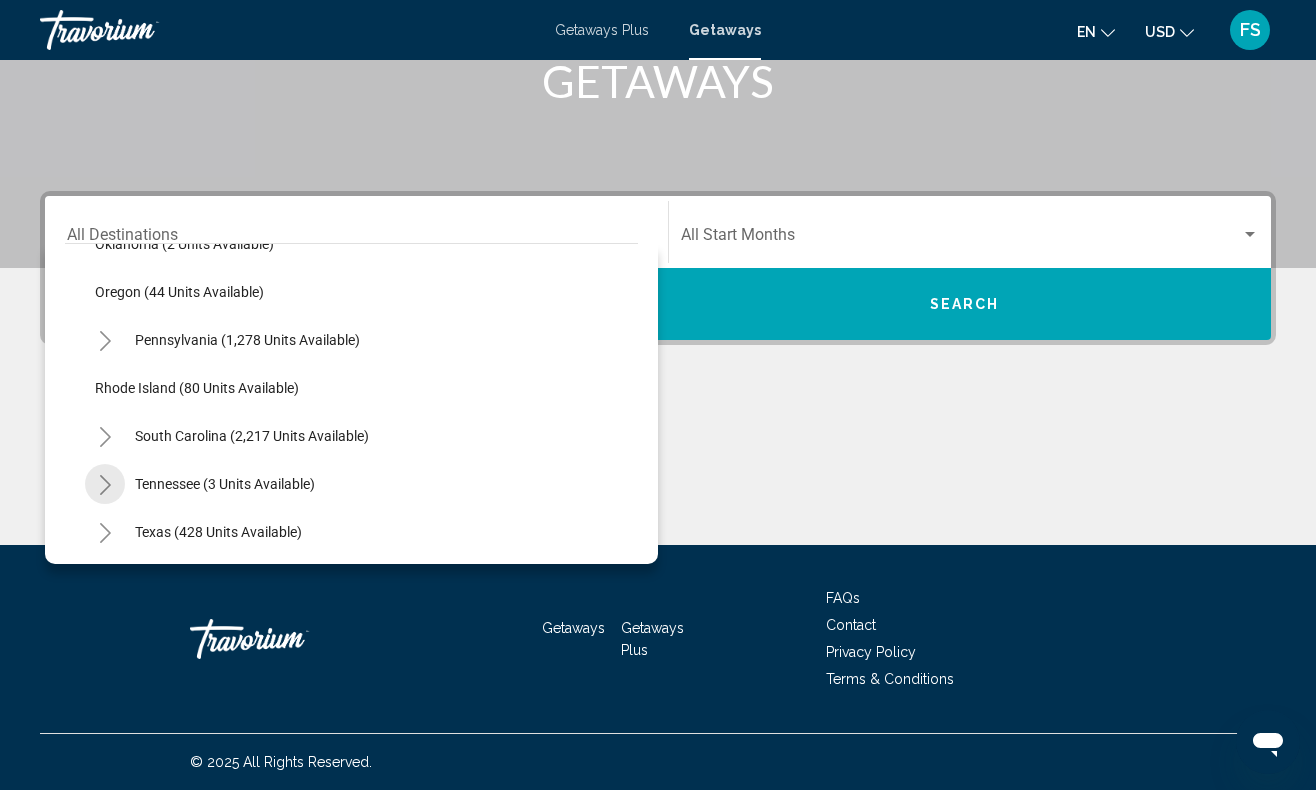 click 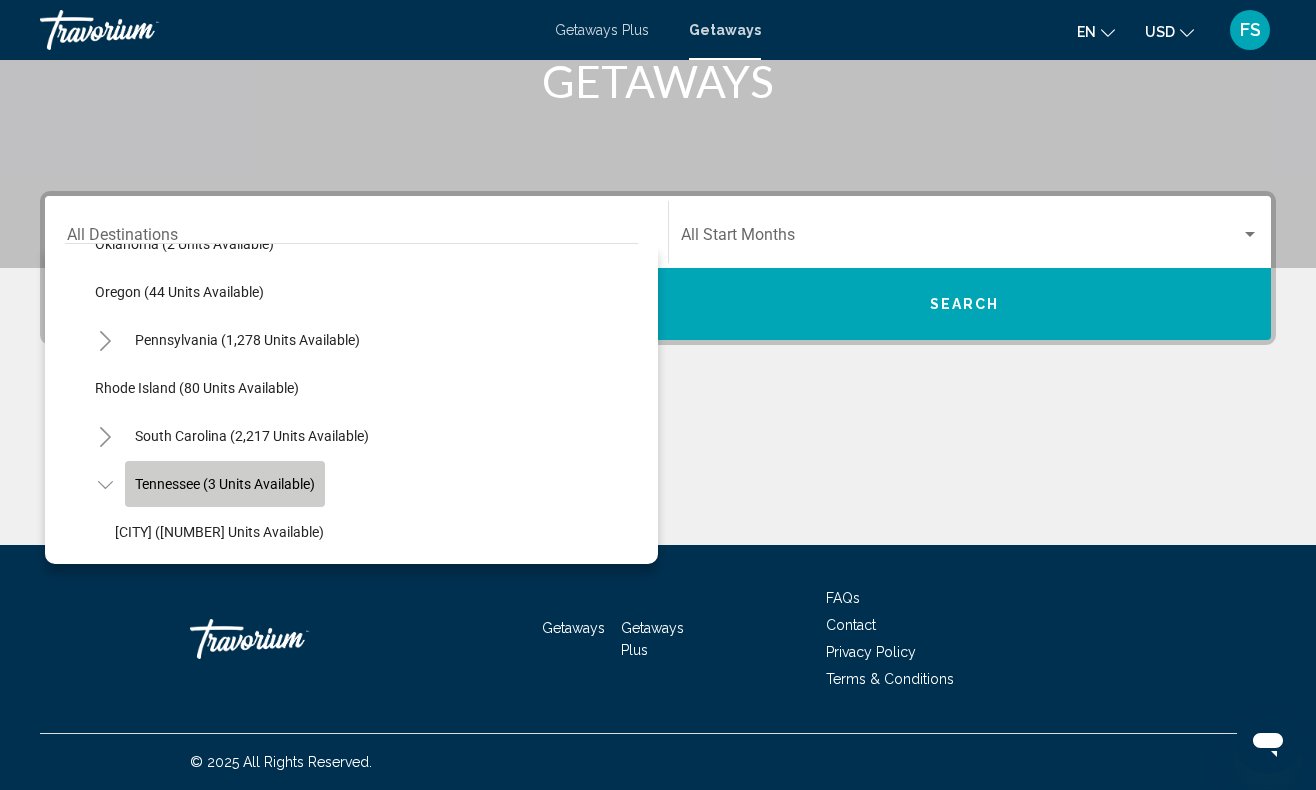 click on "Tennessee (3 units available)" 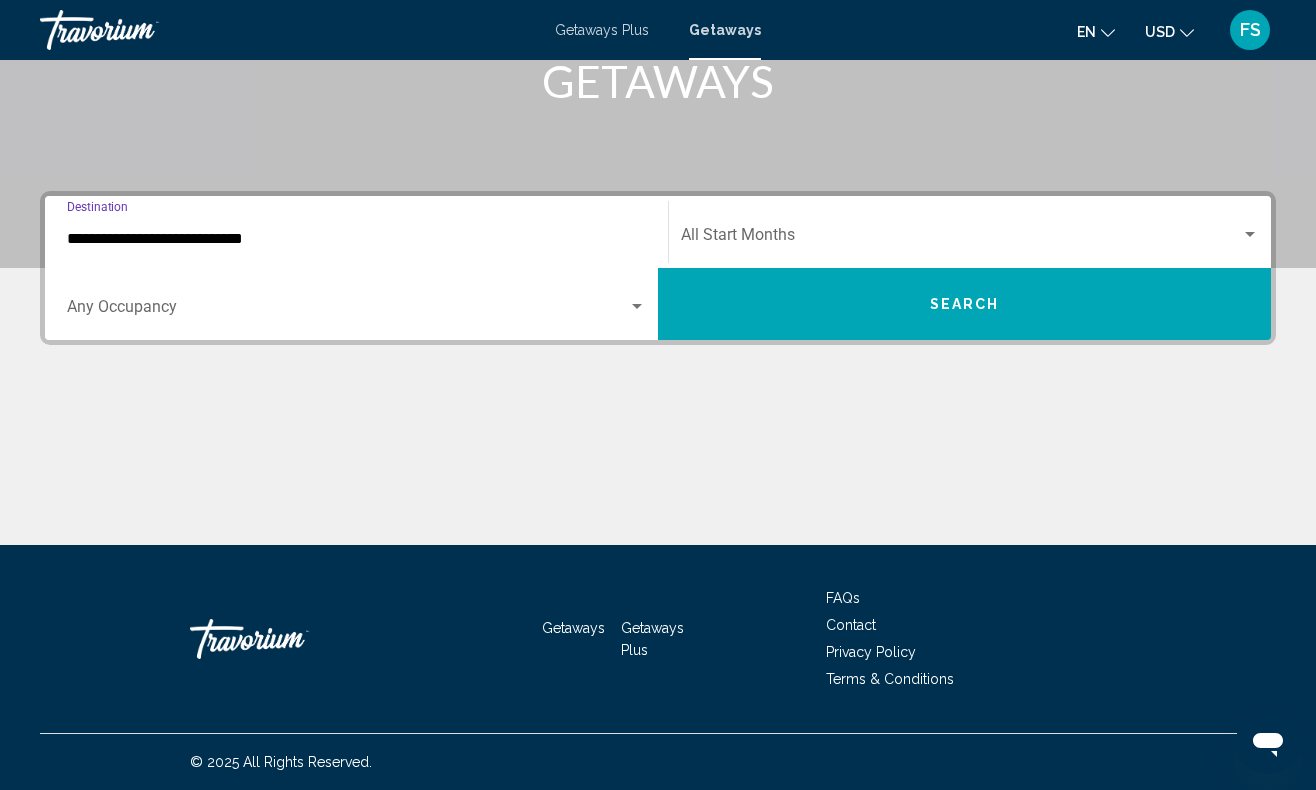 click at bounding box center (347, 311) 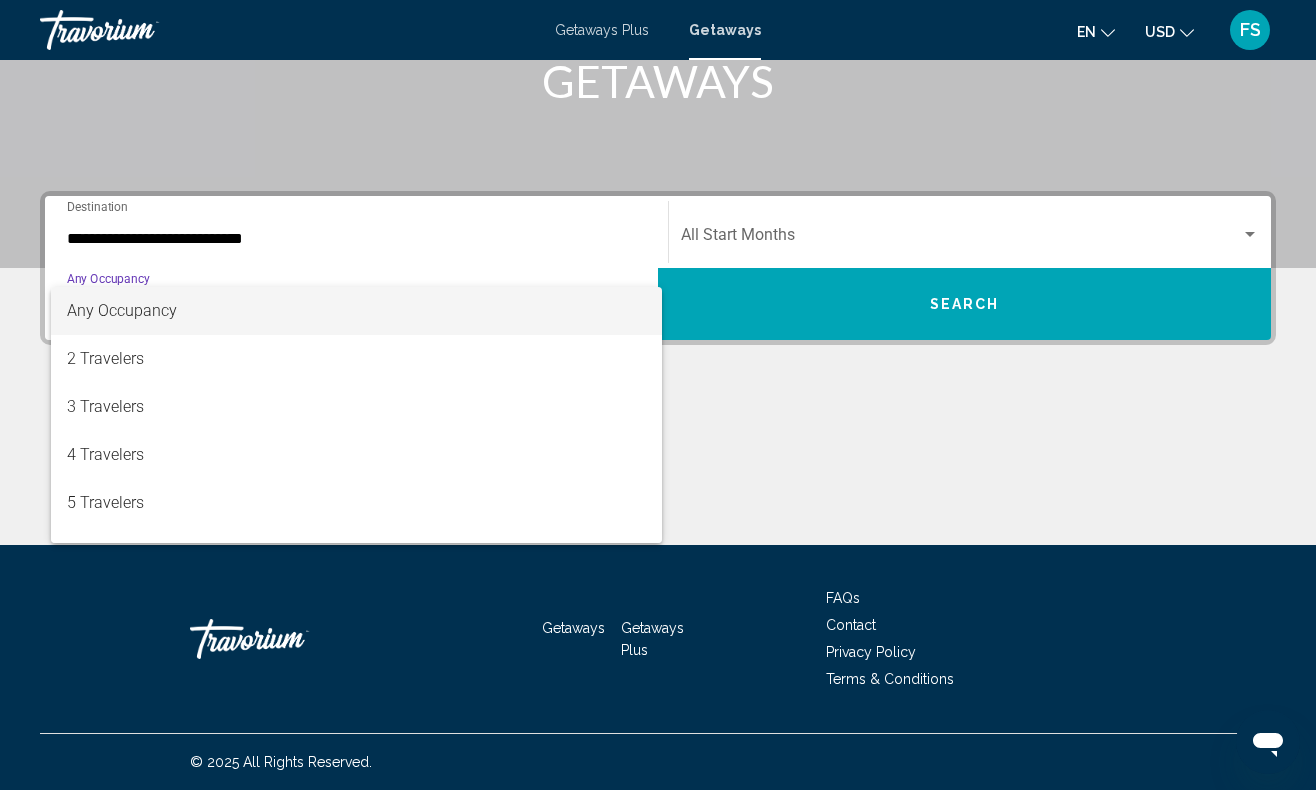 click at bounding box center (658, 395) 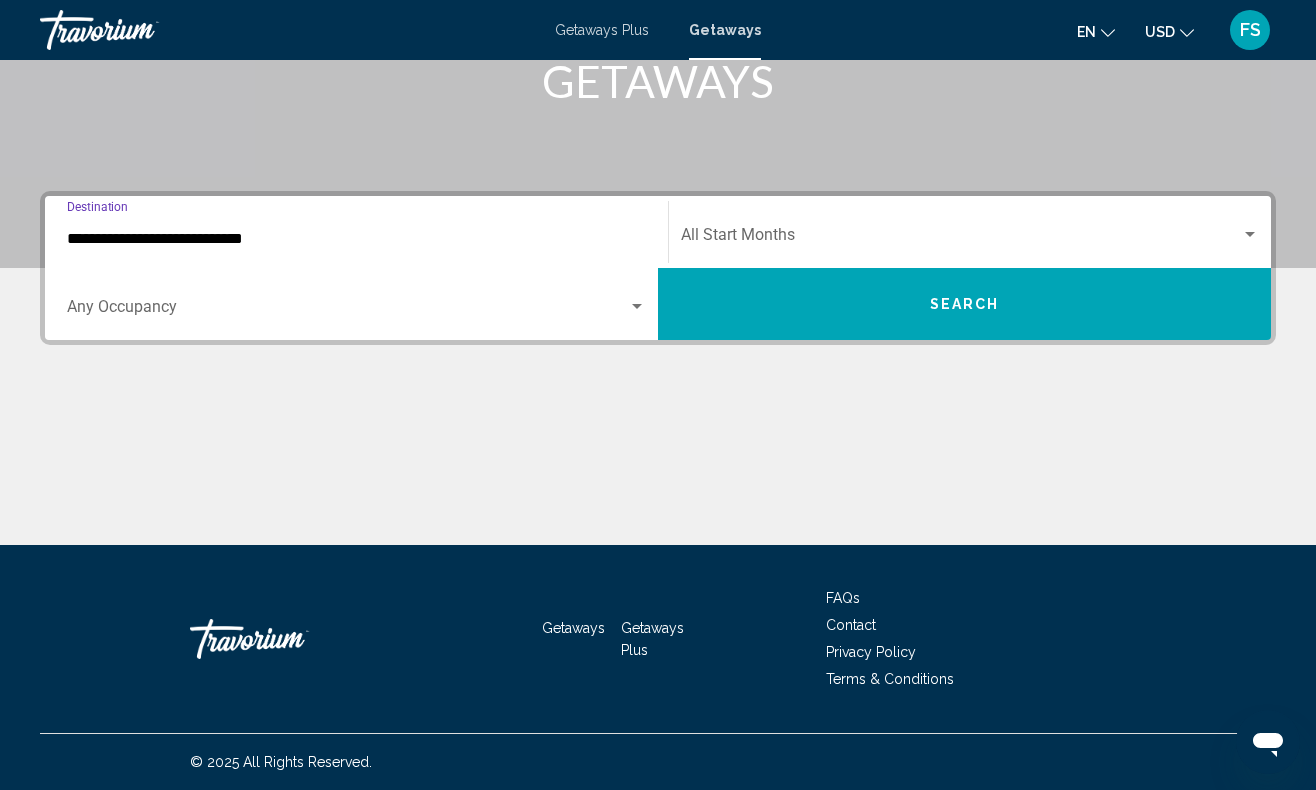 click on "**********" at bounding box center (356, 239) 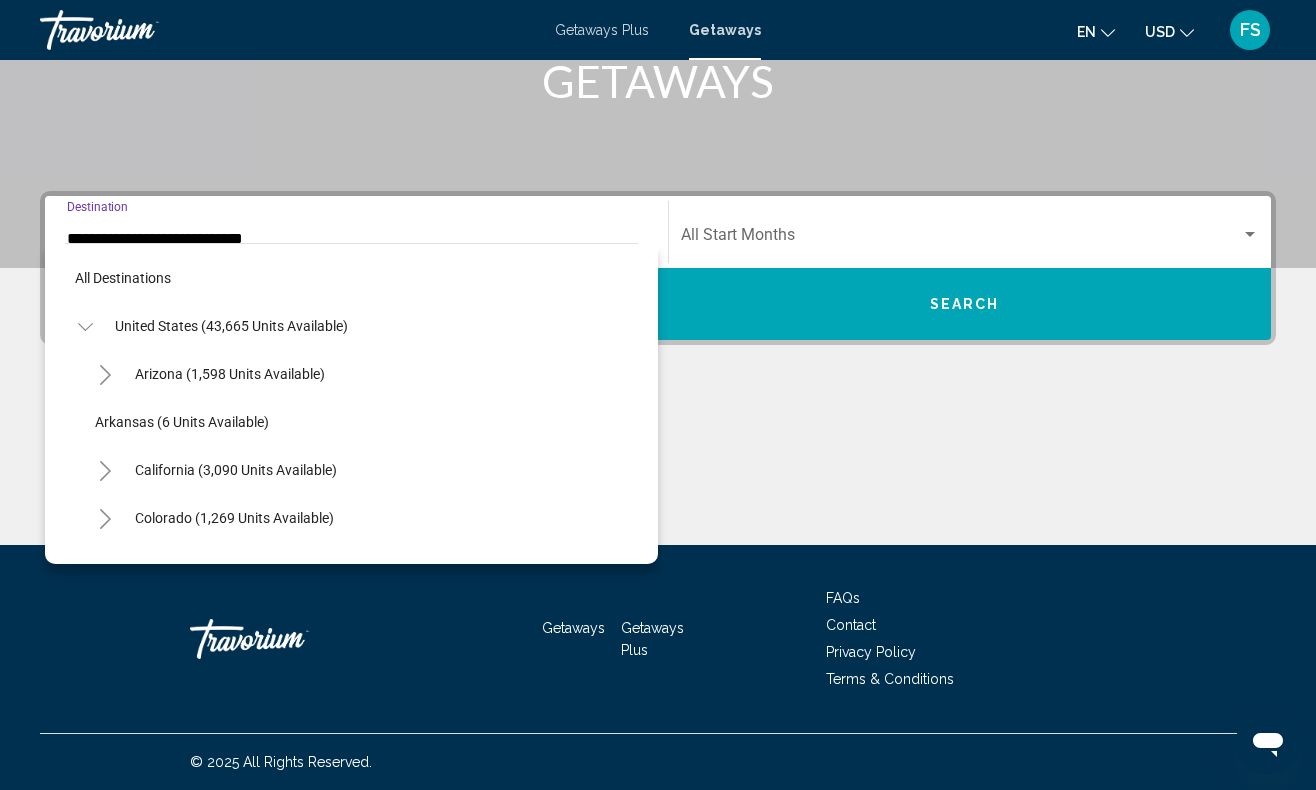 scroll, scrollTop: 1319, scrollLeft: 0, axis: vertical 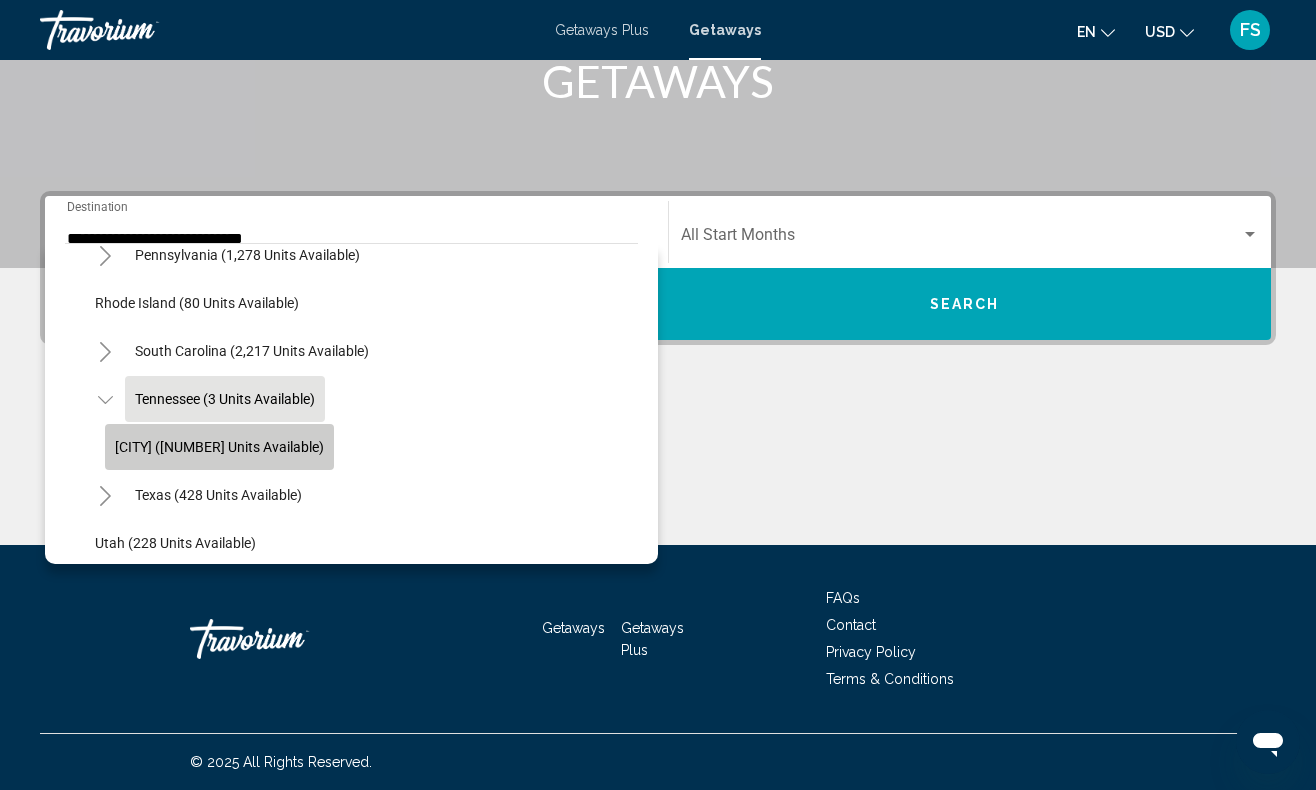 click on "Gatlinburg/Pigeon Forge (3 units available)" 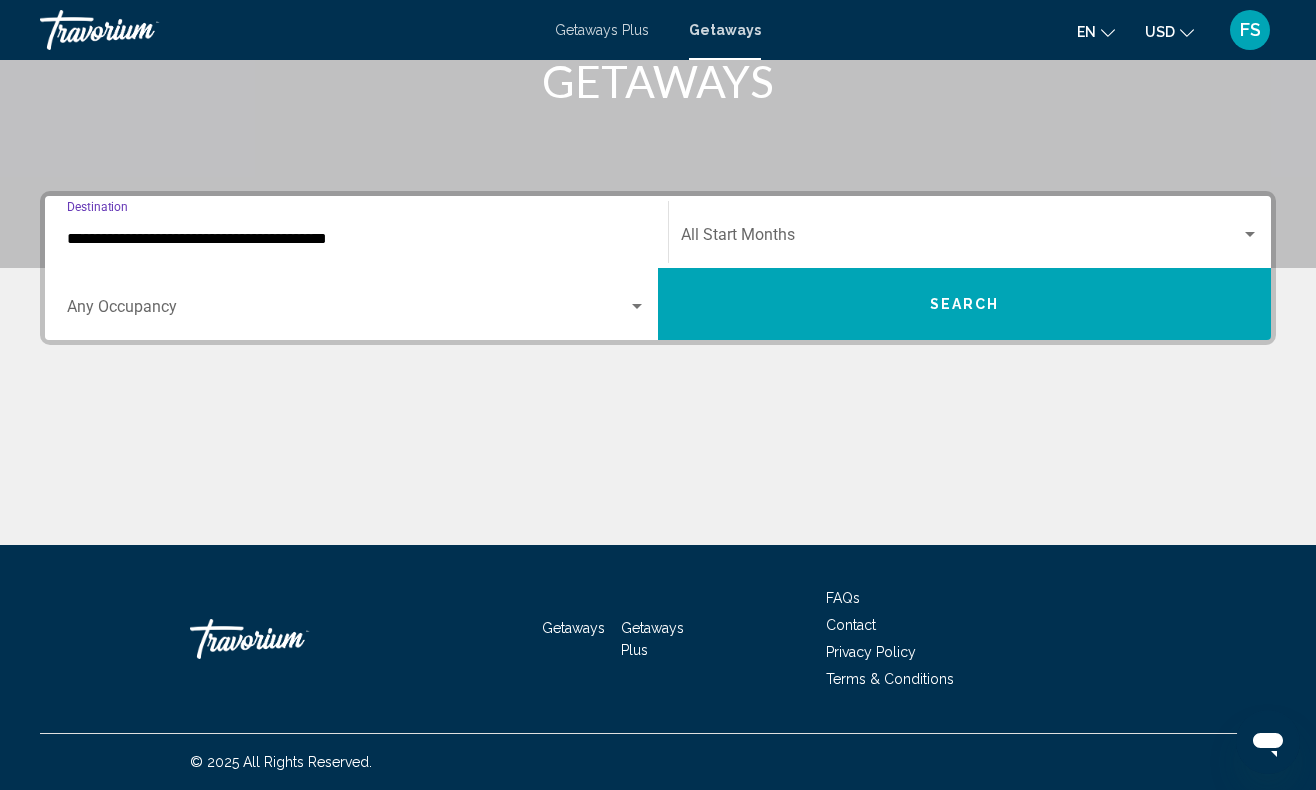 click at bounding box center (961, 239) 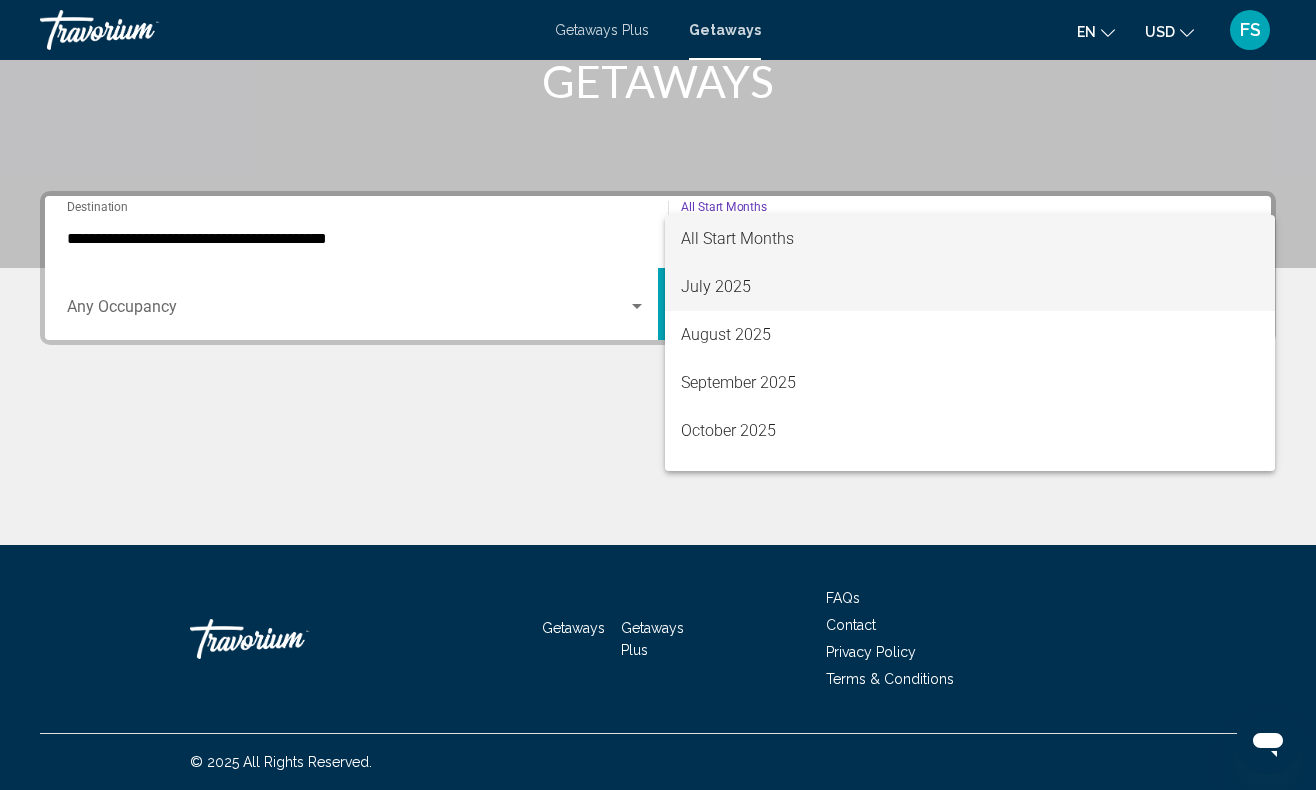 click on "July 2025" at bounding box center (970, 287) 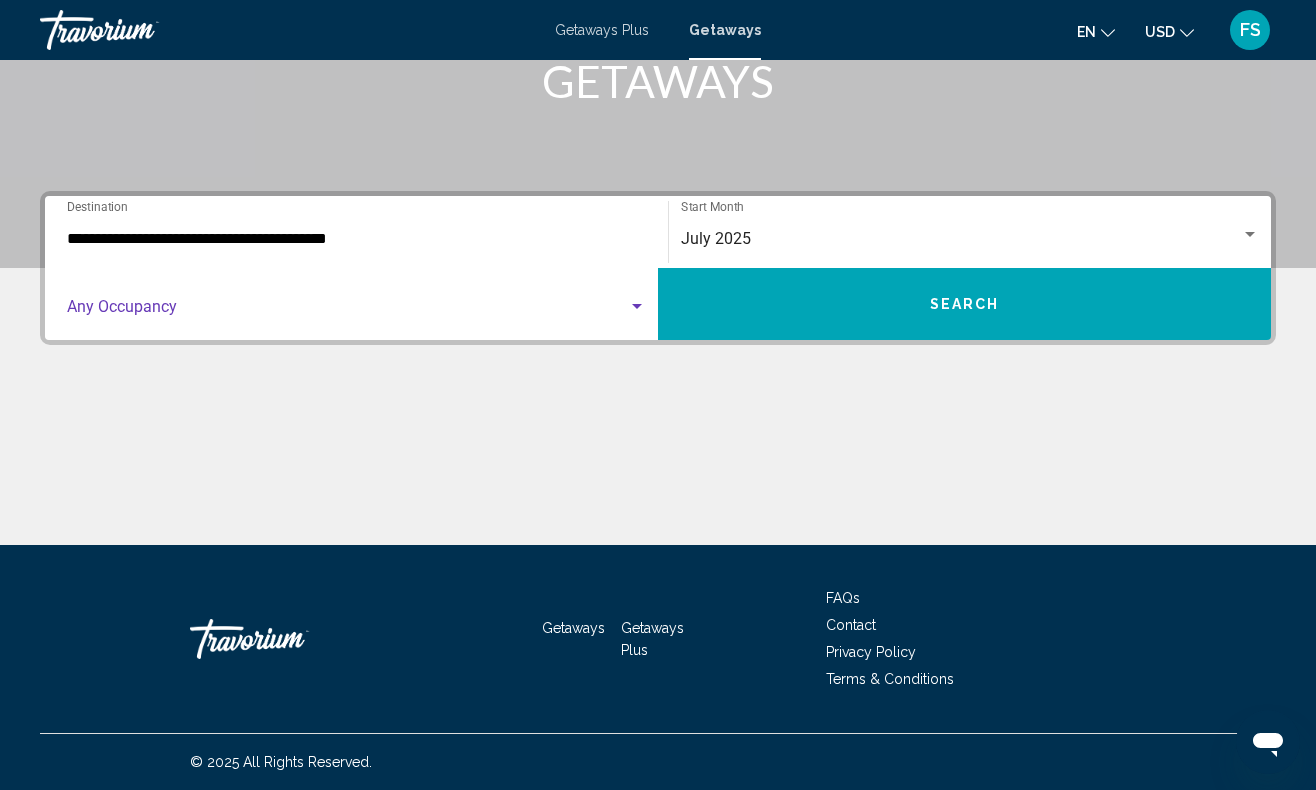 click at bounding box center (637, 307) 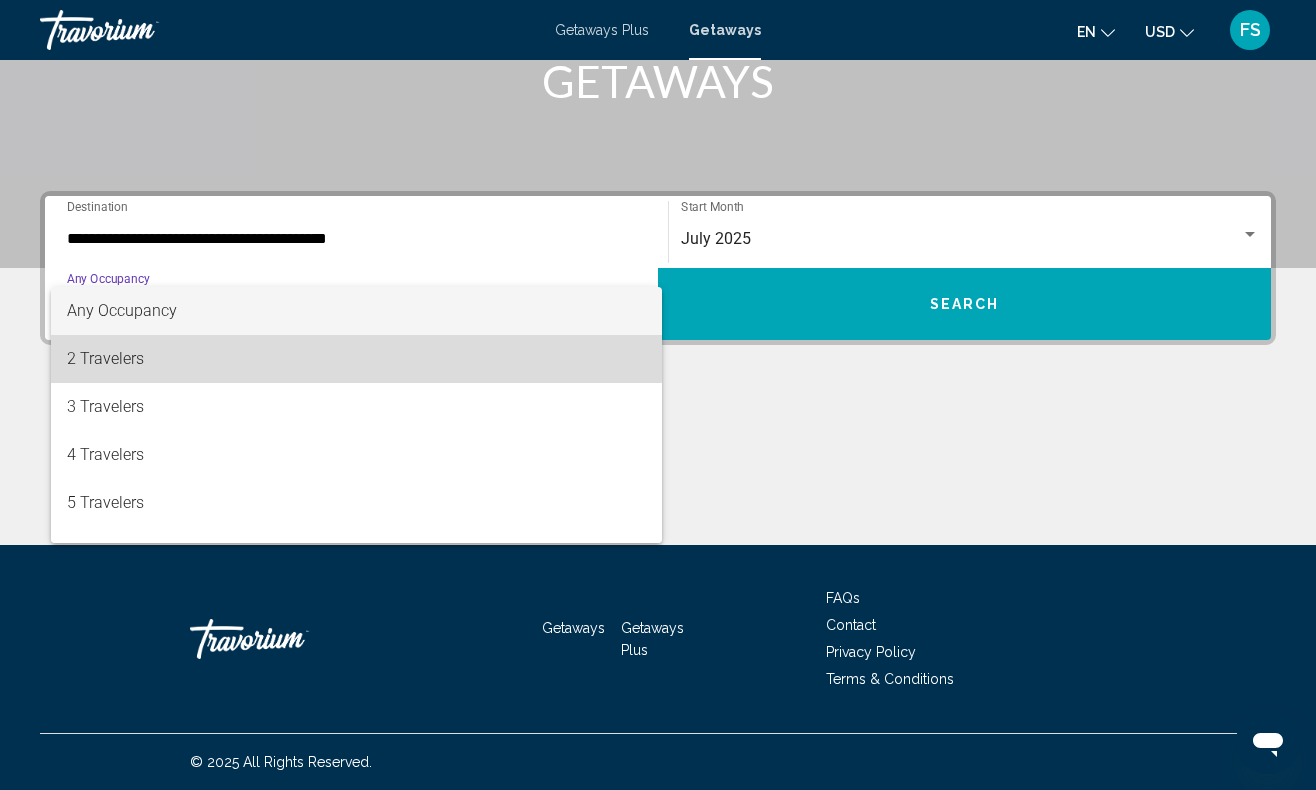 click on "2 Travelers" at bounding box center [356, 359] 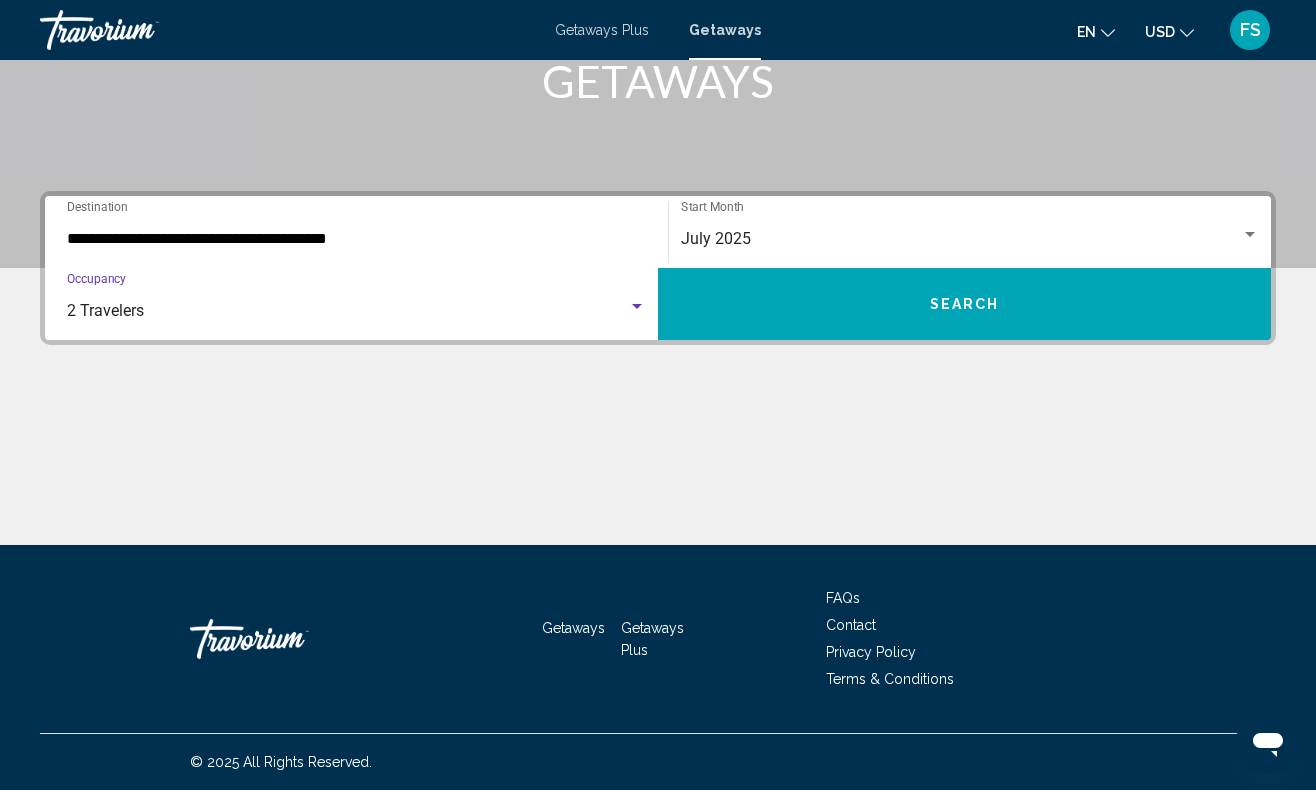 click on "Search" at bounding box center [965, 305] 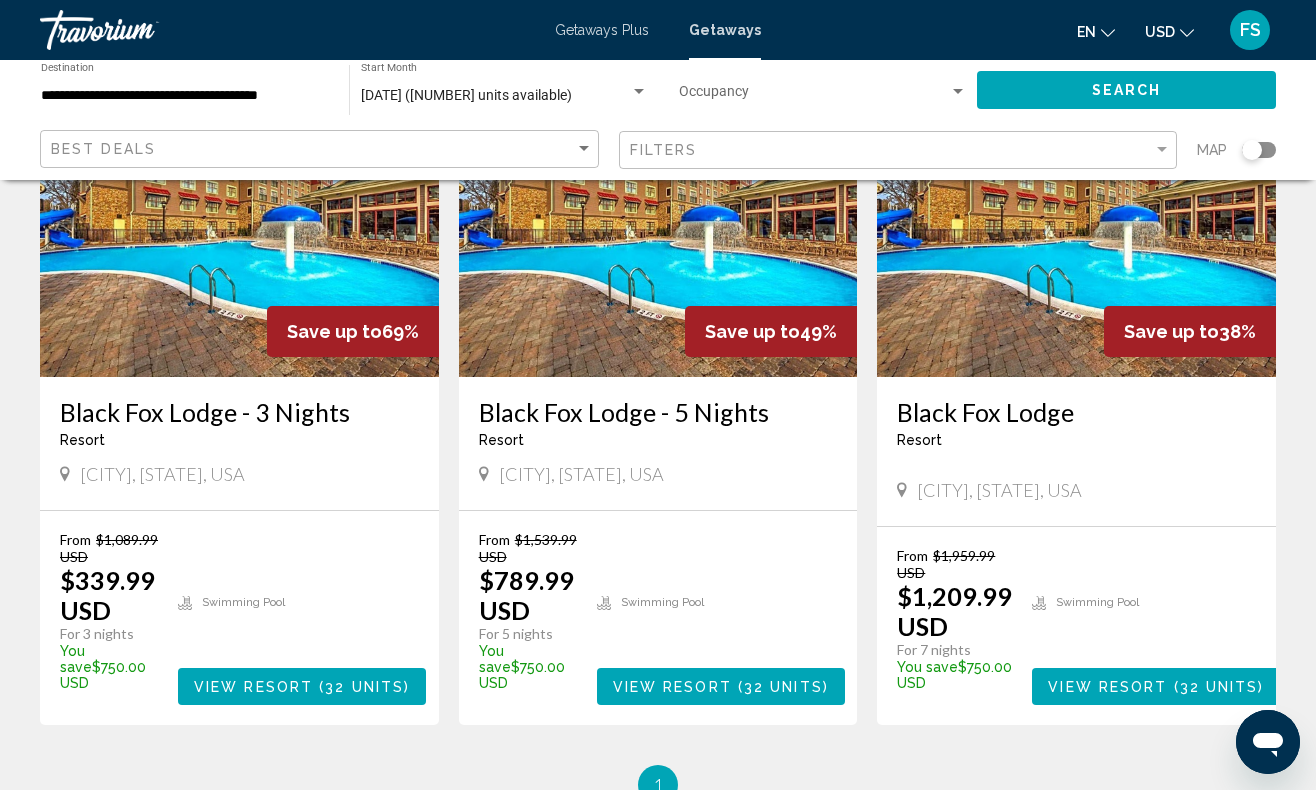 scroll, scrollTop: 227, scrollLeft: 0, axis: vertical 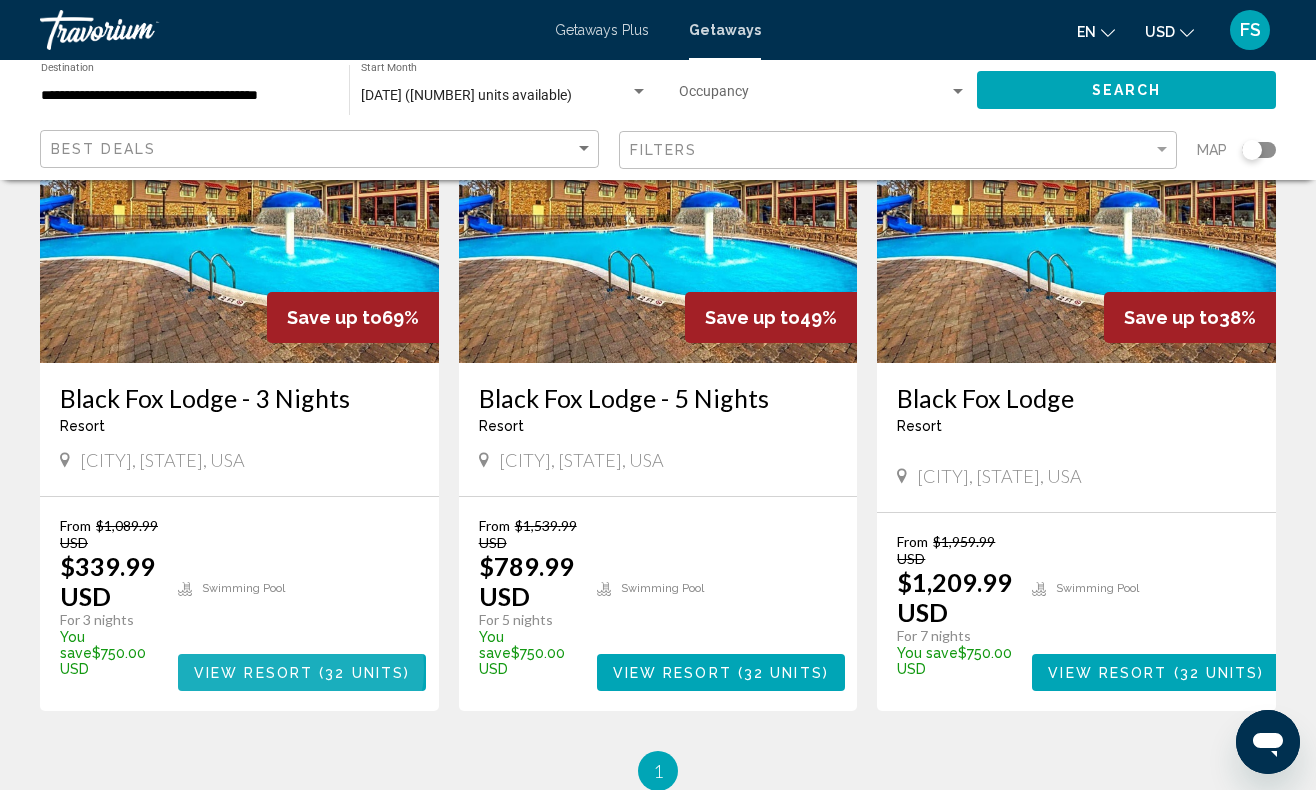 click on "View Resort" at bounding box center (253, 673) 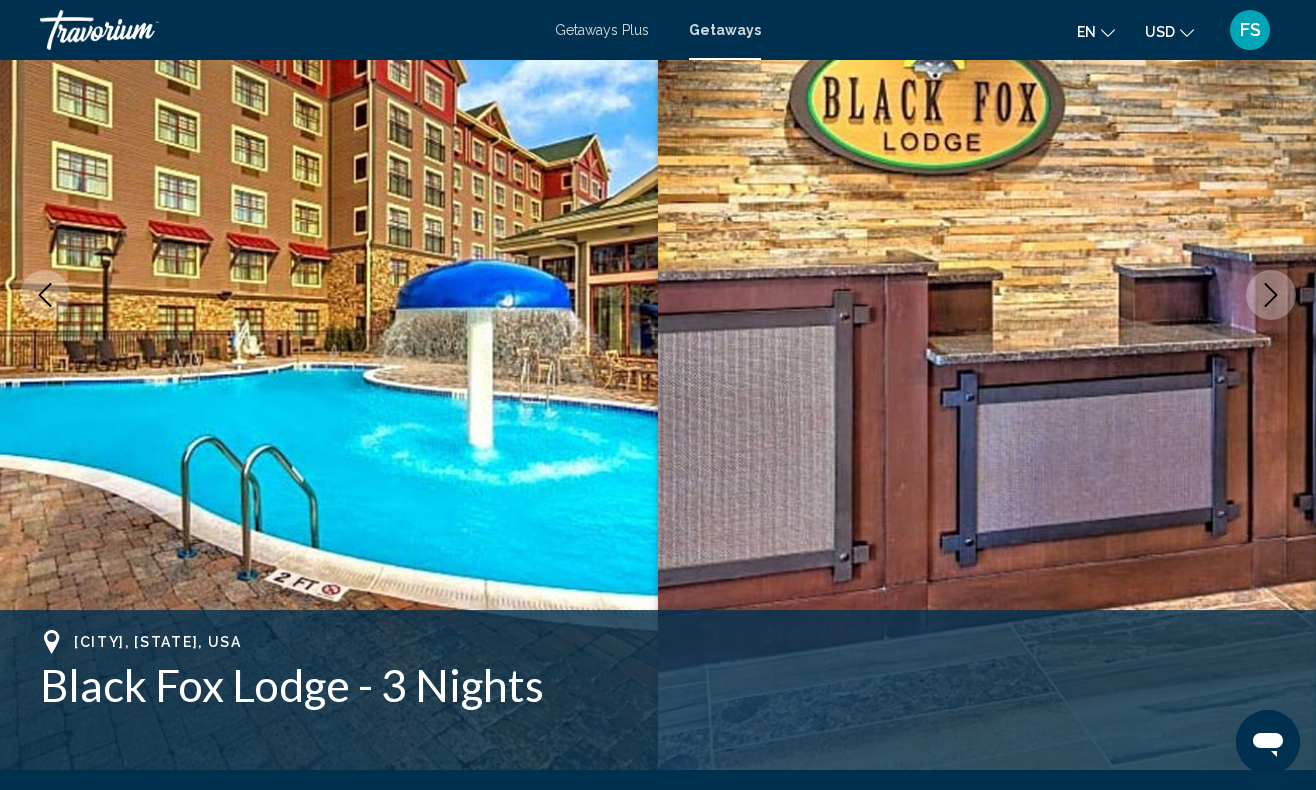 scroll, scrollTop: 218, scrollLeft: 0, axis: vertical 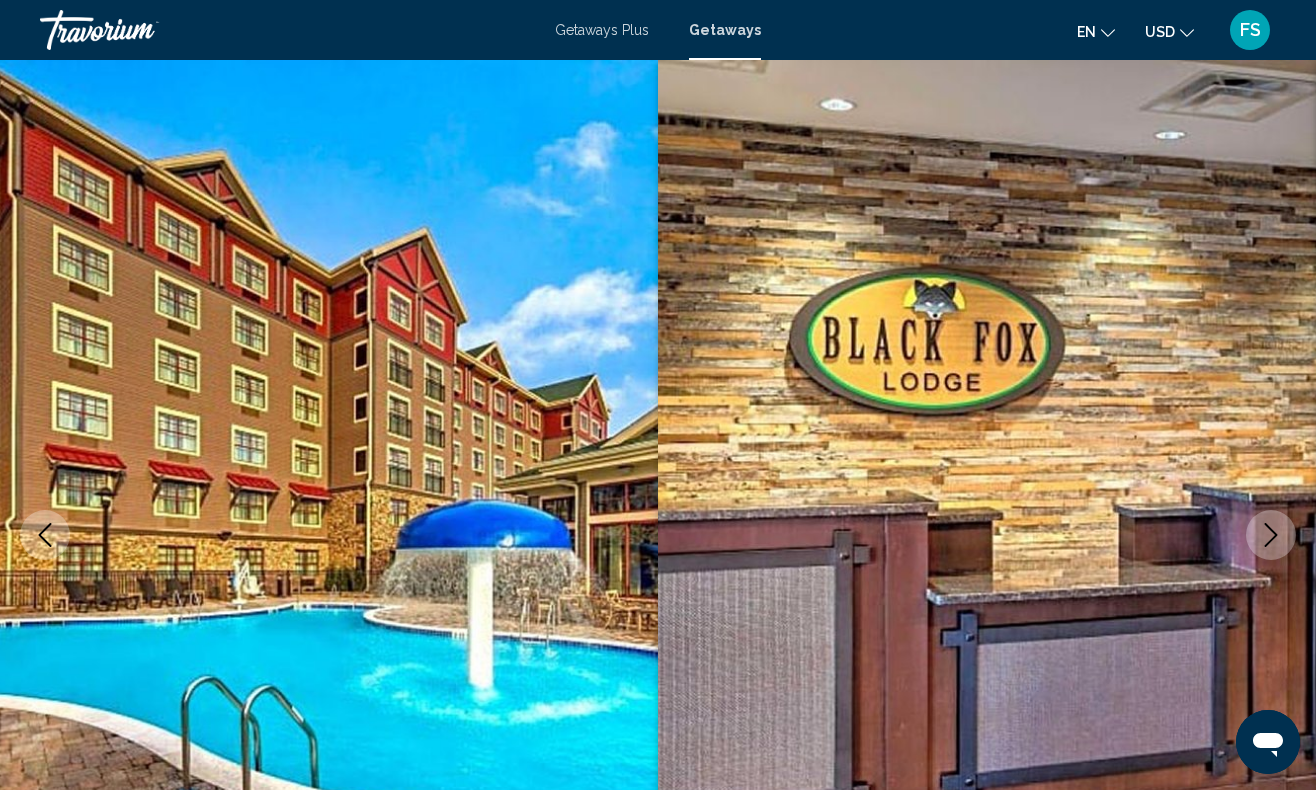 click on "FS" at bounding box center [1250, 30] 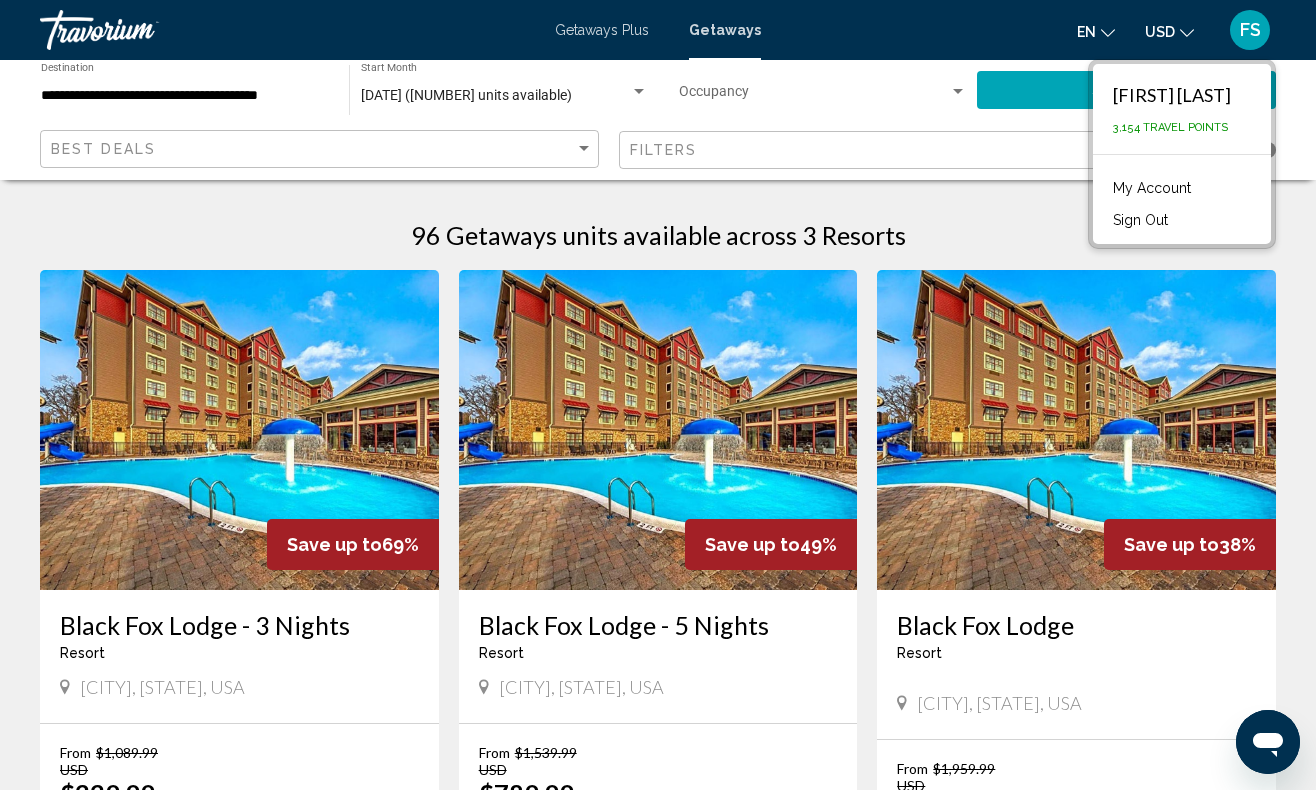 click on "Getaways Plus" at bounding box center [602, 30] 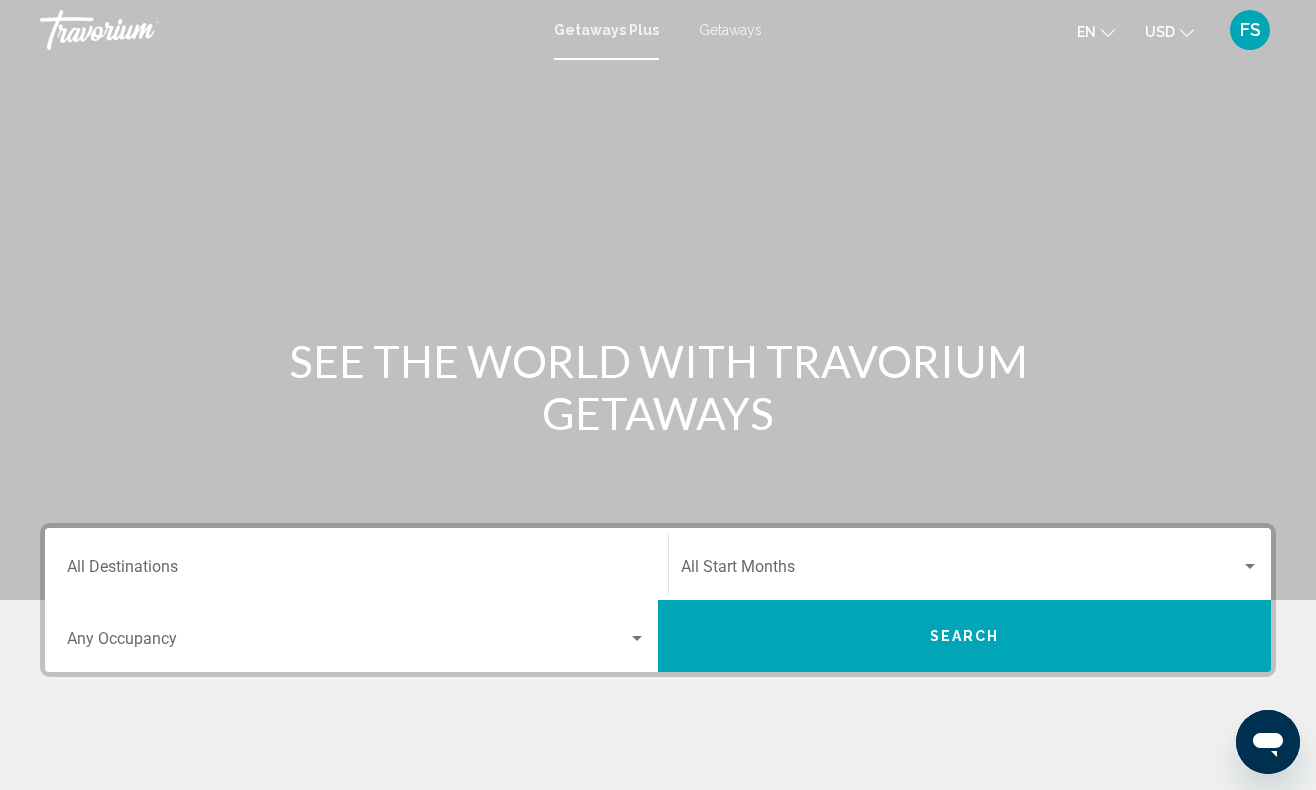 click on "FS" at bounding box center (1250, 30) 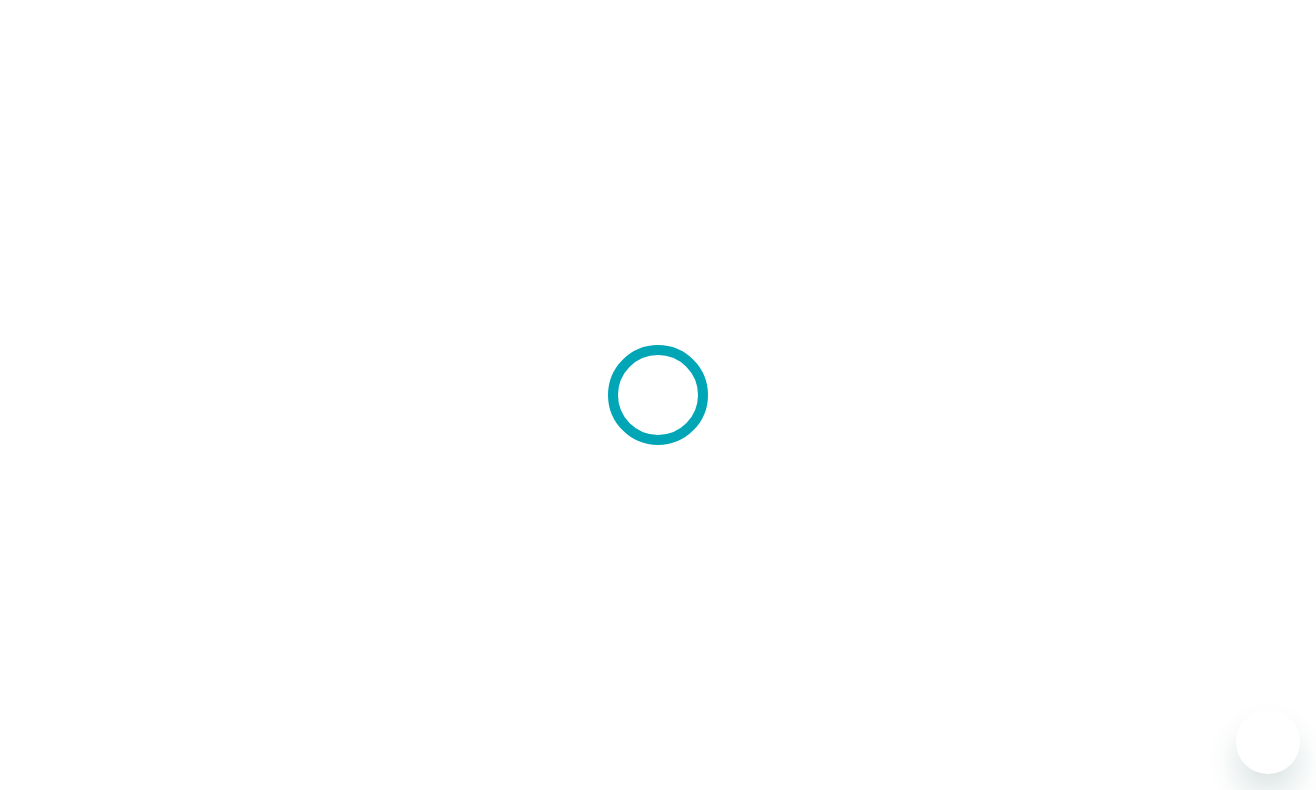 scroll, scrollTop: 0, scrollLeft: 0, axis: both 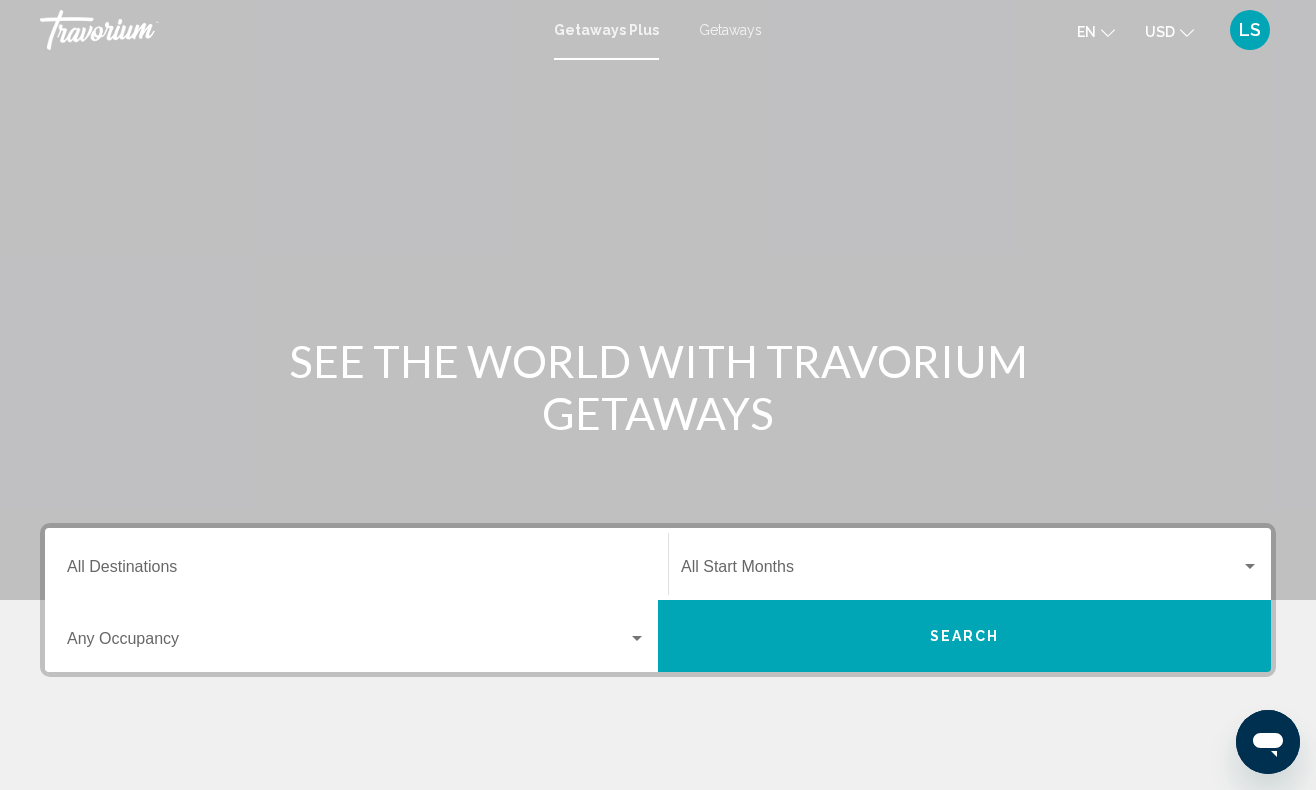 click on "Getaways" at bounding box center [730, 30] 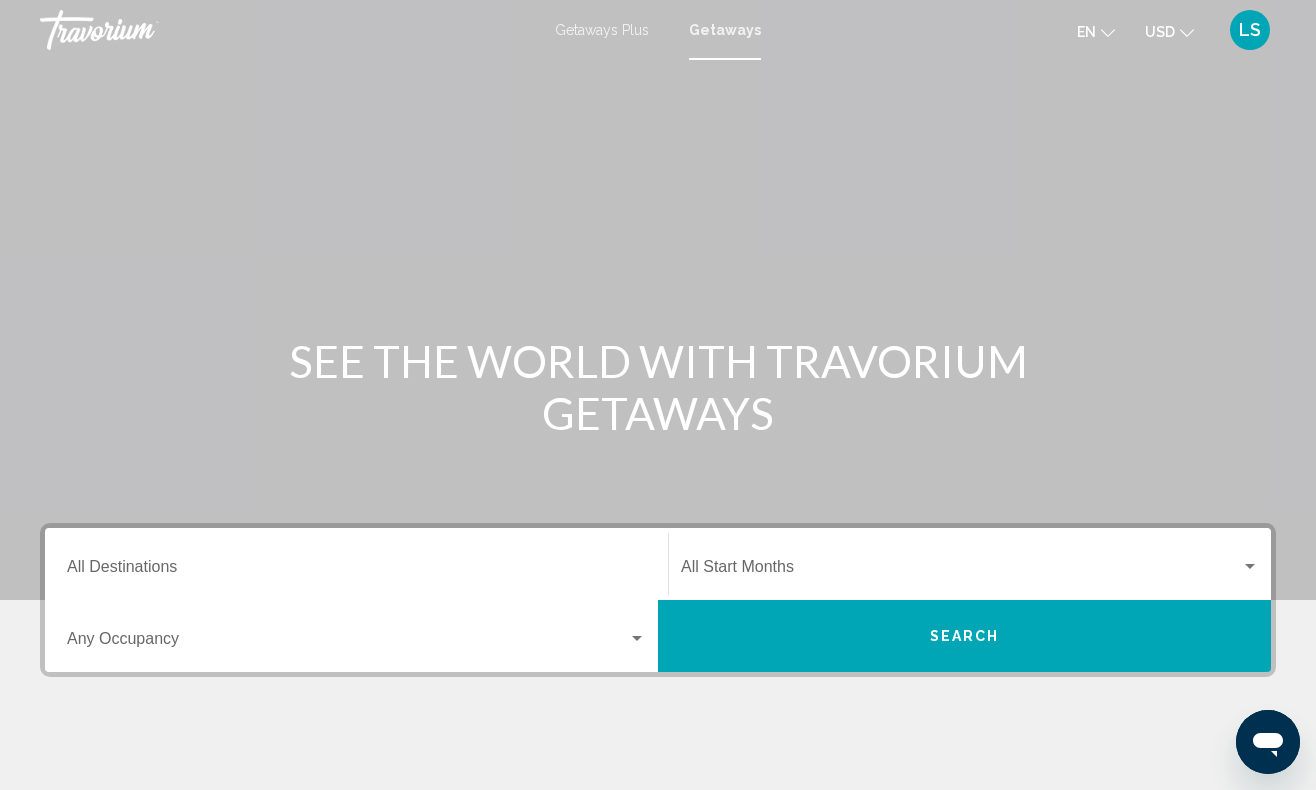 click on "Getaways Plus" at bounding box center [602, 30] 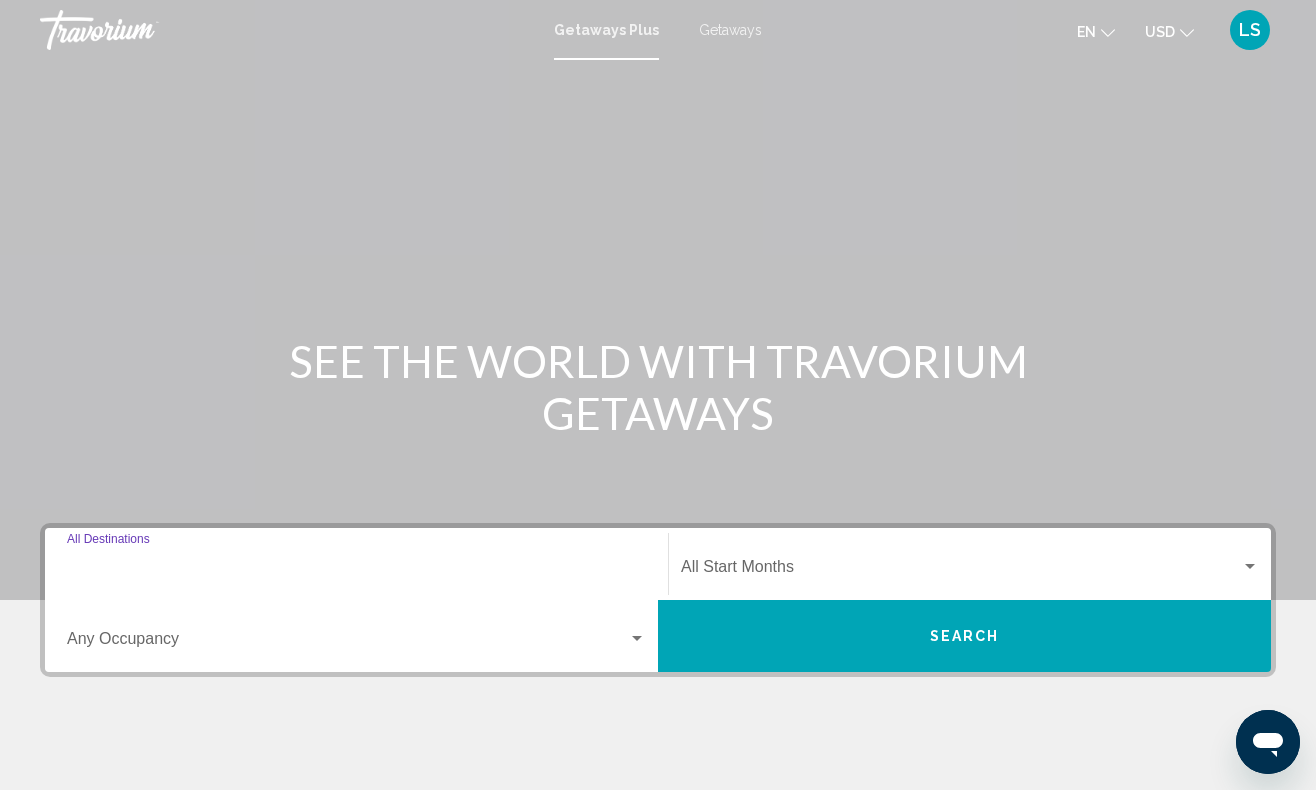 click on "Destination All Destinations" at bounding box center (356, 571) 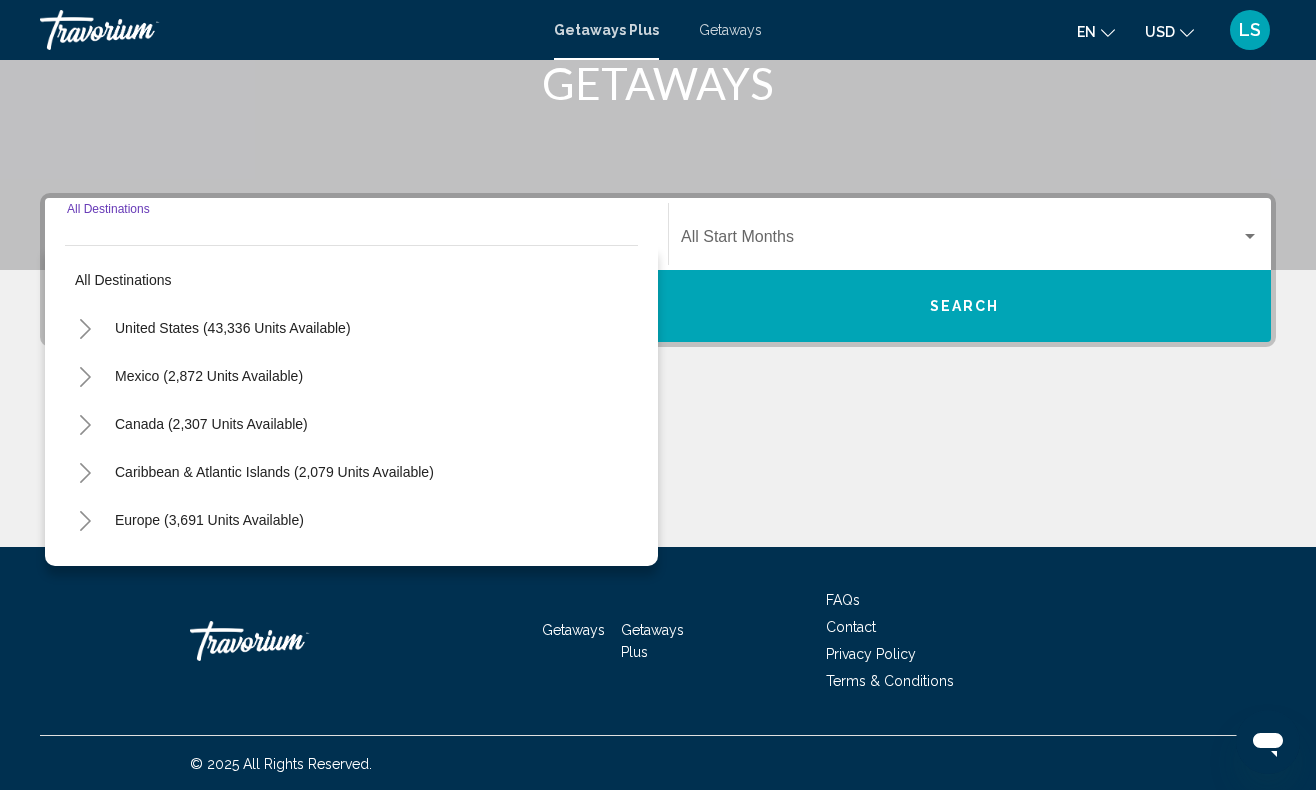 scroll, scrollTop: 332, scrollLeft: 0, axis: vertical 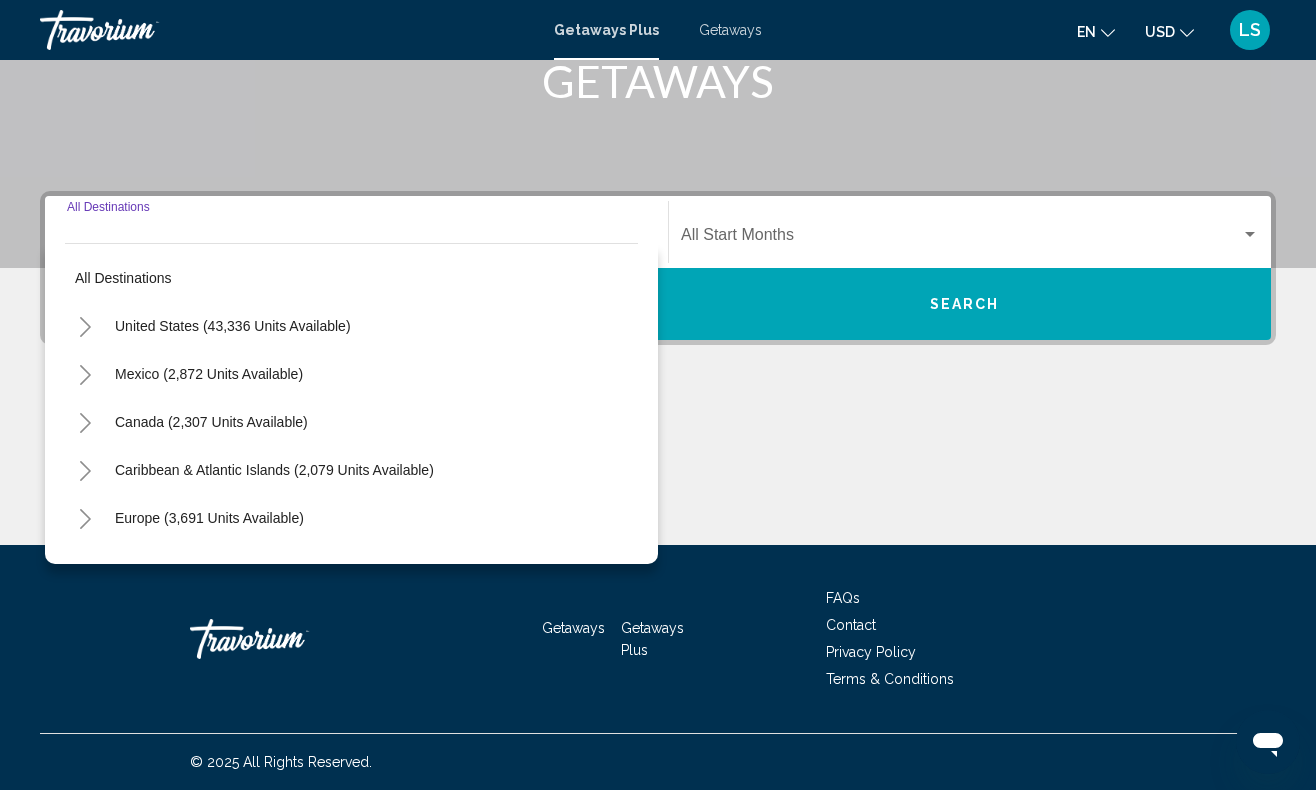click 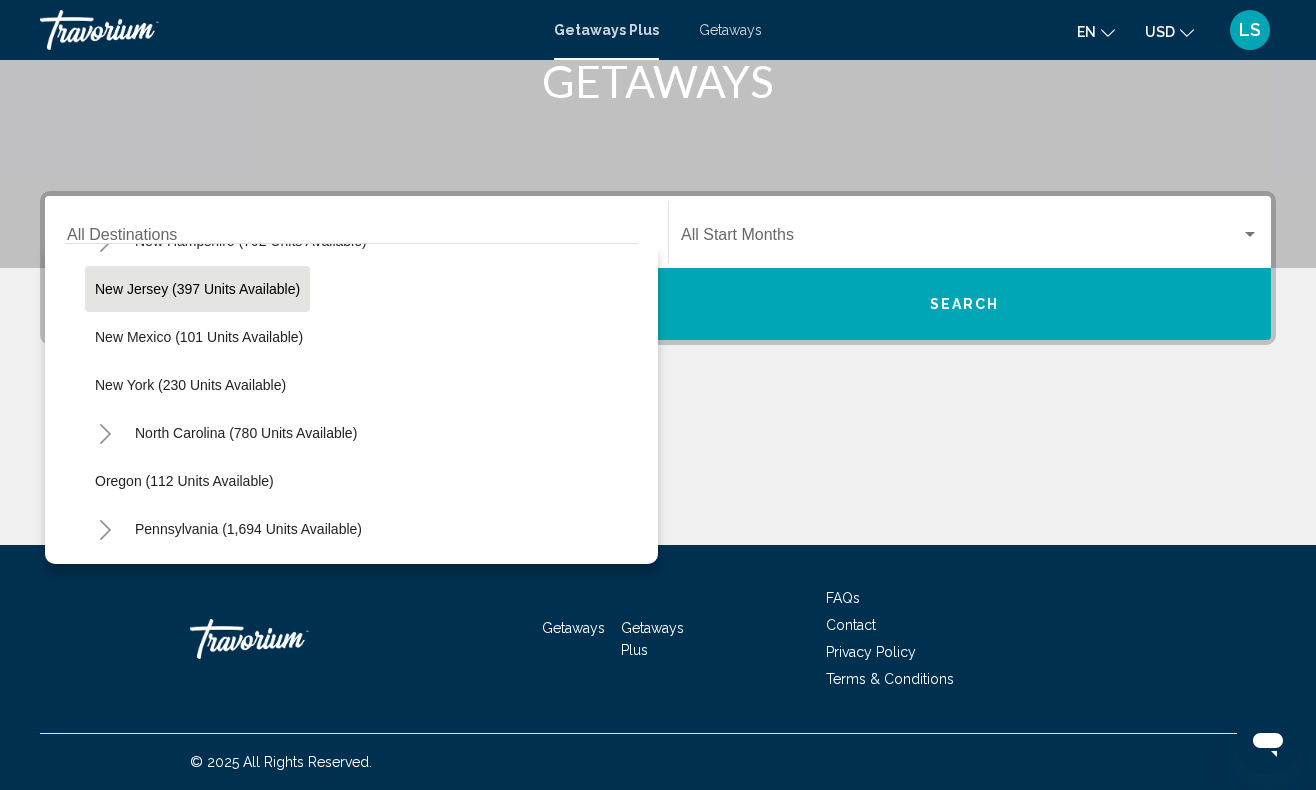 scroll, scrollTop: 1184, scrollLeft: 0, axis: vertical 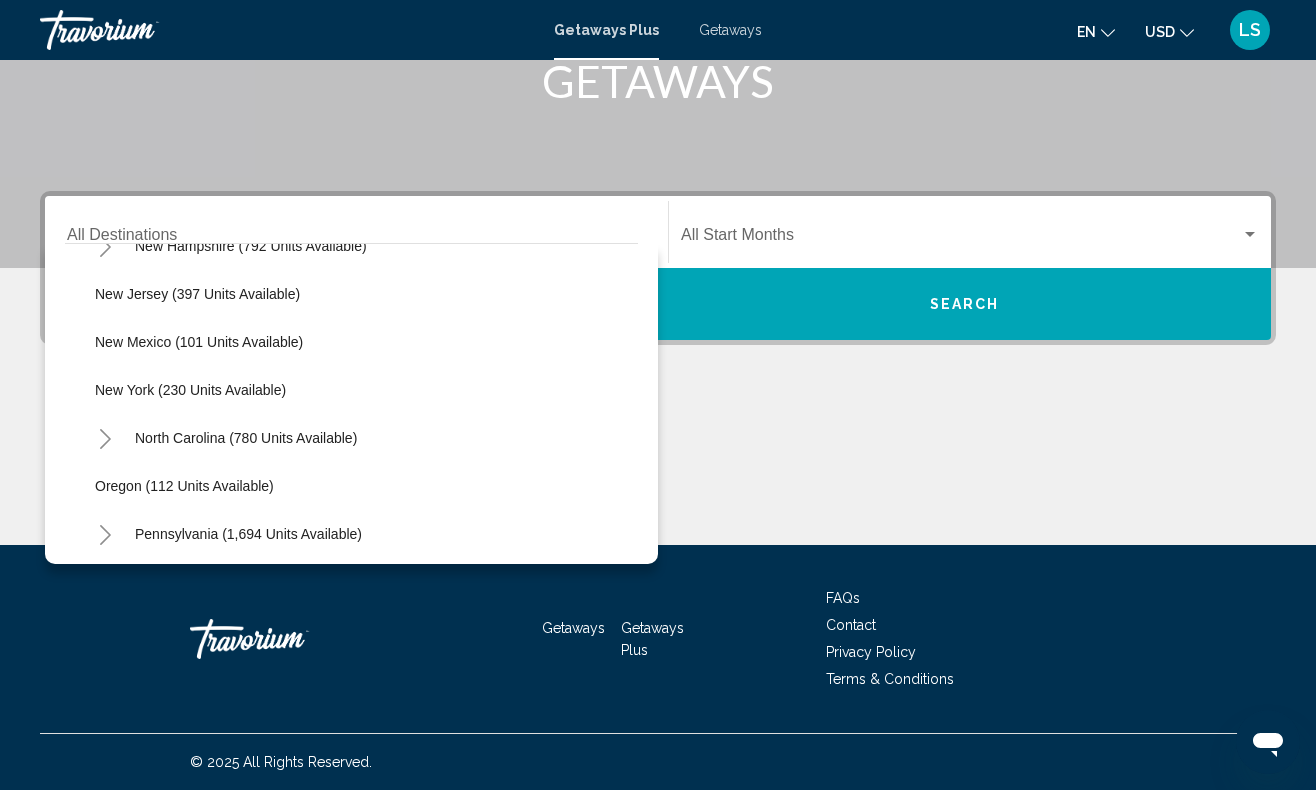 click 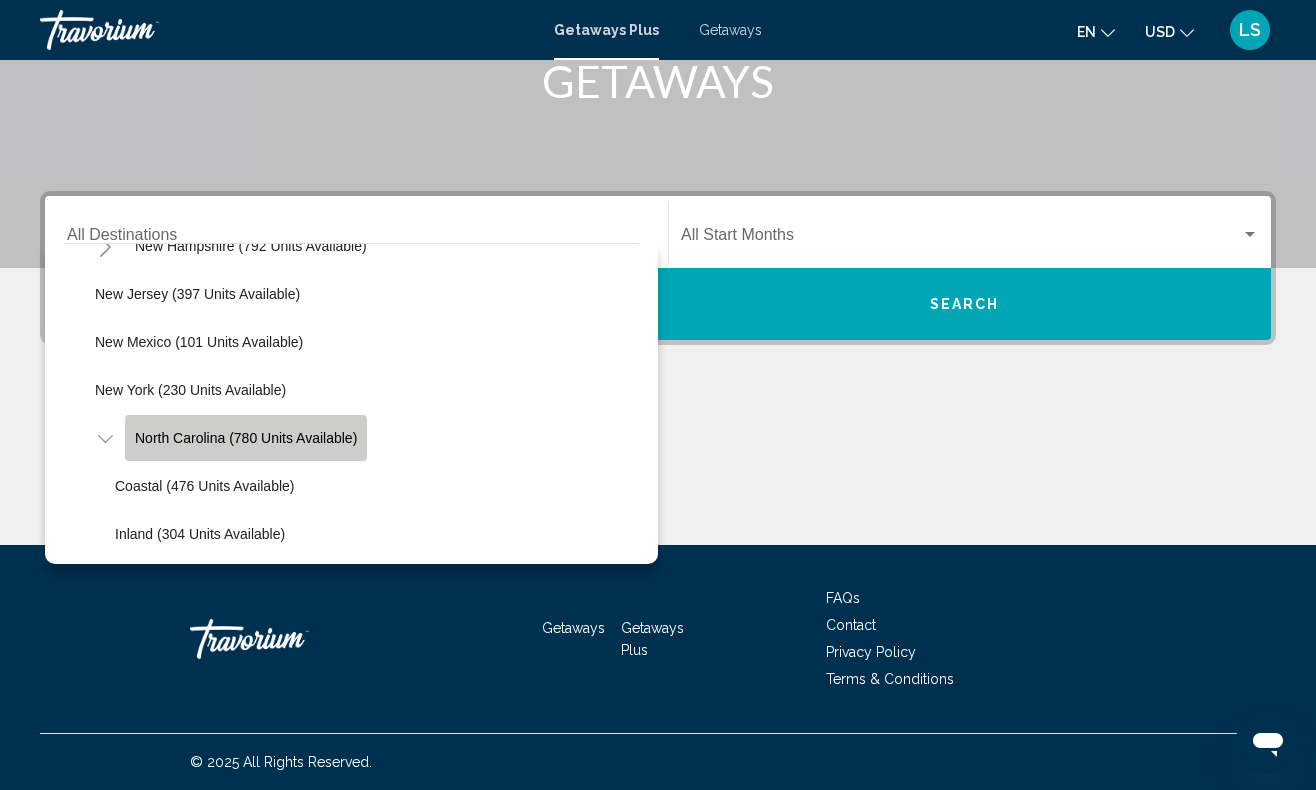 click on "North Carolina (780 units available)" 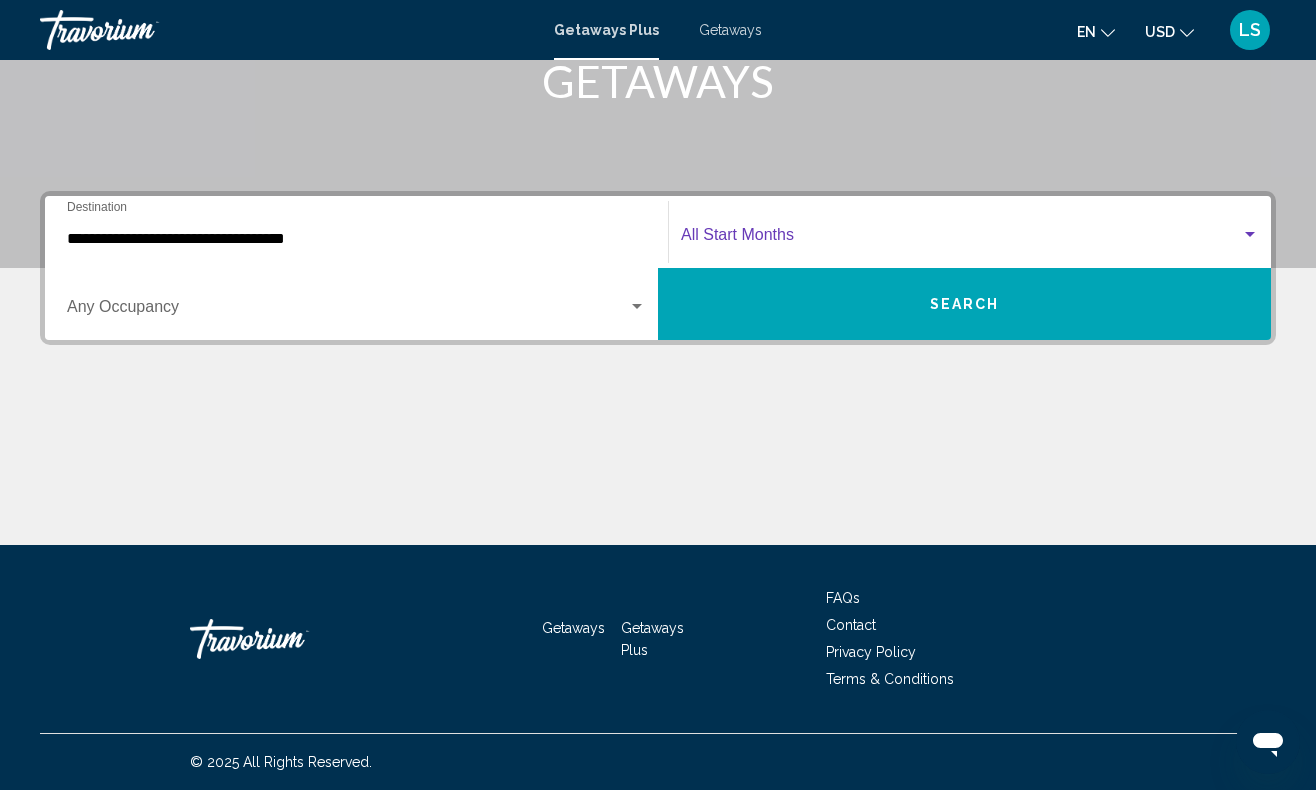 click at bounding box center (961, 239) 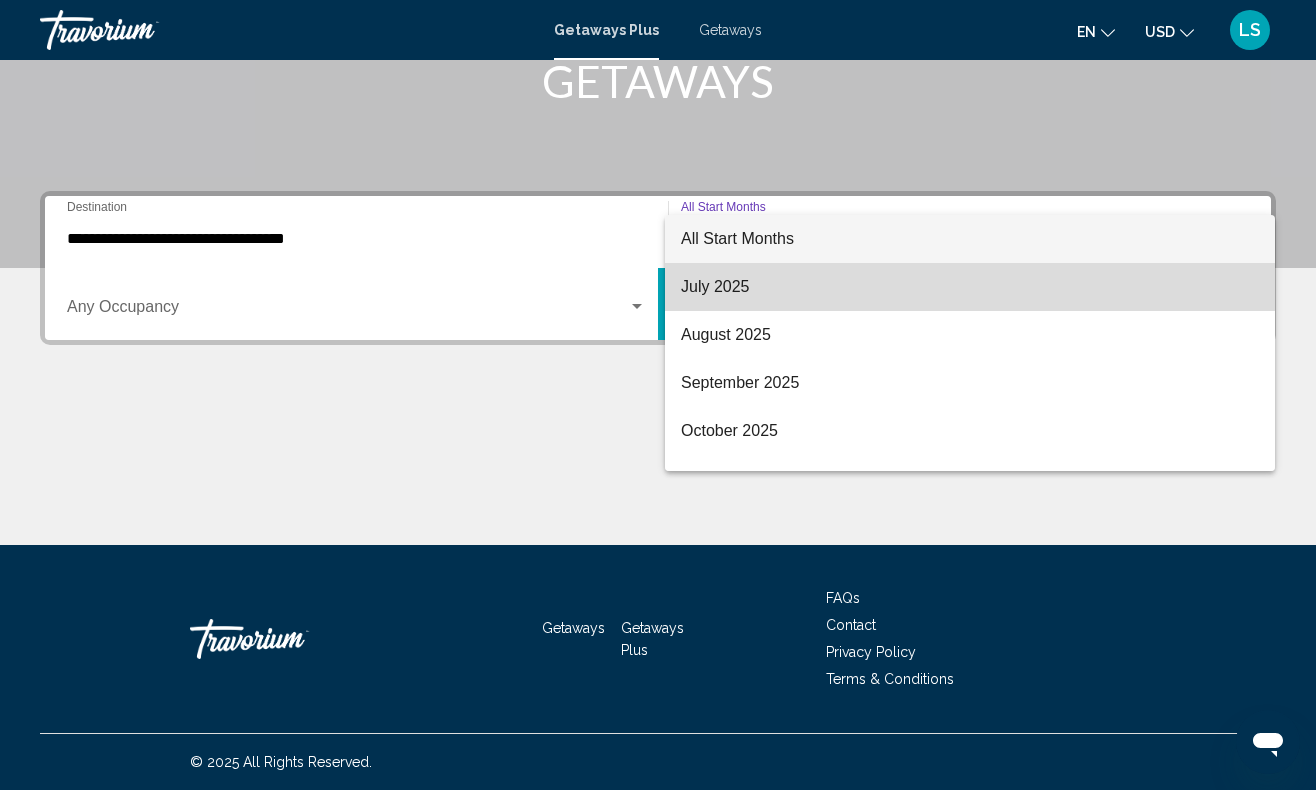 click on "July 2025" at bounding box center [970, 287] 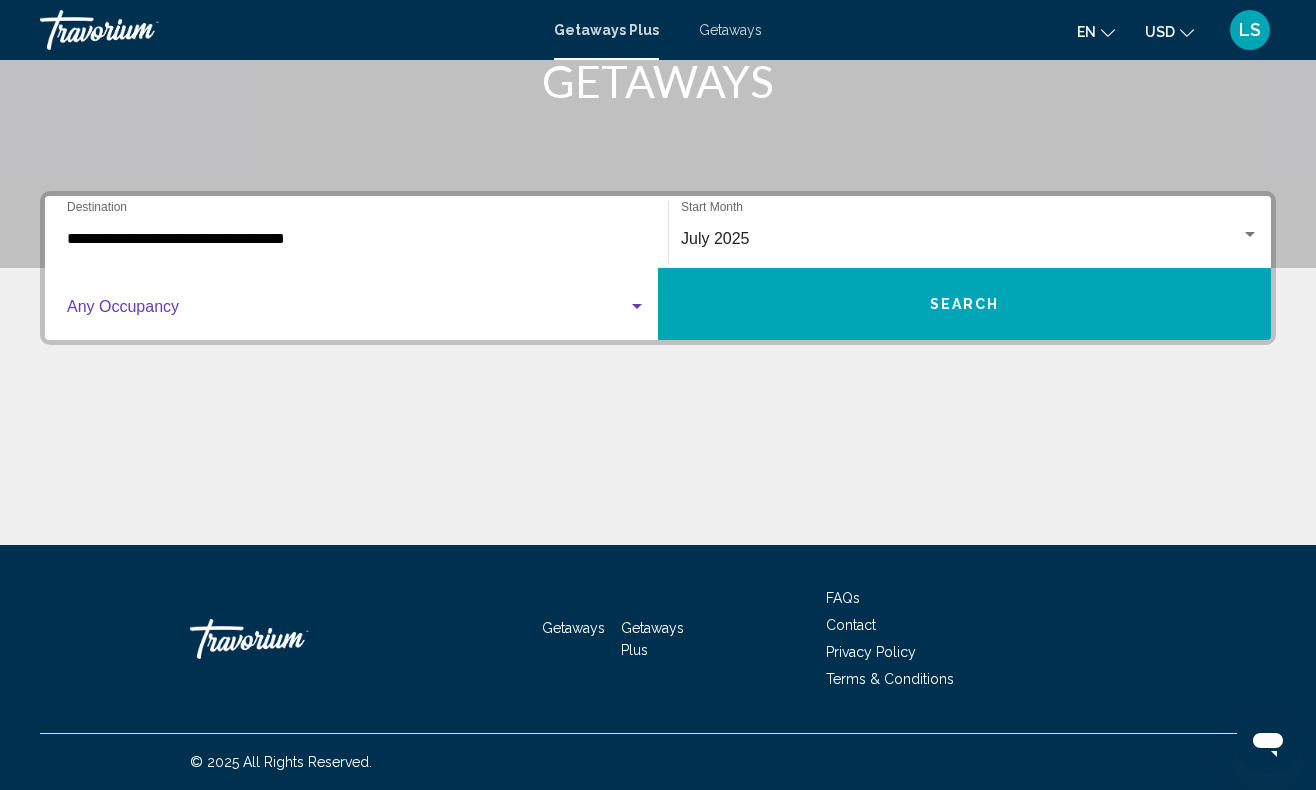 click at bounding box center [637, 307] 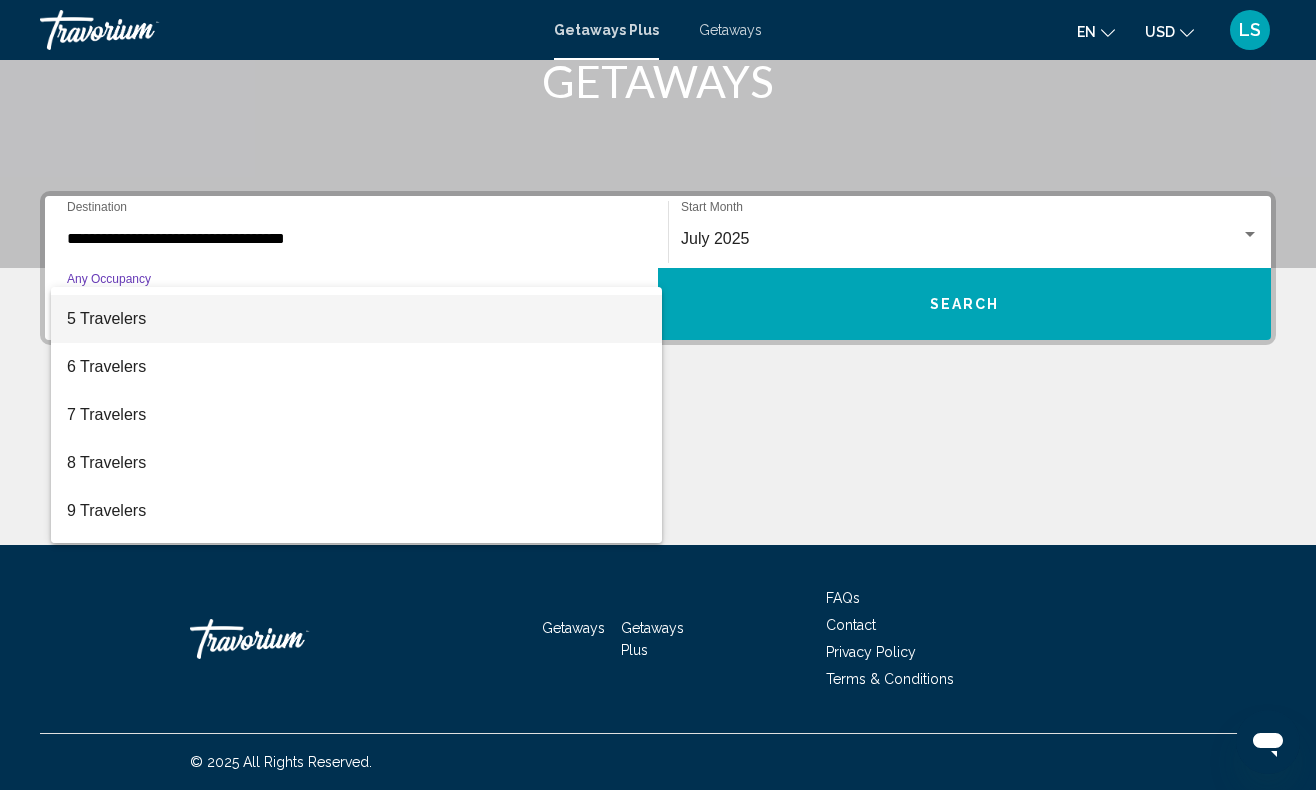 scroll, scrollTop: 194, scrollLeft: 0, axis: vertical 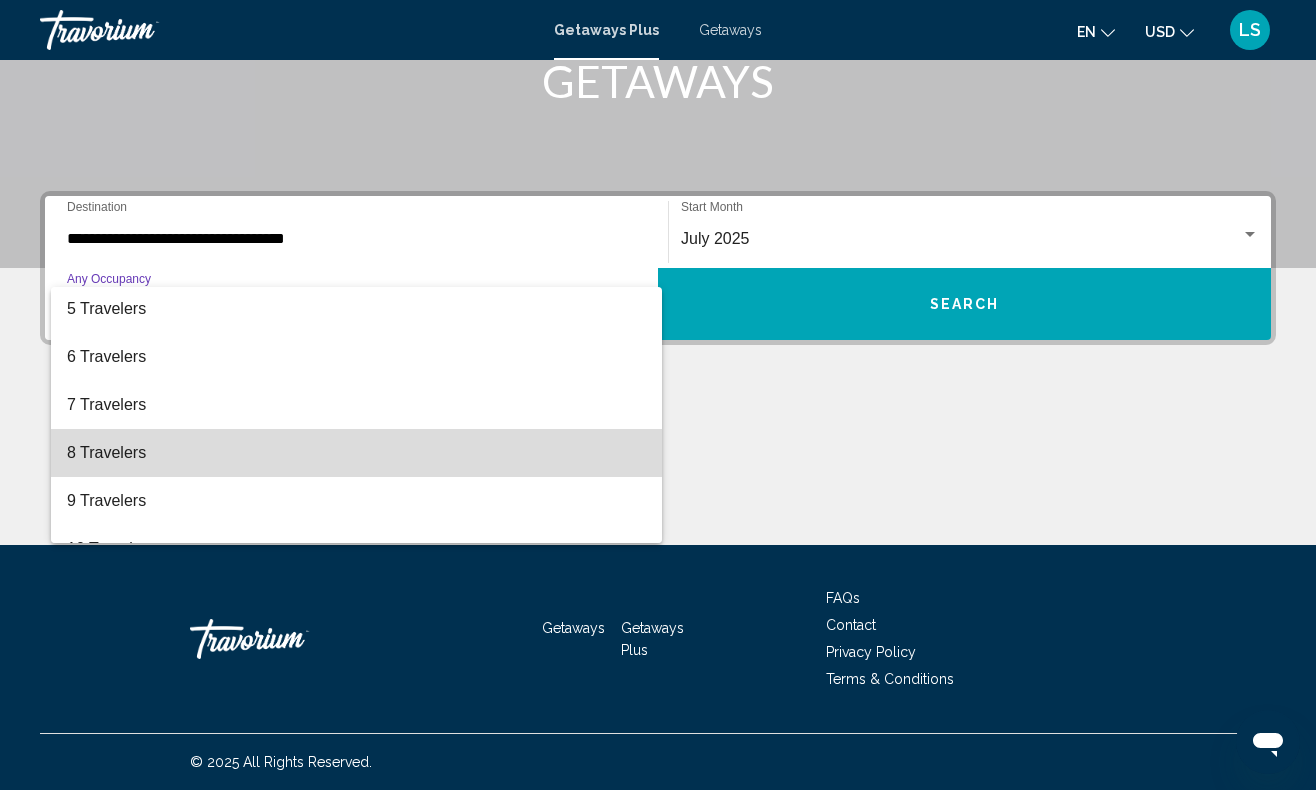 click on "8 Travelers" at bounding box center [356, 453] 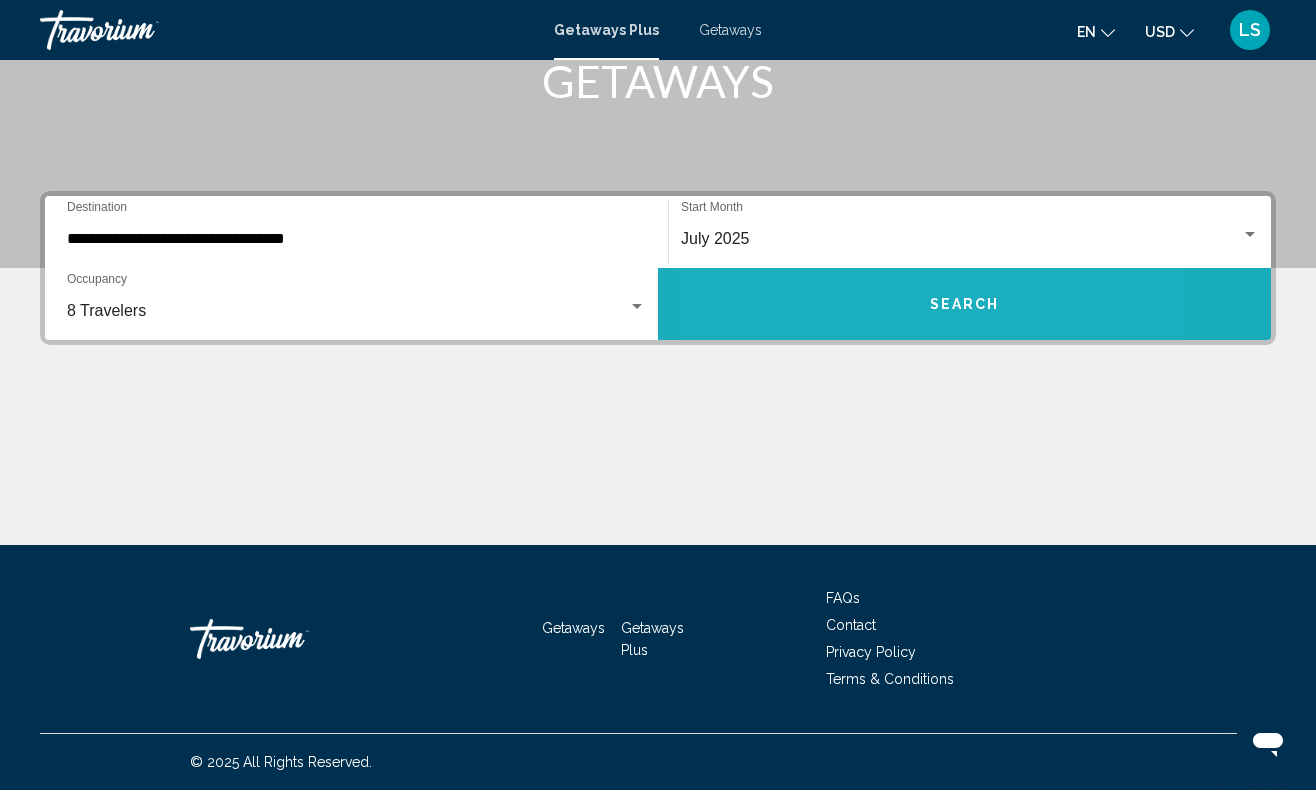 click on "Search" at bounding box center (964, 304) 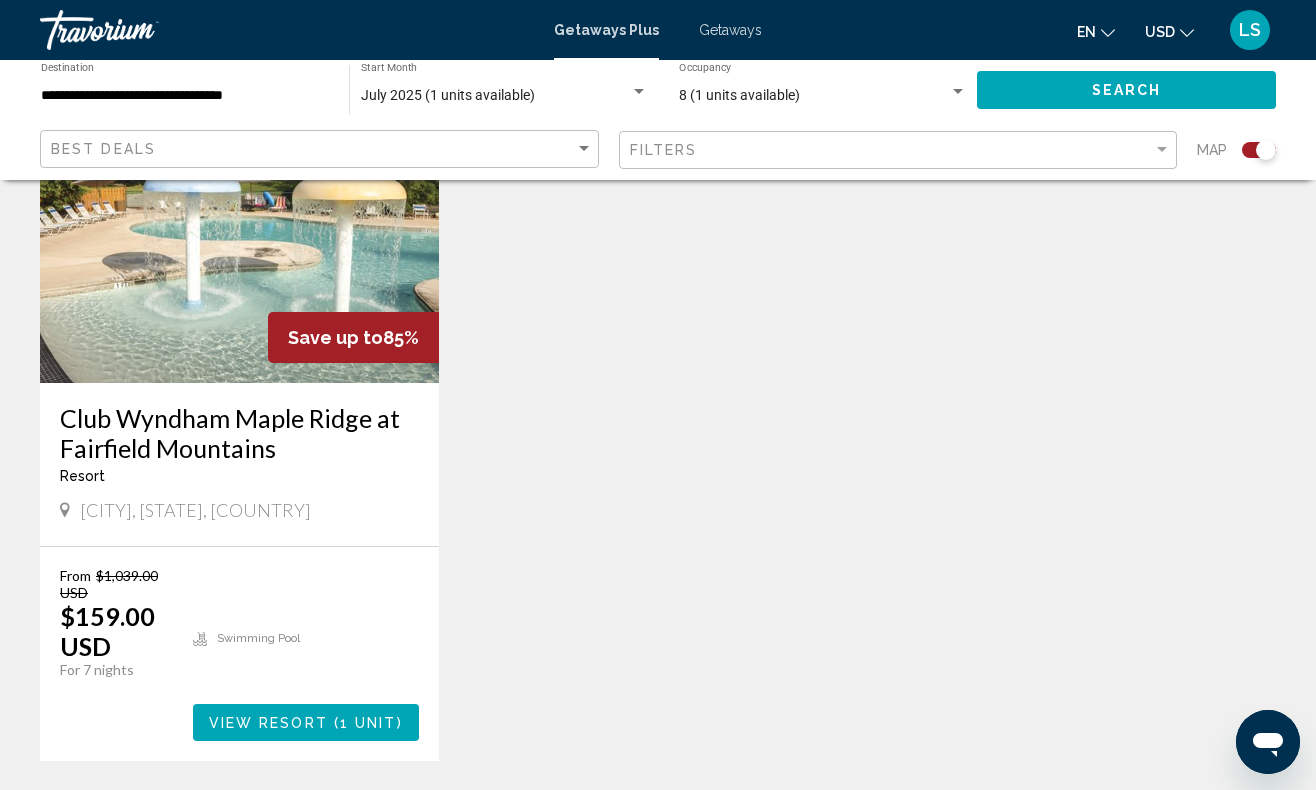 scroll, scrollTop: 829, scrollLeft: 0, axis: vertical 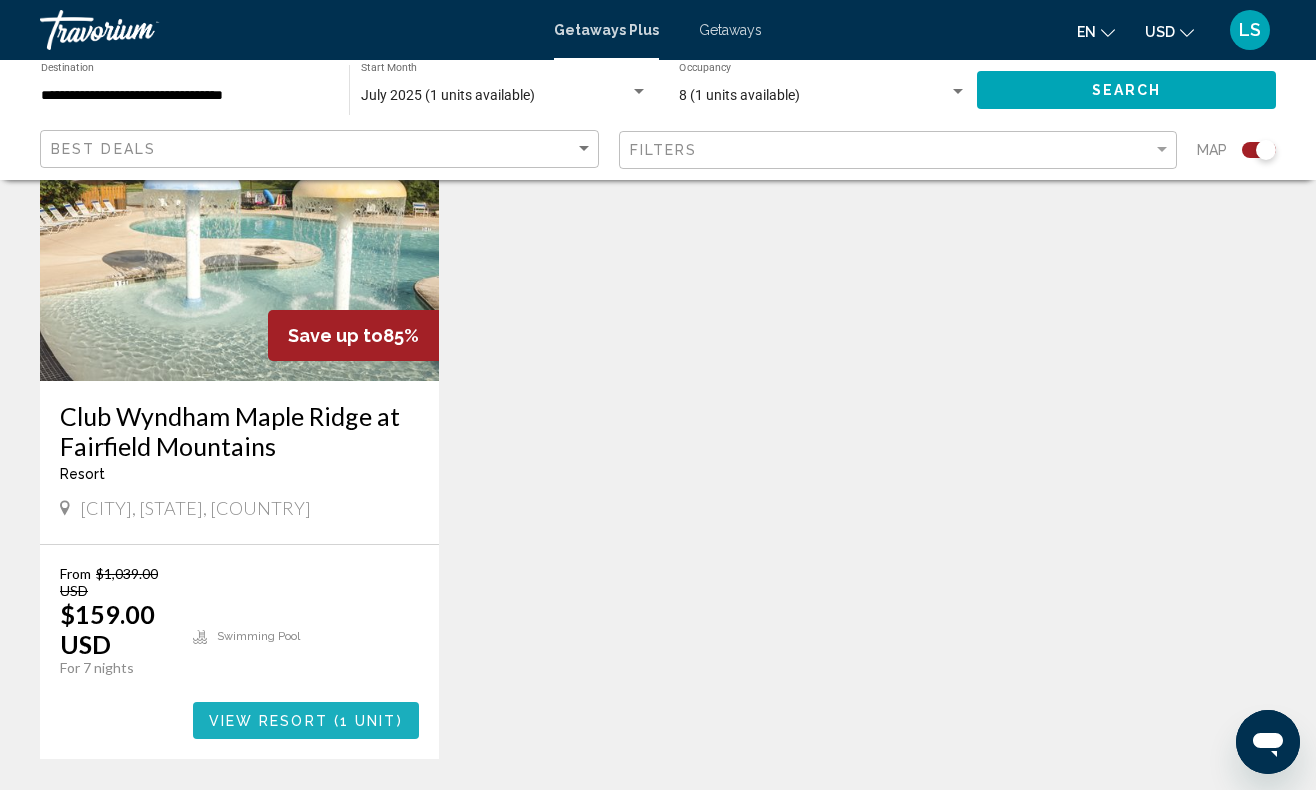 click on "View Resort" at bounding box center [268, 721] 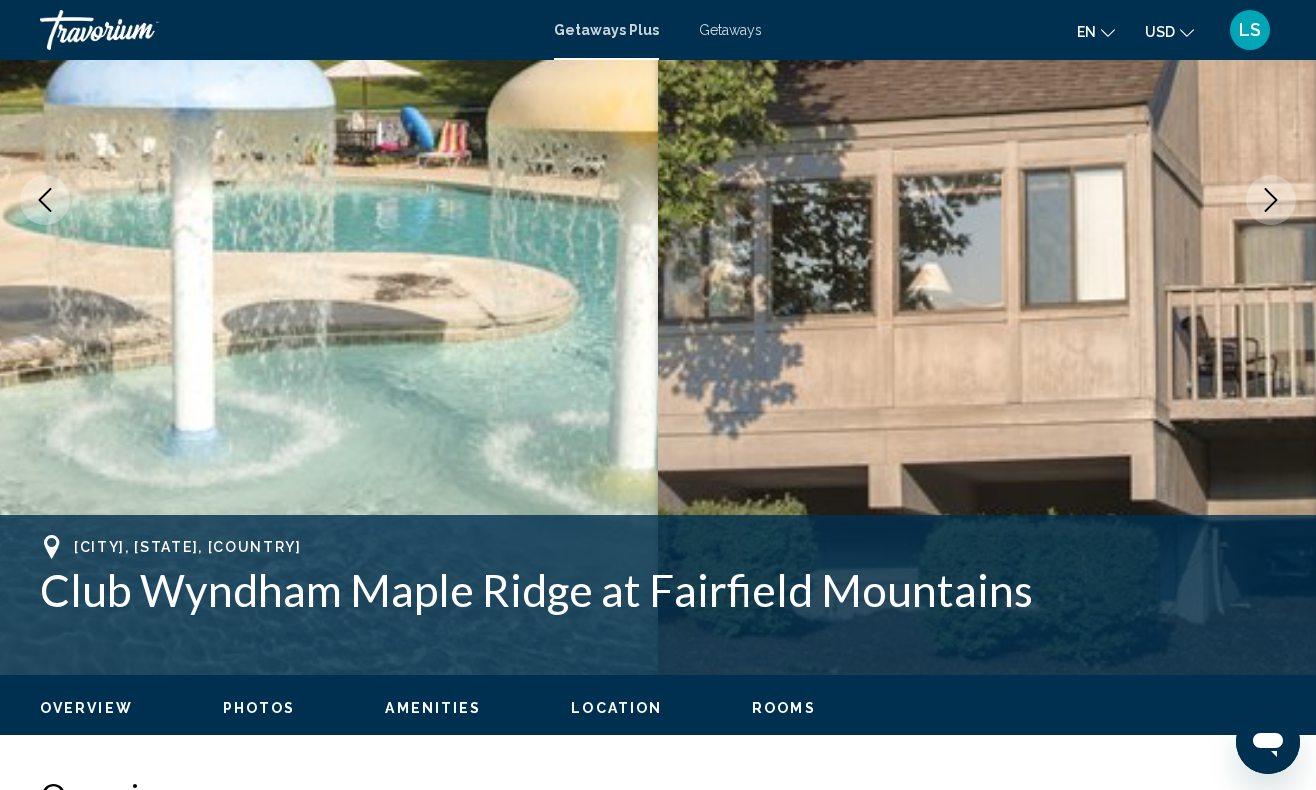 scroll, scrollTop: 0, scrollLeft: 0, axis: both 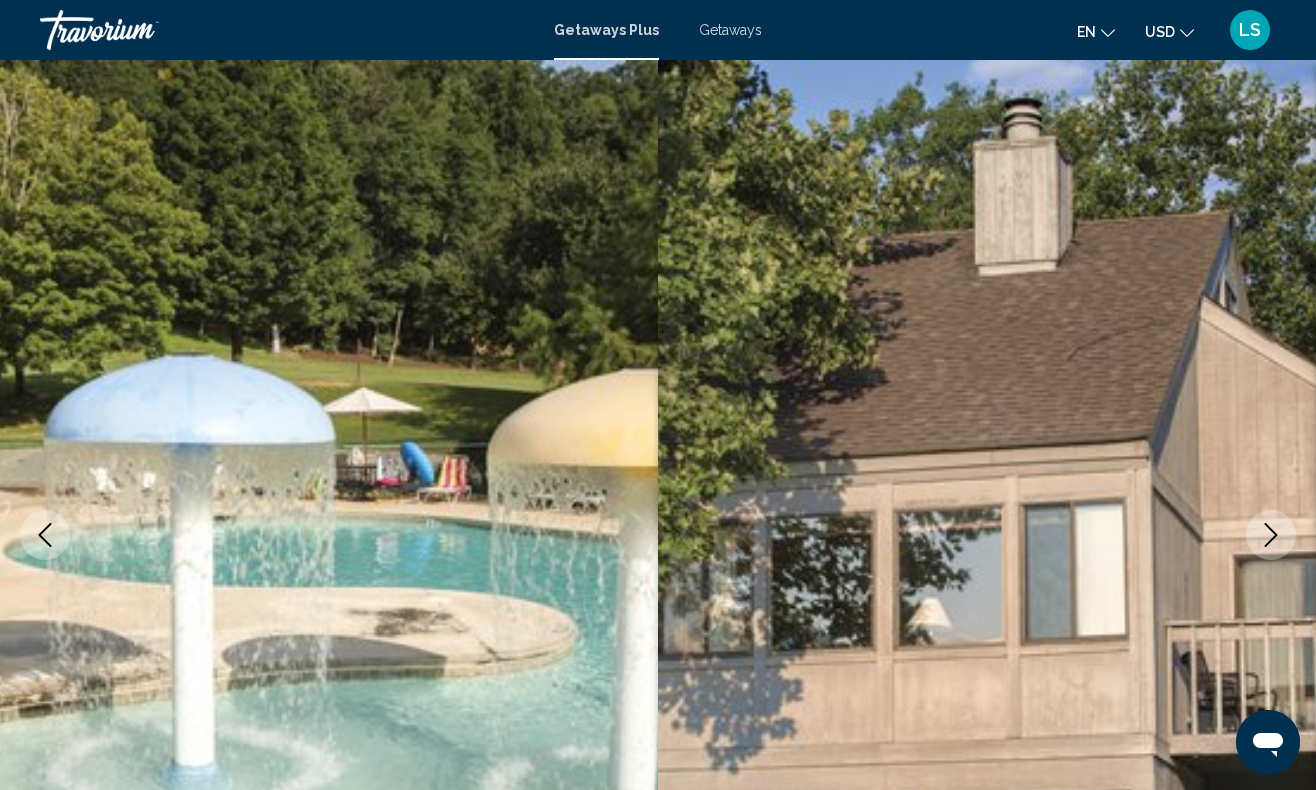 click at bounding box center (1271, 535) 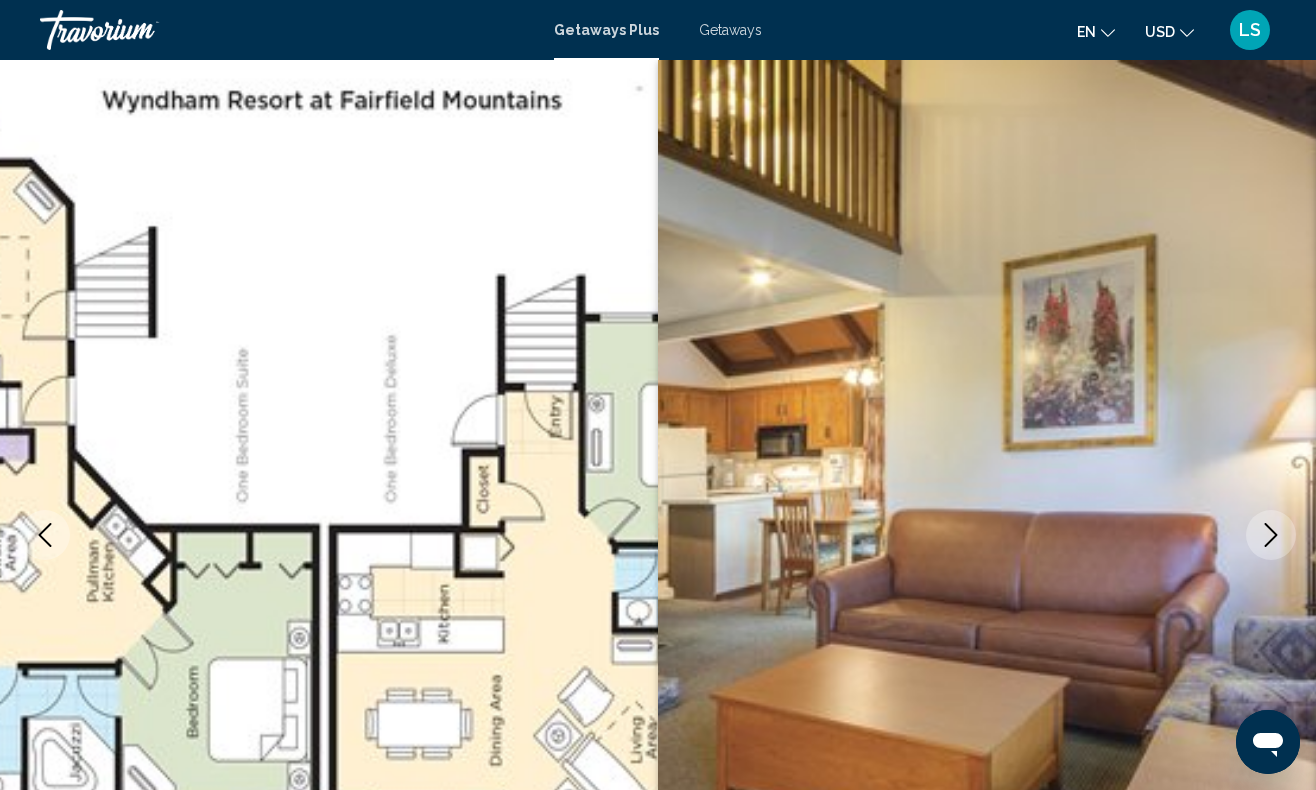click at bounding box center [1271, 535] 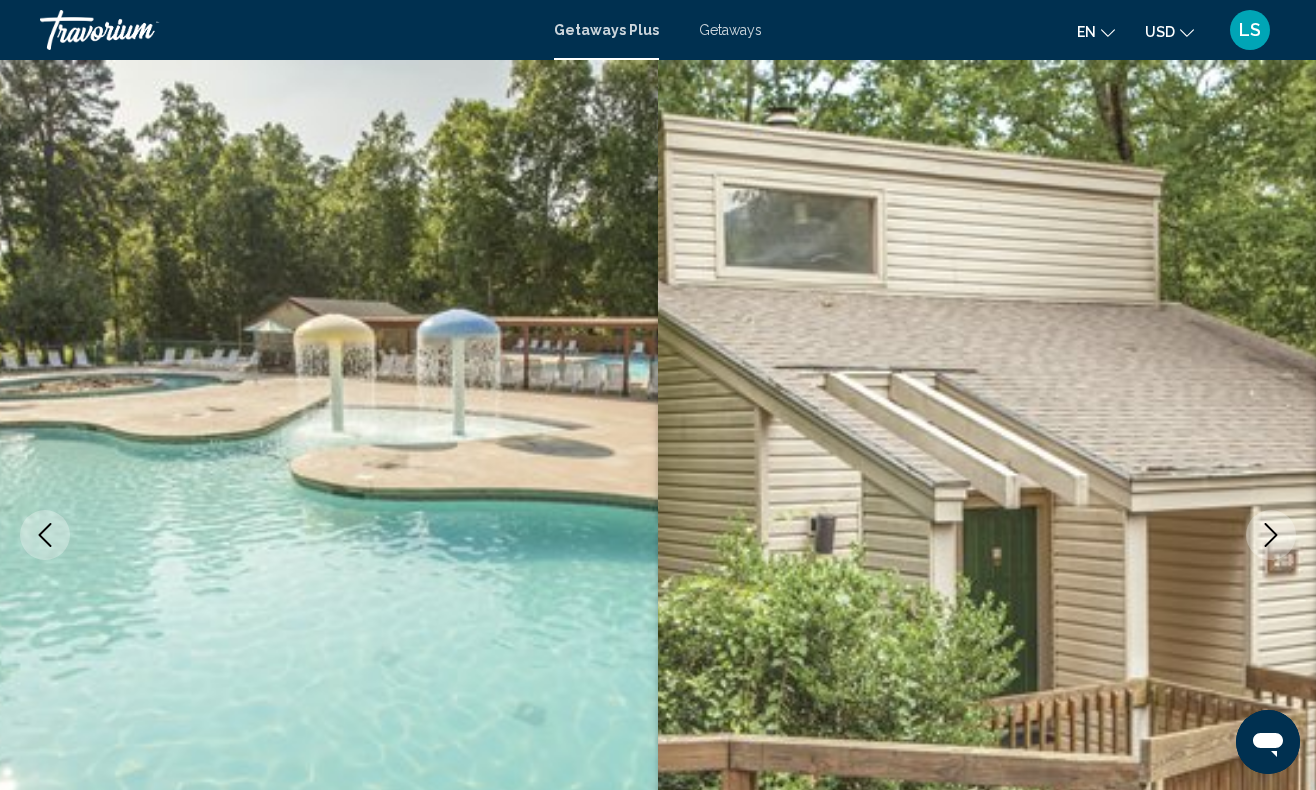 click at bounding box center [1271, 535] 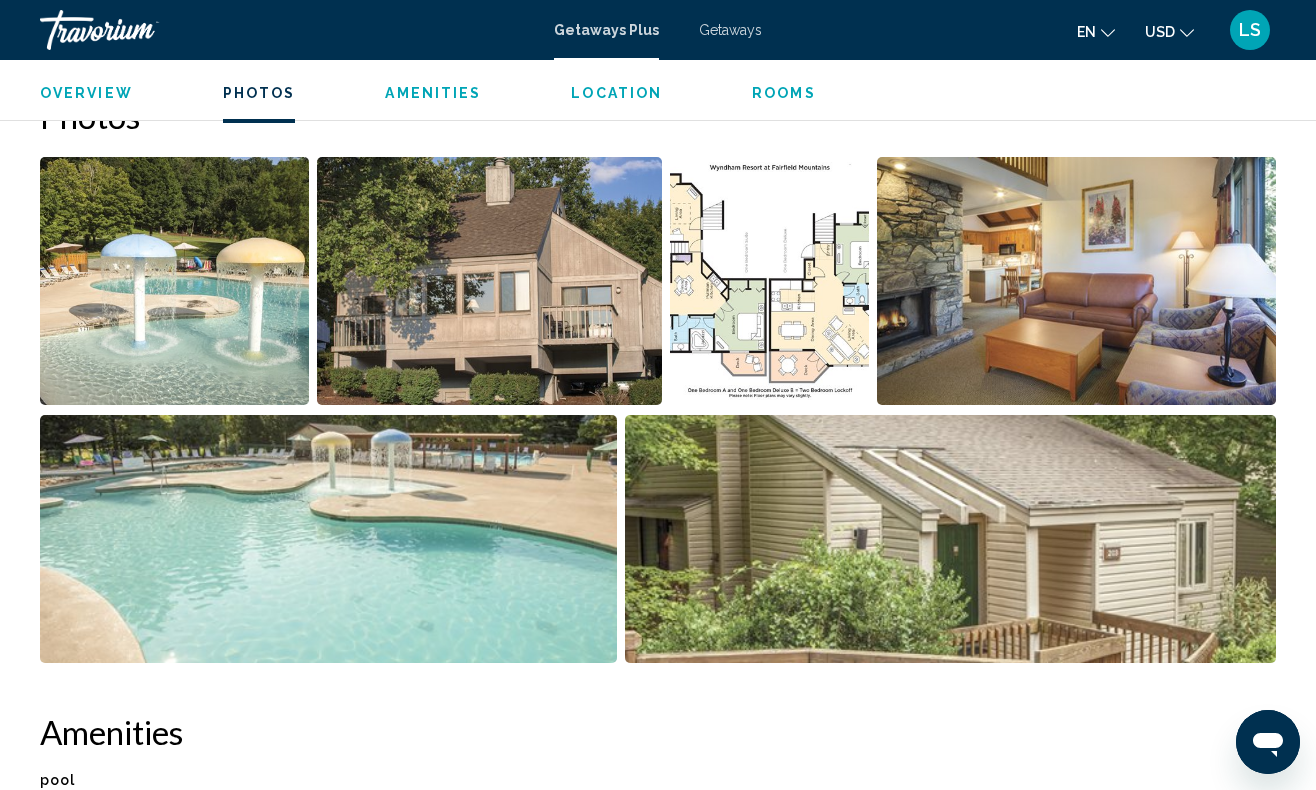scroll, scrollTop: 1274, scrollLeft: 0, axis: vertical 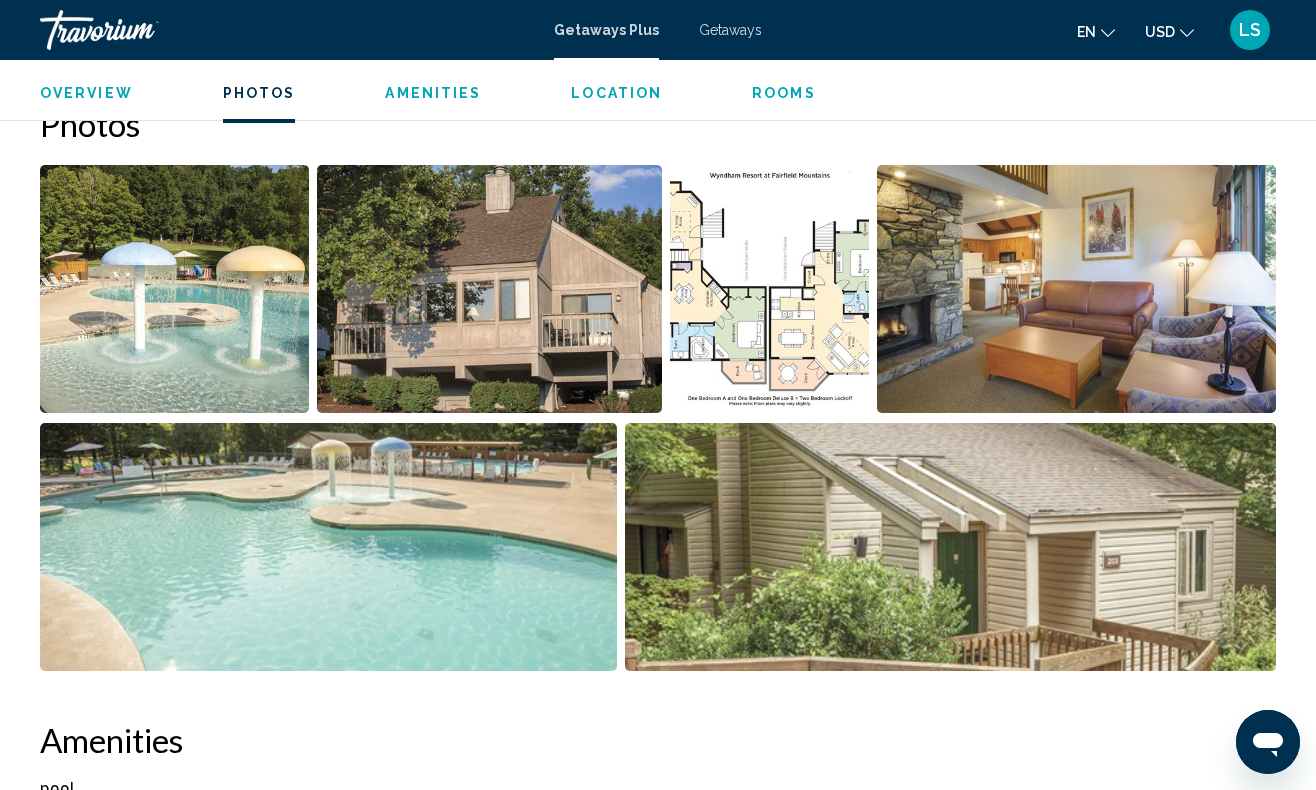 click at bounding box center (174, 289) 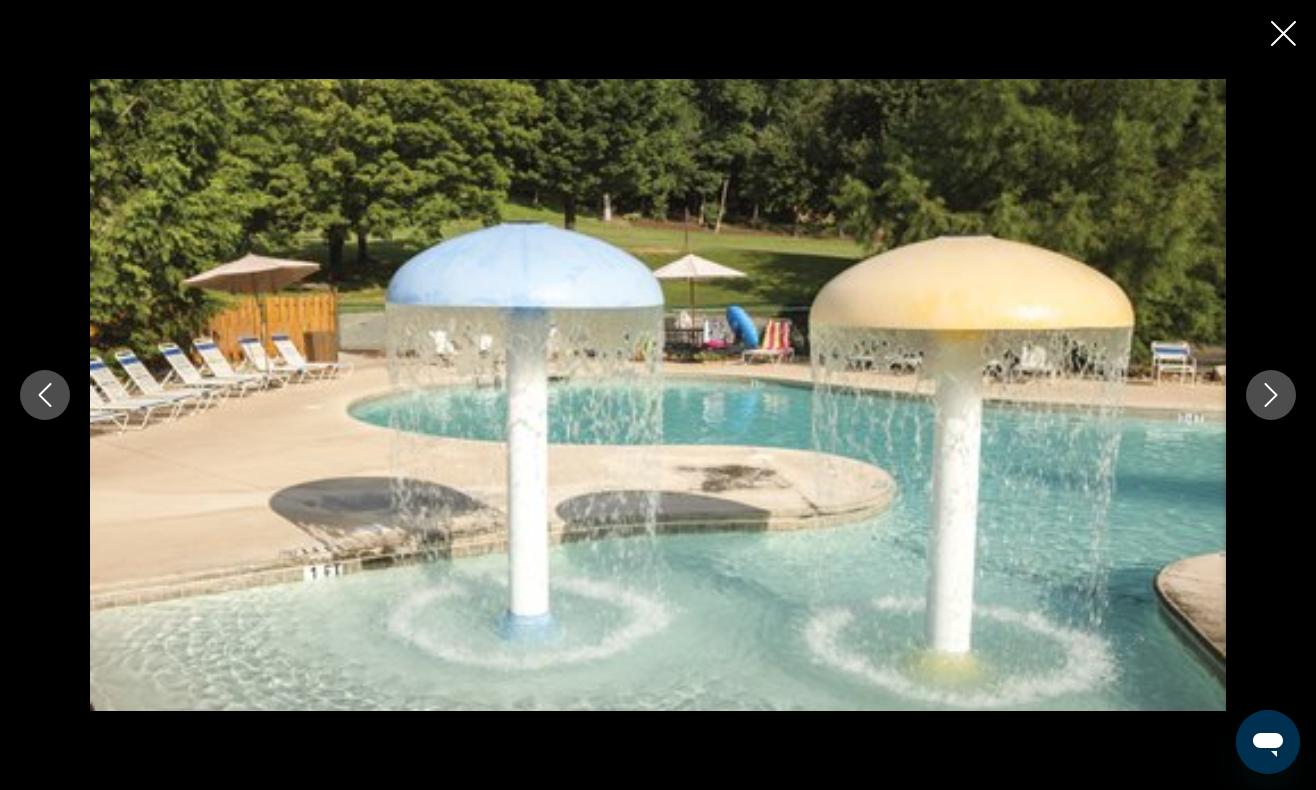 click at bounding box center (658, 395) 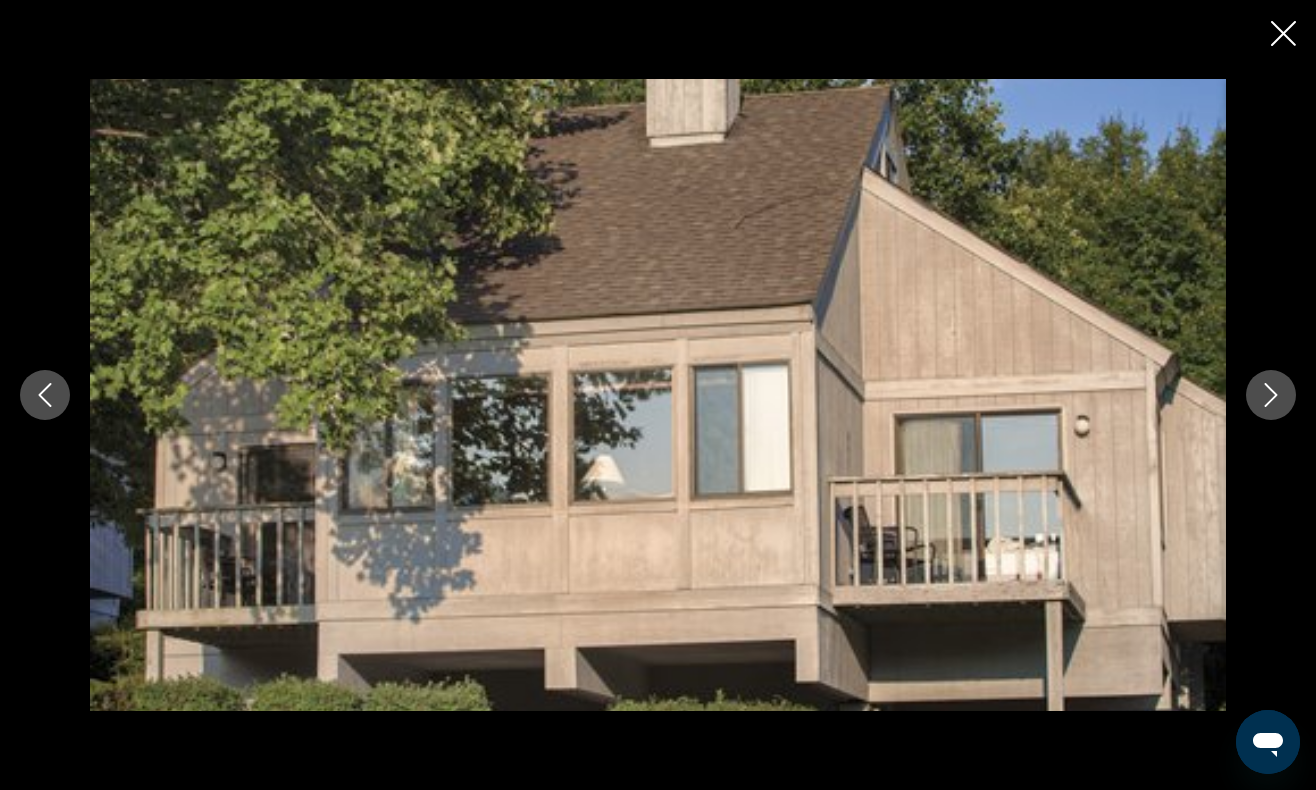 click 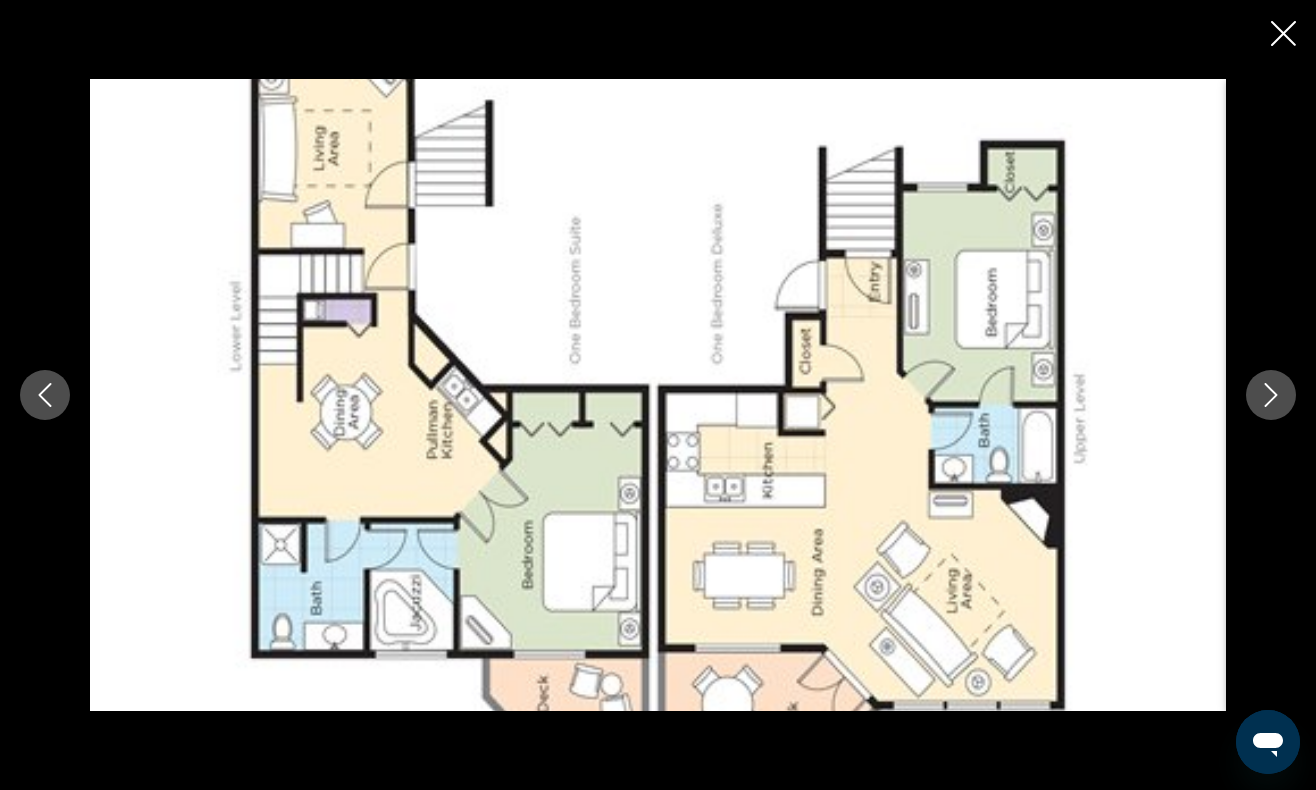 click 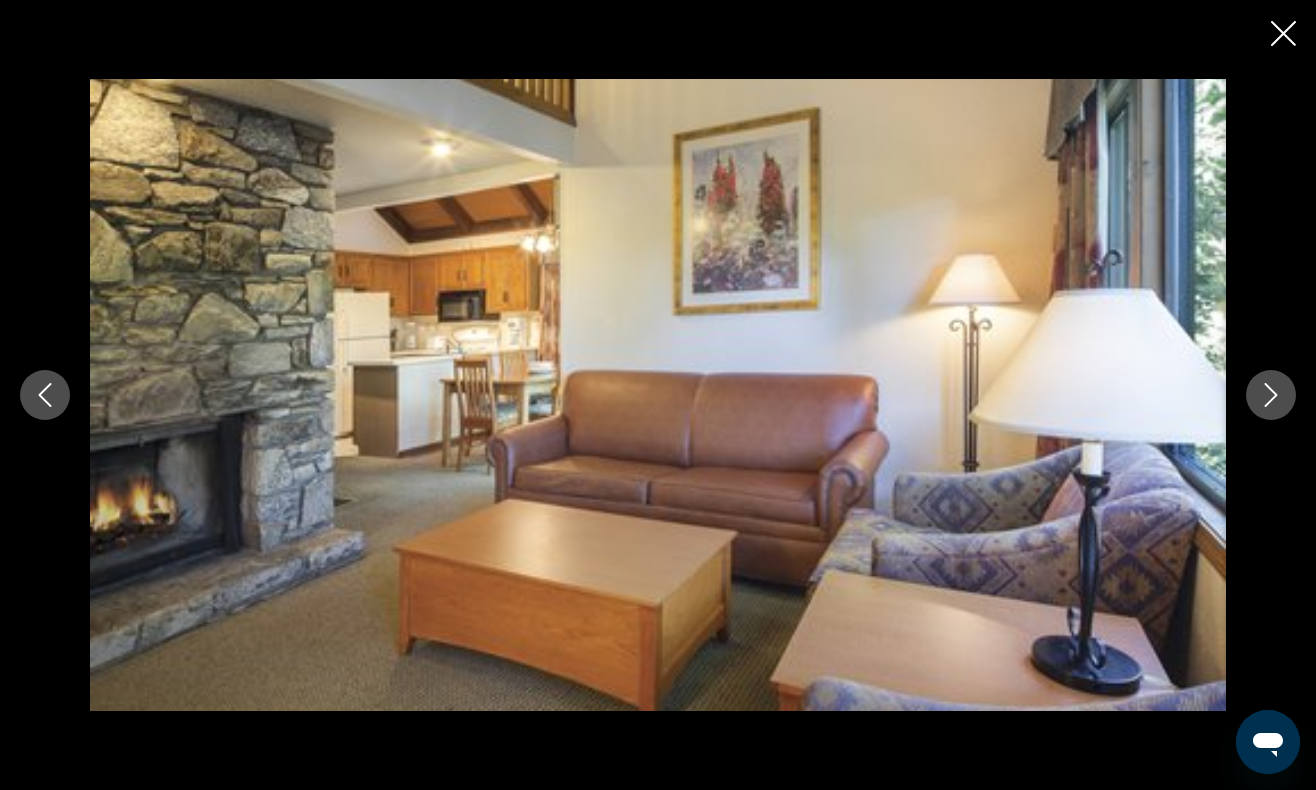 click 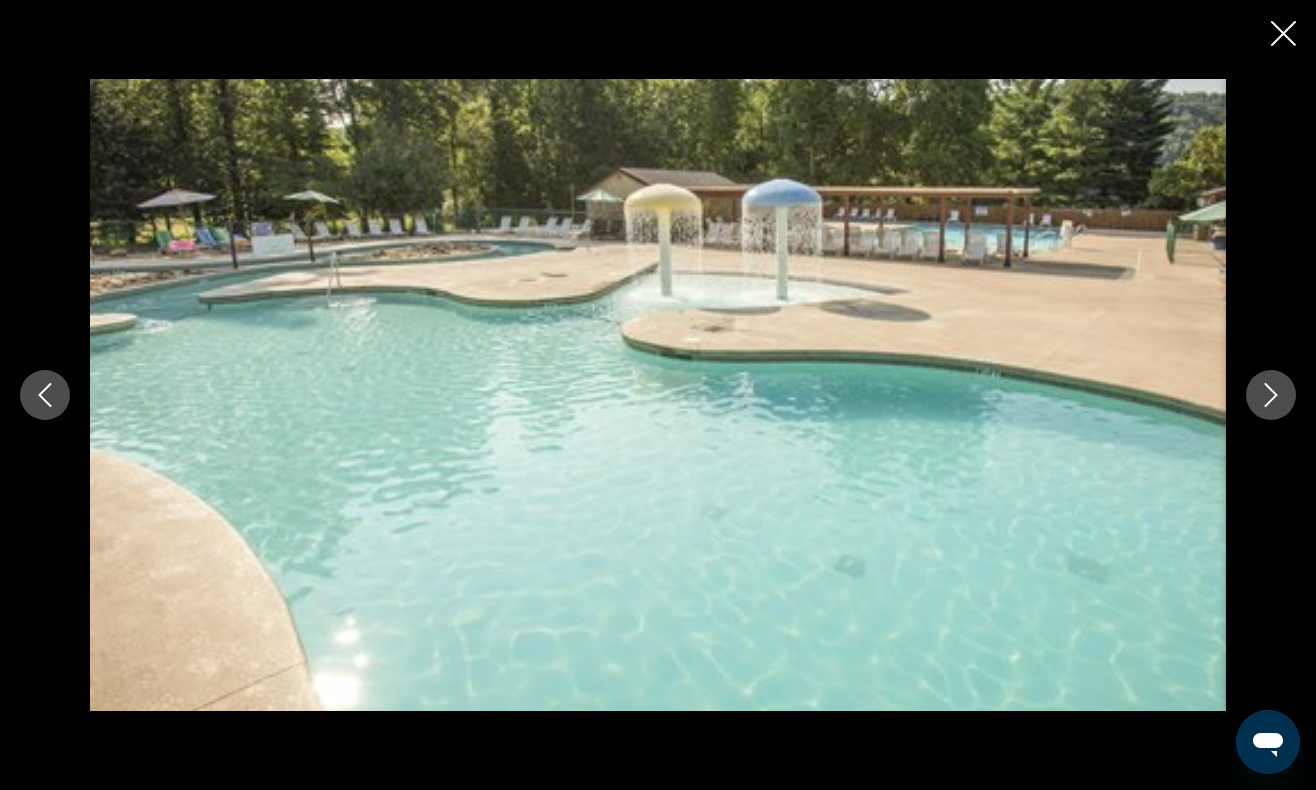 click 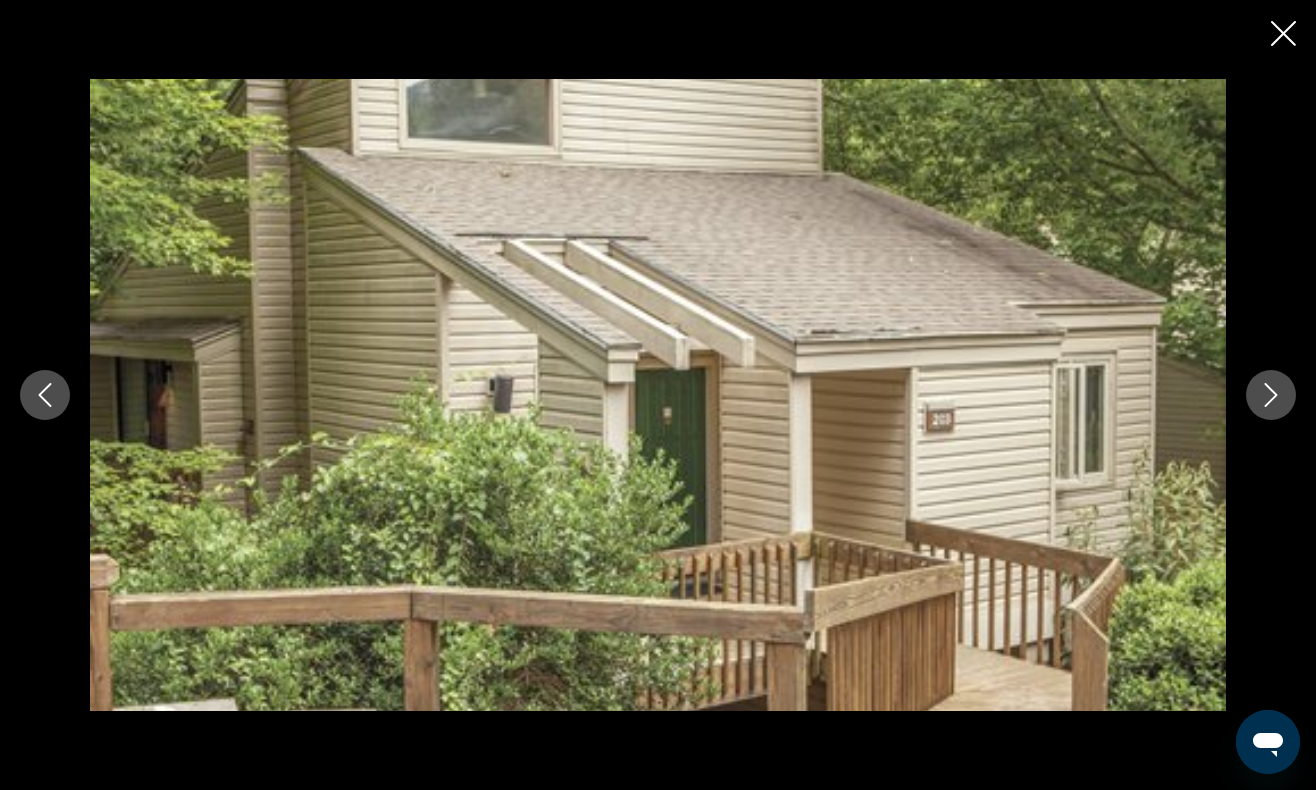 click 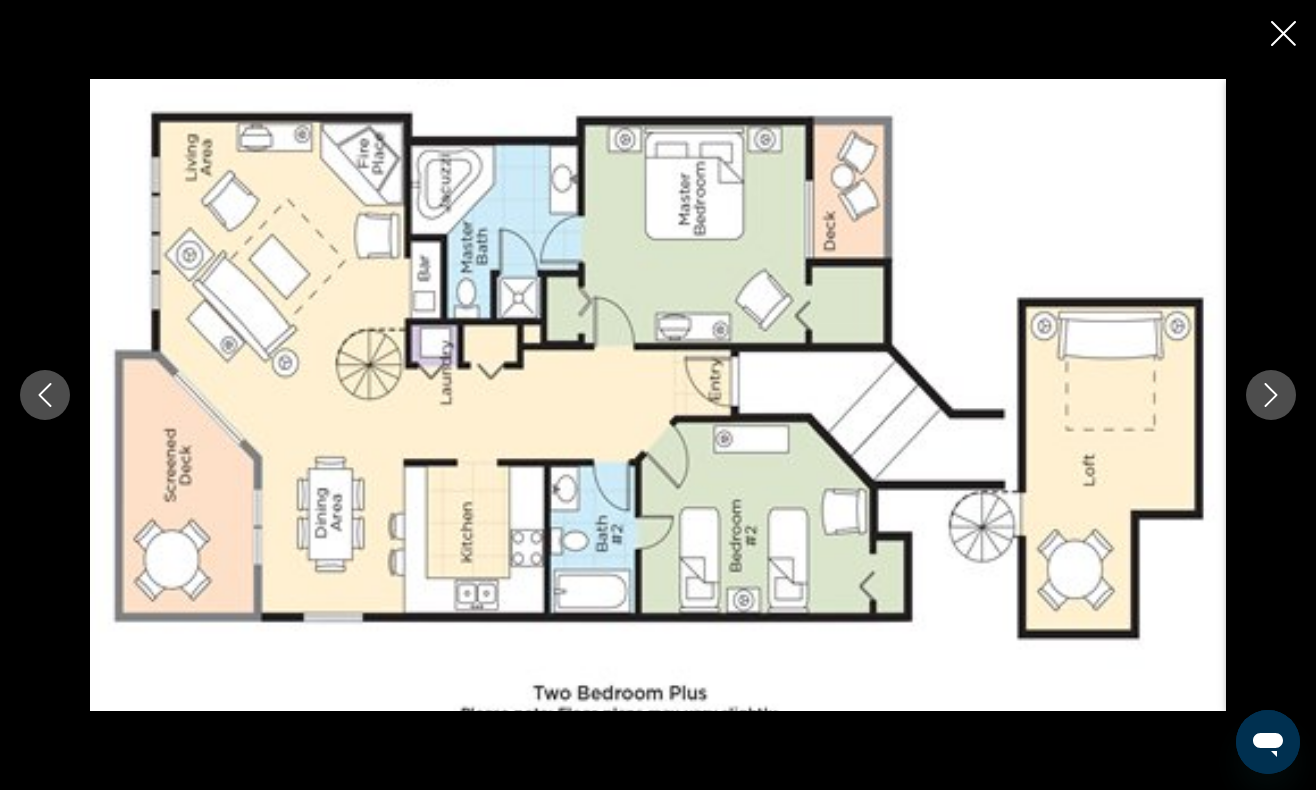 click 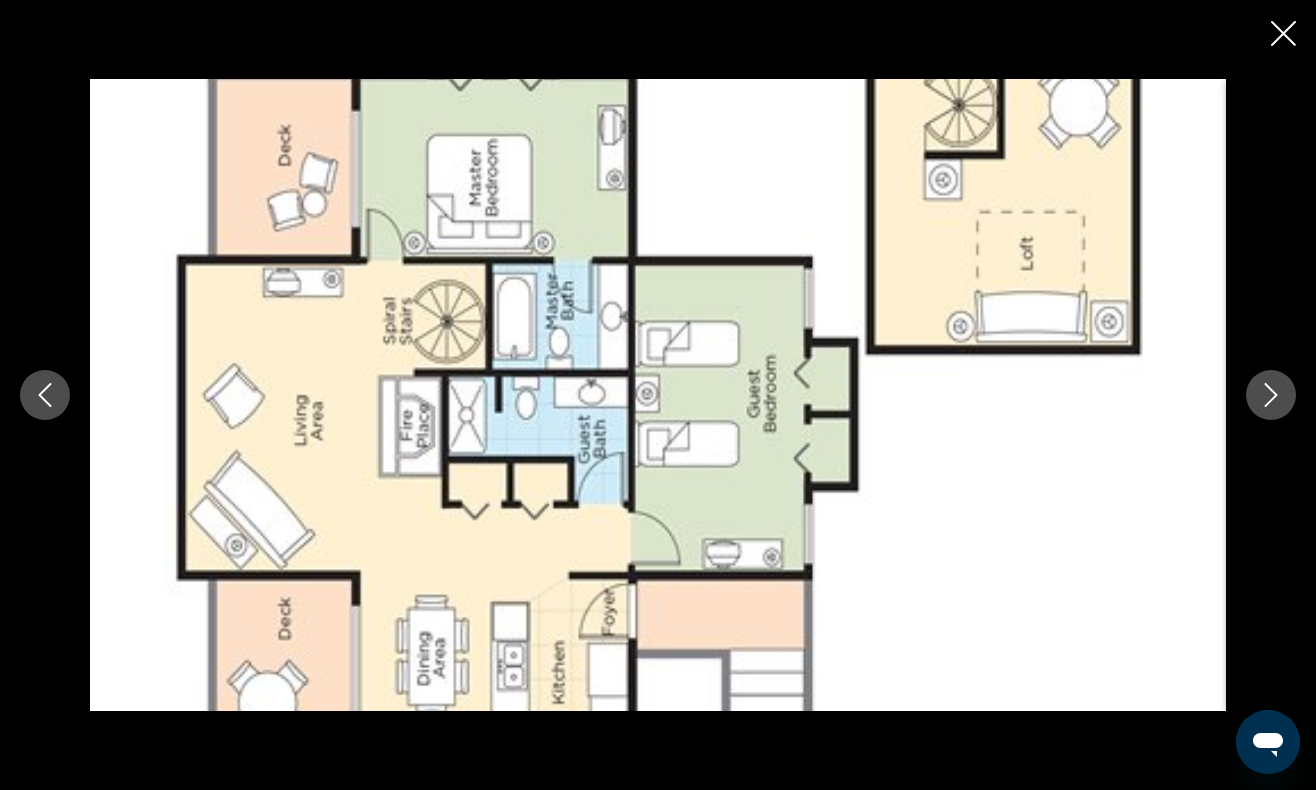 click 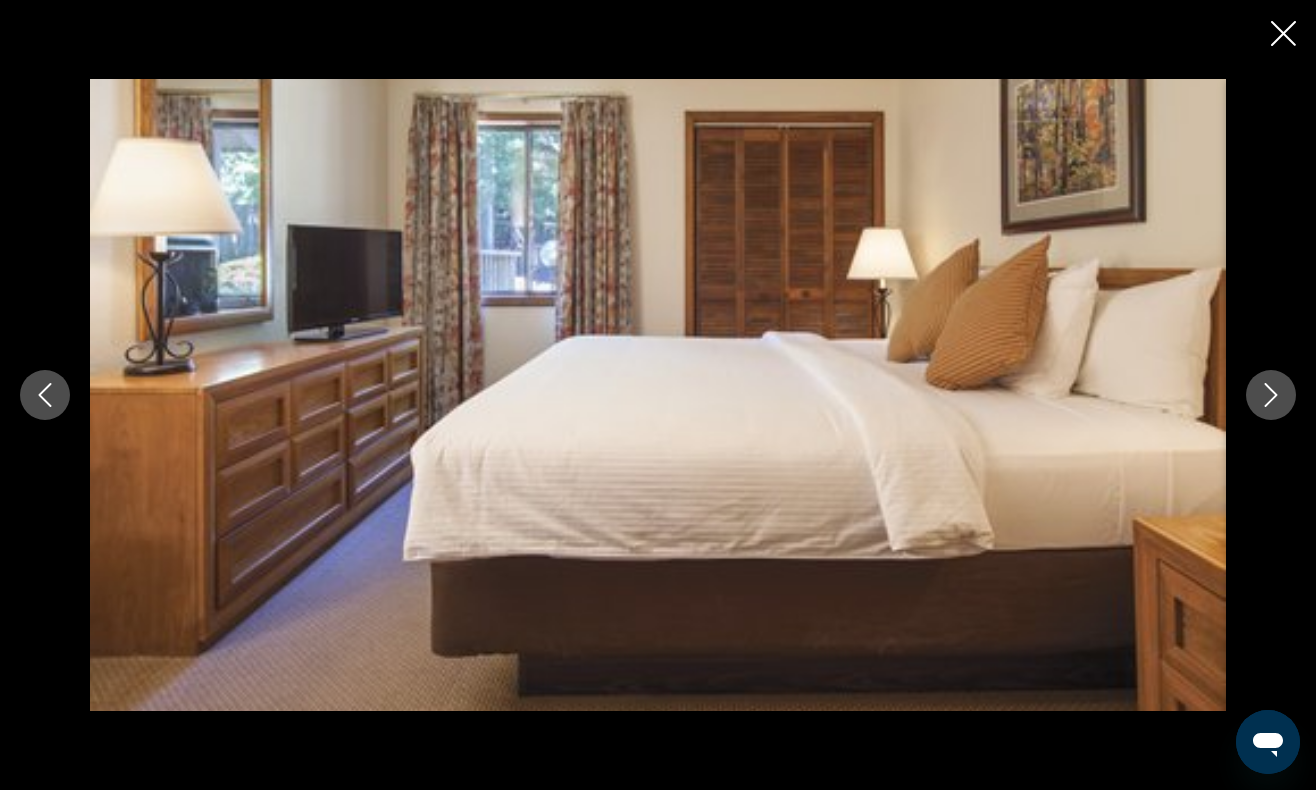 click 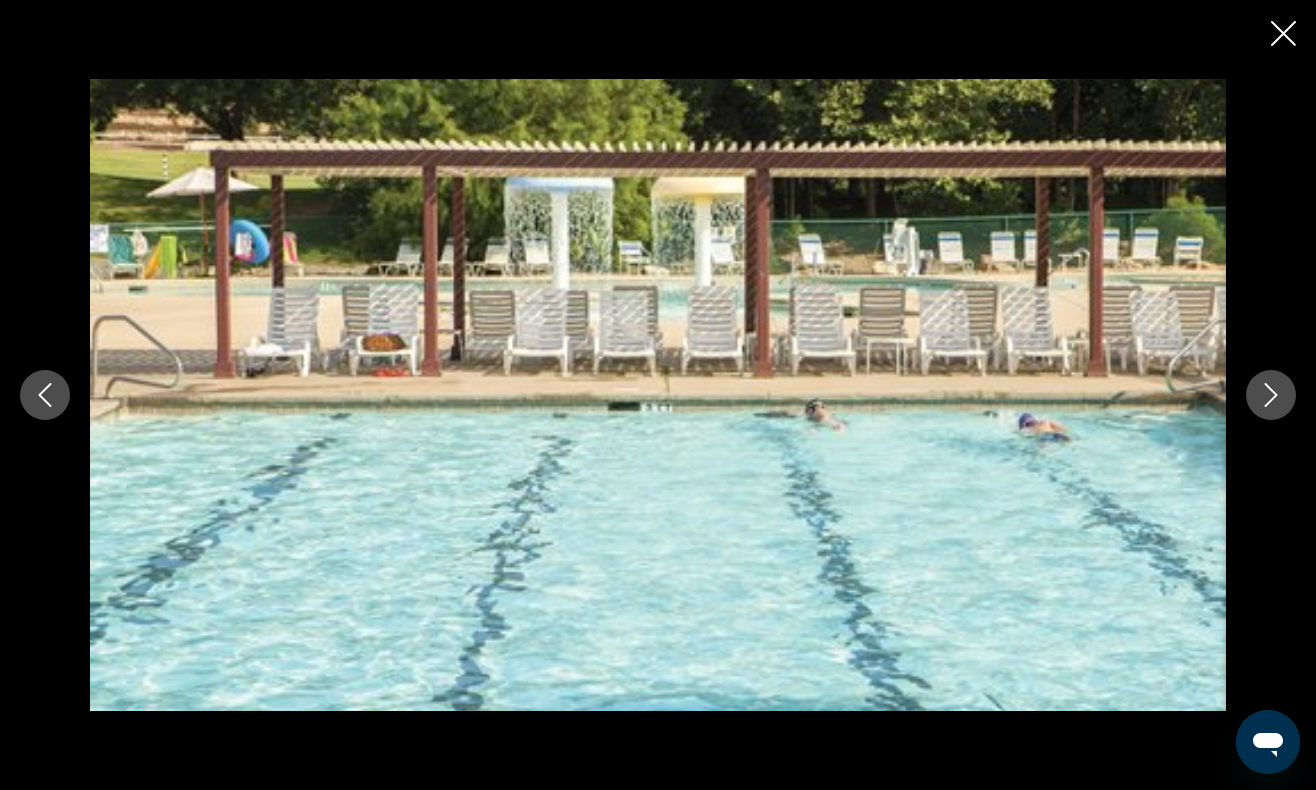 click 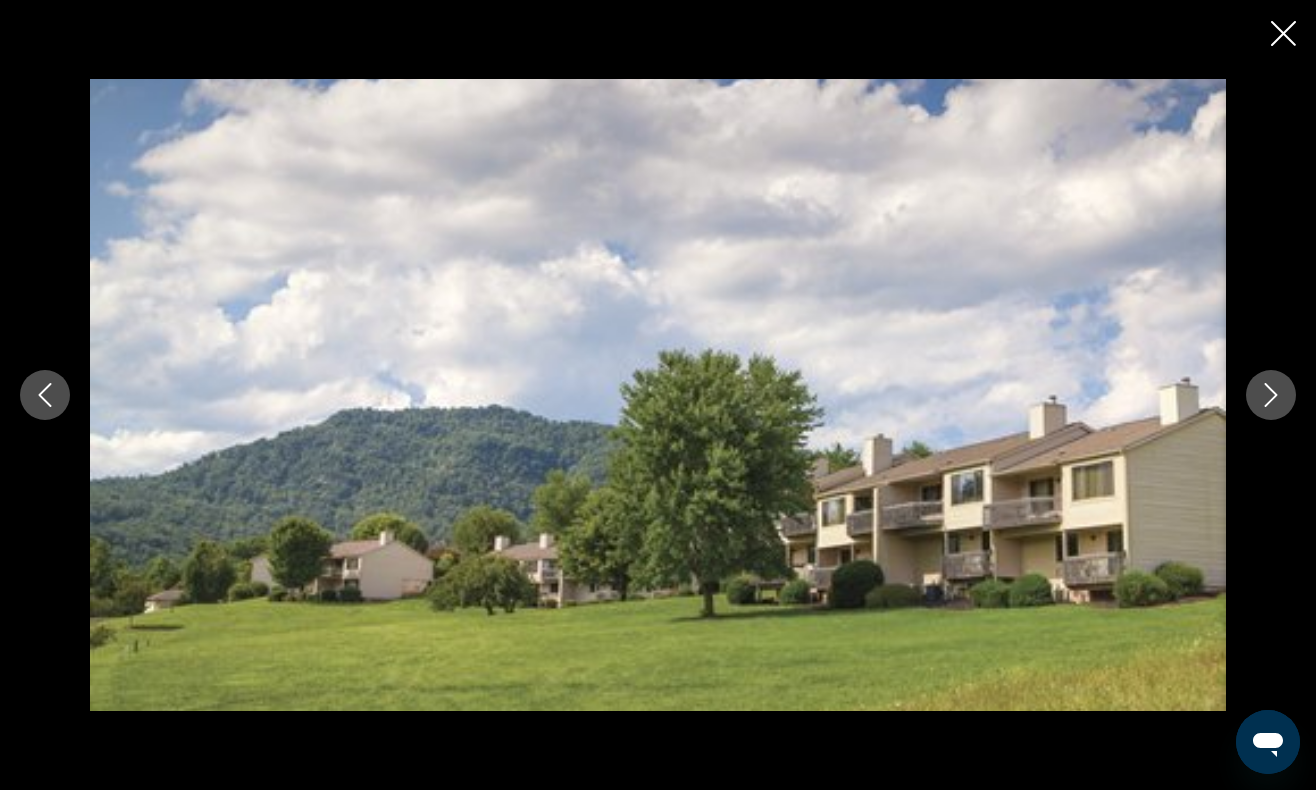 click at bounding box center [1271, 395] 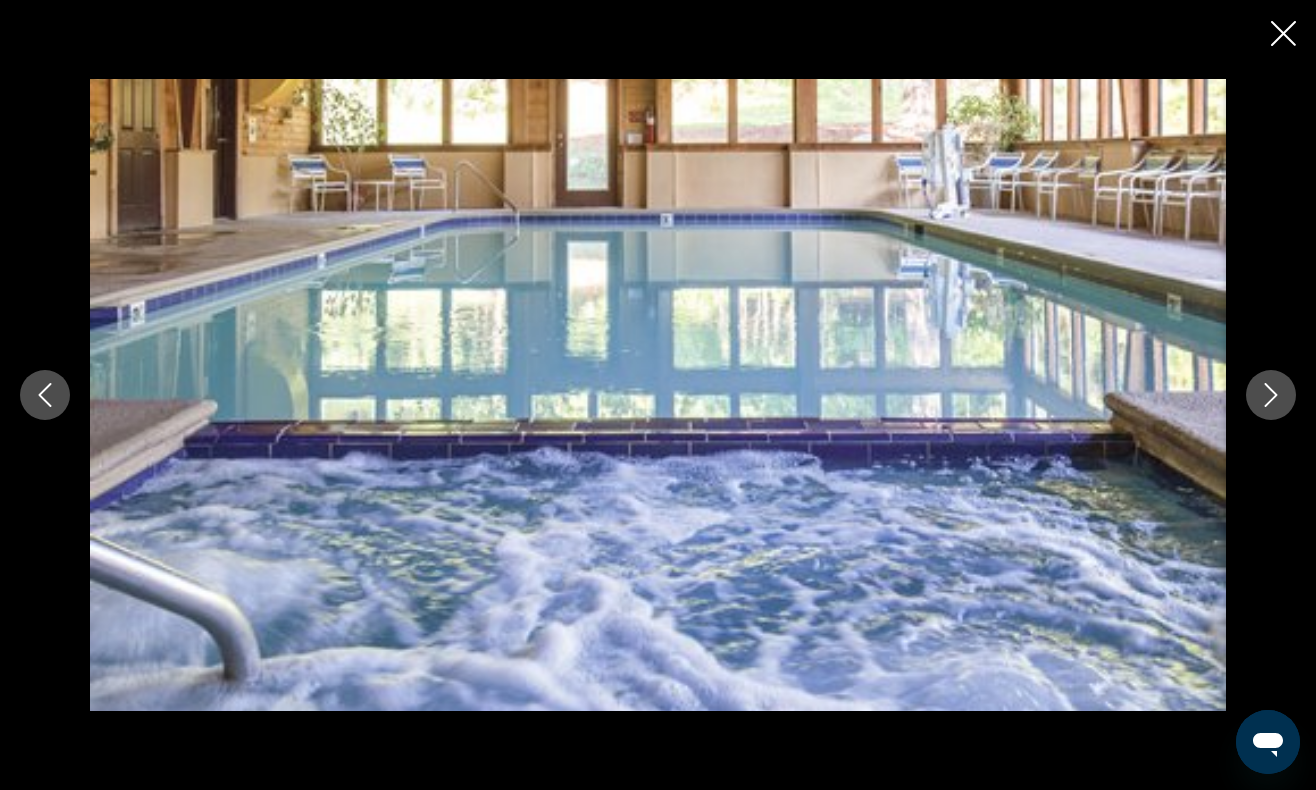 click at bounding box center (1271, 395) 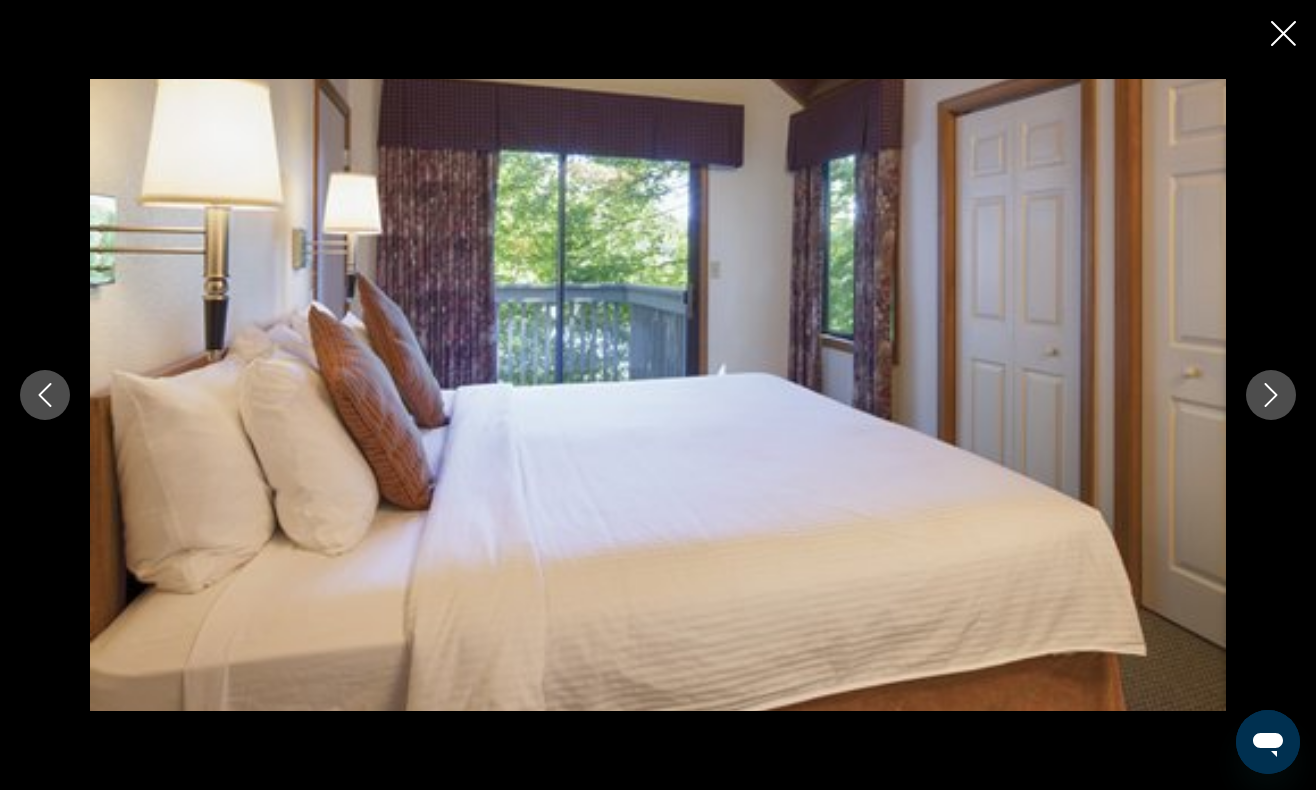 click 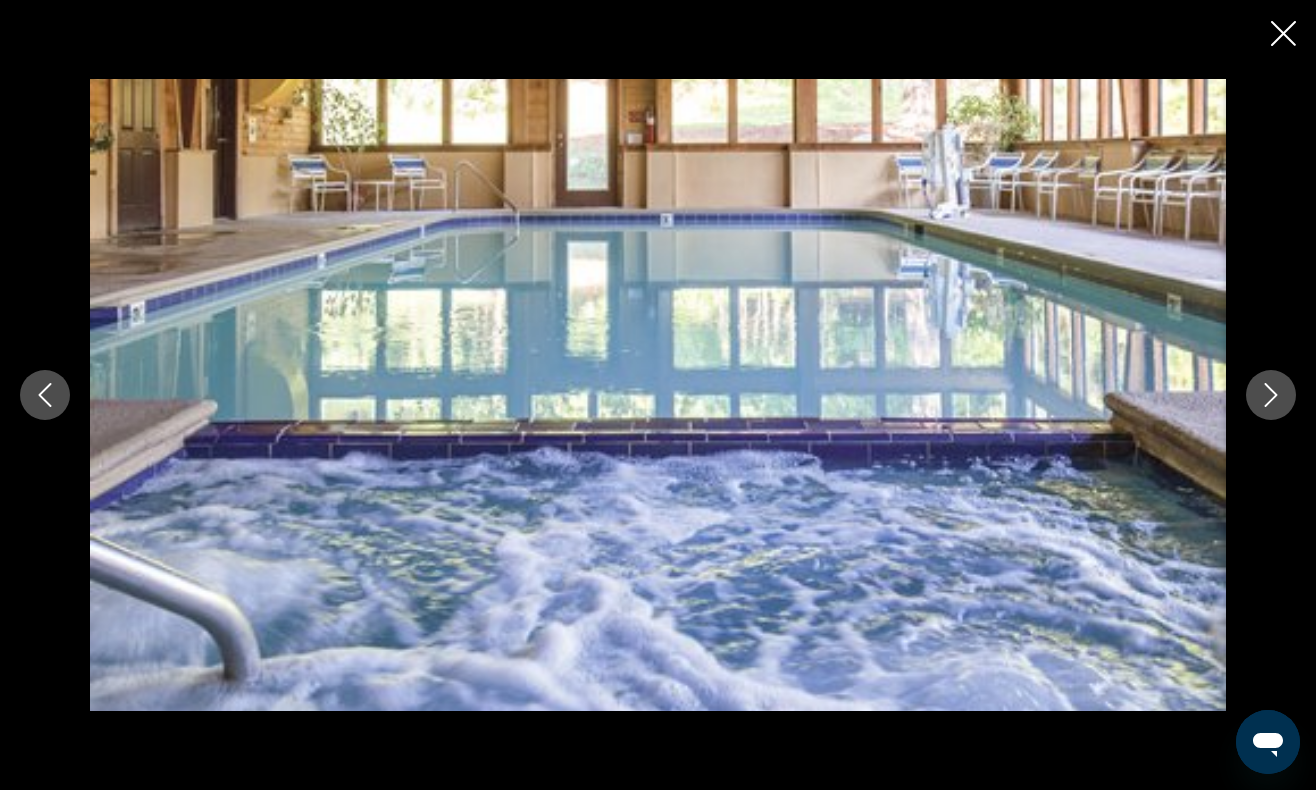 click 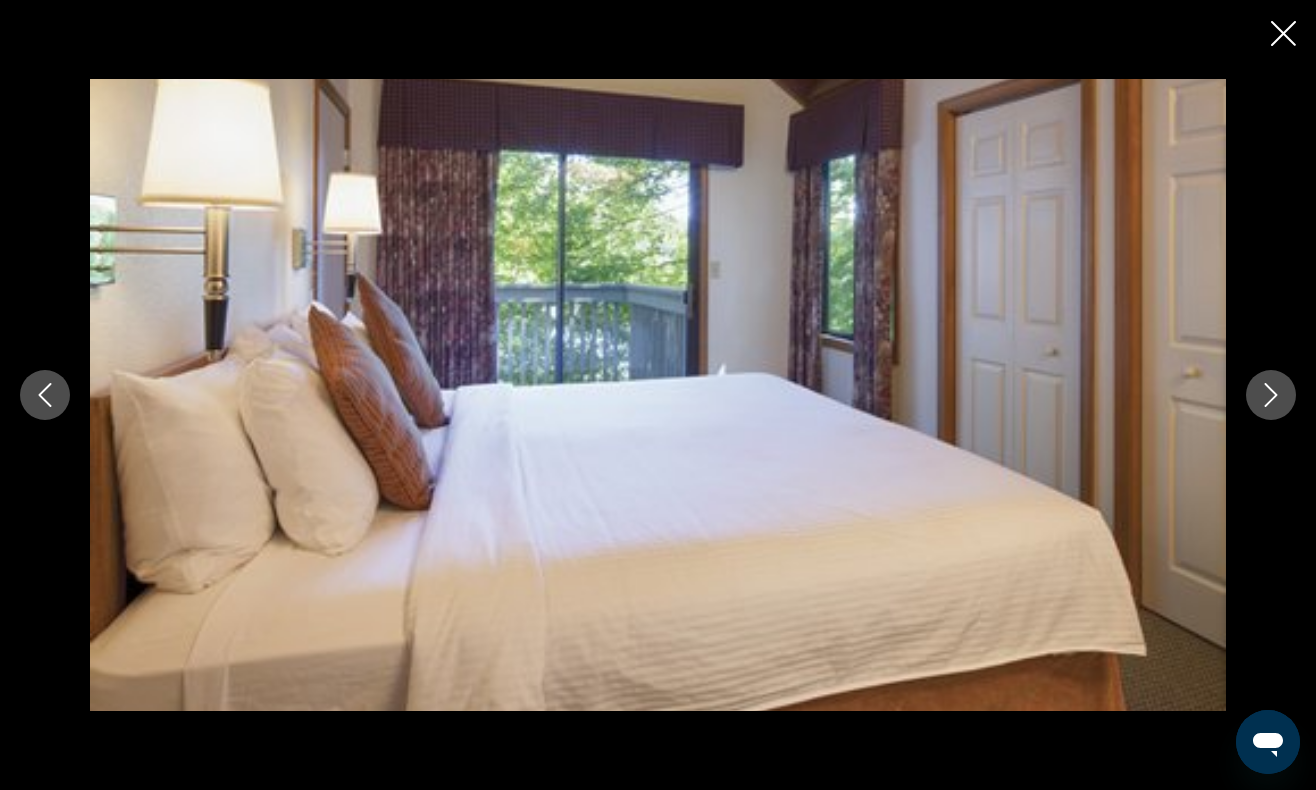 click 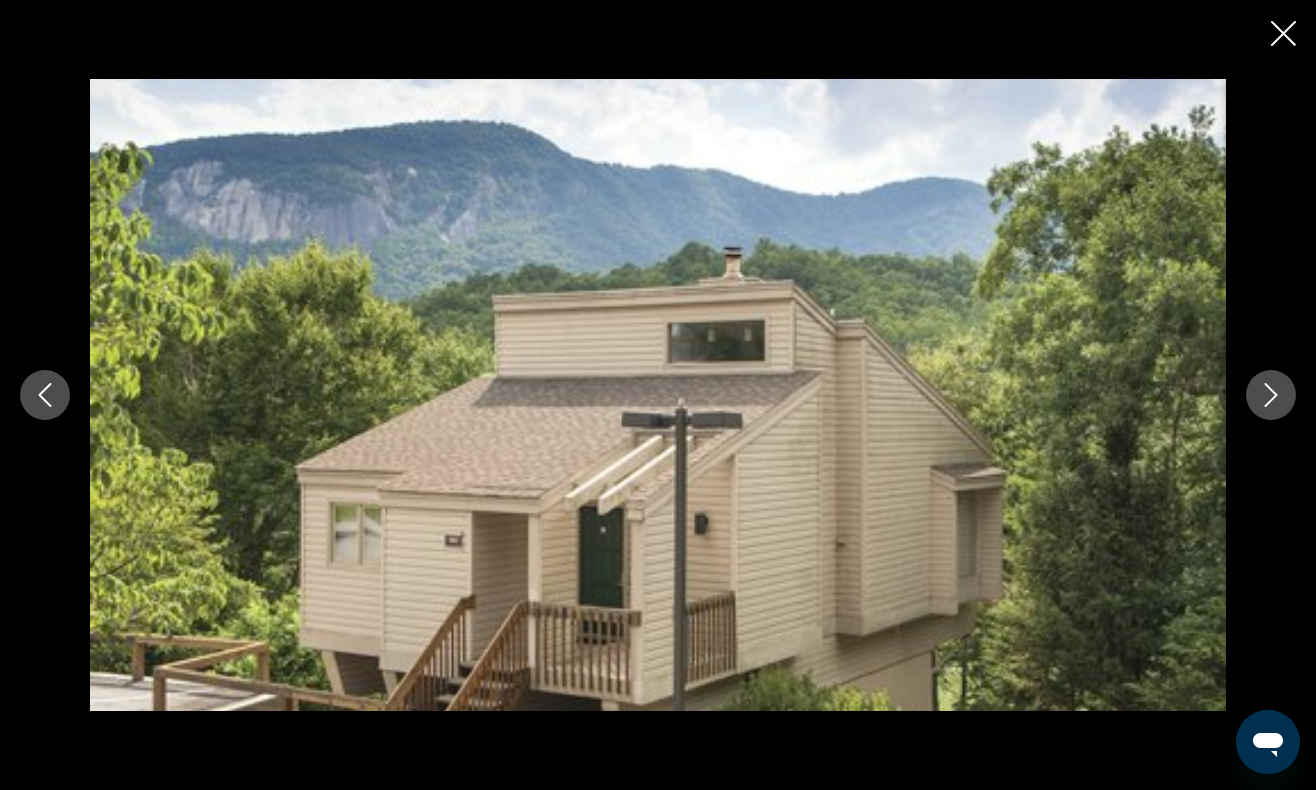 click 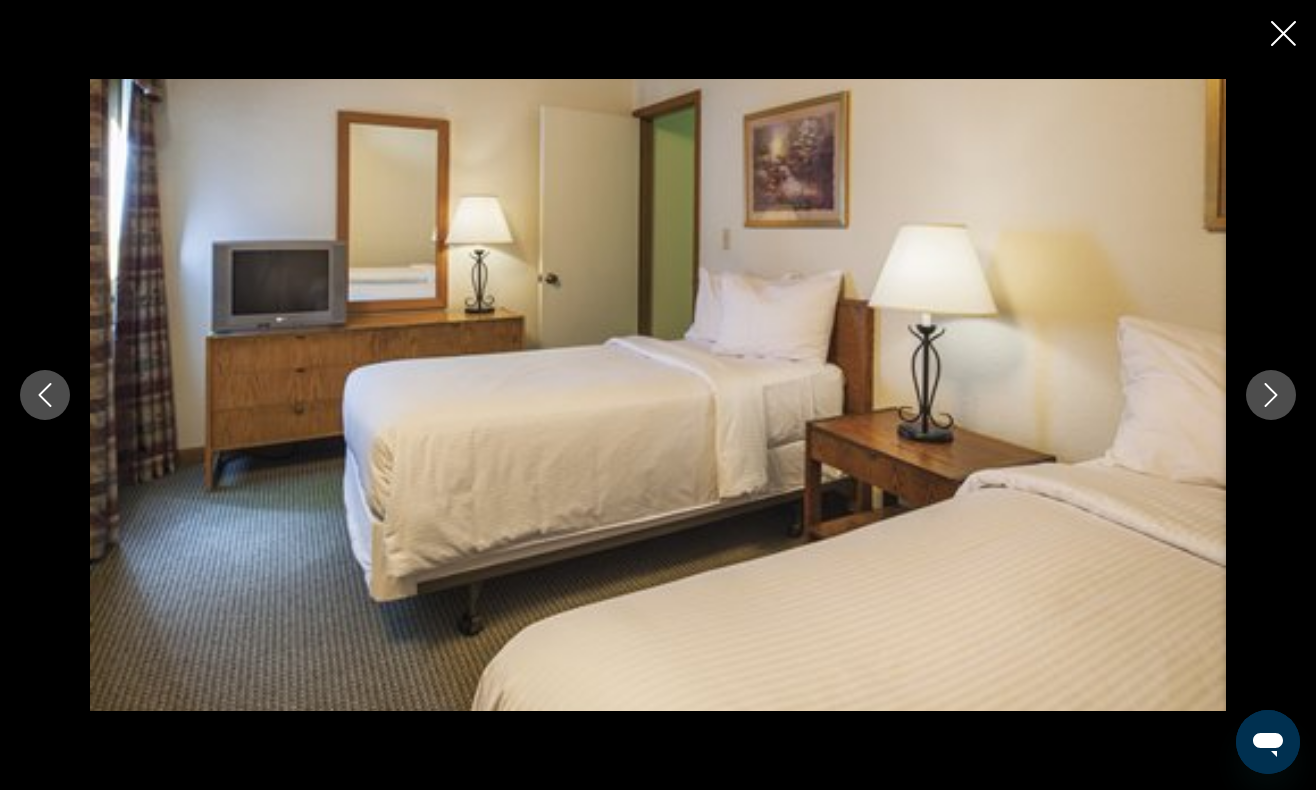 click 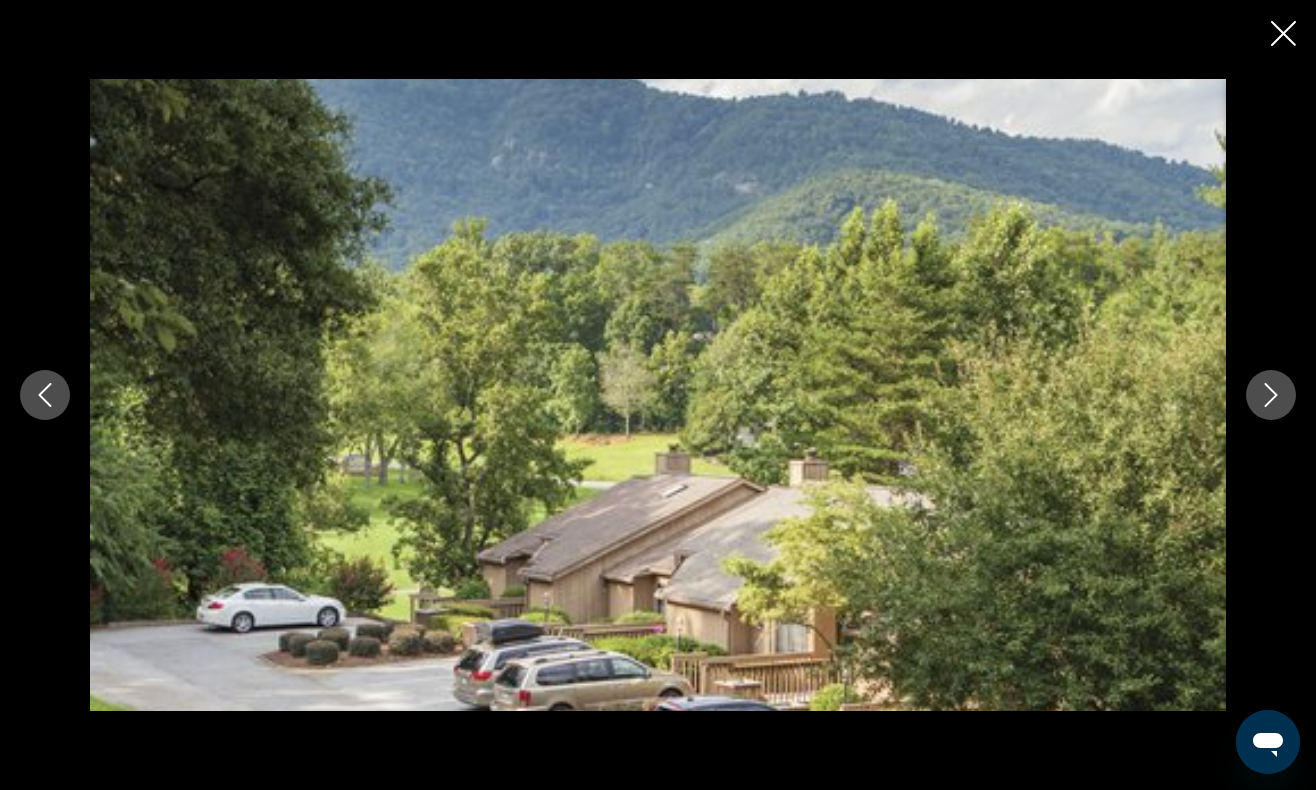 click 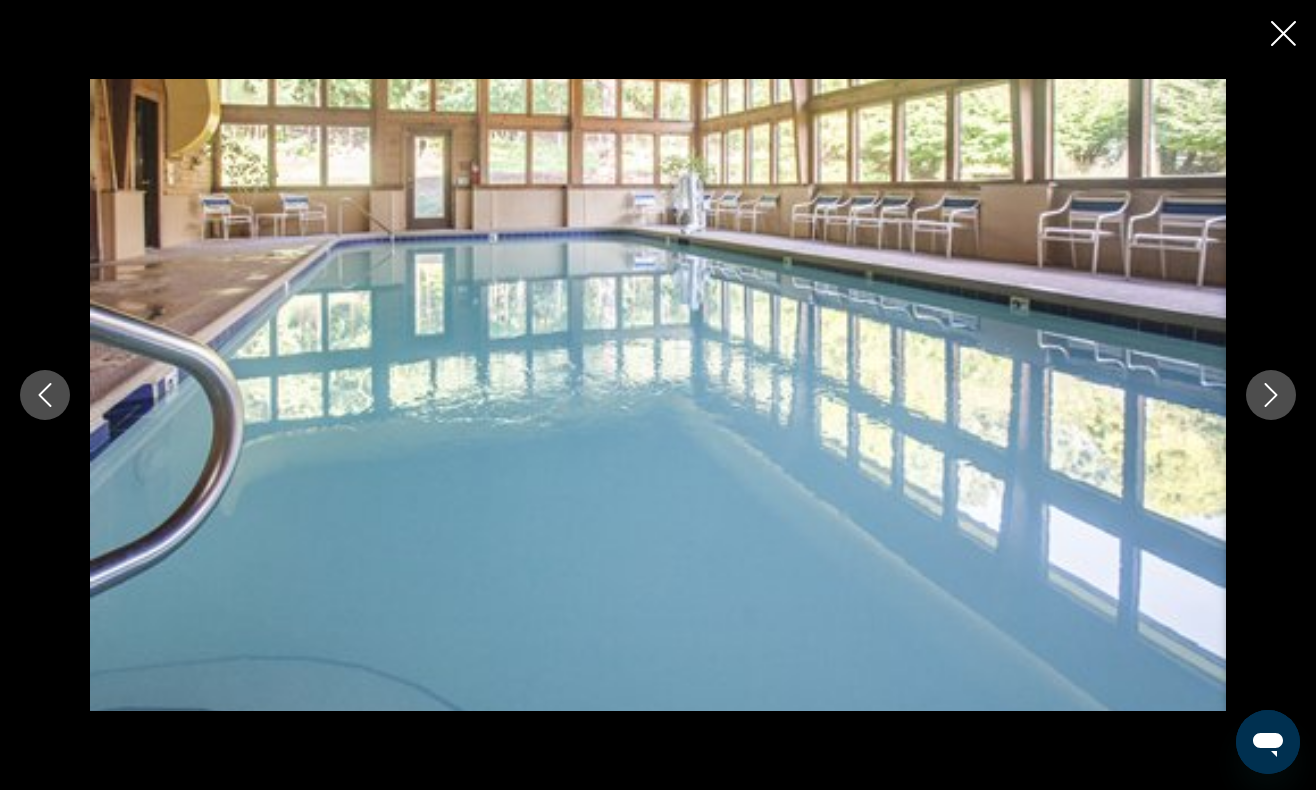 click 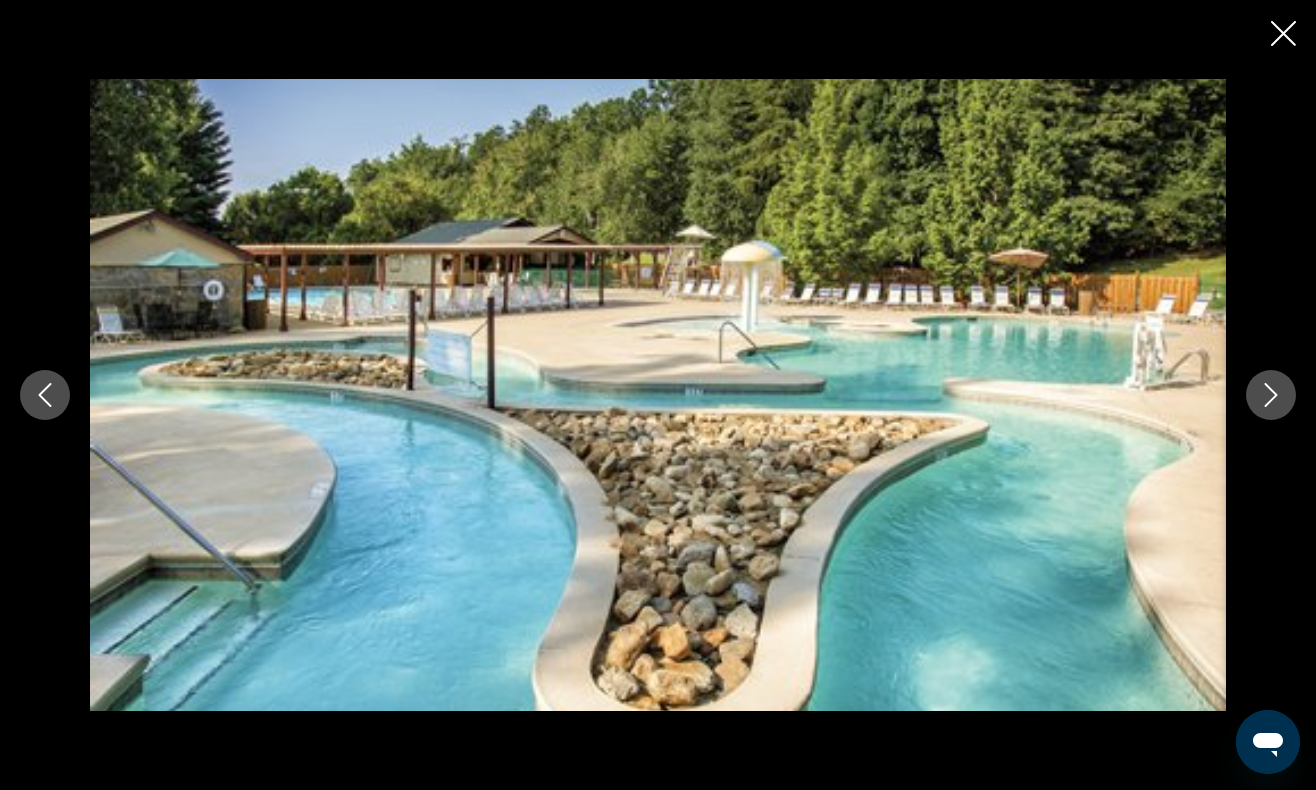 click 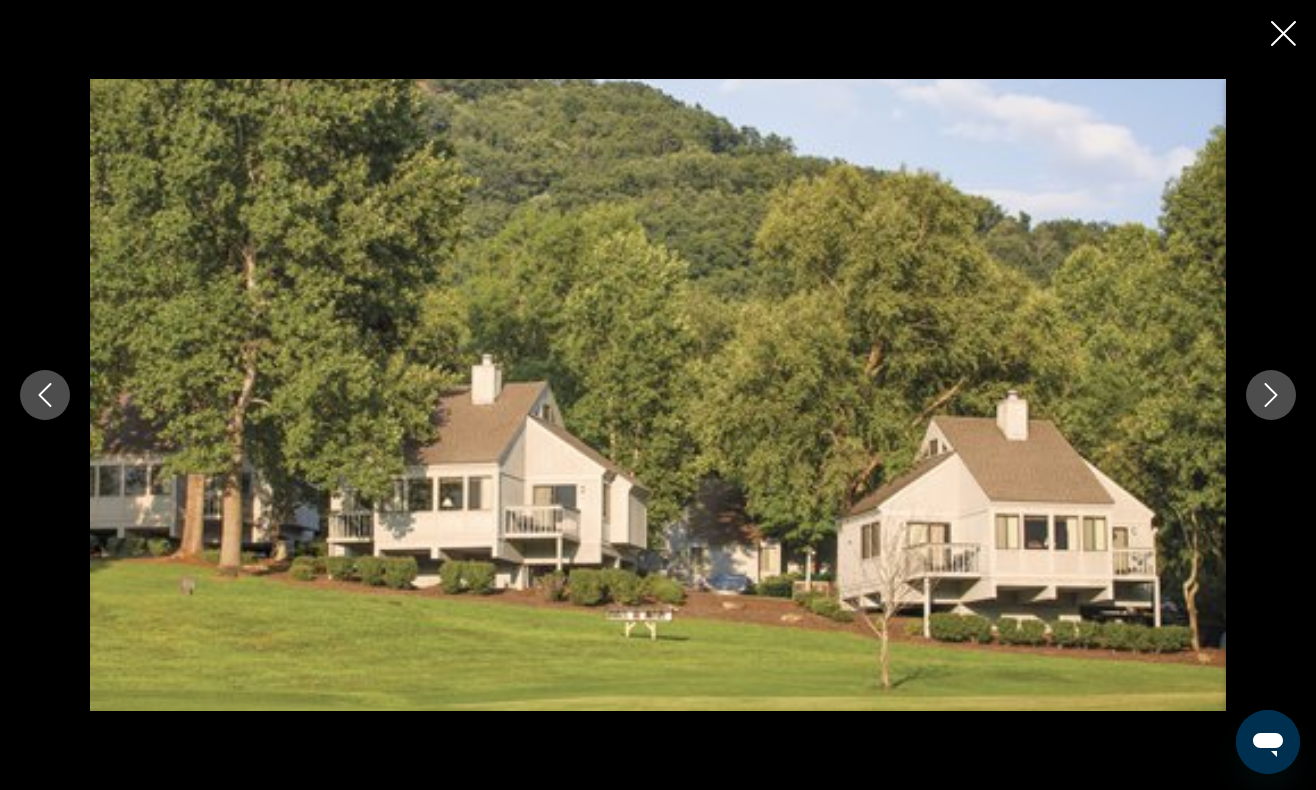 click 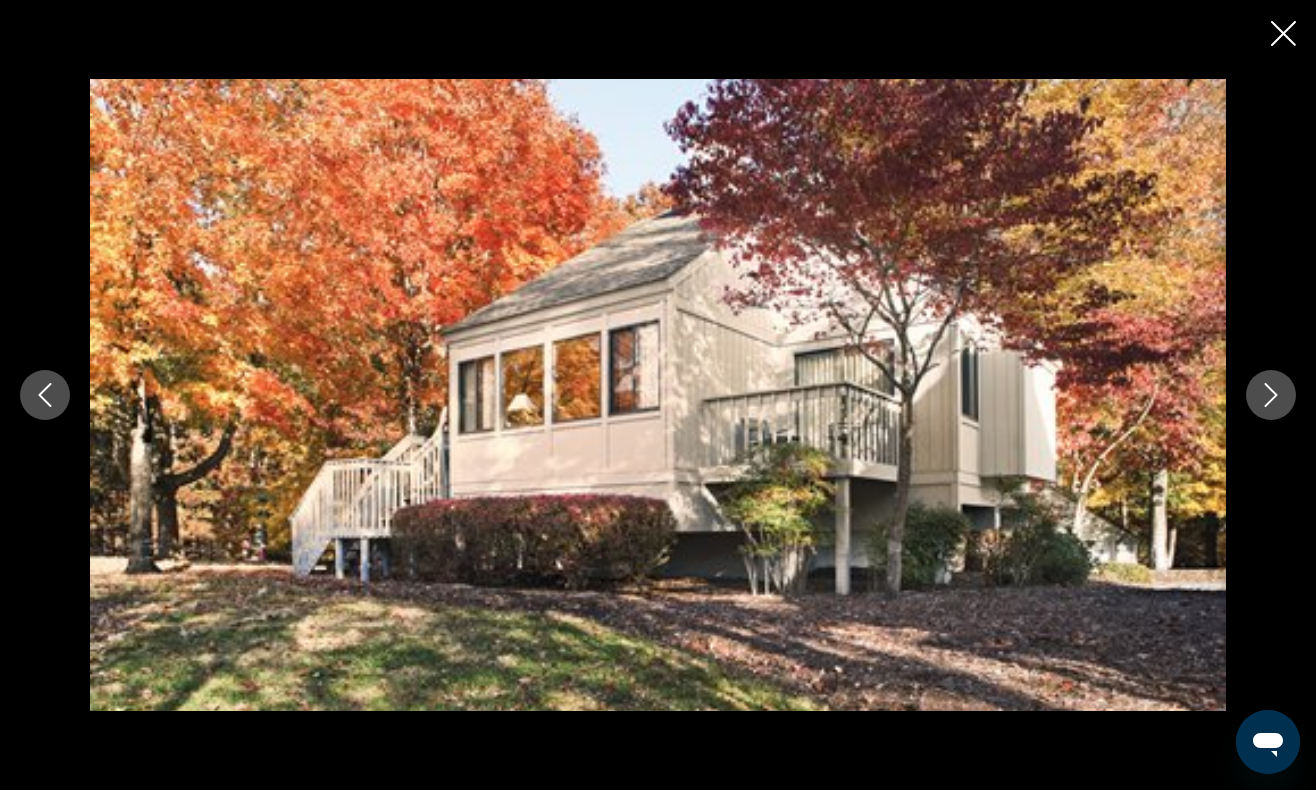 click 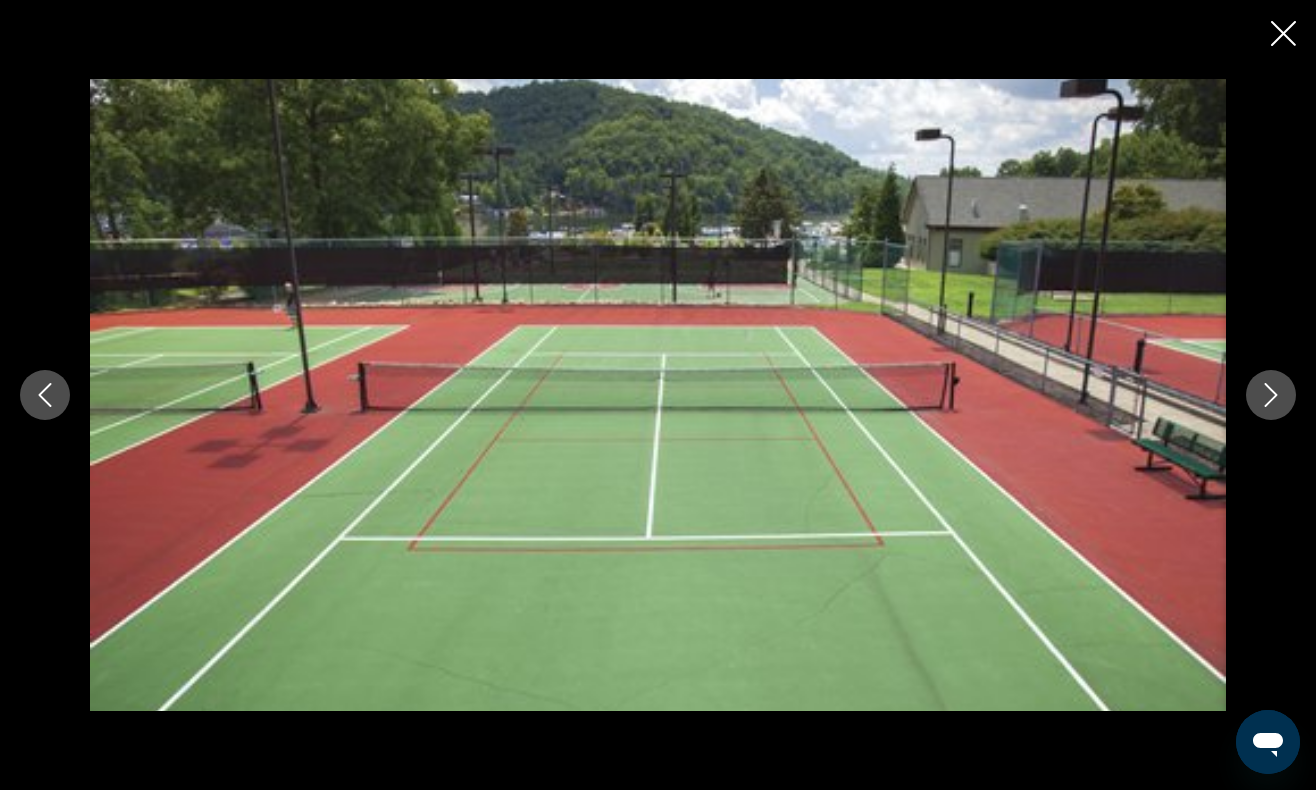 click 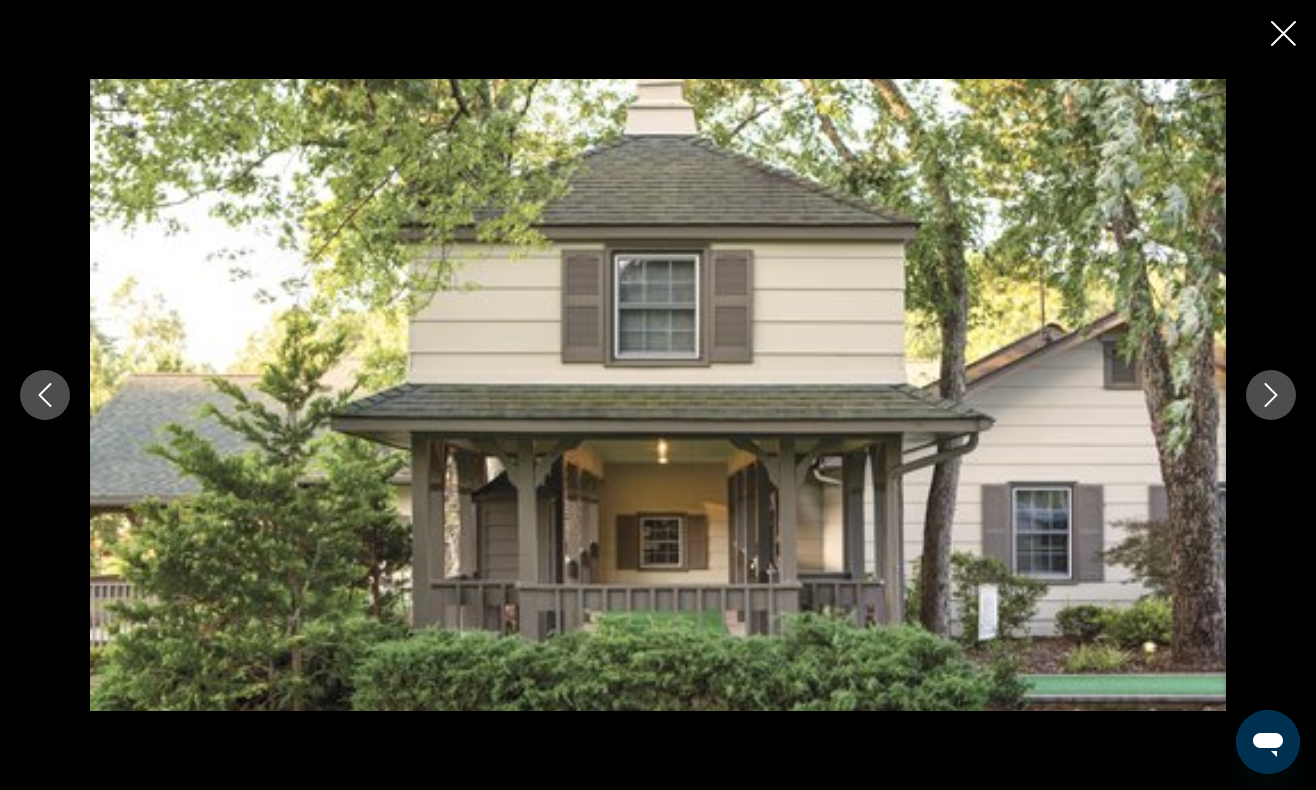 click 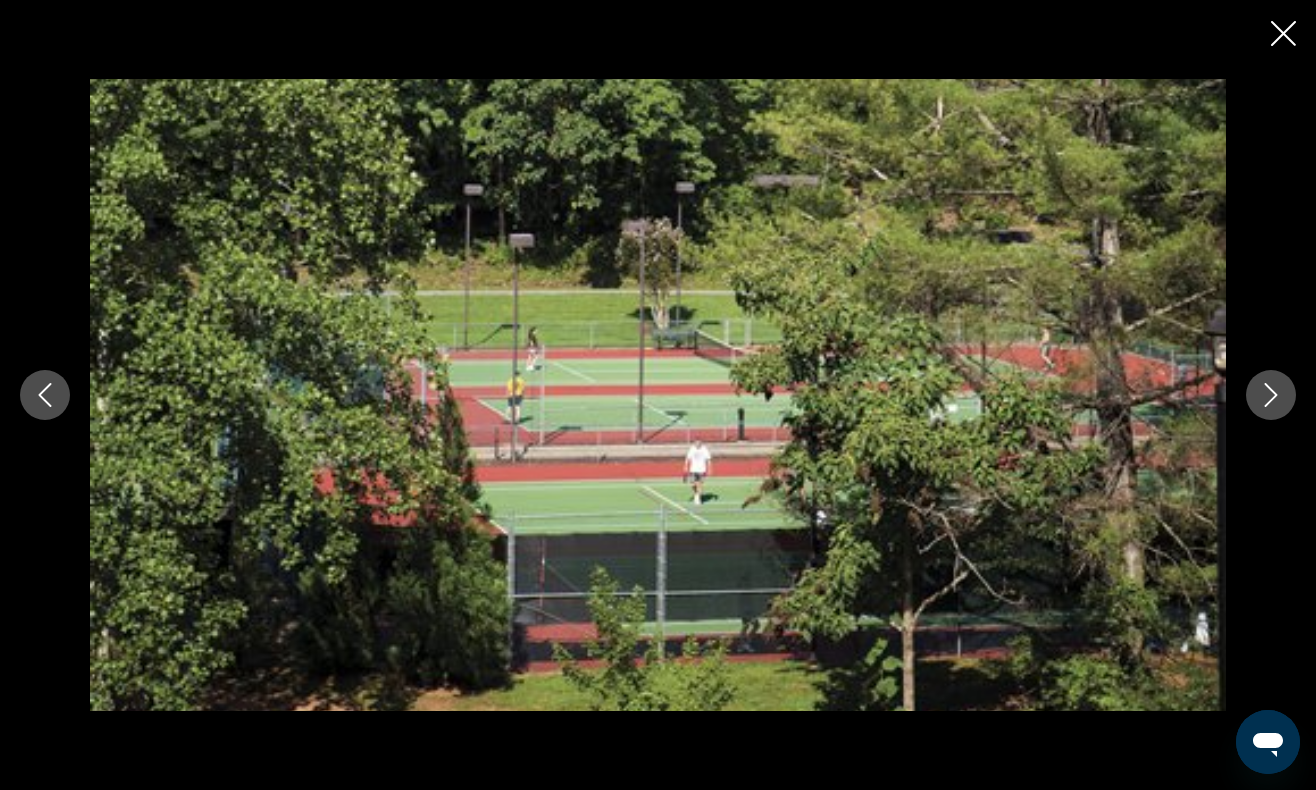 click 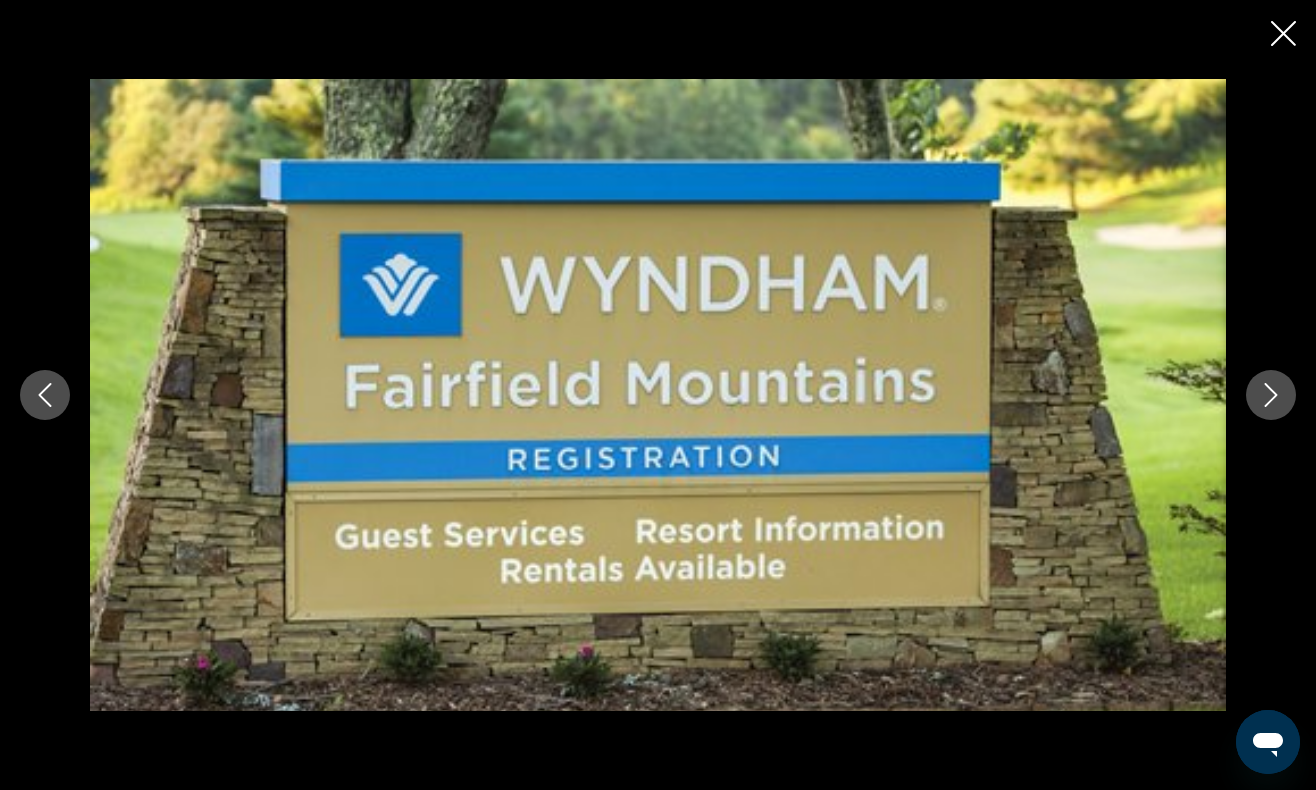 click 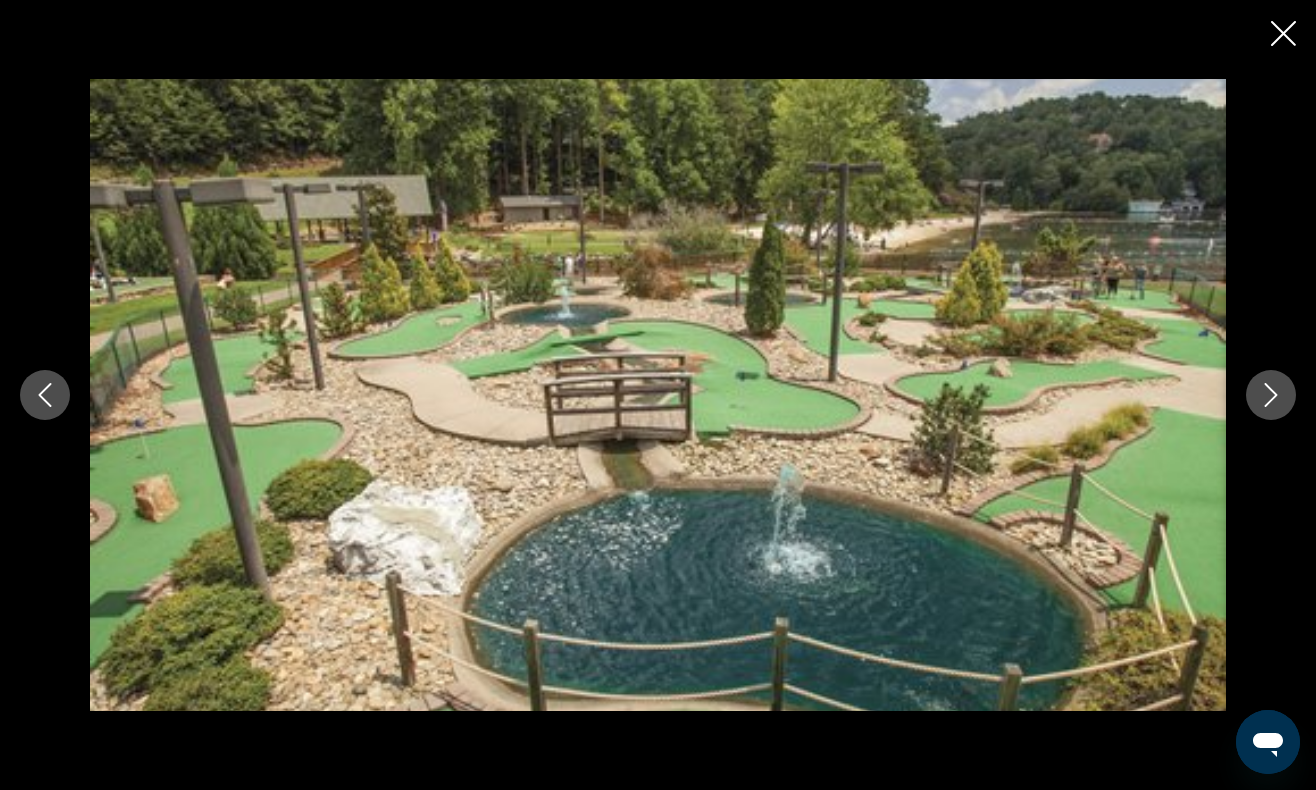 click 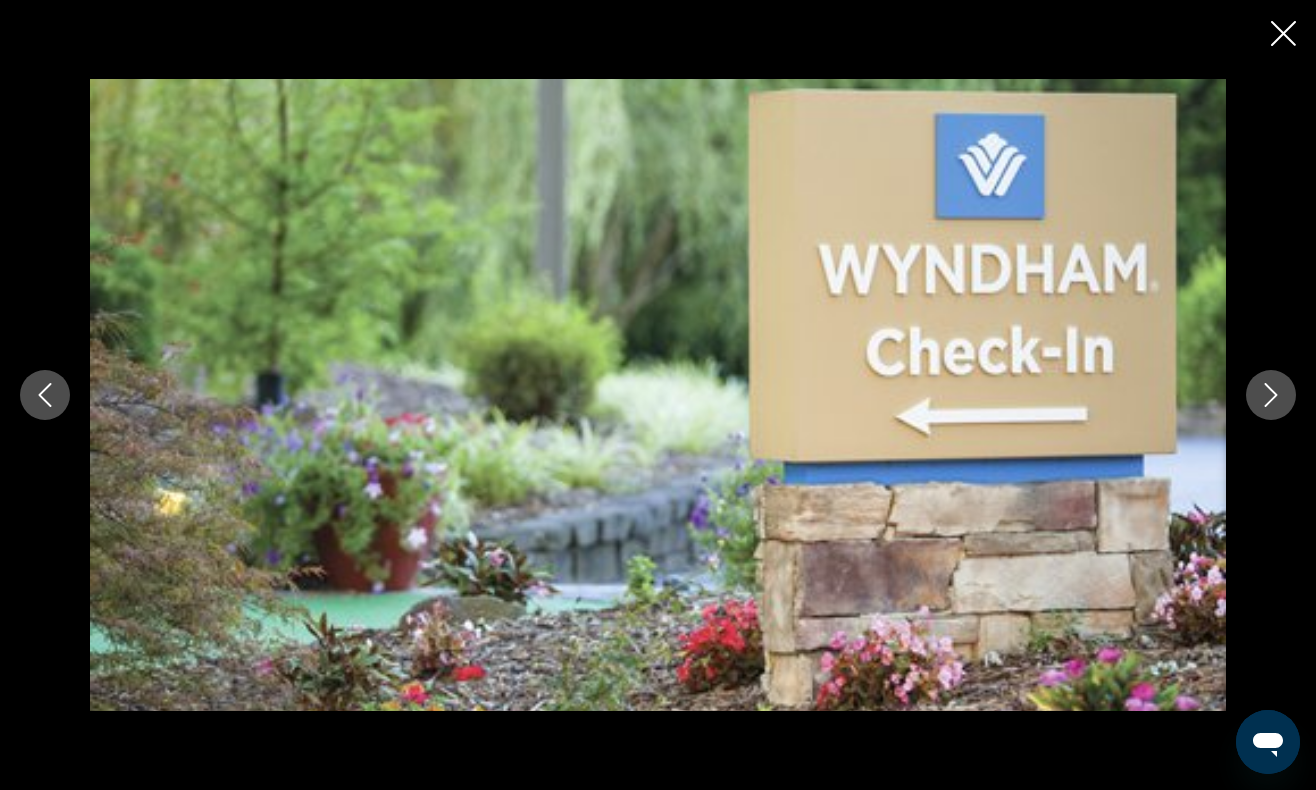 click 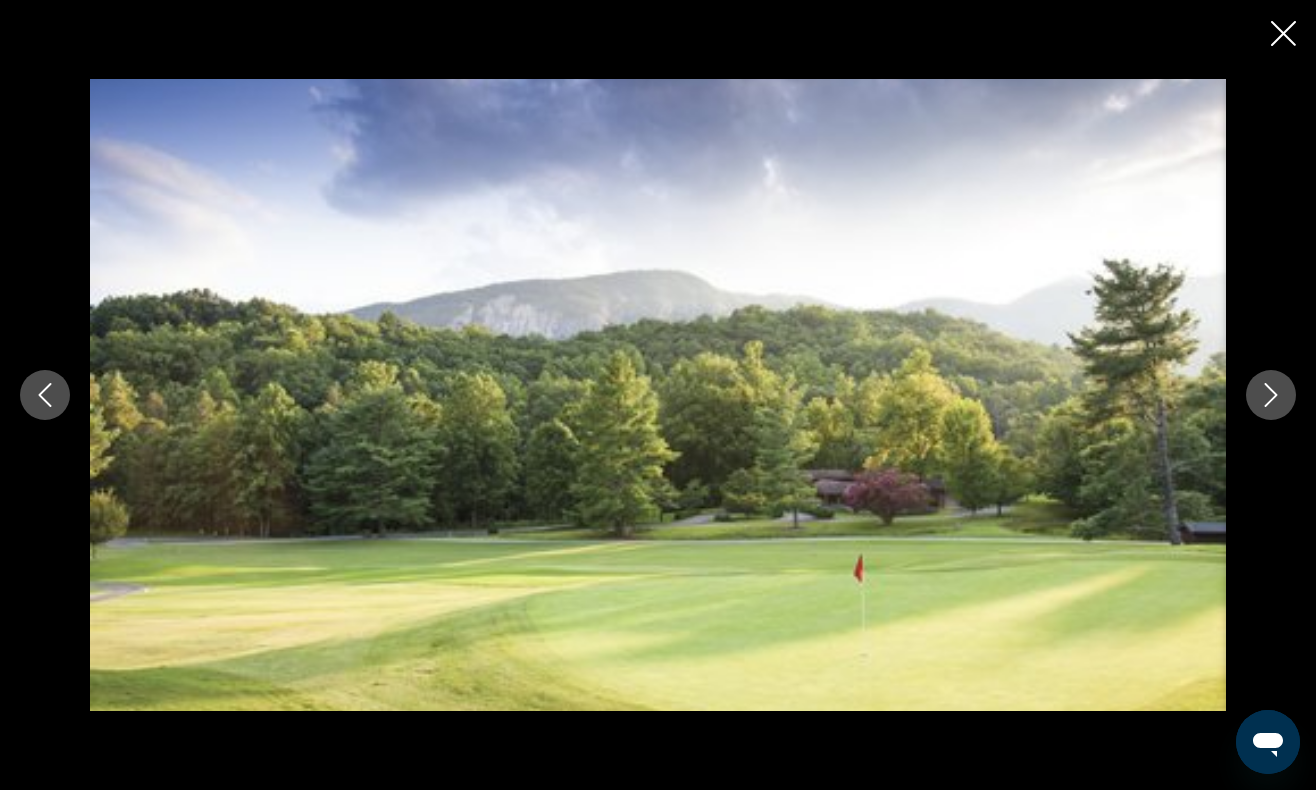 click 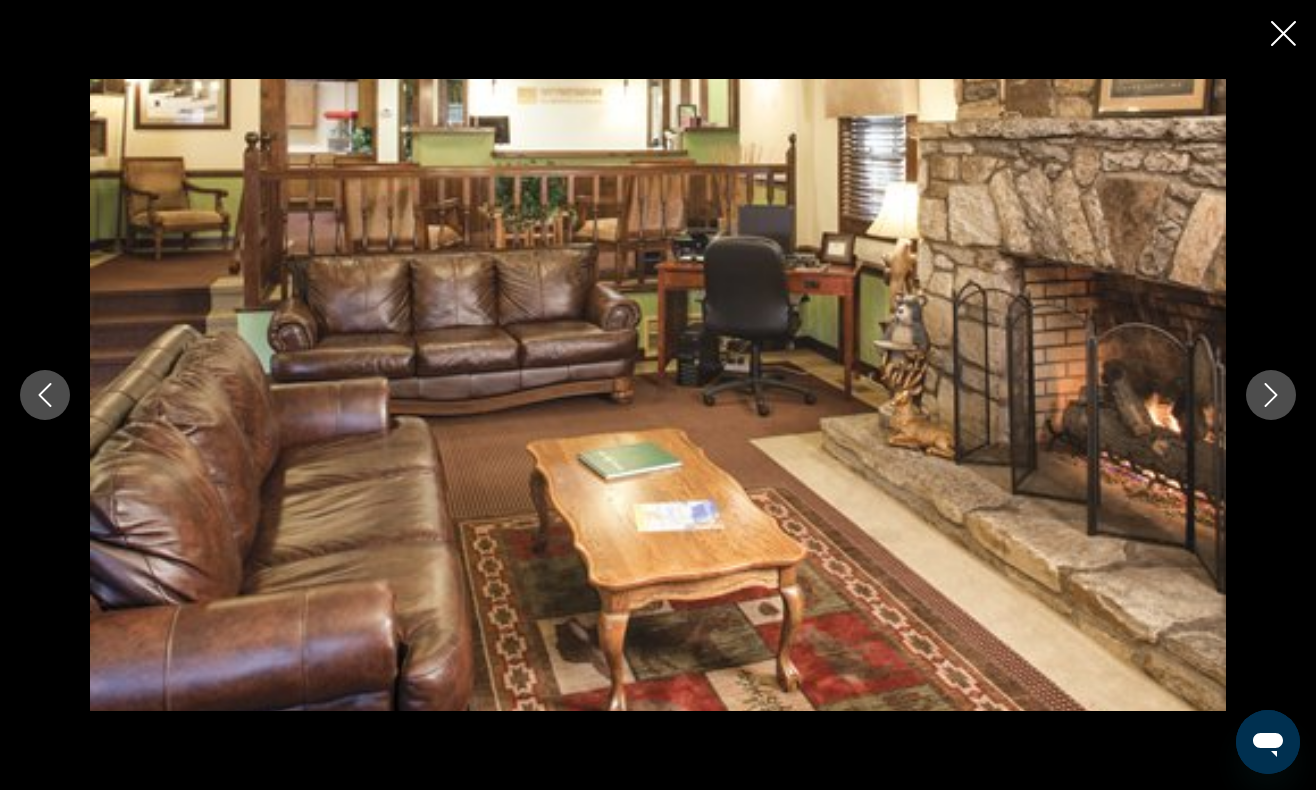 click 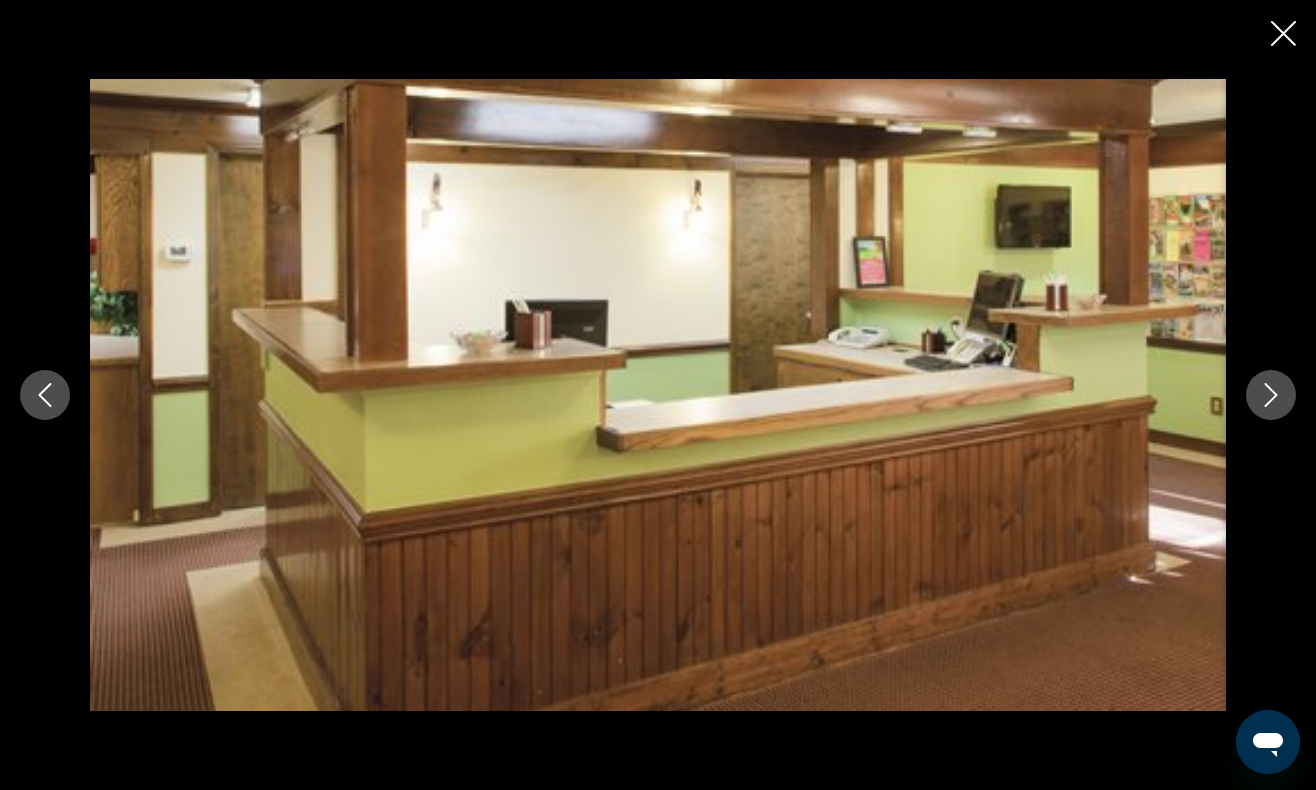 click 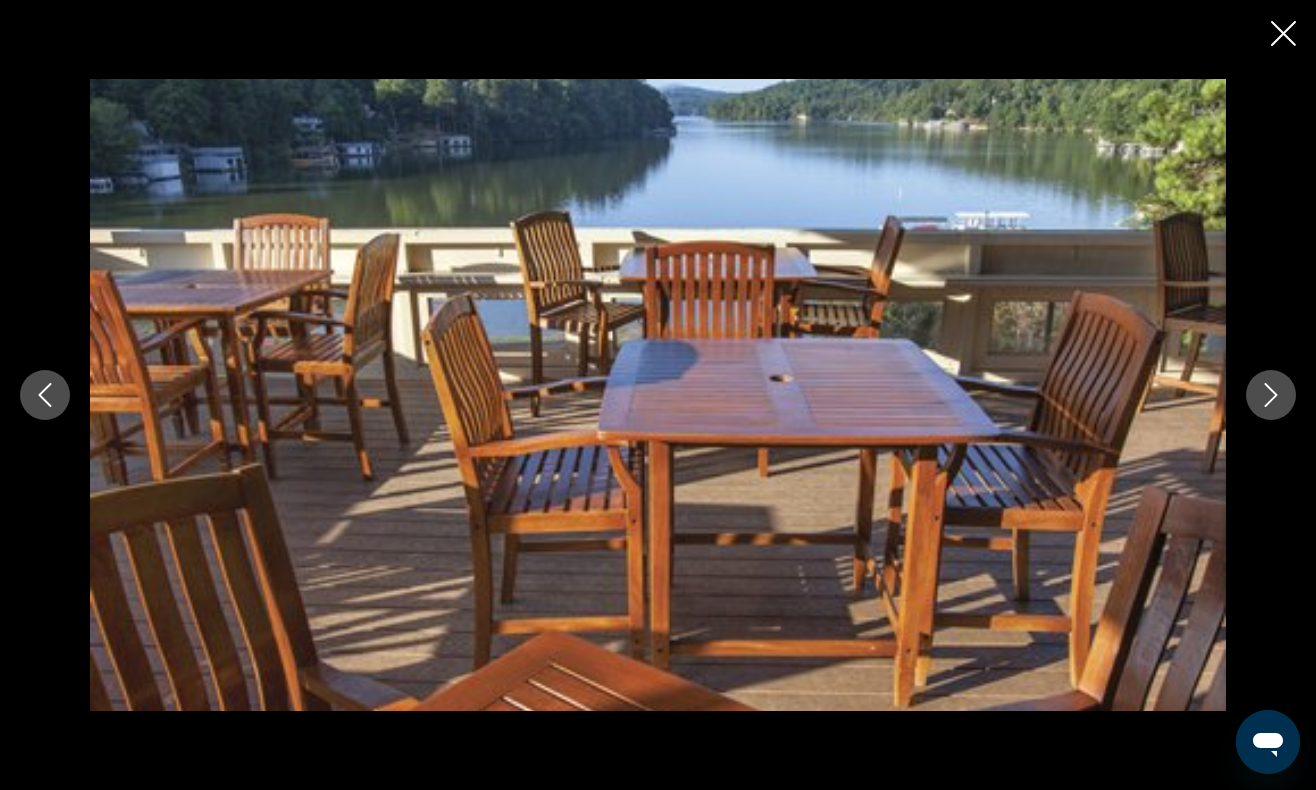 click 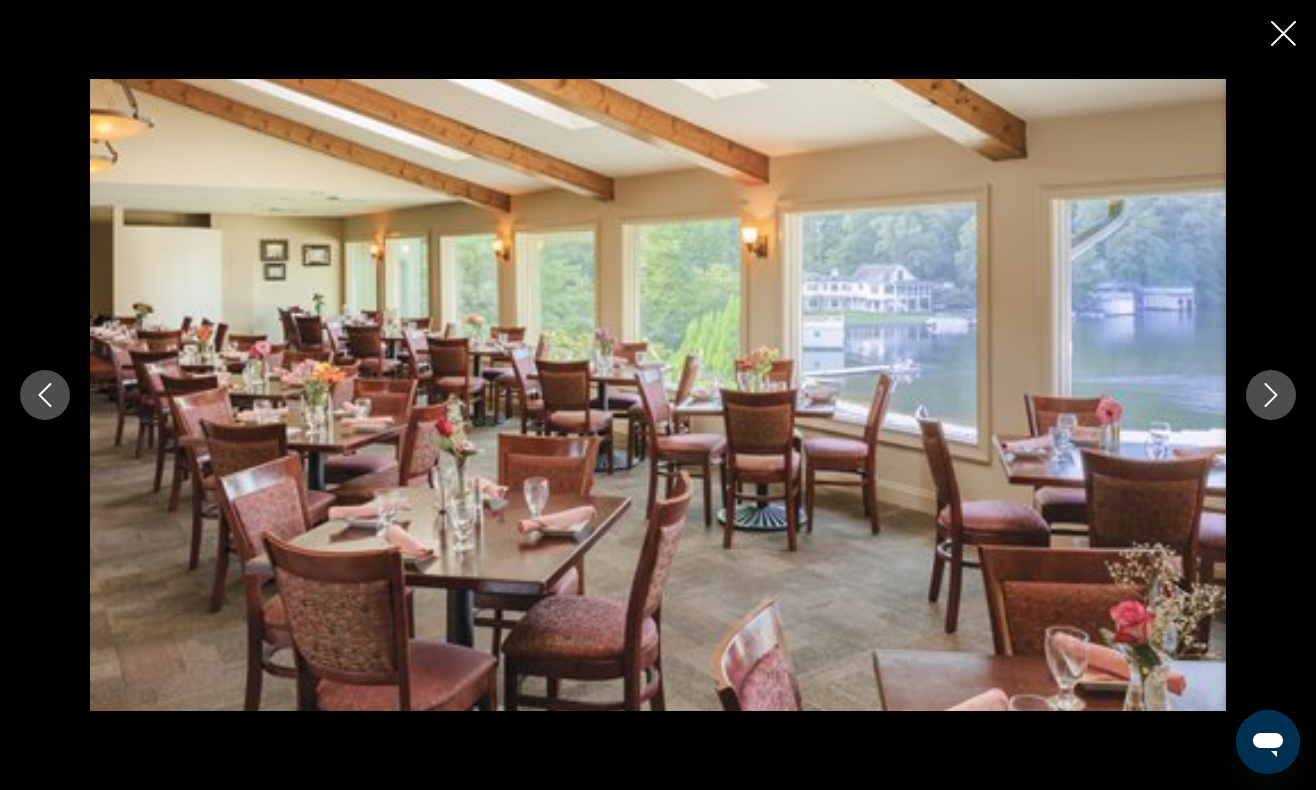 click 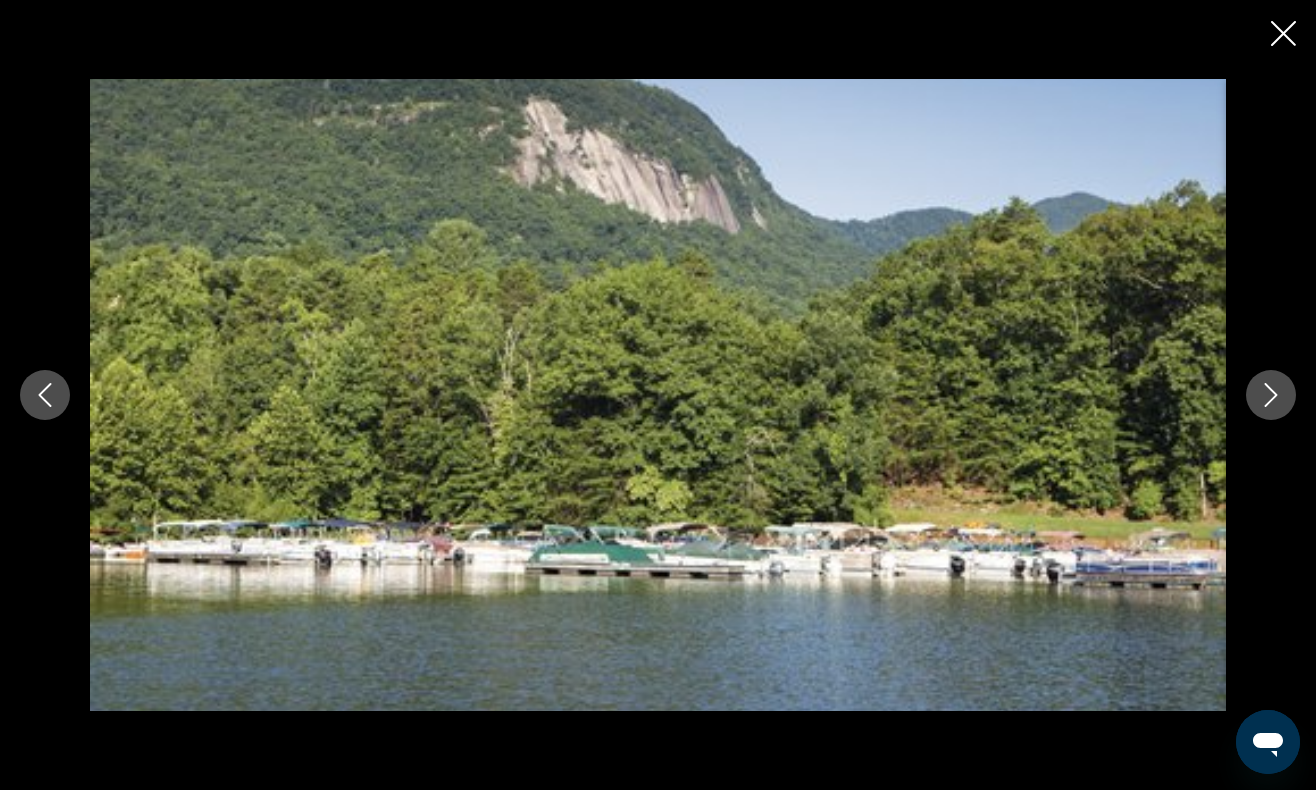 click 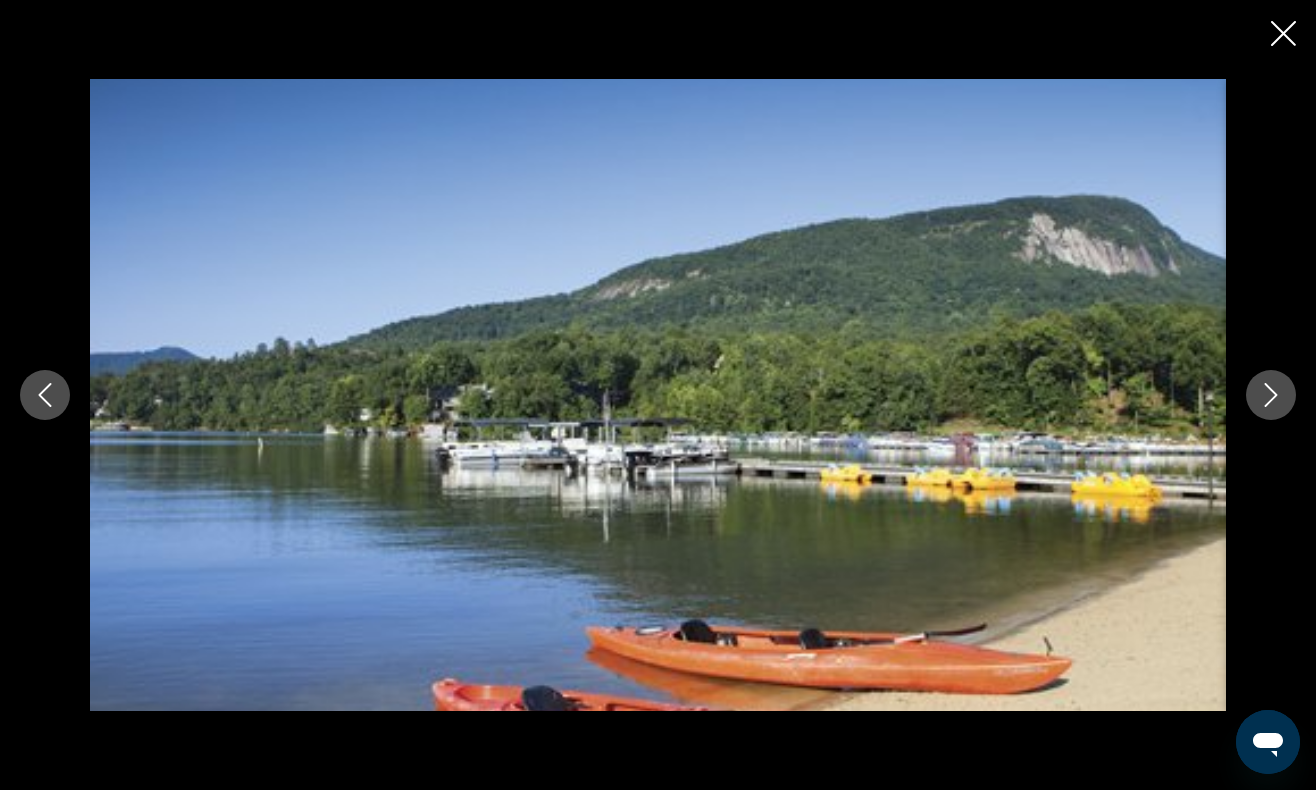 click 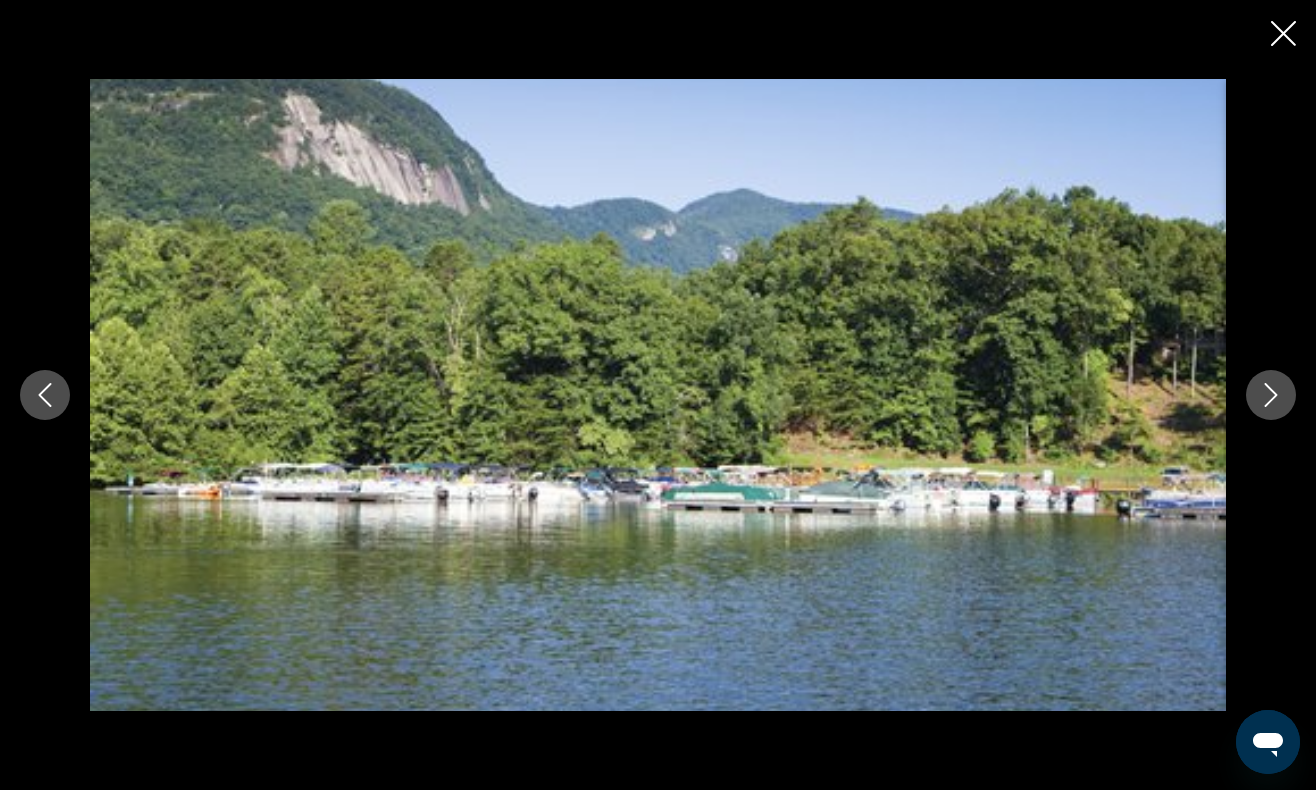 click 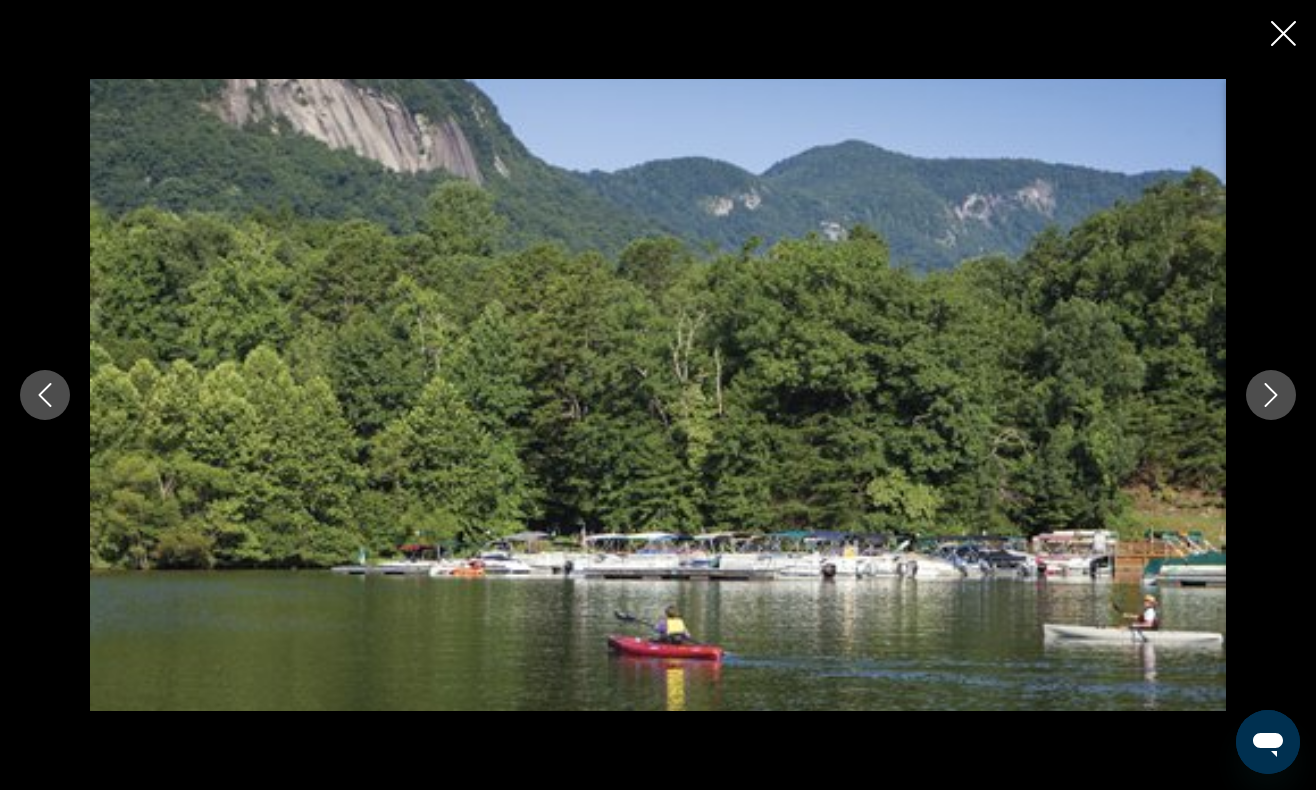 click 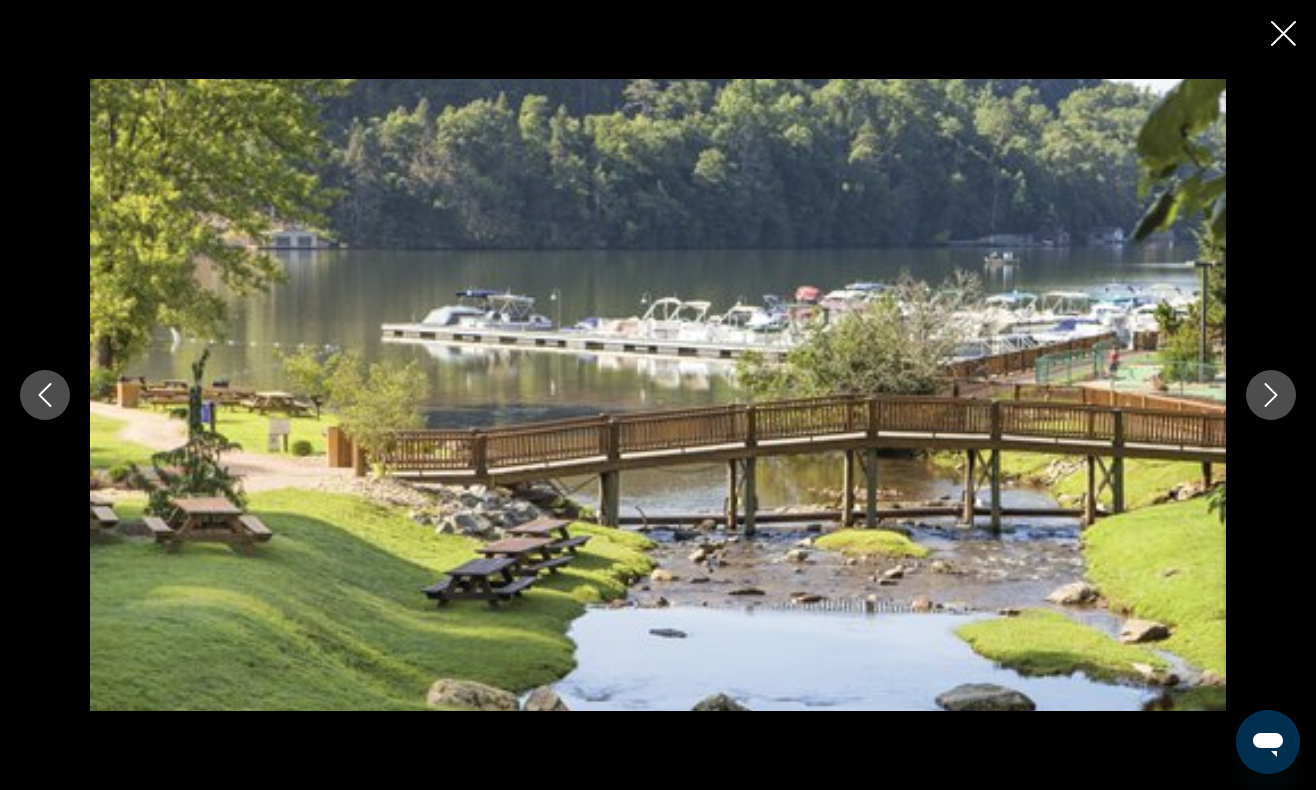 click 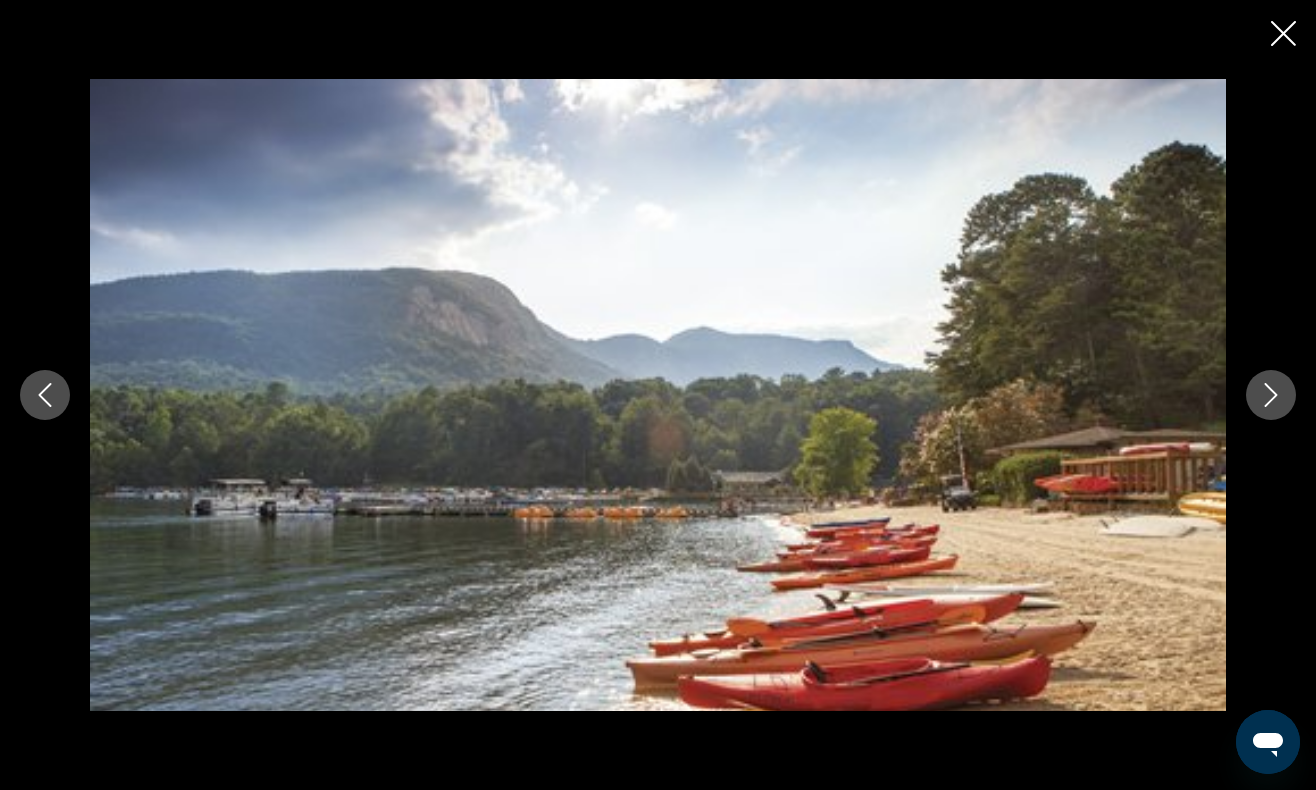 click 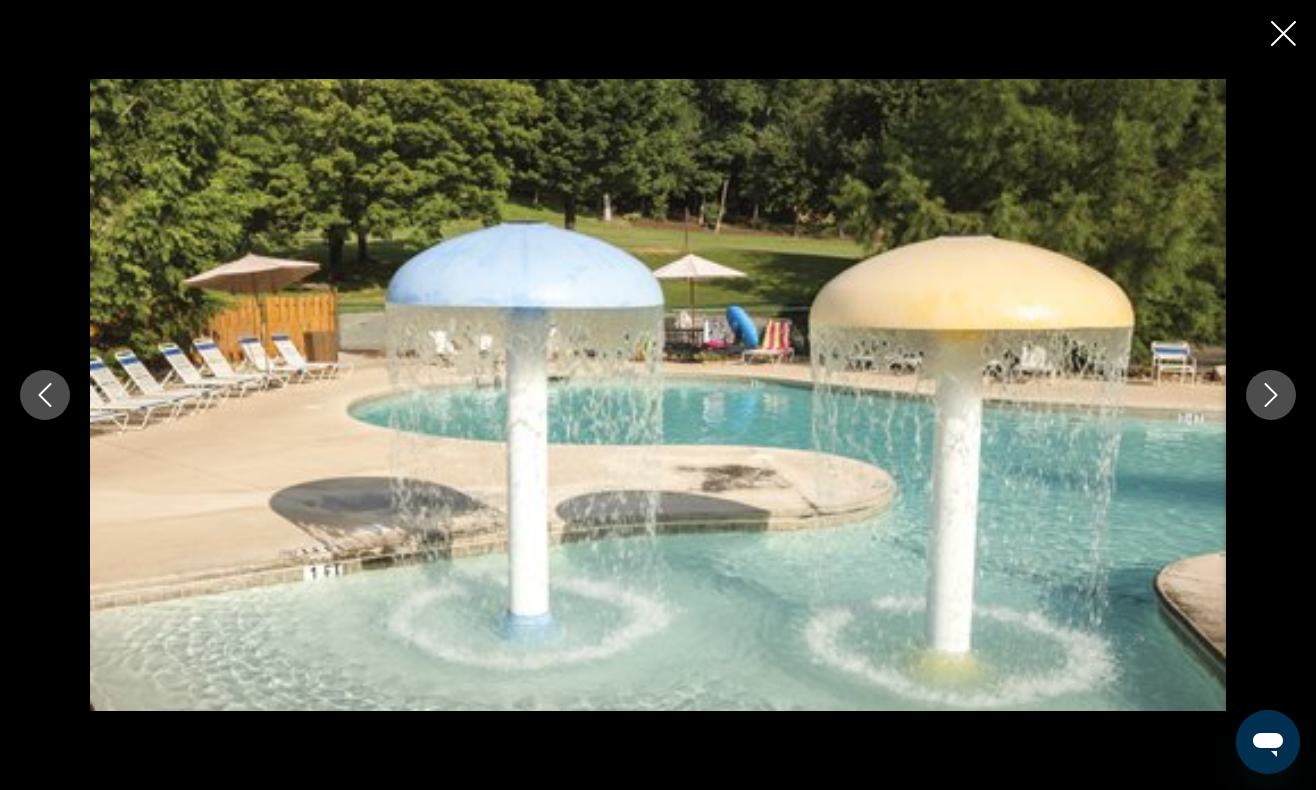 click 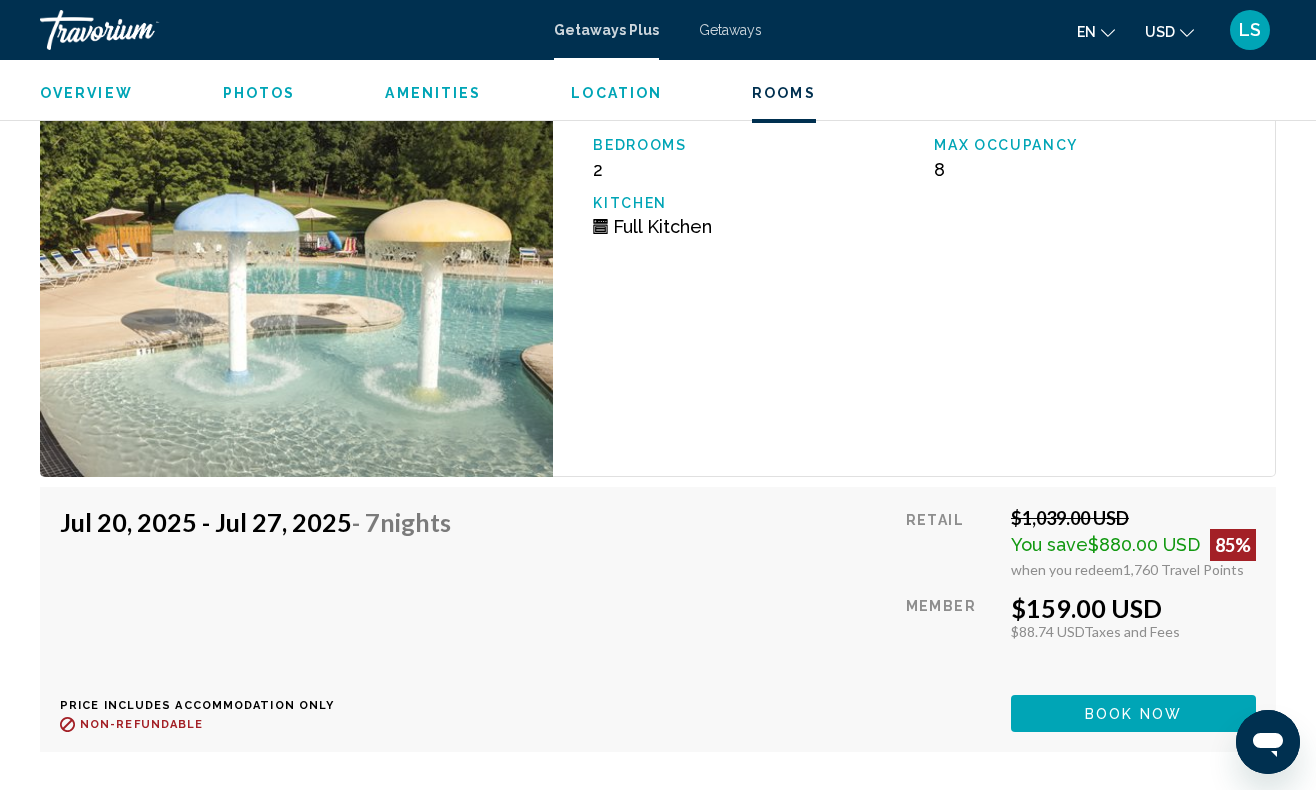 scroll, scrollTop: 4137, scrollLeft: 0, axis: vertical 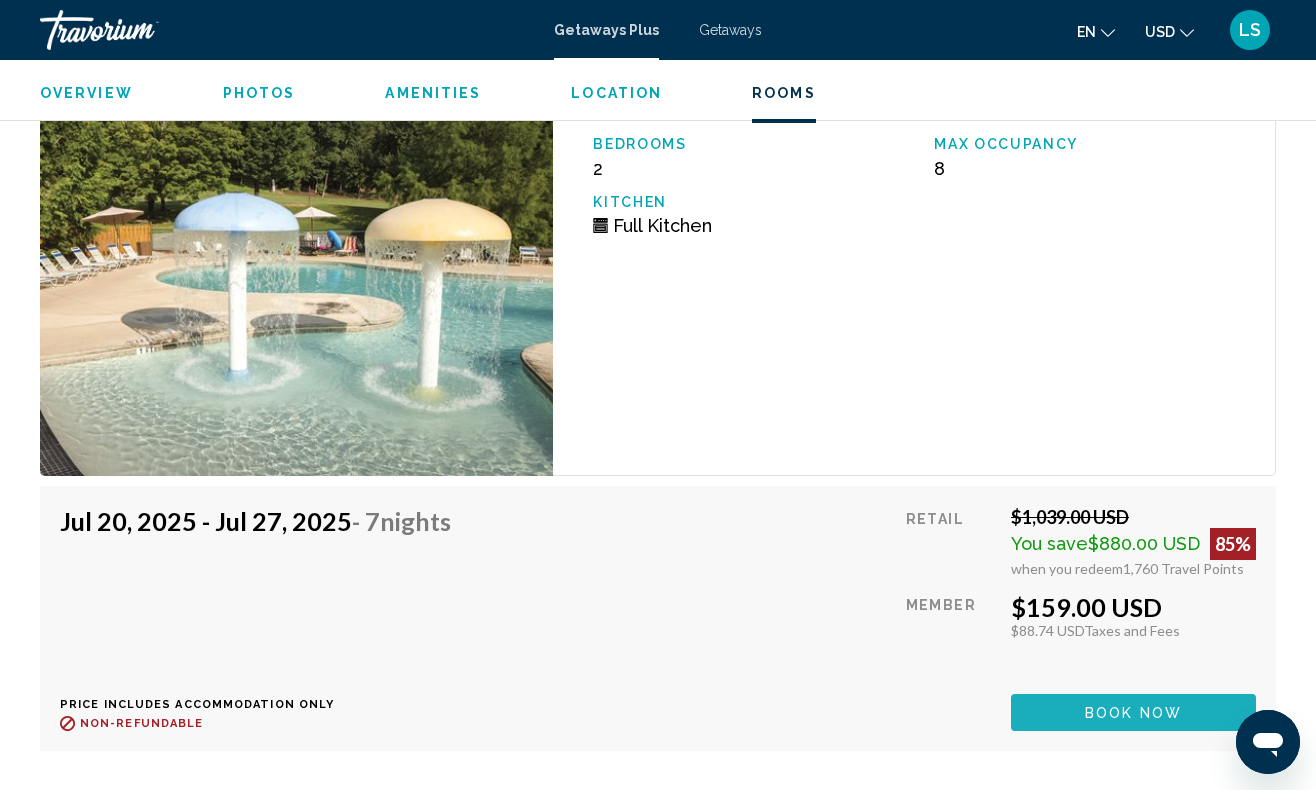 click on "Book now" at bounding box center (1133, 712) 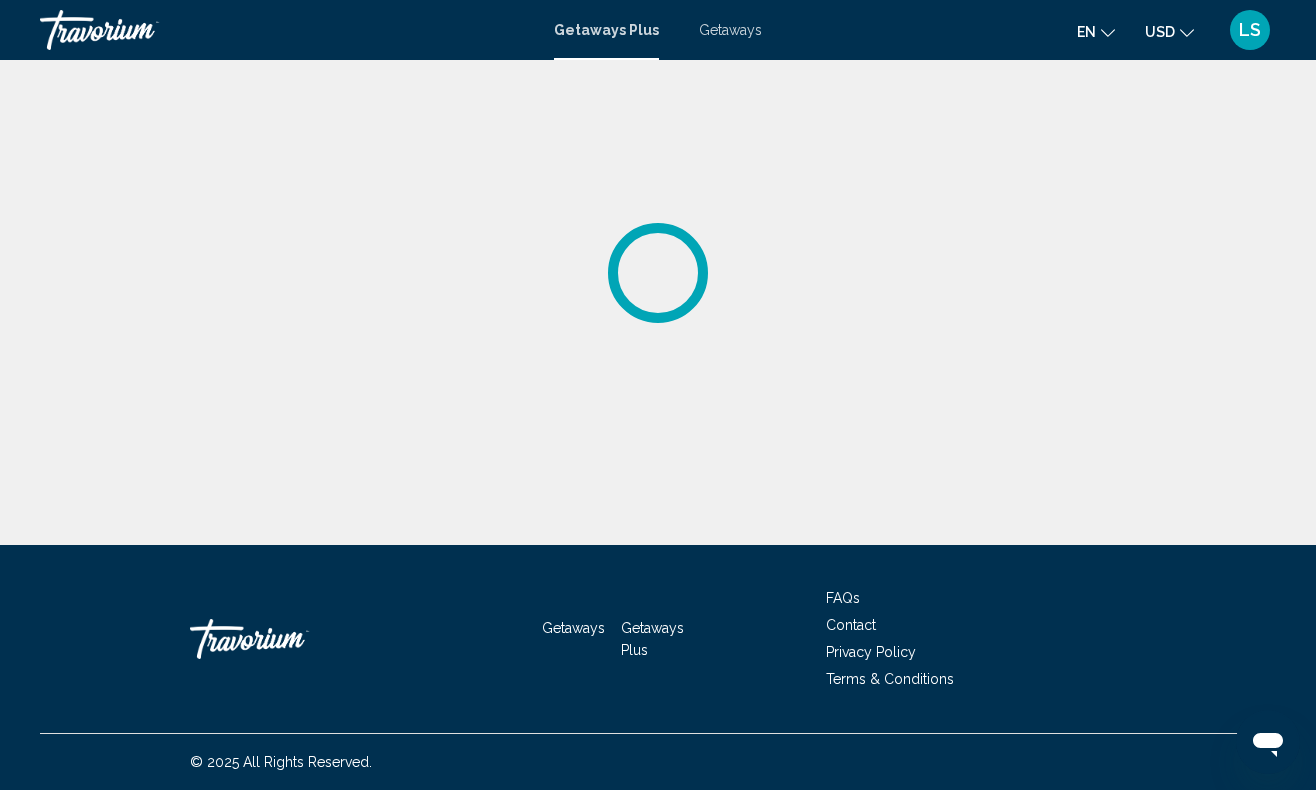 scroll, scrollTop: 0, scrollLeft: 0, axis: both 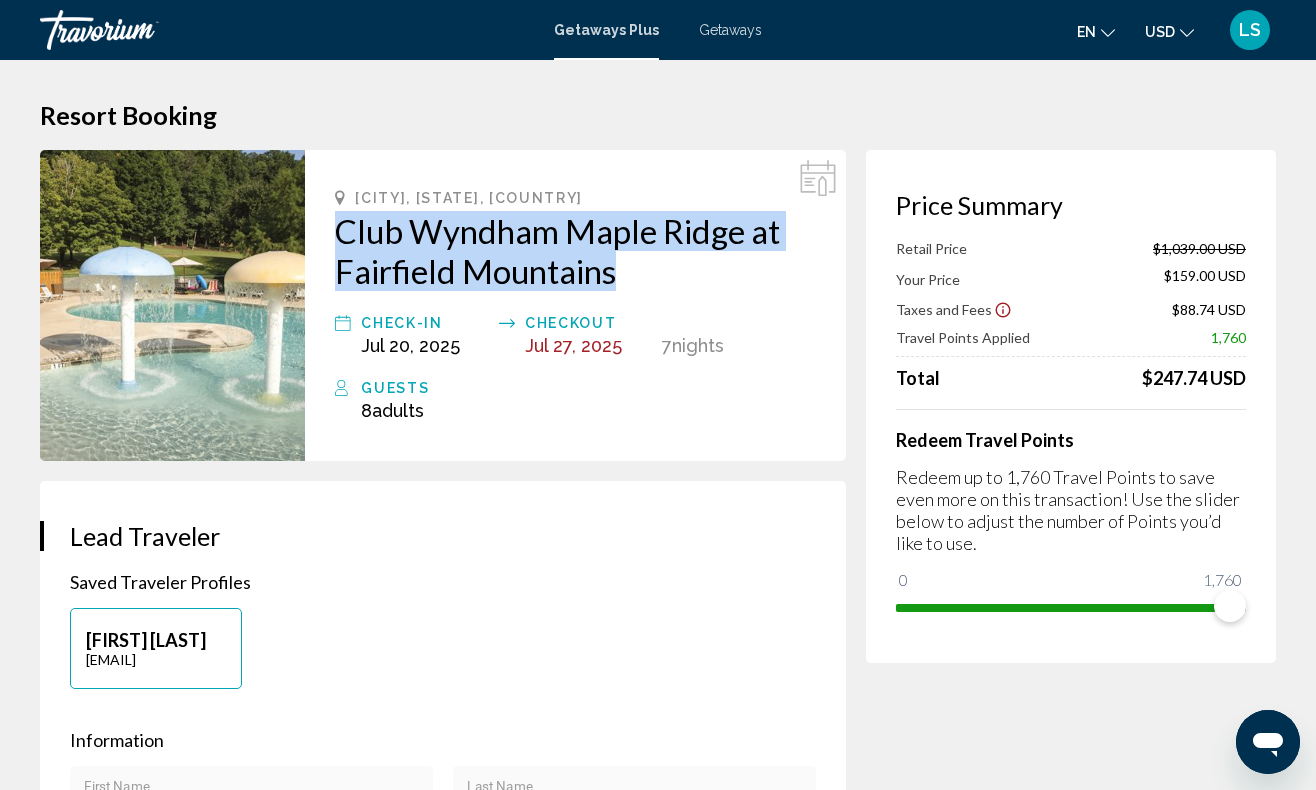 drag, startPoint x: 328, startPoint y: 212, endPoint x: 617, endPoint y: 287, distance: 298.57327 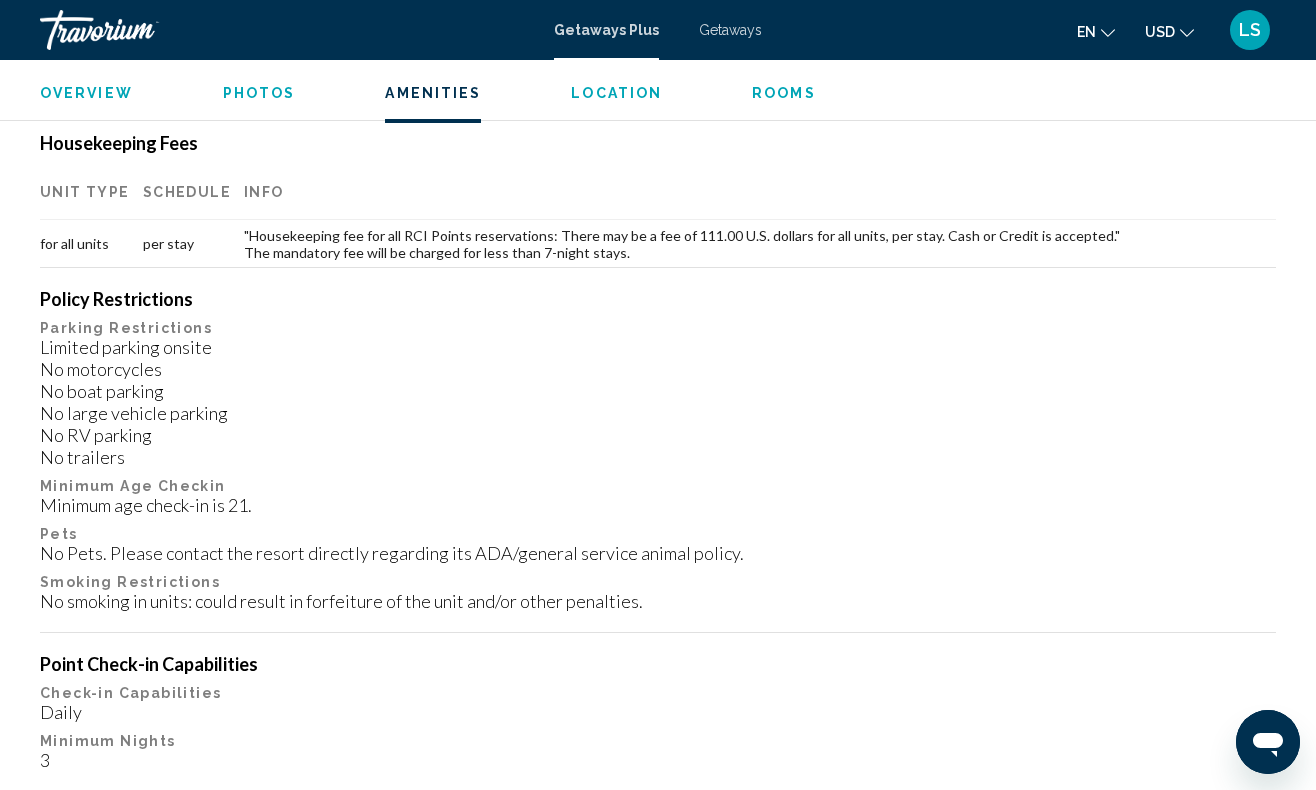 scroll, scrollTop: 1935, scrollLeft: 0, axis: vertical 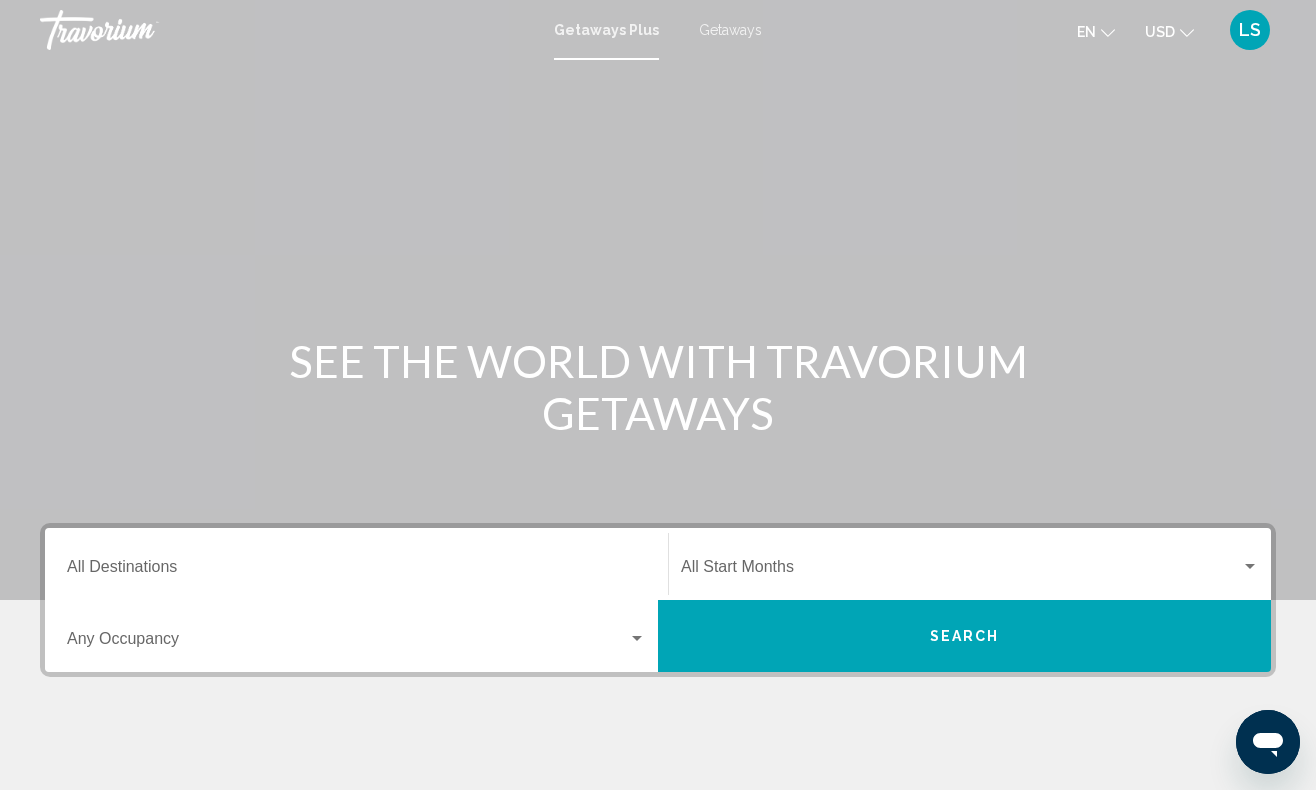 click on "Getaways Plus" at bounding box center (606, 30) 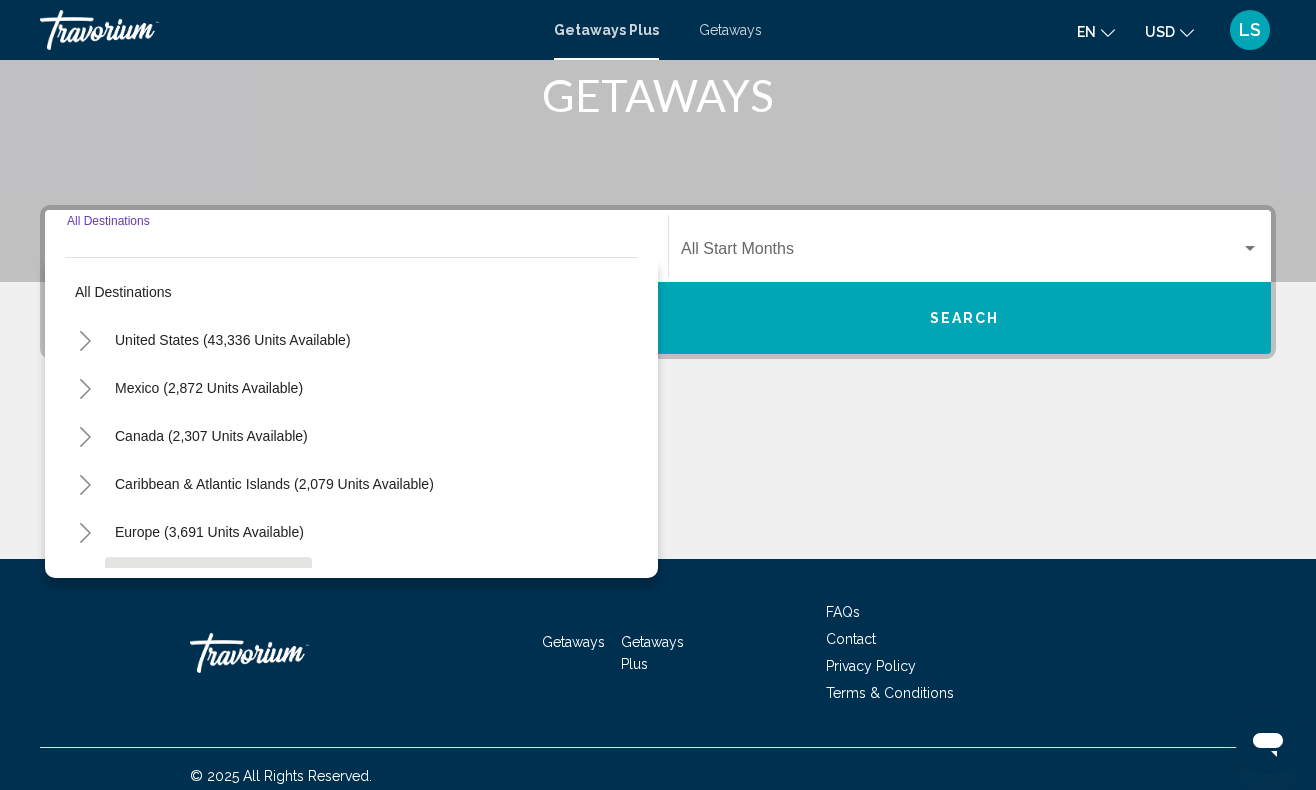 scroll, scrollTop: 332, scrollLeft: 0, axis: vertical 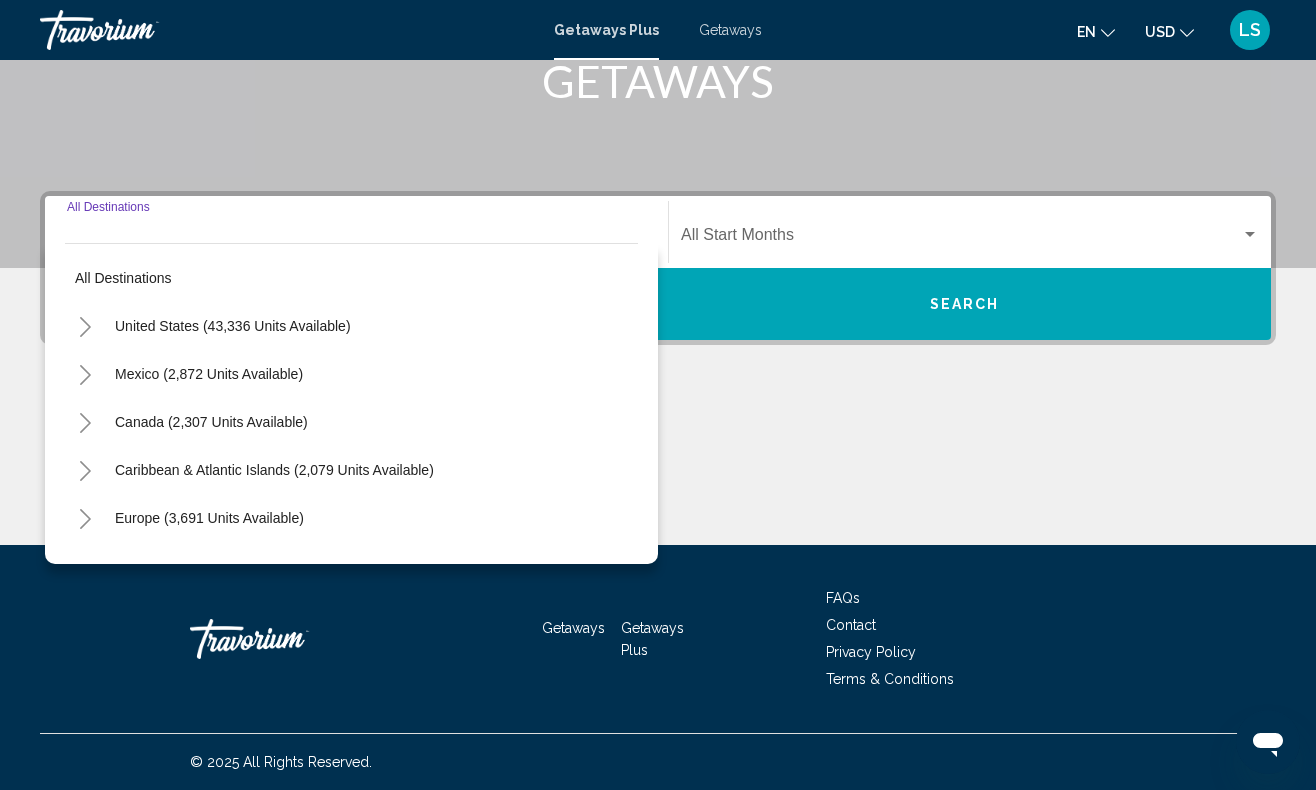 click 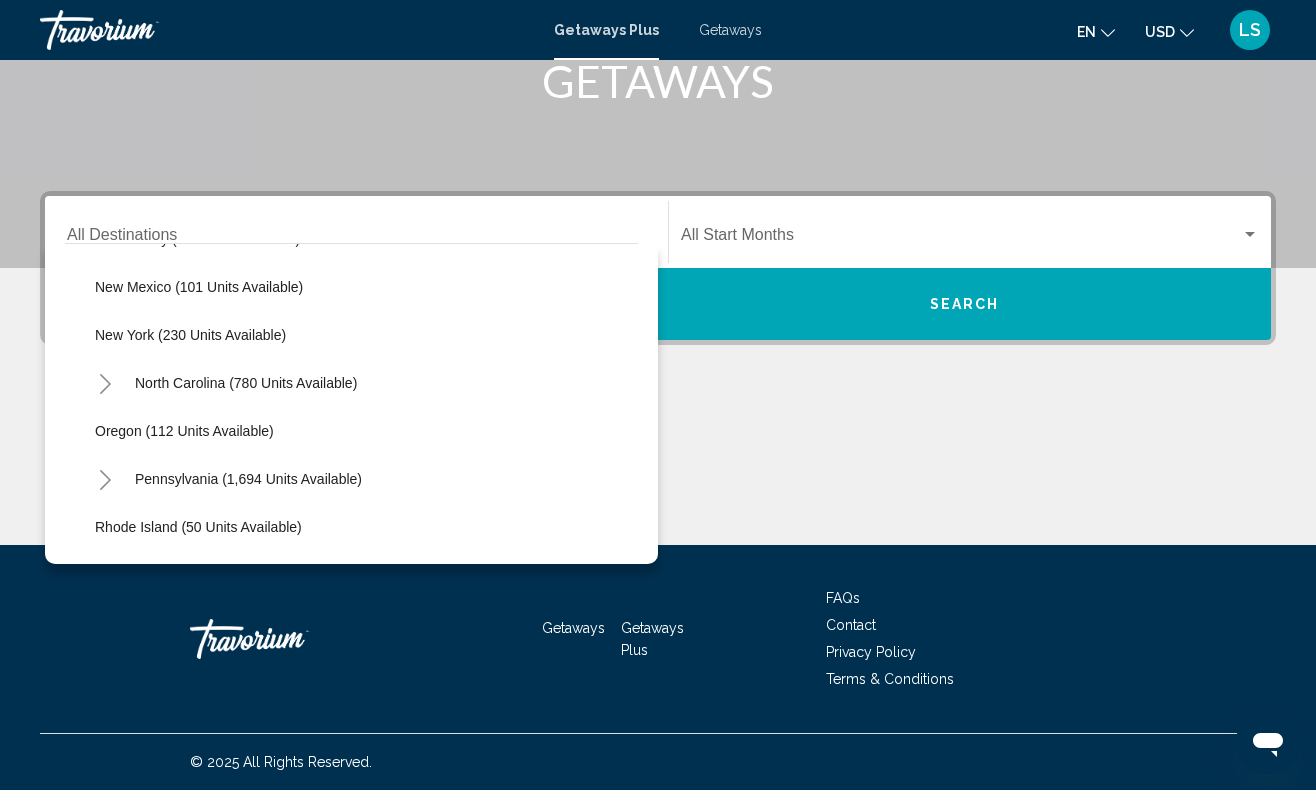 scroll, scrollTop: 1274, scrollLeft: 0, axis: vertical 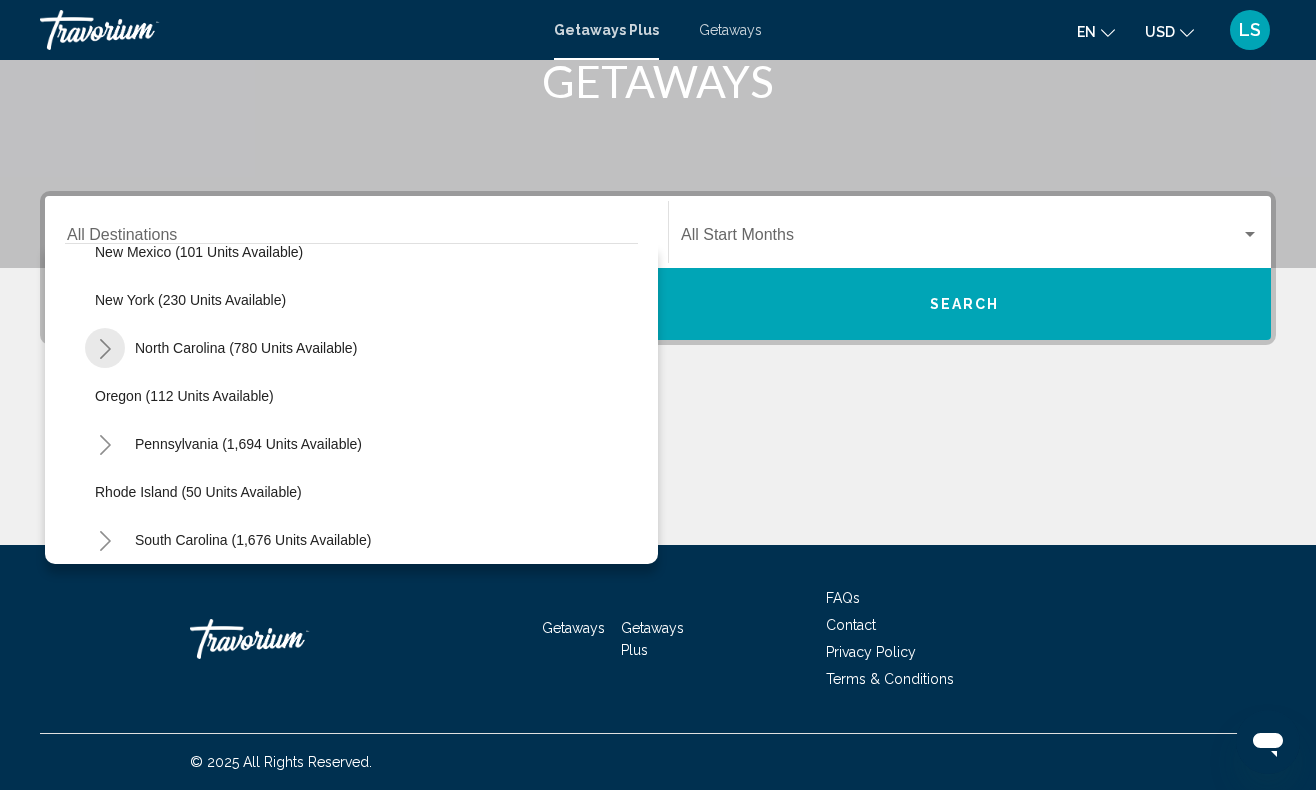 click 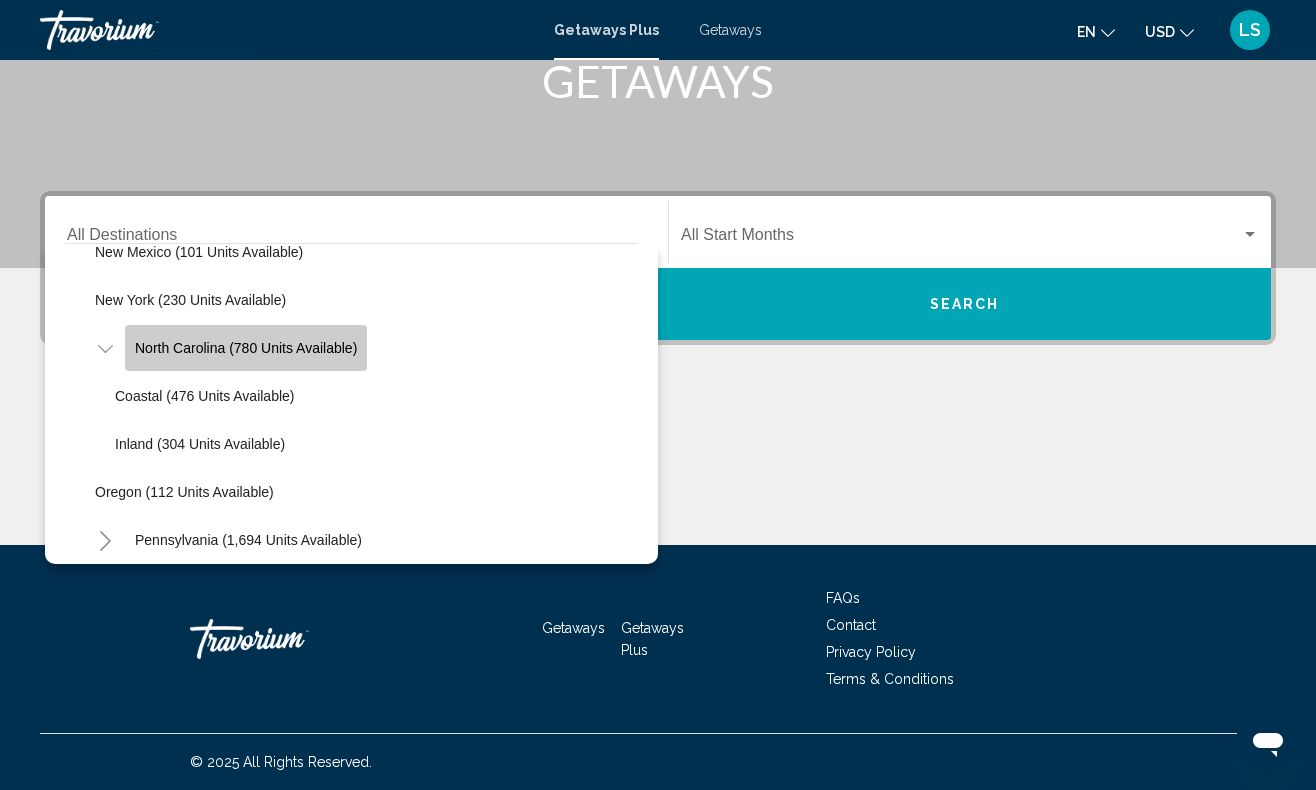 click on "North Carolina (780 units available)" 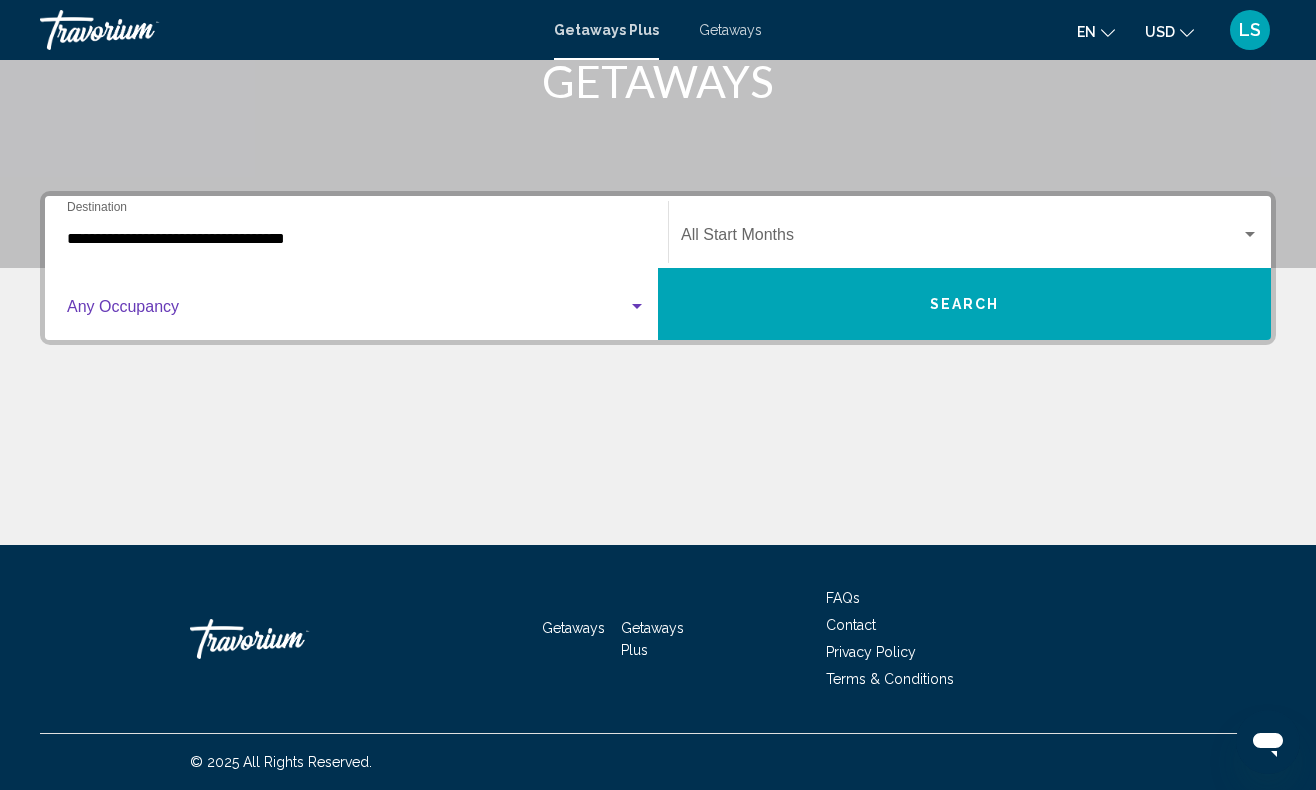 click at bounding box center [347, 311] 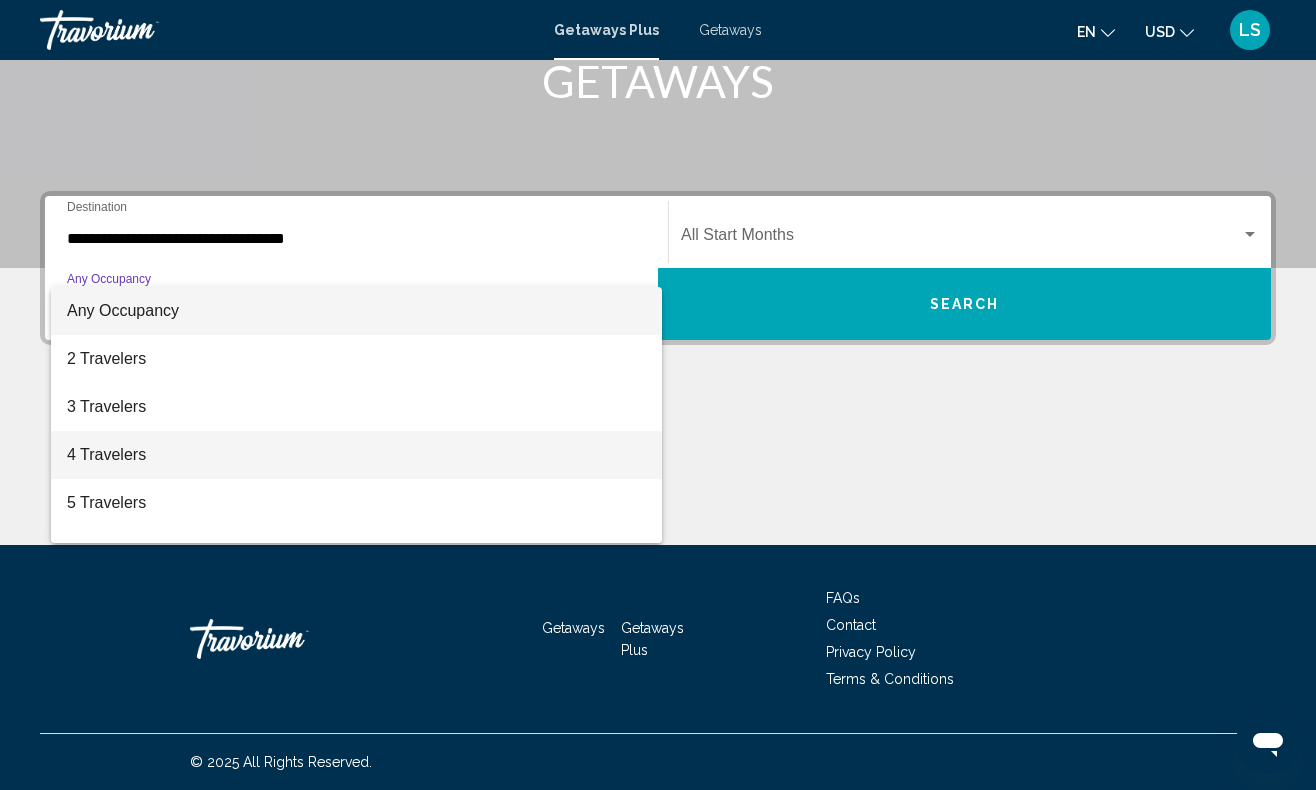 click on "4 Travelers" at bounding box center [356, 455] 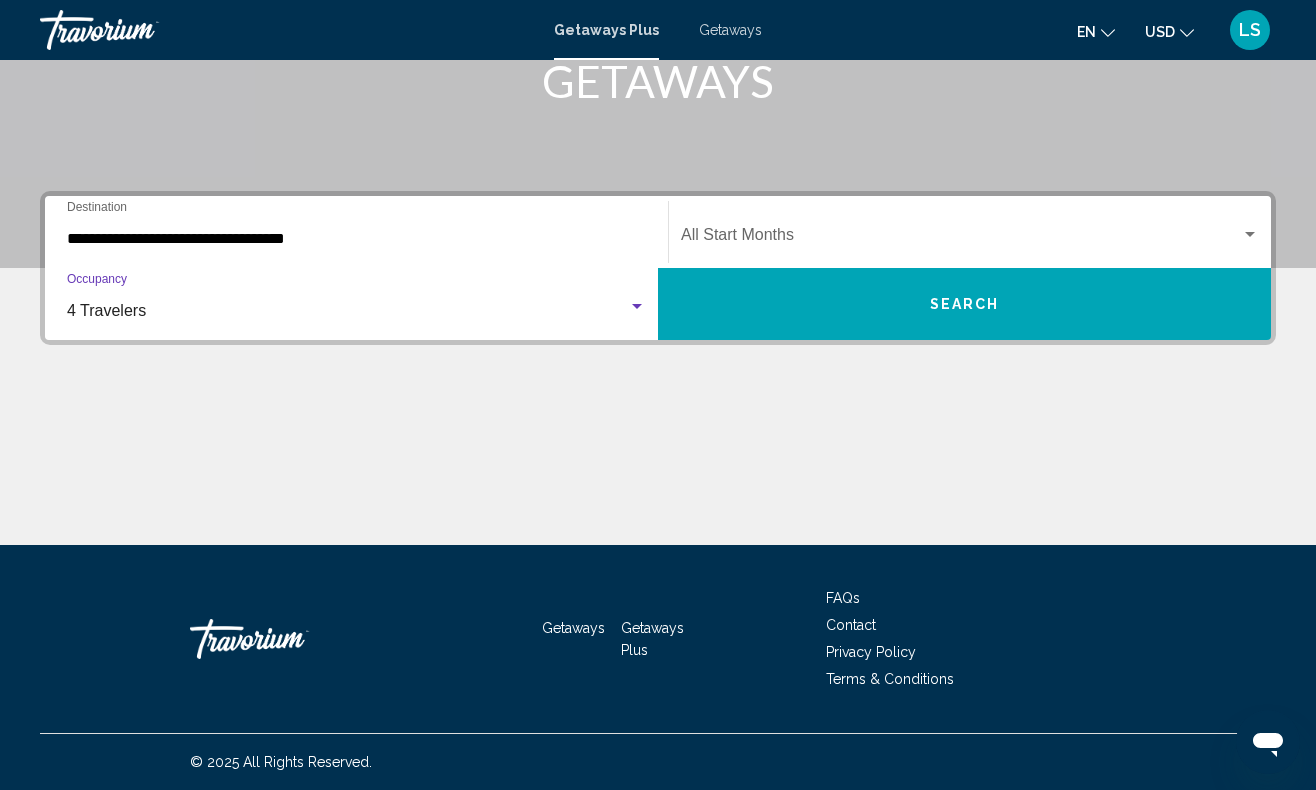 click on "Start Month All Start Months" 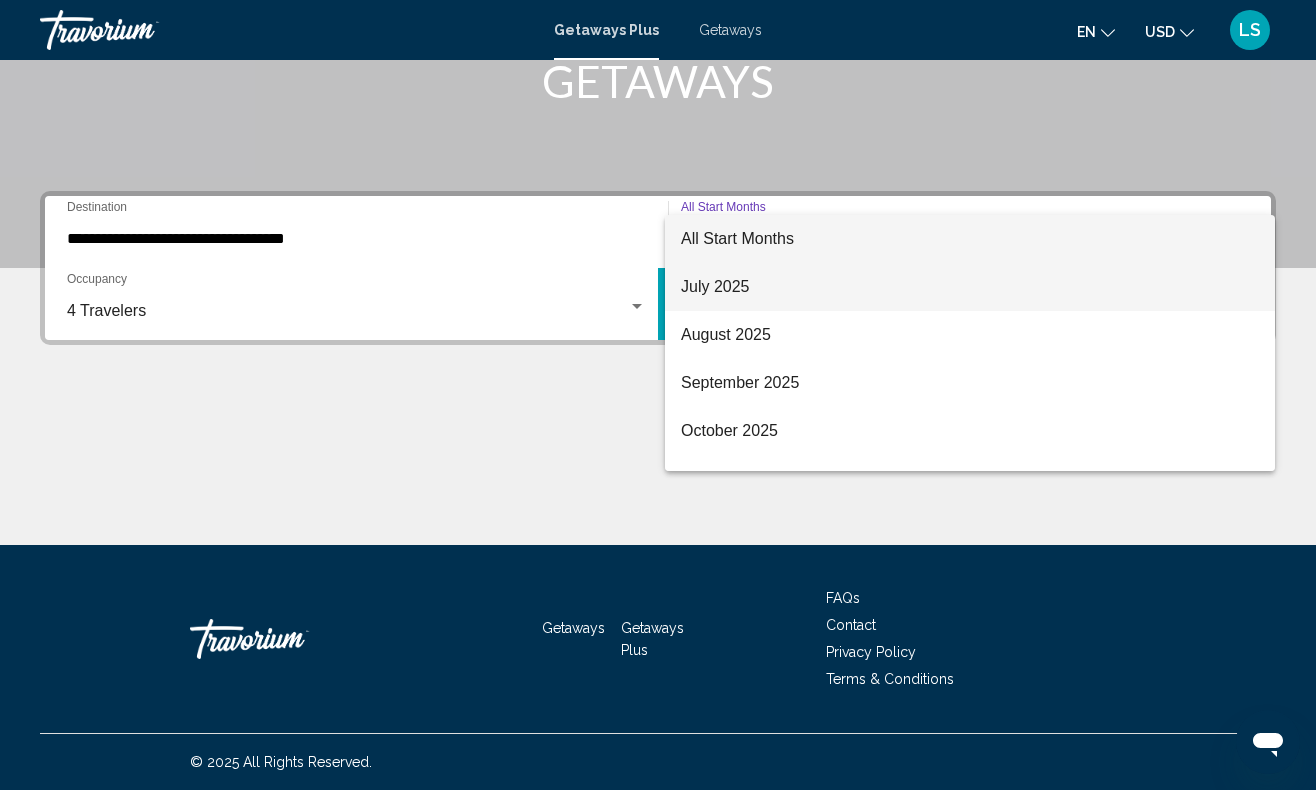 click on "July 2025" at bounding box center (970, 287) 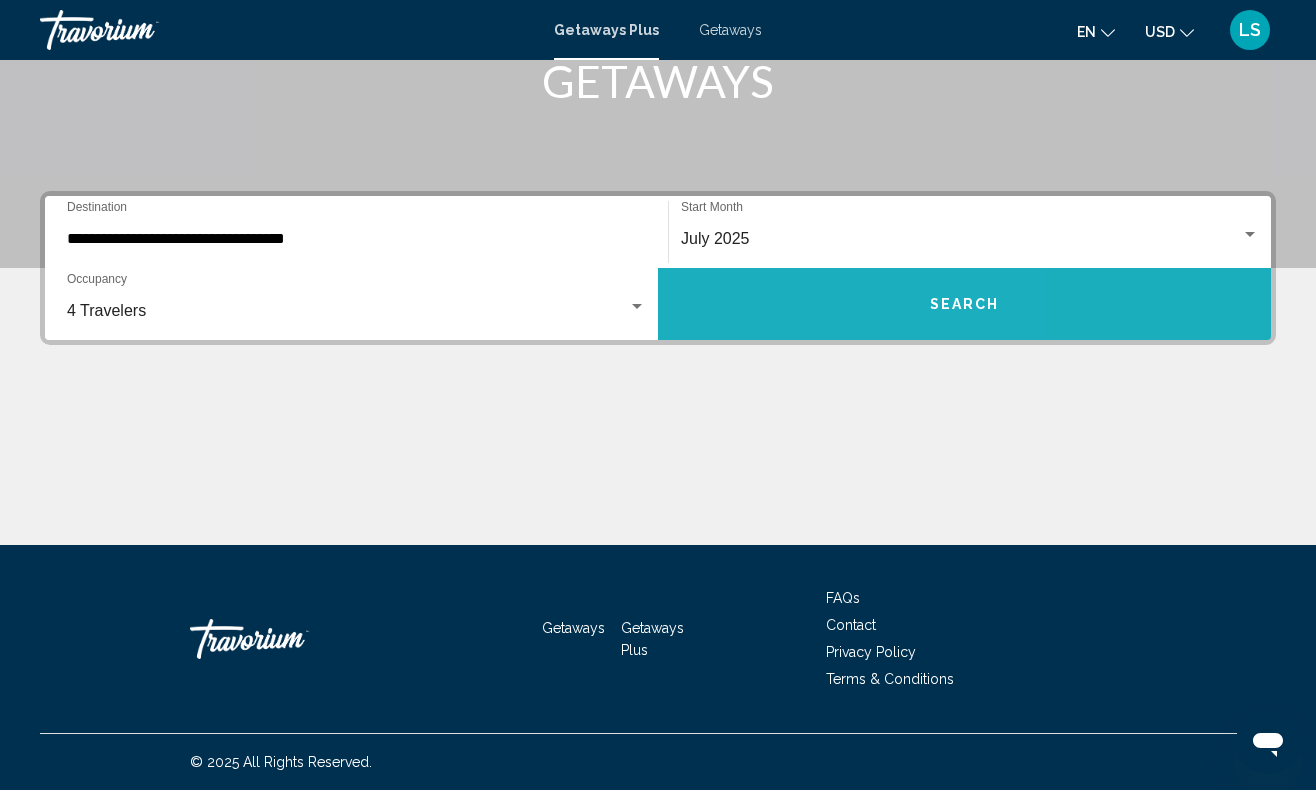 click on "Search" at bounding box center (964, 304) 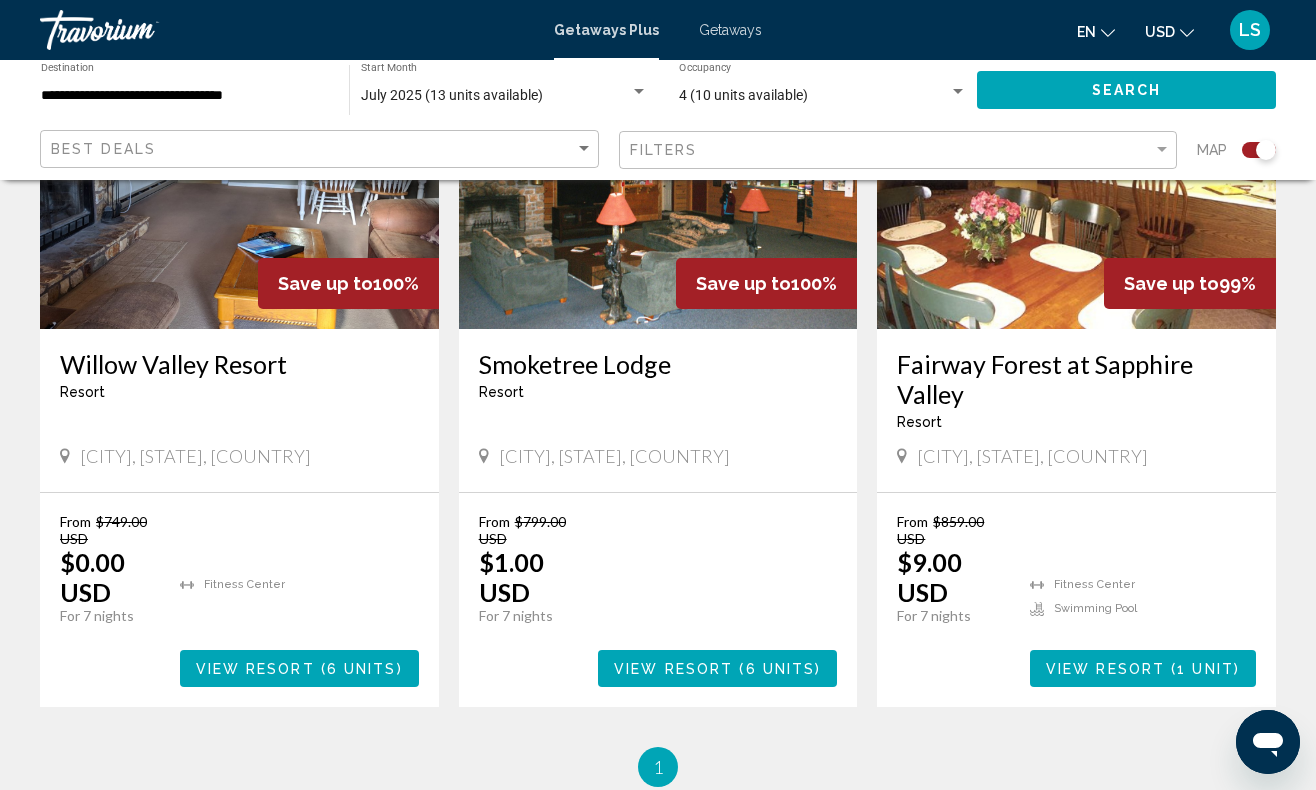scroll, scrollTop: 882, scrollLeft: 0, axis: vertical 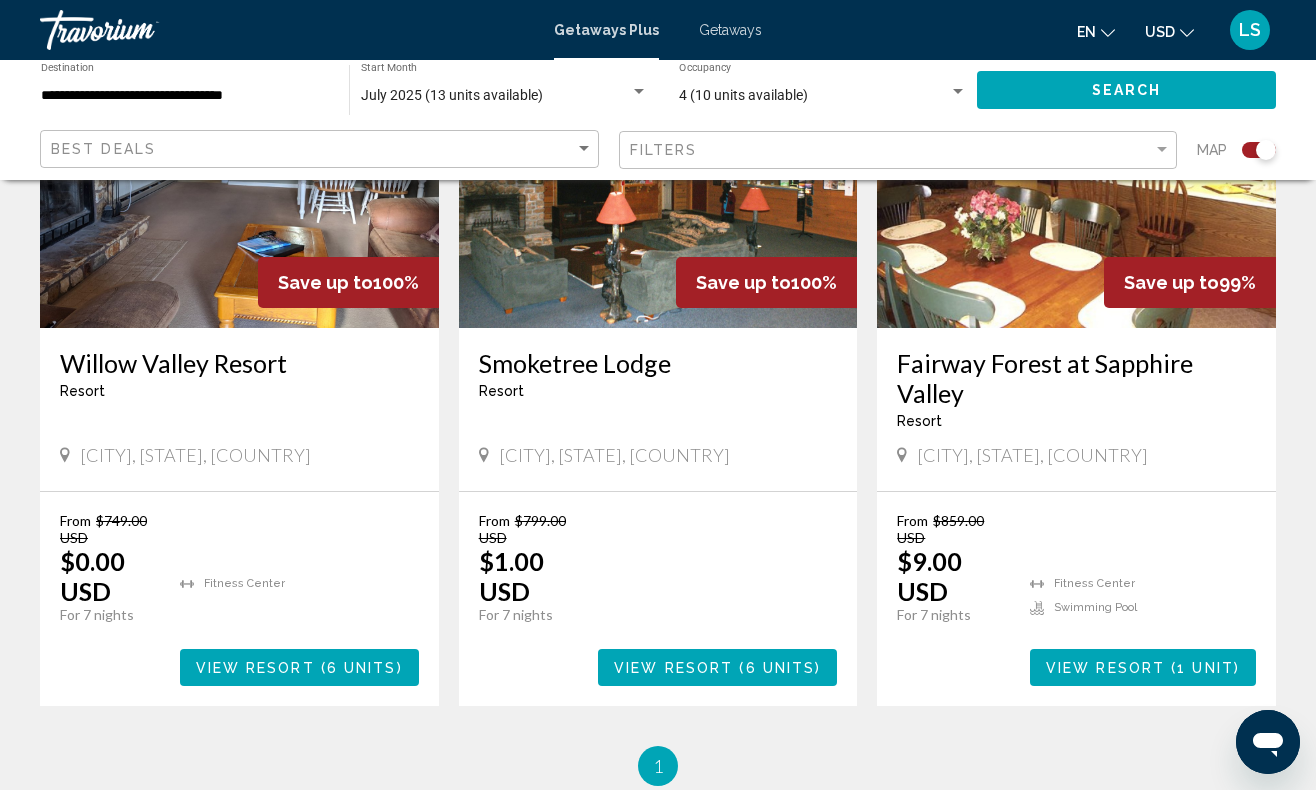click at bounding box center [1076, 168] 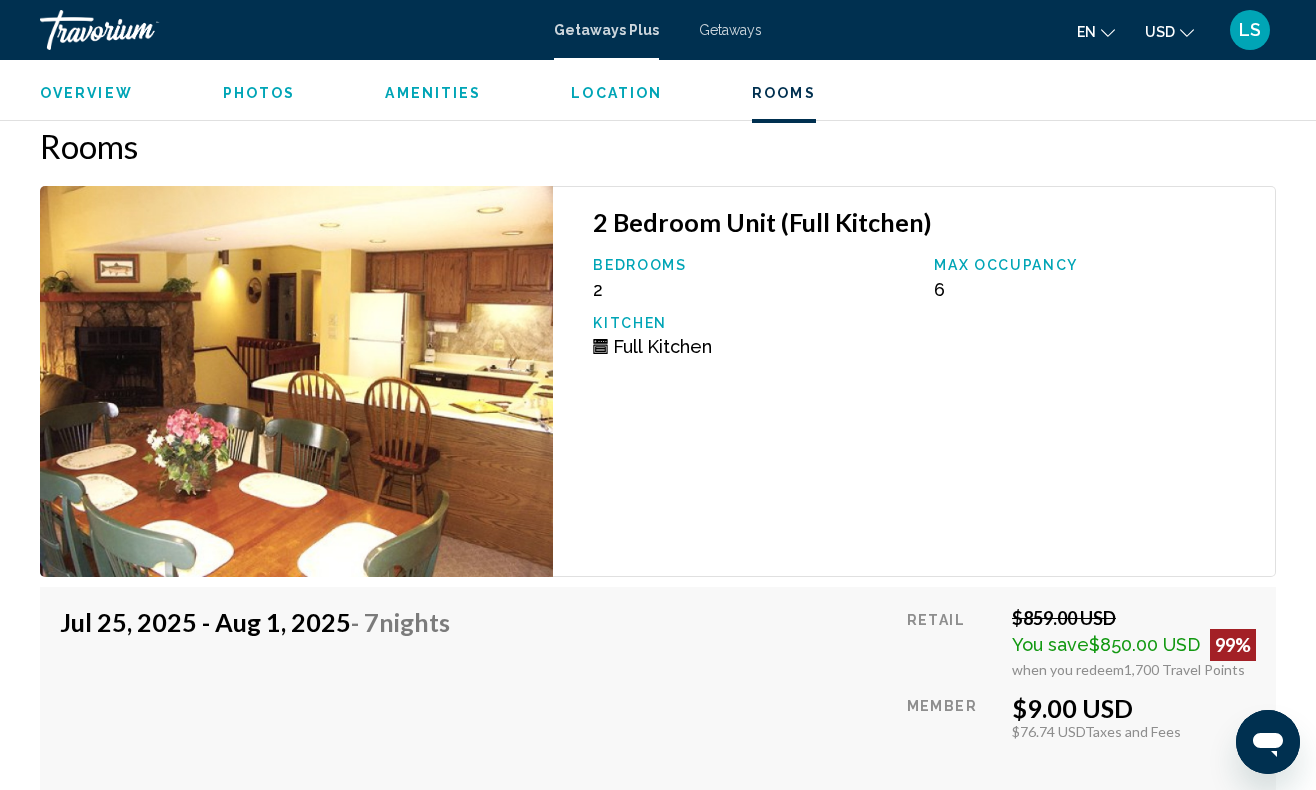 scroll, scrollTop: 3397, scrollLeft: 0, axis: vertical 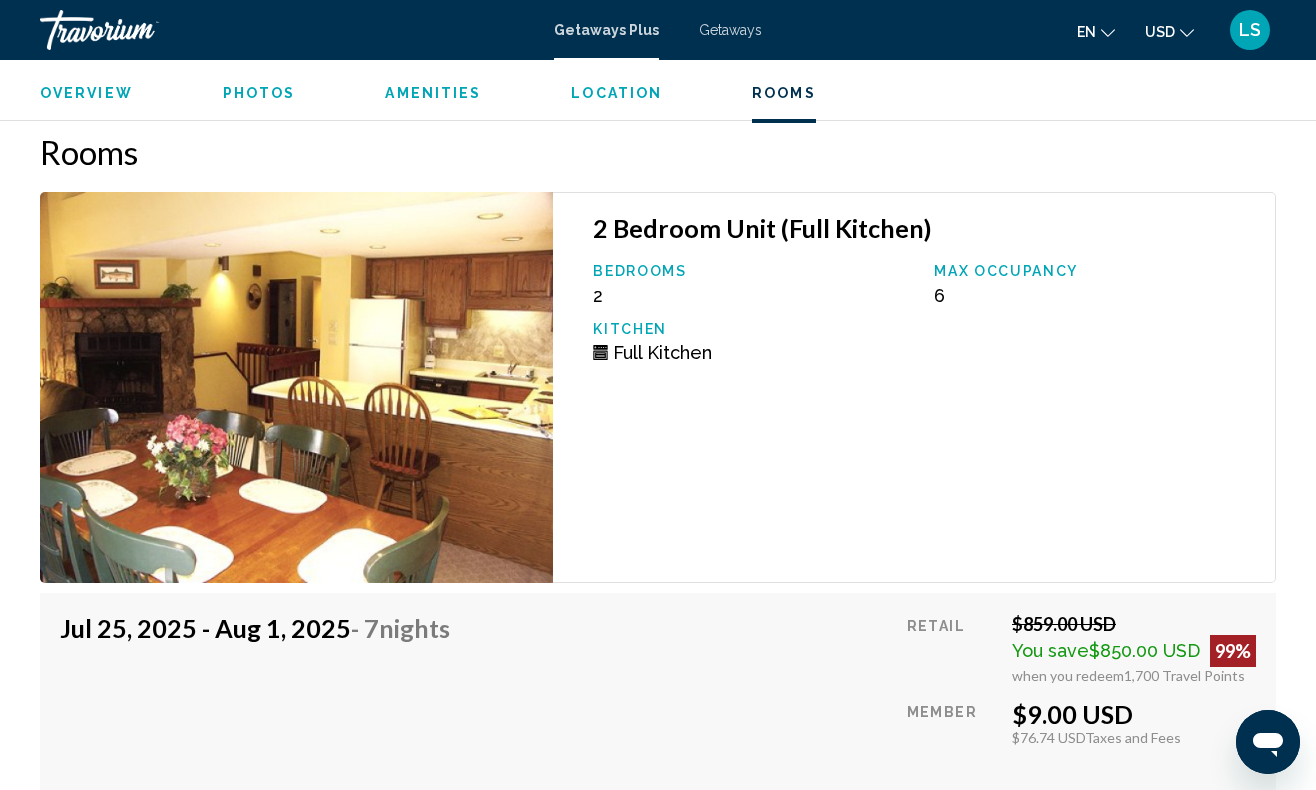 click at bounding box center [296, 387] 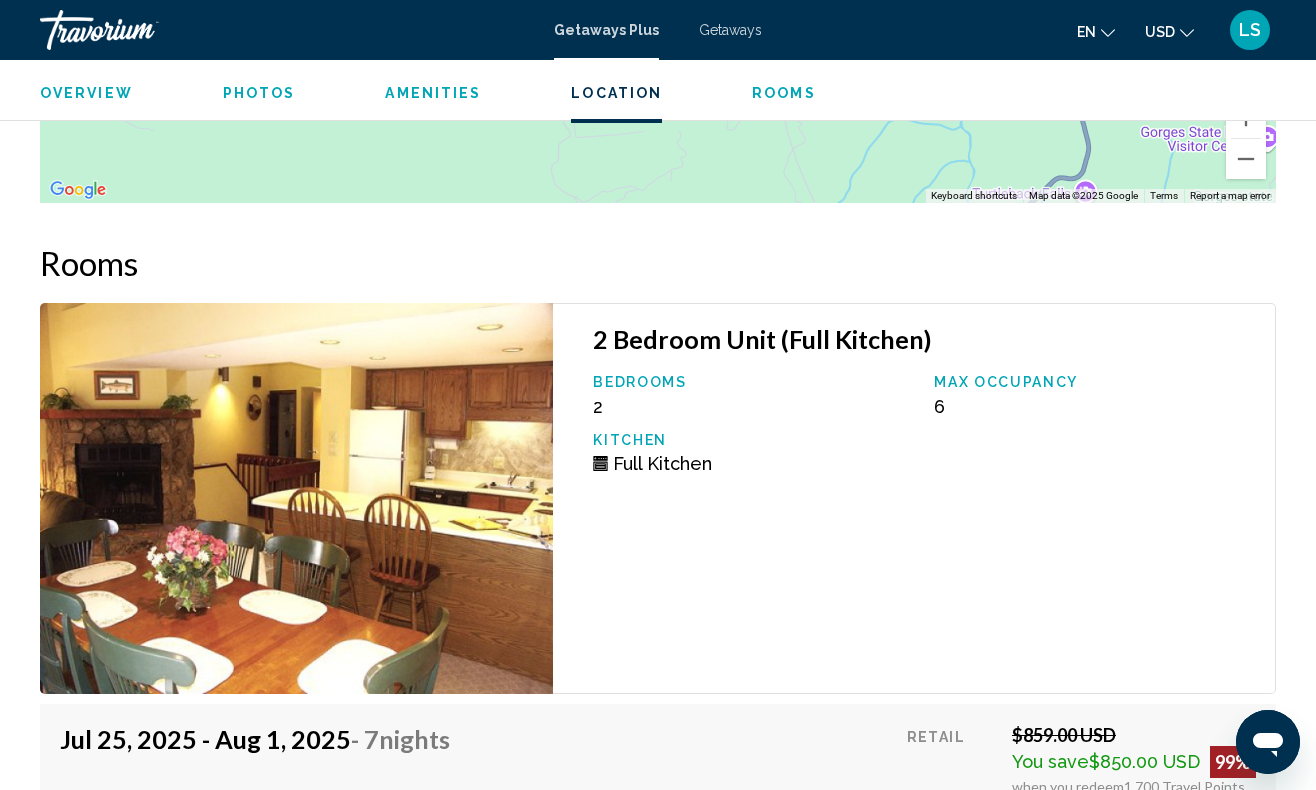 scroll, scrollTop: 3206, scrollLeft: 0, axis: vertical 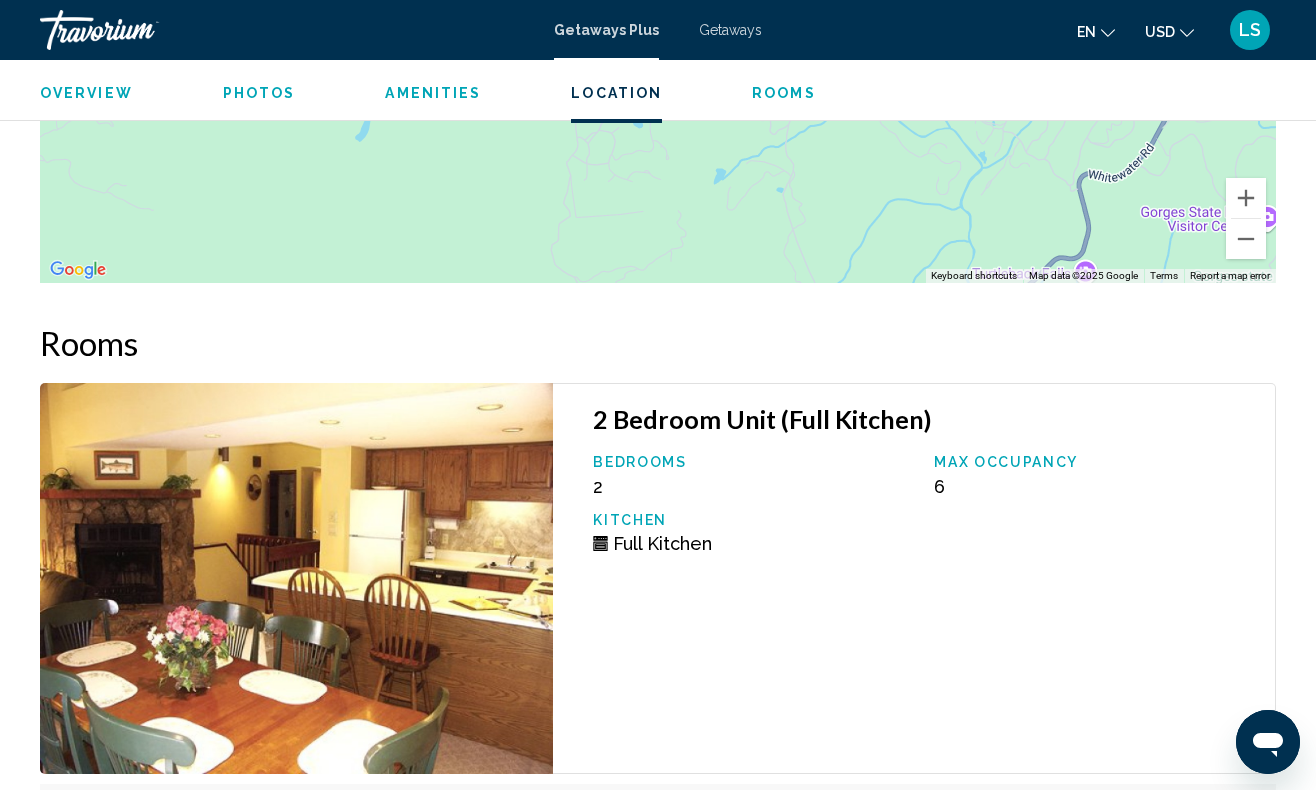 click at bounding box center [296, 578] 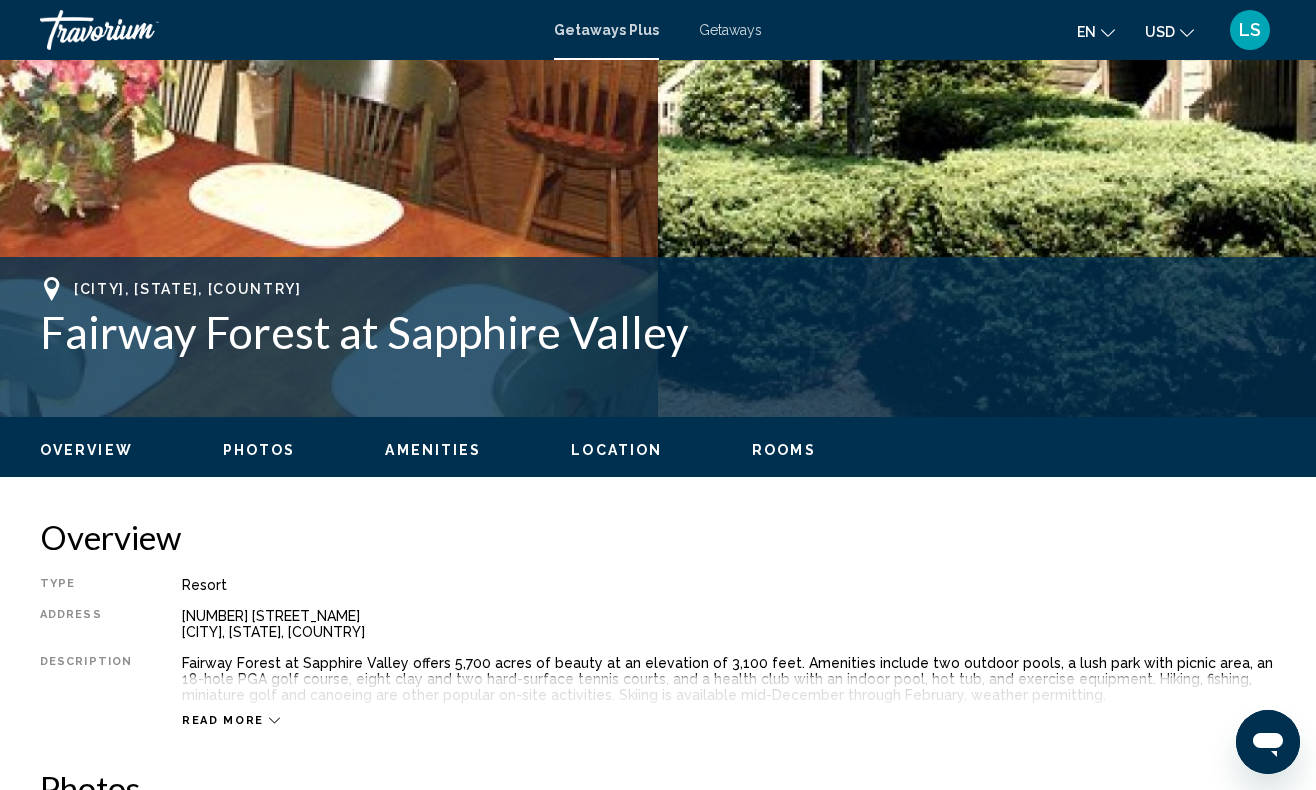 scroll, scrollTop: 596, scrollLeft: 0, axis: vertical 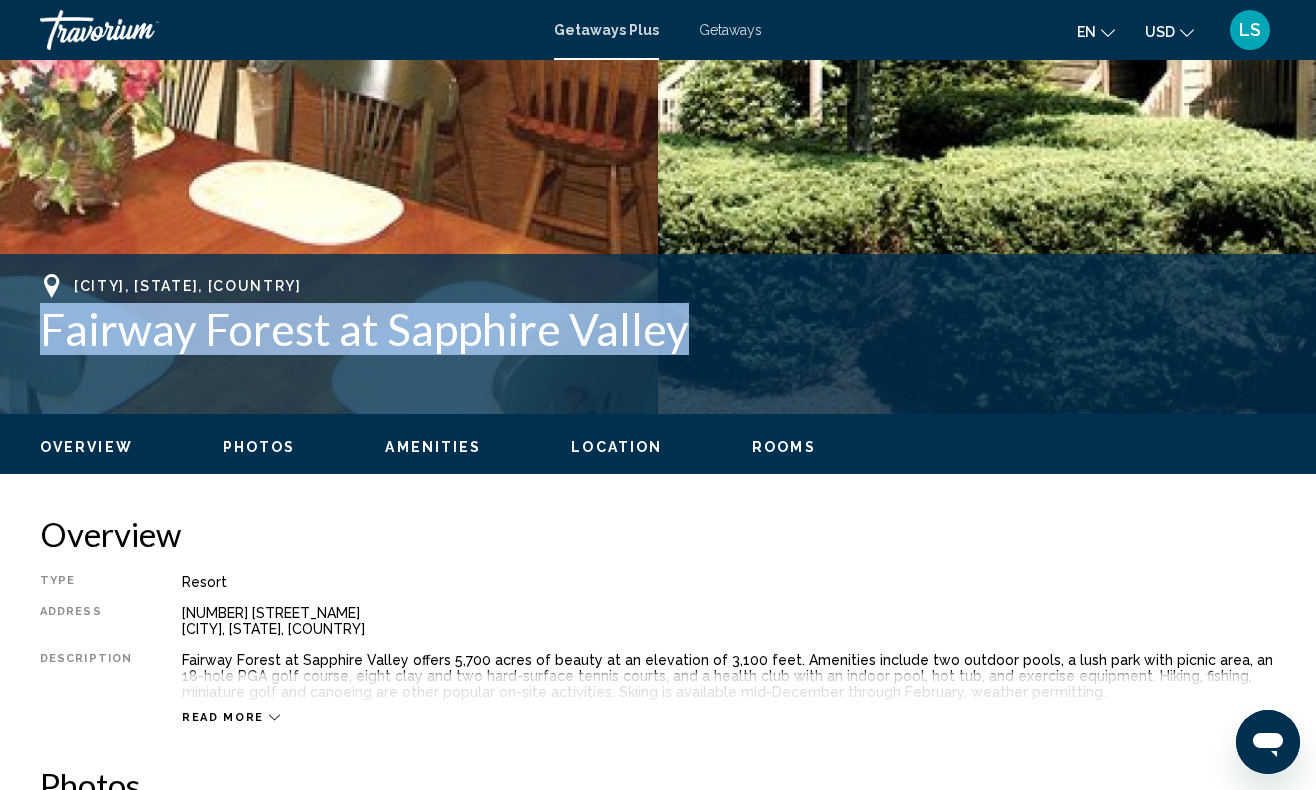 drag, startPoint x: 30, startPoint y: 330, endPoint x: 679, endPoint y: 335, distance: 649.0193 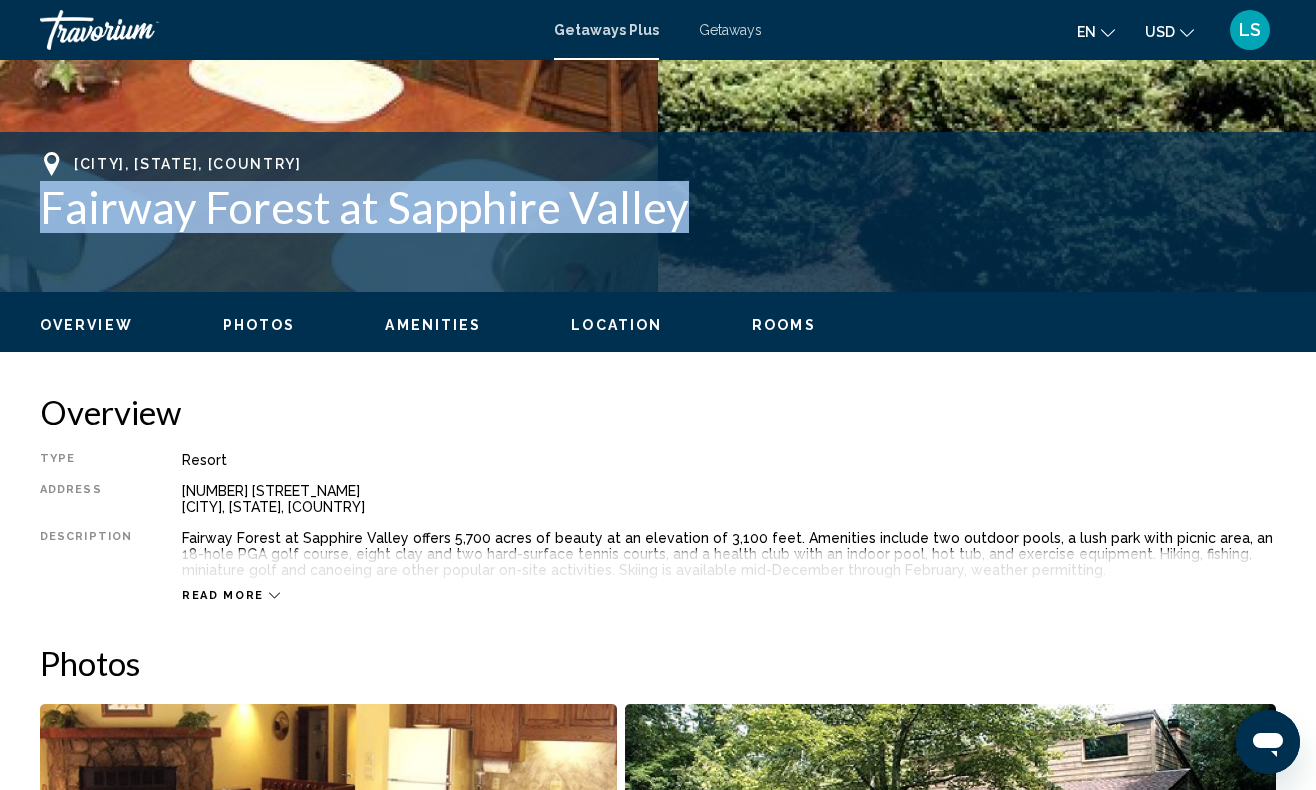 scroll, scrollTop: 720, scrollLeft: 0, axis: vertical 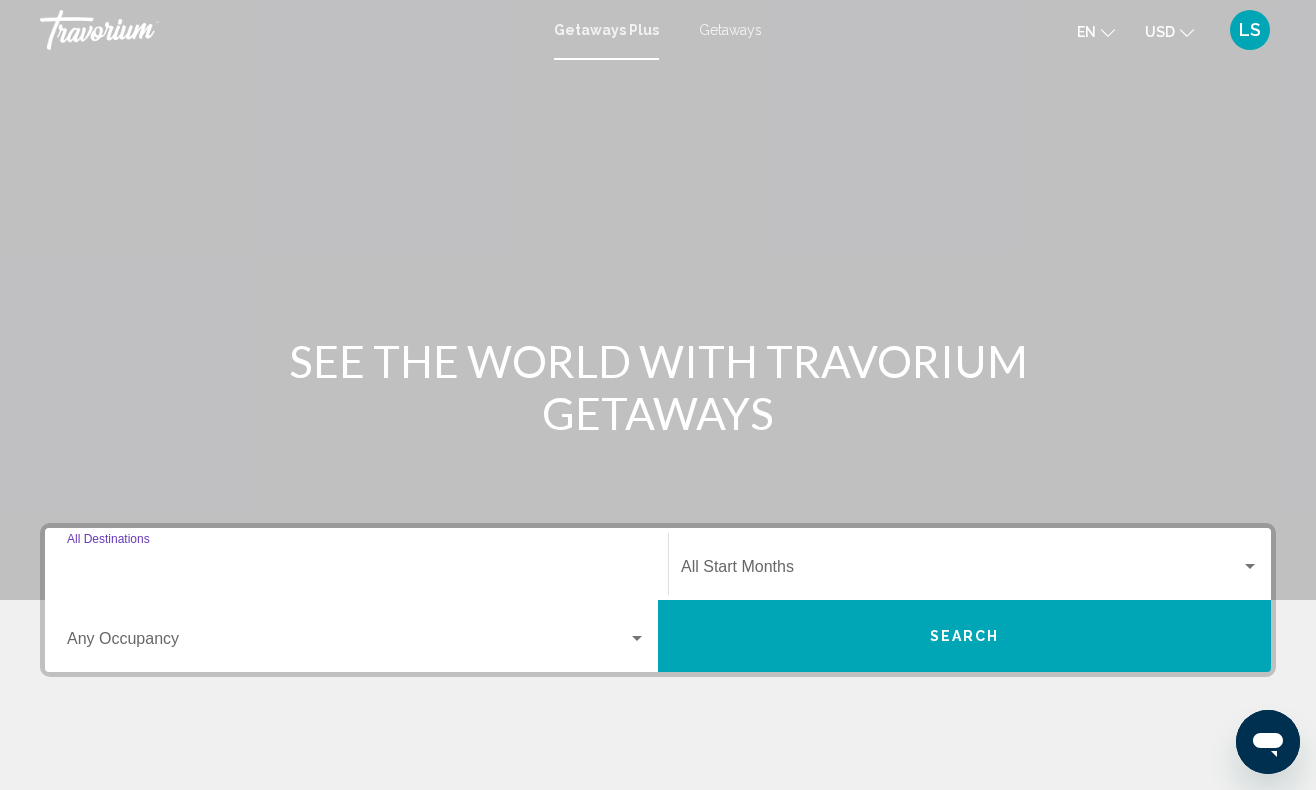 click on "Destination All Destinations" at bounding box center (356, 571) 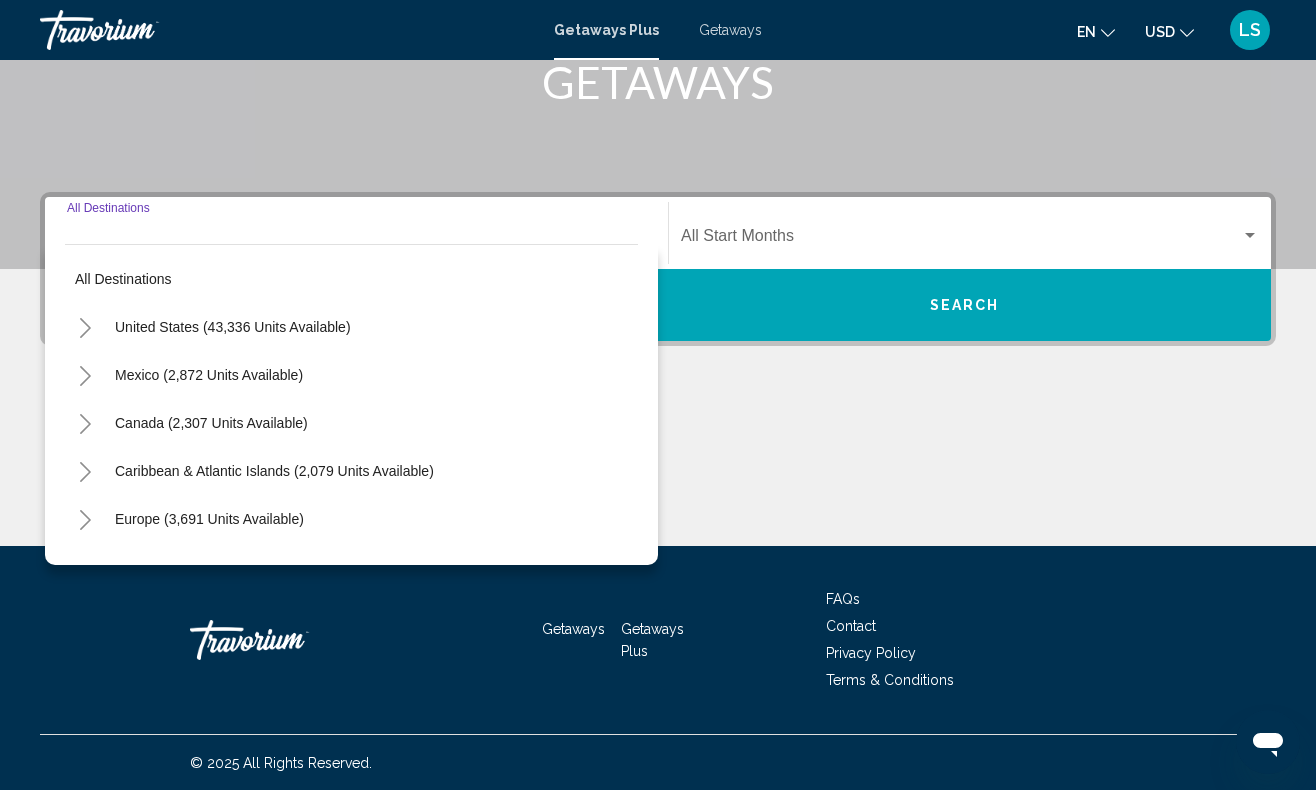 scroll, scrollTop: 332, scrollLeft: 0, axis: vertical 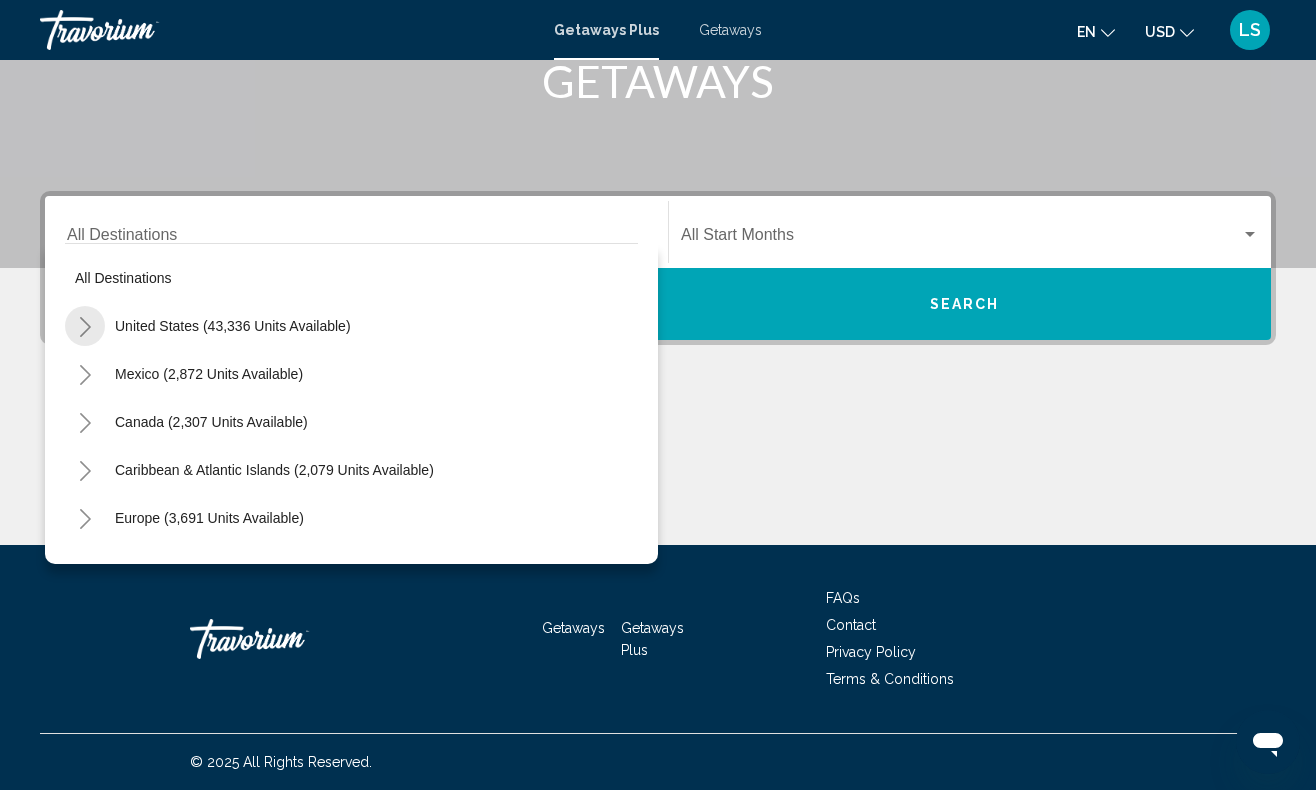 click 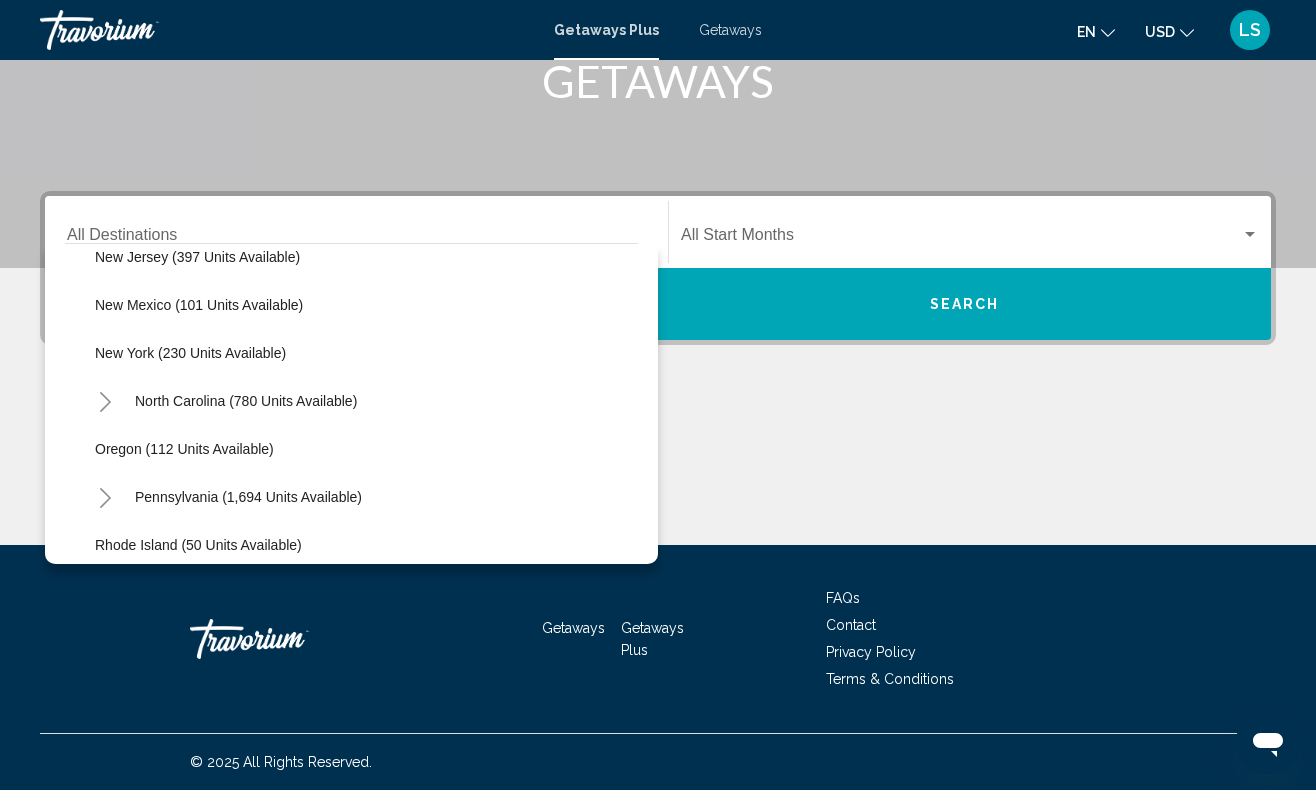 scroll, scrollTop: 1253, scrollLeft: 0, axis: vertical 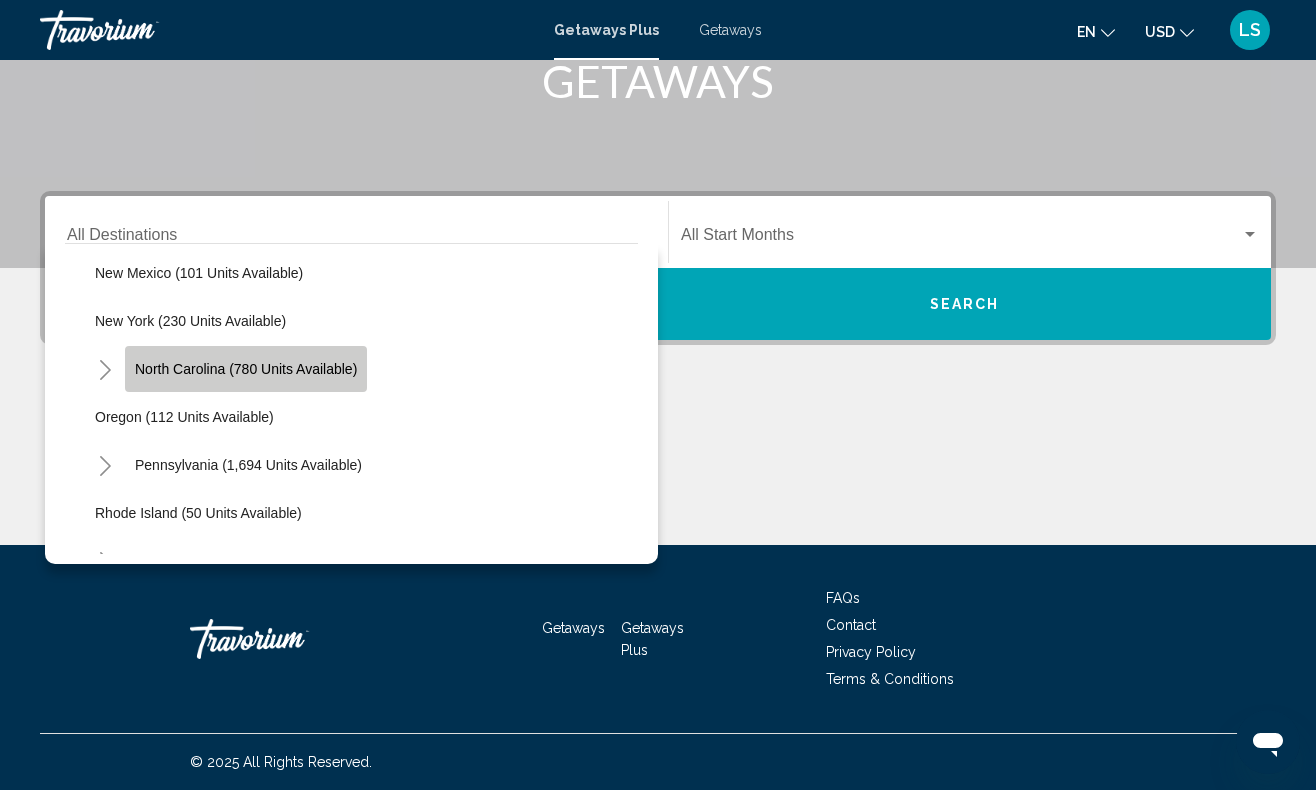 click on "North Carolina (780 units available)" 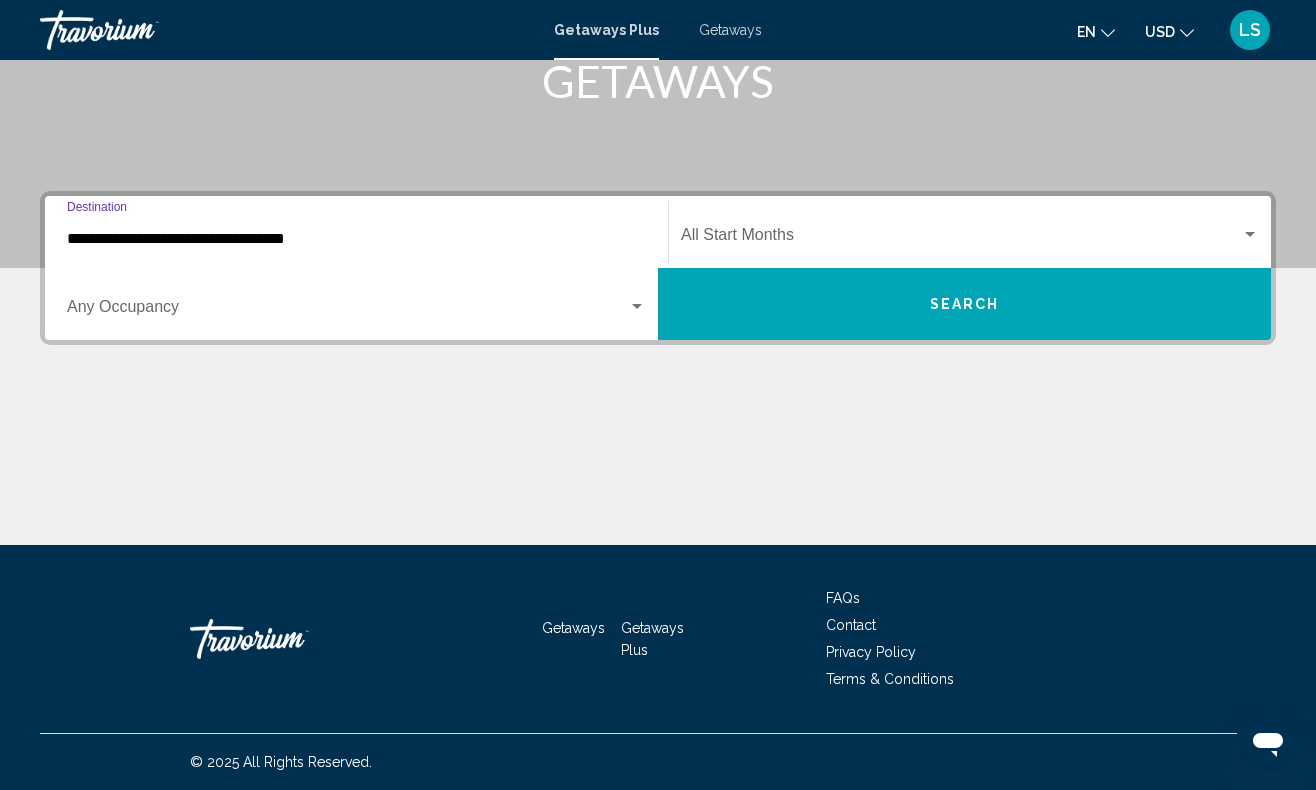 click at bounding box center [347, 311] 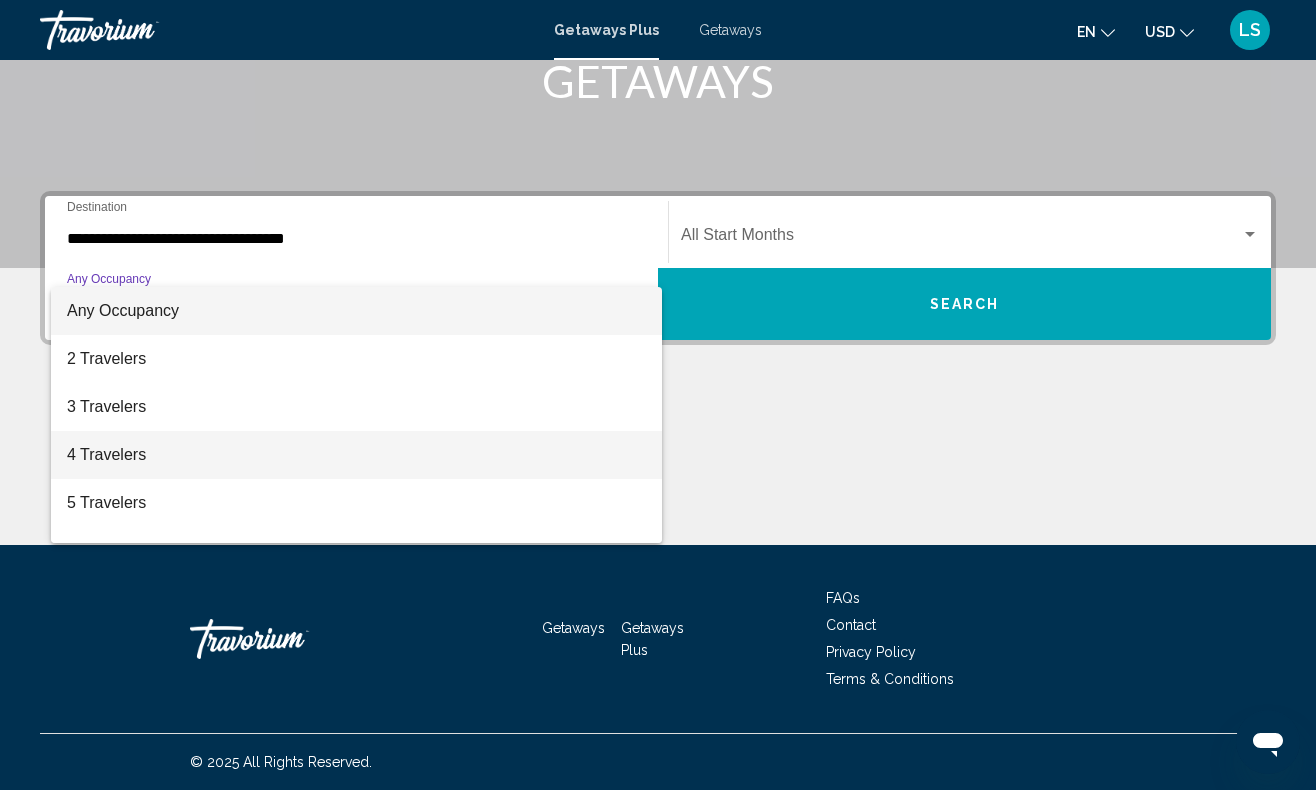 click on "4 Travelers" at bounding box center [356, 455] 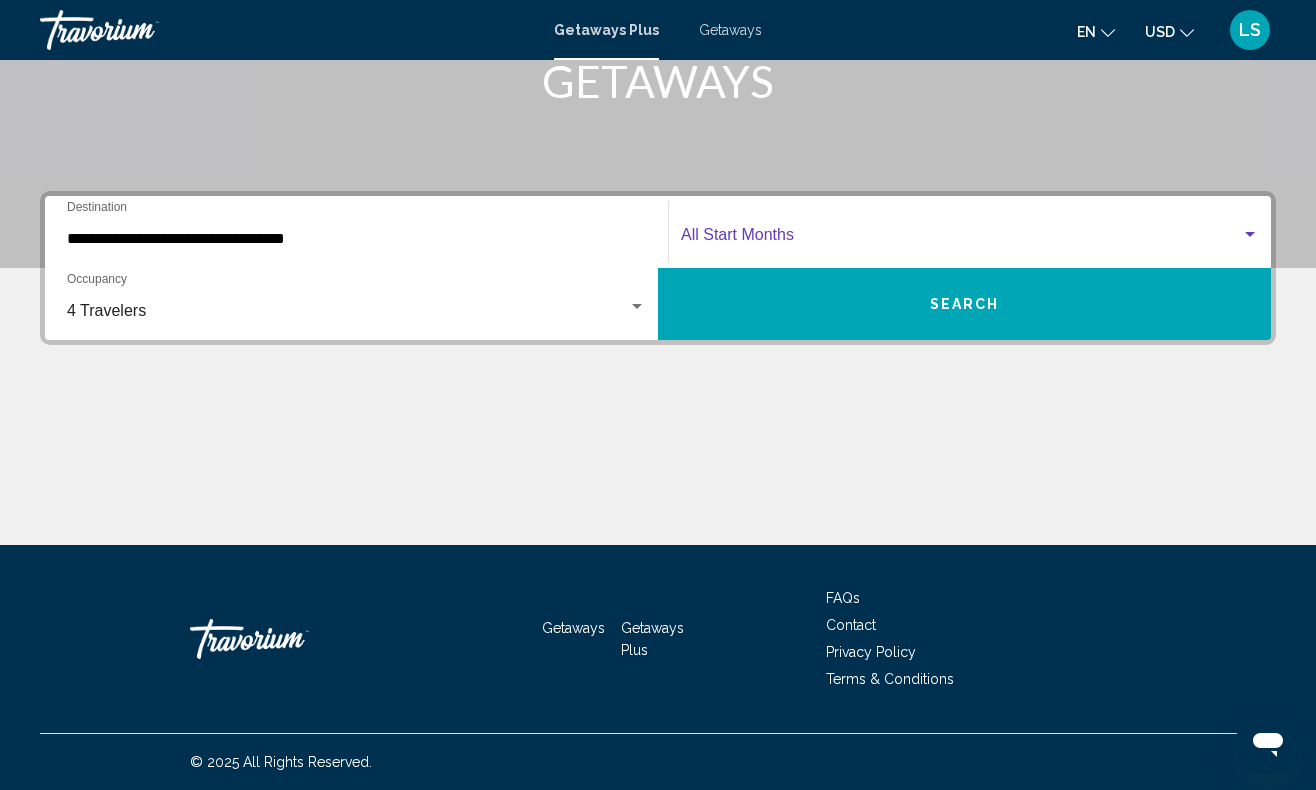 click at bounding box center [961, 239] 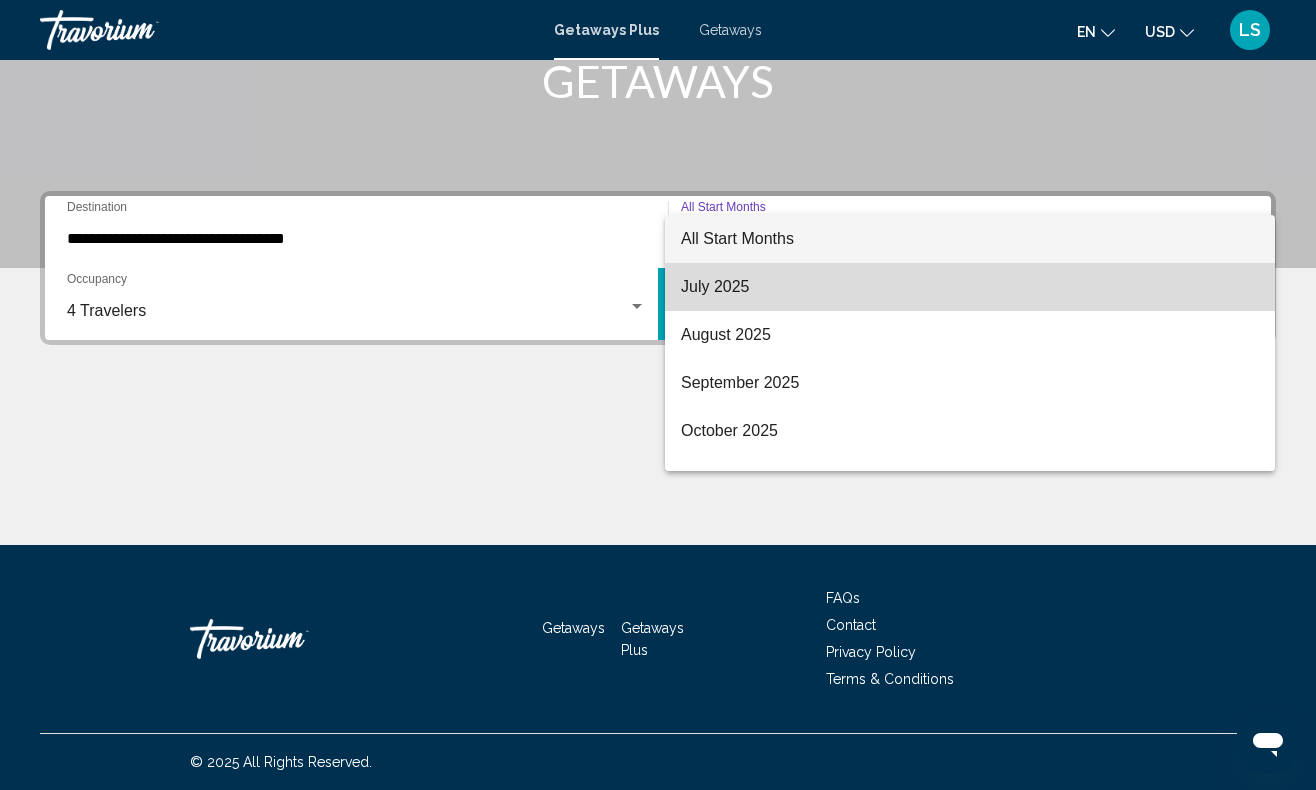 click on "July 2025" at bounding box center (970, 287) 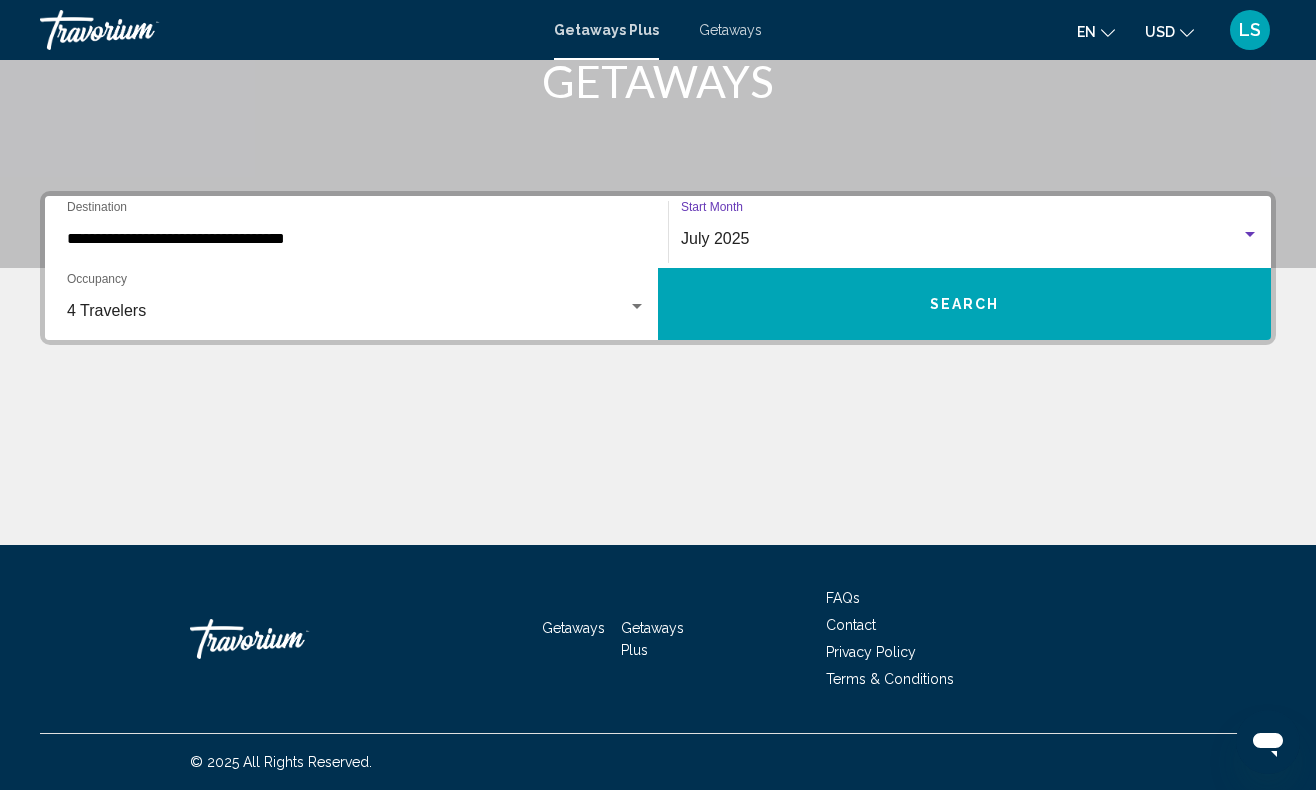 click on "Search" at bounding box center (964, 304) 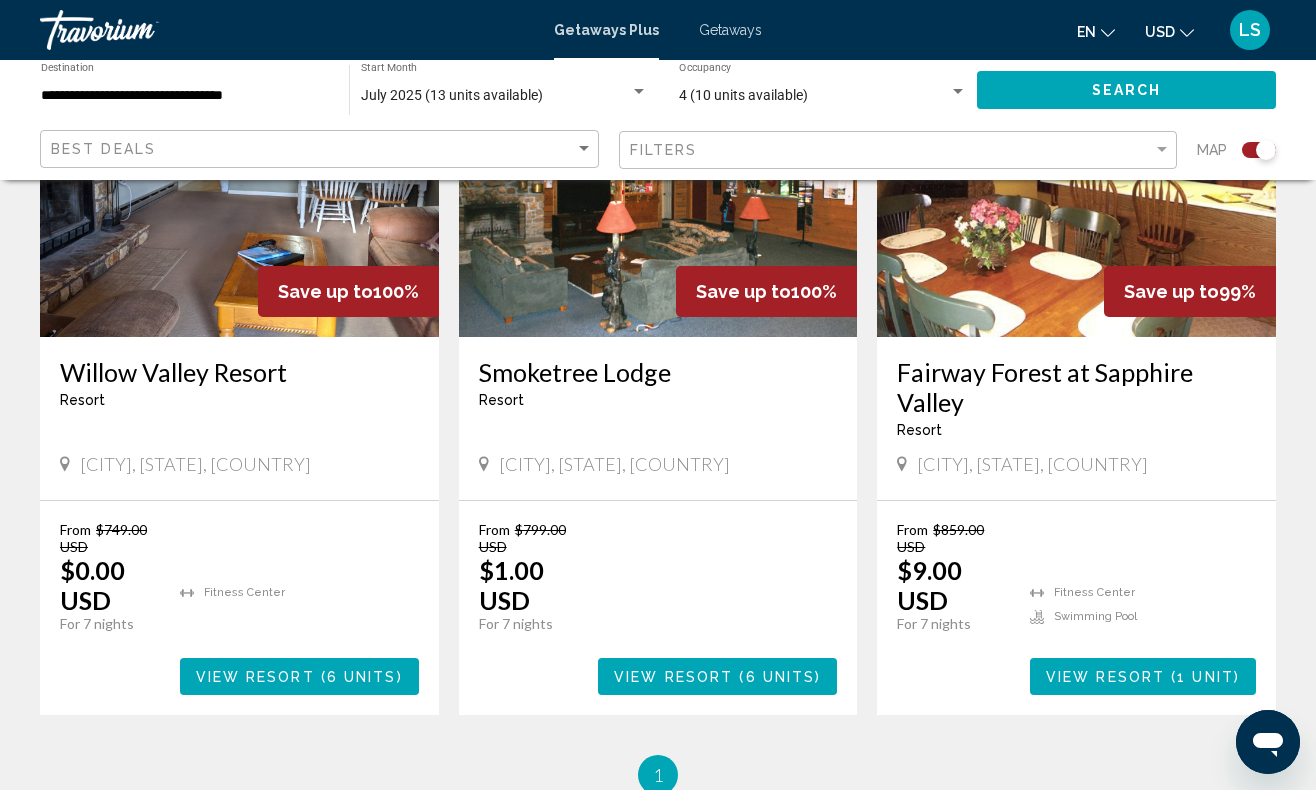scroll, scrollTop: 877, scrollLeft: 0, axis: vertical 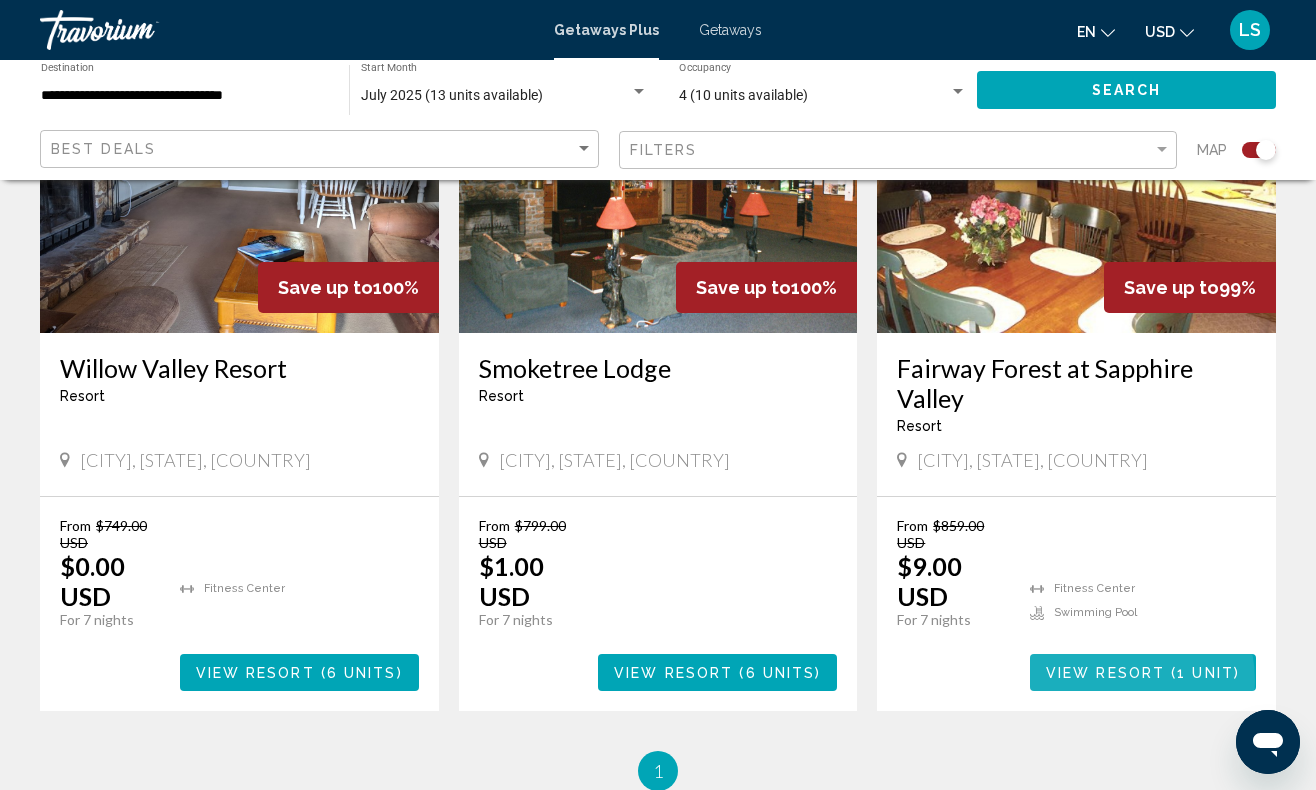 click on "View Resort    ( 1 unit )" at bounding box center (1143, 672) 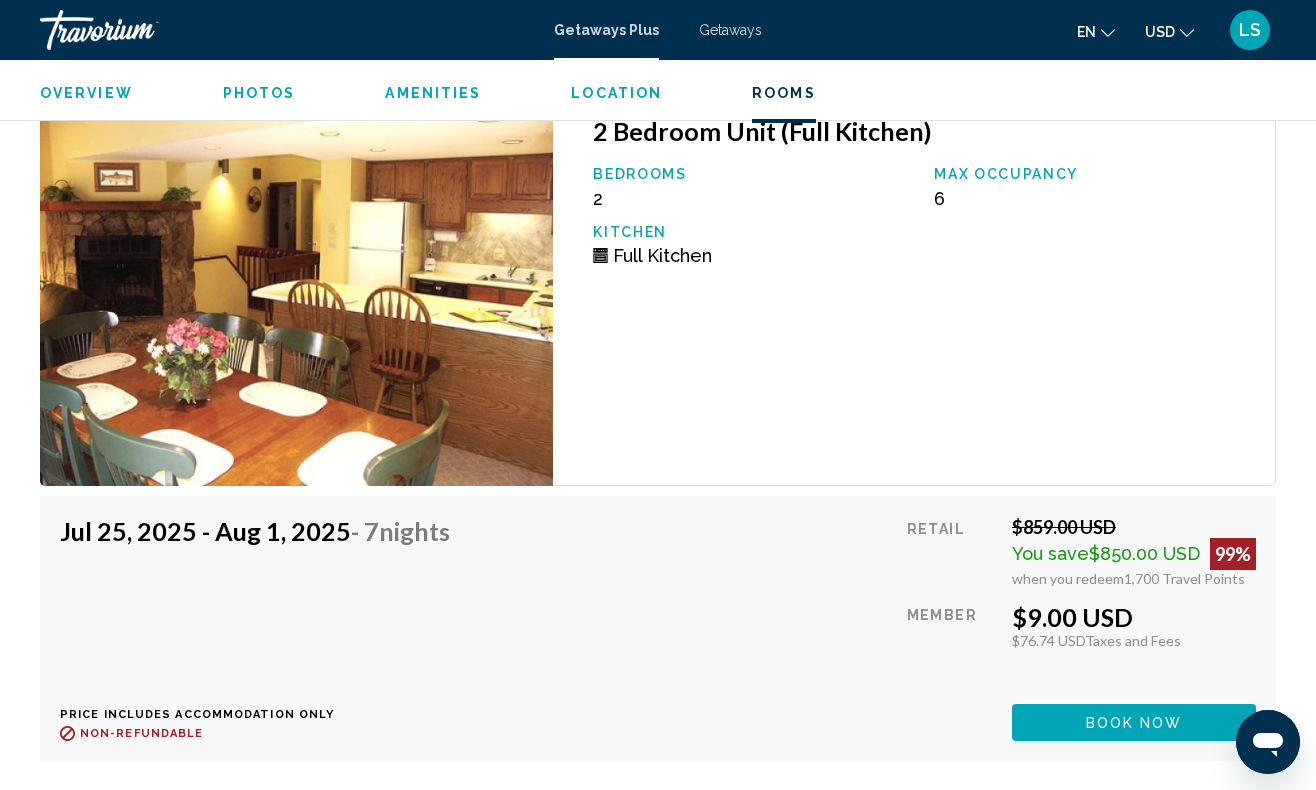 scroll, scrollTop: 3515, scrollLeft: 0, axis: vertical 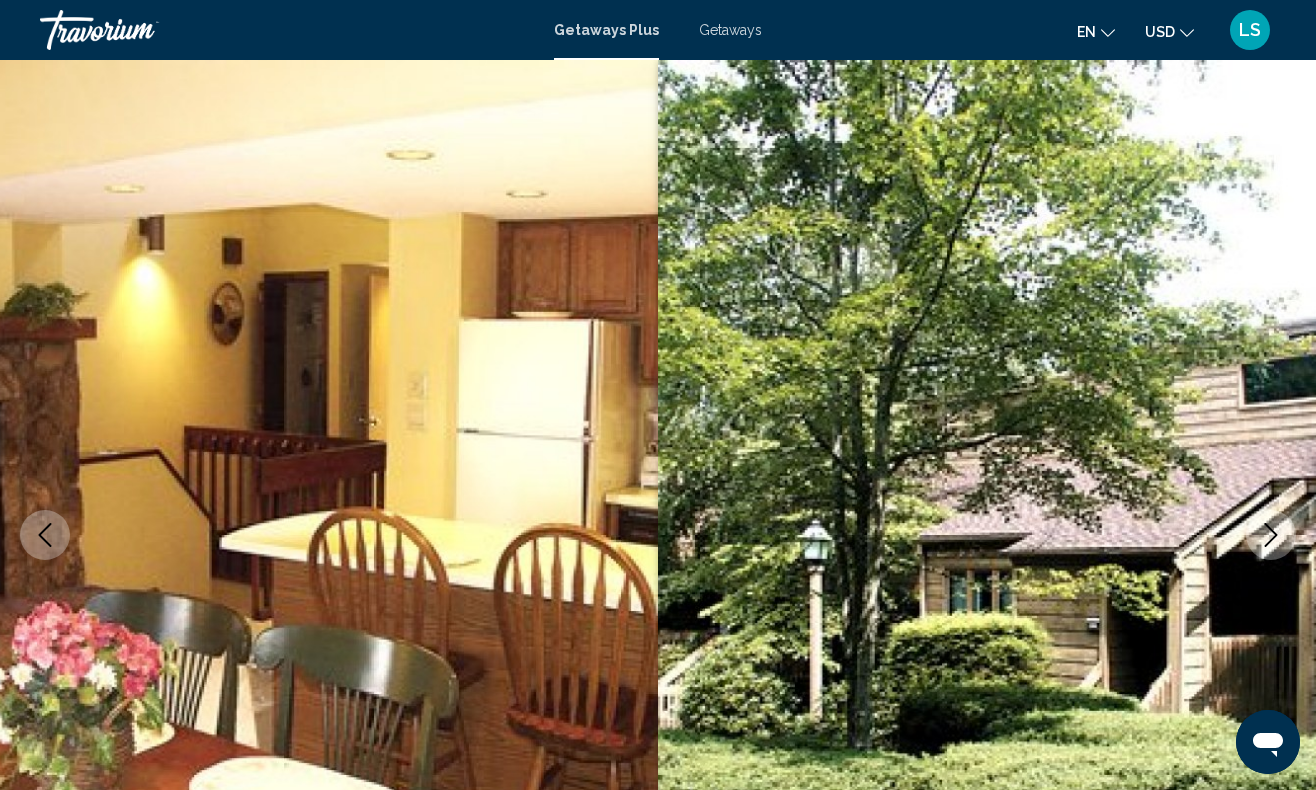 click on "Getaways" at bounding box center (730, 30) 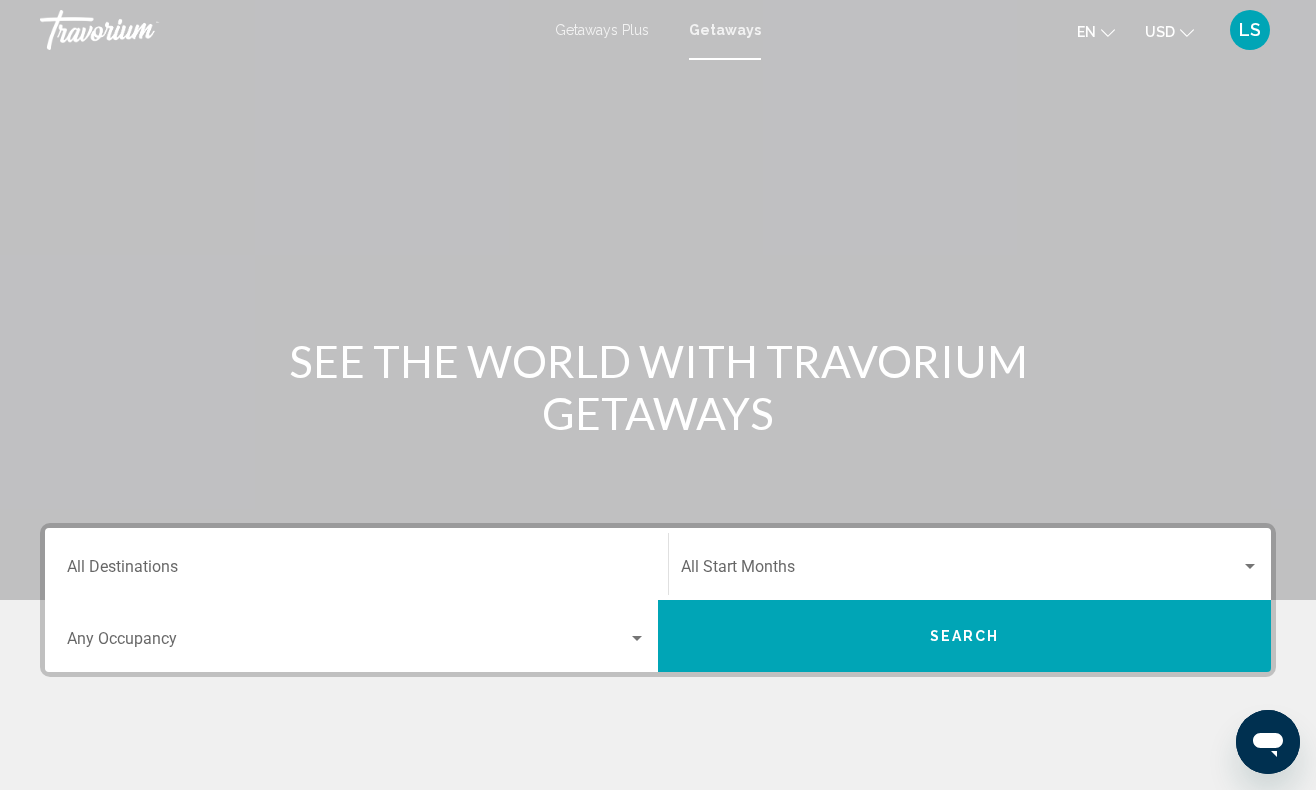 click on "Destination All Destinations" at bounding box center [356, 571] 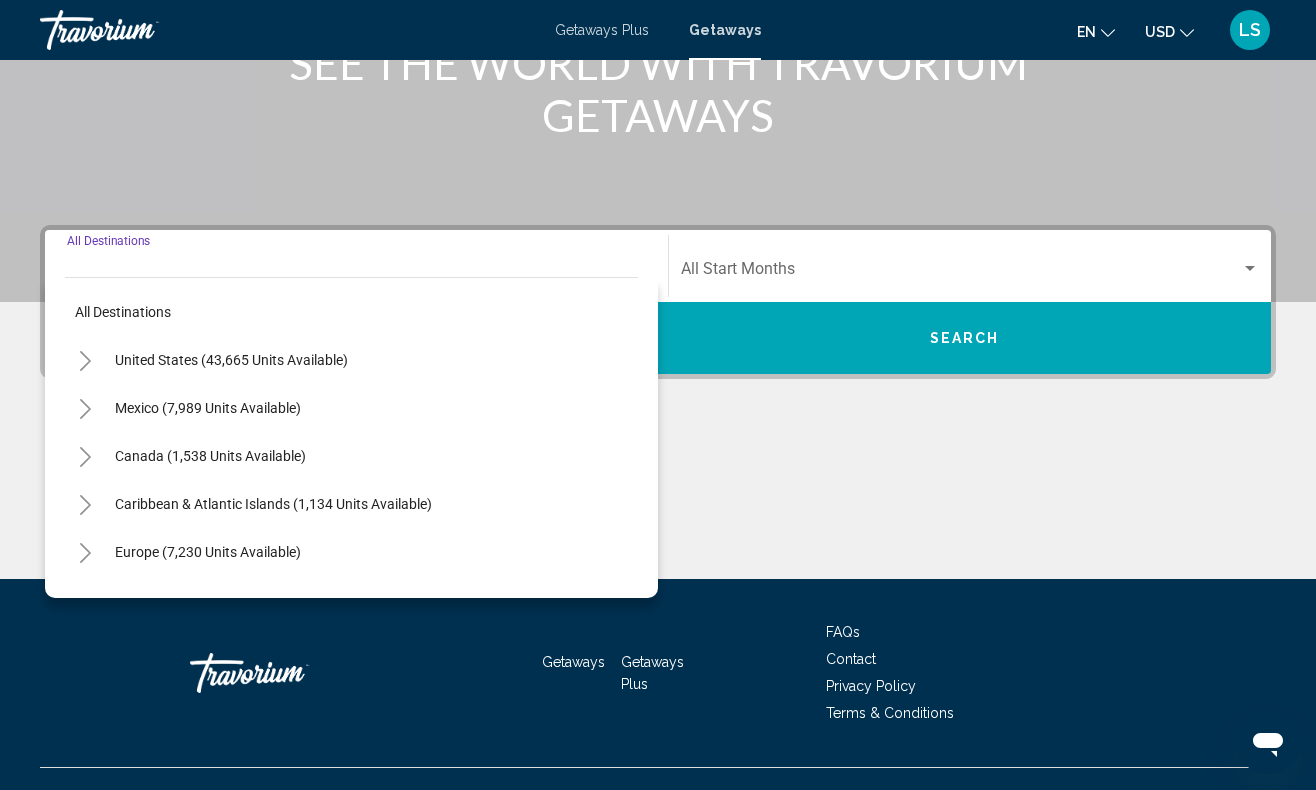 scroll, scrollTop: 332, scrollLeft: 0, axis: vertical 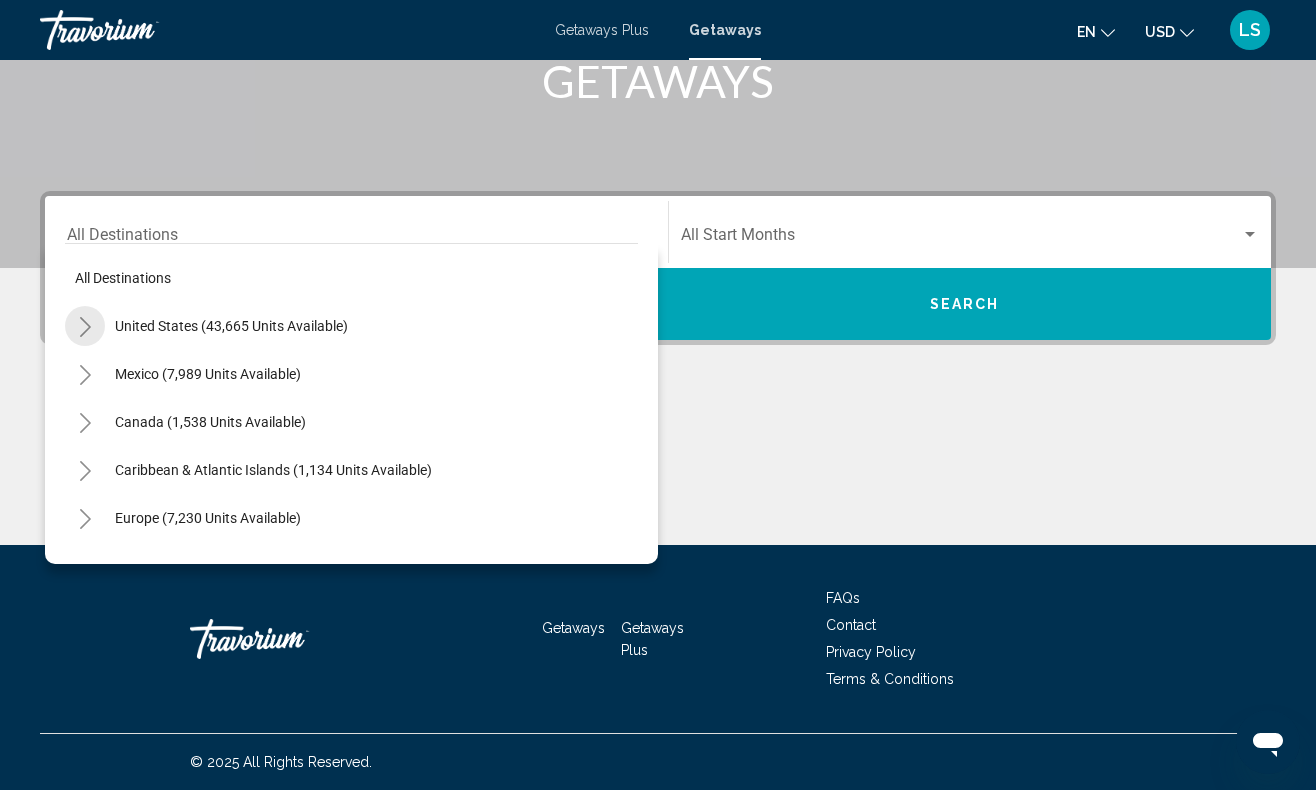 click 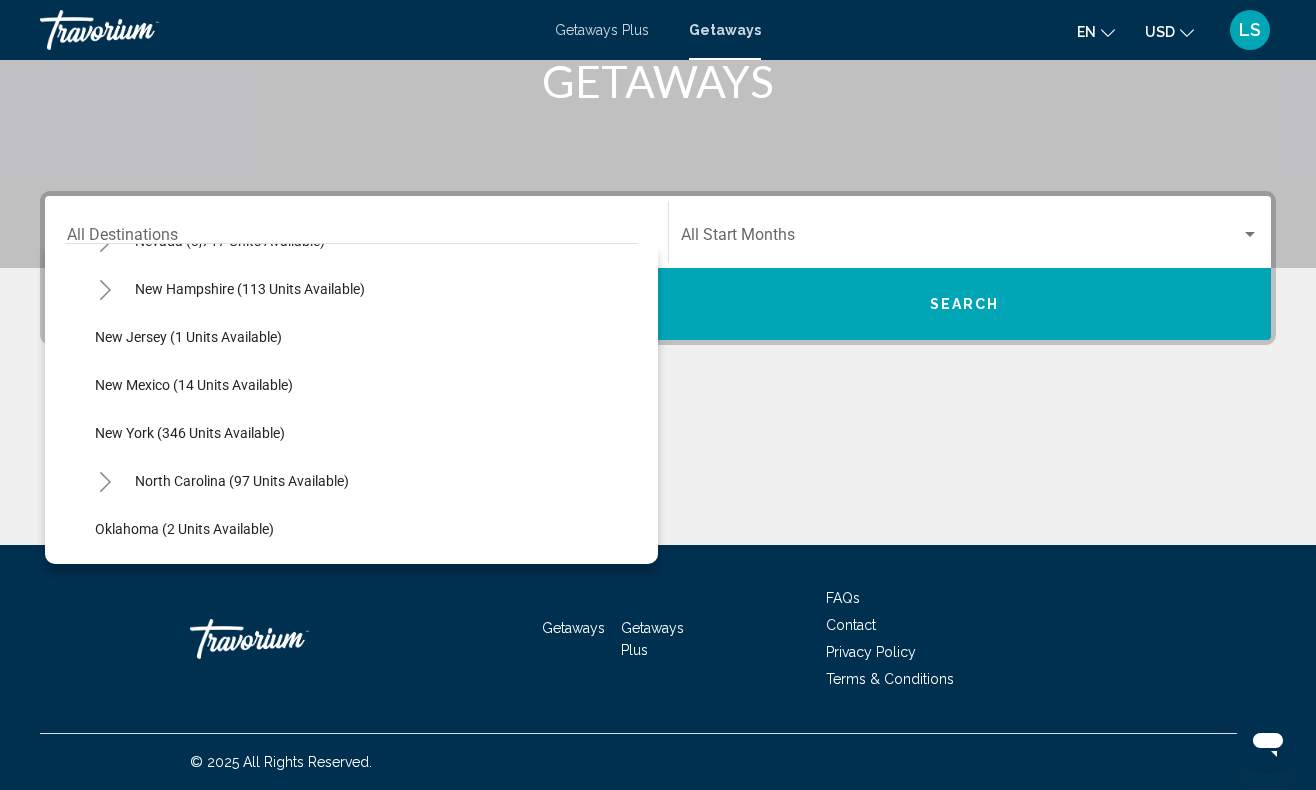 scroll, scrollTop: 972, scrollLeft: 0, axis: vertical 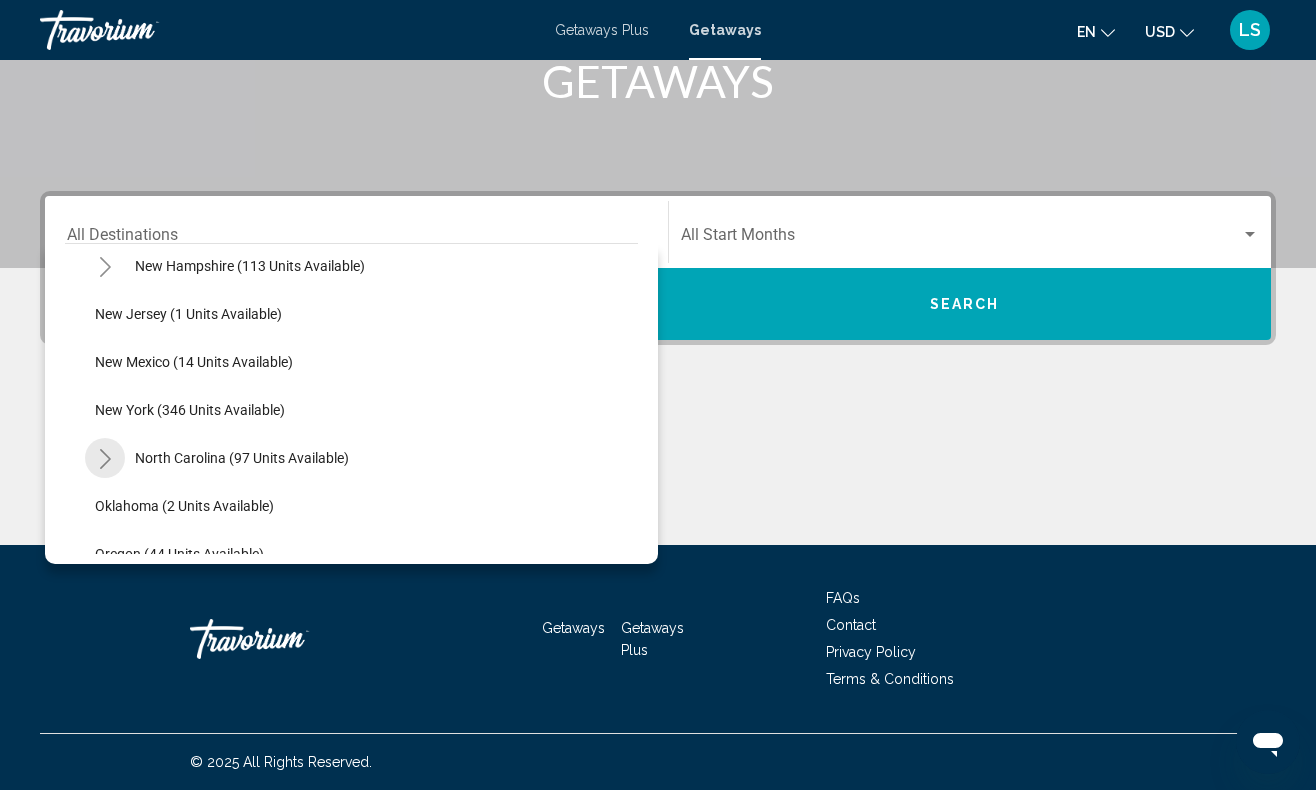 click 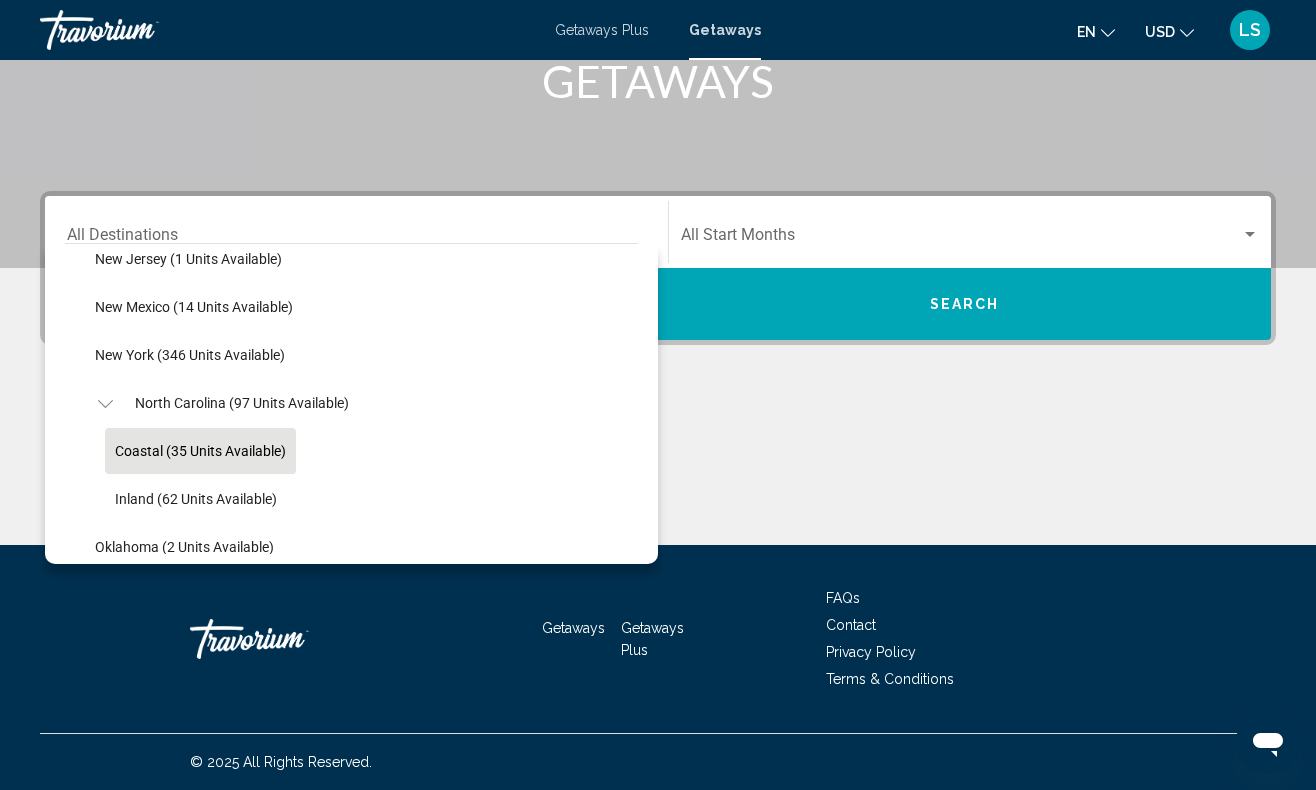 scroll, scrollTop: 1037, scrollLeft: 0, axis: vertical 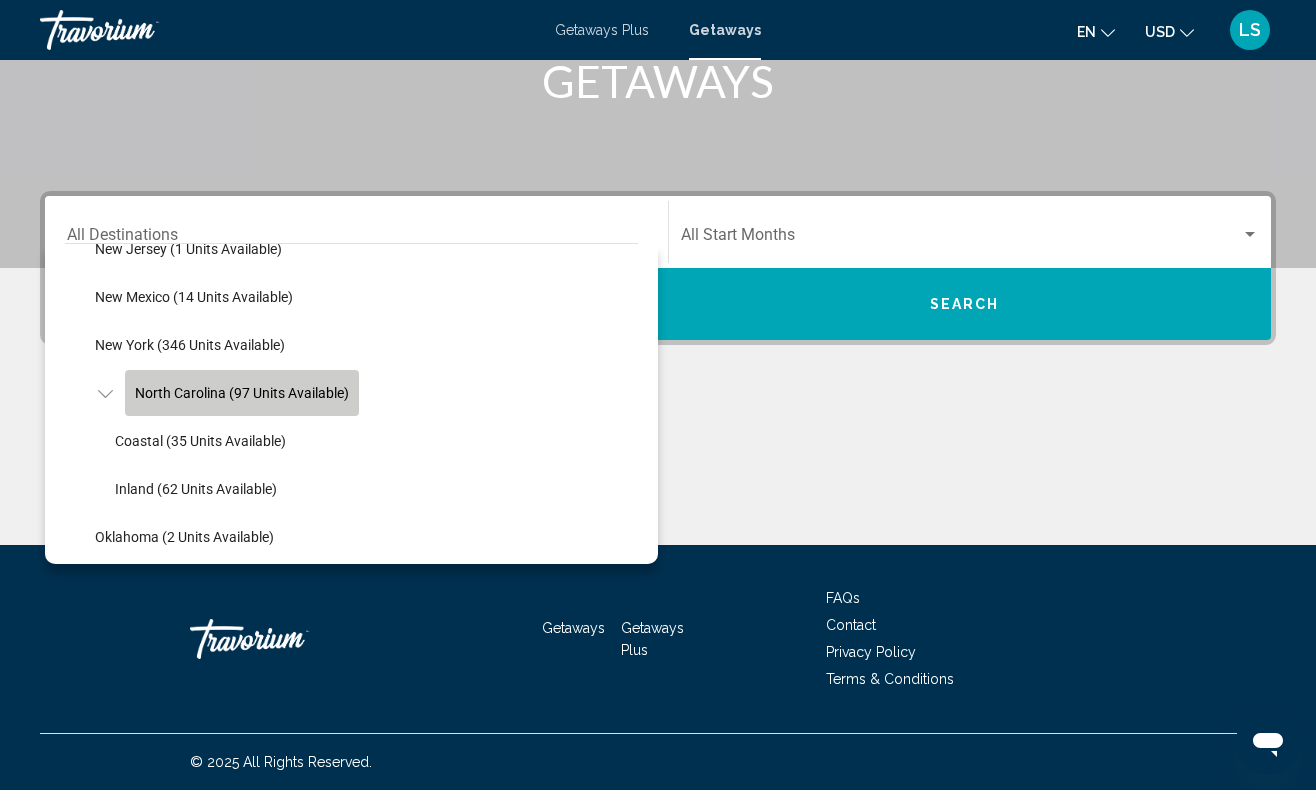 click on "North Carolina (97 units available)" 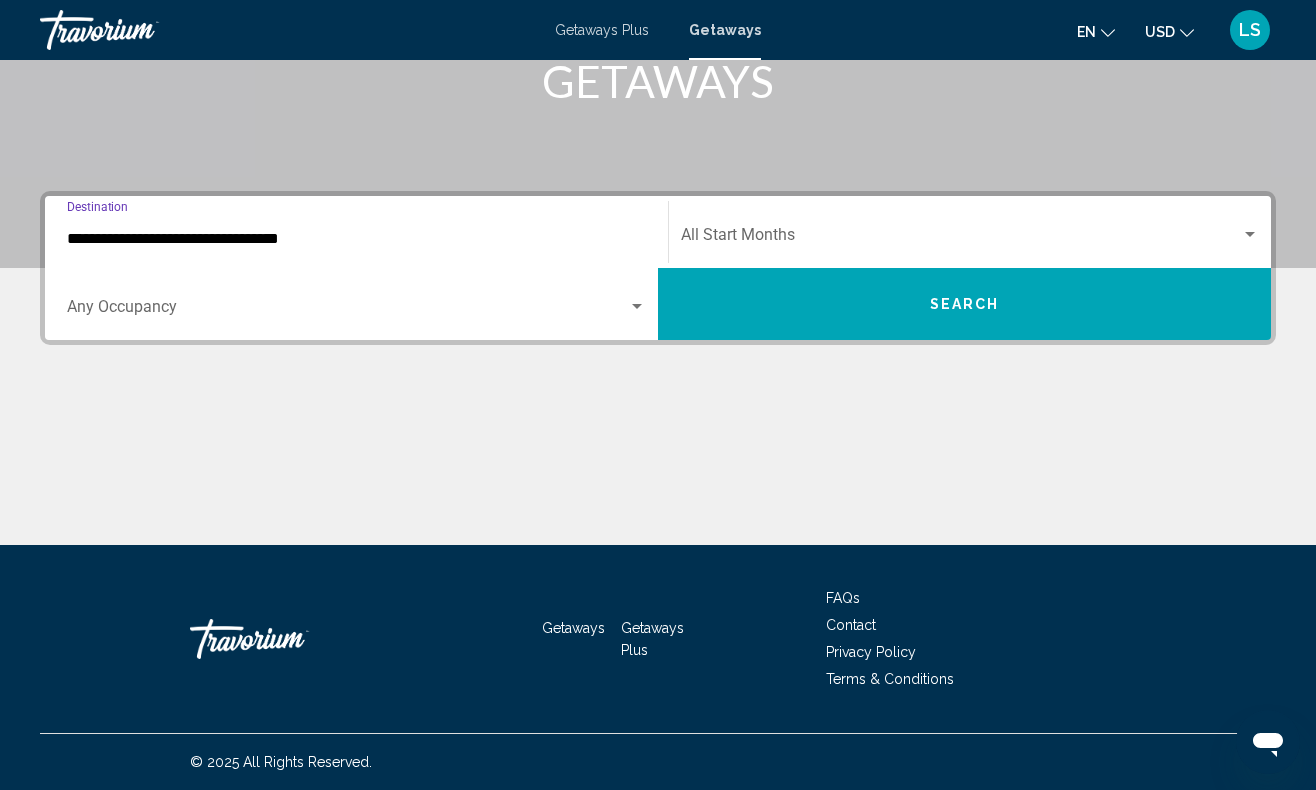 click at bounding box center (961, 239) 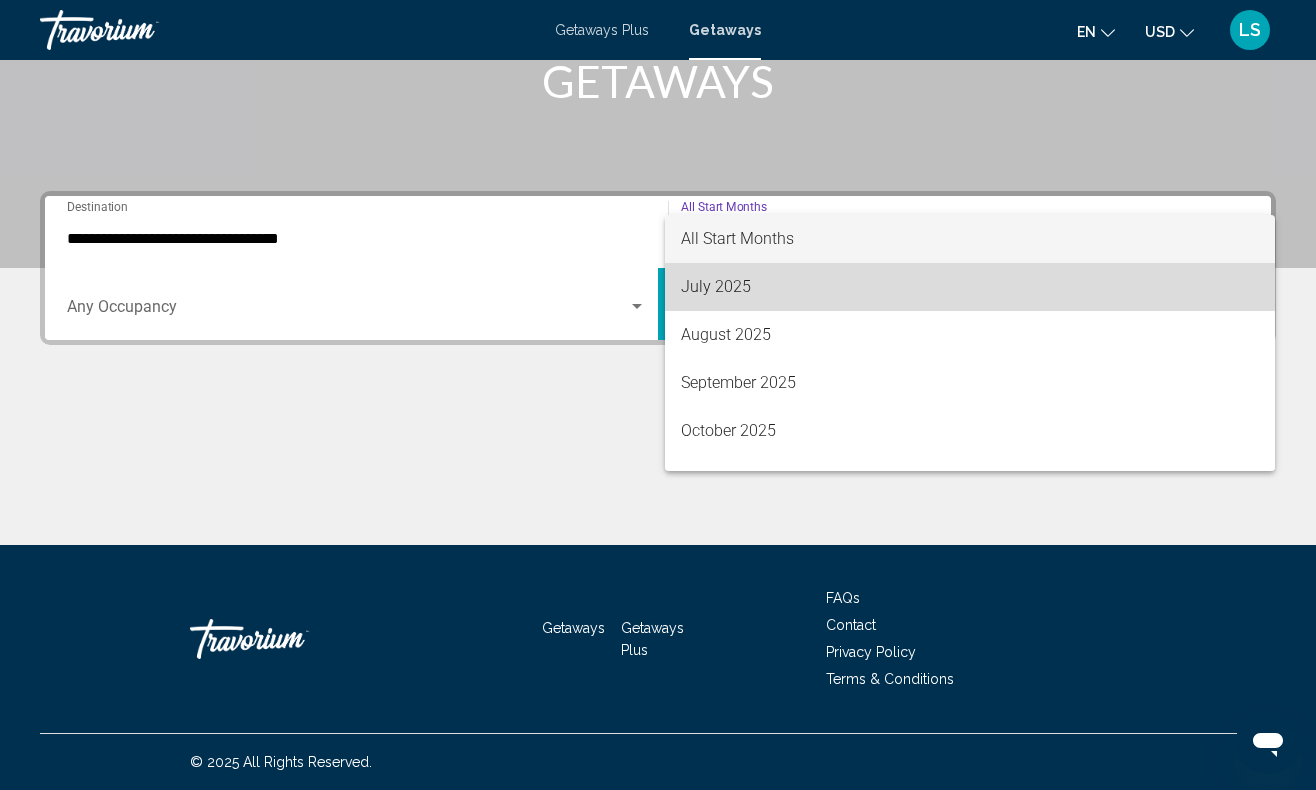click on "July 2025" at bounding box center (970, 287) 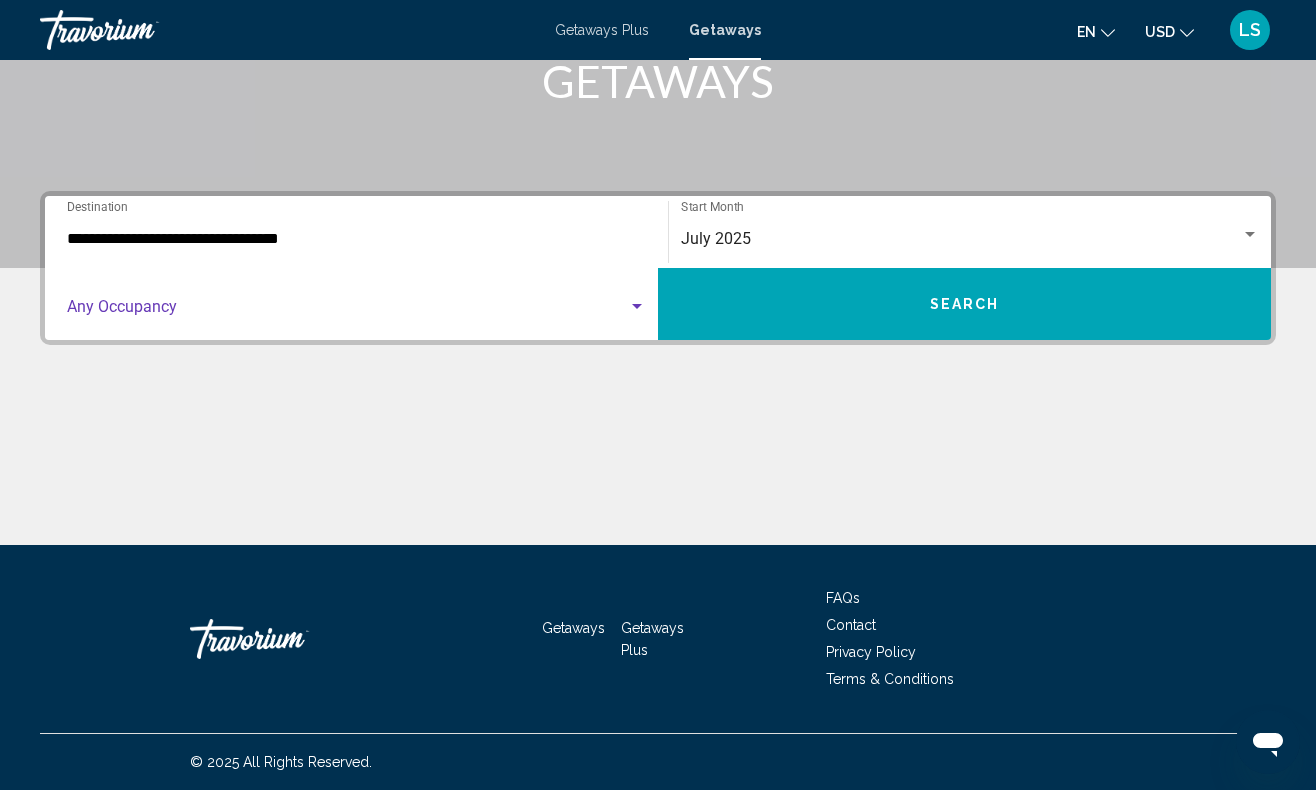 click at bounding box center (637, 306) 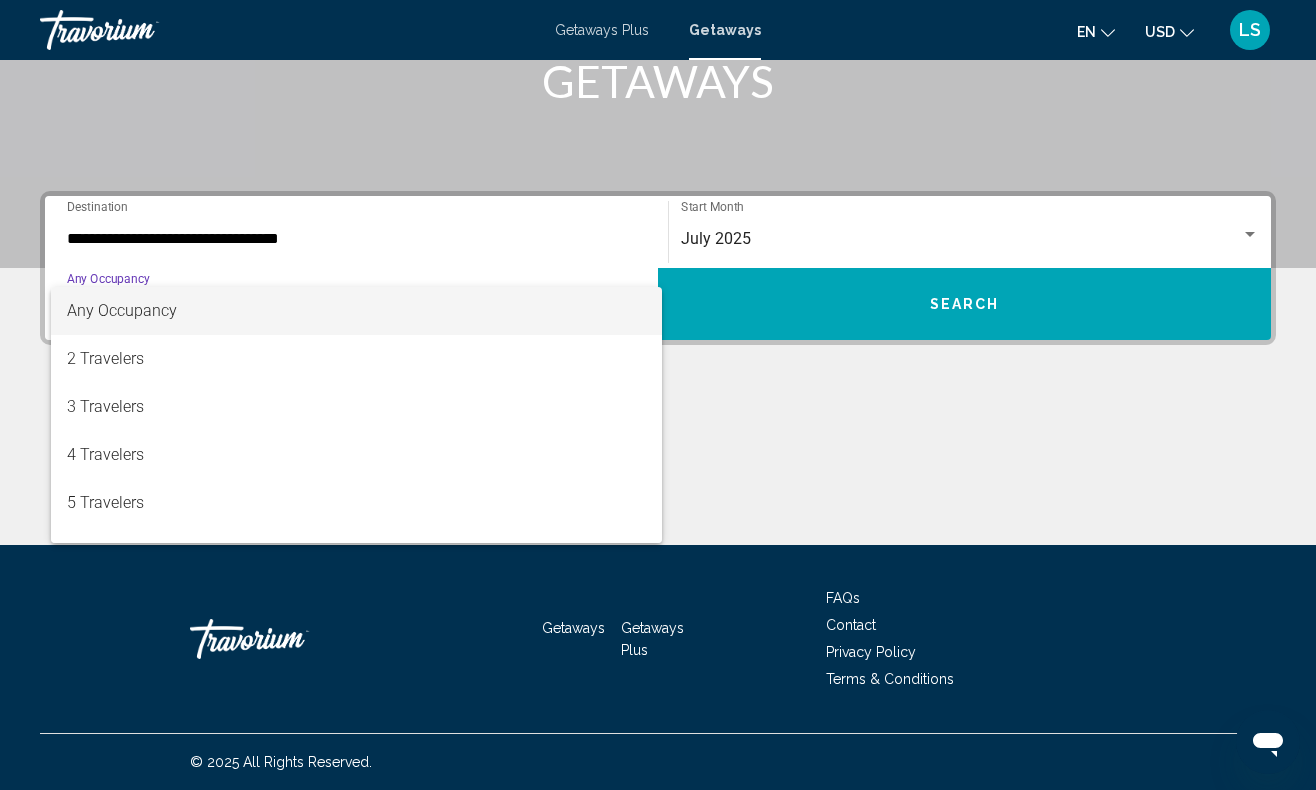 click on "Any Occupancy" at bounding box center [356, 311] 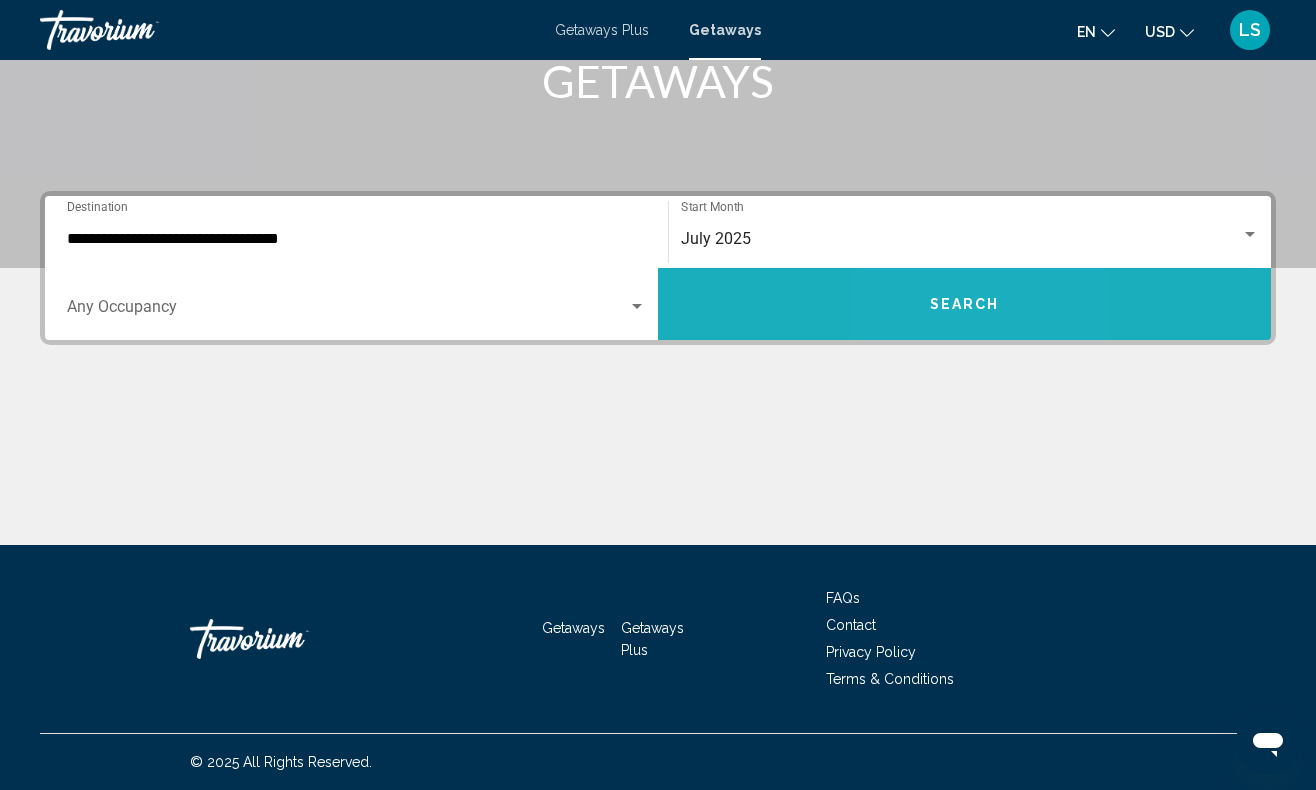 click on "Search" at bounding box center (964, 304) 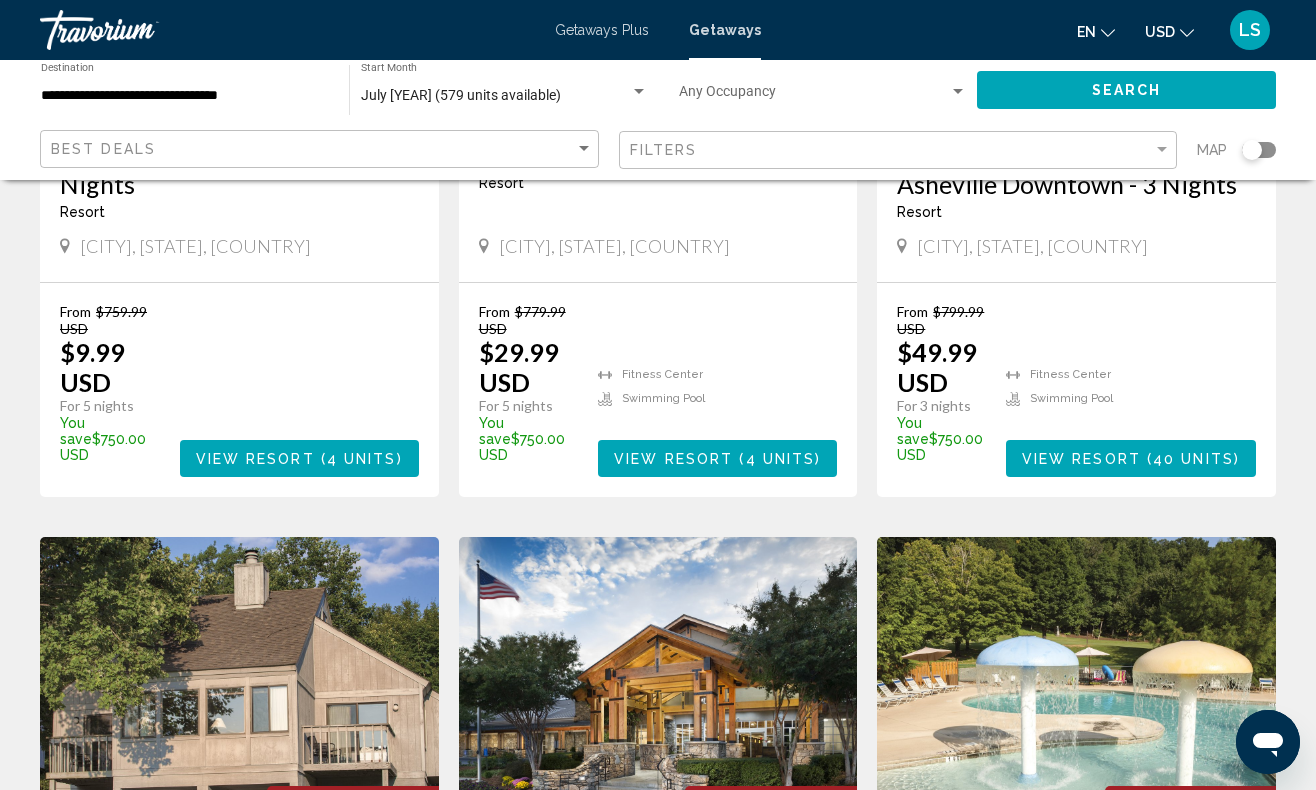 scroll, scrollTop: 1205, scrollLeft: 0, axis: vertical 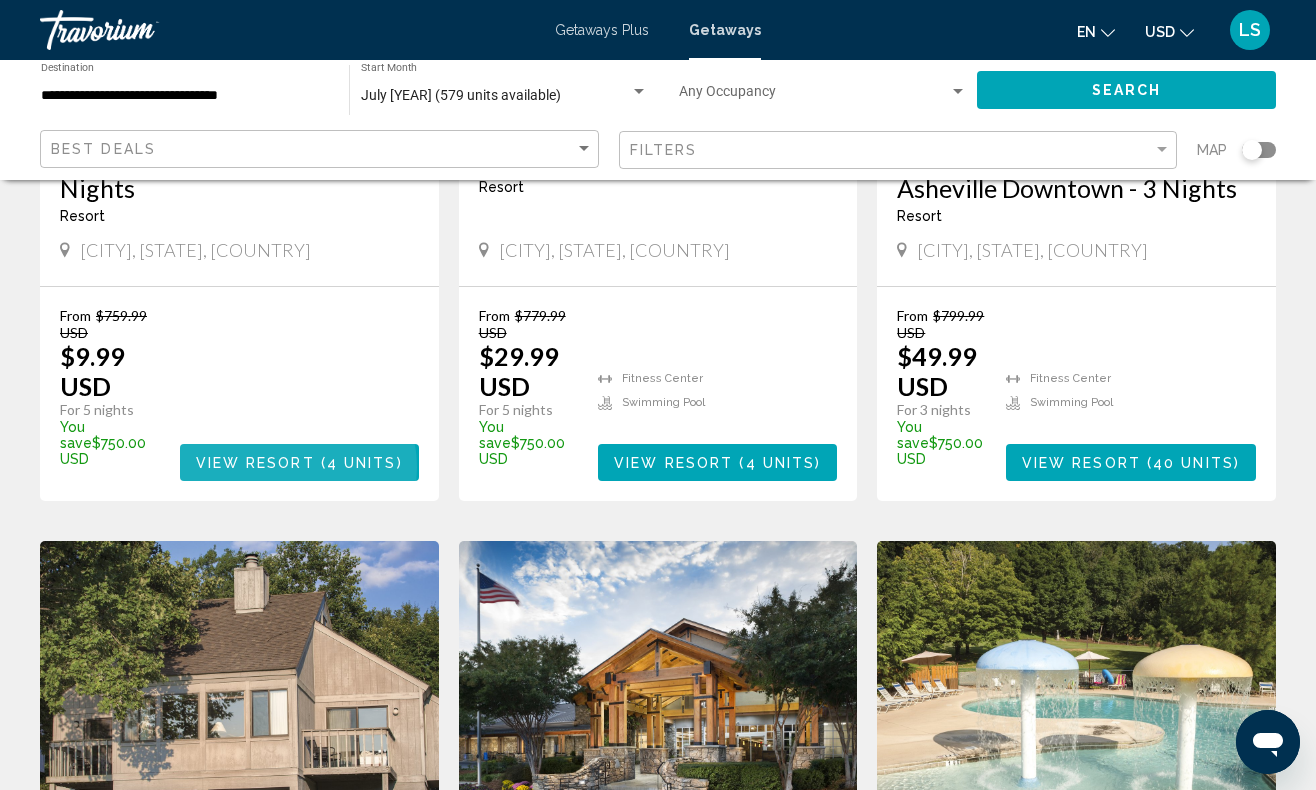 click on "View Resort" at bounding box center (255, 463) 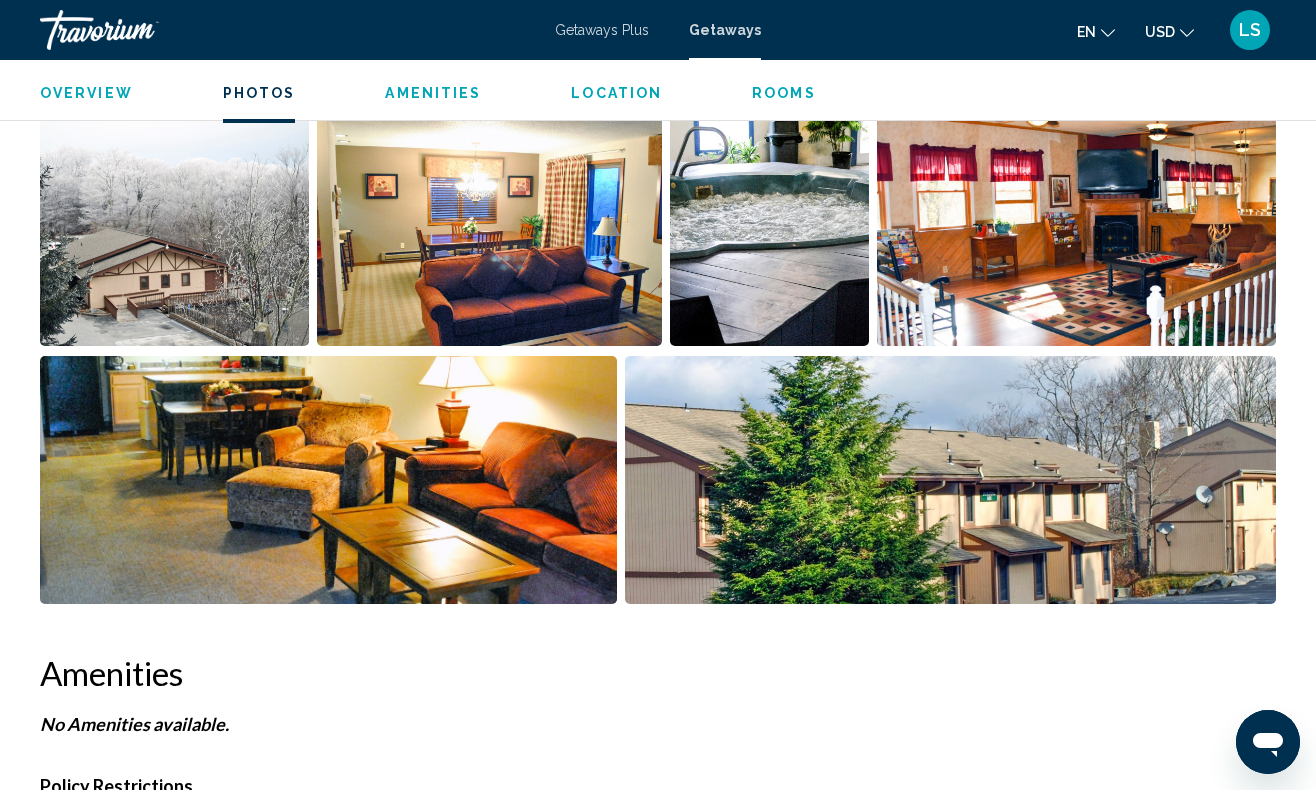 scroll, scrollTop: 1358, scrollLeft: 0, axis: vertical 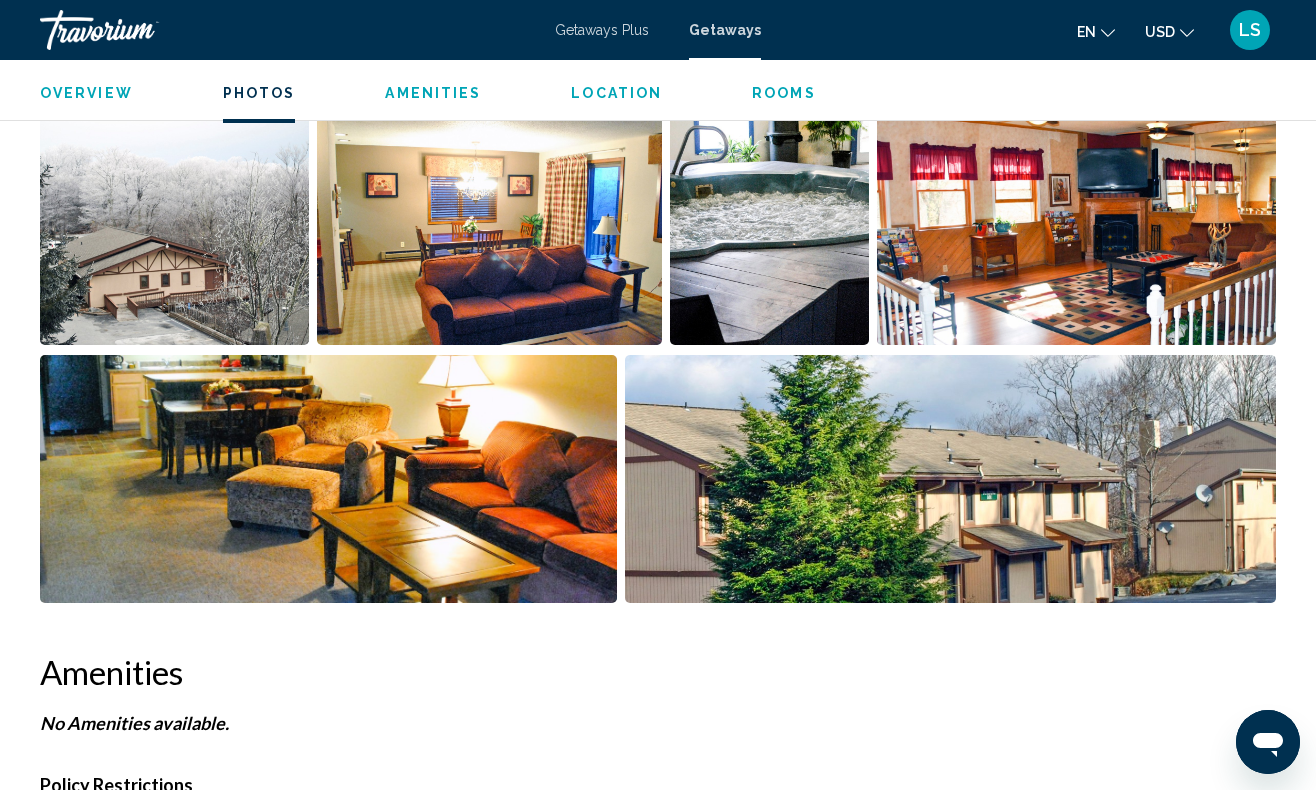 click at bounding box center (1076, 221) 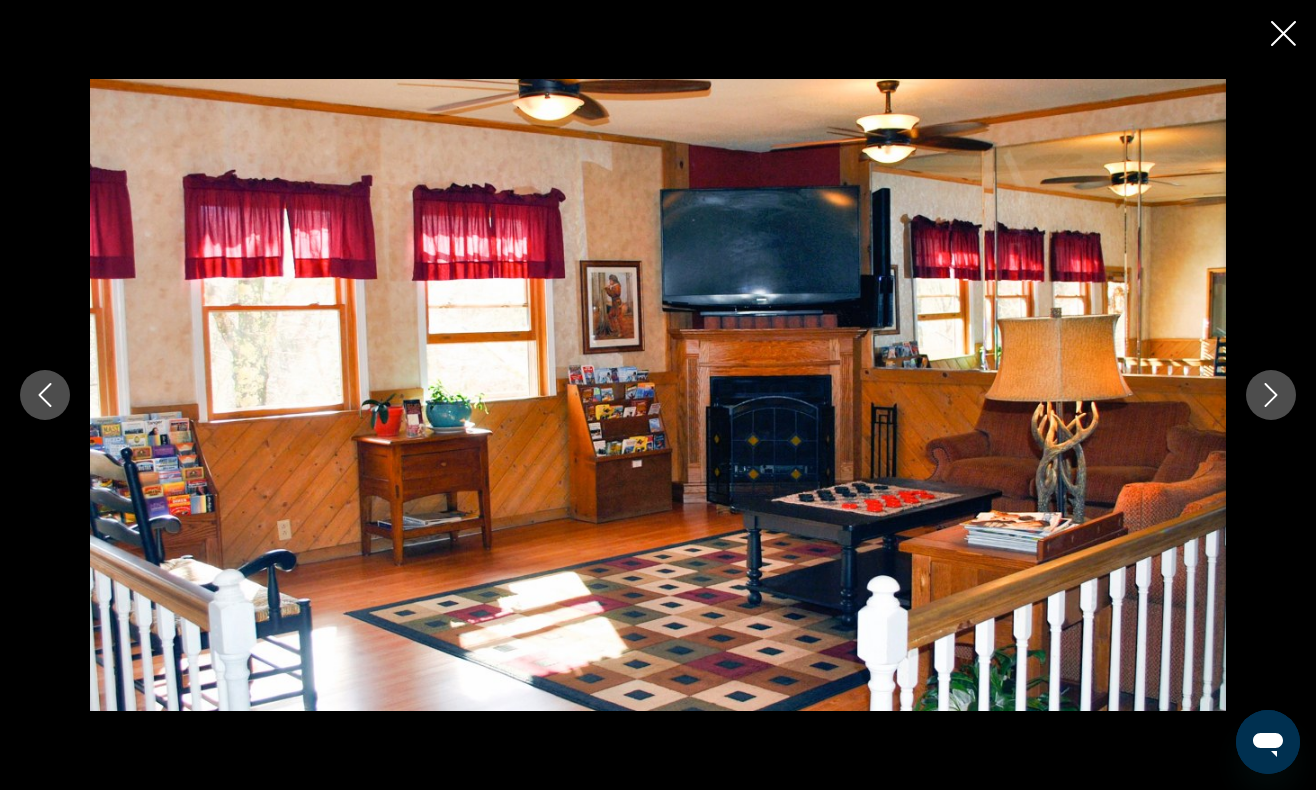 click 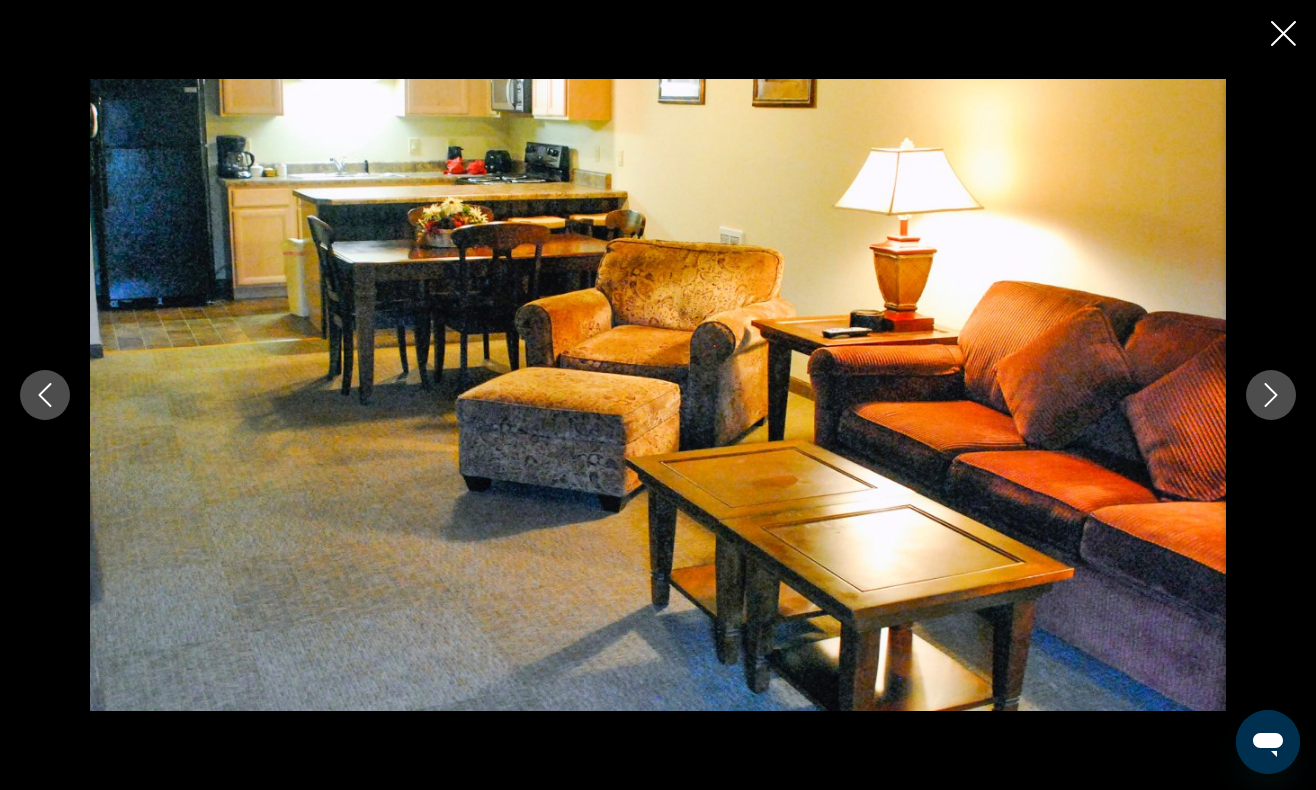 click 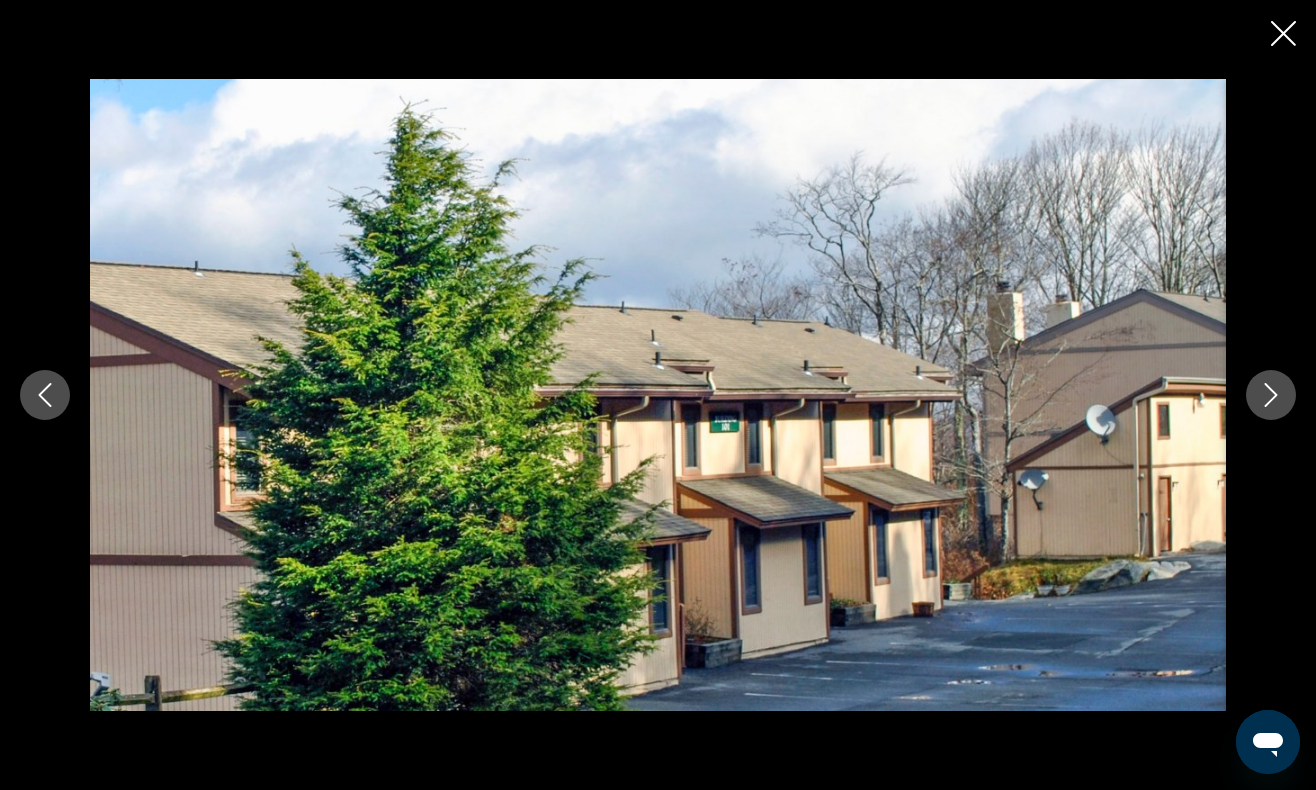 click 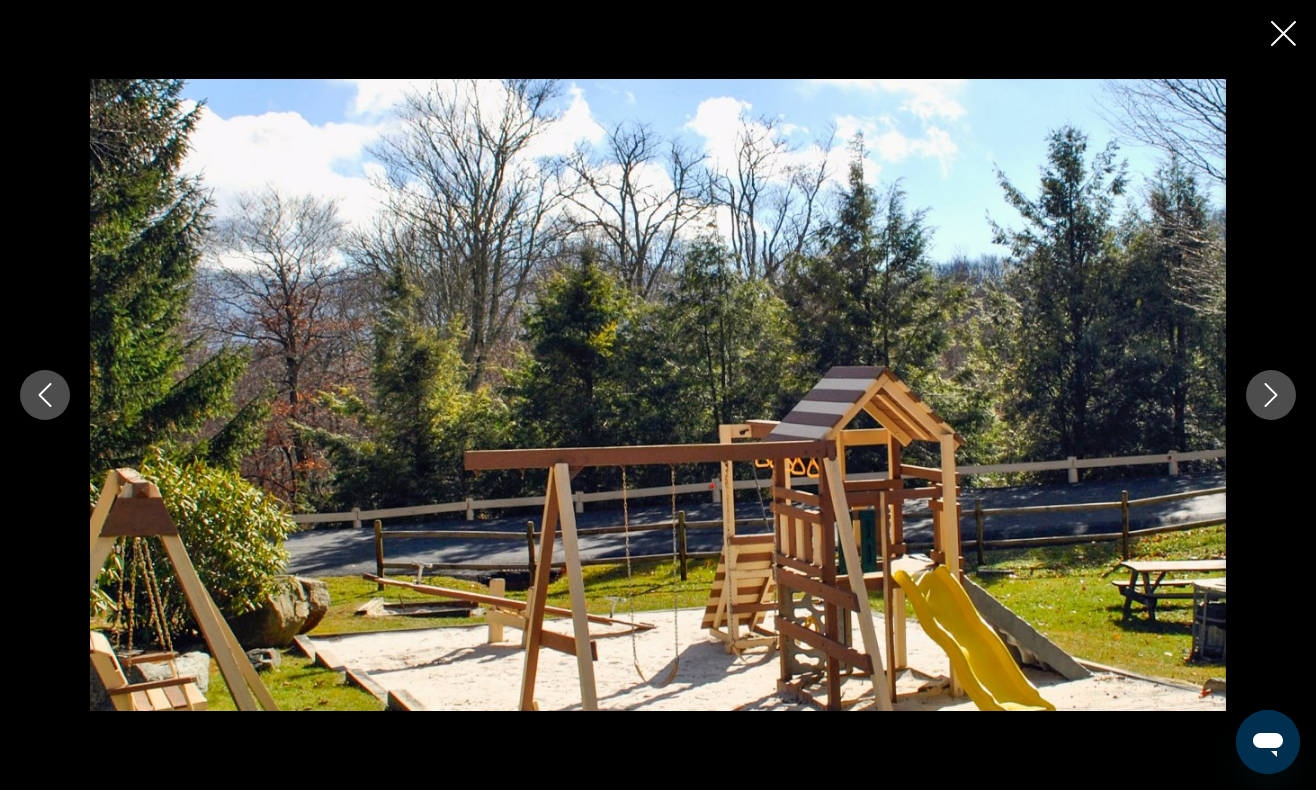 click 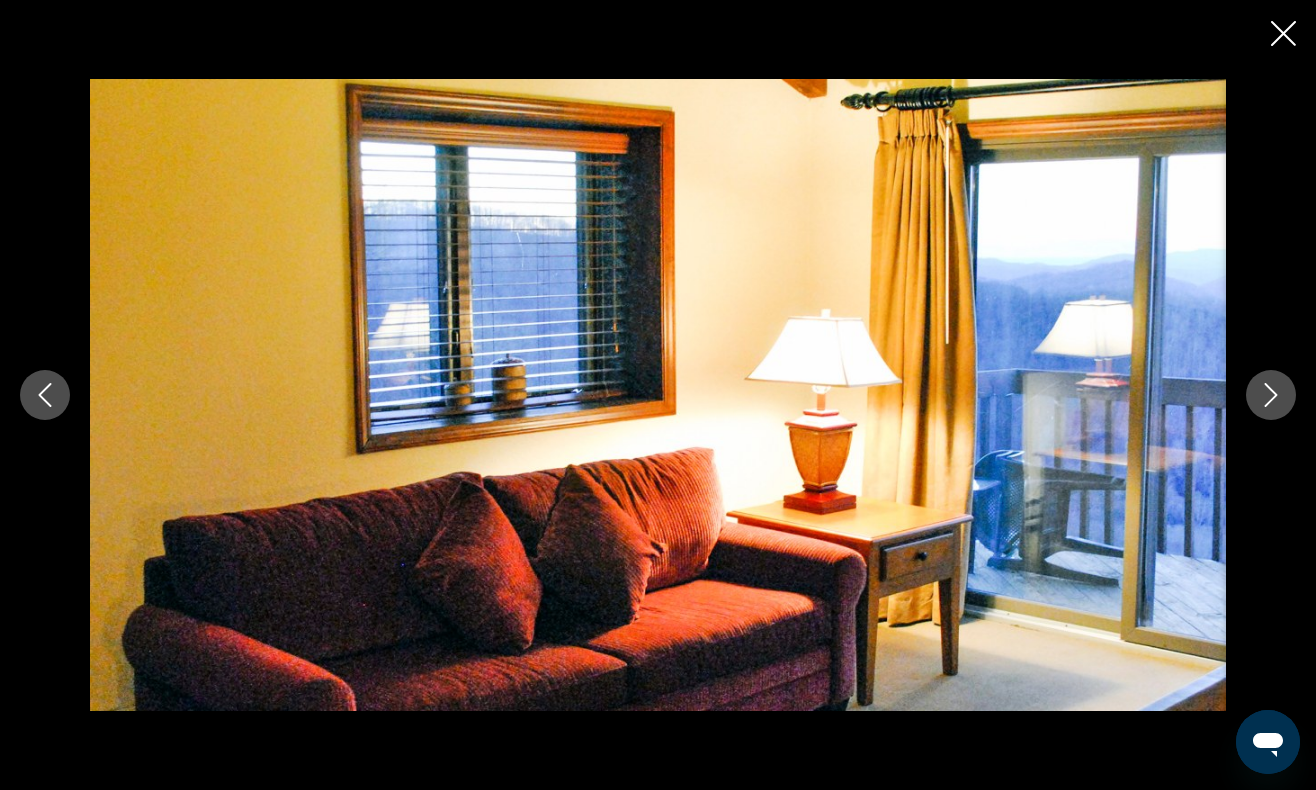 click 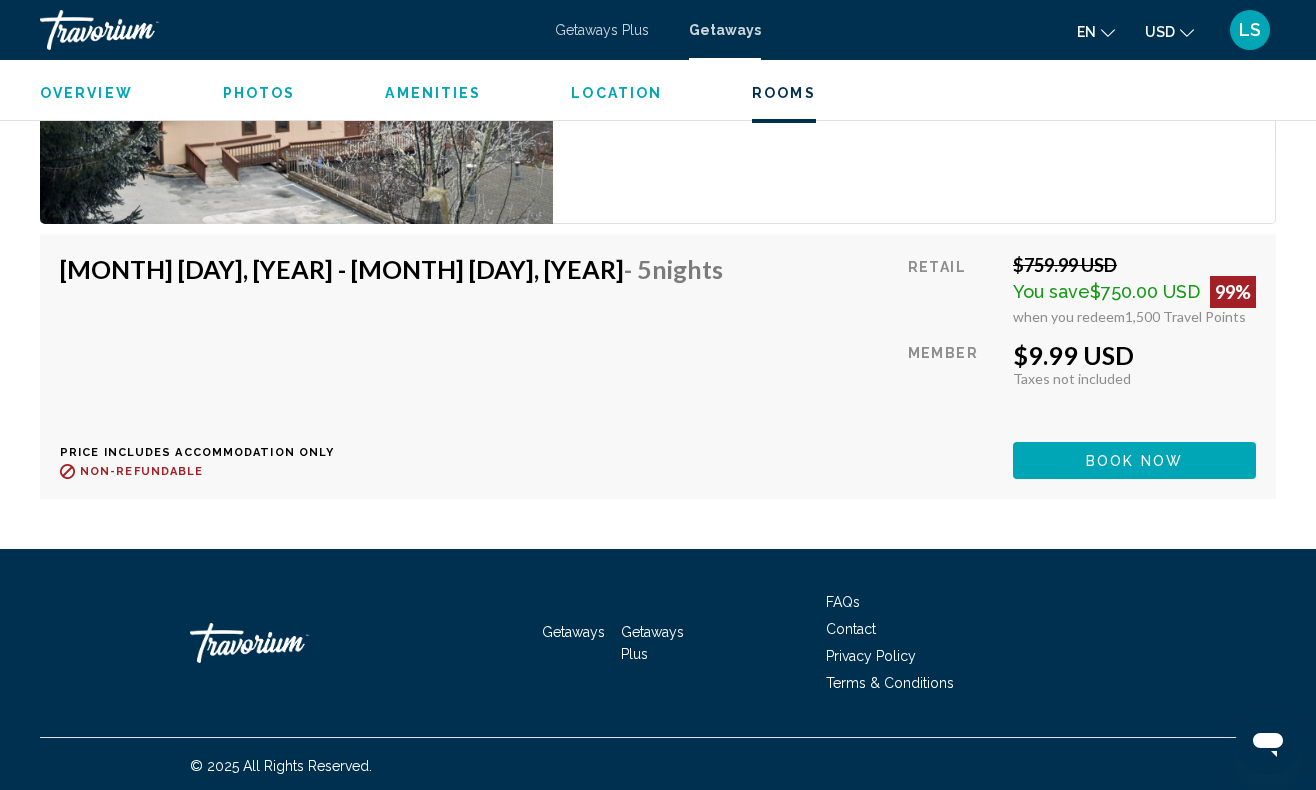 scroll, scrollTop: 3657, scrollLeft: 0, axis: vertical 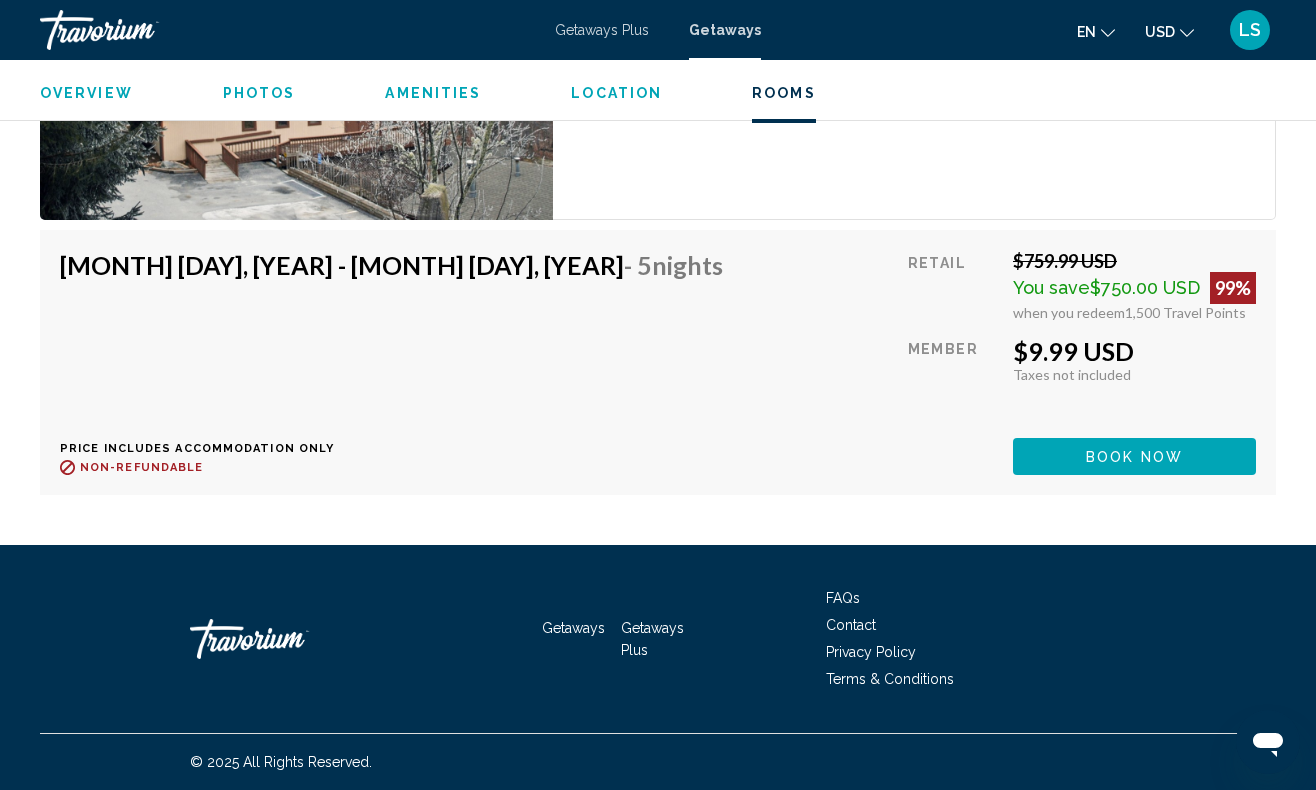 click on "Book now" at bounding box center (1134, 457) 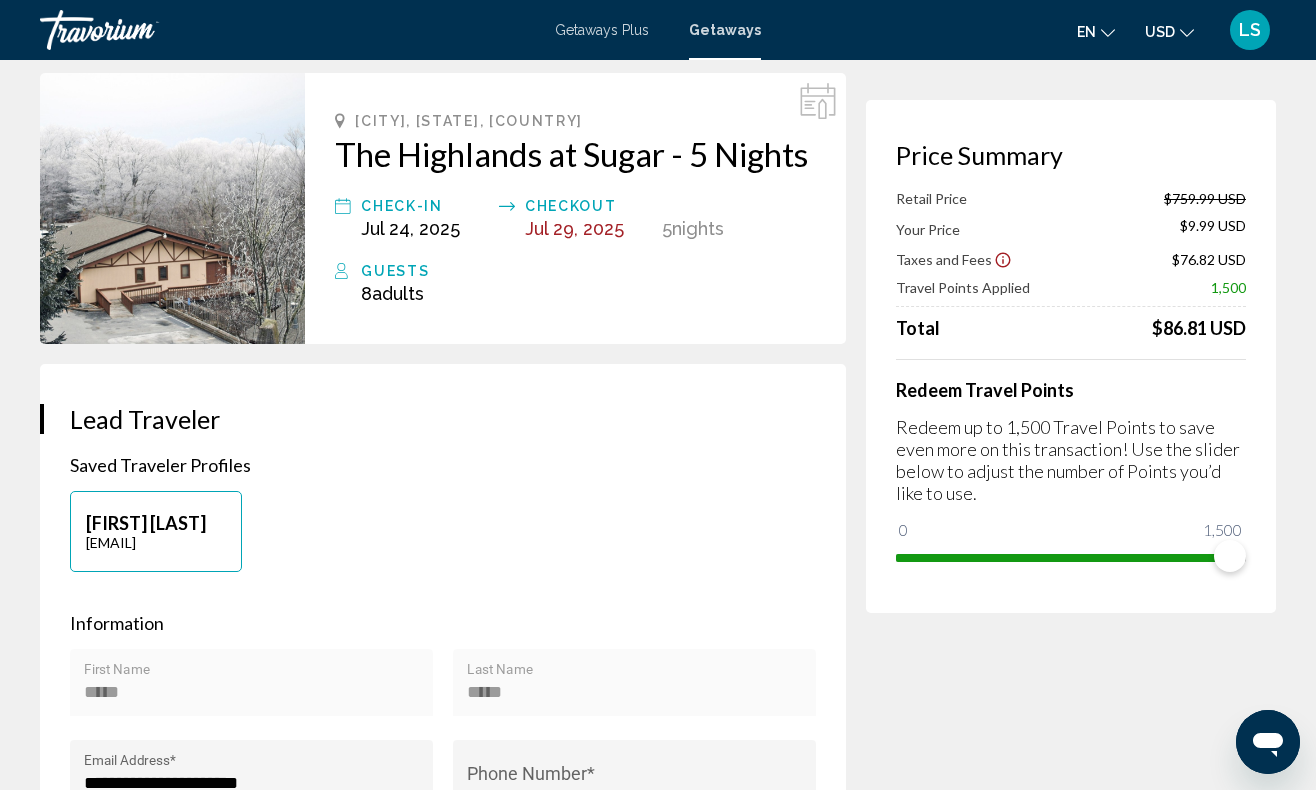 scroll, scrollTop: 0, scrollLeft: 0, axis: both 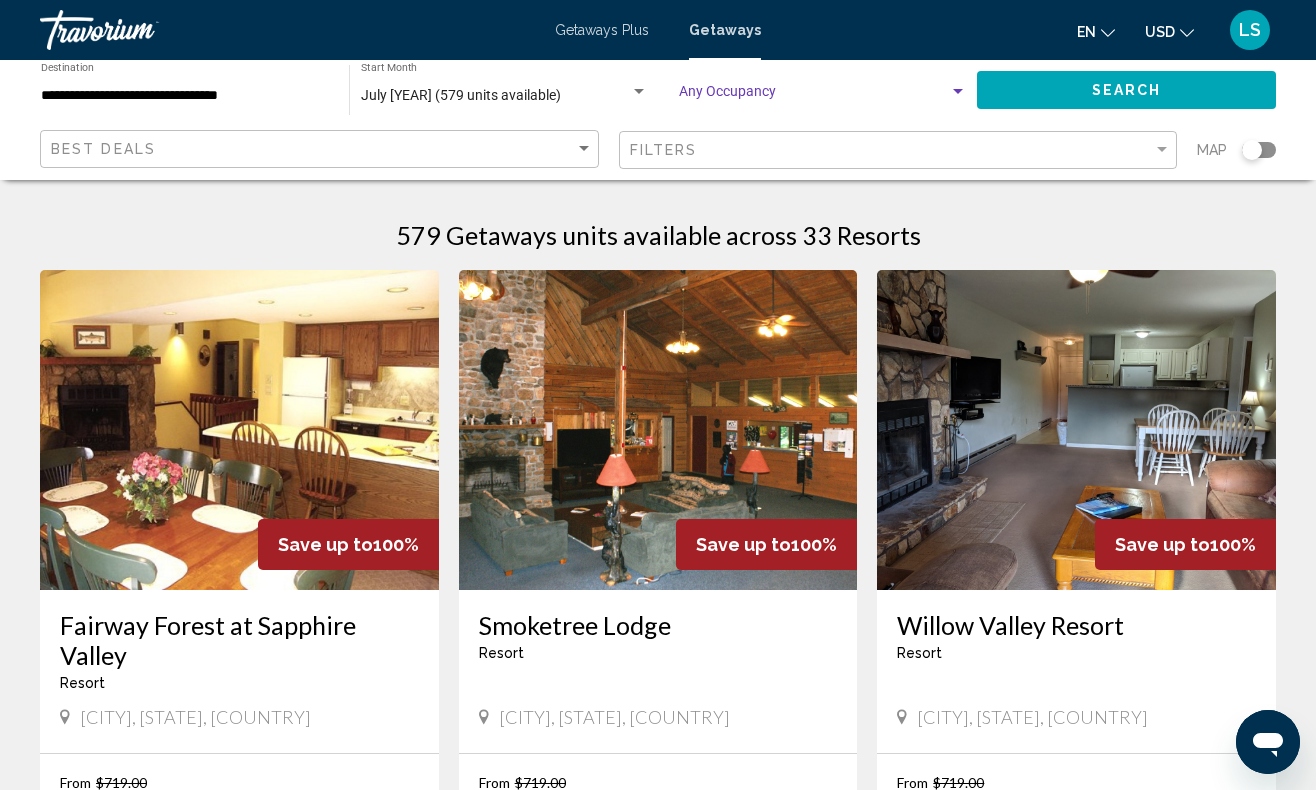 click at bounding box center [814, 96] 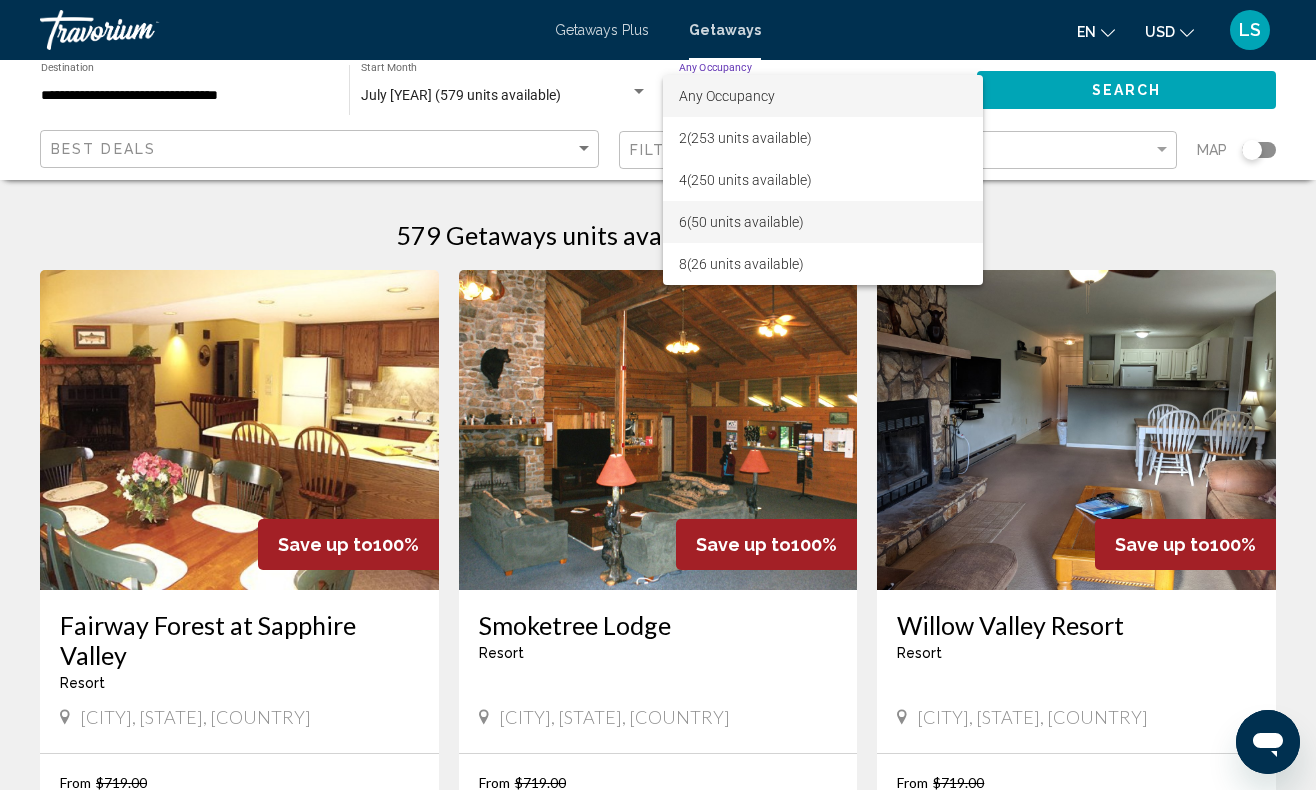 click on "6  (50 units available)" at bounding box center (823, 222) 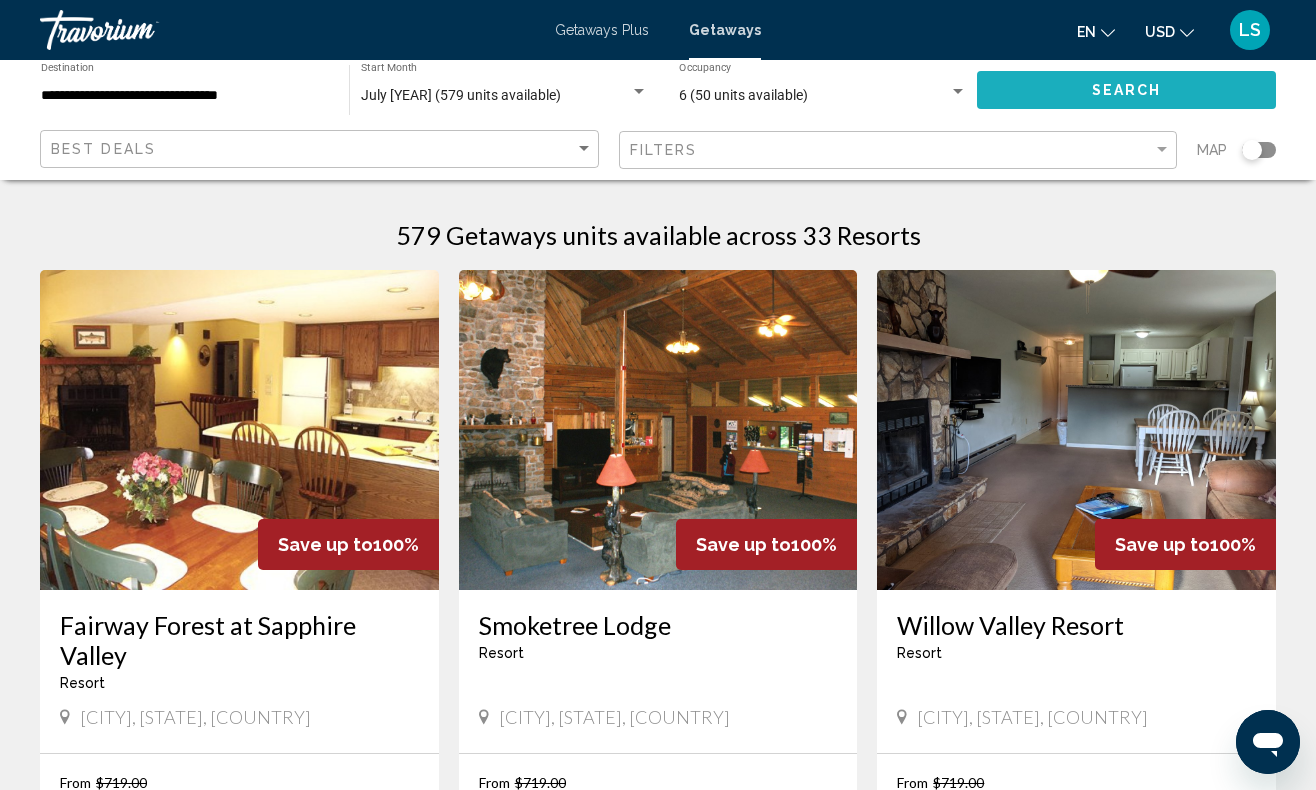 click on "Search" 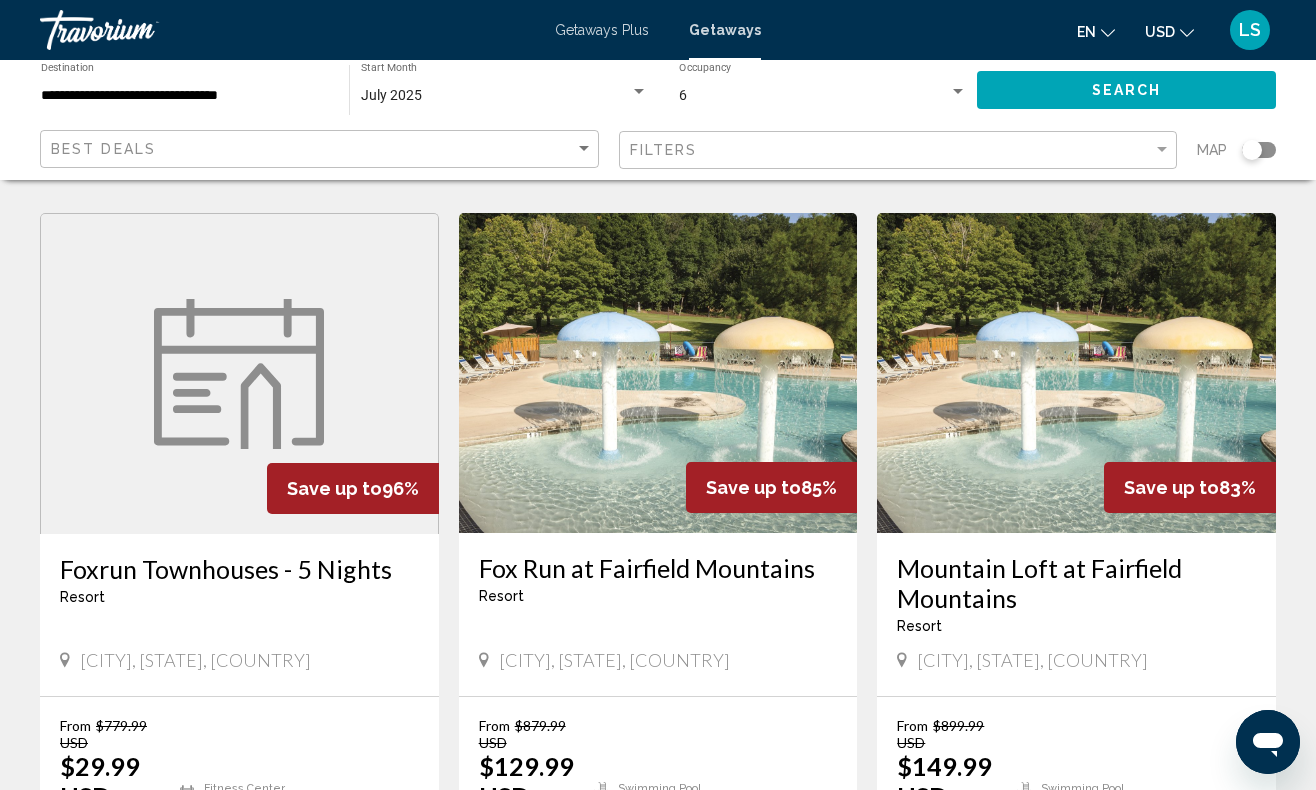 scroll, scrollTop: 801, scrollLeft: 0, axis: vertical 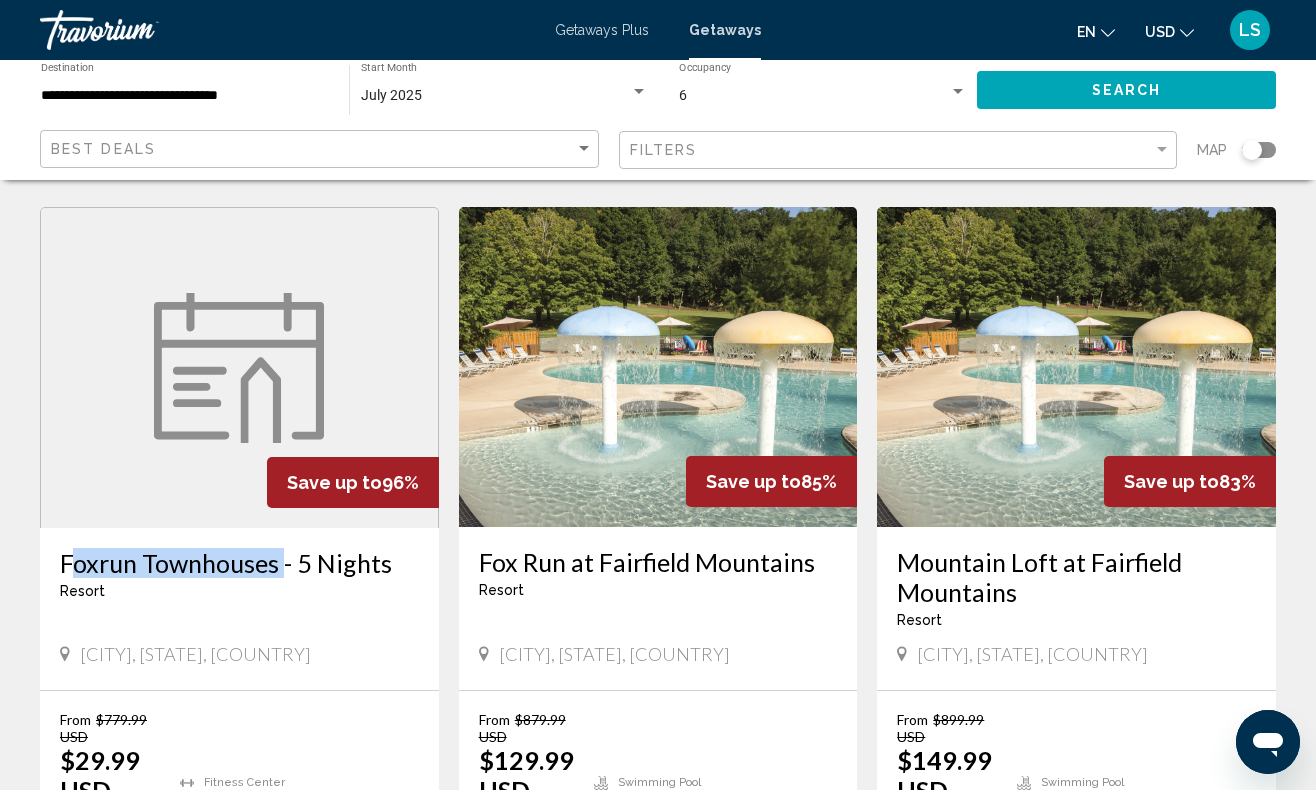 drag, startPoint x: 51, startPoint y: 540, endPoint x: 272, endPoint y: 539, distance: 221.00226 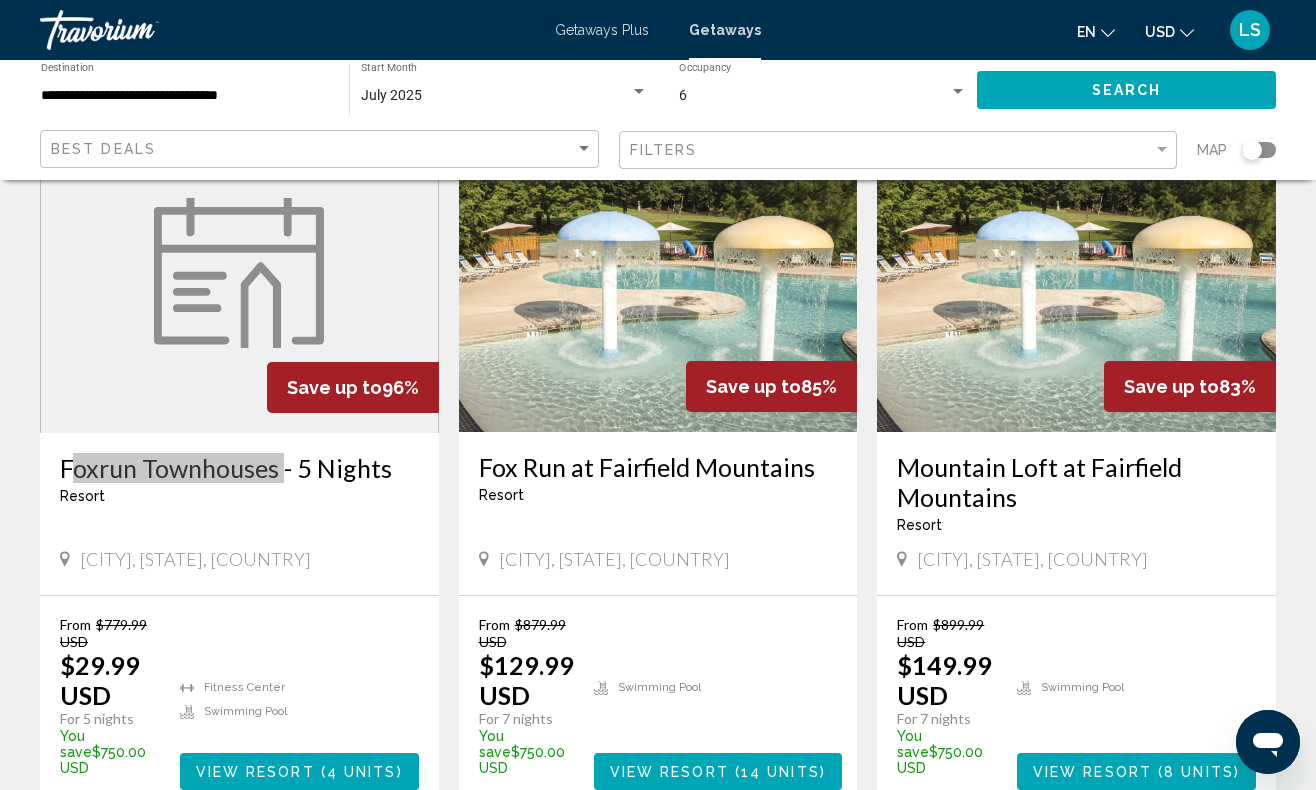 scroll, scrollTop: 905, scrollLeft: 0, axis: vertical 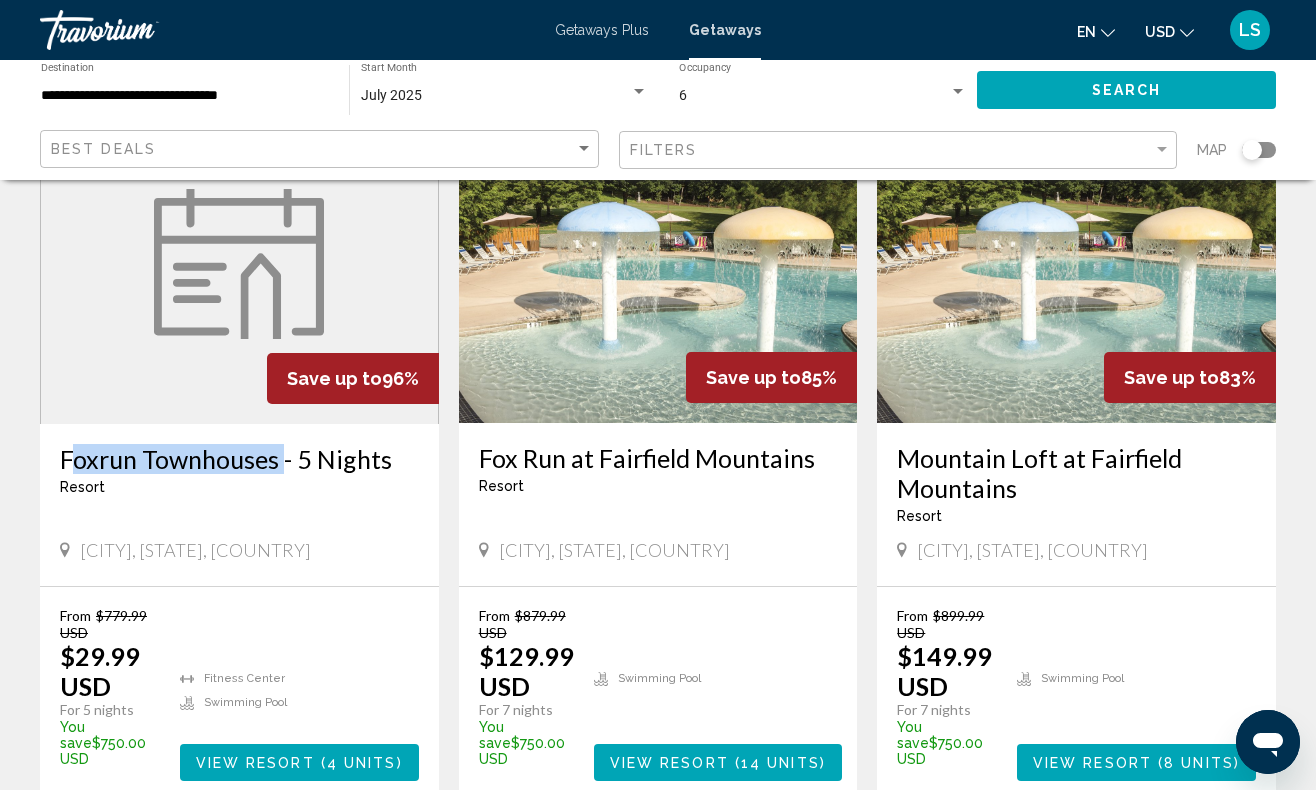 click on "View Resort    ( 14 units )" at bounding box center (718, 762) 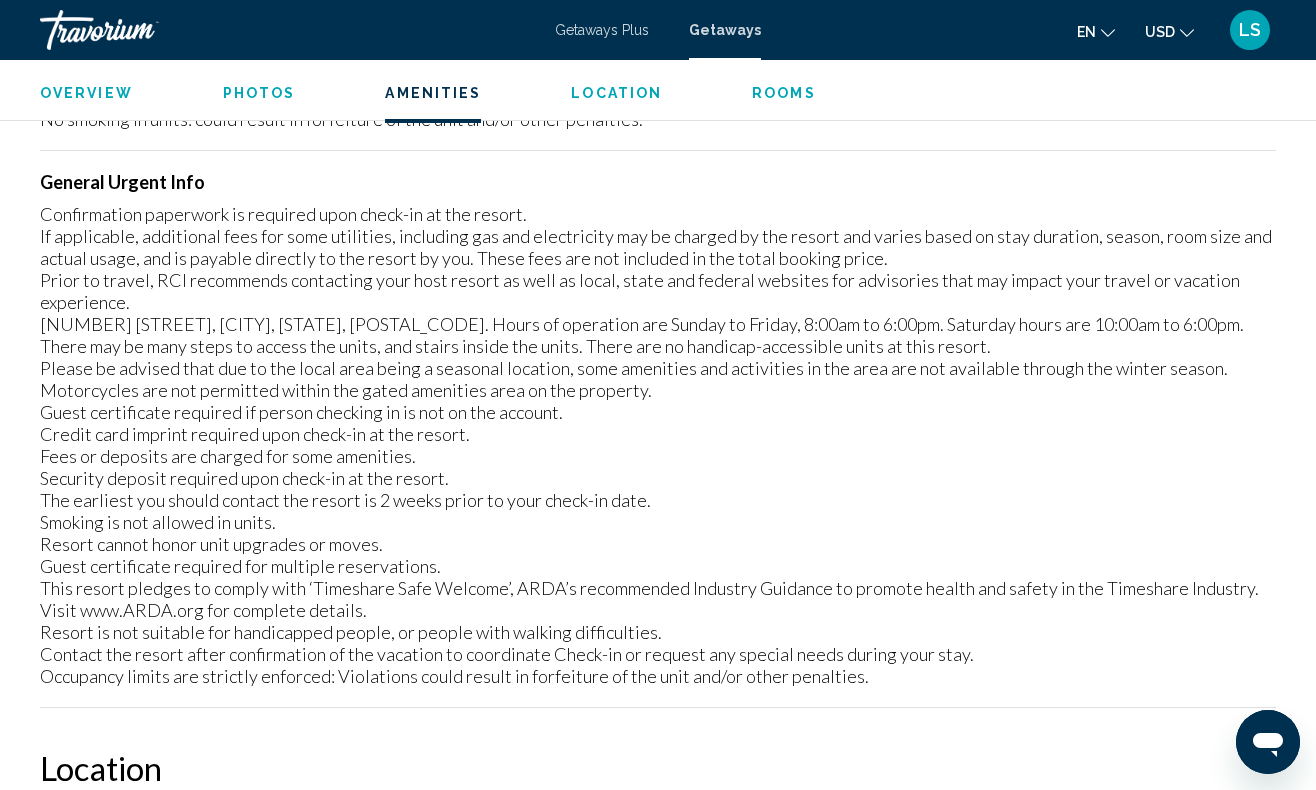 scroll, scrollTop: 1973, scrollLeft: 0, axis: vertical 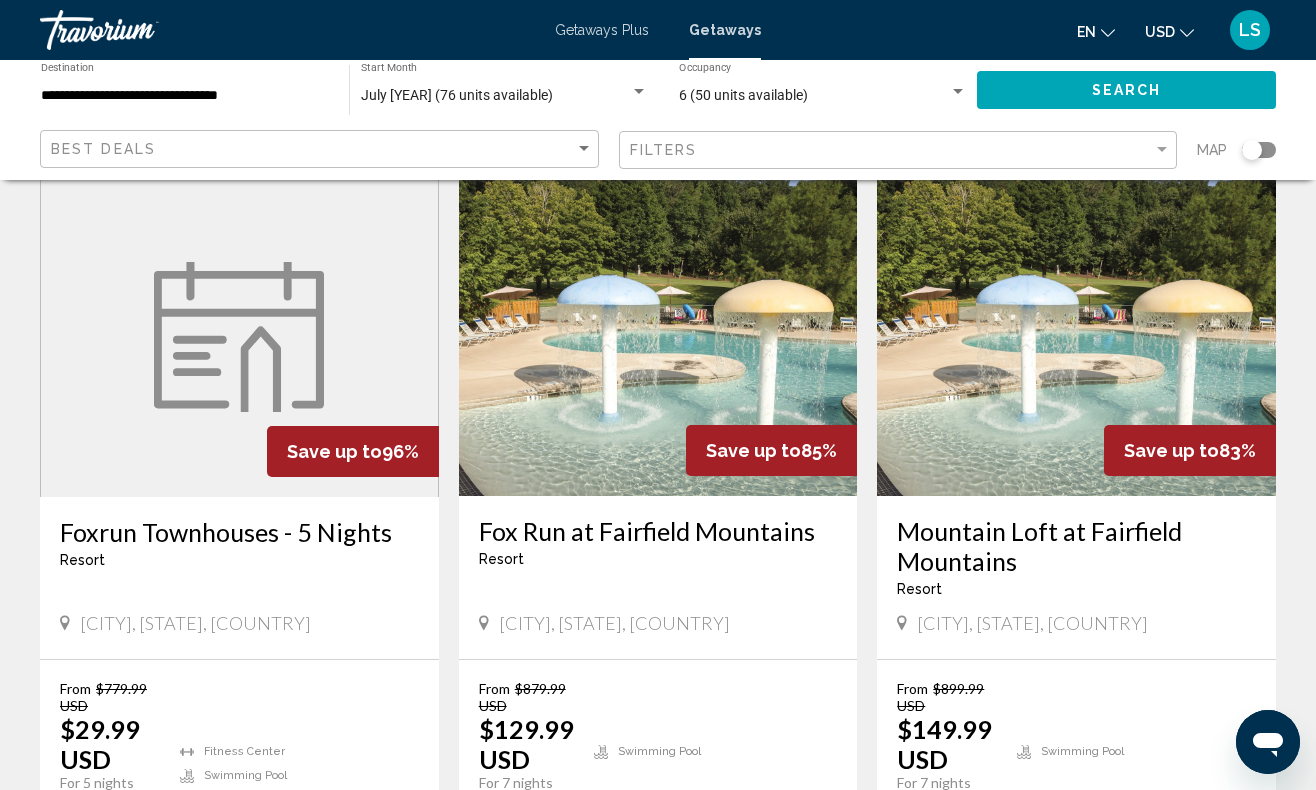 click at bounding box center (239, 337) 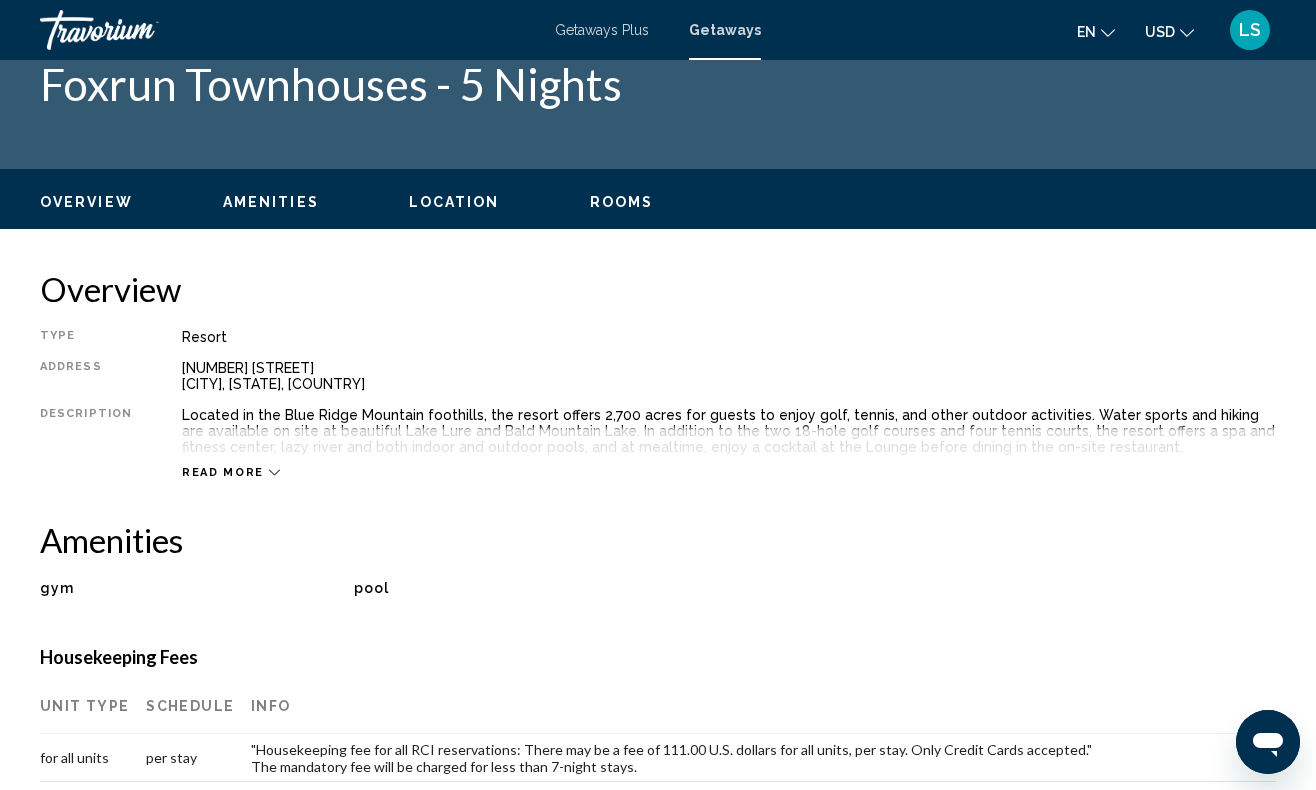 scroll, scrollTop: 0, scrollLeft: 0, axis: both 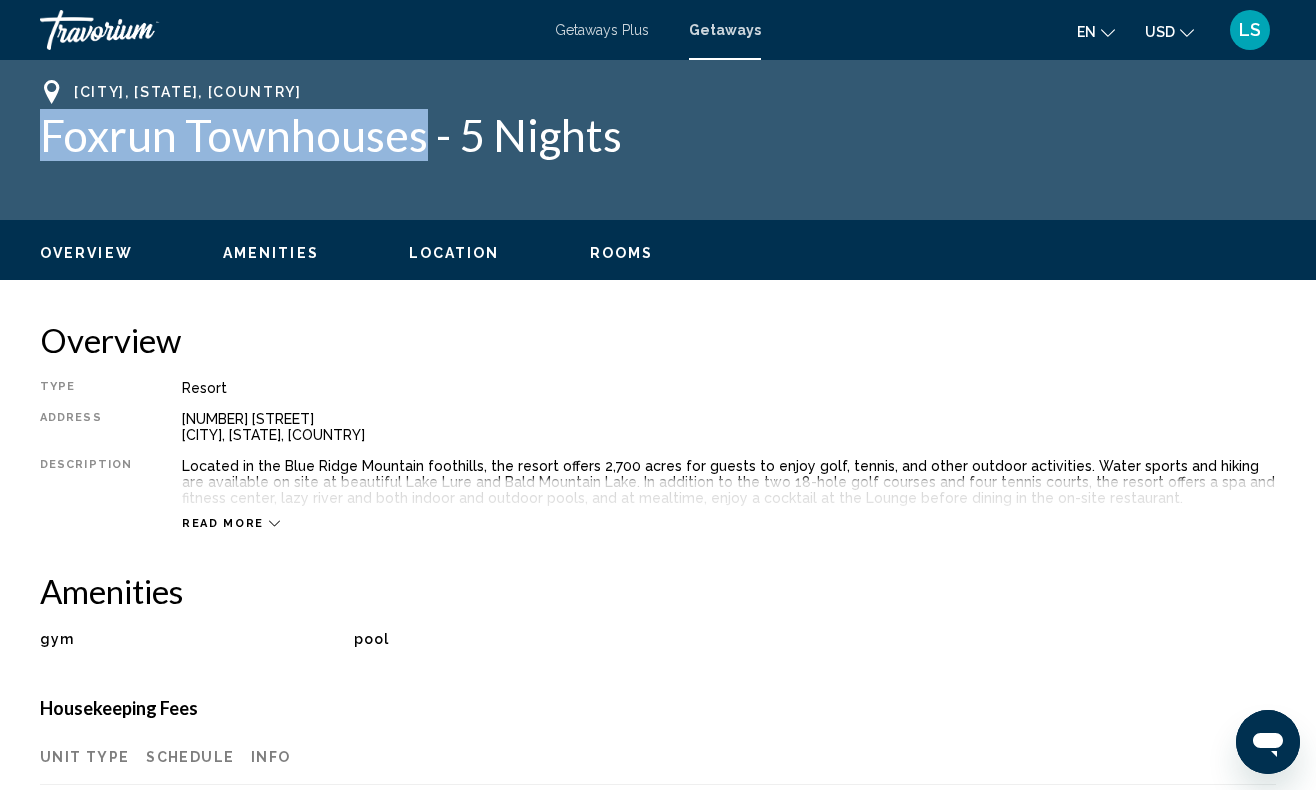 drag, startPoint x: 39, startPoint y: 132, endPoint x: 417, endPoint y: 150, distance: 378.4283 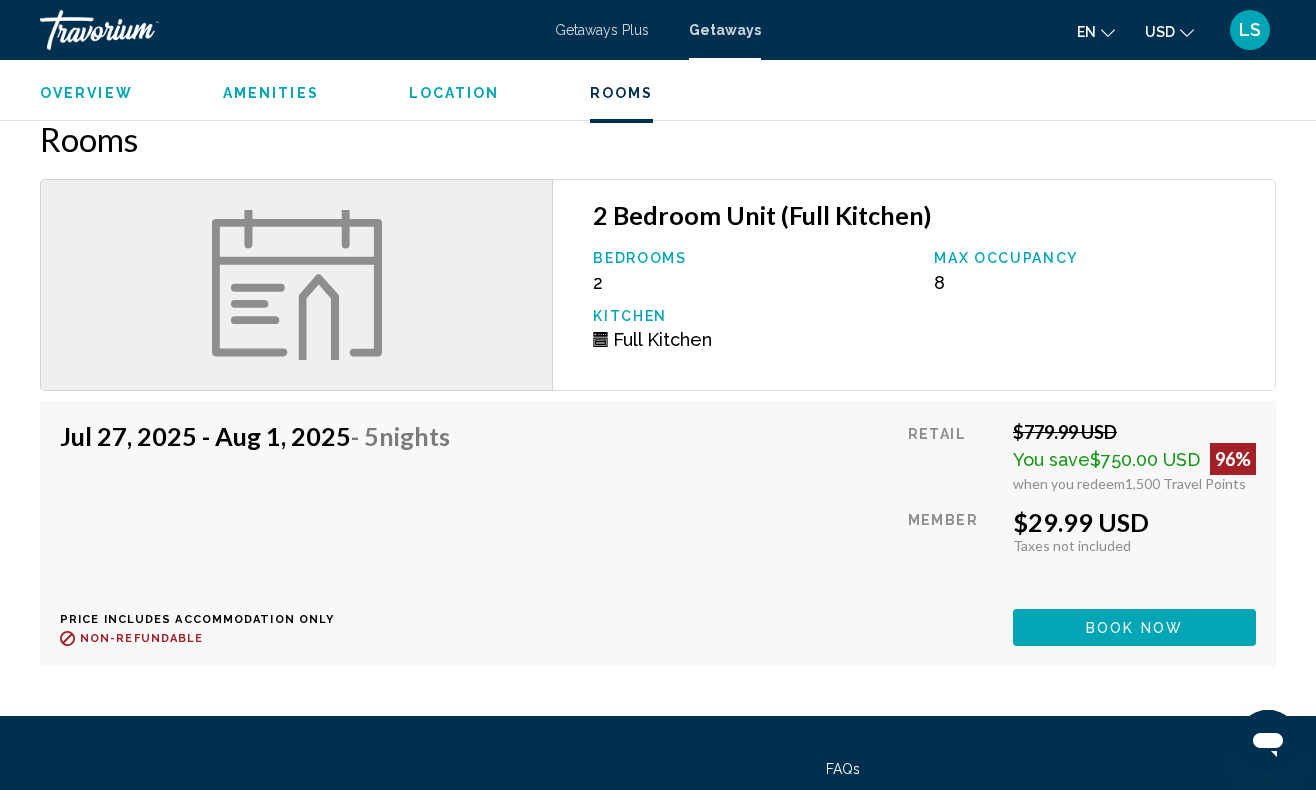 scroll, scrollTop: 2059, scrollLeft: 0, axis: vertical 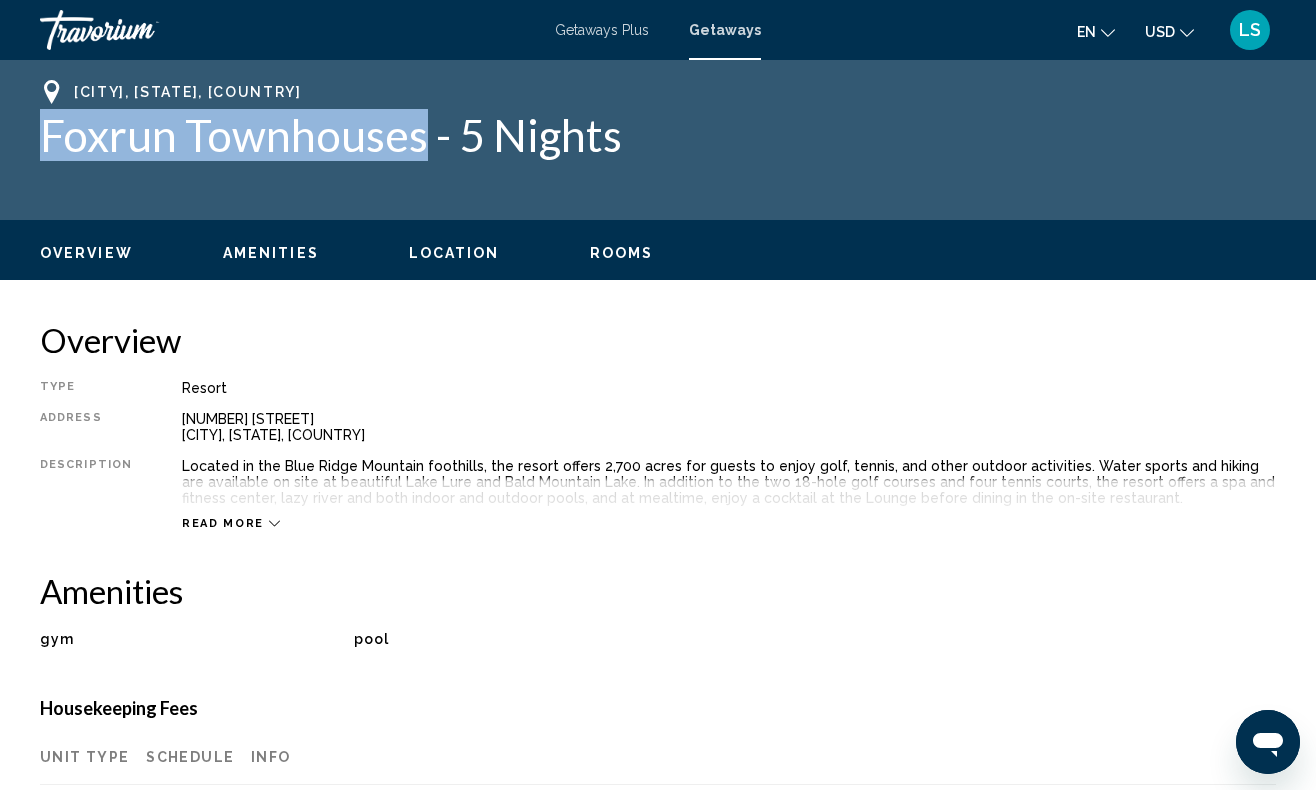 click on "Read more" at bounding box center [223, 523] 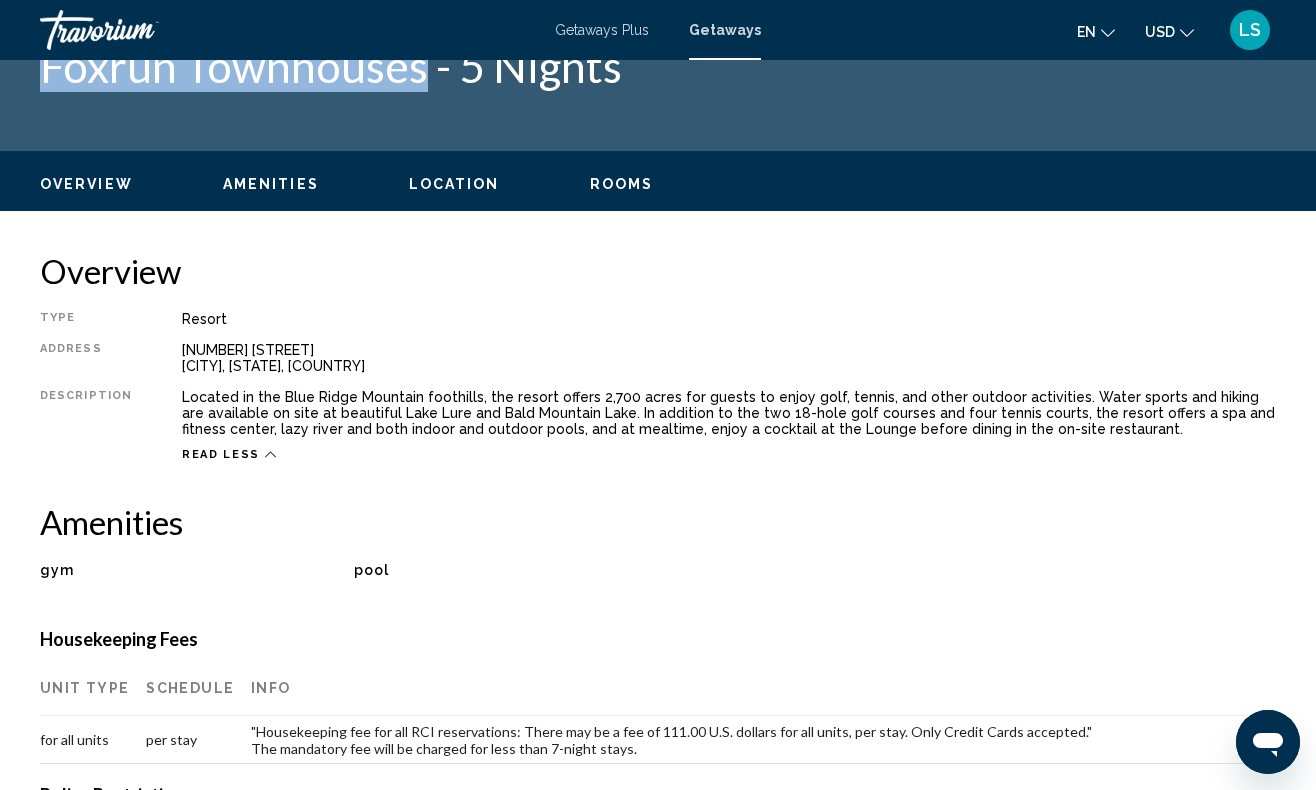 scroll, scrollTop: 68, scrollLeft: 0, axis: vertical 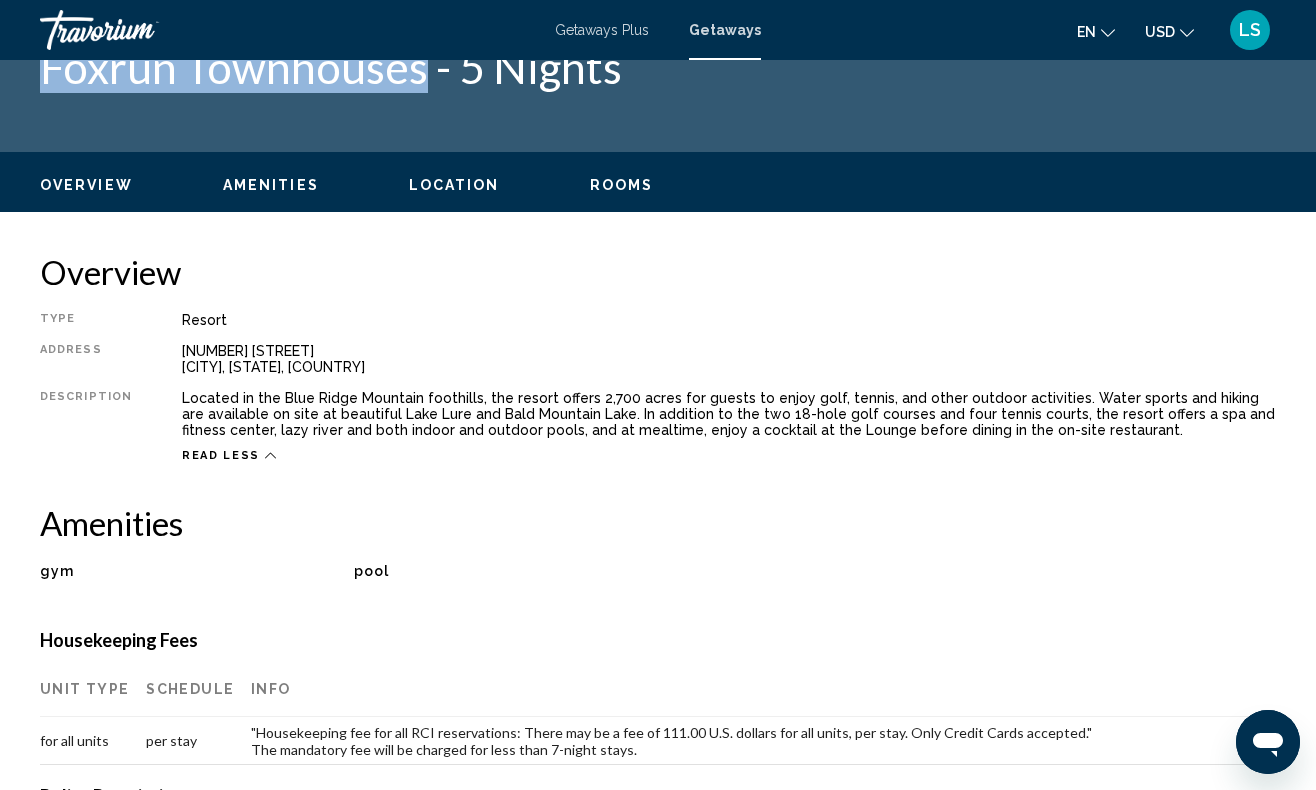 click on "Amenities" at bounding box center [271, 185] 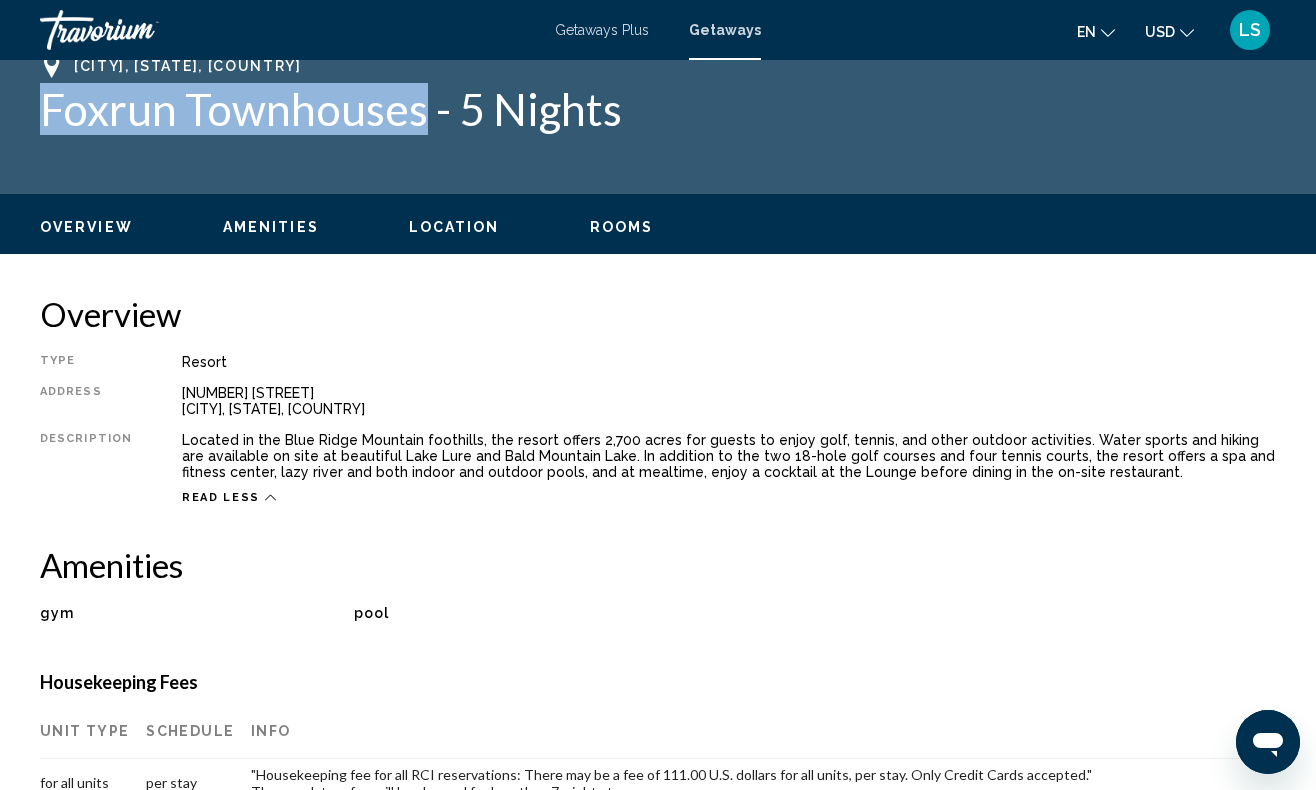 scroll, scrollTop: 0, scrollLeft: 0, axis: both 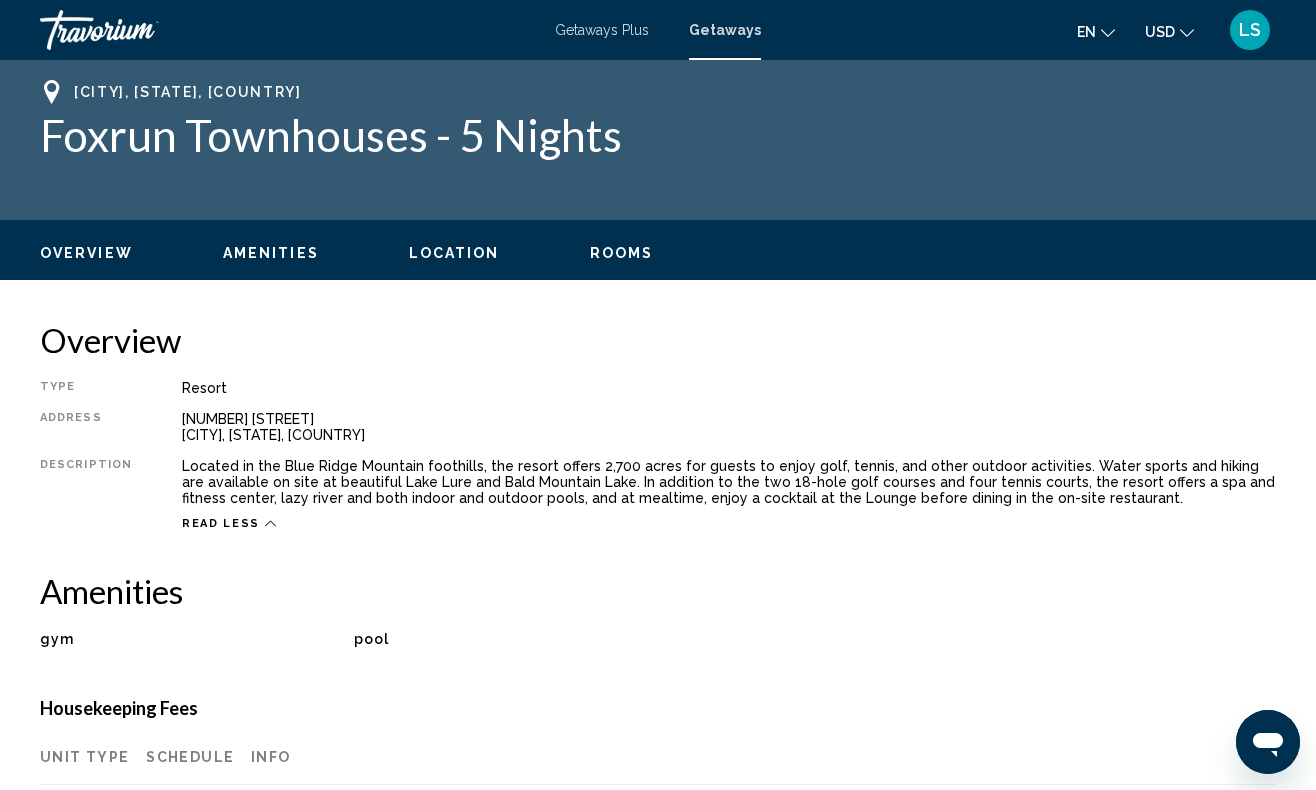 click on "Overview
Amenities
Location
Rooms
Search" 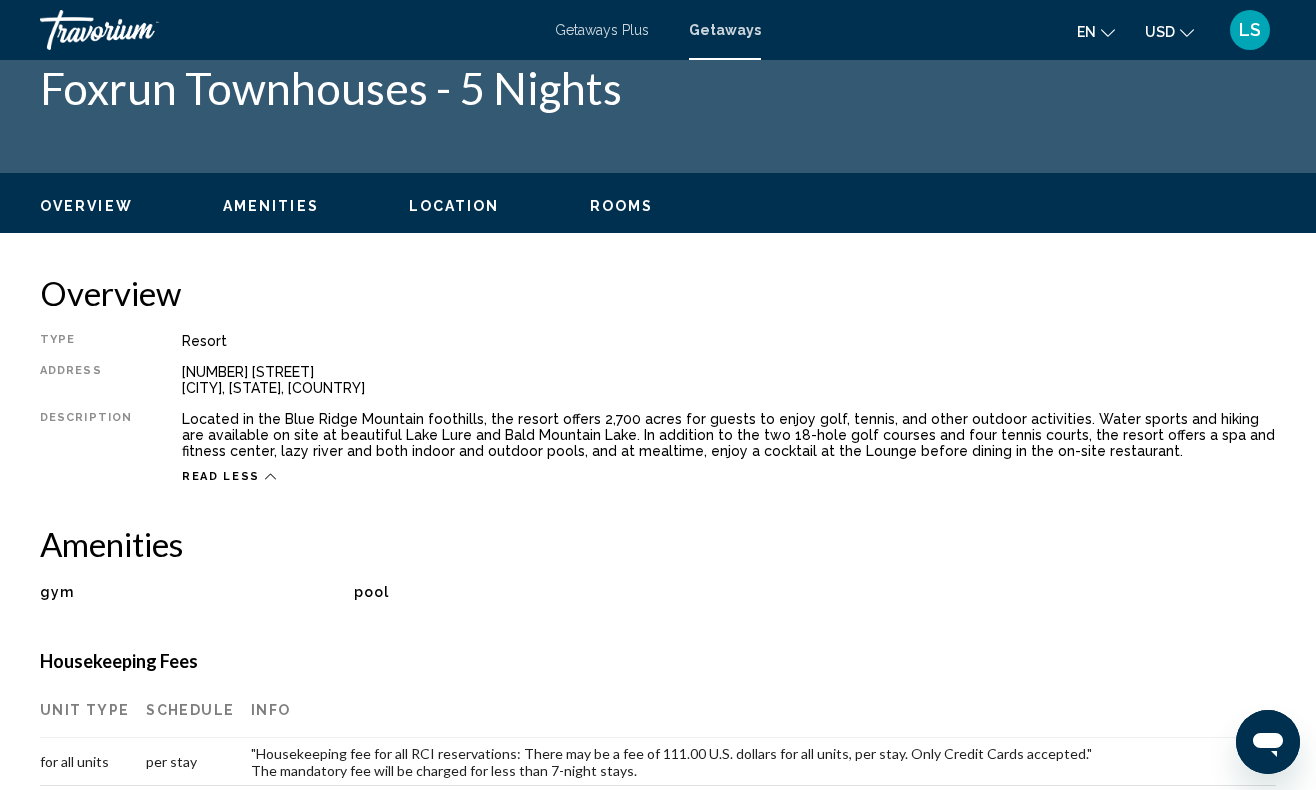 scroll, scrollTop: 0, scrollLeft: 0, axis: both 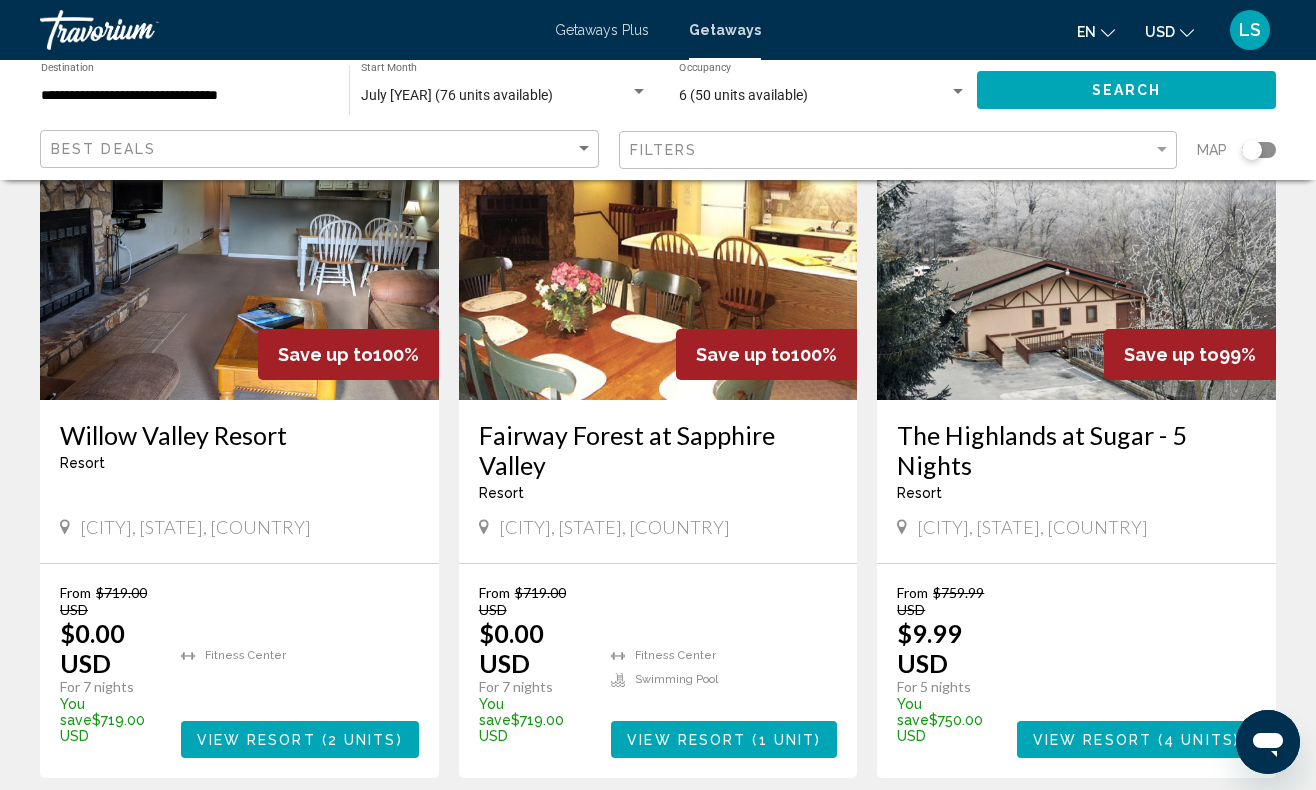 click at bounding box center (658, 240) 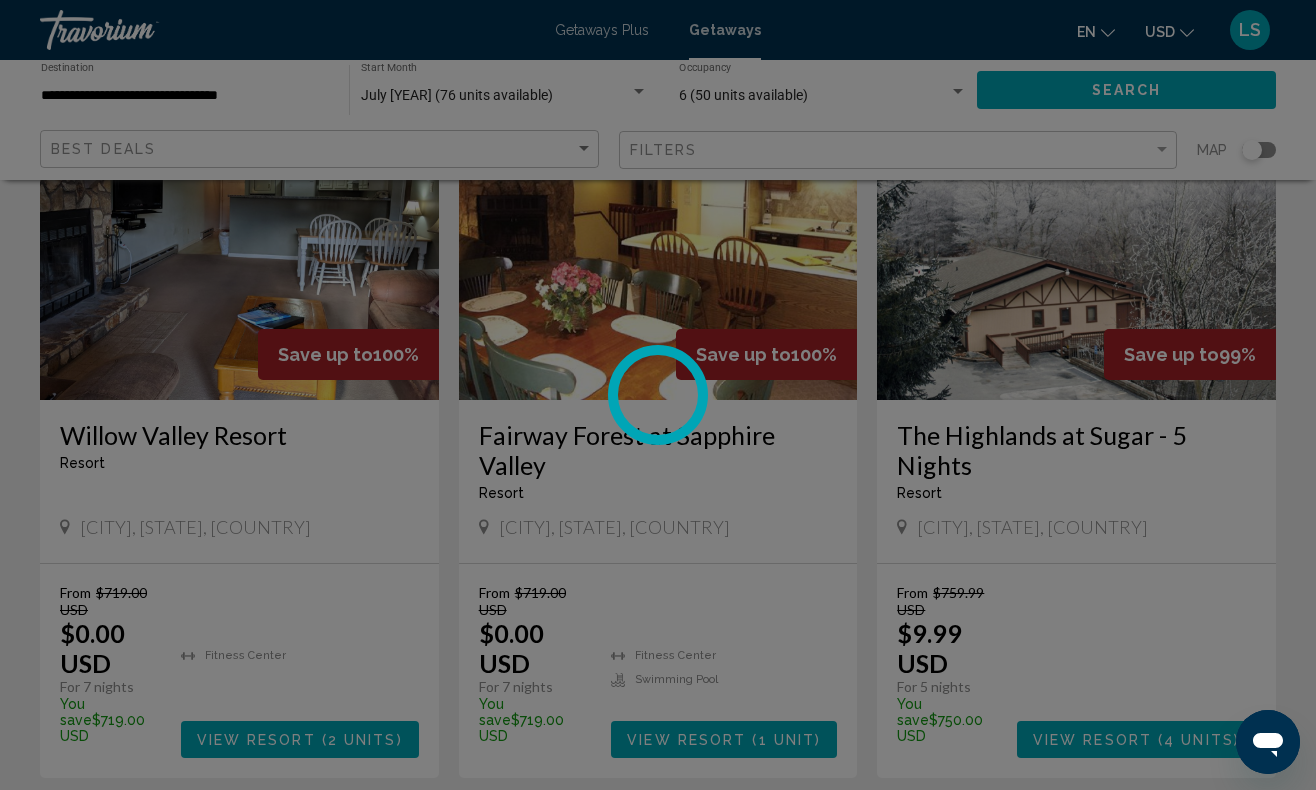 scroll, scrollTop: 140, scrollLeft: 0, axis: vertical 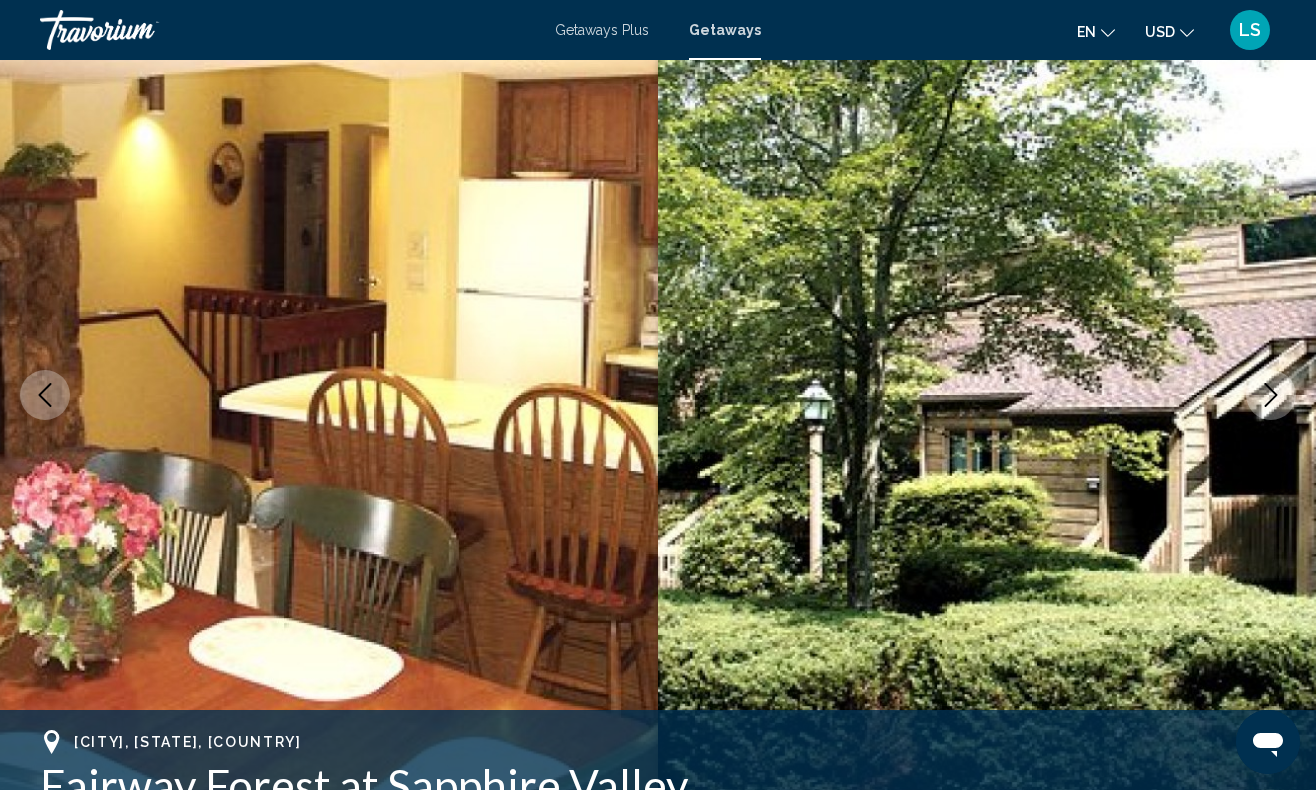 click 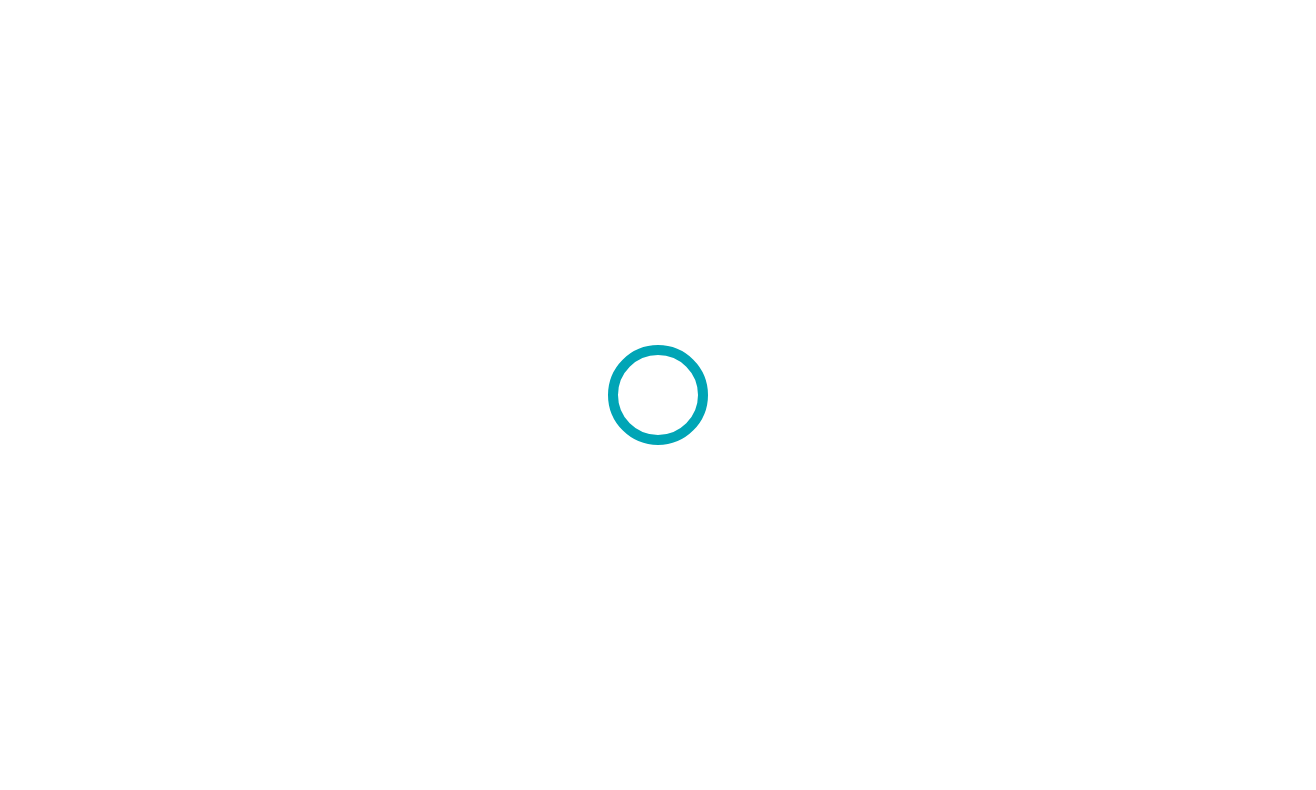 scroll, scrollTop: 0, scrollLeft: 0, axis: both 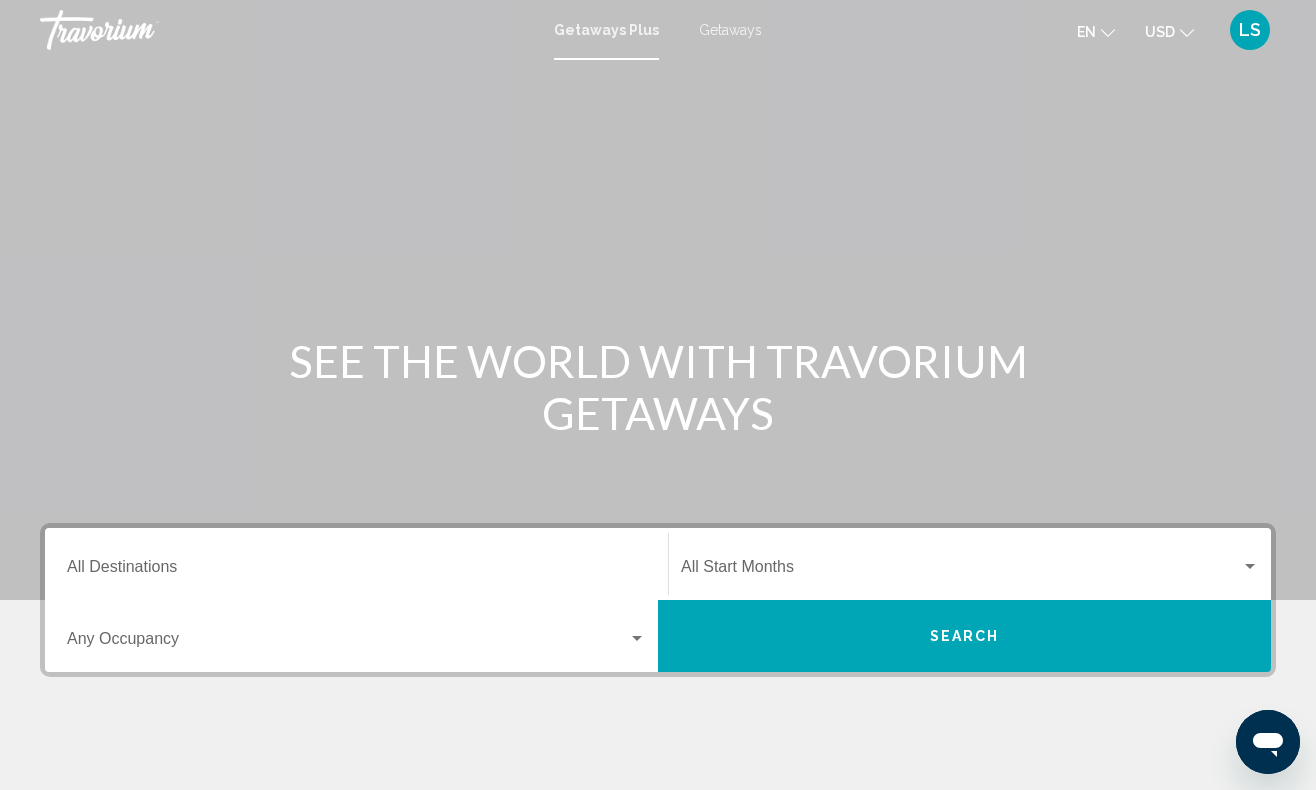 click on "Destination All Destinations" at bounding box center (356, 564) 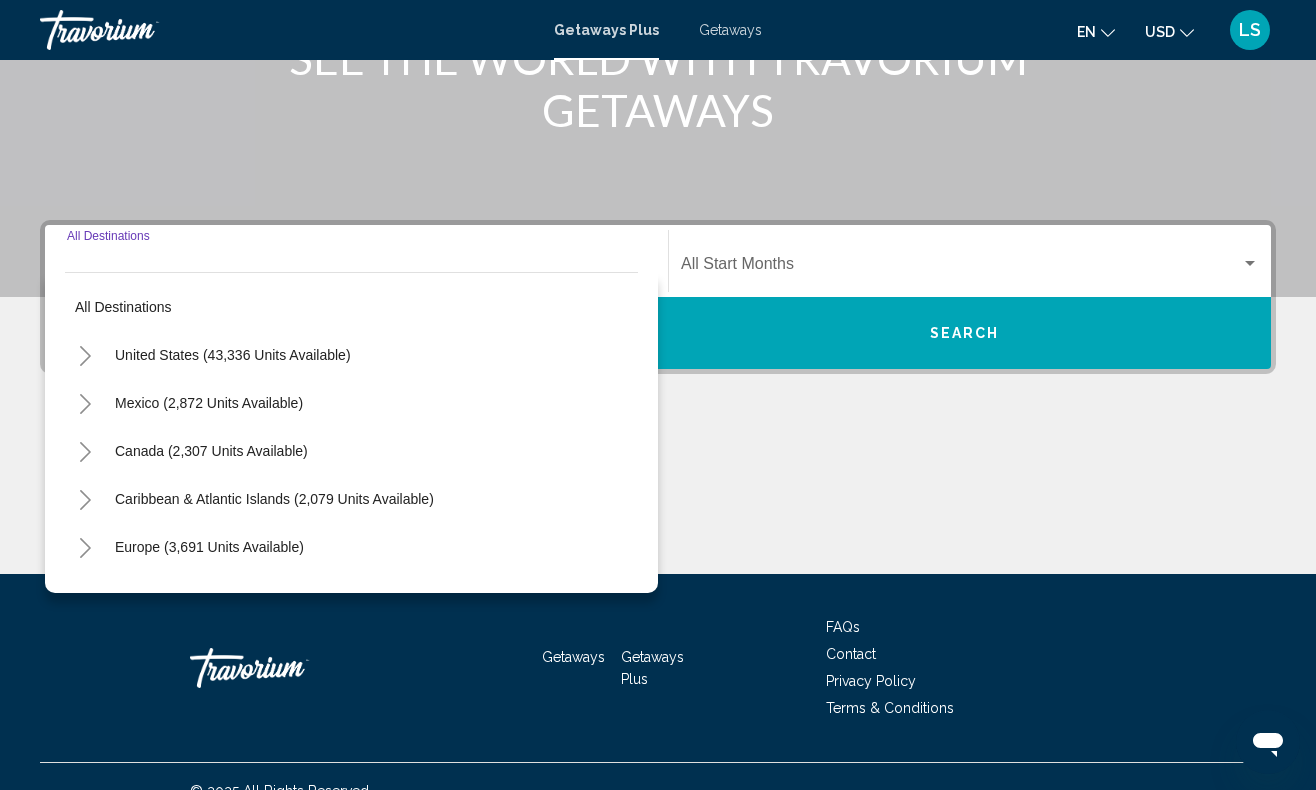 scroll, scrollTop: 332, scrollLeft: 0, axis: vertical 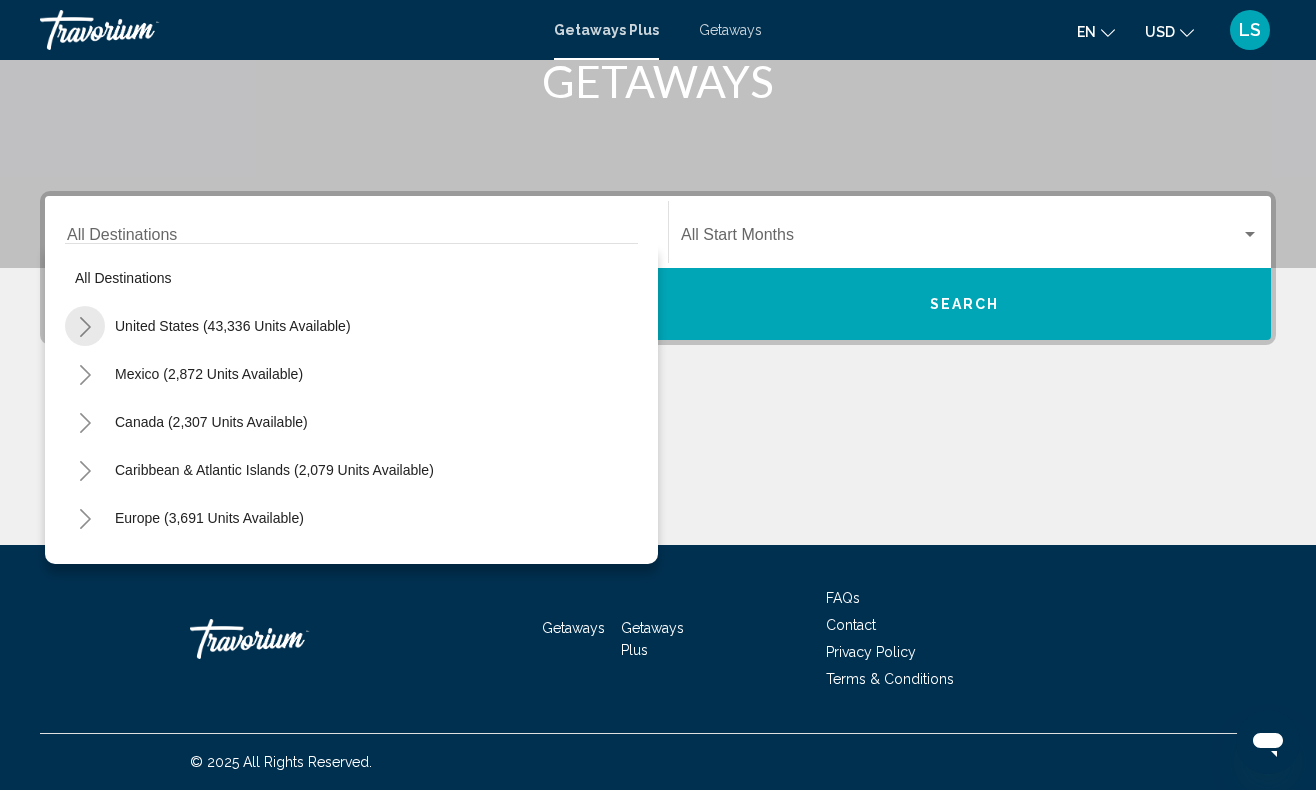 click 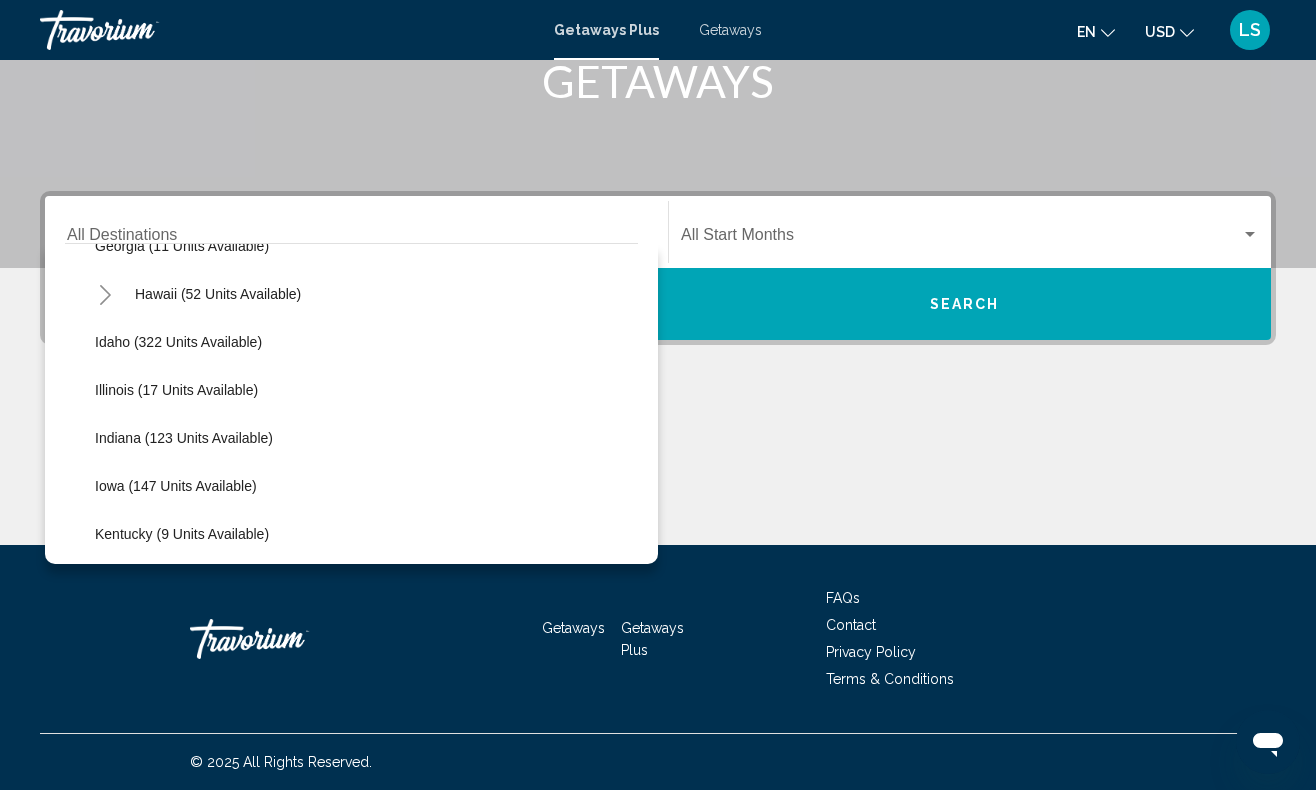 scroll, scrollTop: 371, scrollLeft: 0, axis: vertical 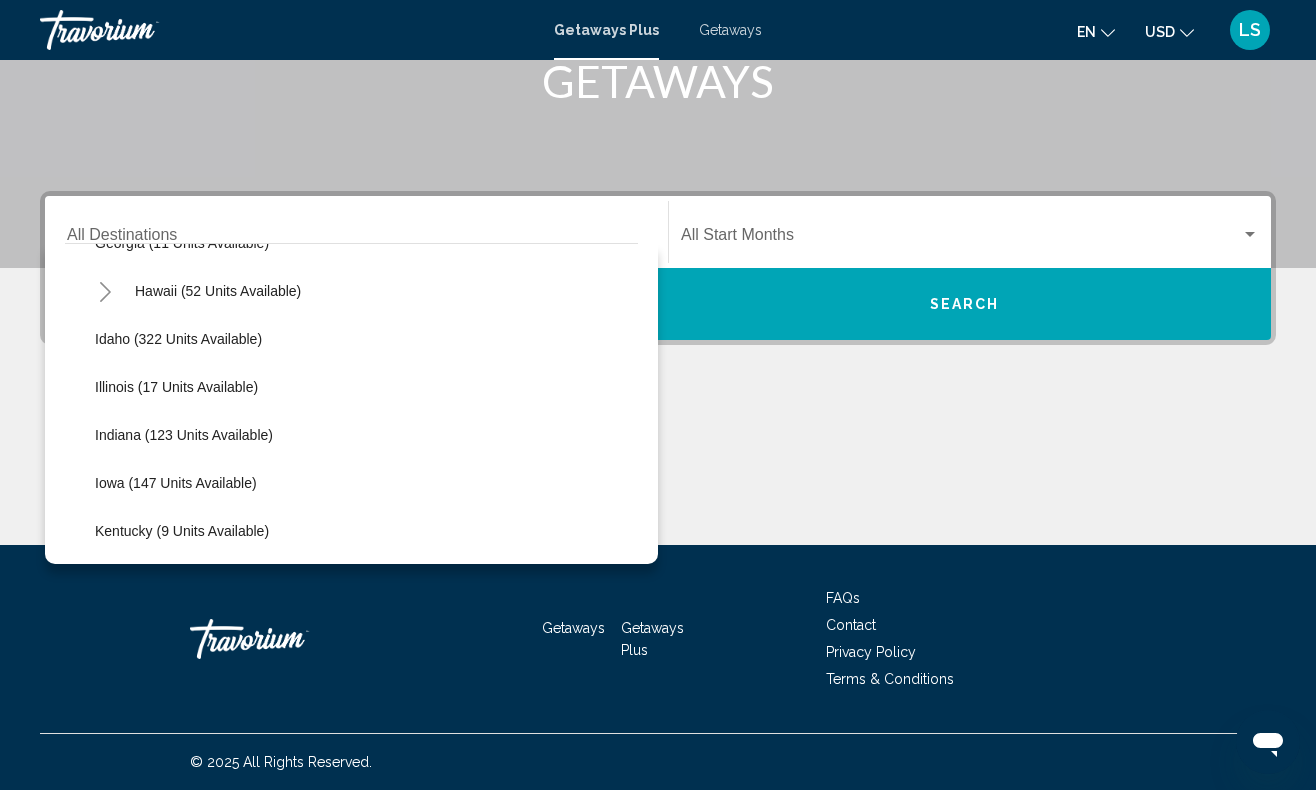 click 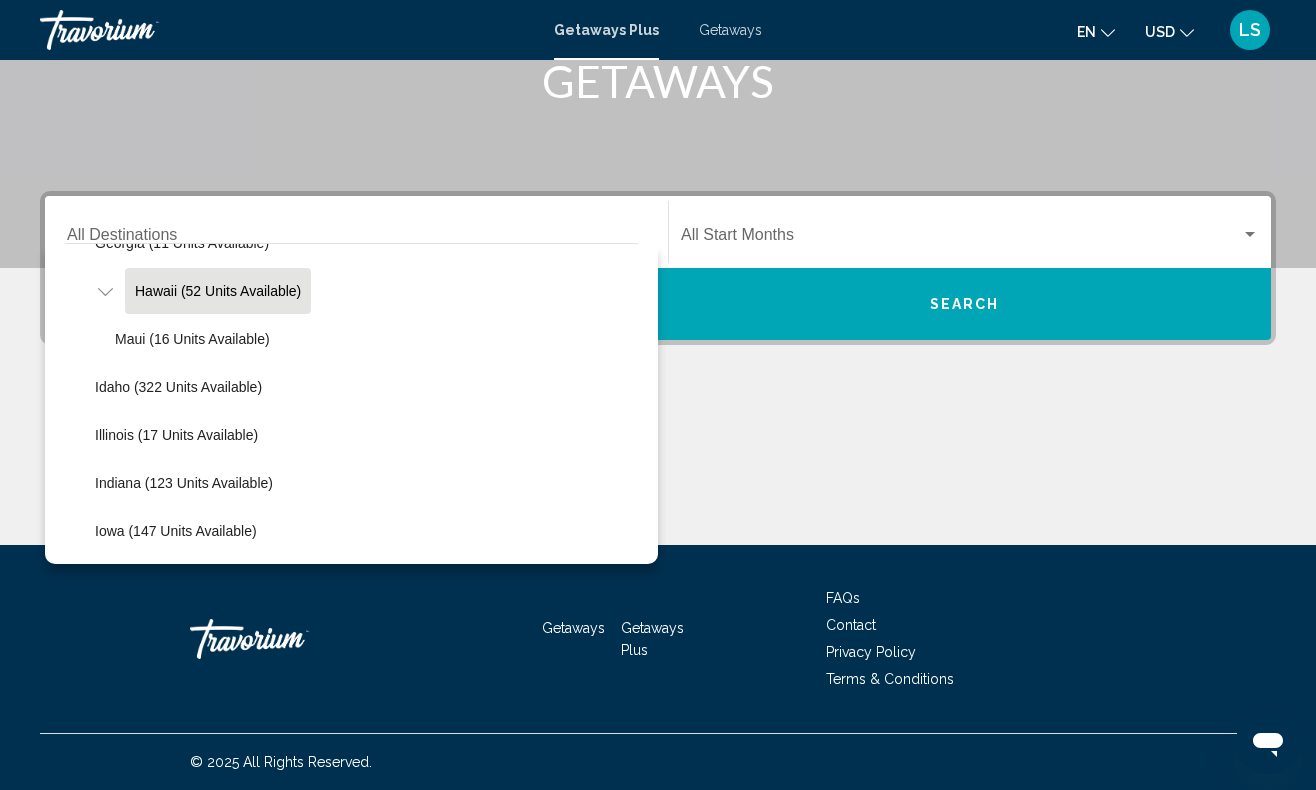 click on "Hawaii (52 units available)" 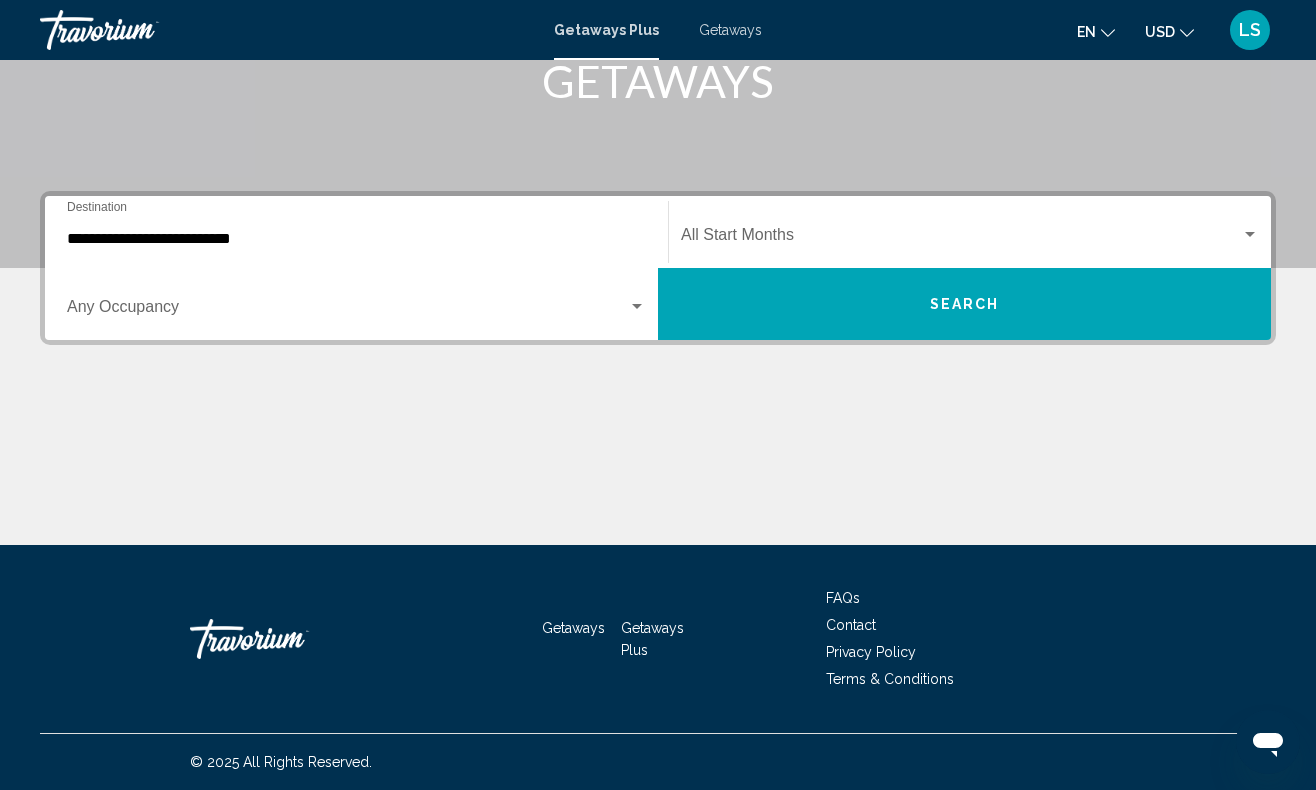 click on "Start Month All Start Months" 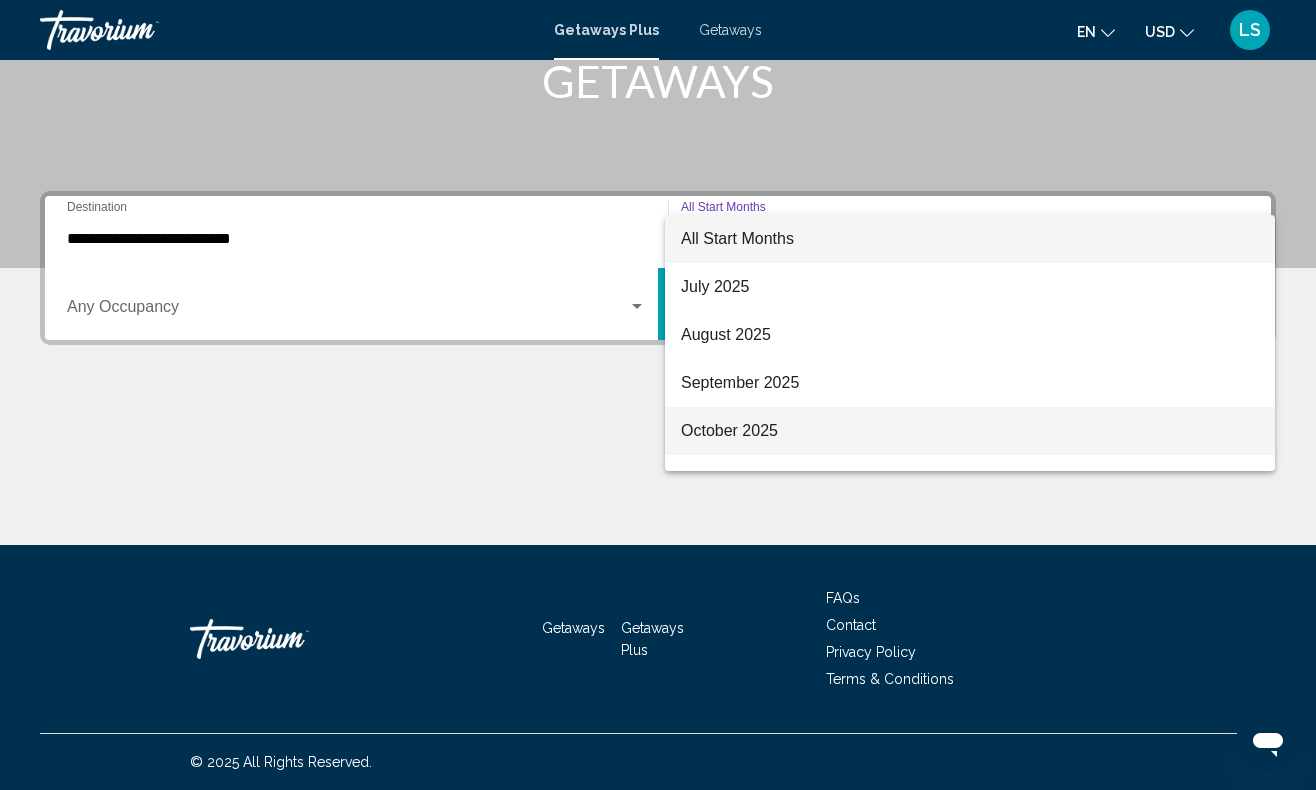 click on "October 2025" at bounding box center (970, 431) 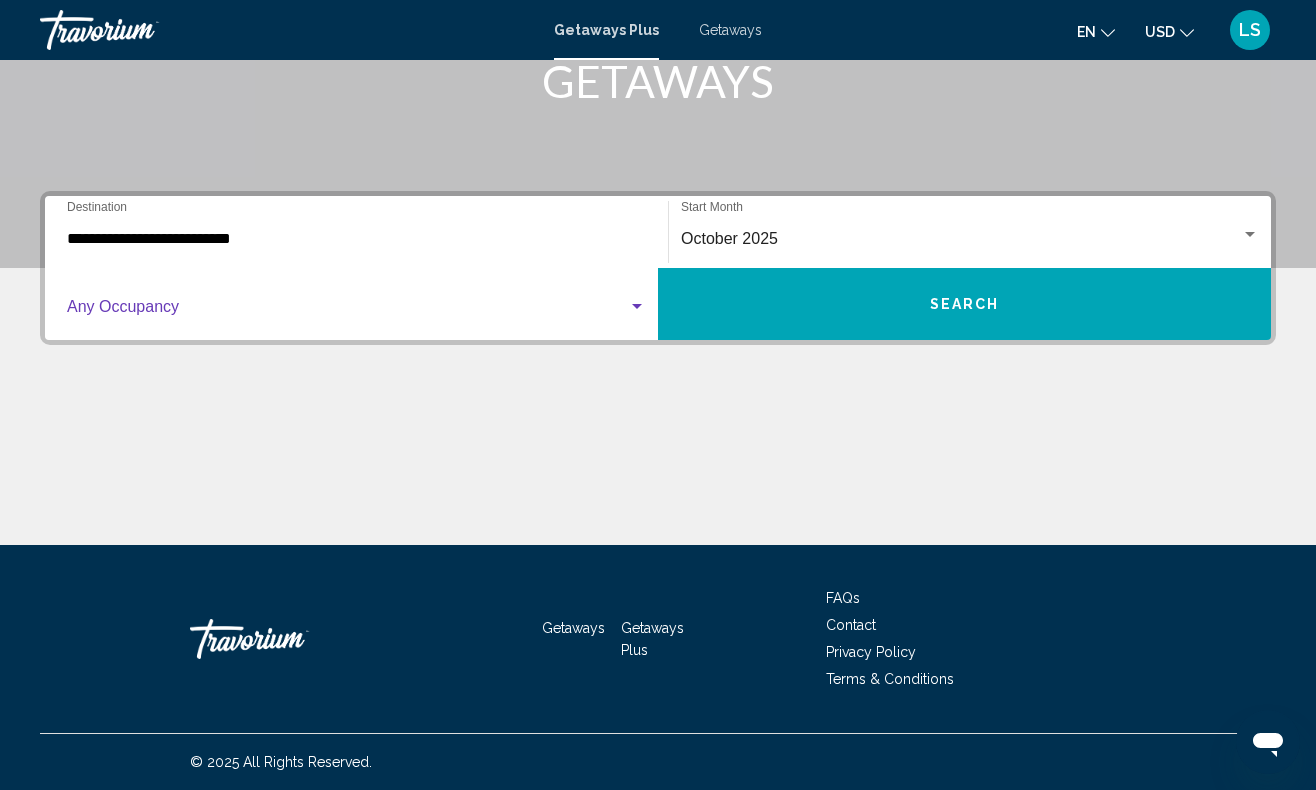 click at bounding box center (637, 307) 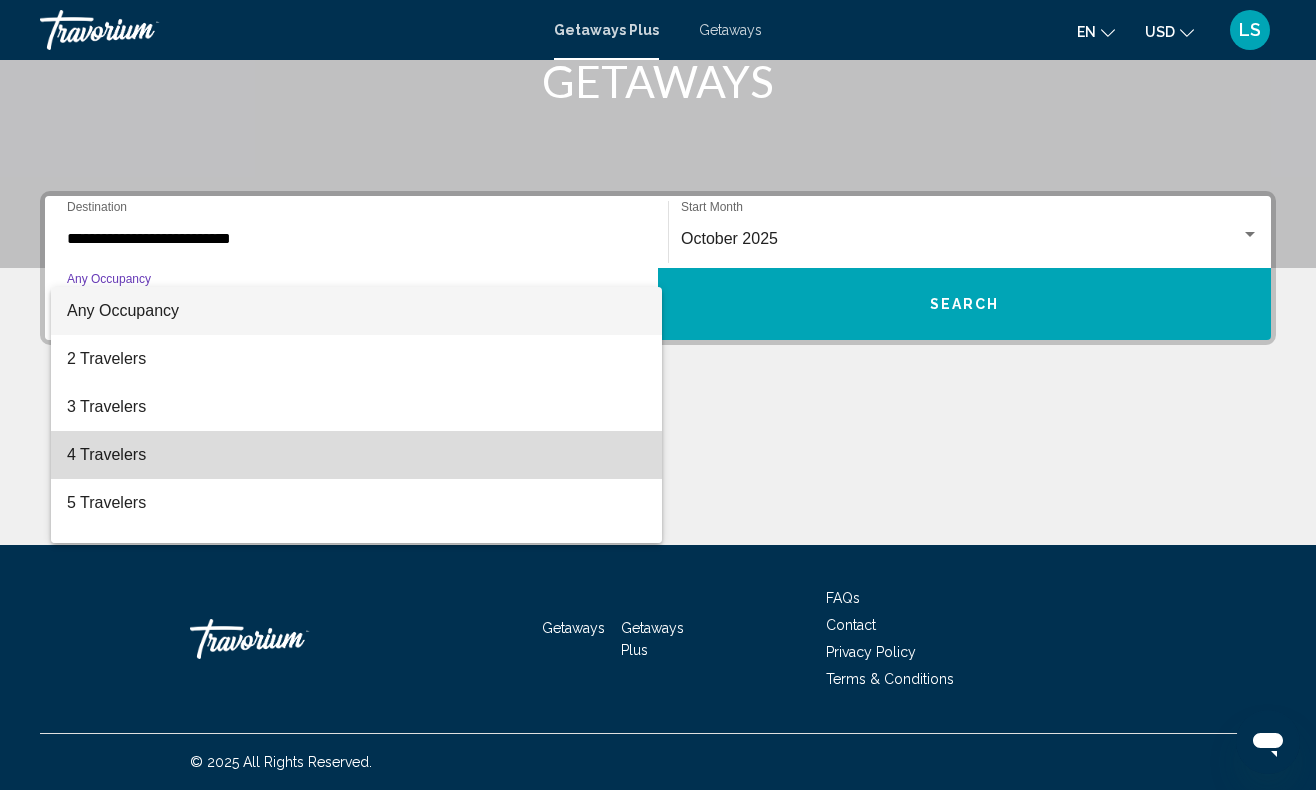 click on "4 Travelers" at bounding box center (356, 455) 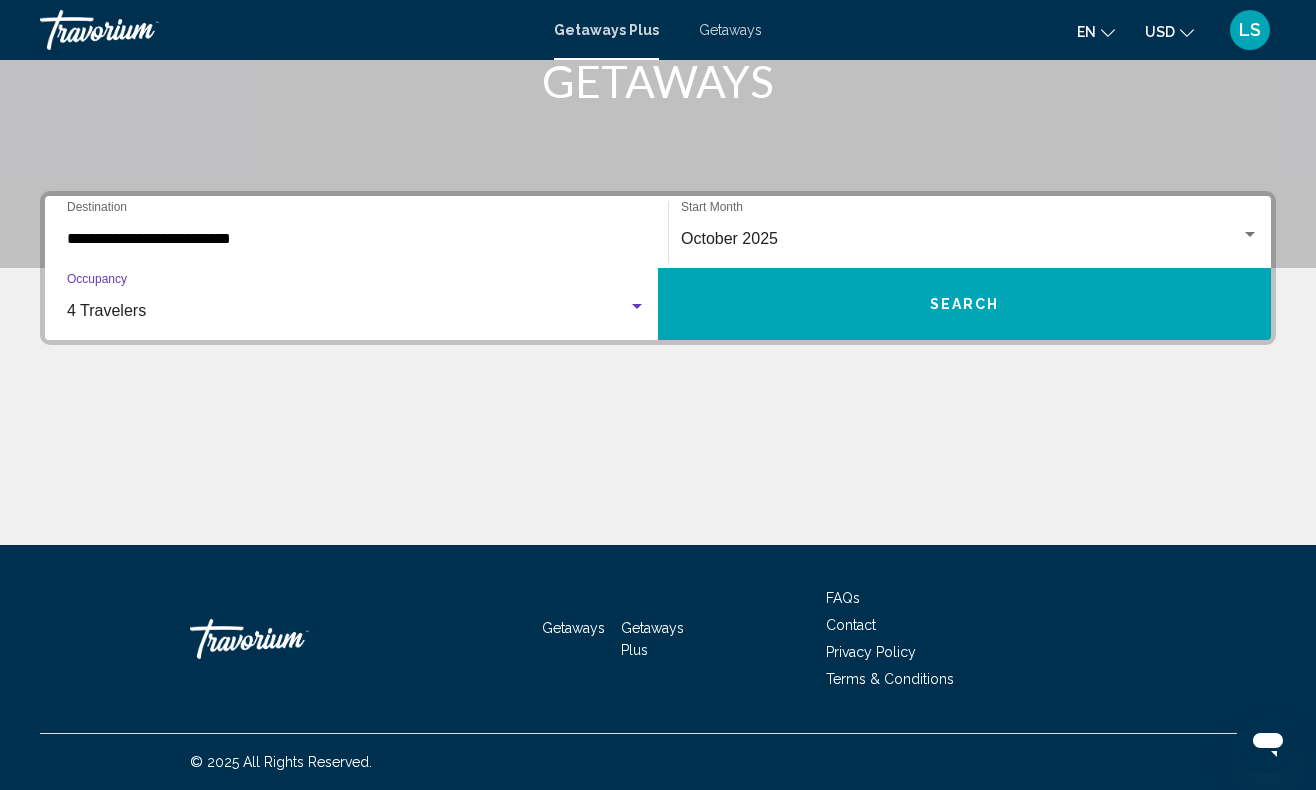 click at bounding box center (637, 306) 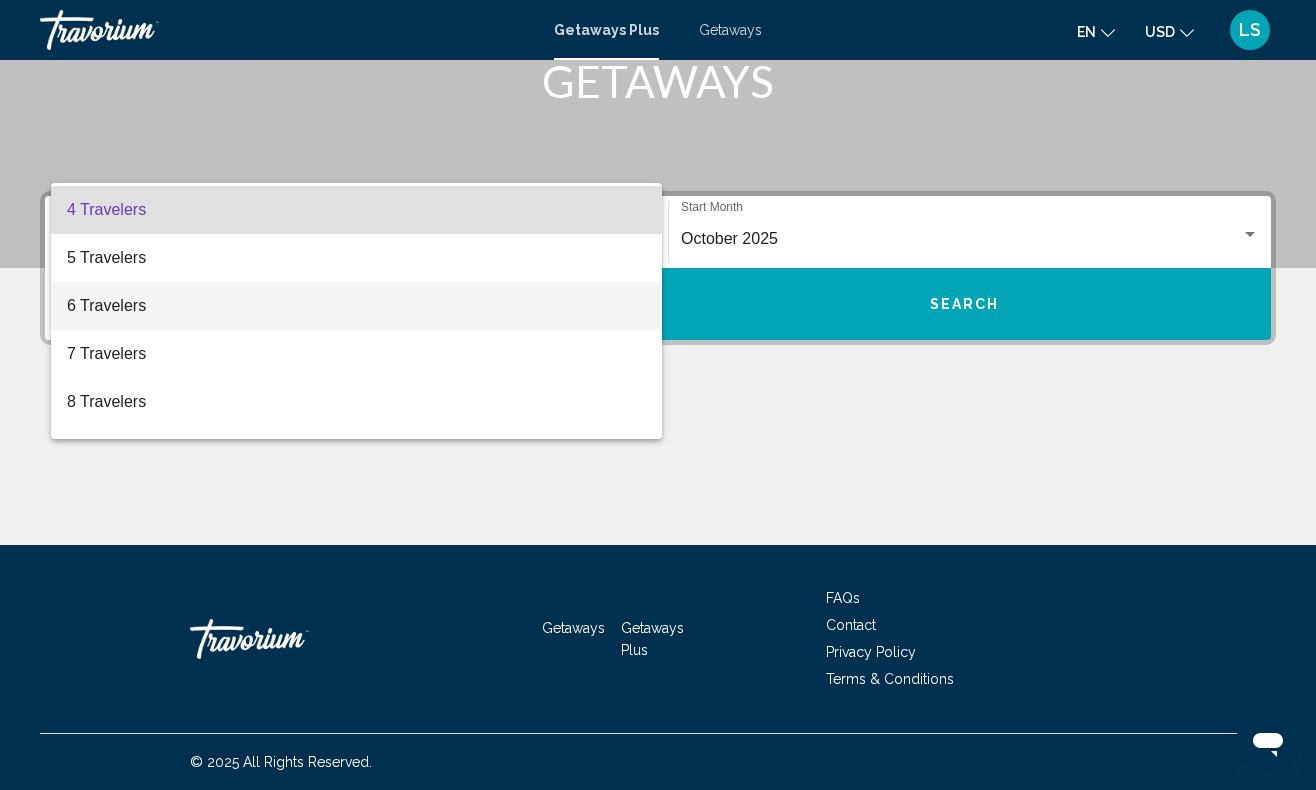 scroll, scrollTop: 143, scrollLeft: 0, axis: vertical 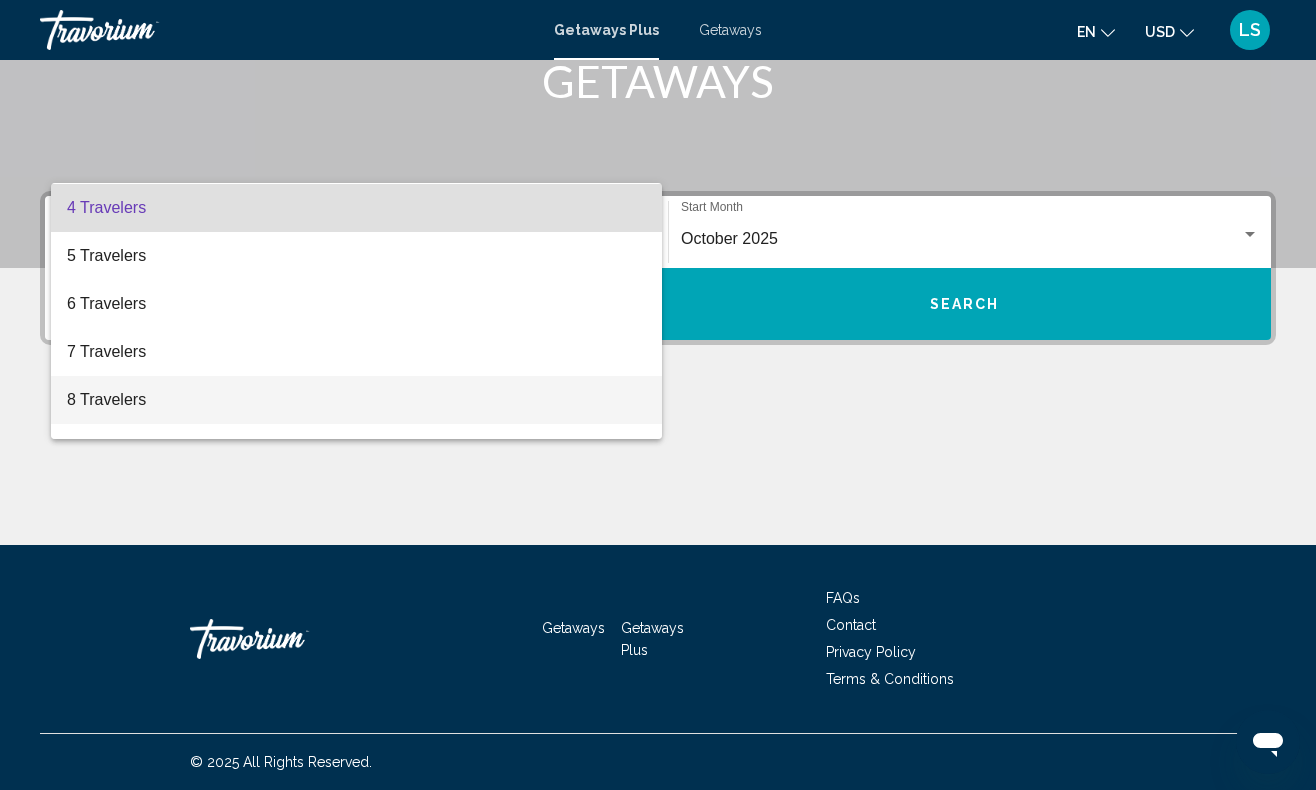 click on "8 Travelers" at bounding box center (356, 400) 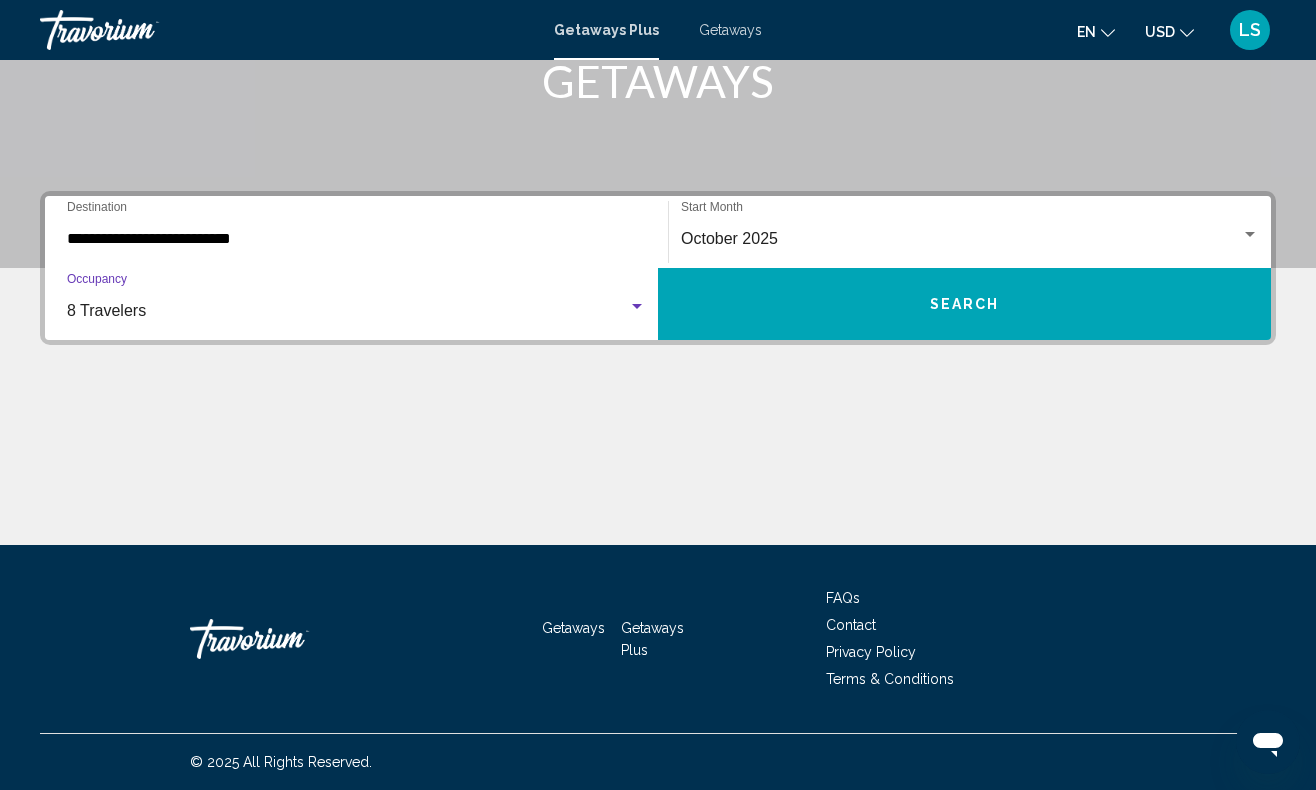 click at bounding box center (637, 306) 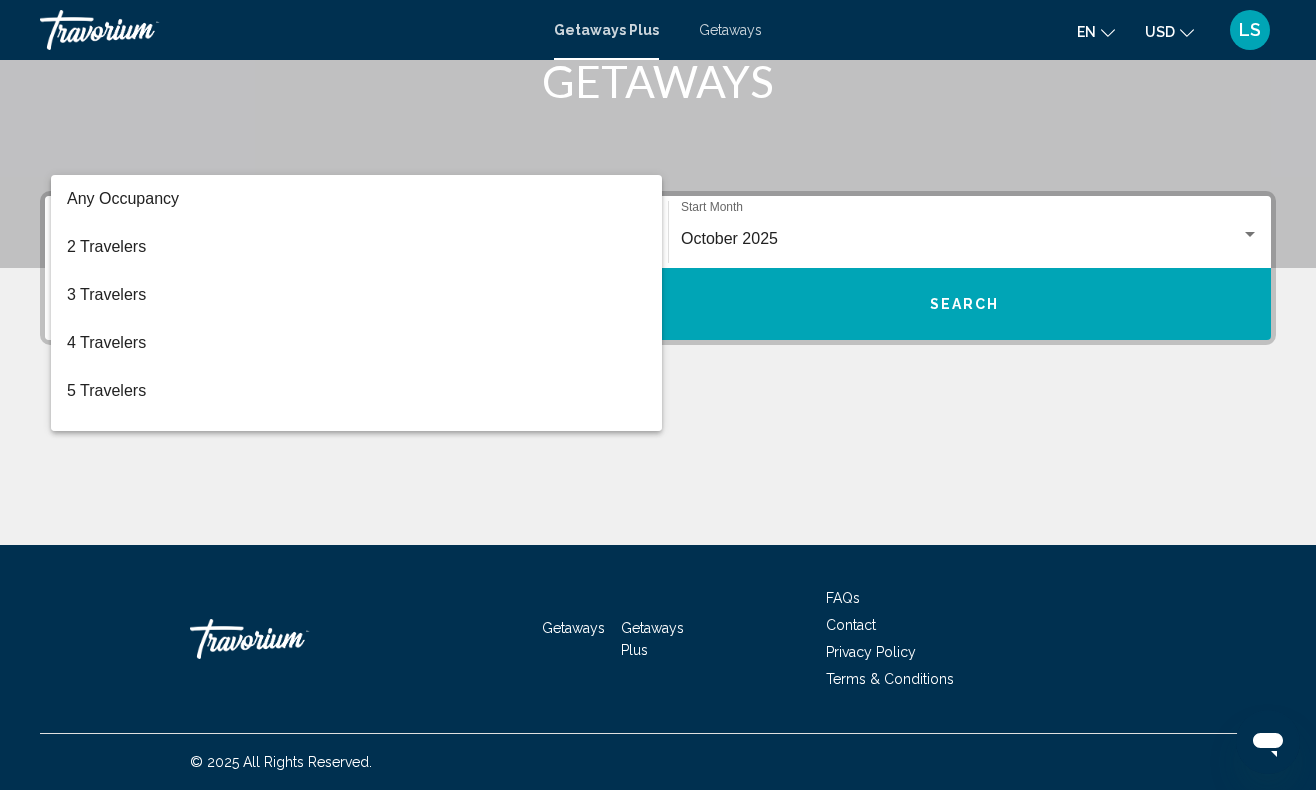 scroll, scrollTop: 224, scrollLeft: 0, axis: vertical 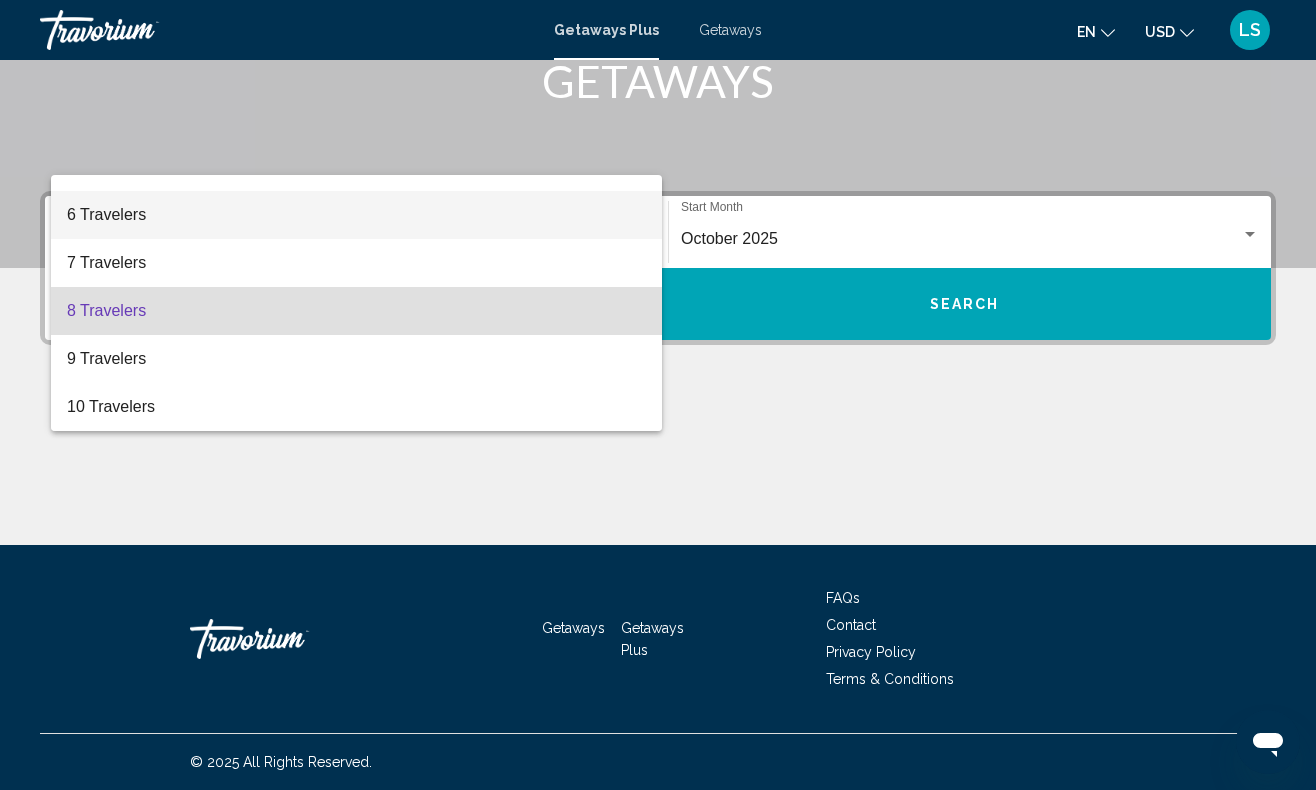 click on "6 Travelers" at bounding box center (356, 215) 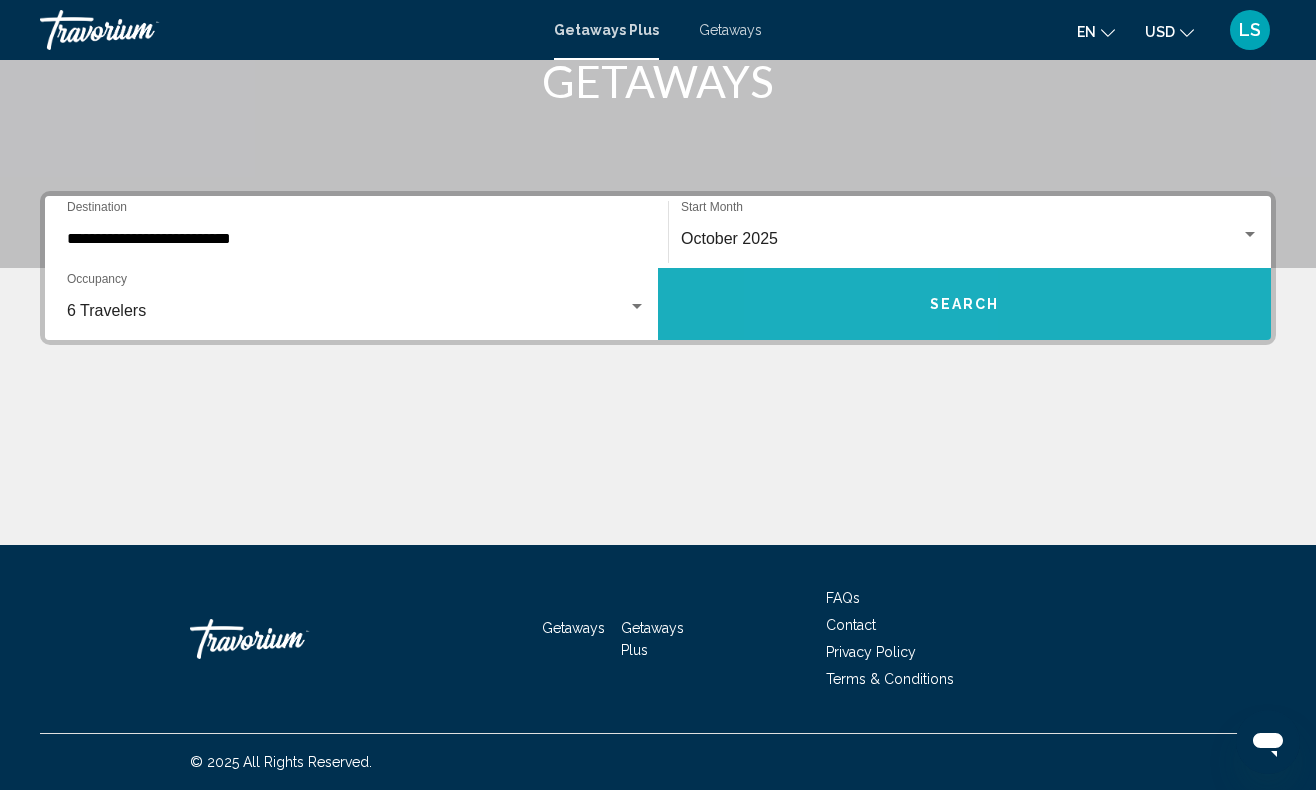 click on "Search" at bounding box center (964, 304) 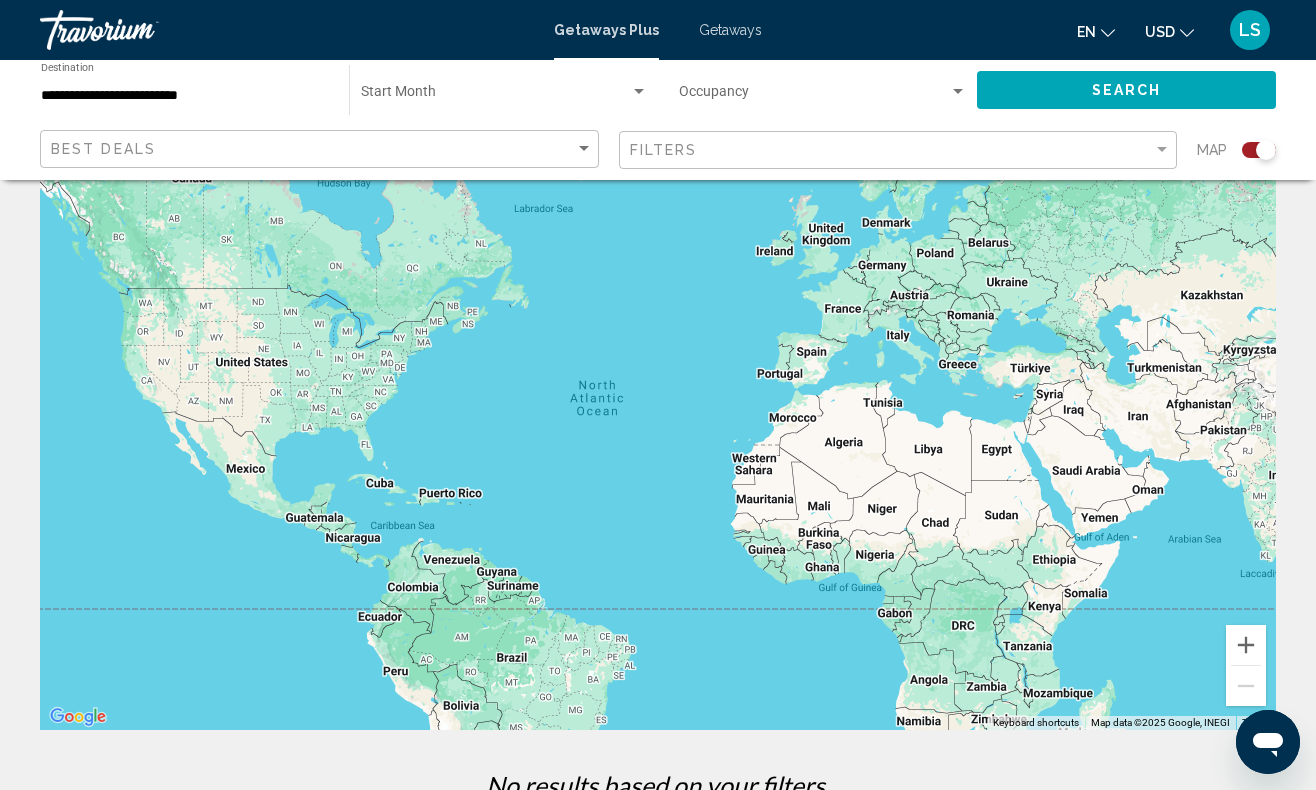 scroll, scrollTop: 0, scrollLeft: 0, axis: both 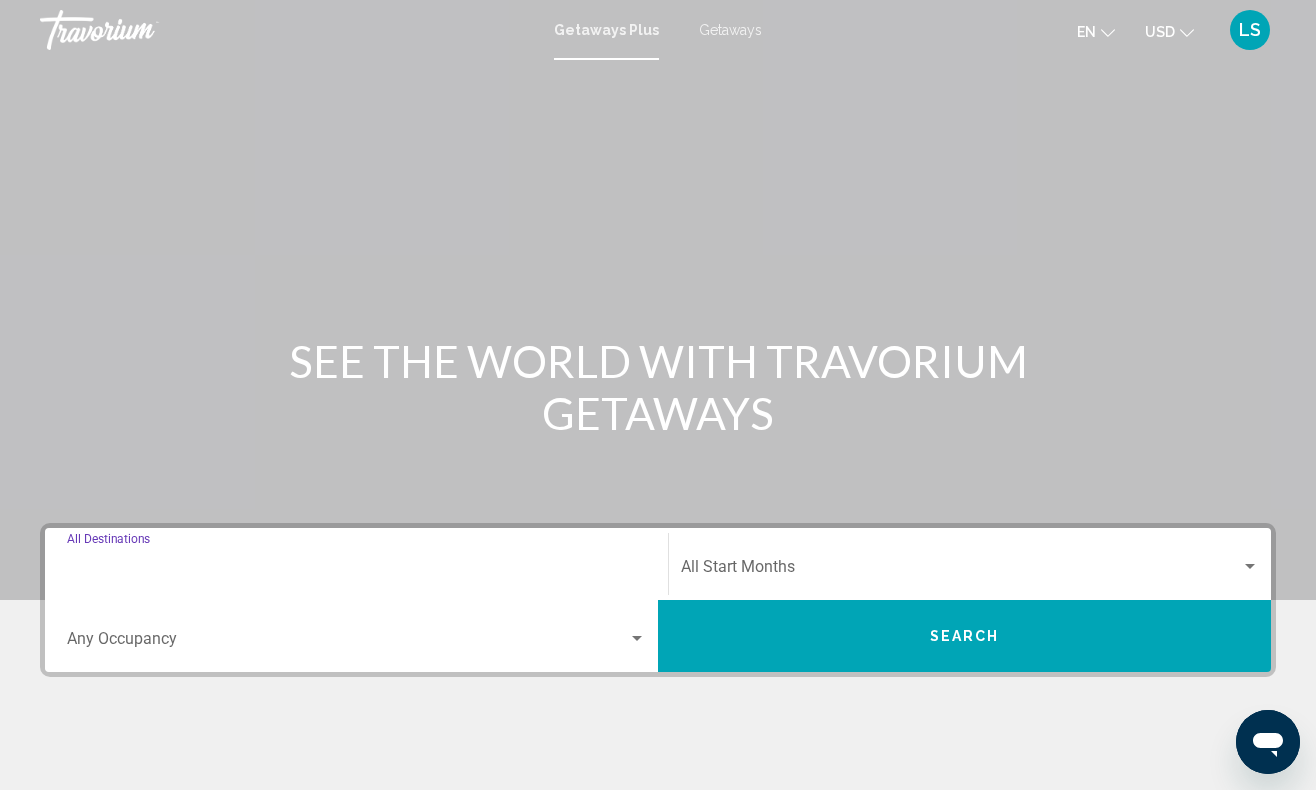 click on "Destination All Destinations" at bounding box center [356, 571] 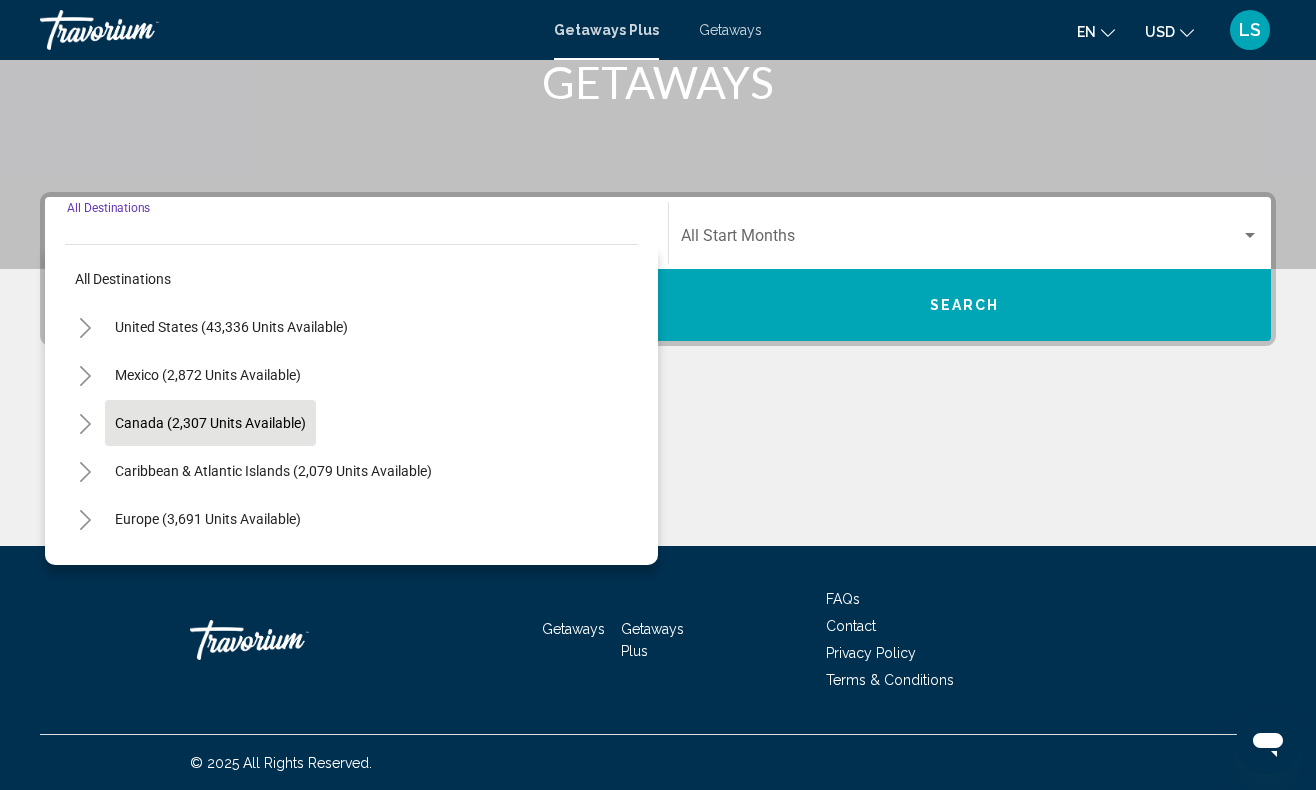 scroll, scrollTop: 332, scrollLeft: 0, axis: vertical 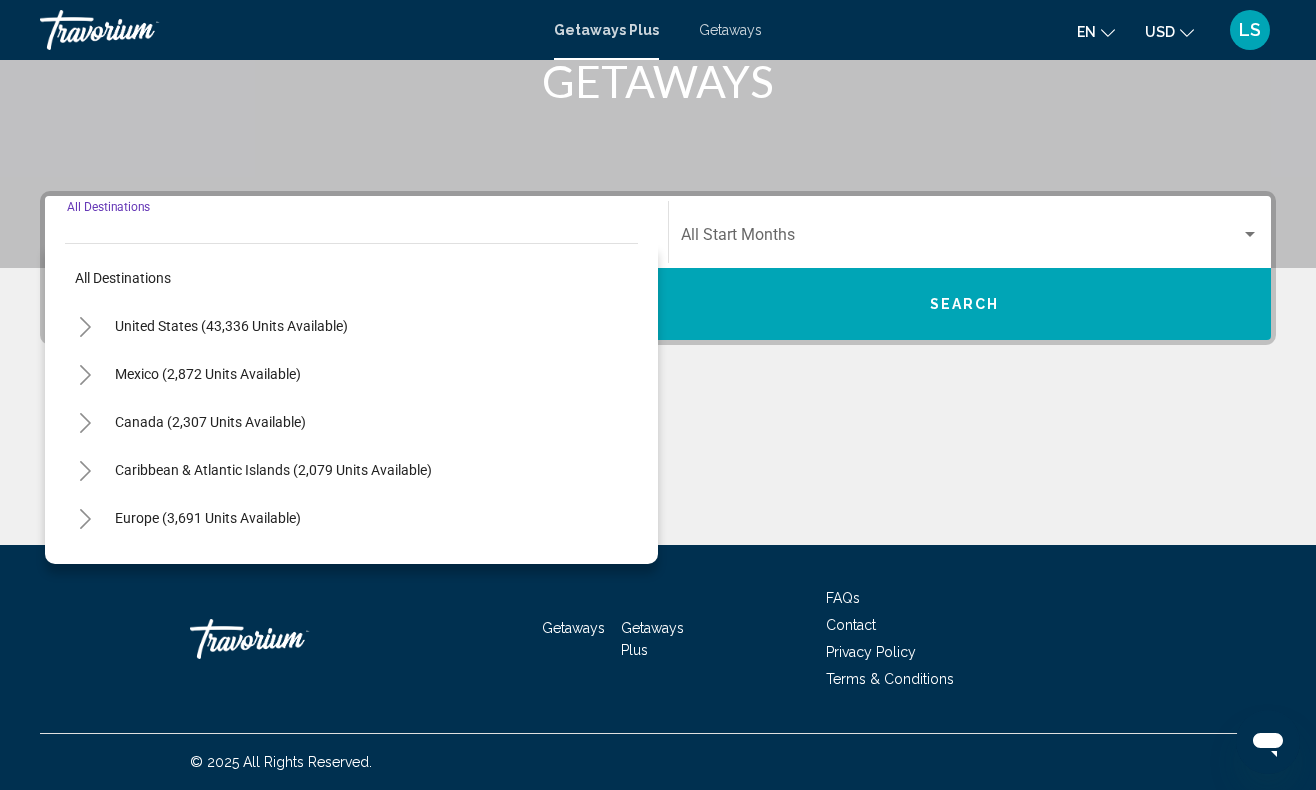 click 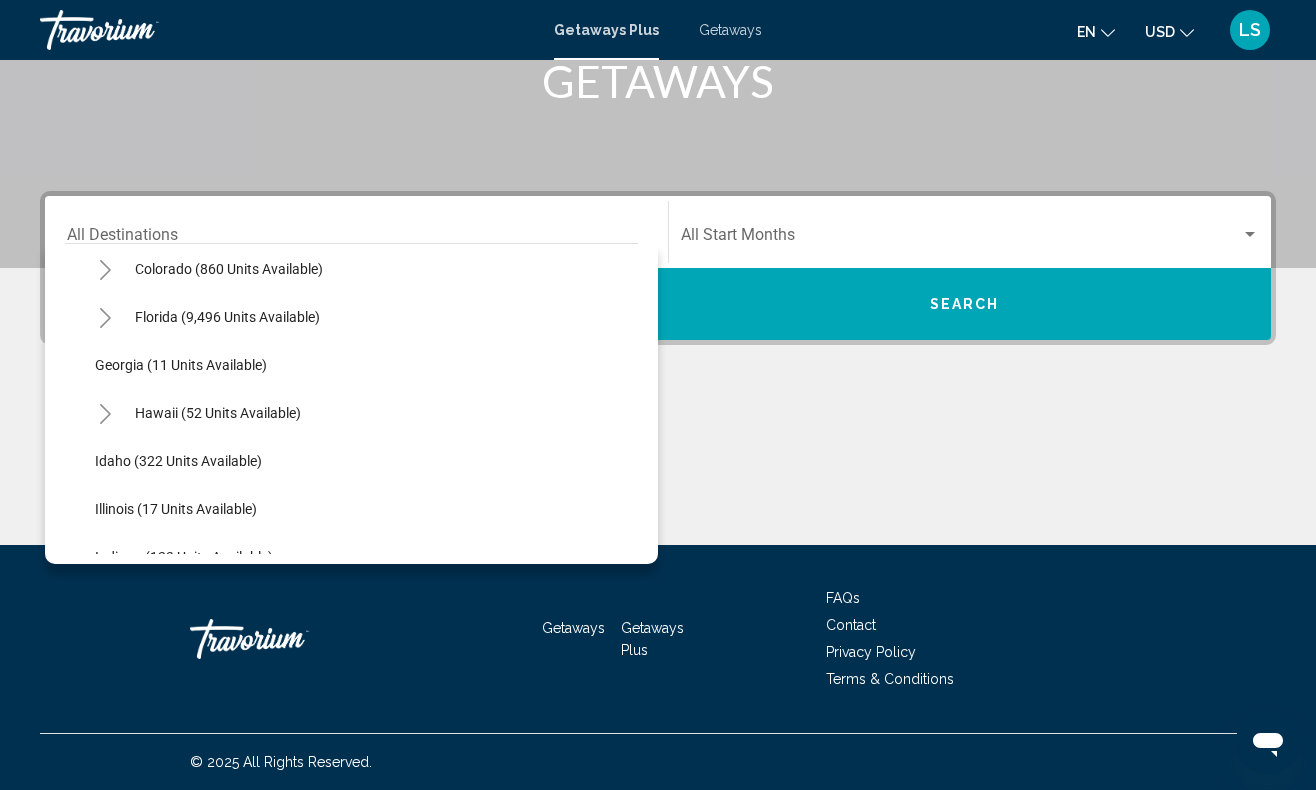 scroll, scrollTop: 258, scrollLeft: 0, axis: vertical 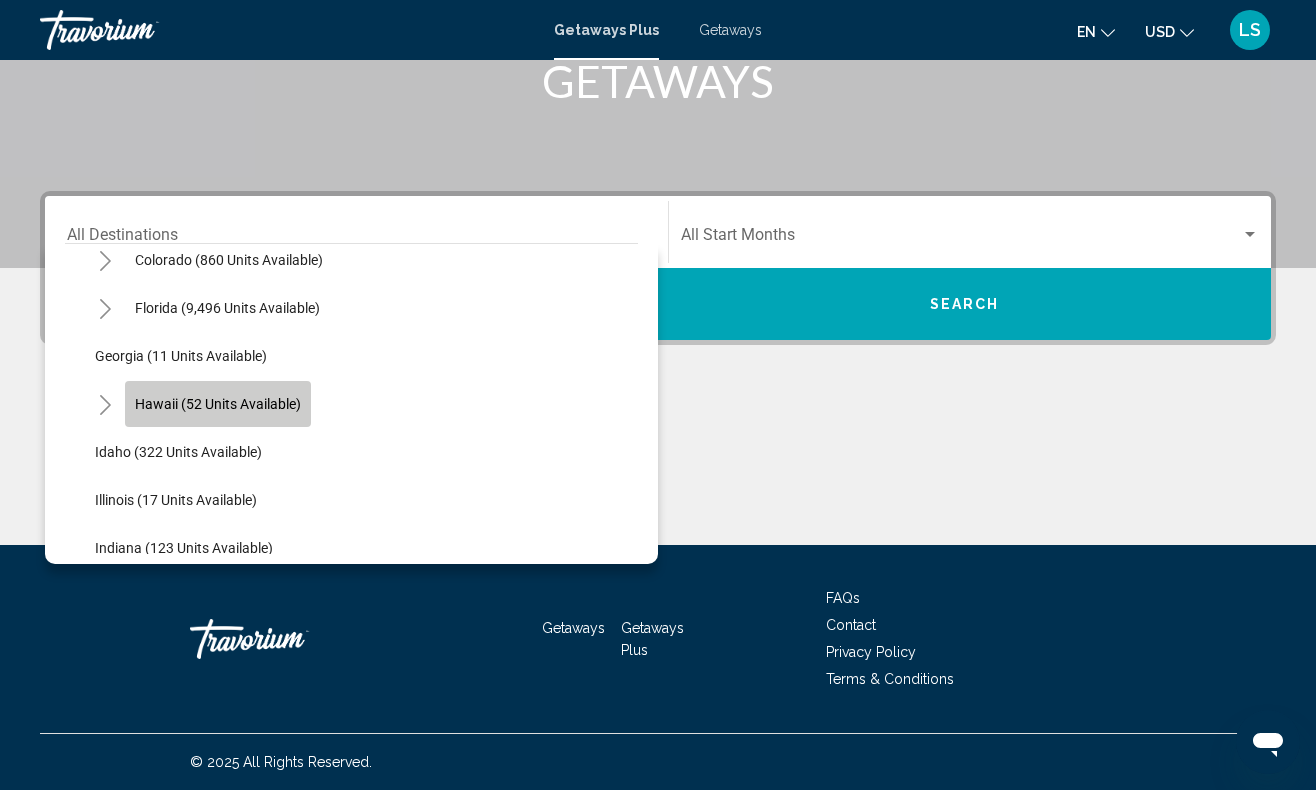 click on "Hawaii (52 units available)" 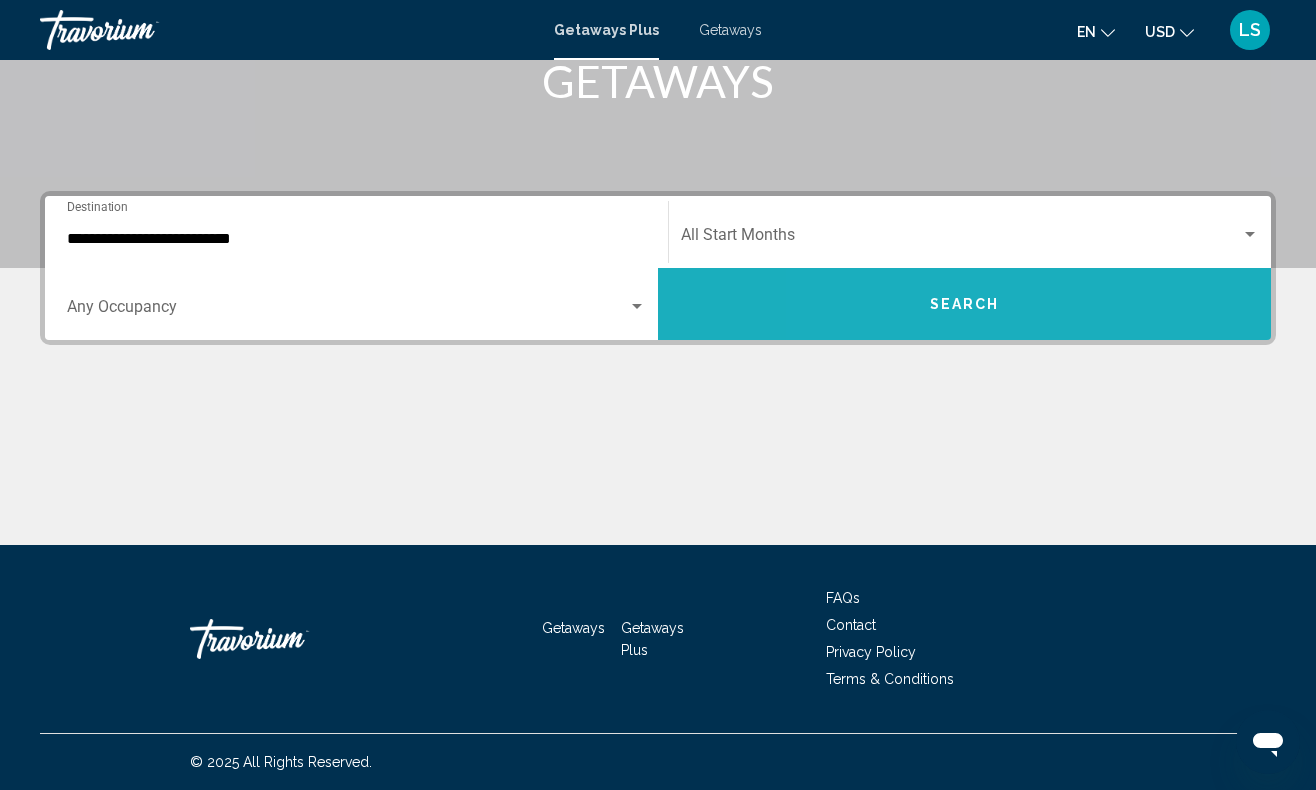 click on "Search" at bounding box center [964, 304] 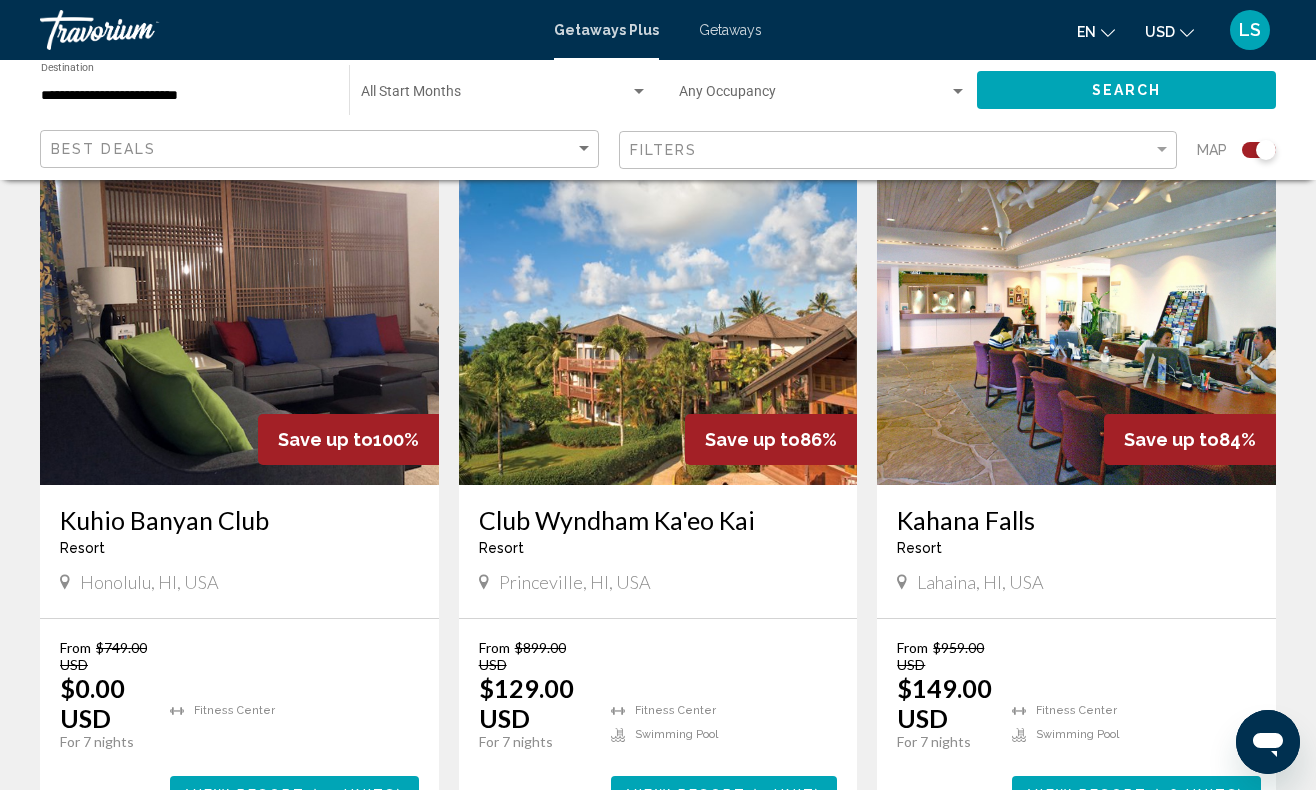 scroll, scrollTop: 715, scrollLeft: 0, axis: vertical 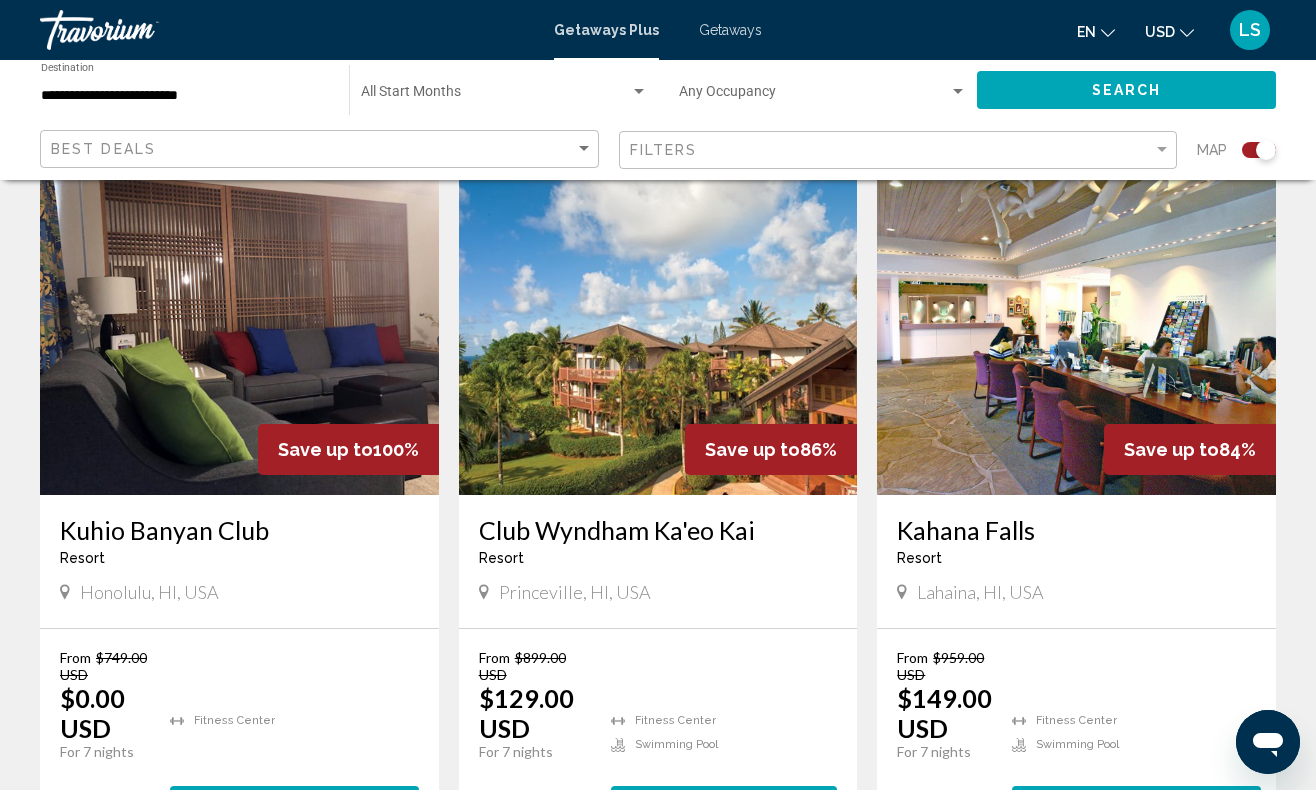 click at bounding box center (239, 335) 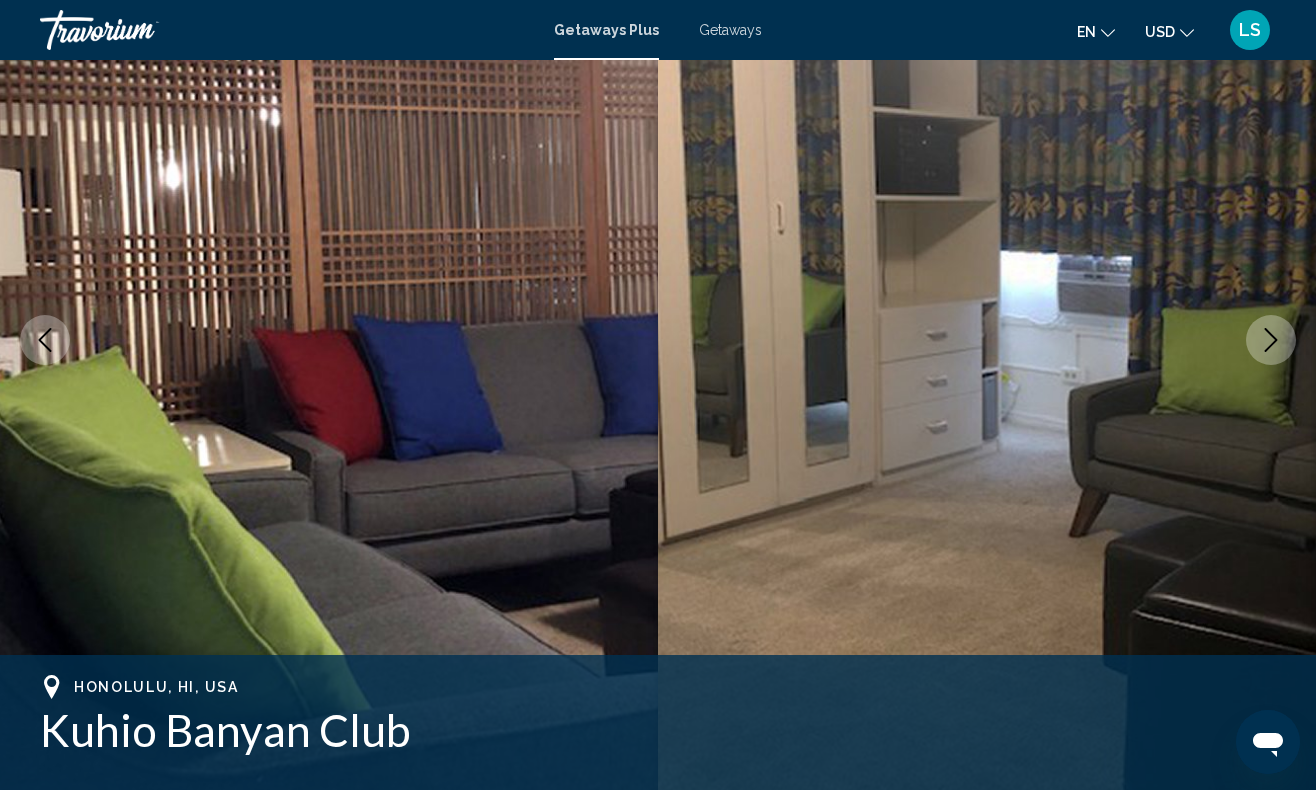 scroll, scrollTop: 0, scrollLeft: 0, axis: both 